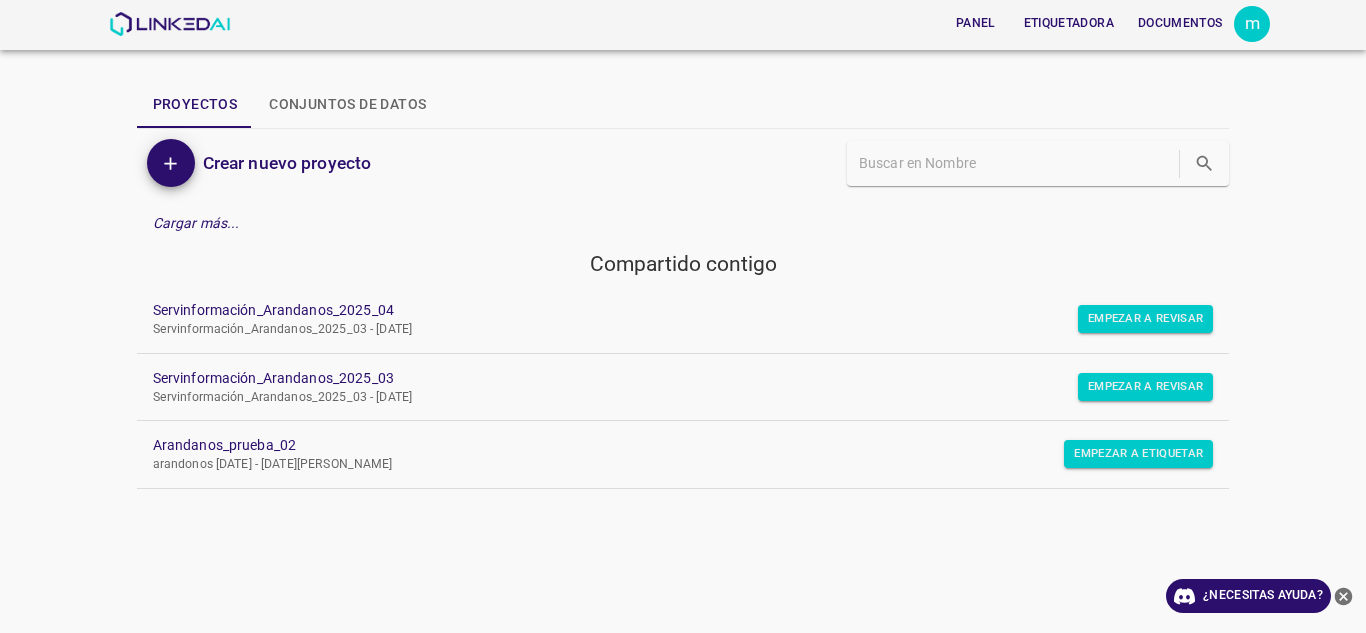 scroll, scrollTop: 0, scrollLeft: 0, axis: both 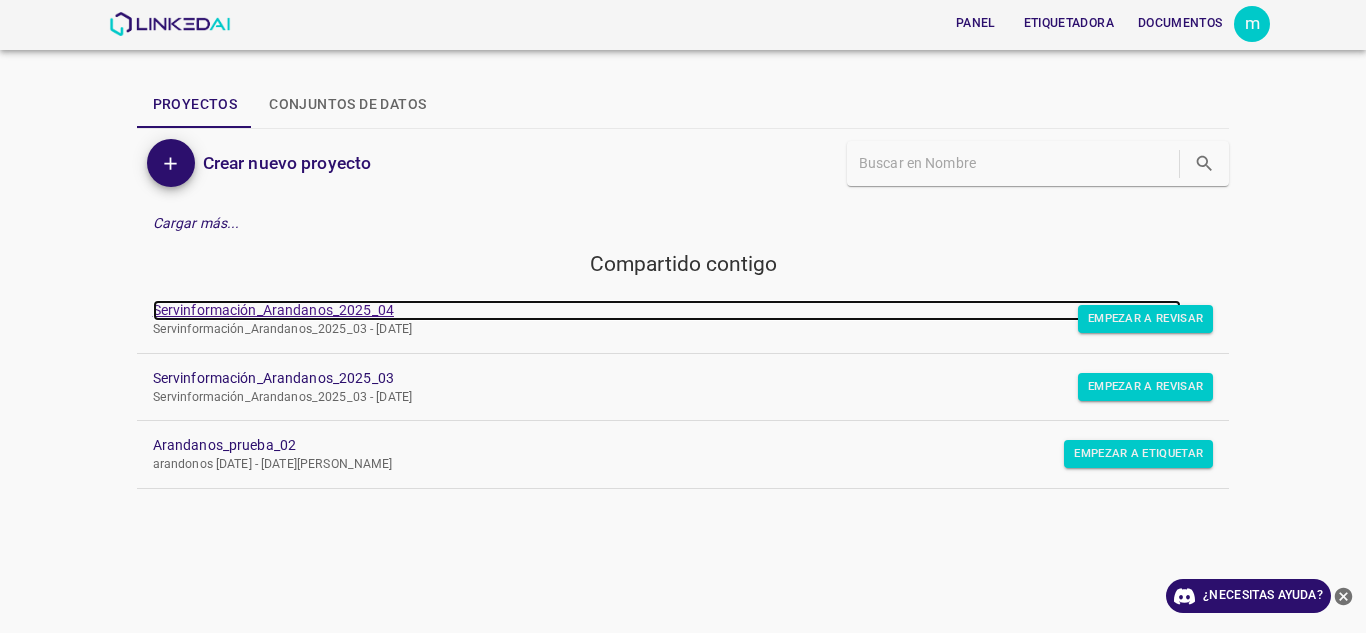 click on "Servinformación_Arandanos_2025_04" at bounding box center (273, 310) 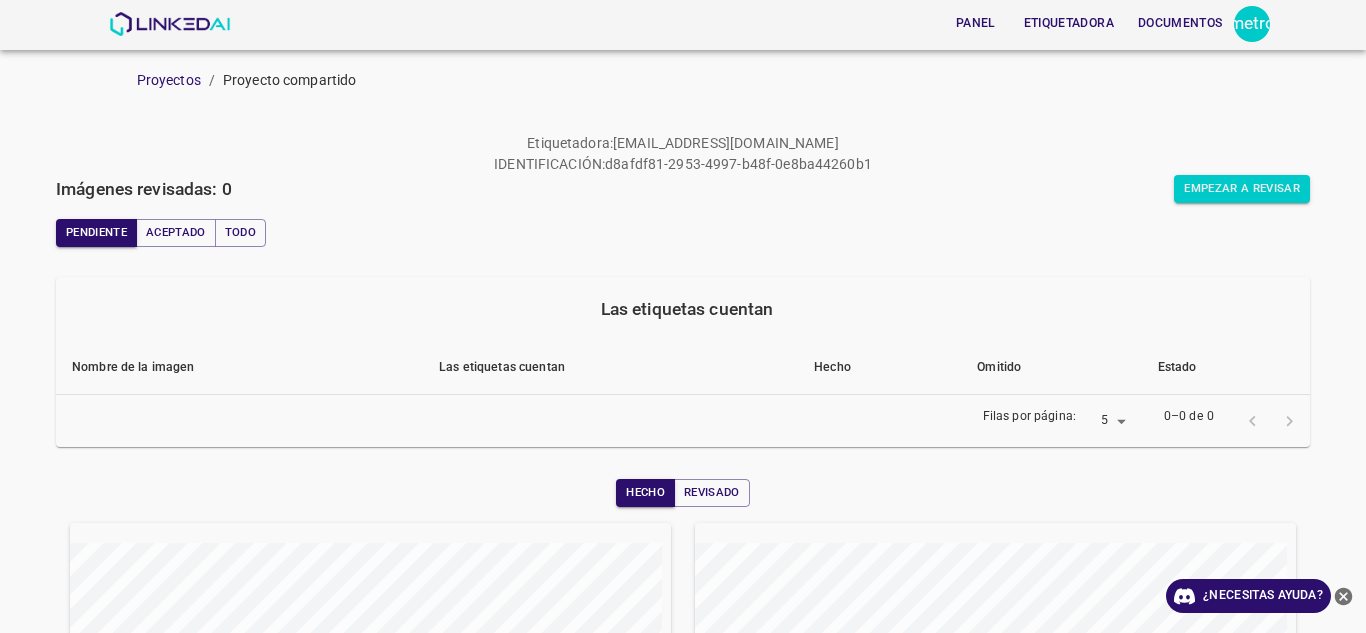 scroll, scrollTop: 0, scrollLeft: 0, axis: both 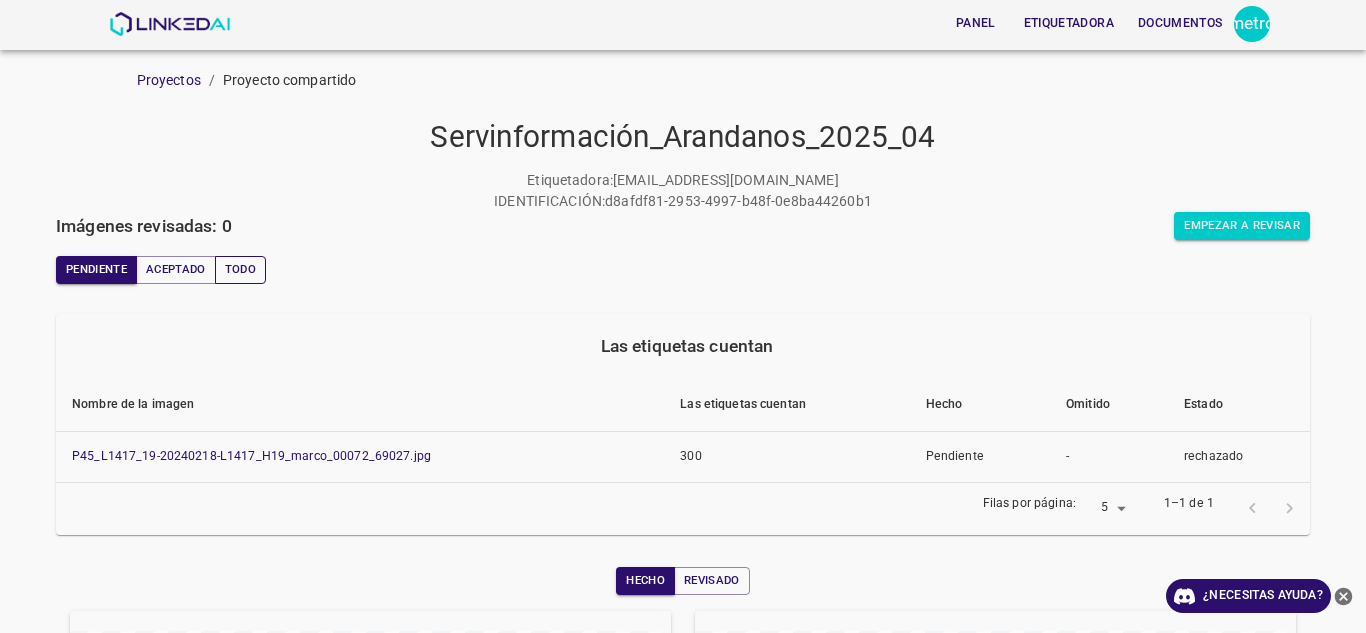 click on "Todo" at bounding box center (240, 270) 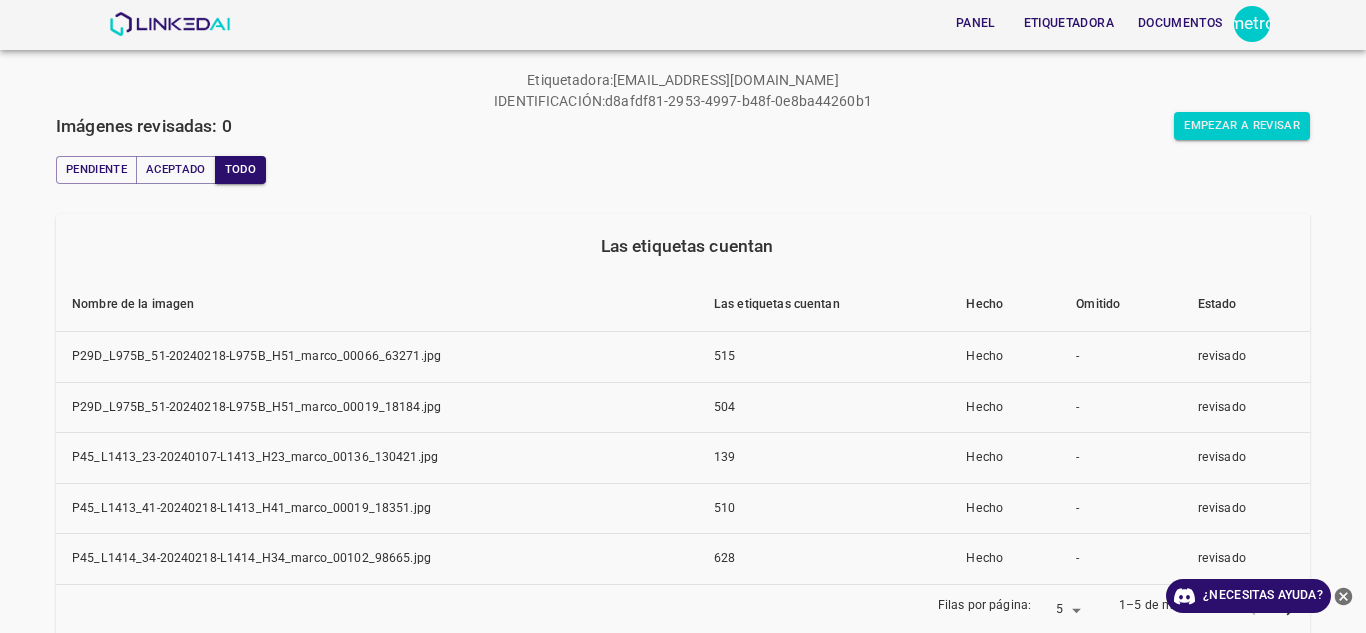 scroll, scrollTop: 0, scrollLeft: 0, axis: both 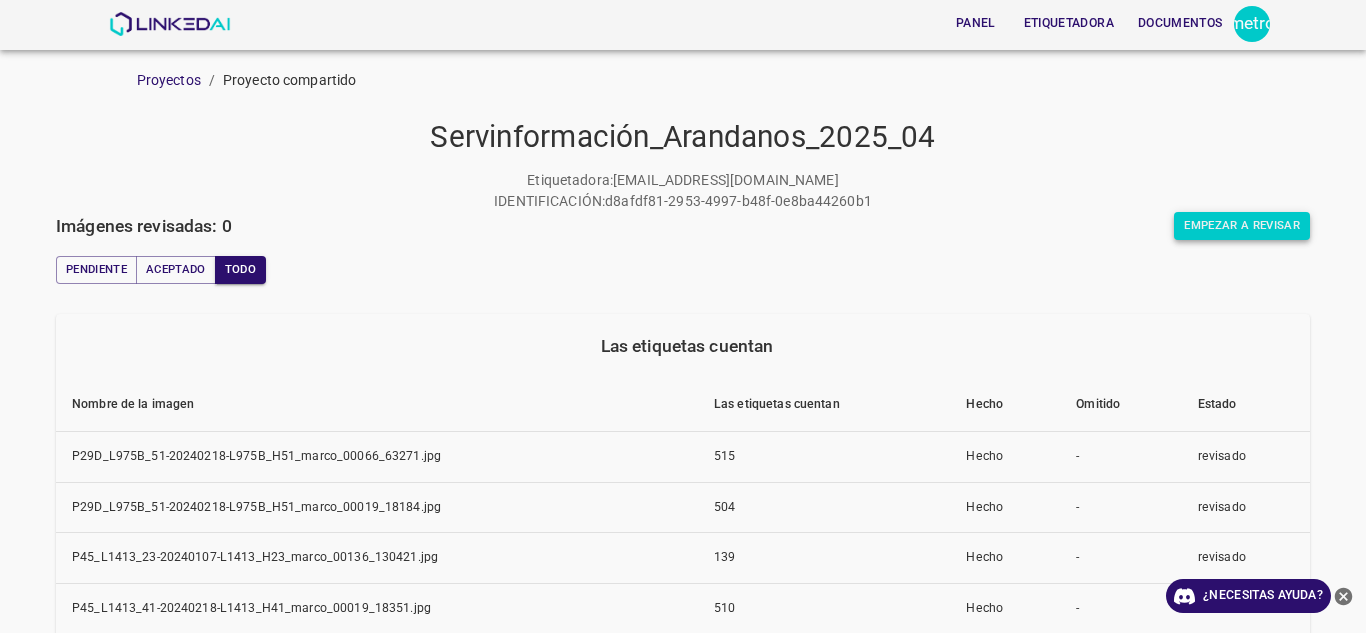 click on "Empezar a revisar" at bounding box center [1242, 225] 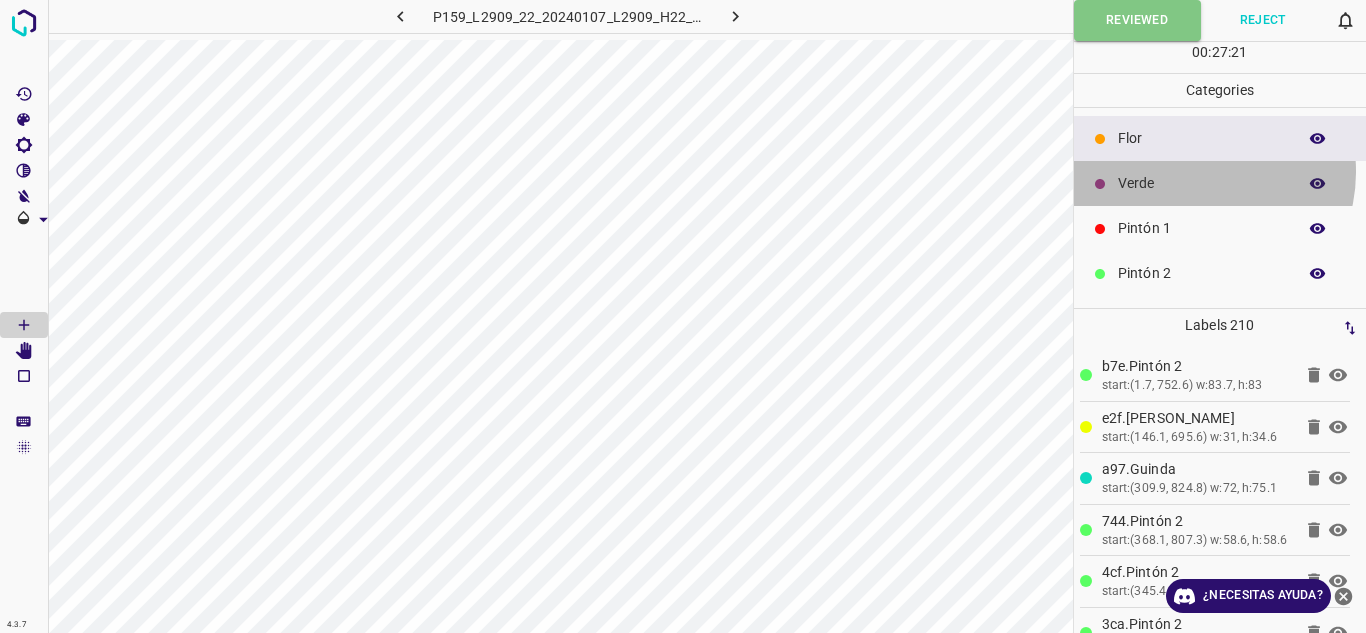 click on "Verde" at bounding box center (1220, 183) 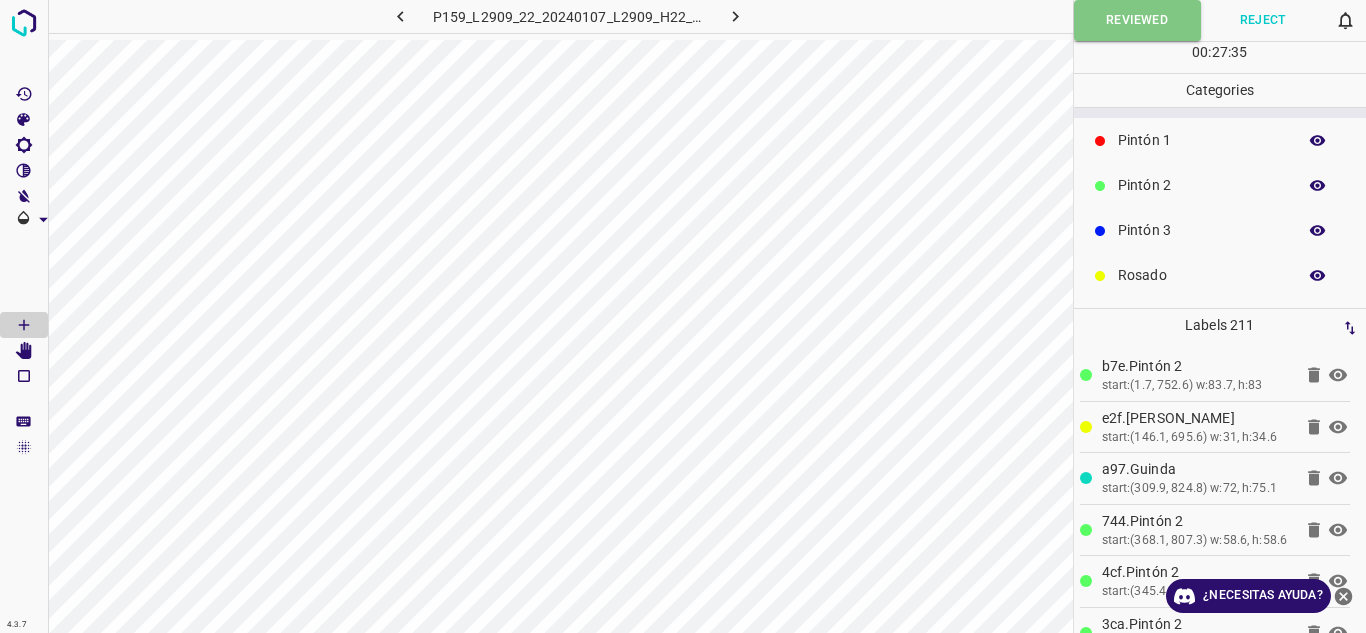 scroll, scrollTop: 100, scrollLeft: 0, axis: vertical 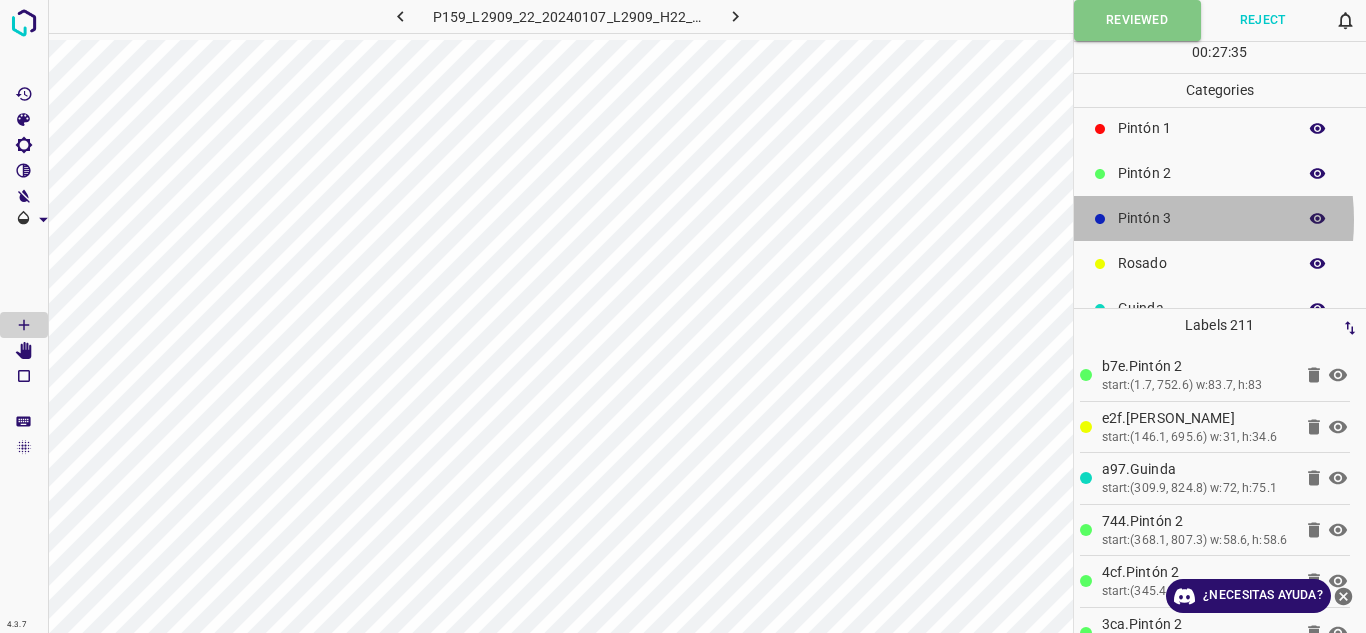 click on "Pintón 3" at bounding box center (1202, 218) 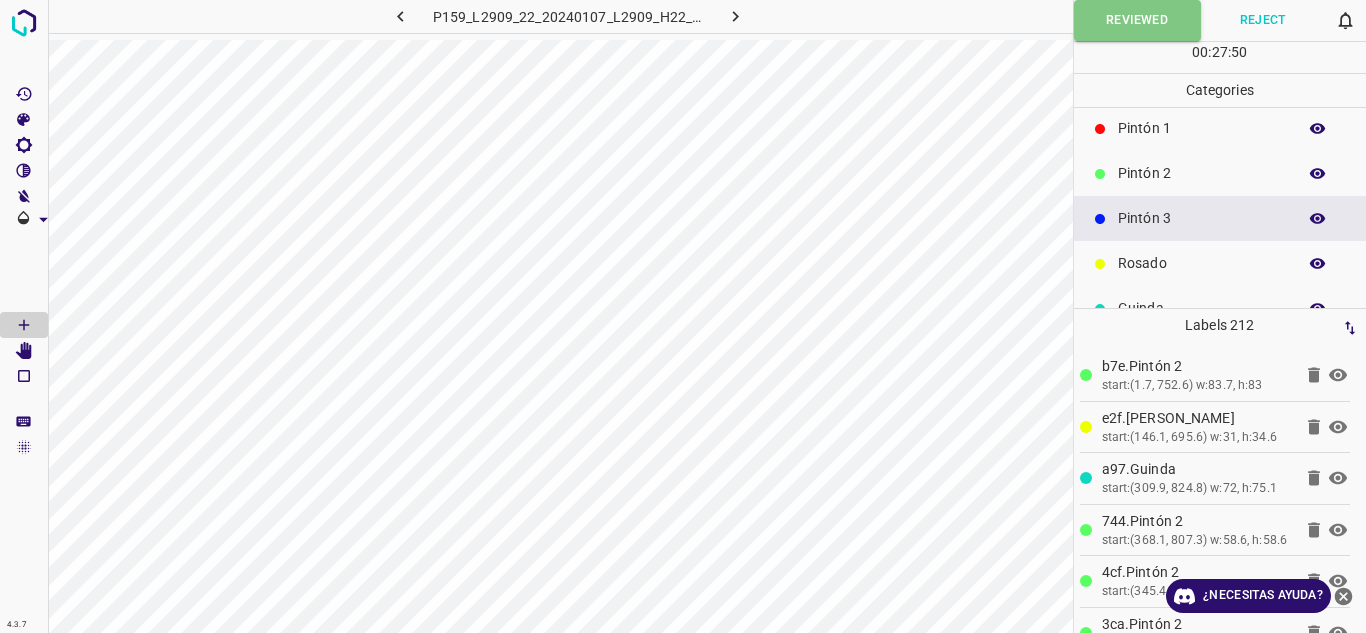 click at bounding box center (1100, 263) 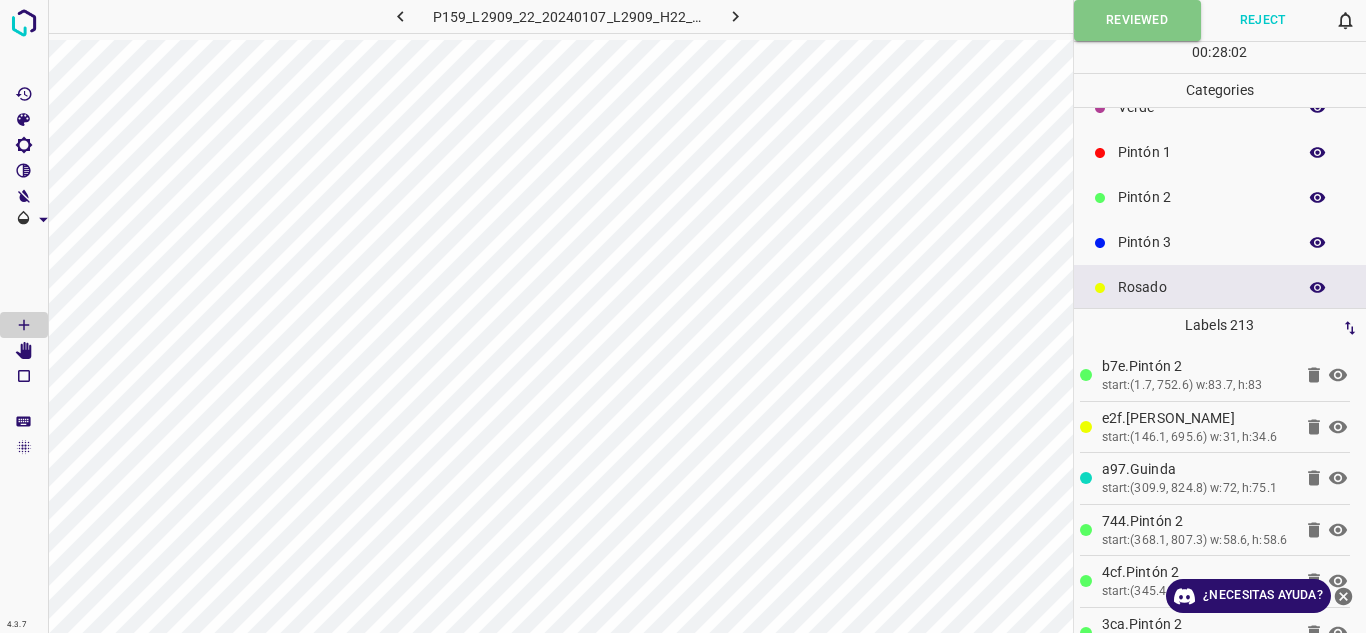 click on "Flor Verde Pintón 1 Pintón 2 Pintón 3 Rosado Guinda Azul" at bounding box center (1220, 220) 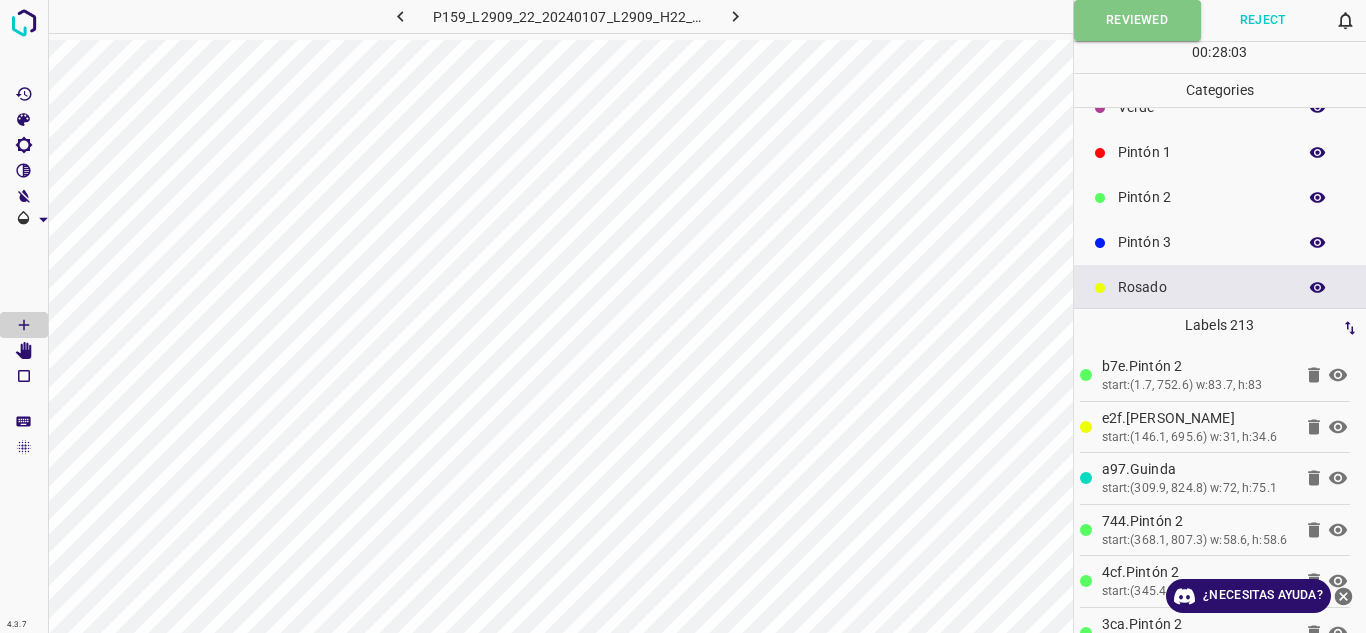 scroll, scrollTop: 176, scrollLeft: 0, axis: vertical 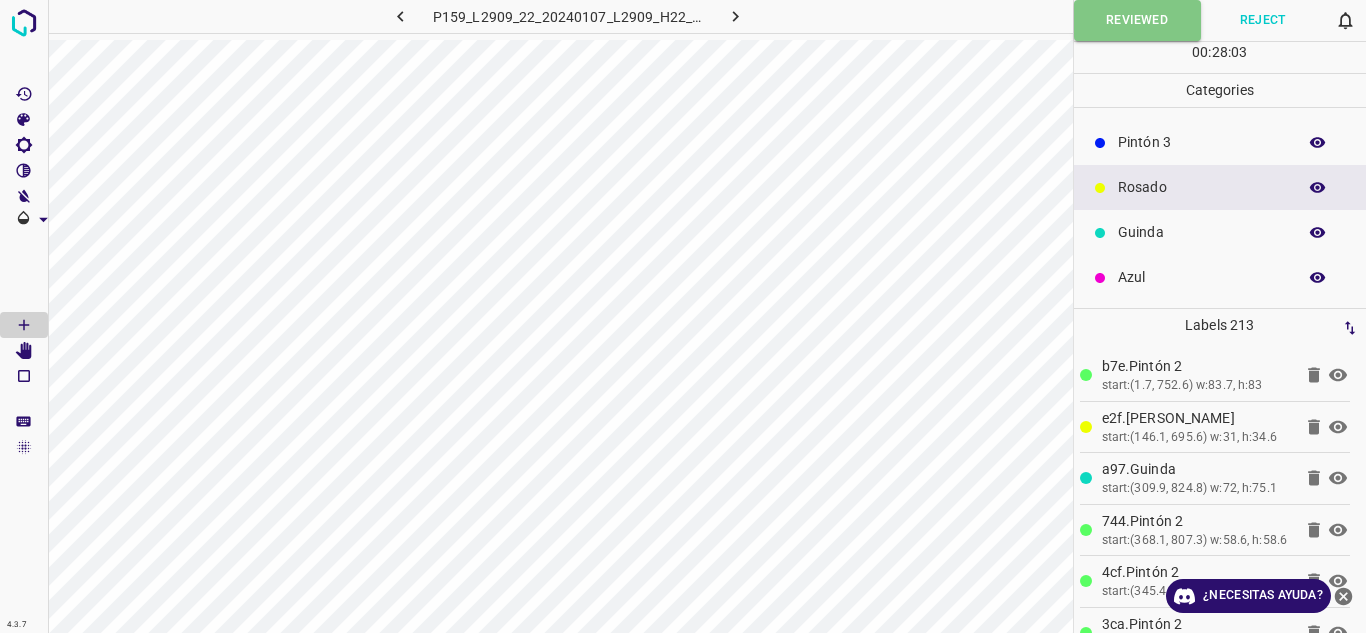 click on "Guinda" at bounding box center [1202, 232] 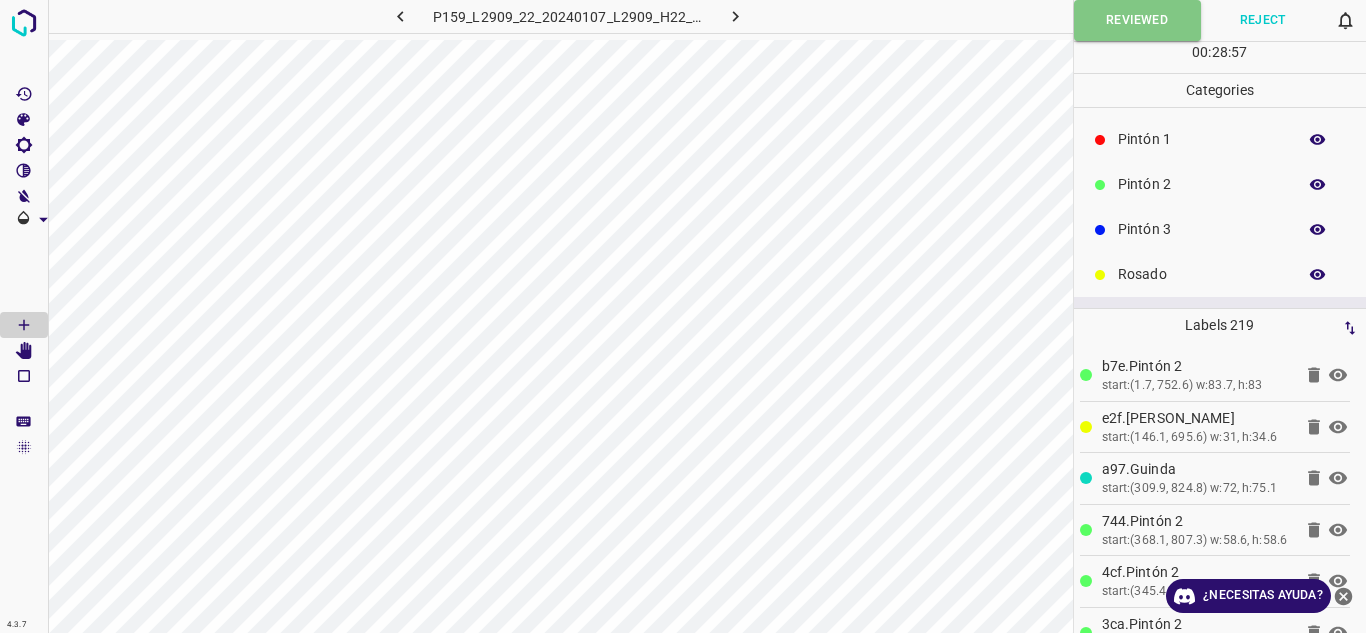 scroll, scrollTop: 0, scrollLeft: 0, axis: both 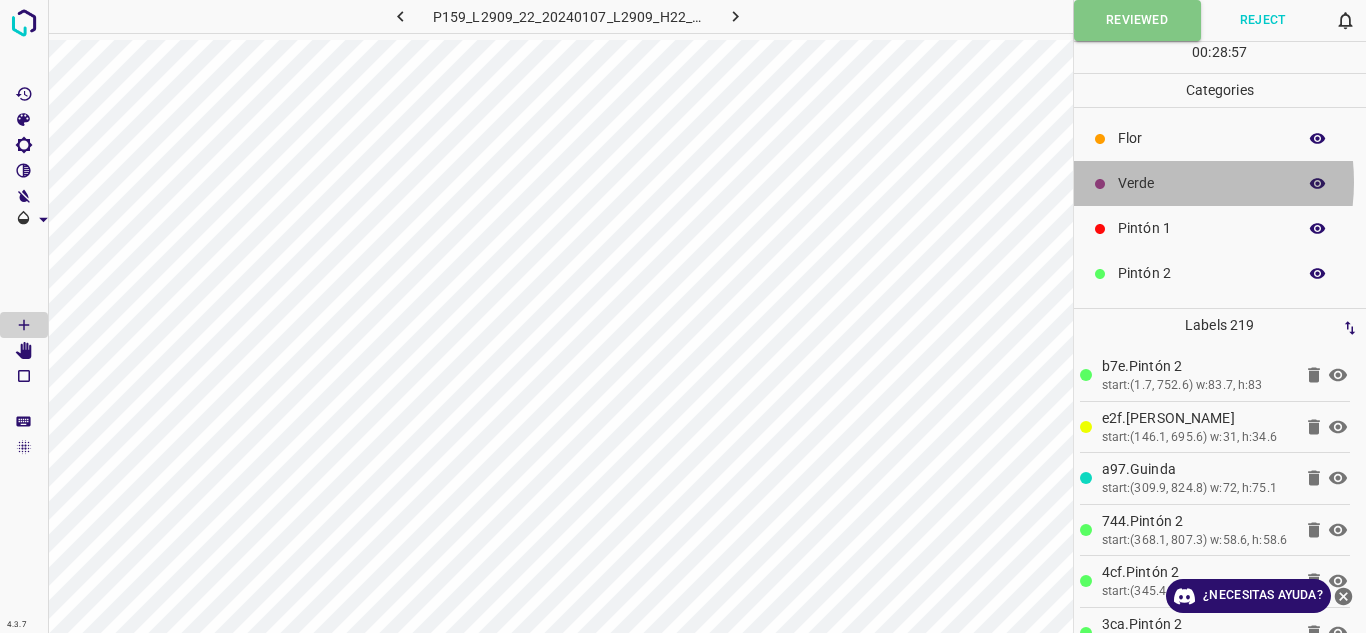 click on "Verde" at bounding box center [1202, 183] 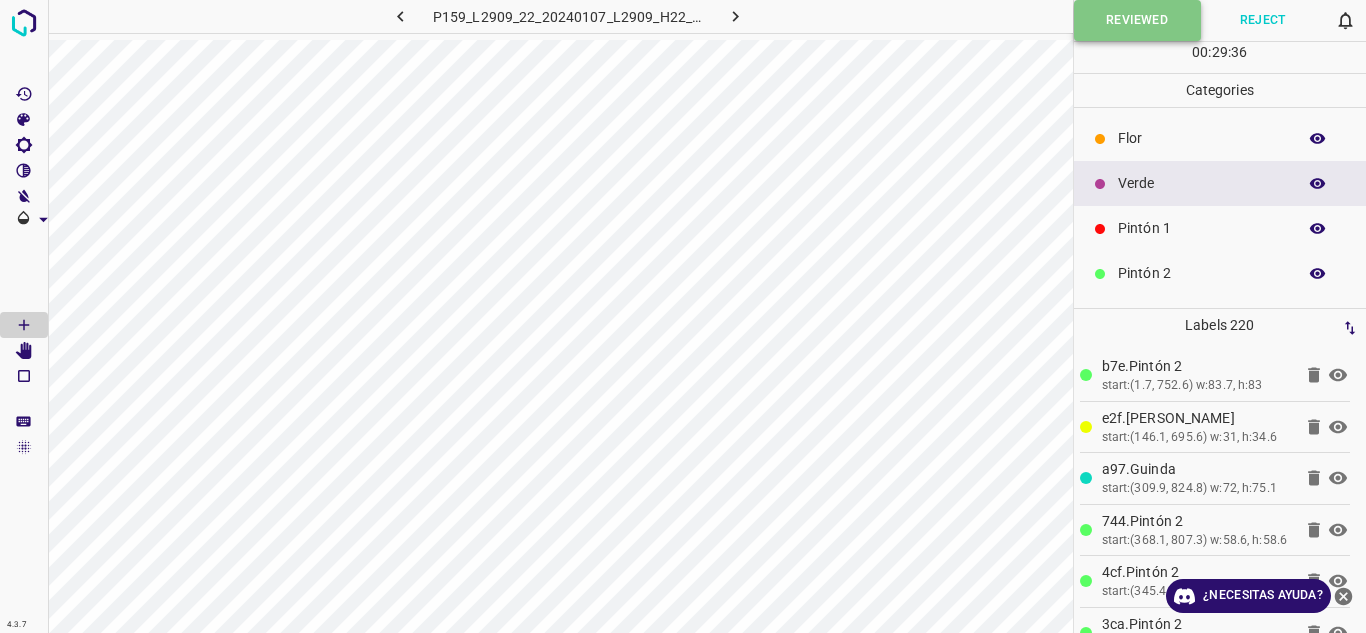 click on "Reviewed" at bounding box center [1137, 20] 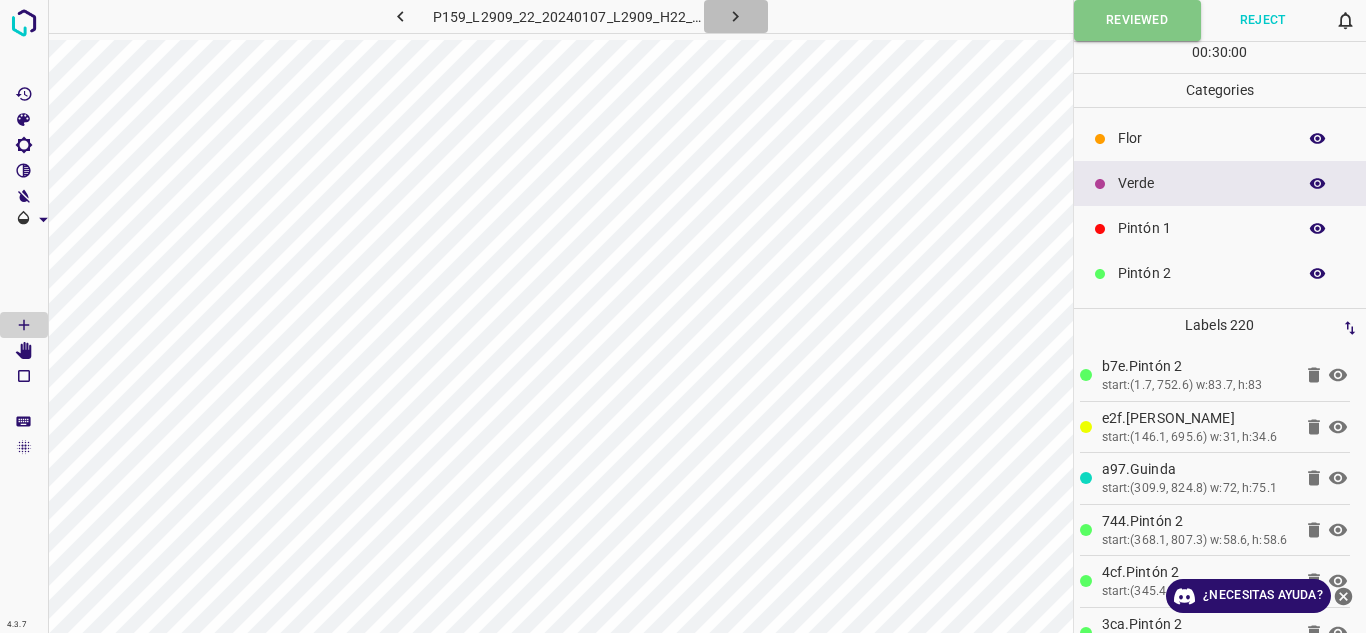 click at bounding box center (736, 16) 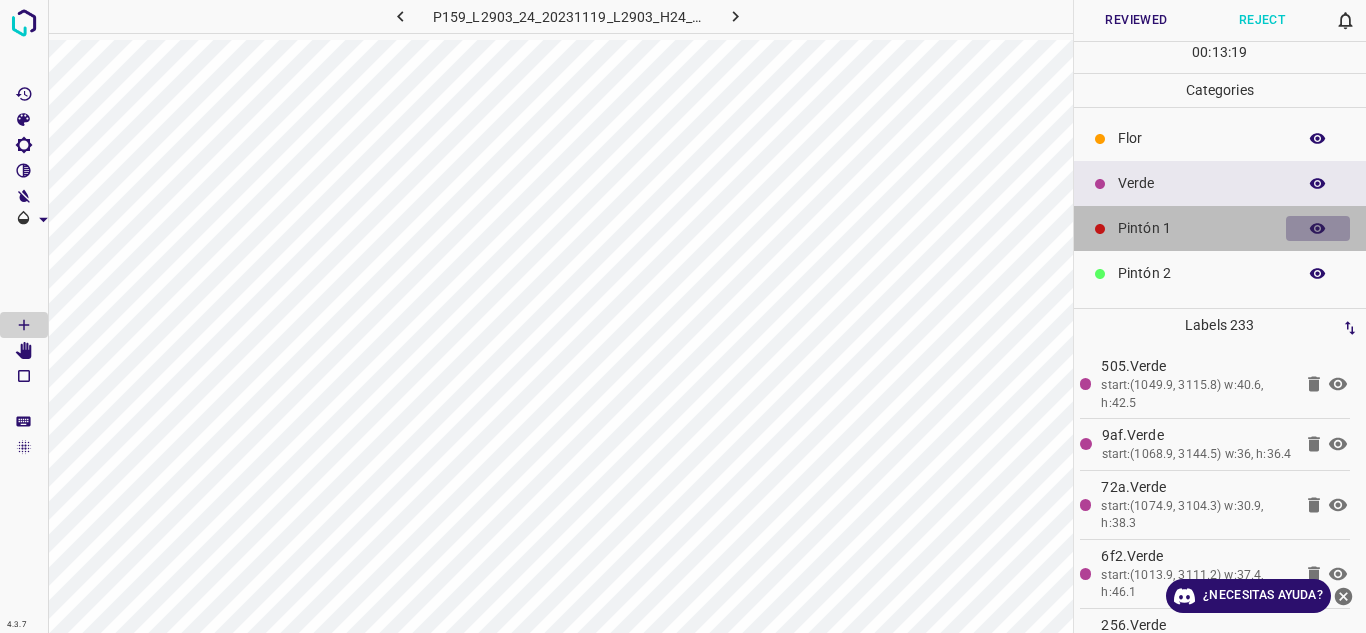 click 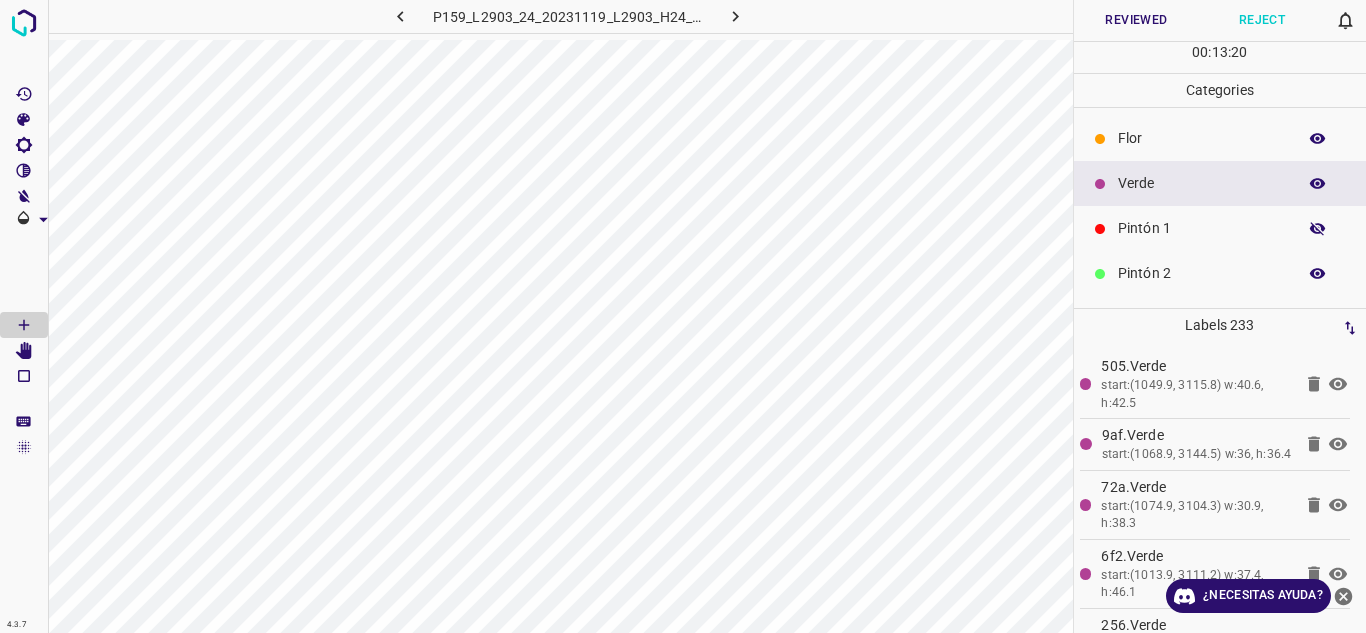 click 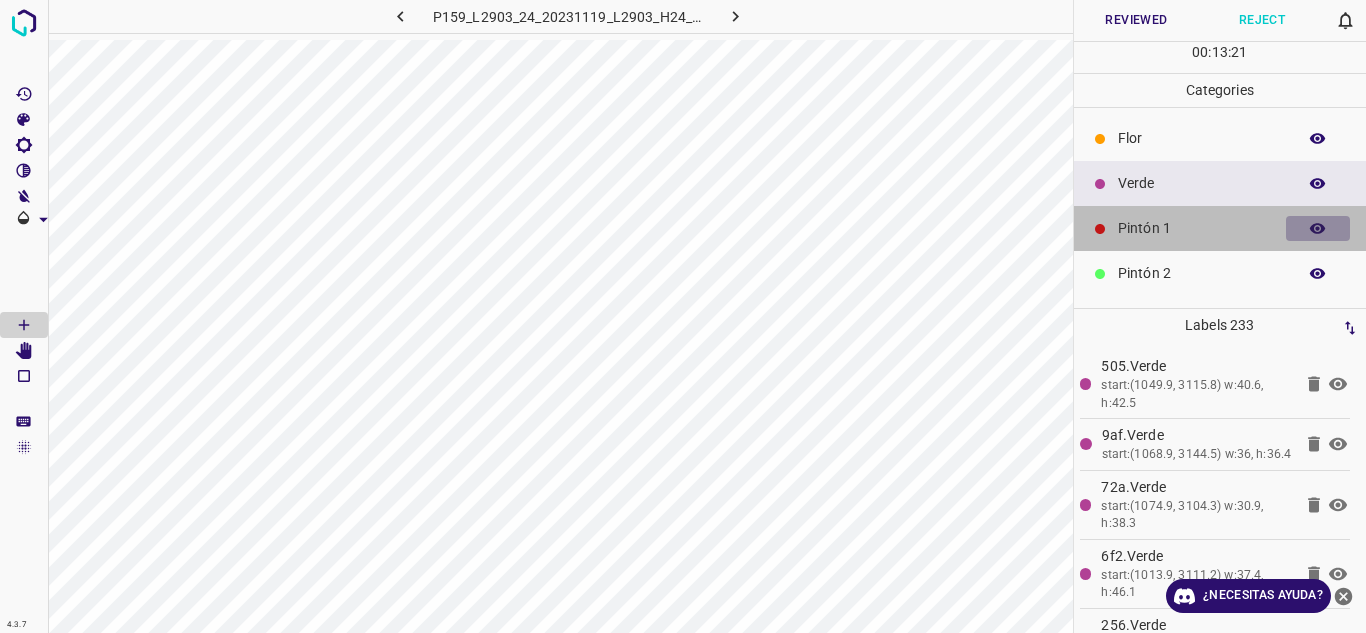 click 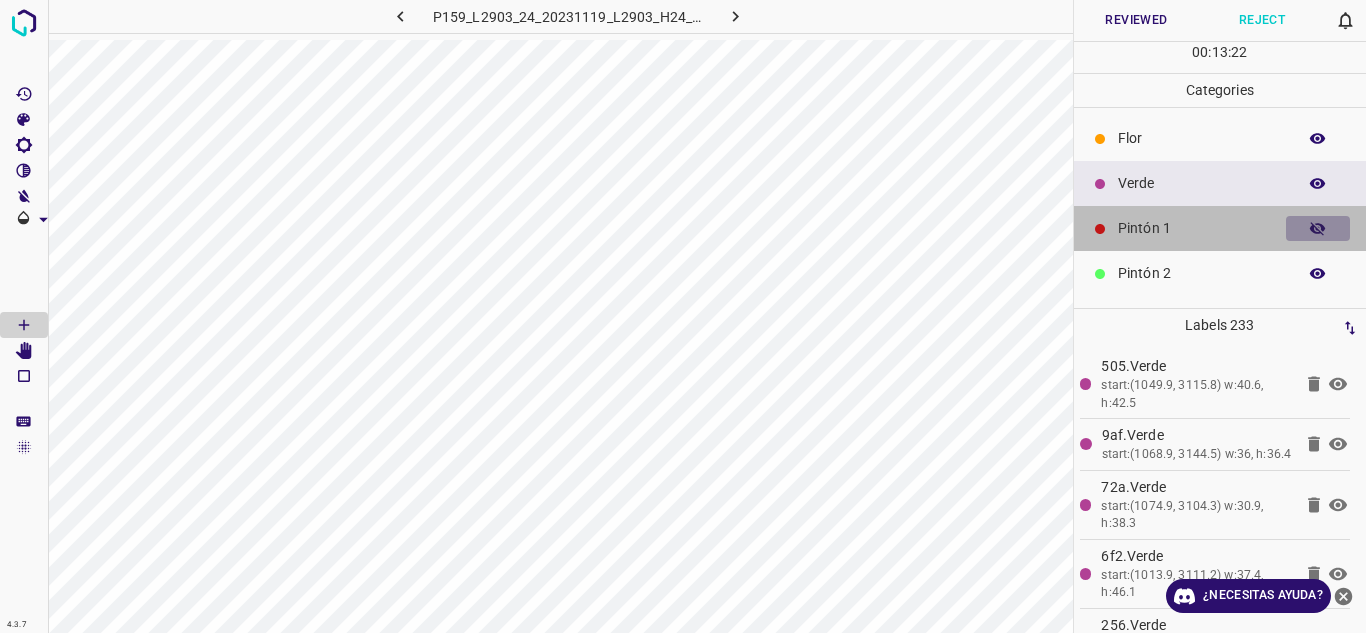 click 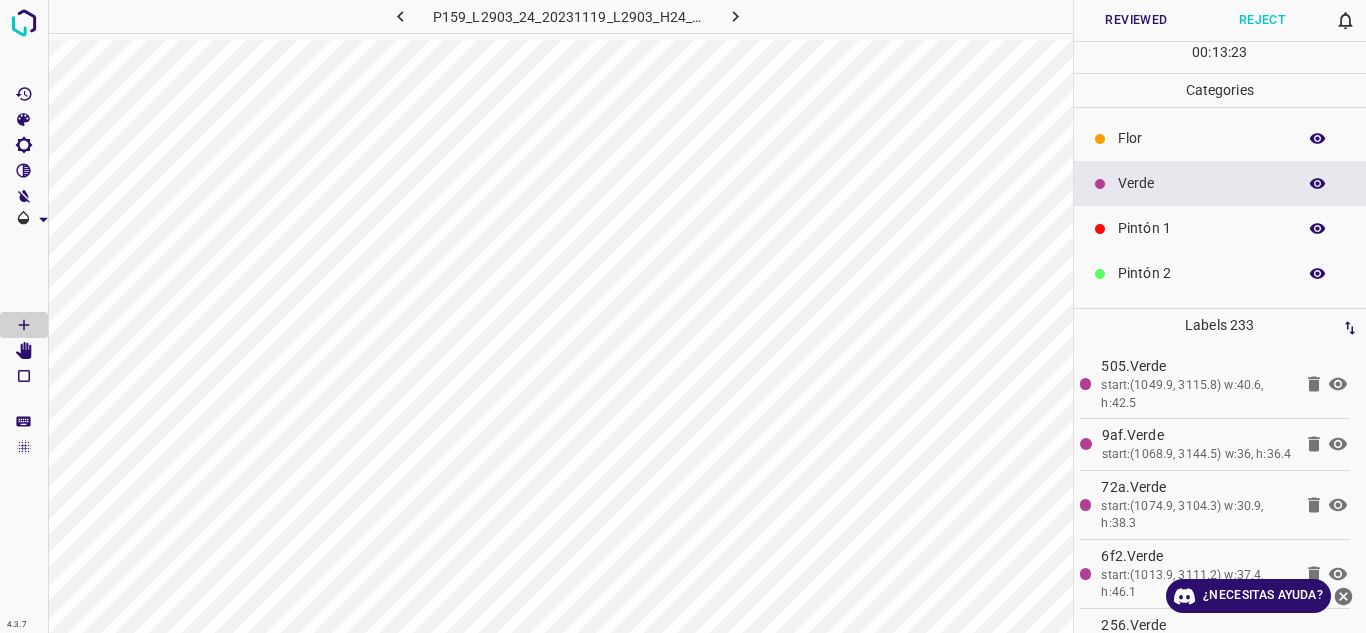 click on "Verde" at bounding box center (1202, 183) 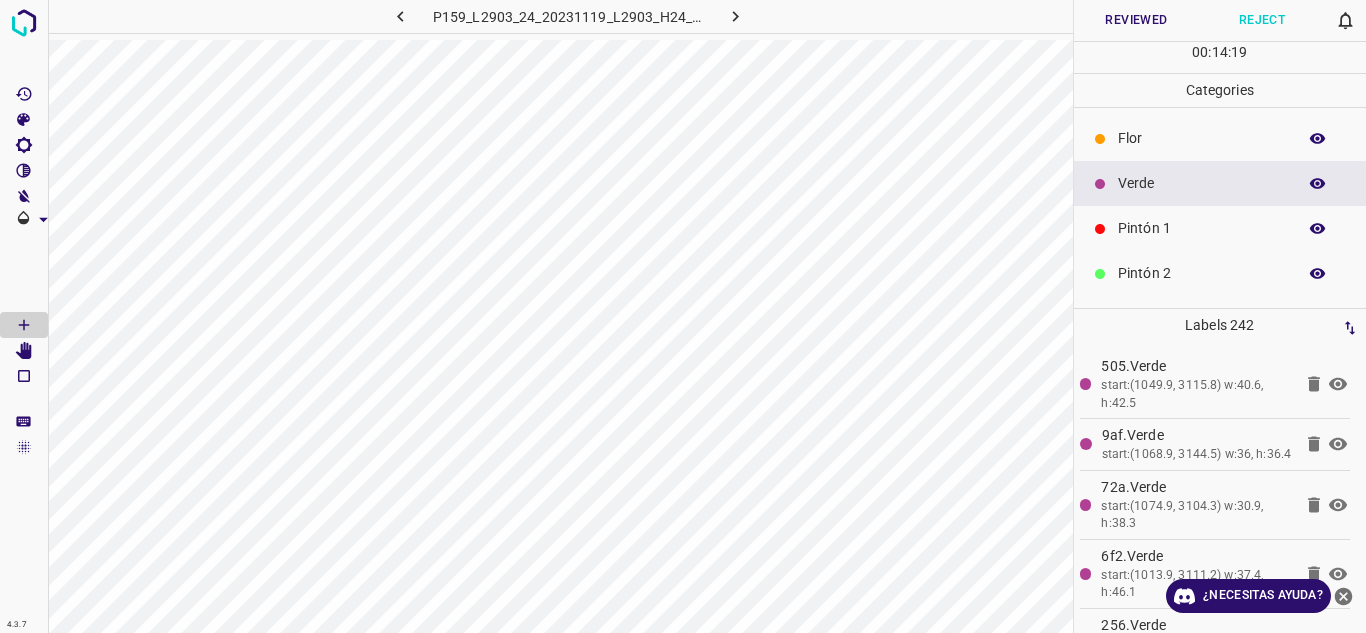 click on "Pintón 1" at bounding box center (1220, 228) 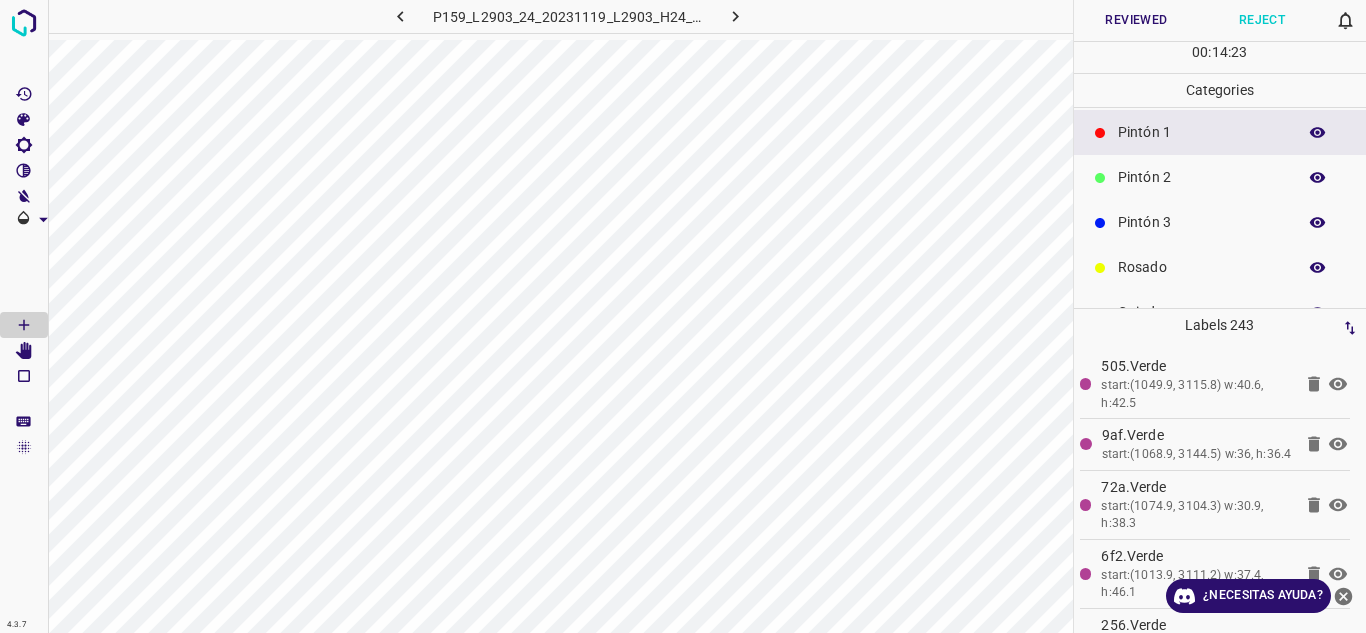 scroll, scrollTop: 176, scrollLeft: 0, axis: vertical 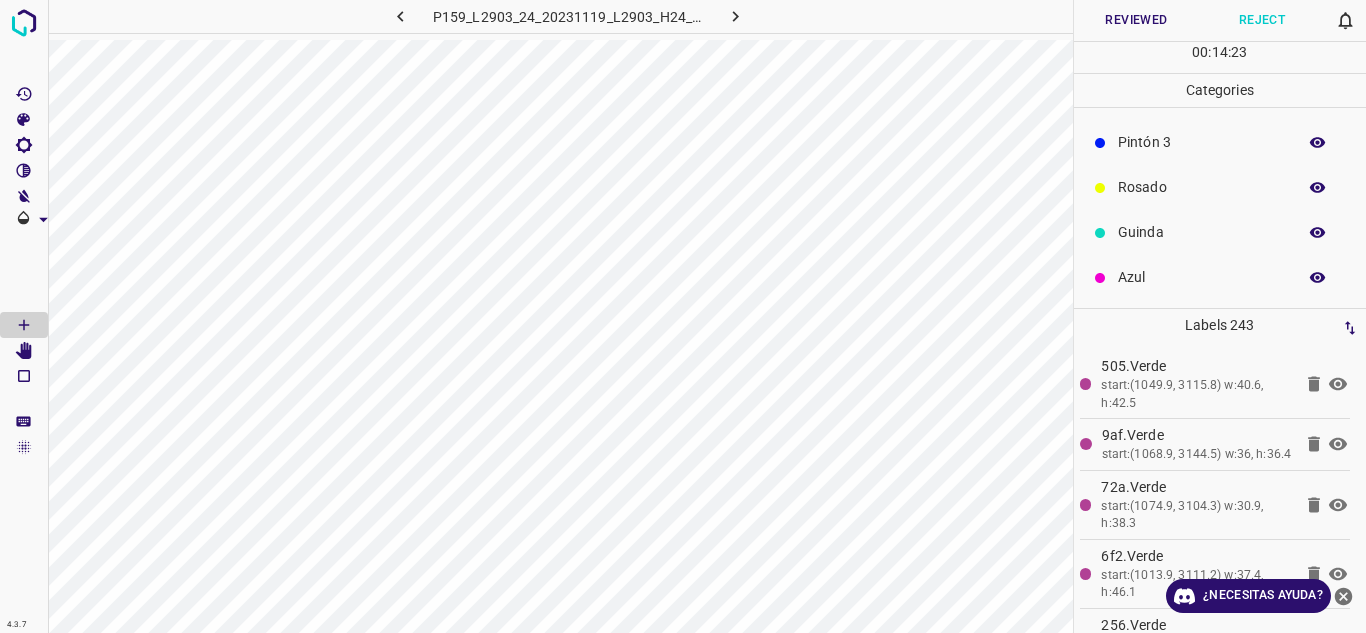 click on "Rosado" at bounding box center [1220, 187] 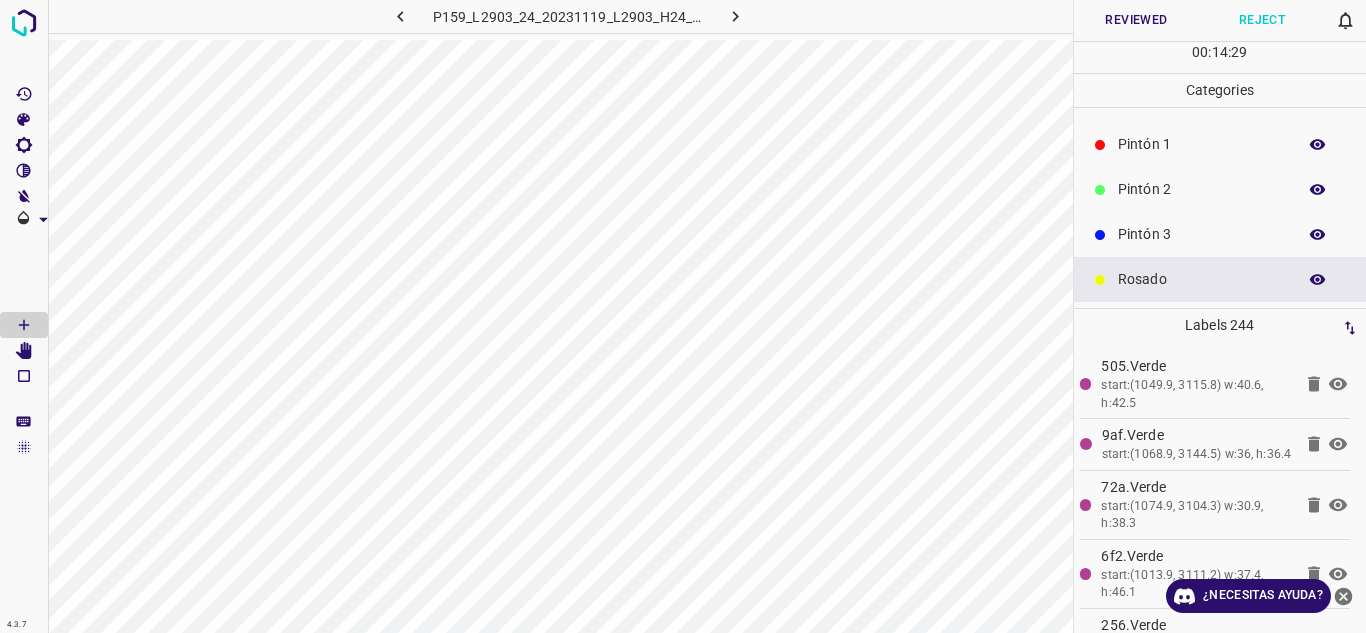 scroll, scrollTop: 0, scrollLeft: 0, axis: both 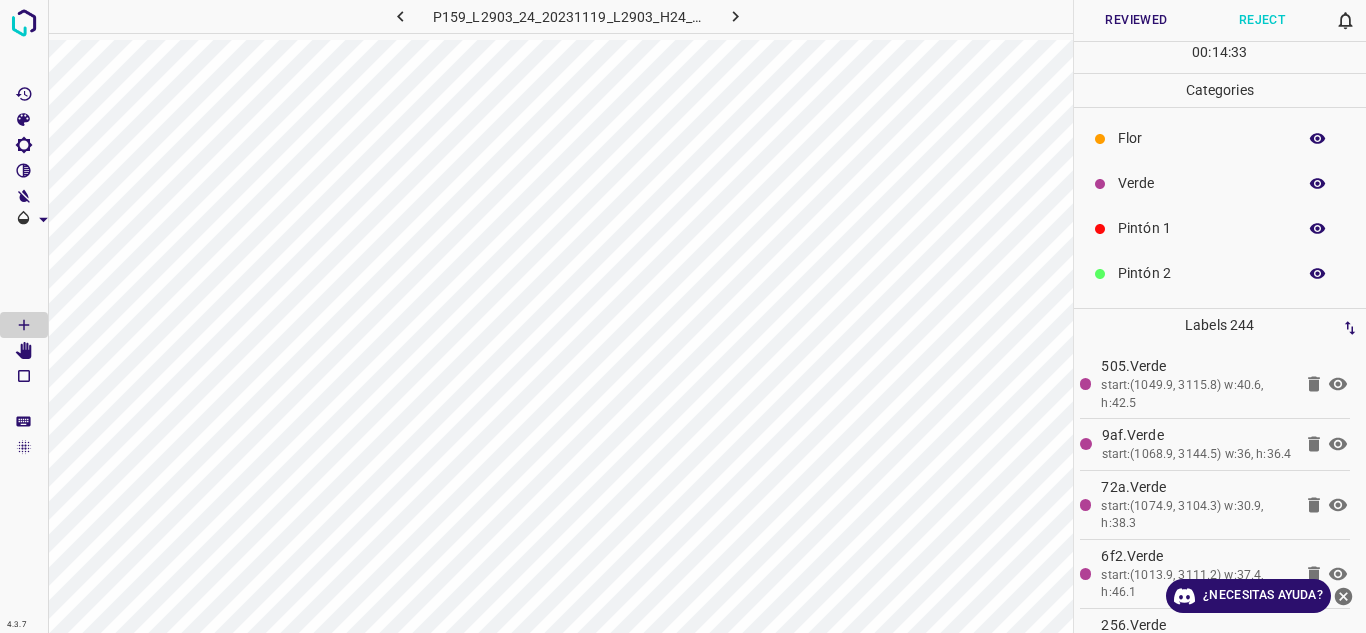 click on "Verde" at bounding box center (1202, 183) 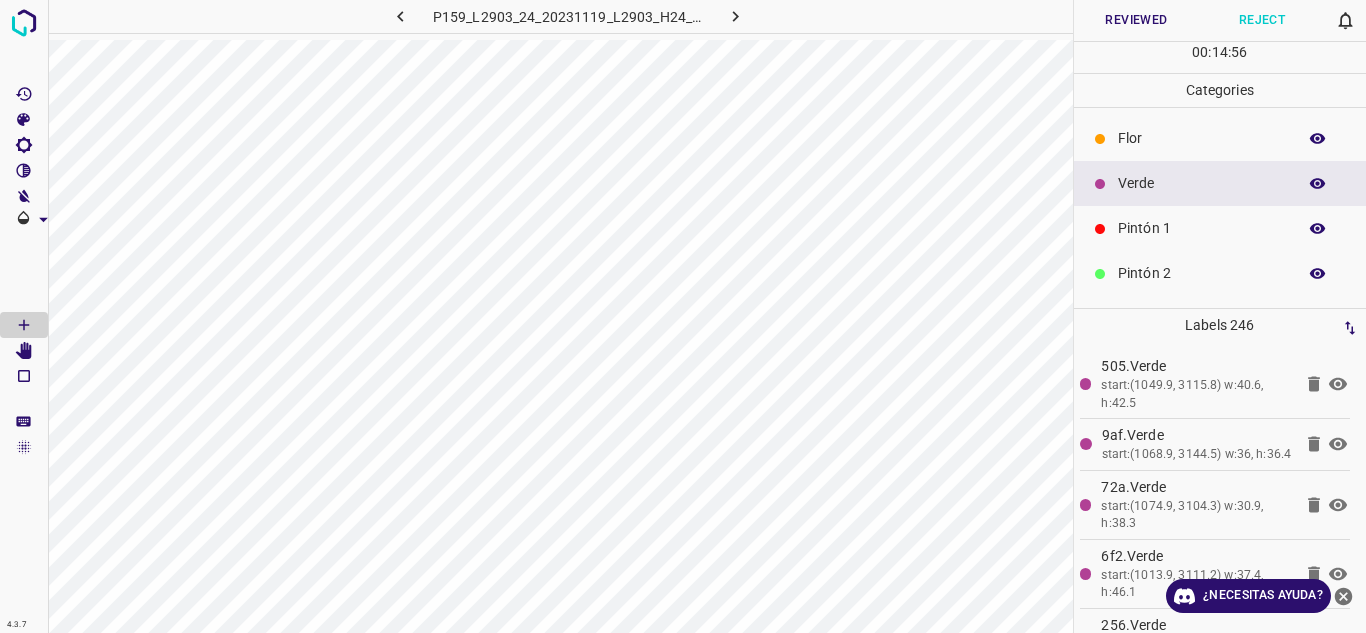 scroll, scrollTop: 176, scrollLeft: 0, axis: vertical 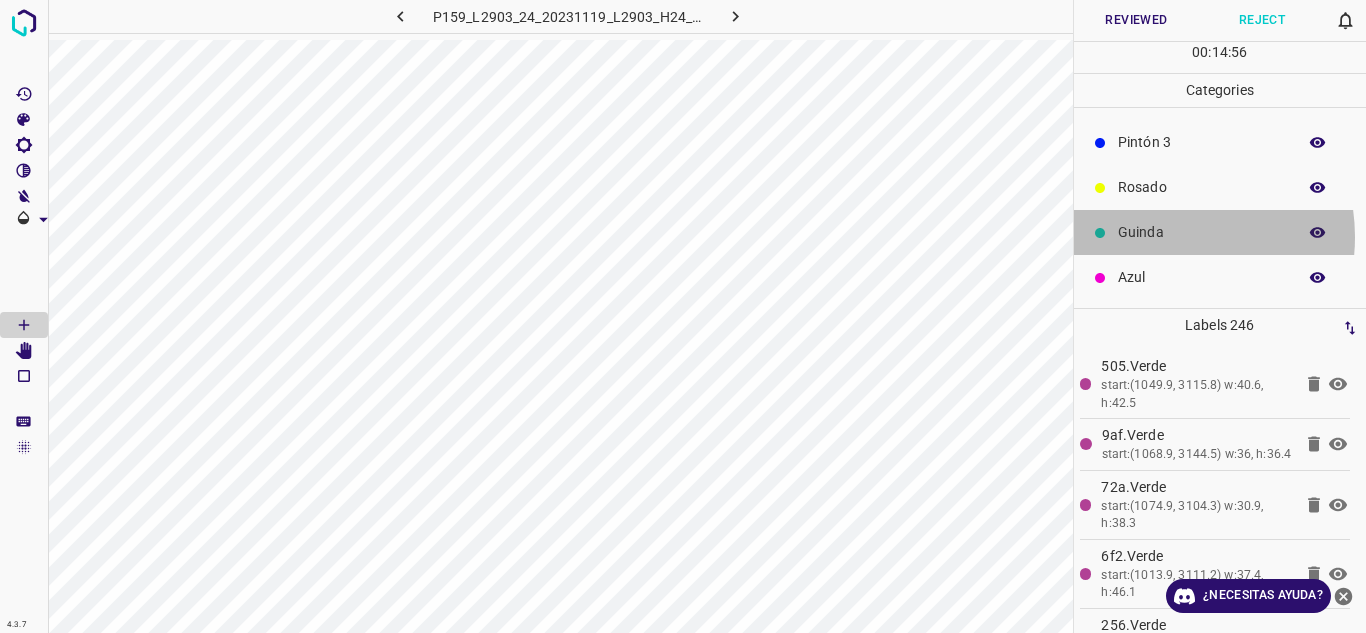 click on "Guinda" at bounding box center [1202, 232] 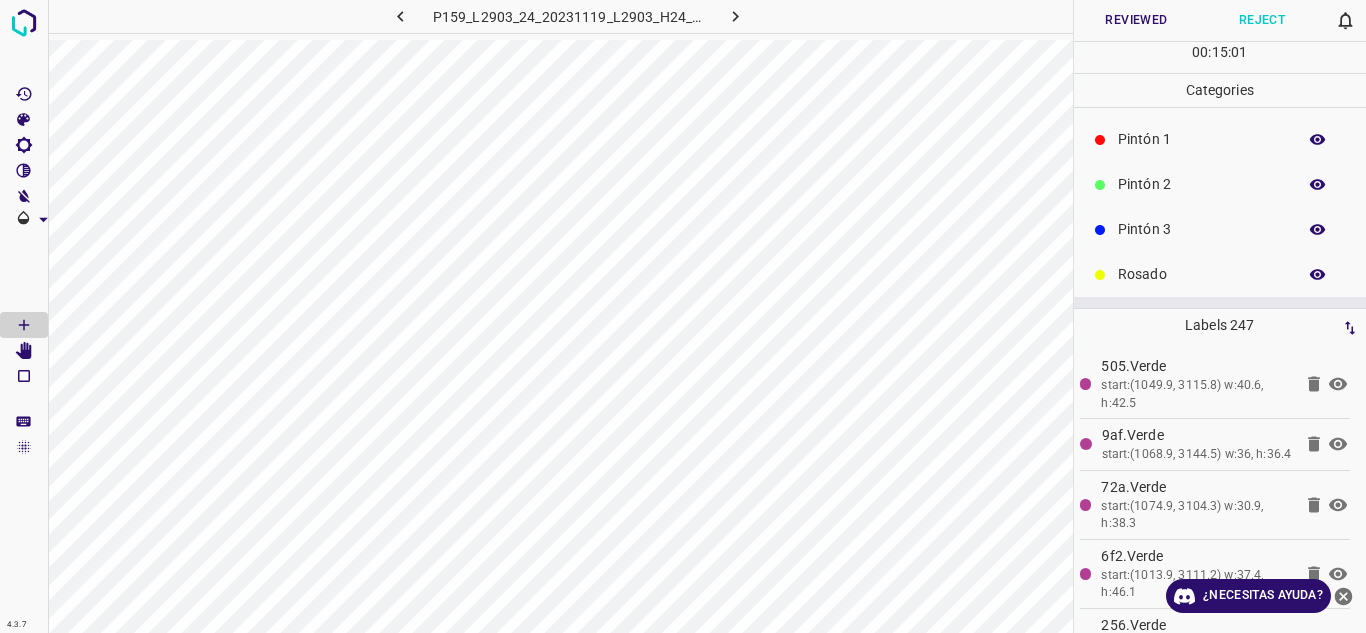 scroll, scrollTop: 0, scrollLeft: 0, axis: both 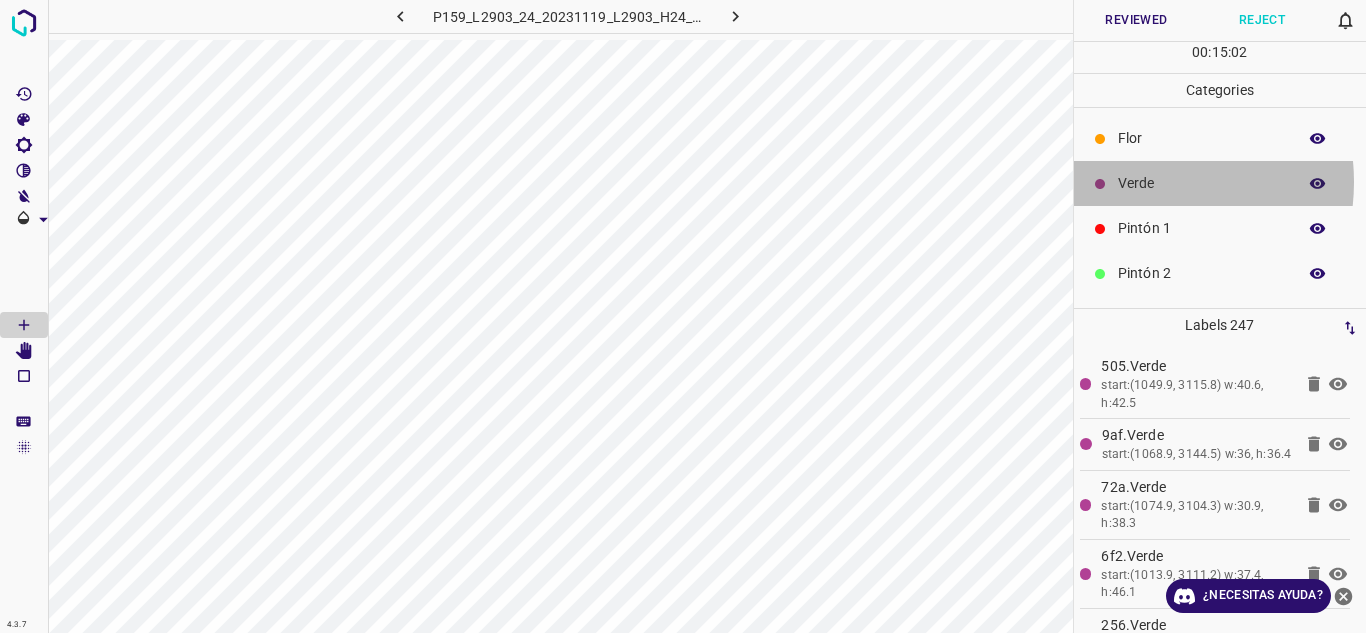 click on "Verde" at bounding box center (1202, 183) 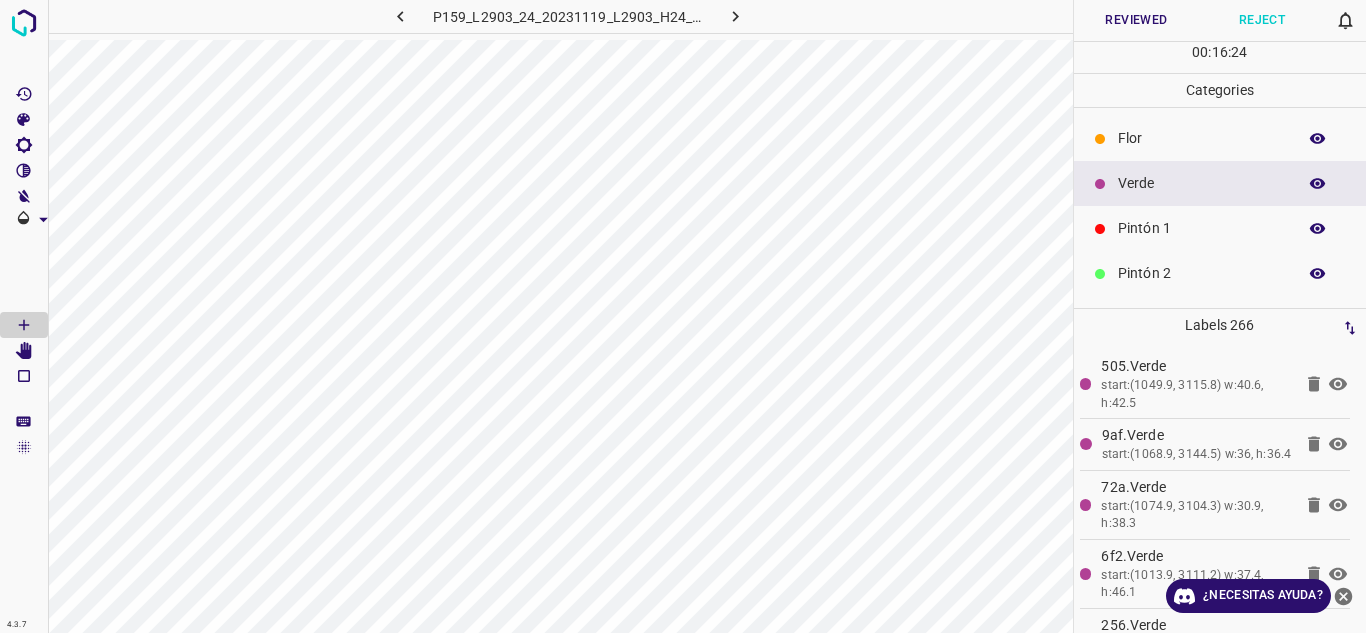 click on "Reviewed" at bounding box center [1137, 20] 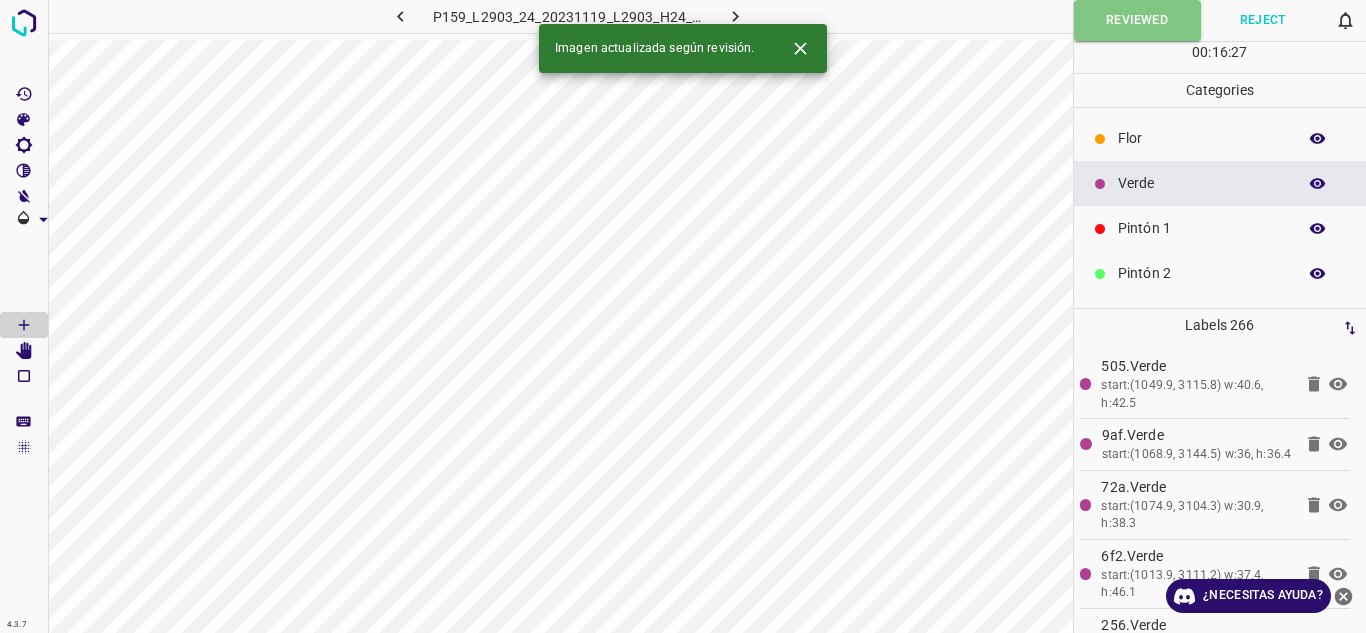 click 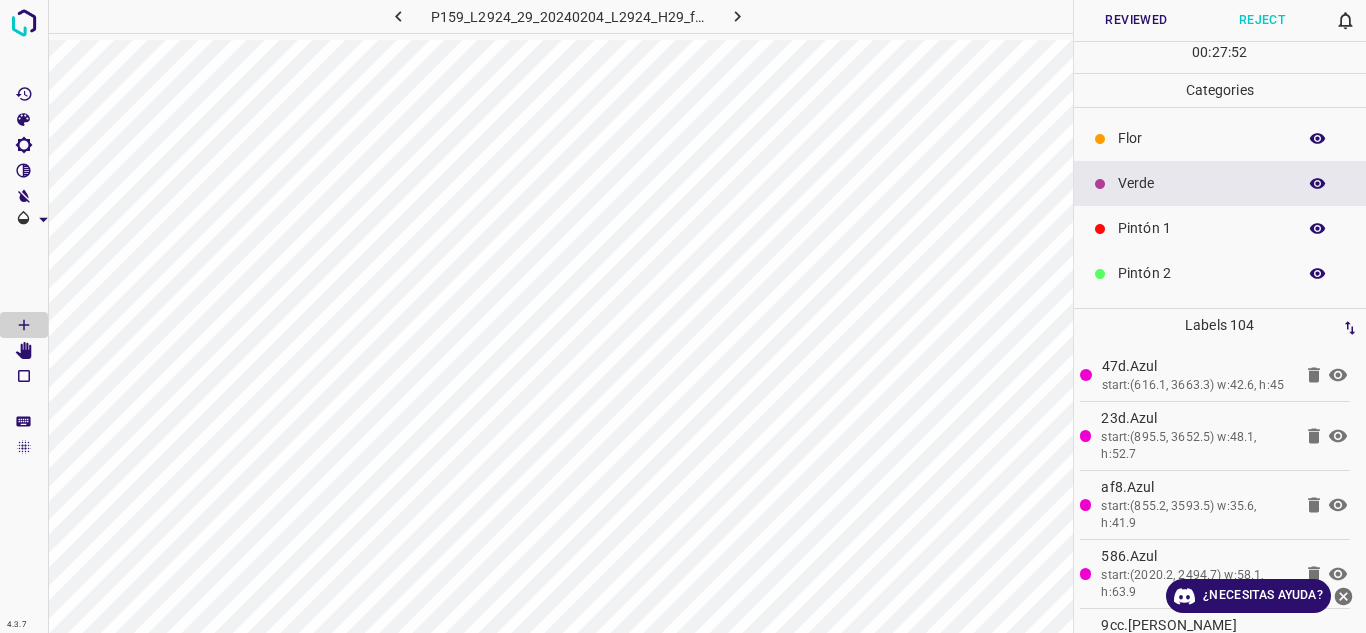 scroll, scrollTop: 176, scrollLeft: 0, axis: vertical 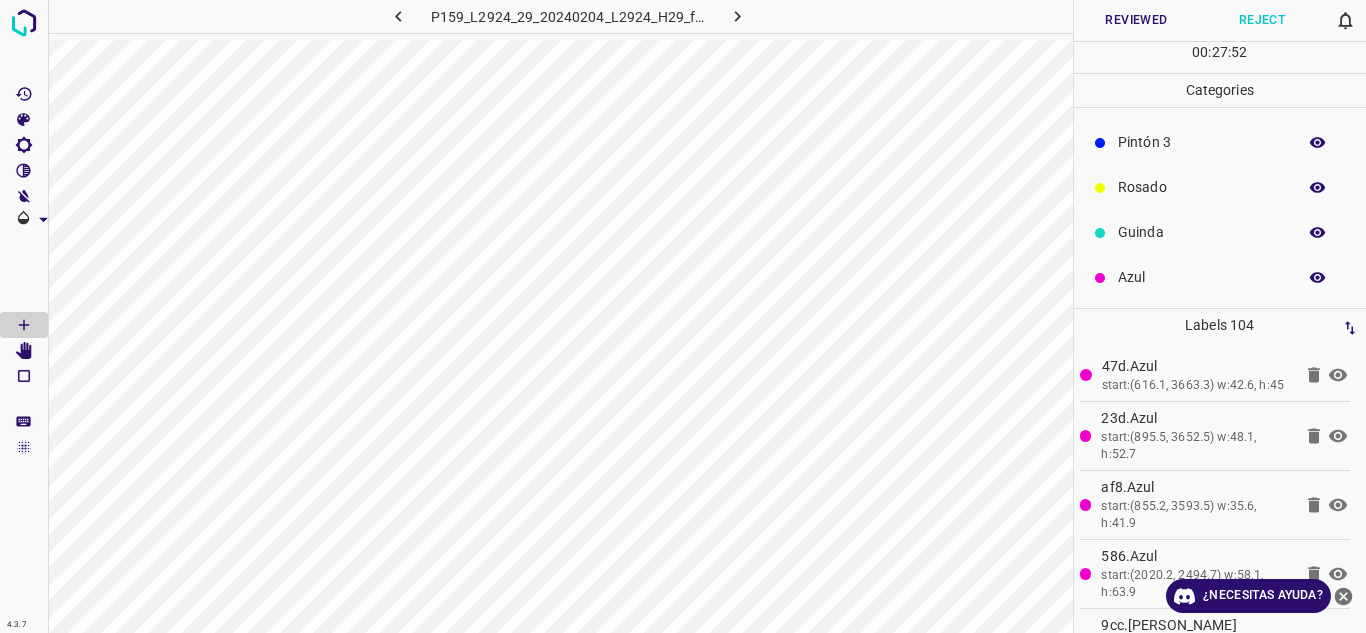 click on "Azul" at bounding box center [1202, 277] 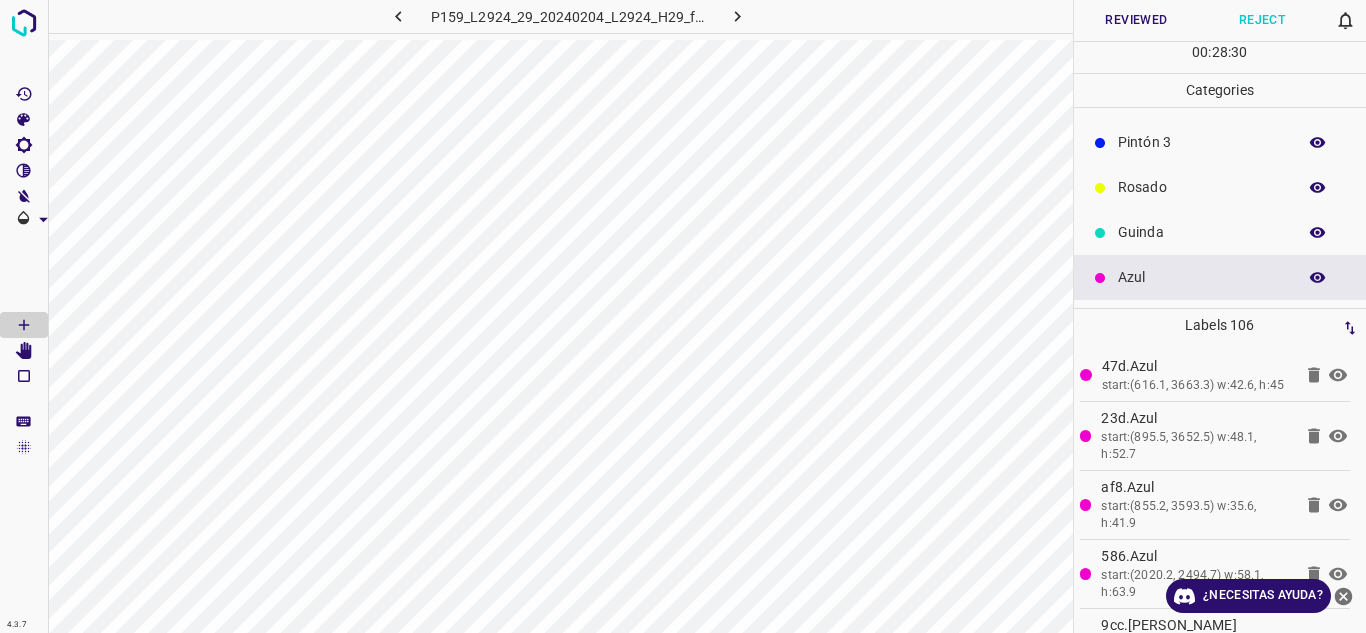 scroll, scrollTop: 0, scrollLeft: 0, axis: both 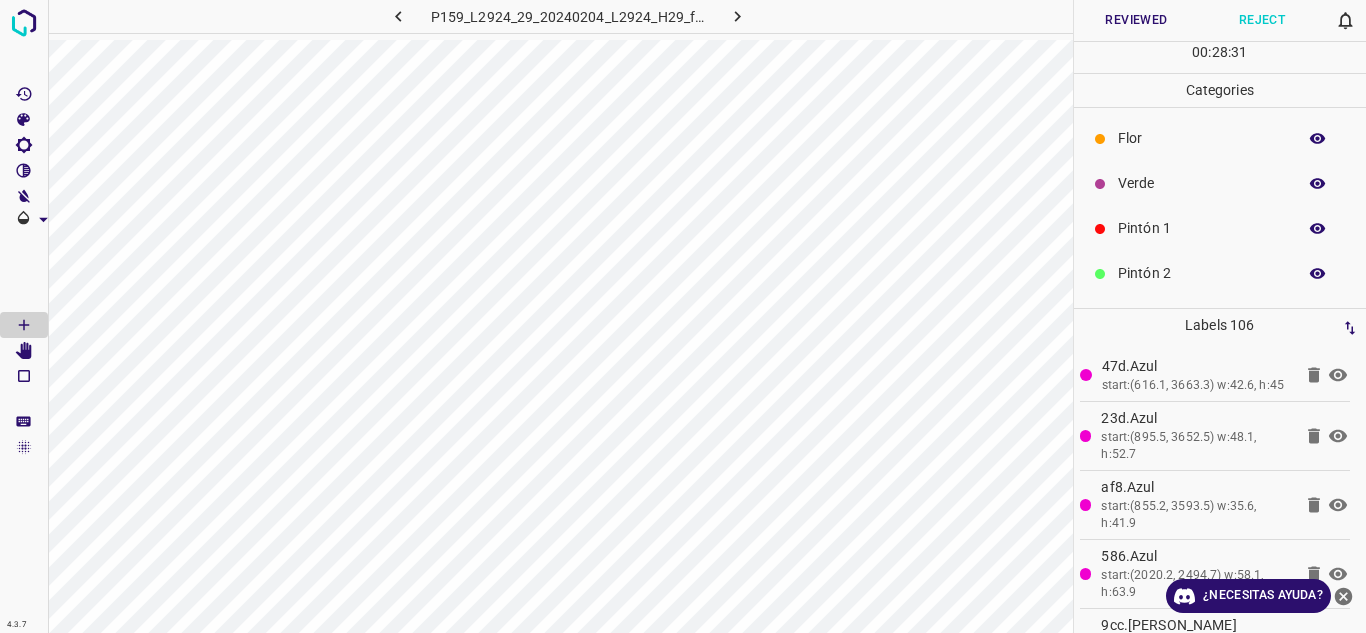 click 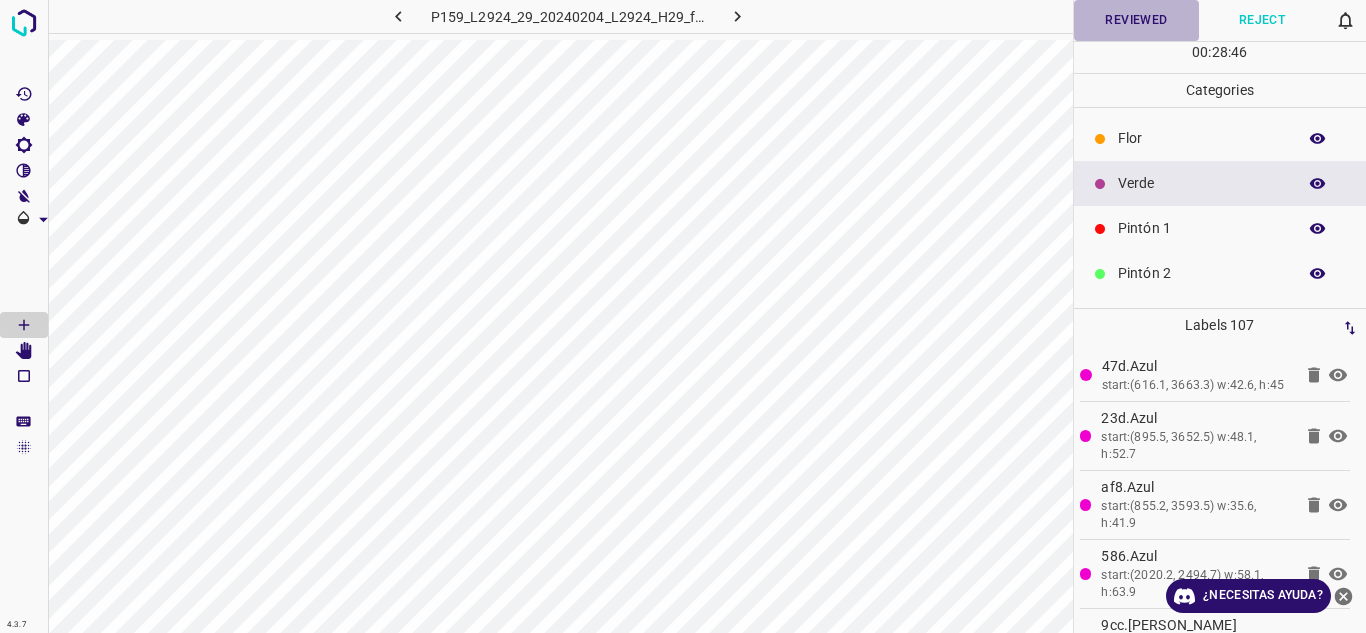 click on "Reviewed" at bounding box center (1137, 20) 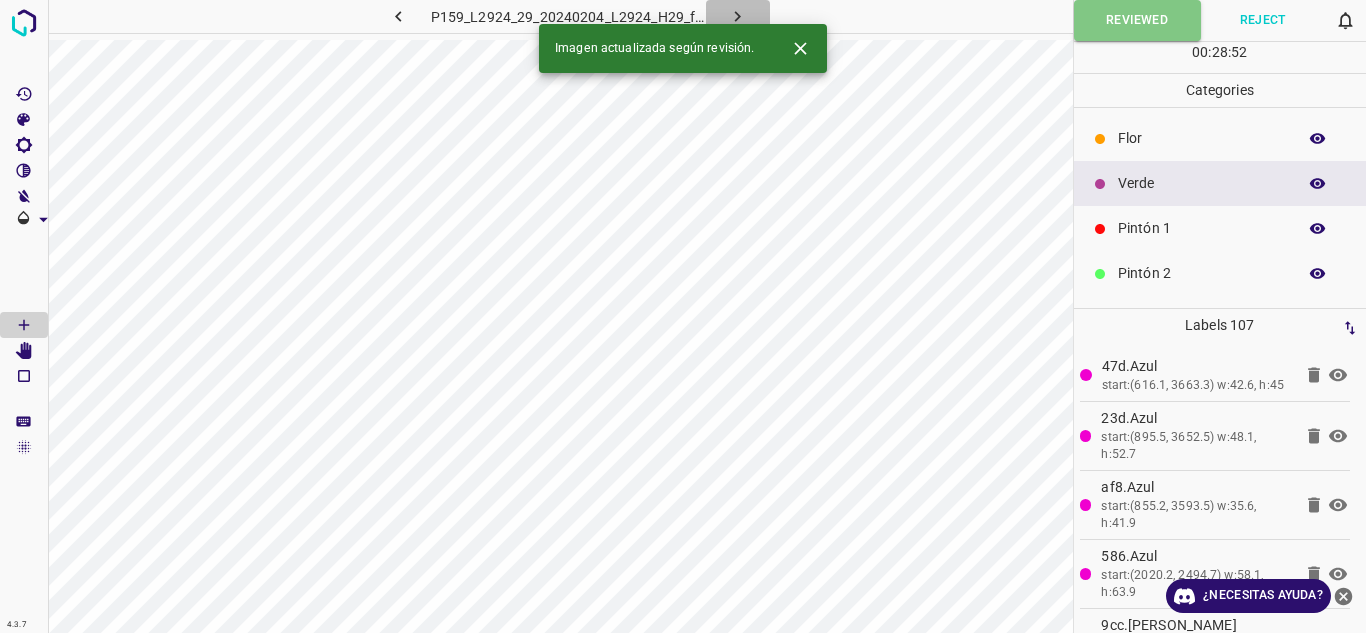 click 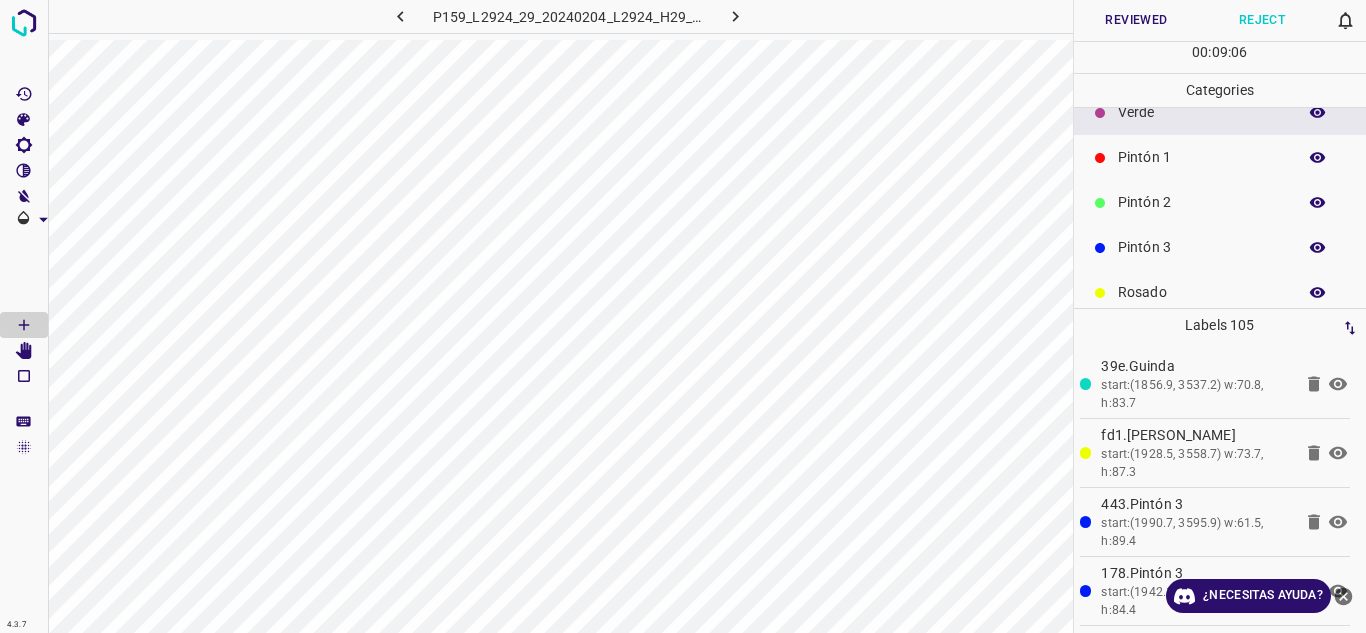 scroll, scrollTop: 176, scrollLeft: 0, axis: vertical 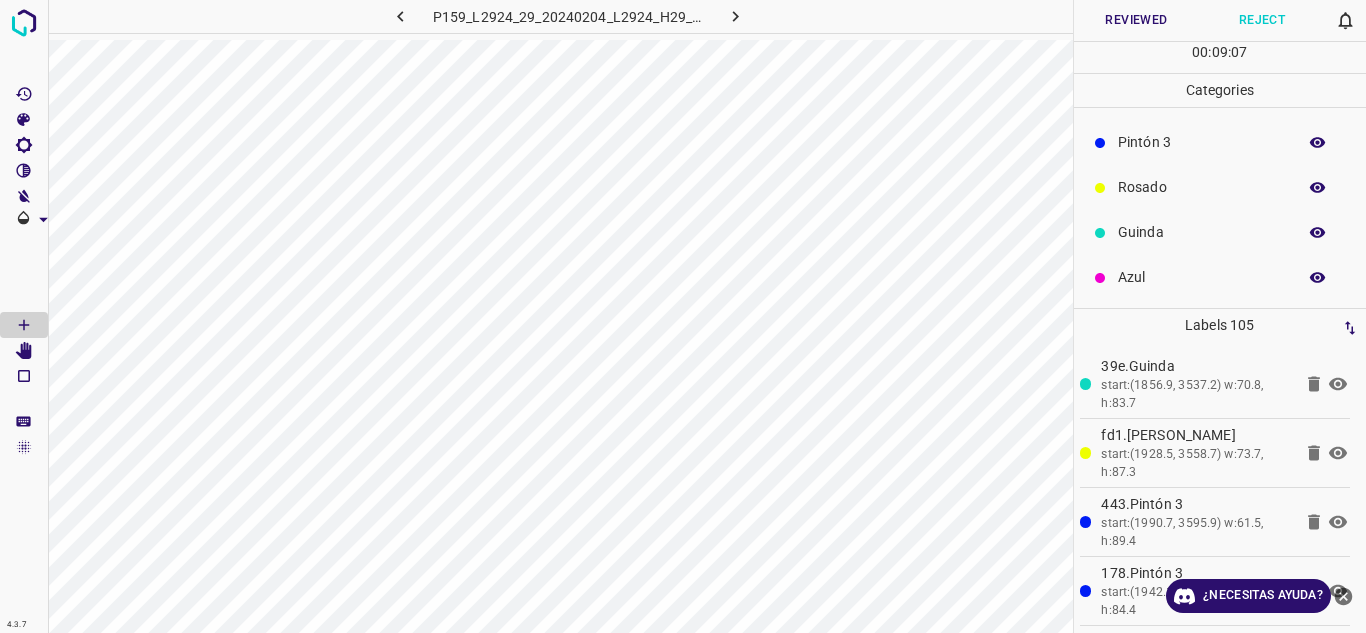 click on "Guinda" at bounding box center [1202, 232] 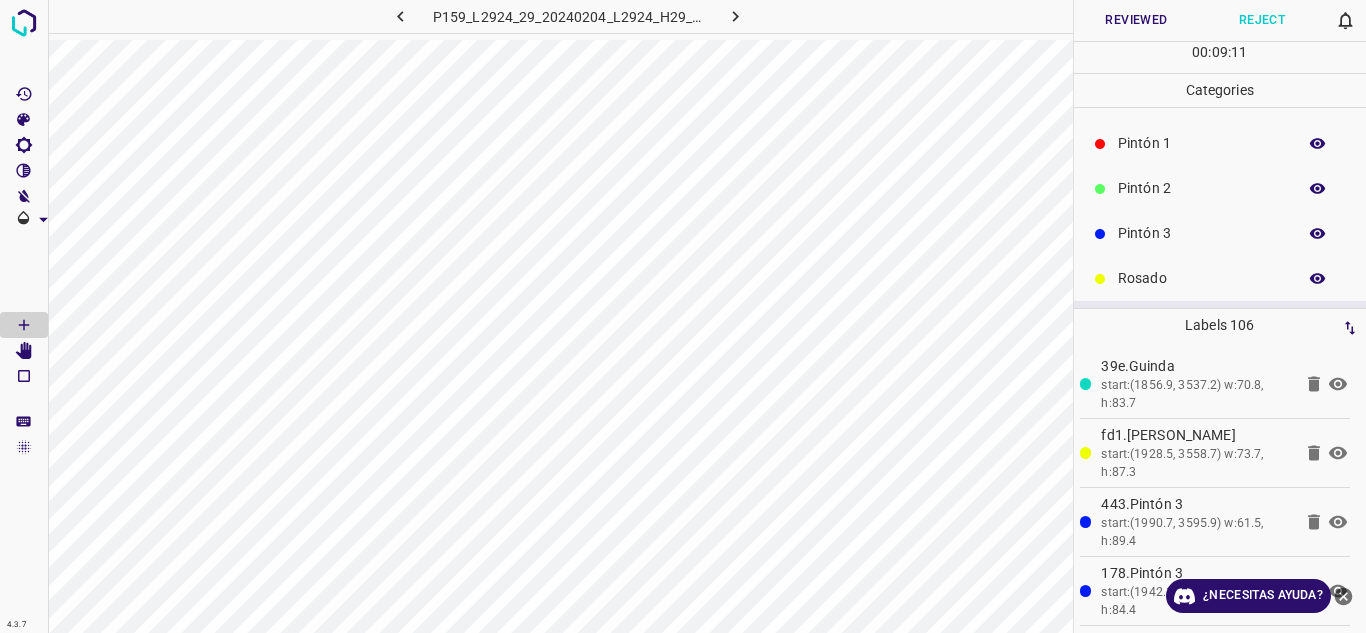 scroll, scrollTop: 0, scrollLeft: 0, axis: both 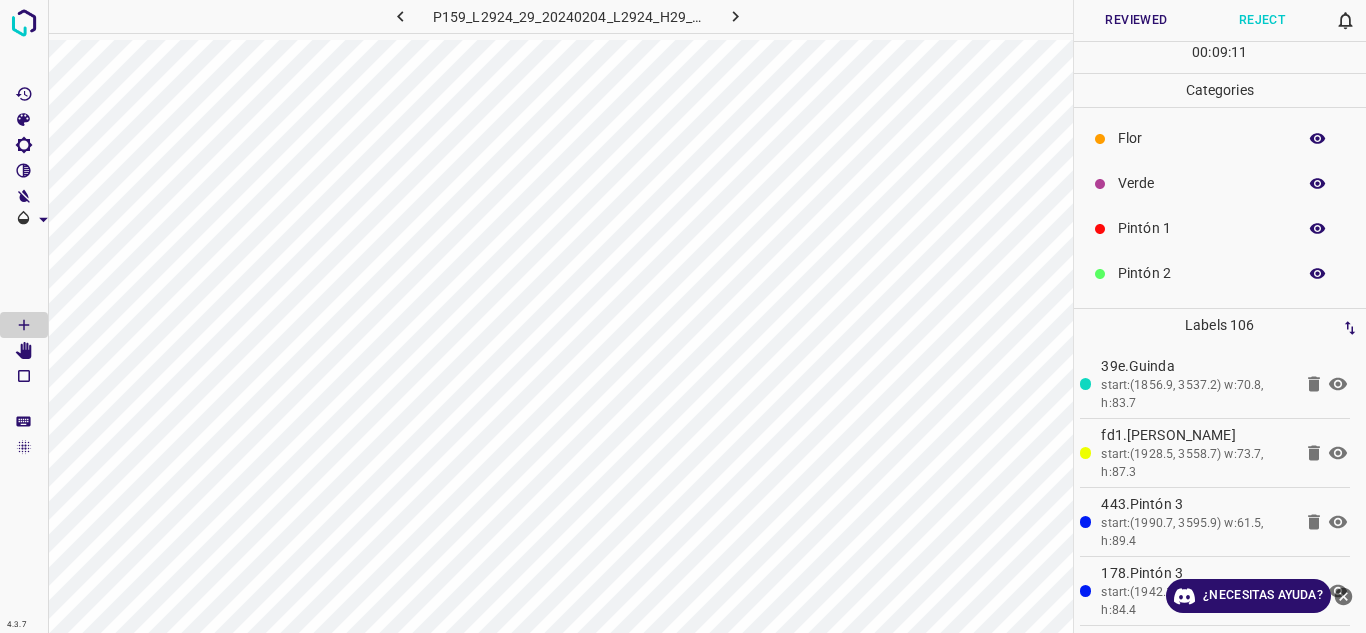 click on "Verde" at bounding box center [1202, 183] 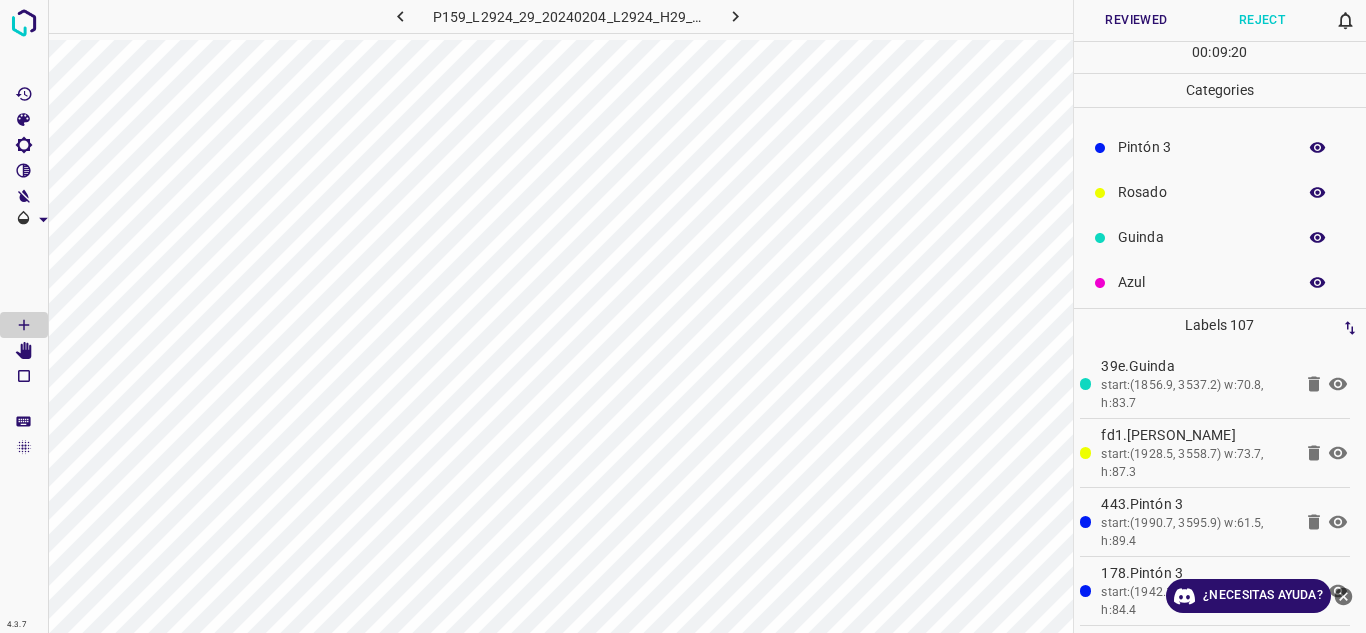 scroll, scrollTop: 176, scrollLeft: 0, axis: vertical 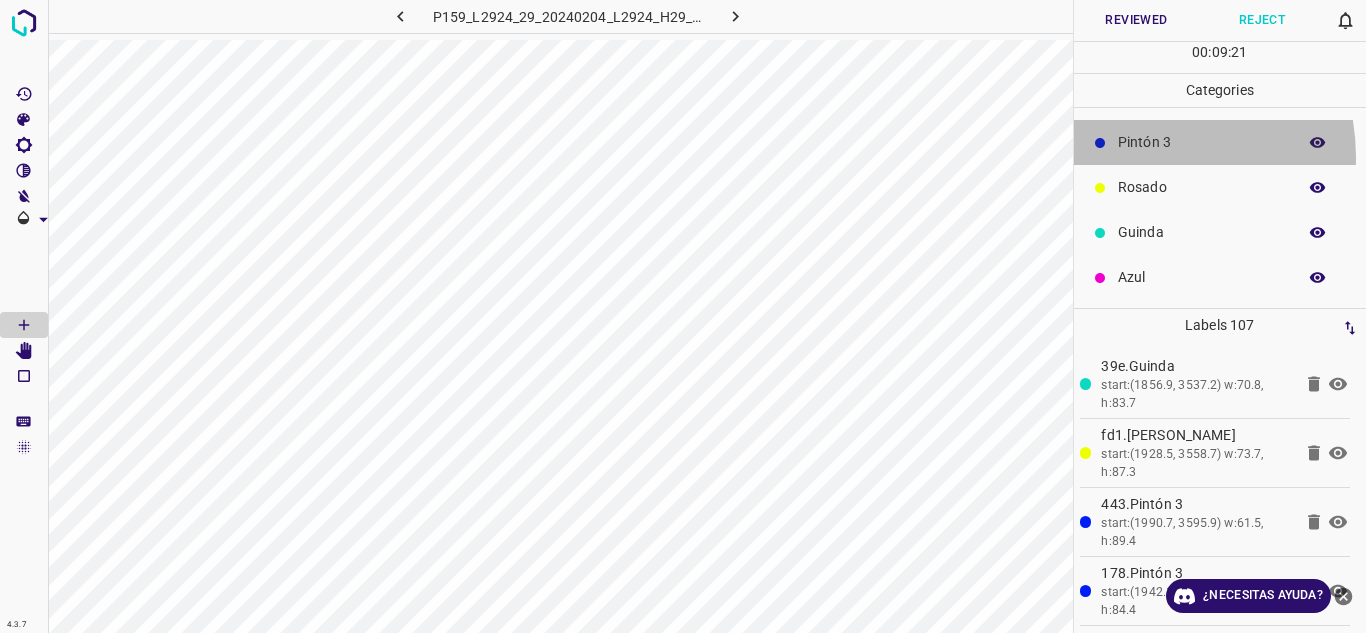 click on "Pintón 3" at bounding box center (1220, 142) 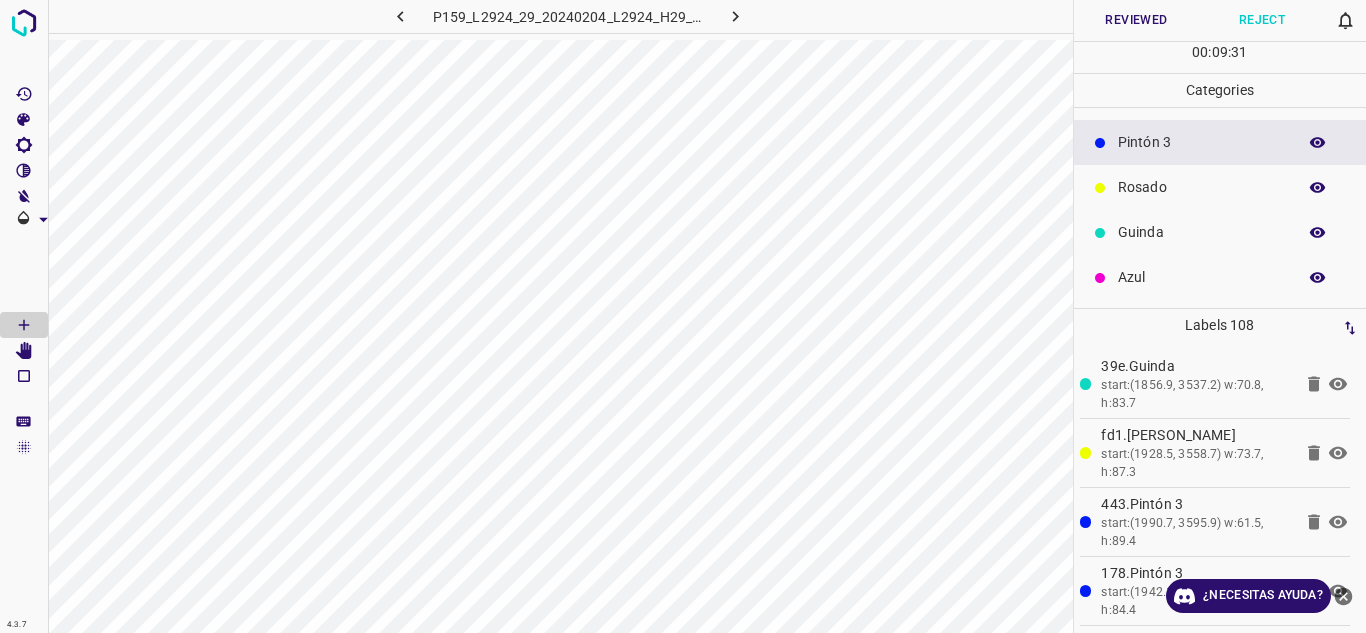 click on "Rosado" at bounding box center [1202, 187] 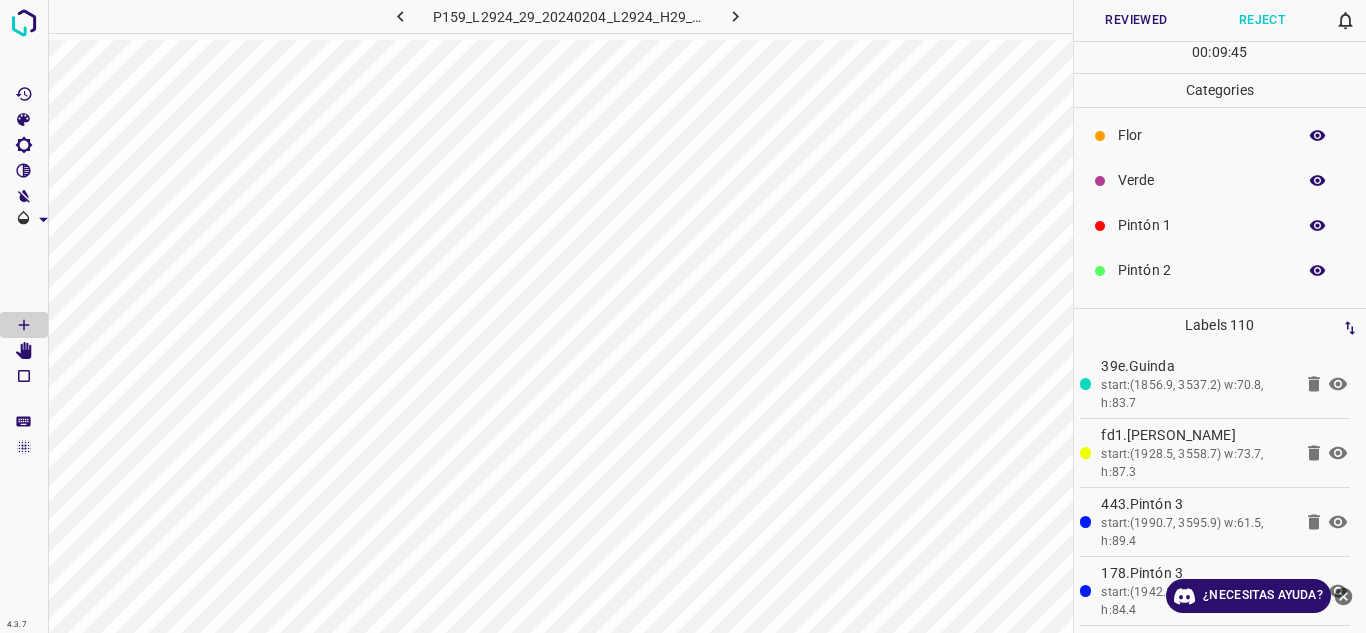 scroll, scrollTop: 0, scrollLeft: 0, axis: both 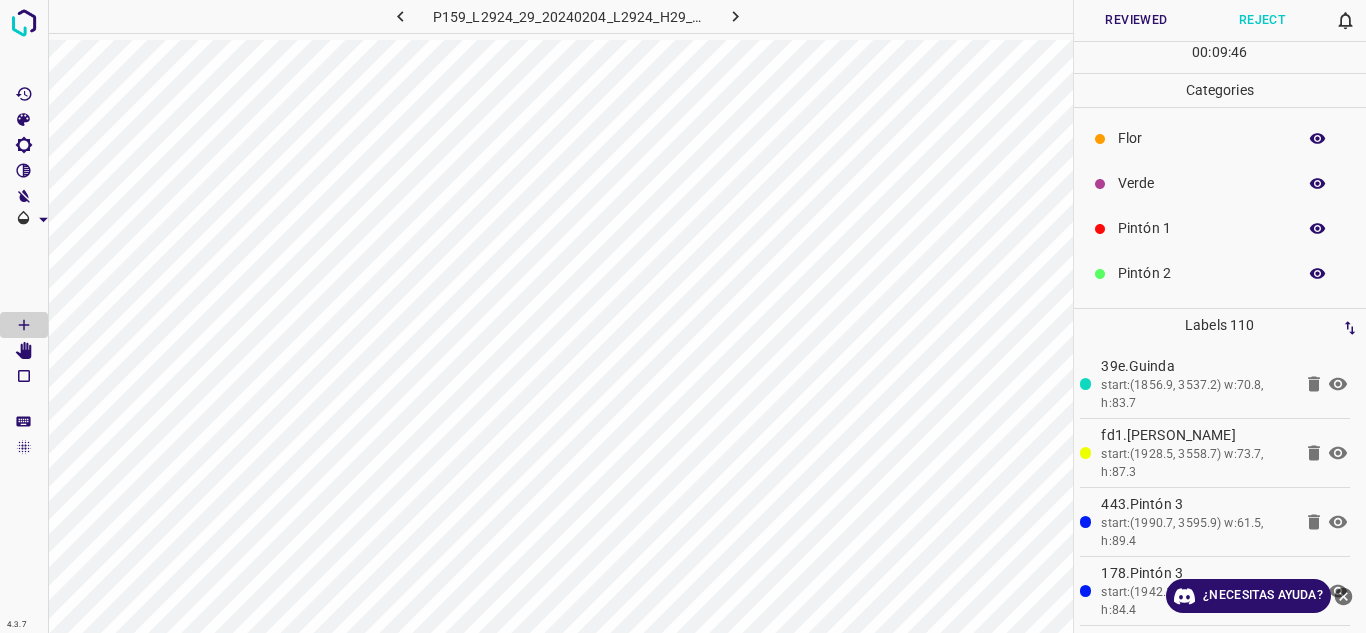click on "Verde" at bounding box center [1202, 183] 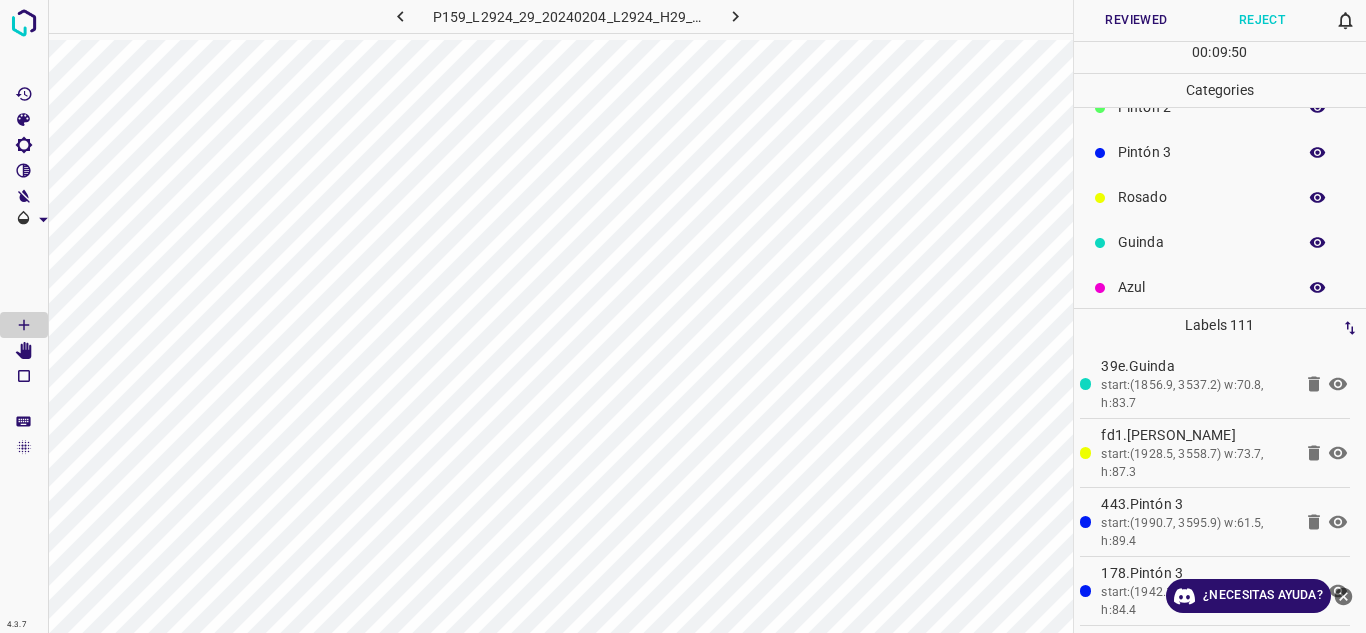 scroll, scrollTop: 176, scrollLeft: 0, axis: vertical 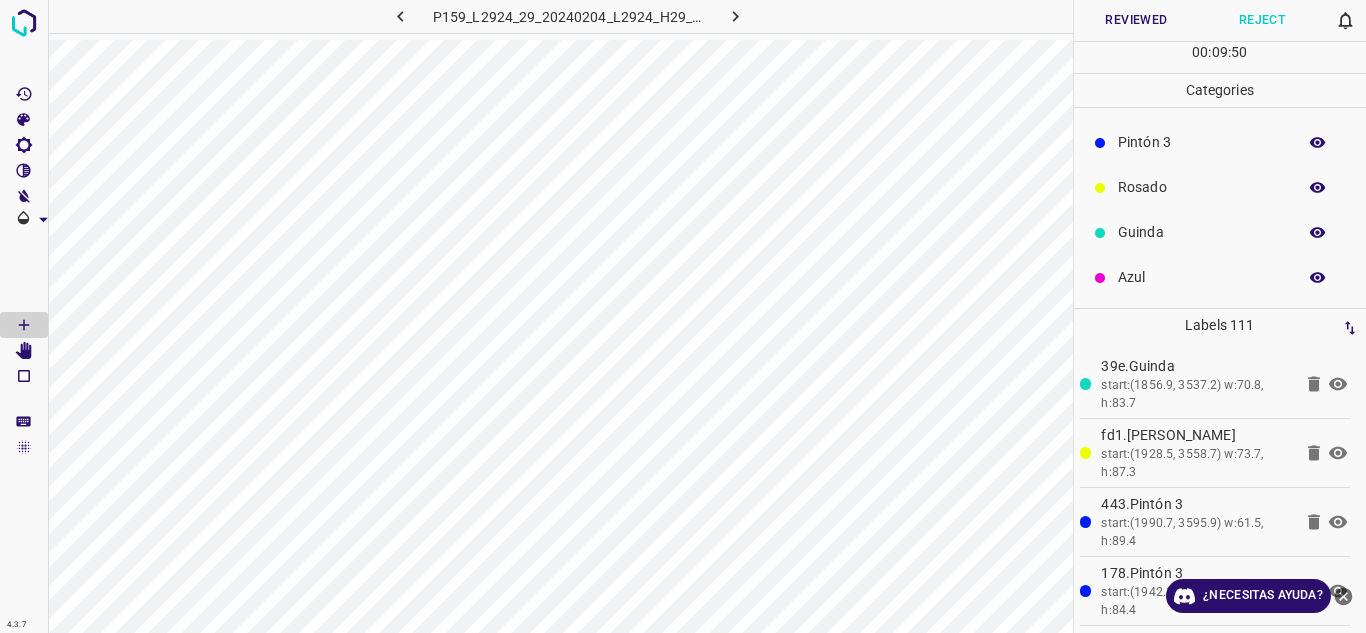 drag, startPoint x: 1164, startPoint y: 232, endPoint x: 1148, endPoint y: 231, distance: 16.03122 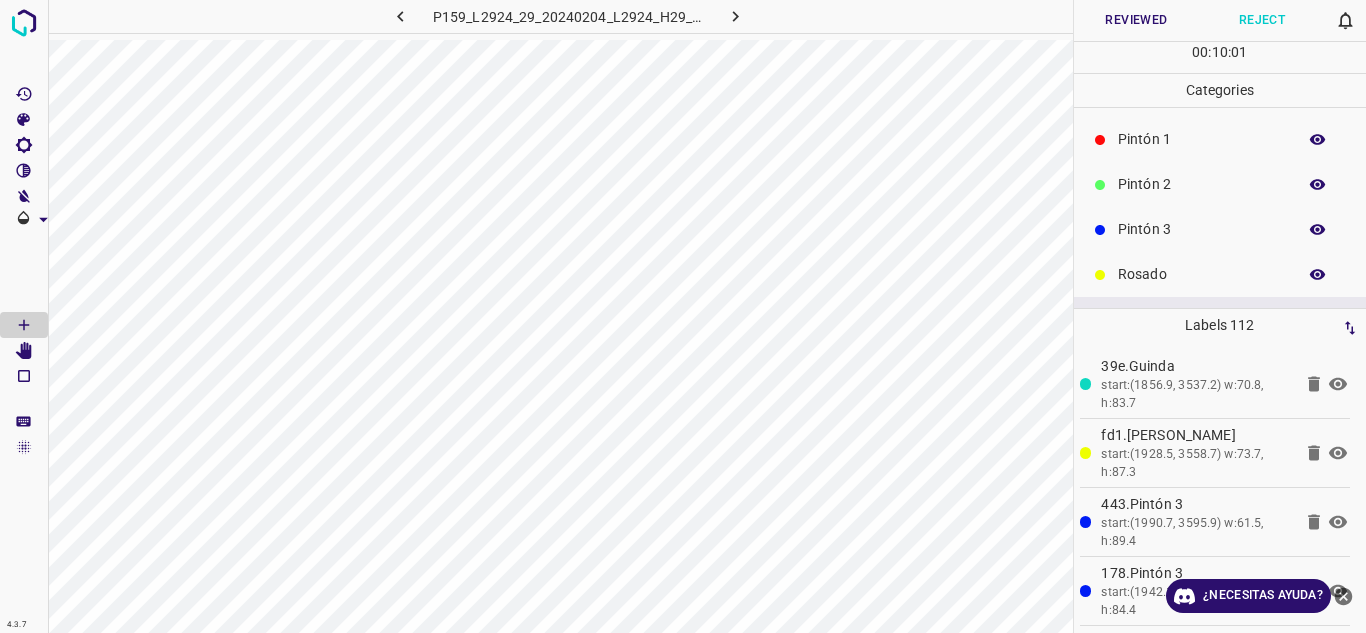 scroll, scrollTop: 0, scrollLeft: 0, axis: both 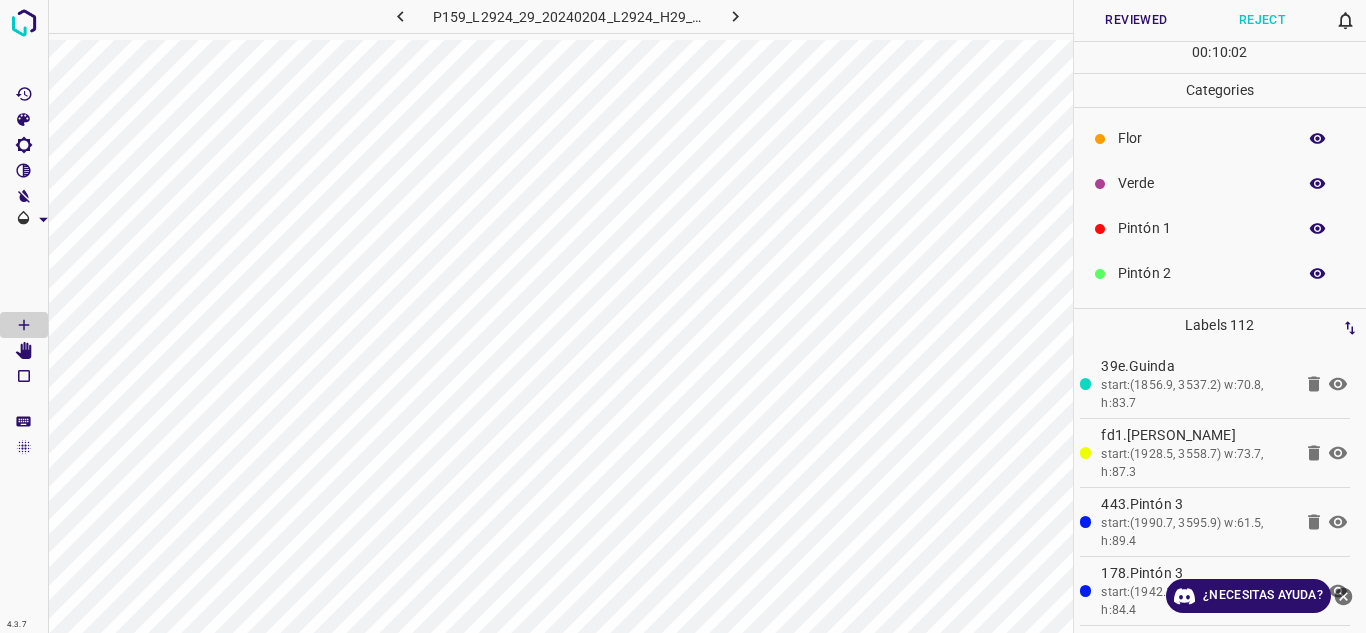 drag, startPoint x: 1195, startPoint y: 187, endPoint x: 1093, endPoint y: 218, distance: 106.60675 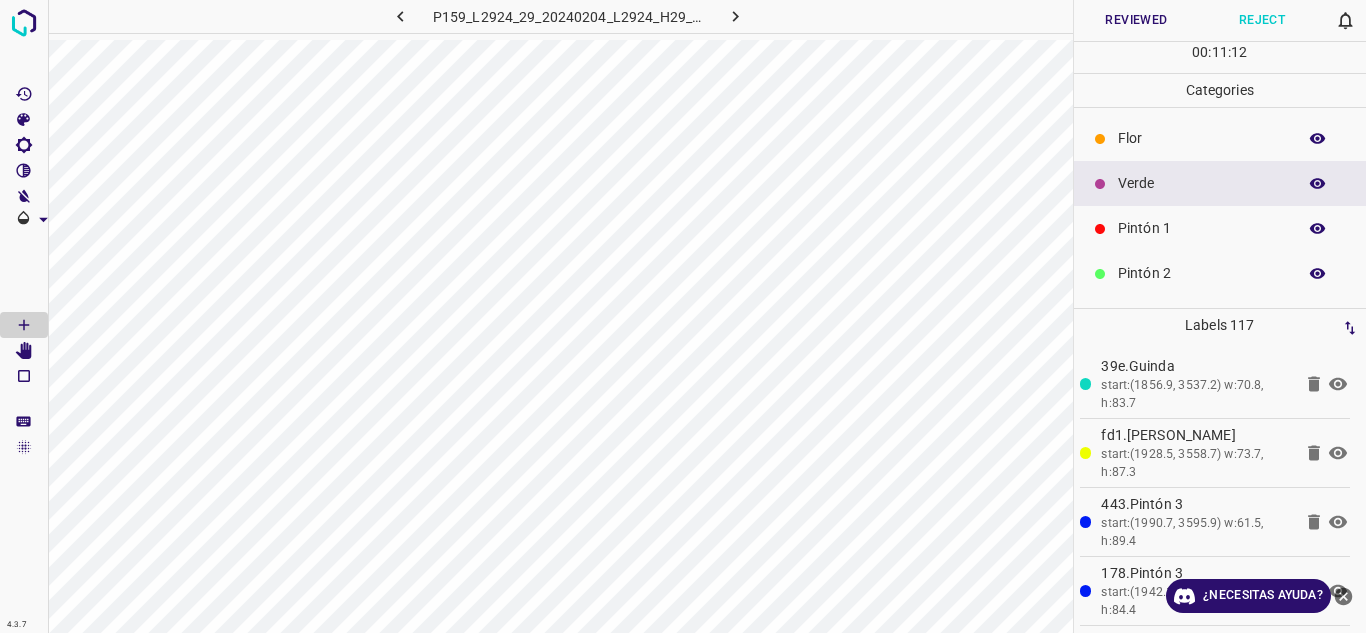 click on "Pintón 1" at bounding box center (1202, 228) 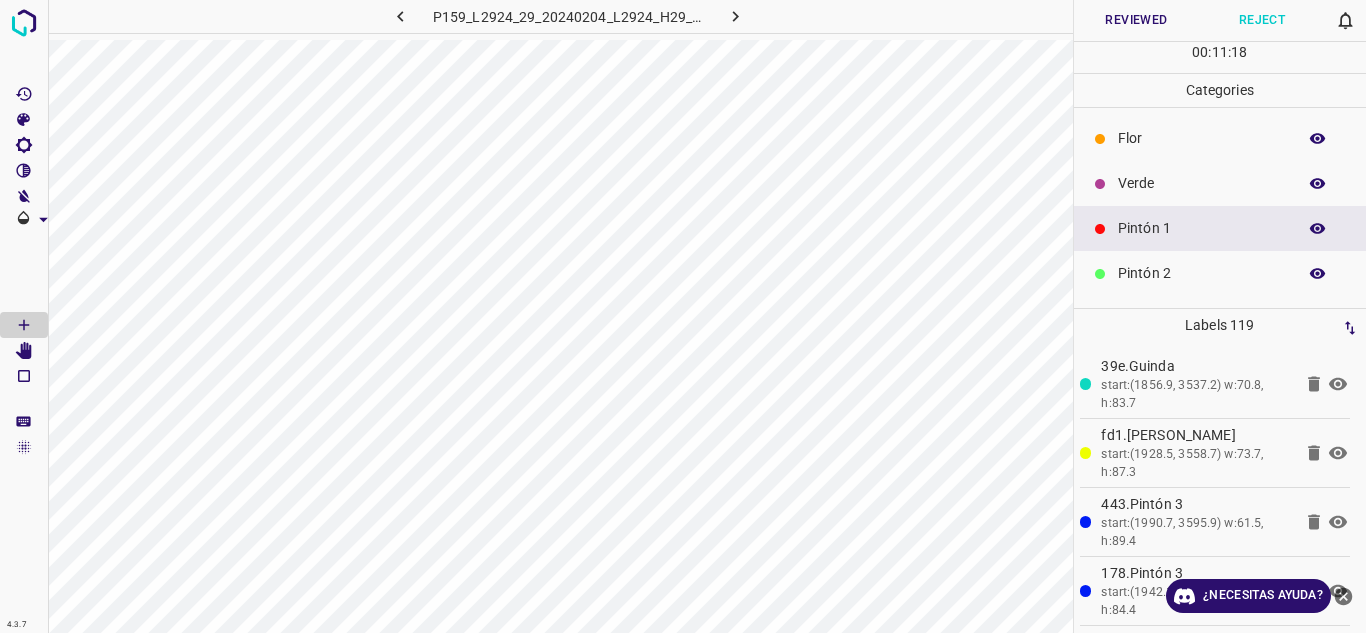 click at bounding box center [1100, 183] 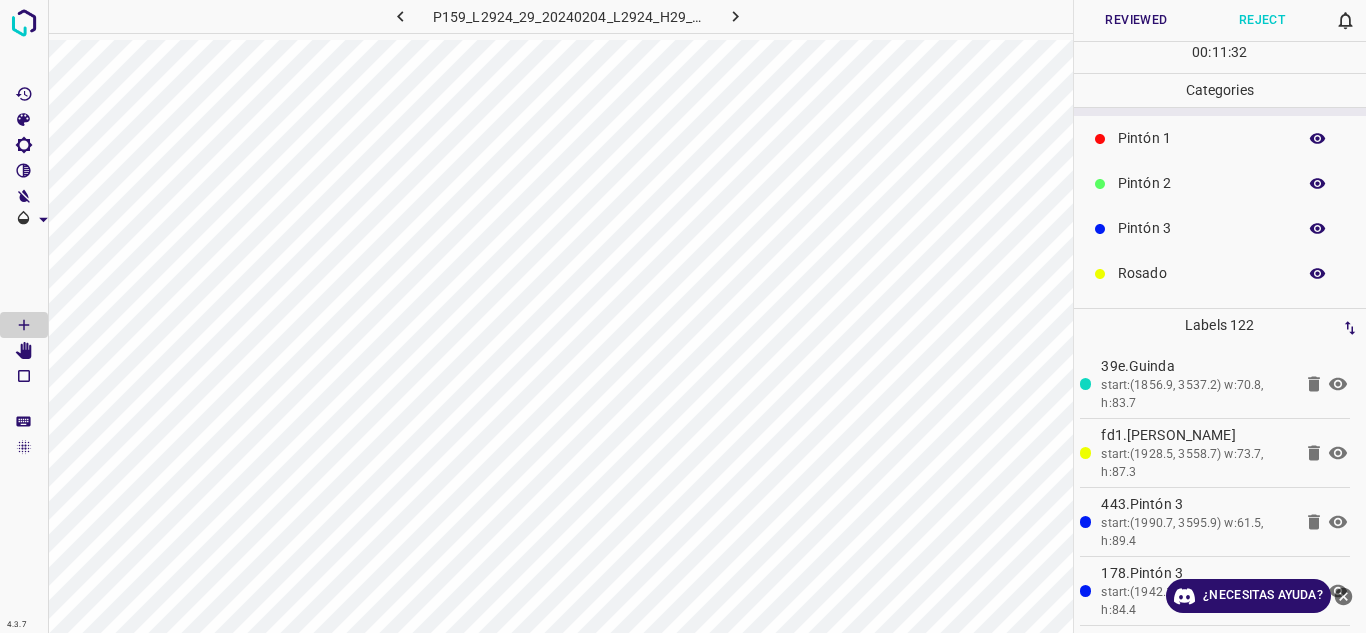 scroll, scrollTop: 176, scrollLeft: 0, axis: vertical 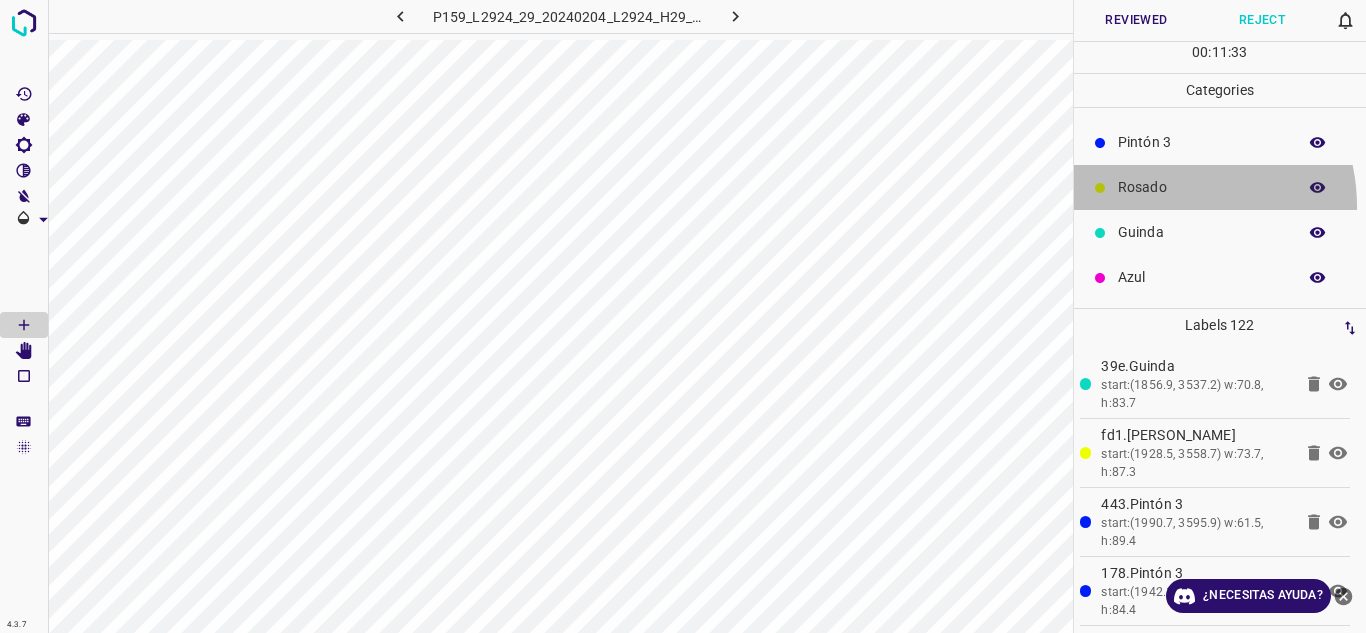 click on "Rosado" at bounding box center [1220, 187] 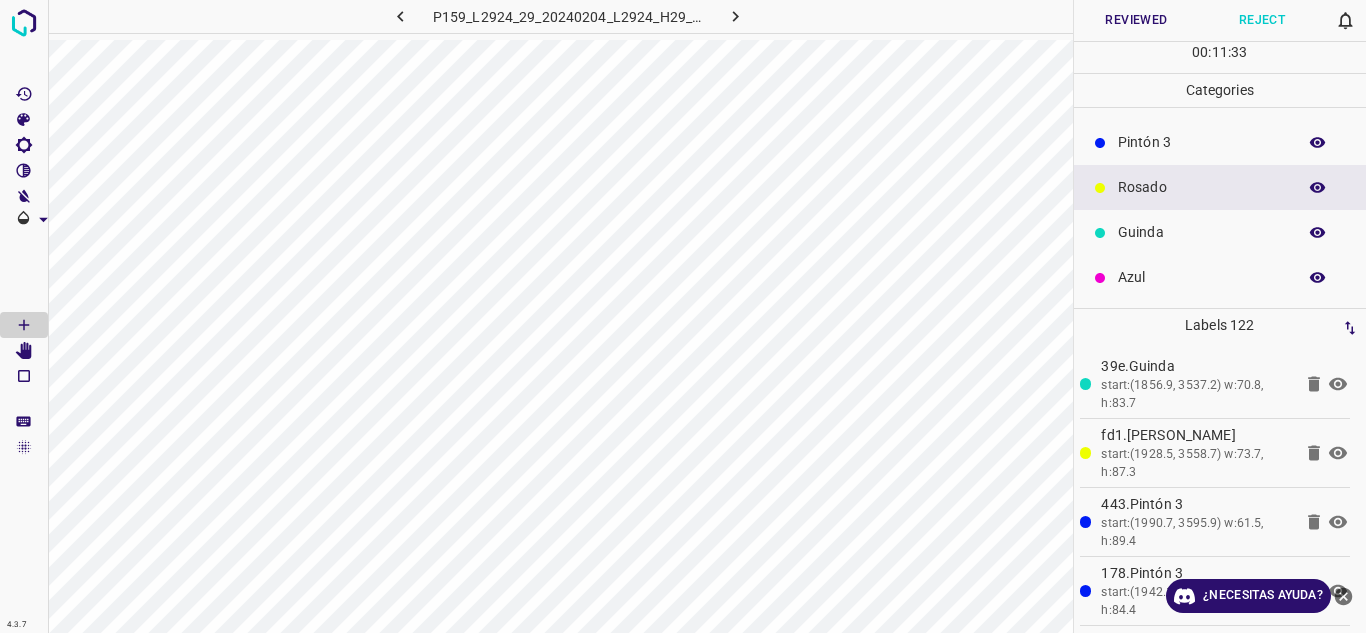 click on "Guinda" at bounding box center (1202, 232) 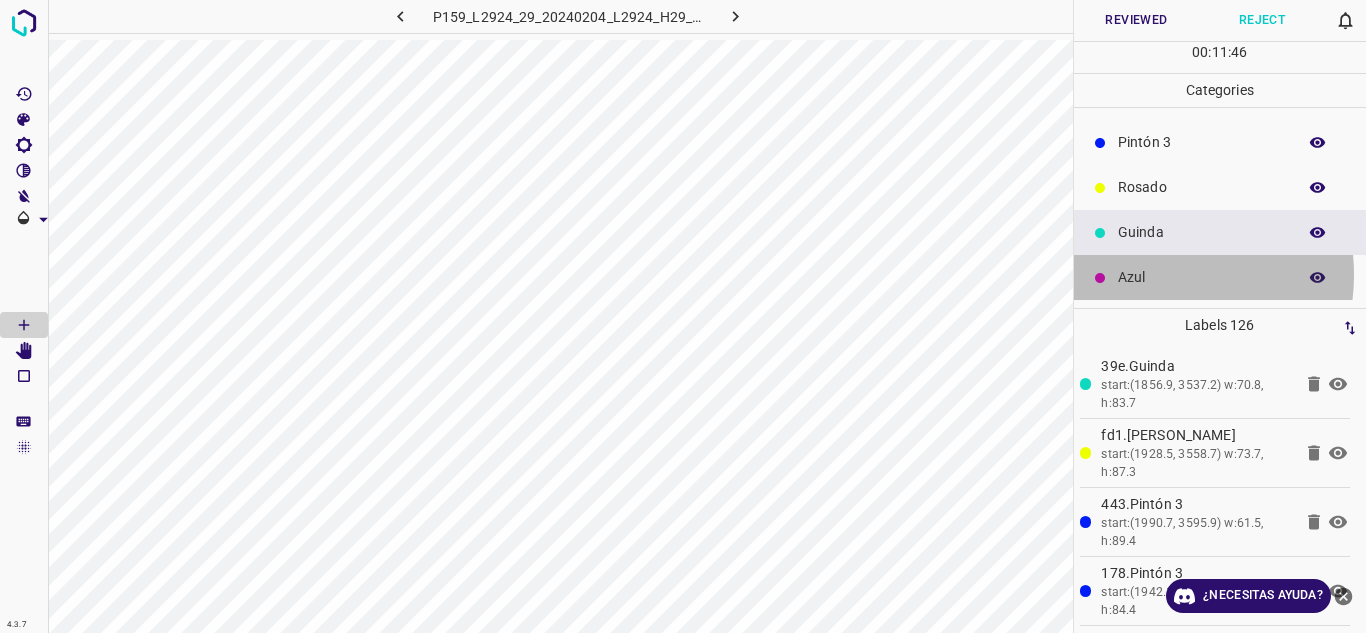 click on "Azul" at bounding box center [1202, 277] 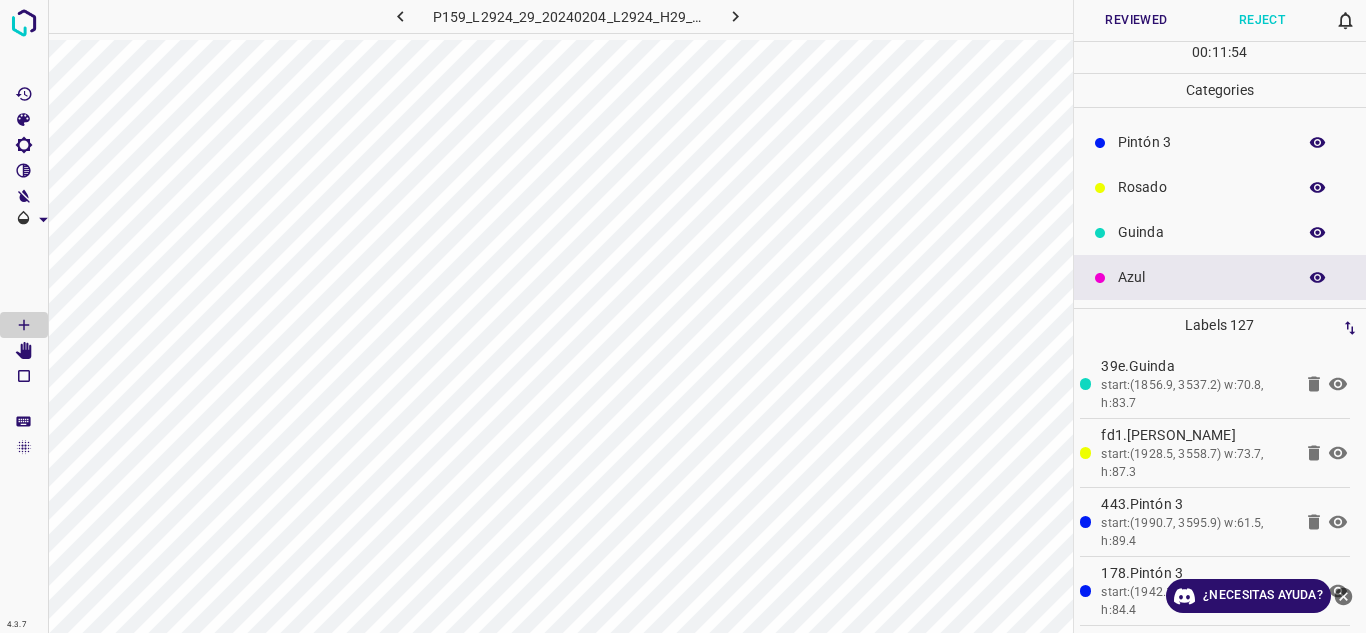 click on "Guinda" at bounding box center (1220, 232) 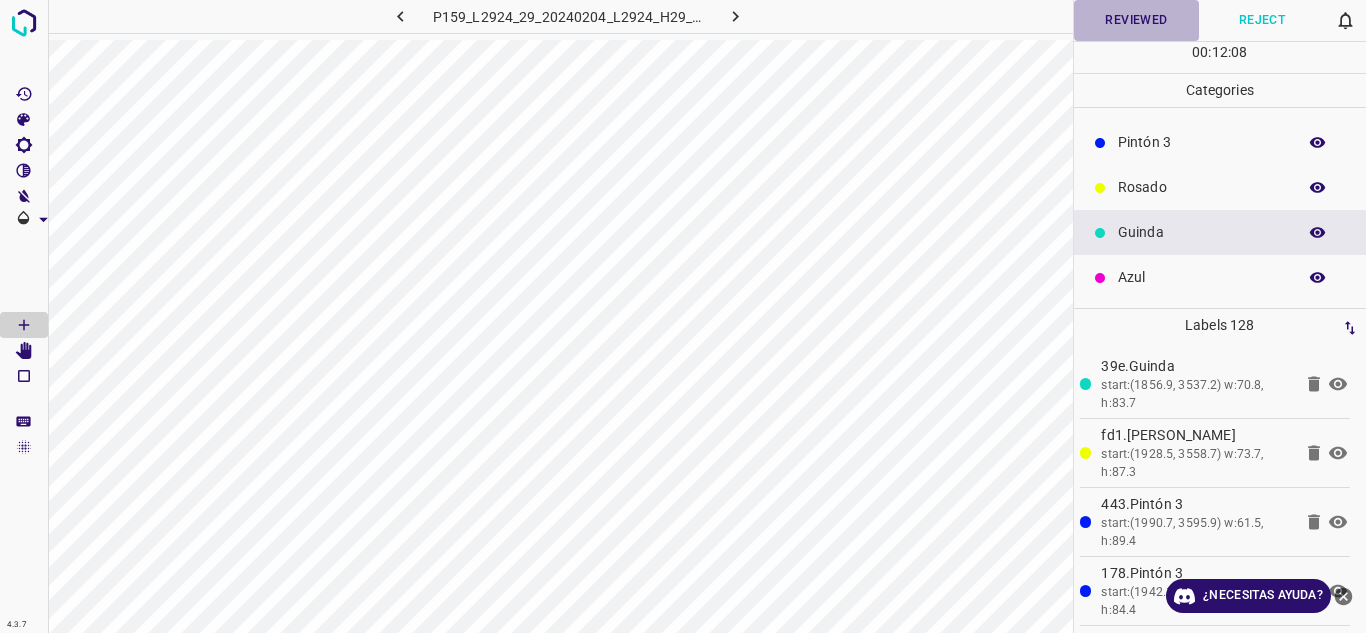 click on "Reviewed" at bounding box center [1137, 20] 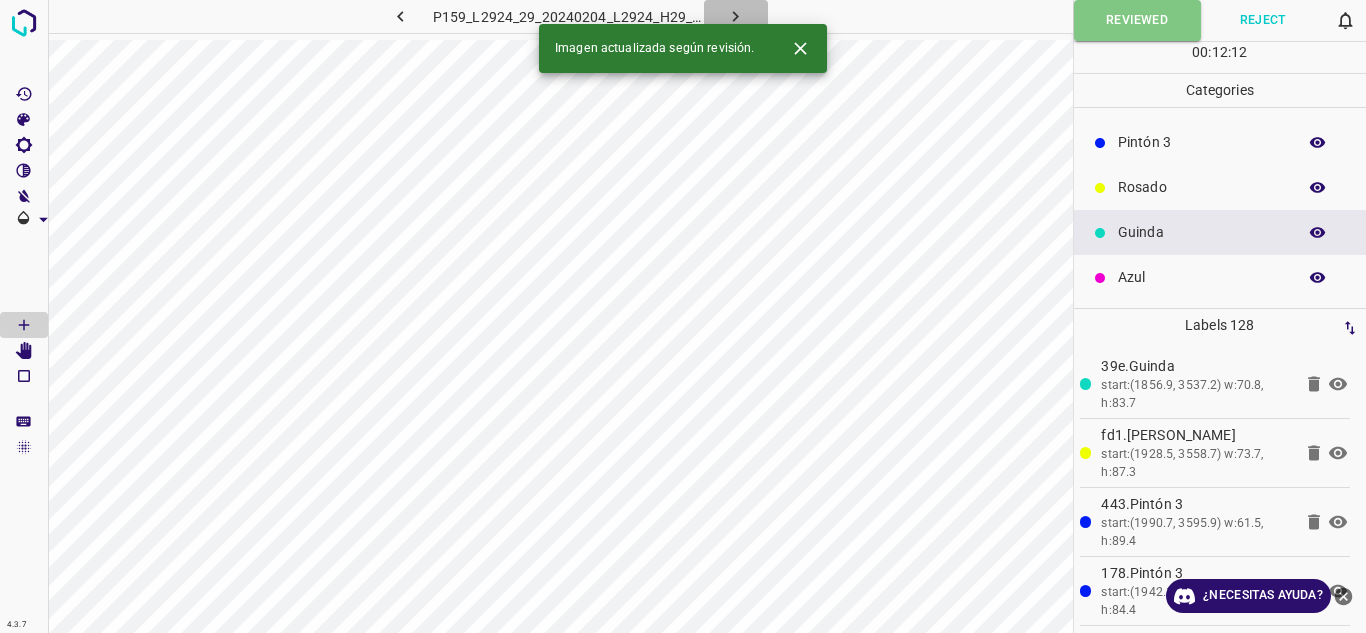 click 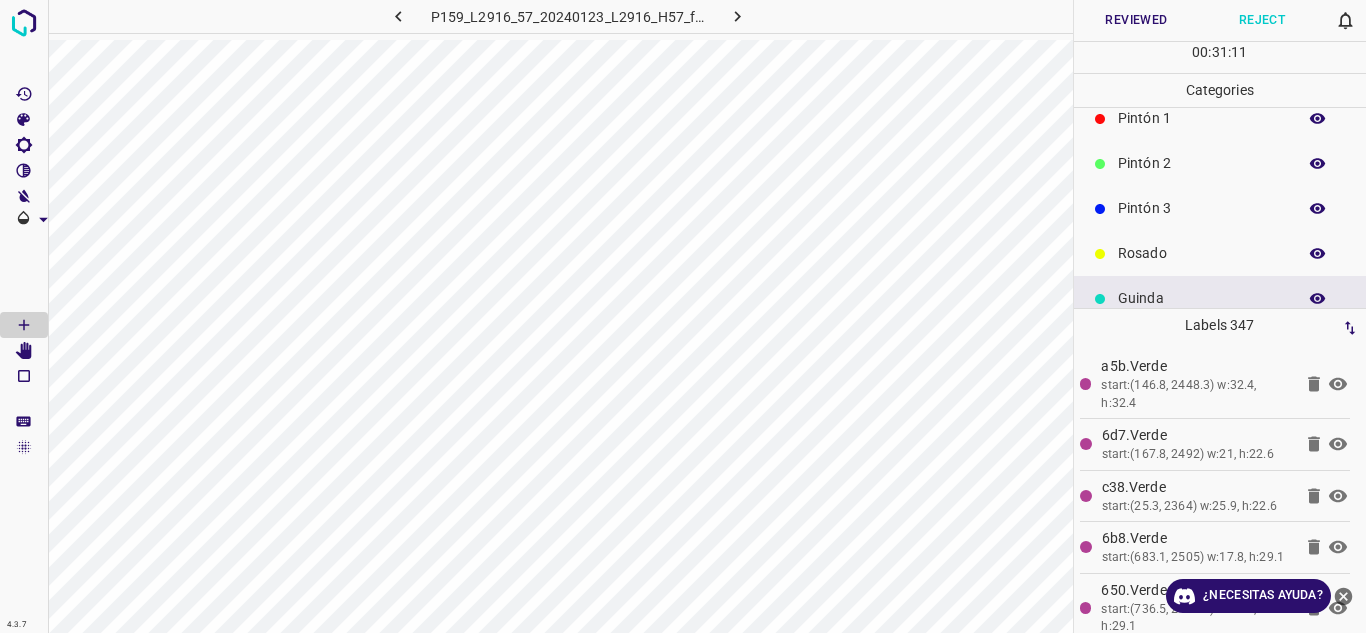 scroll, scrollTop: 0, scrollLeft: 0, axis: both 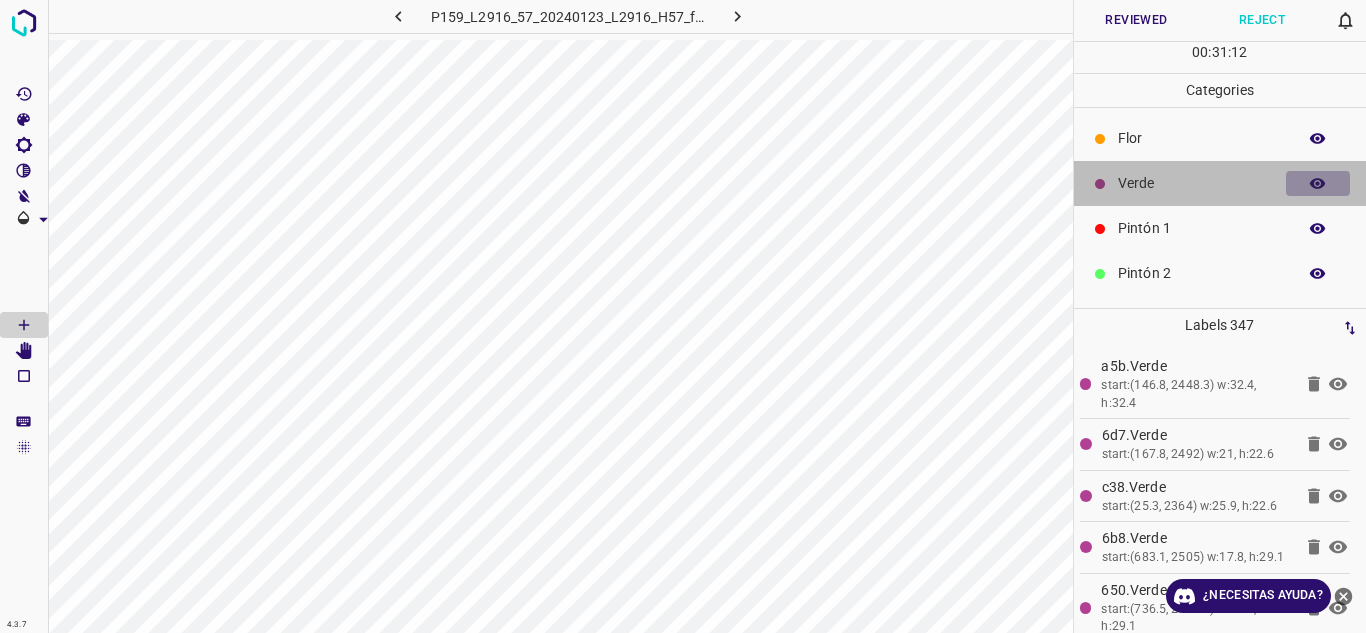 click 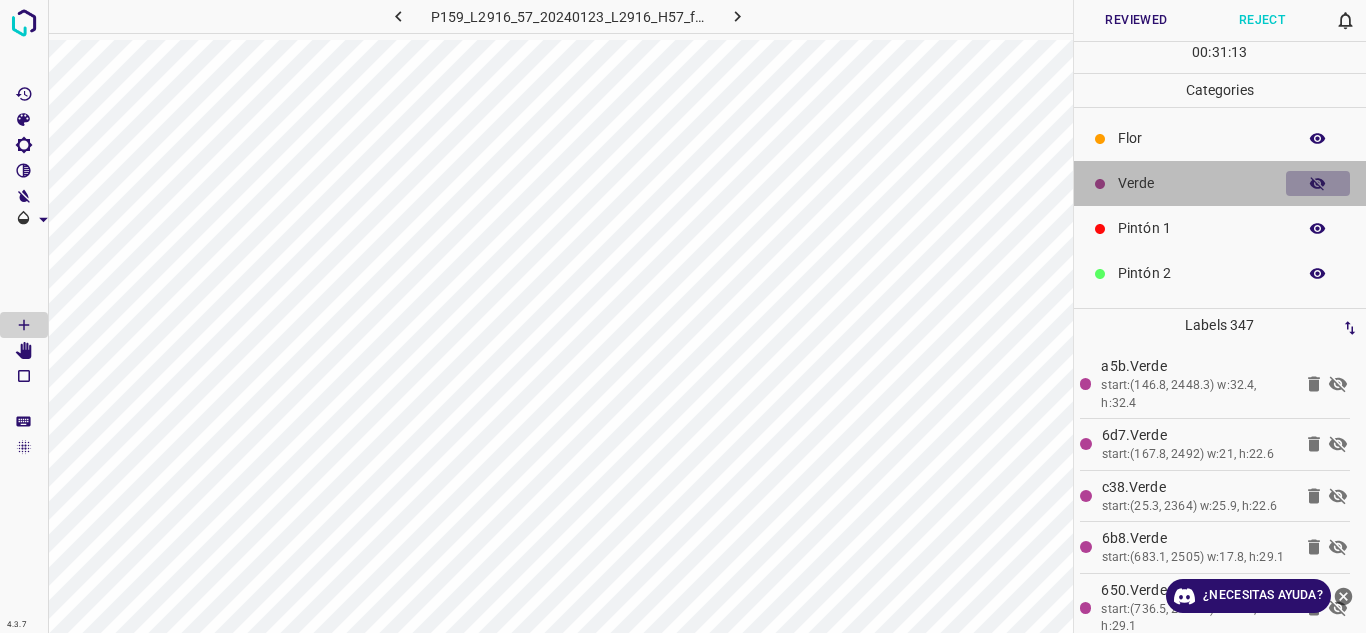click 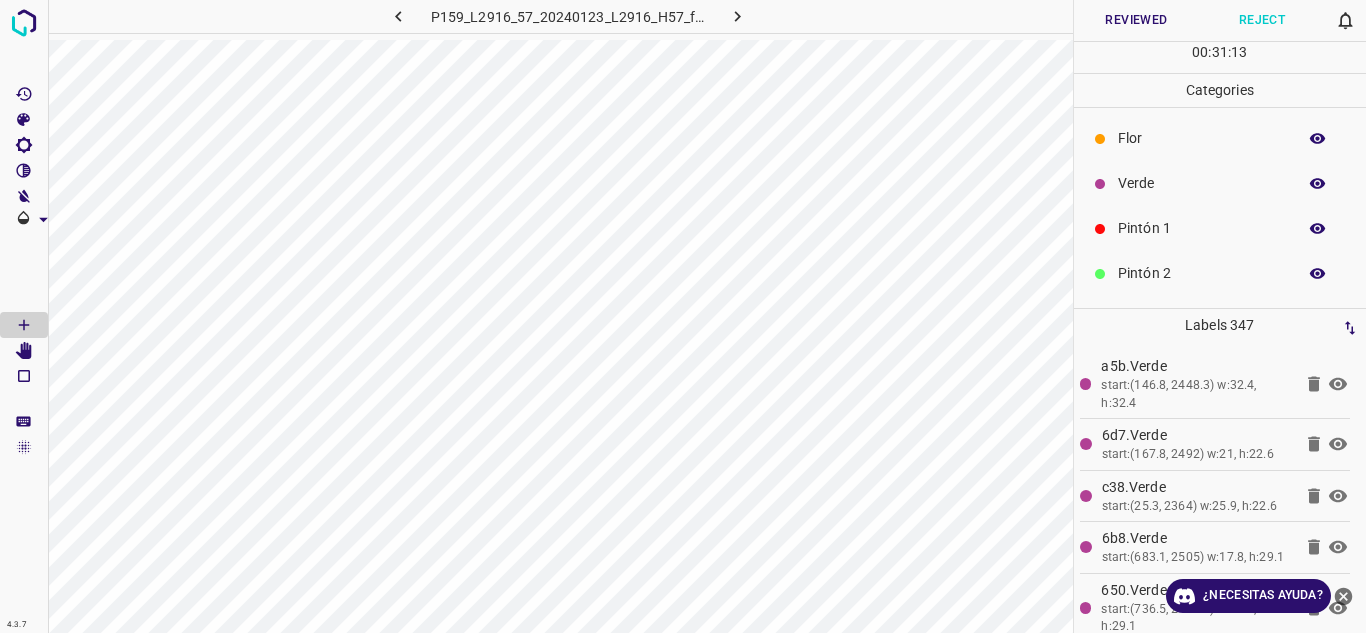 click 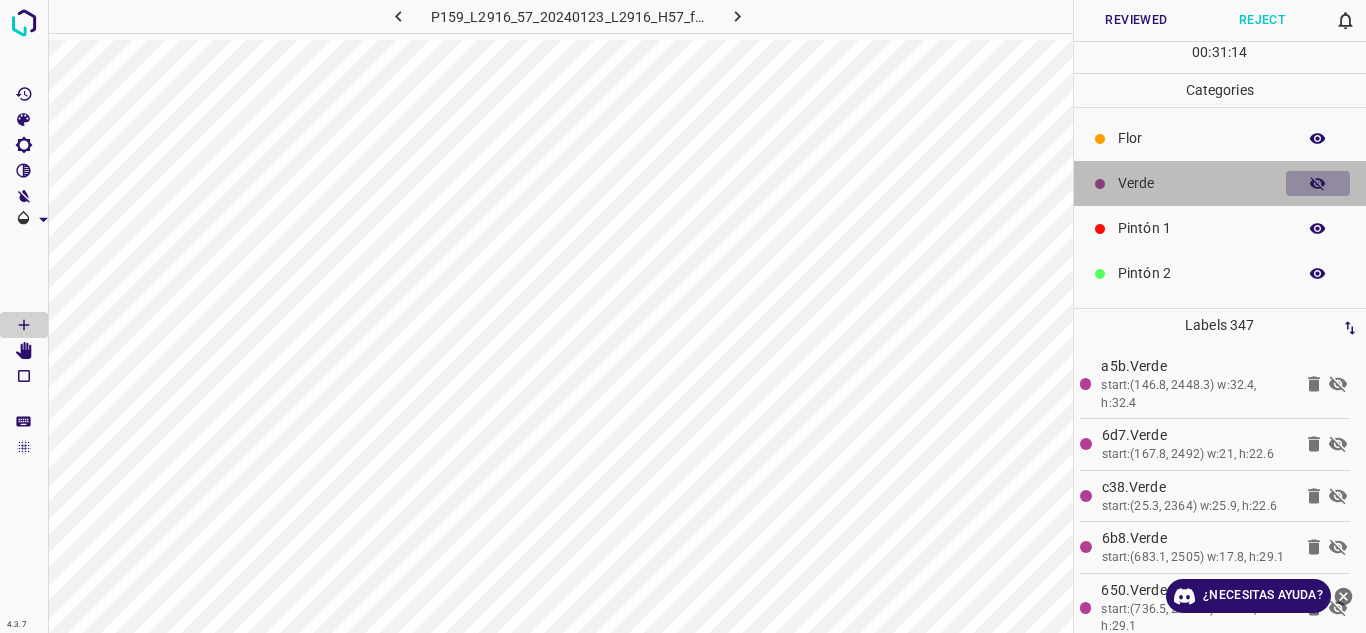 click 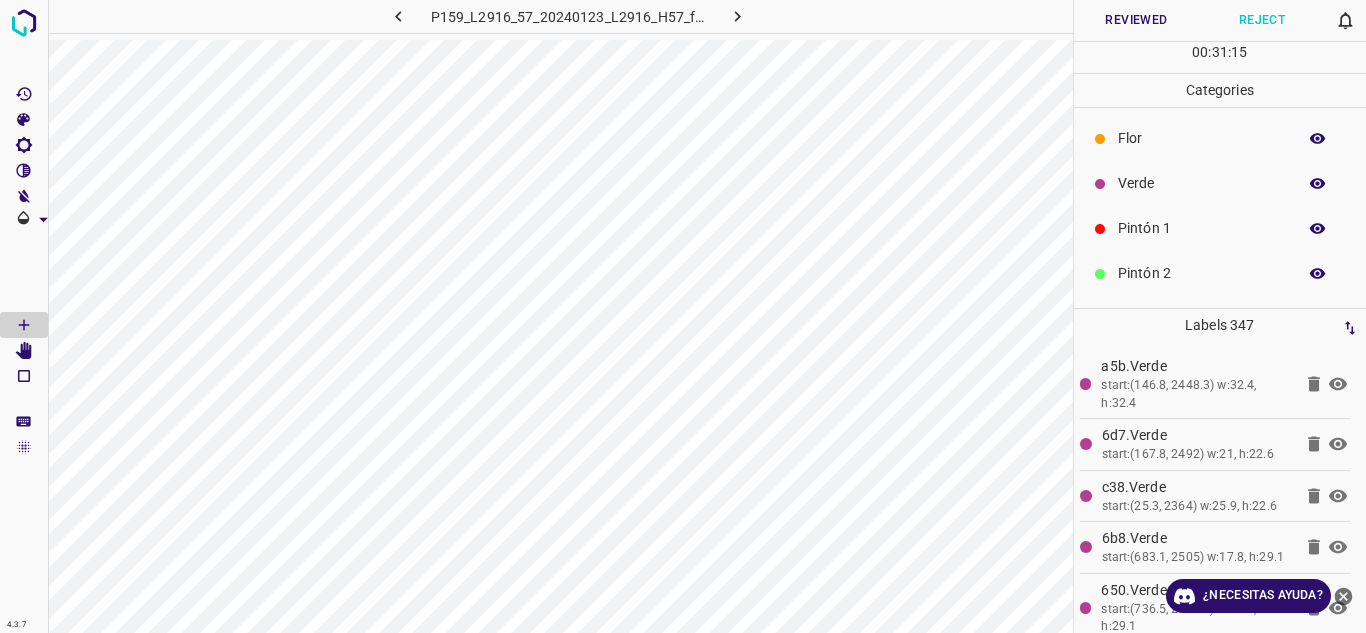 click 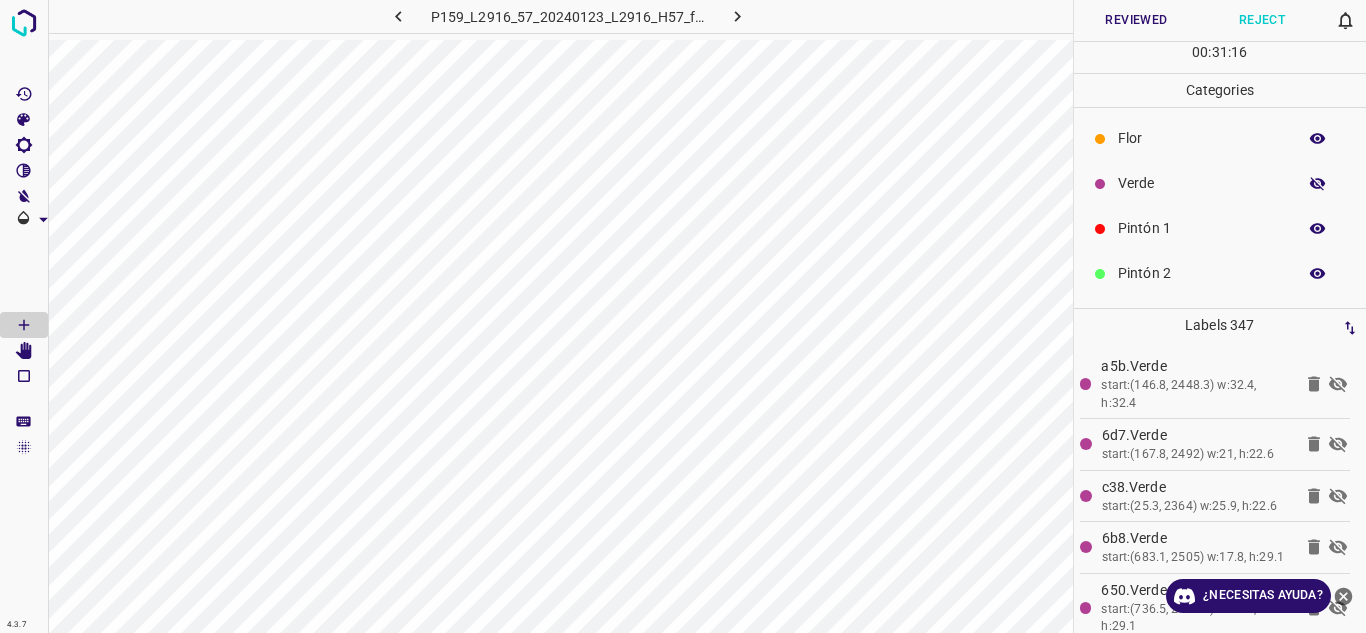 click 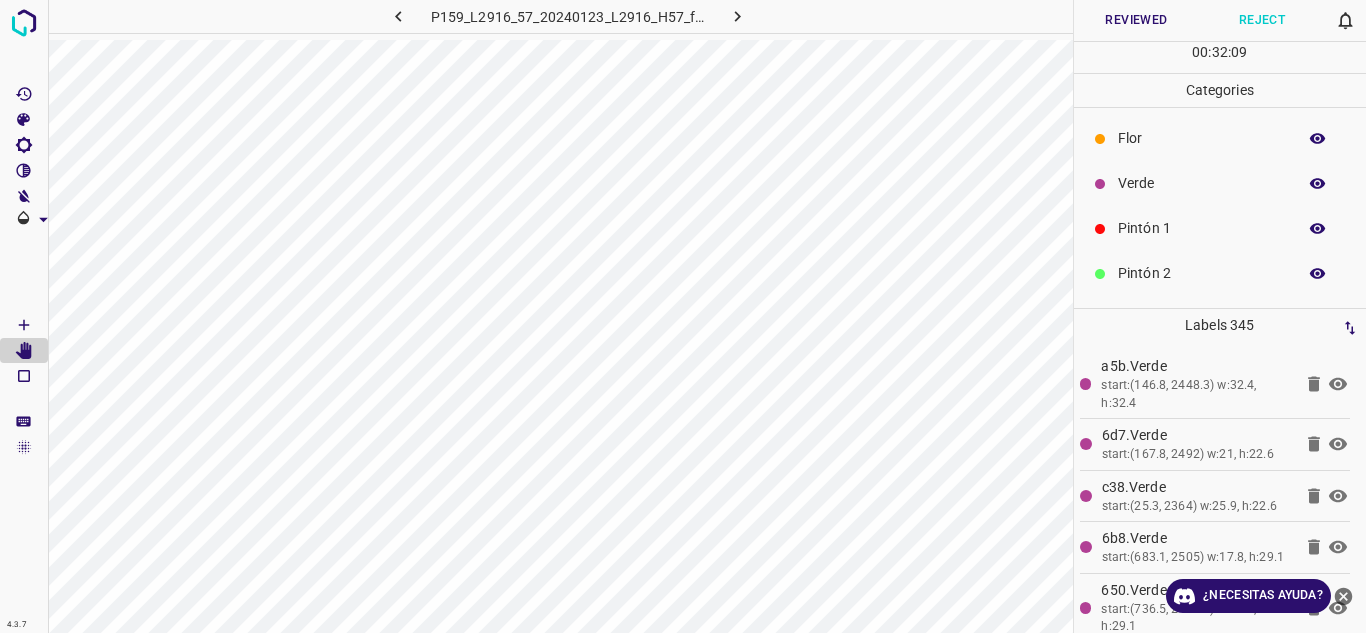 click on "Reviewed" at bounding box center [1137, 20] 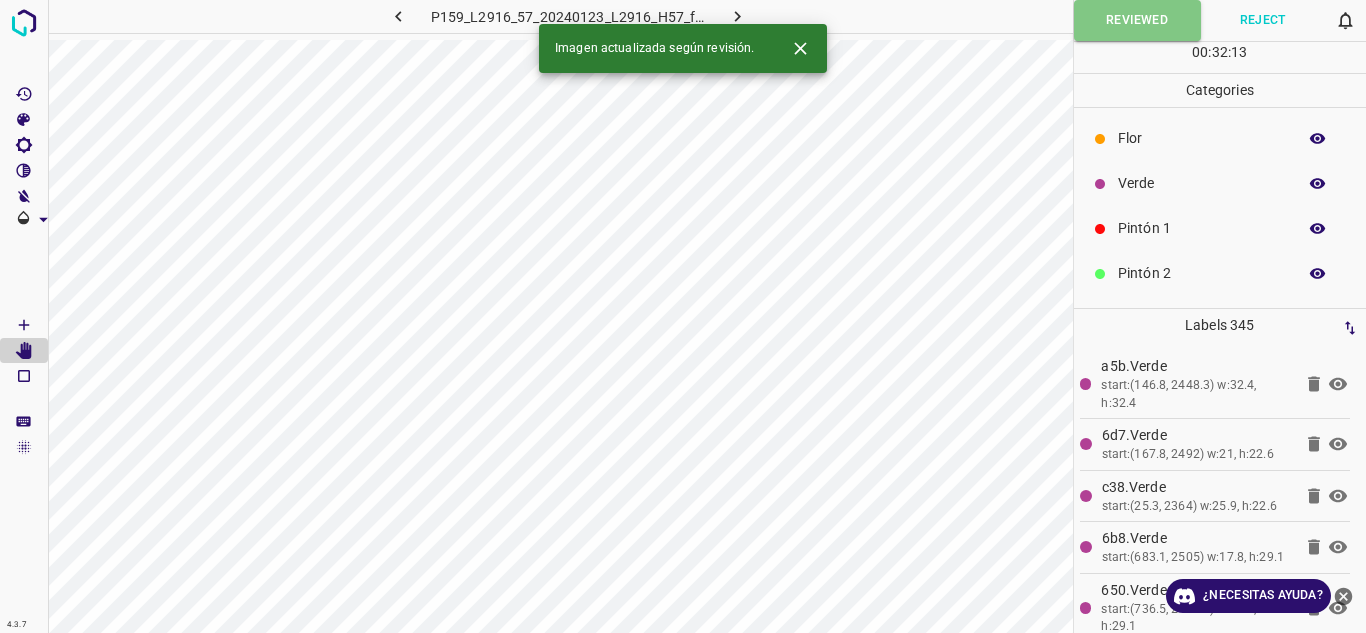 type 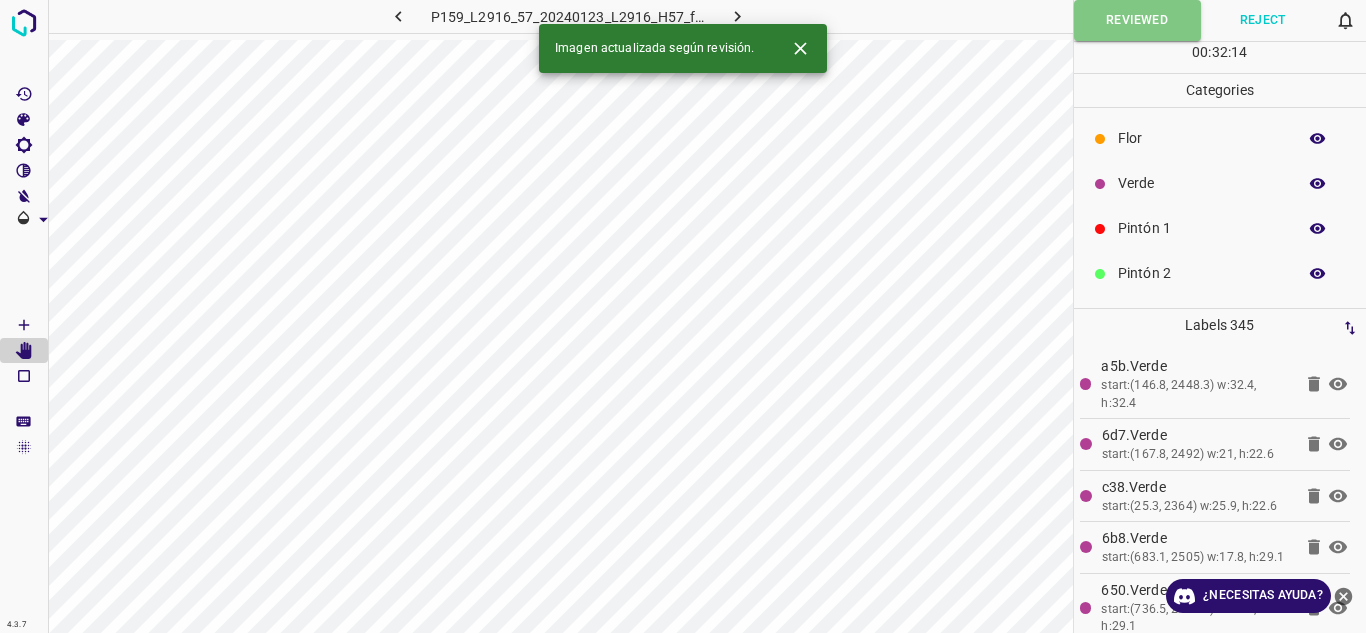 click on "Reviewed" at bounding box center (1137, 20) 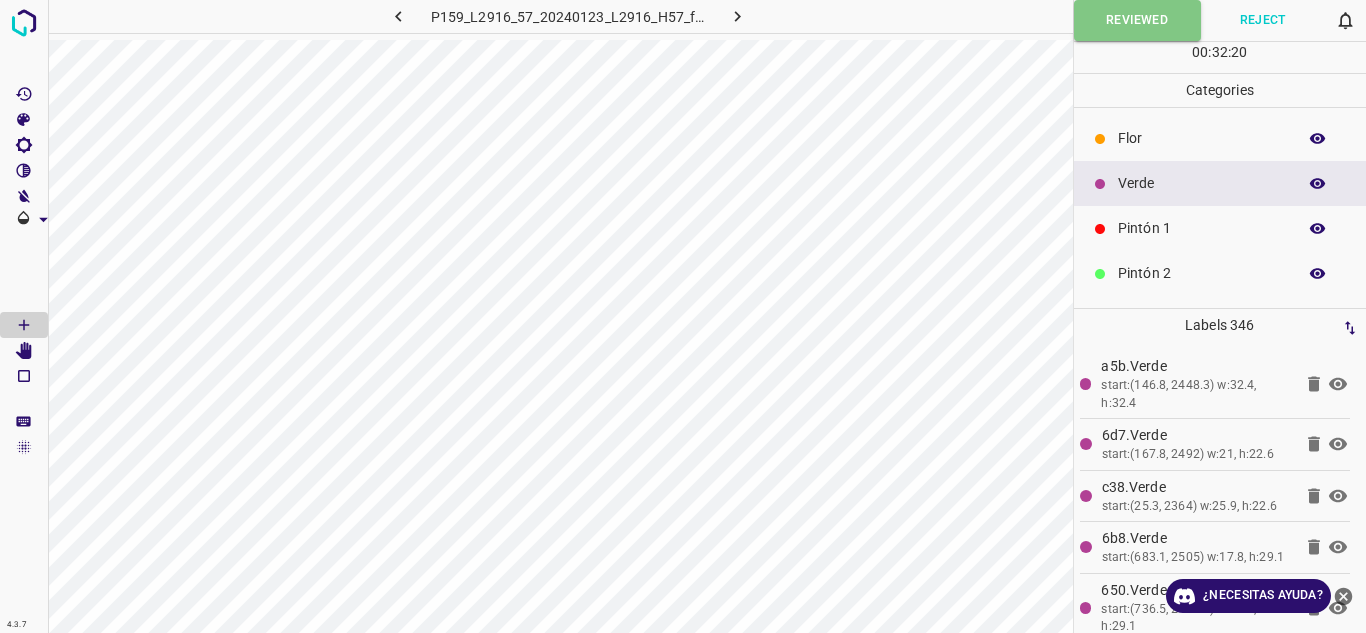 click on "Pintón 1" at bounding box center (1202, 228) 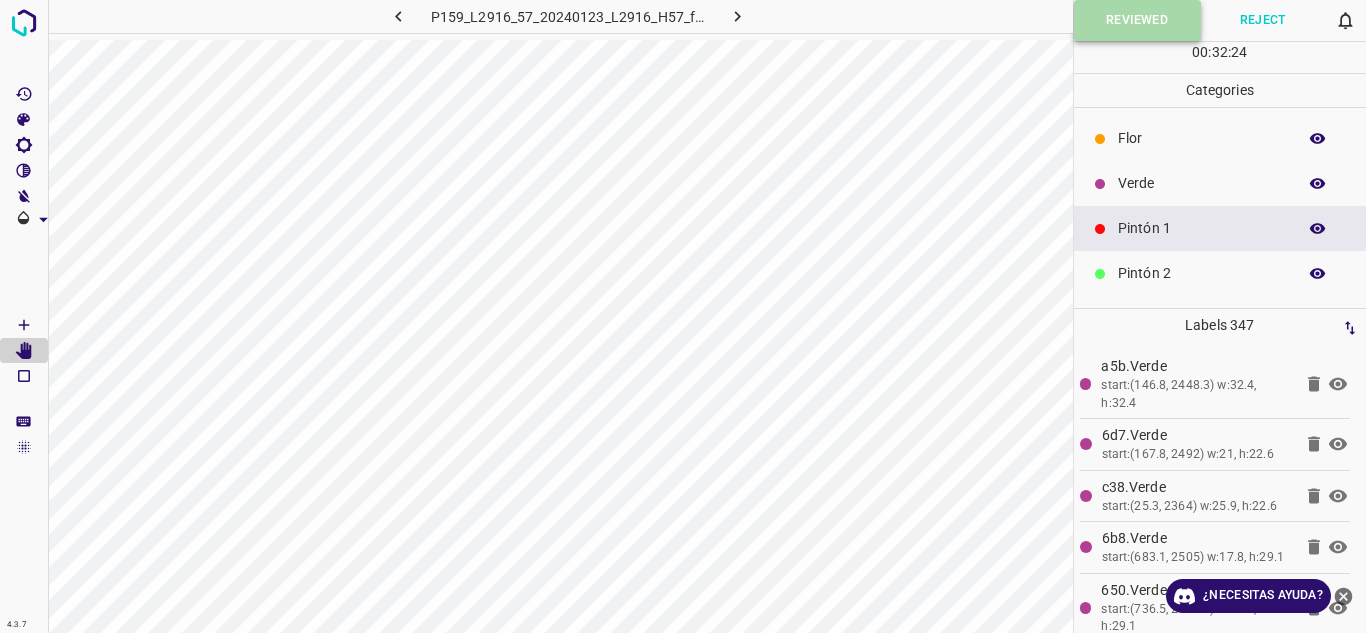 click on "Reviewed" at bounding box center [1137, 20] 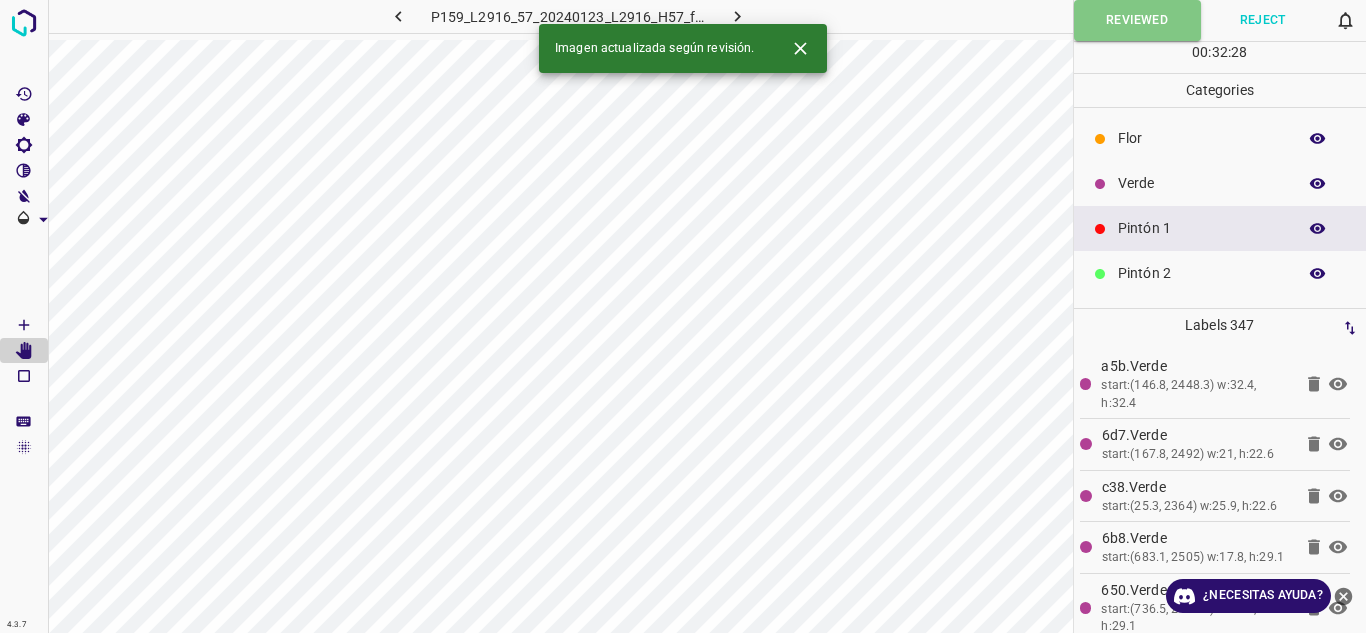 click 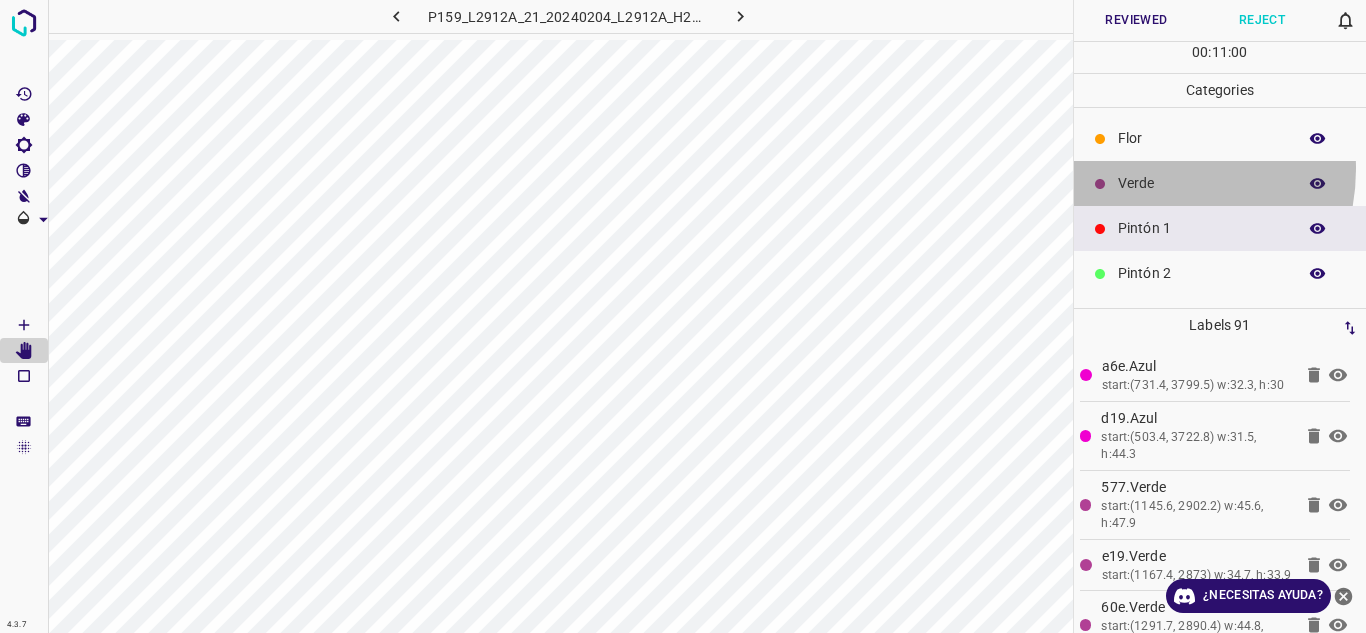 click on "Verde" at bounding box center (1220, 183) 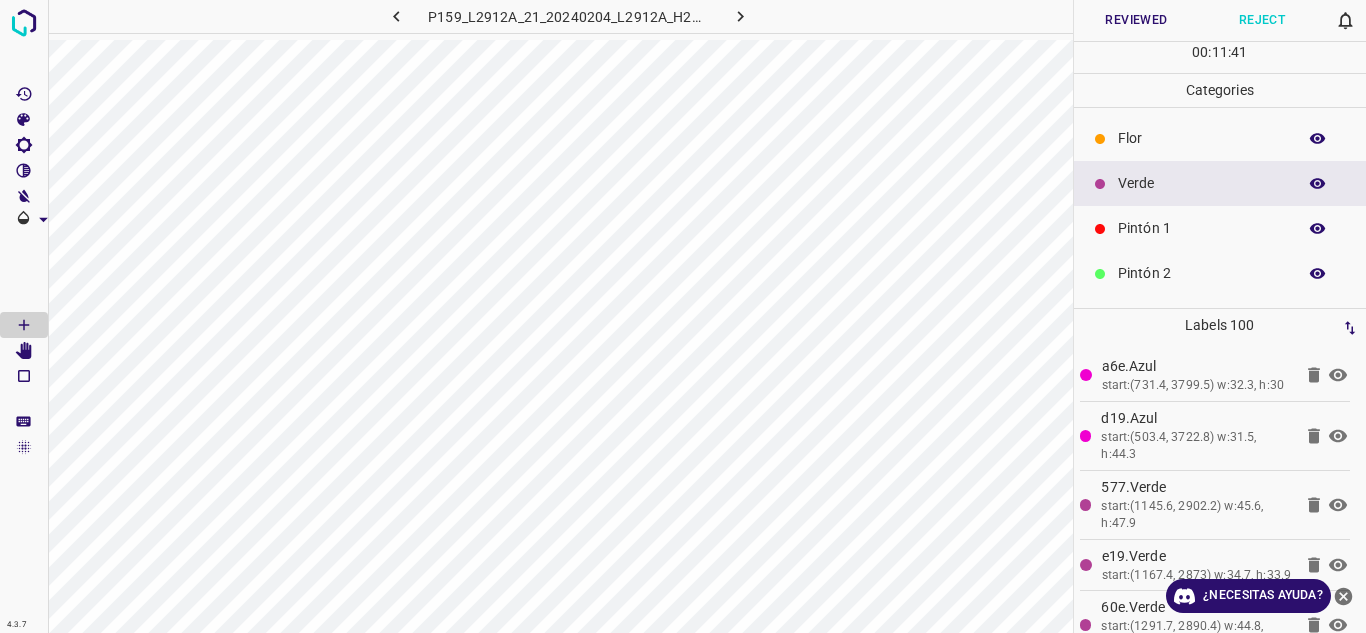 click on "Pintón 1" at bounding box center [1220, 228] 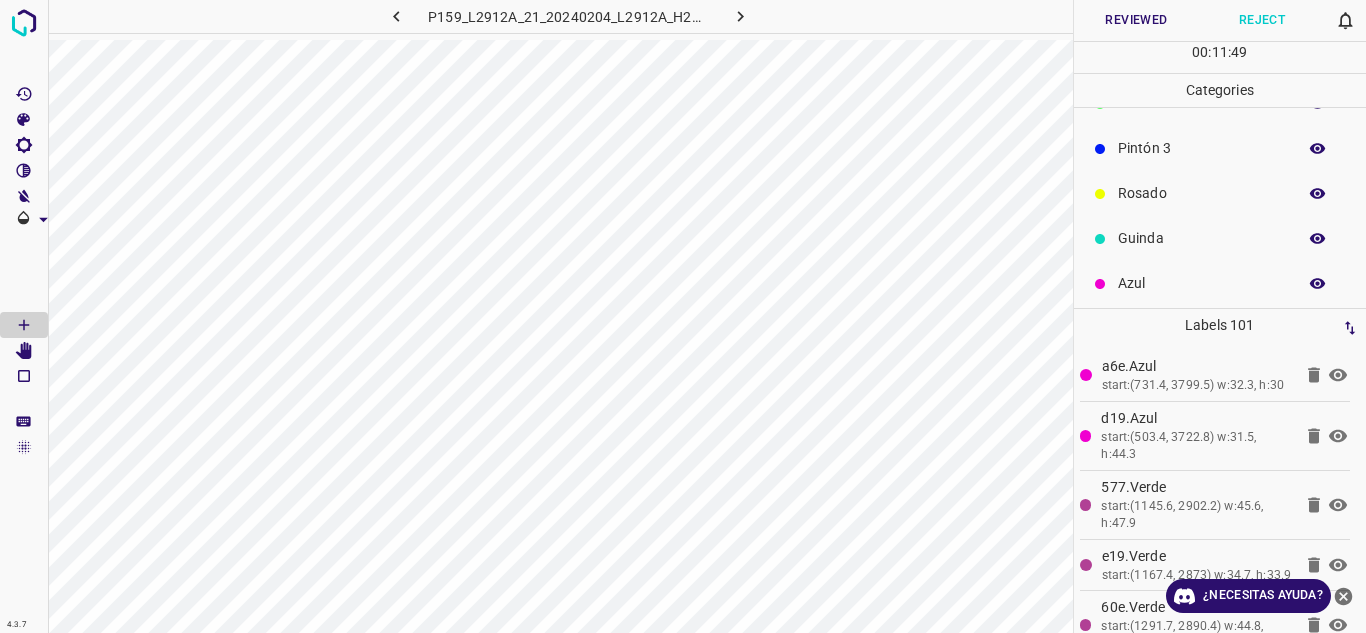 scroll, scrollTop: 176, scrollLeft: 0, axis: vertical 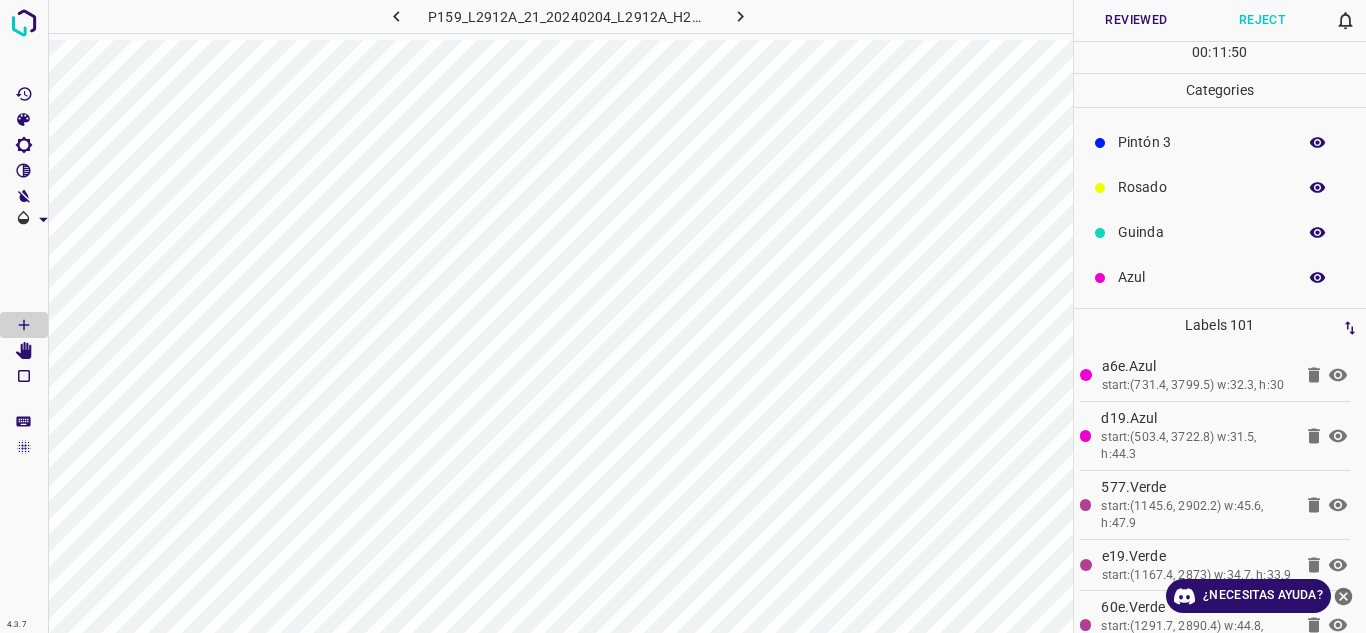 click on "Guinda" at bounding box center (1202, 232) 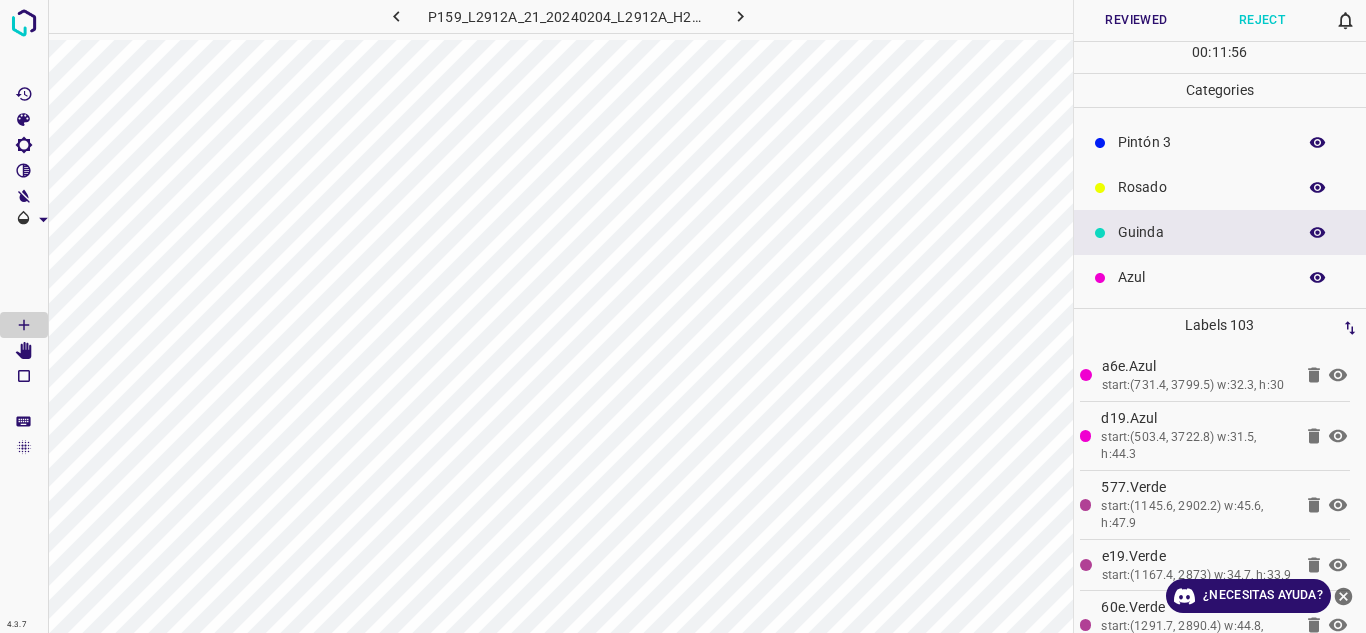scroll, scrollTop: 0, scrollLeft: 0, axis: both 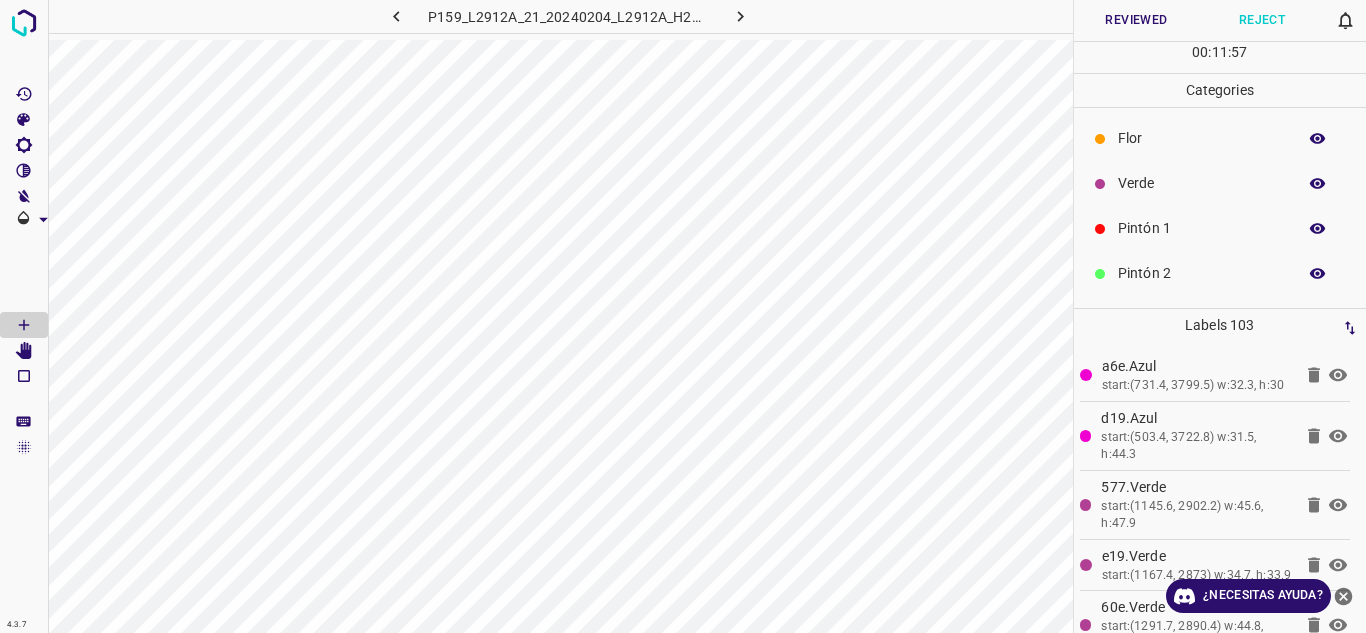 click on "Verde" at bounding box center (1202, 183) 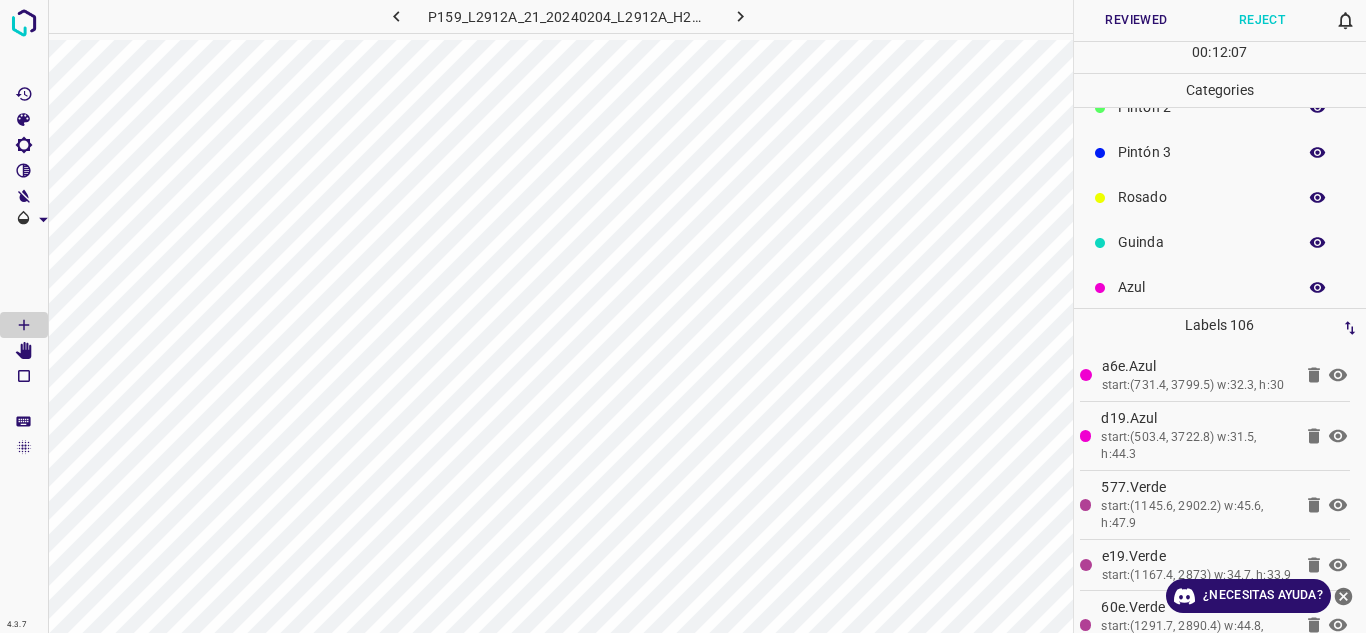 scroll, scrollTop: 176, scrollLeft: 0, axis: vertical 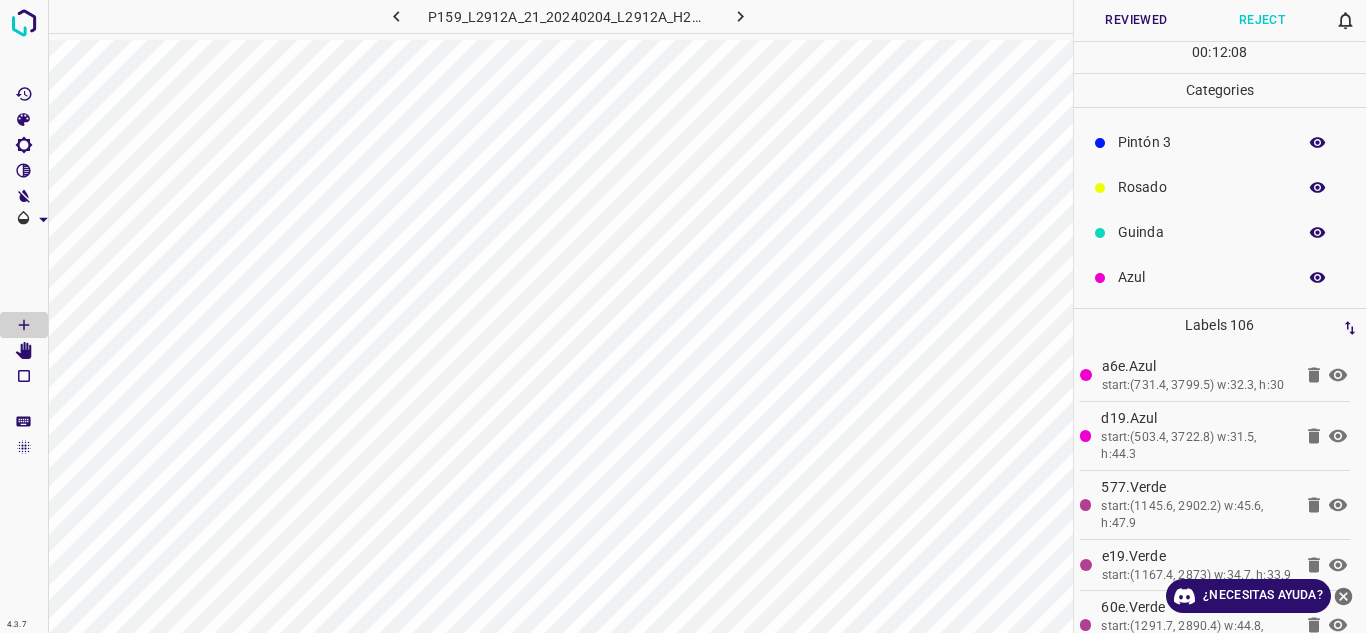 click on "Azul" at bounding box center [1202, 277] 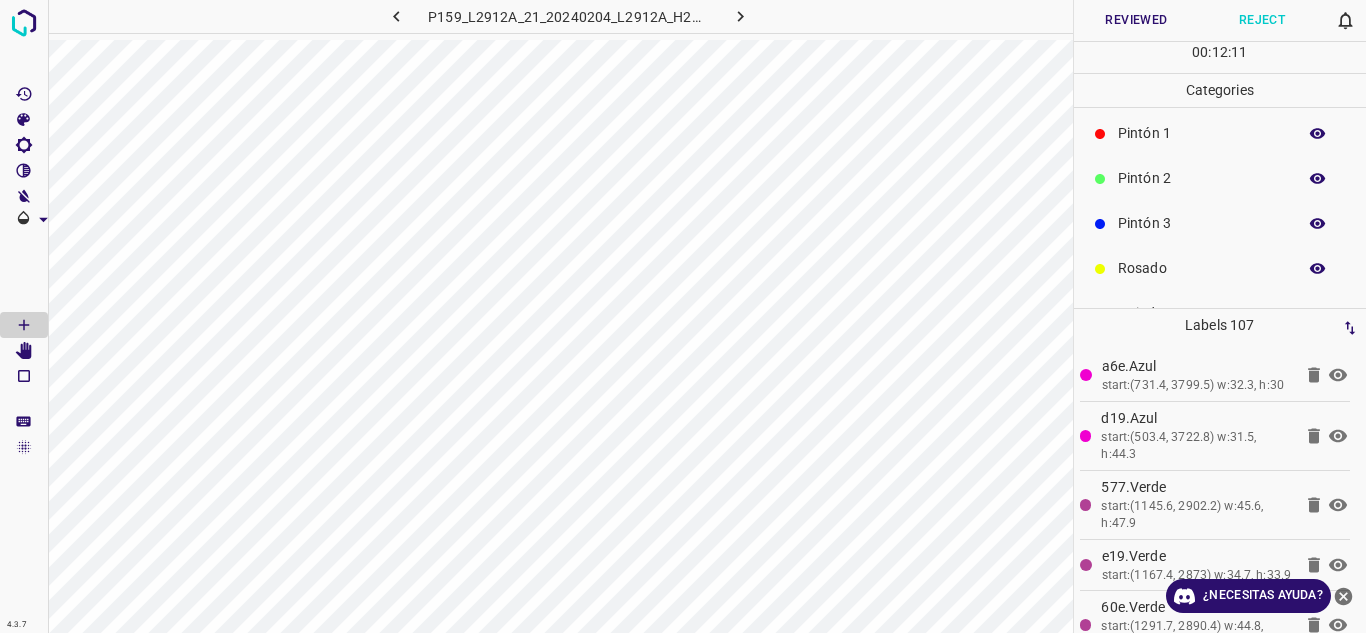 scroll, scrollTop: 0, scrollLeft: 0, axis: both 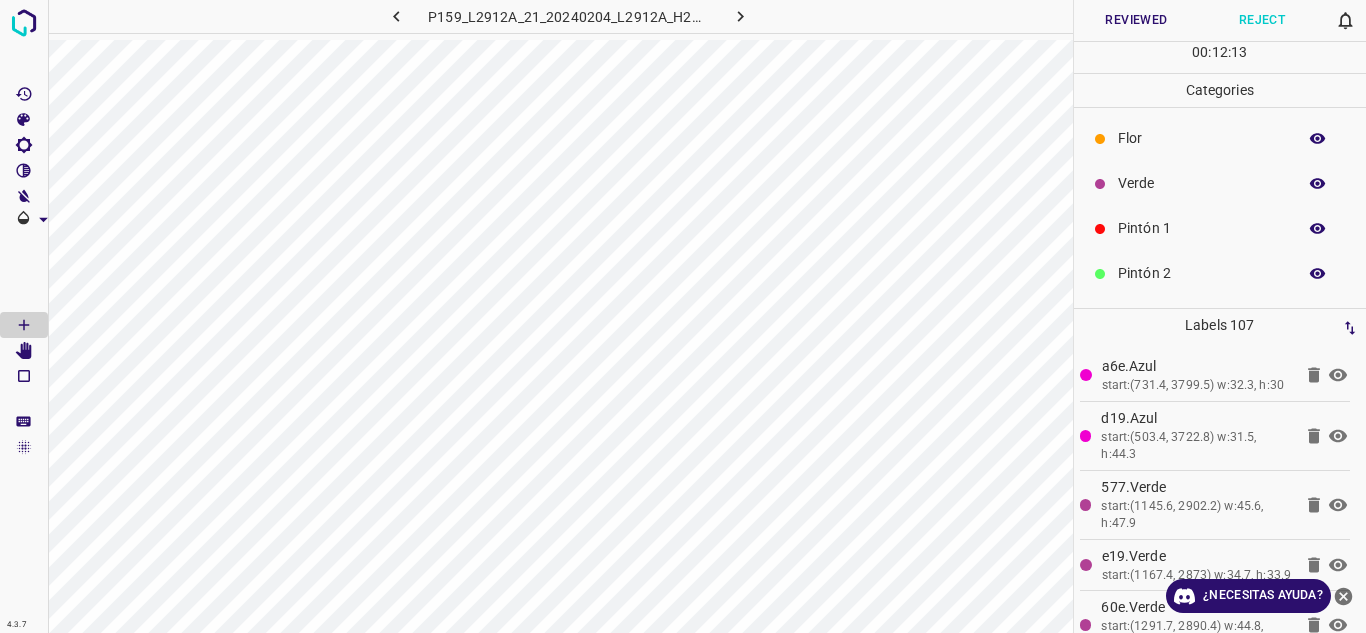 click on "Verde" at bounding box center [1202, 183] 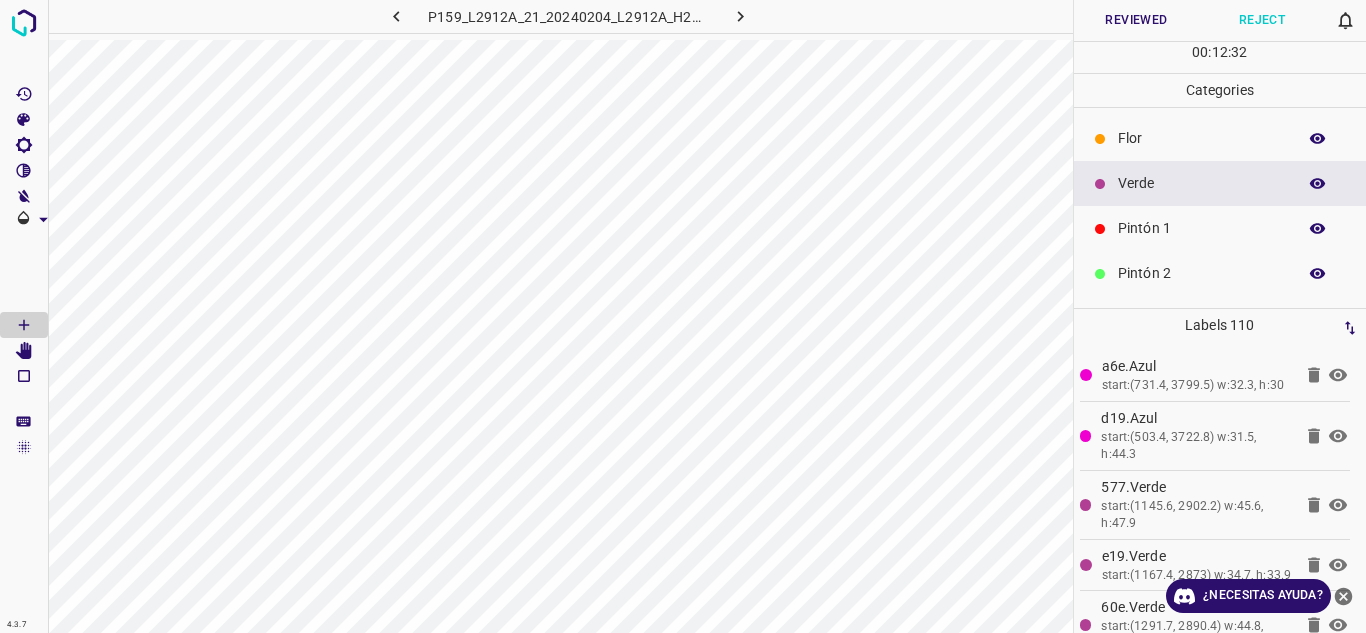 click on "Flor" at bounding box center [1202, 138] 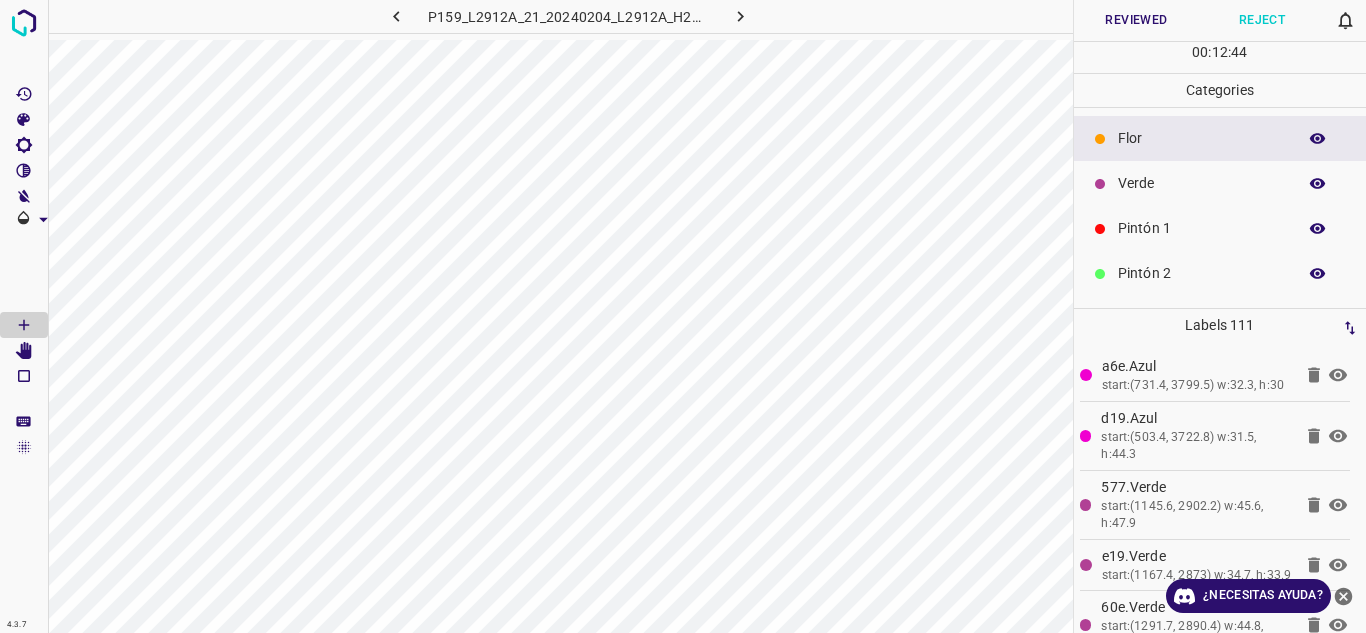 click on "Verde" at bounding box center [1220, 183] 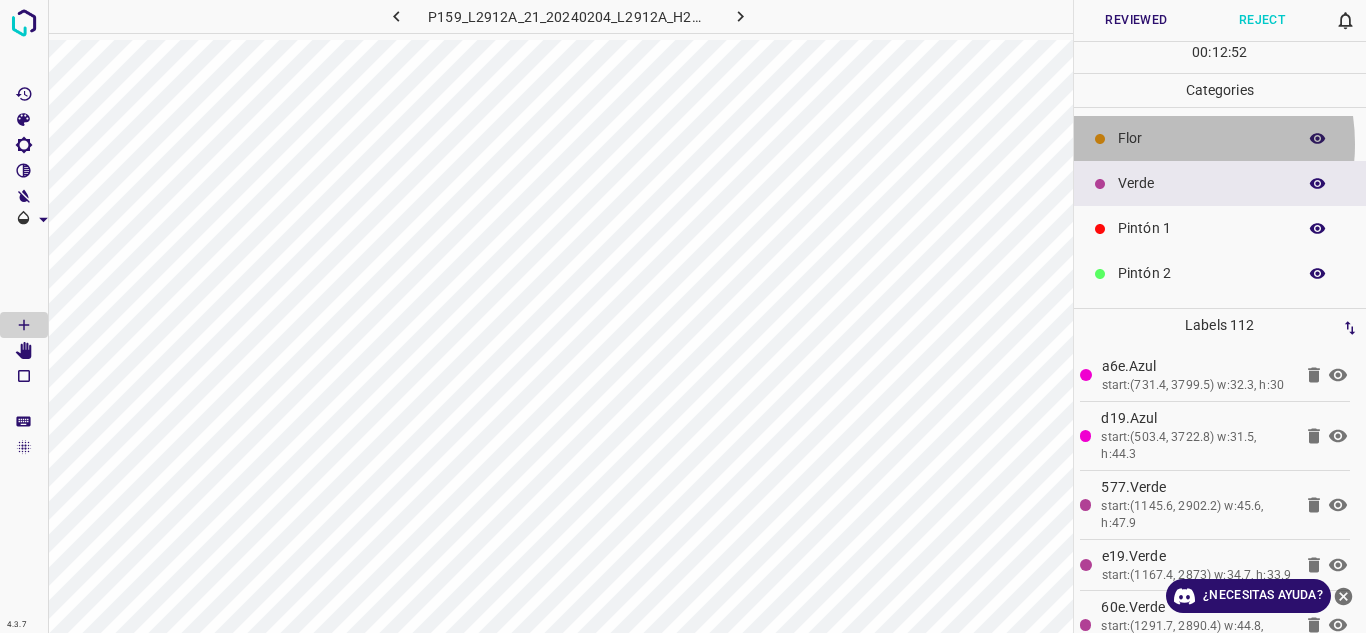 click on "Flor" at bounding box center (1202, 138) 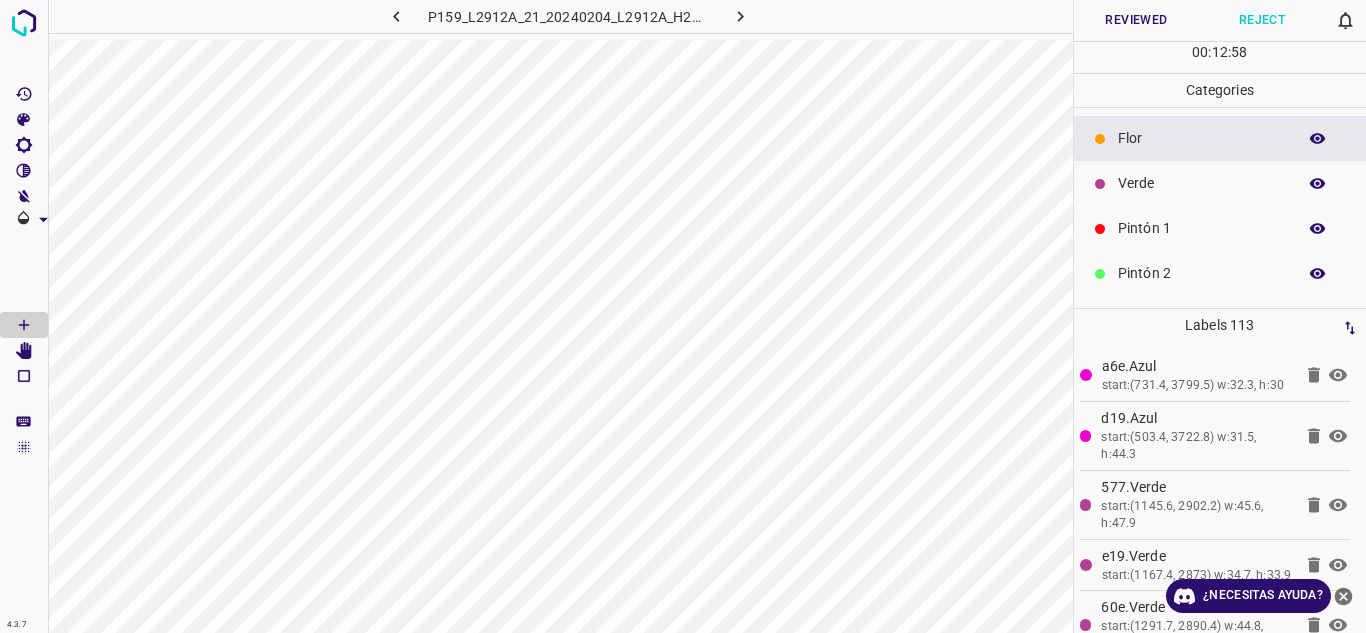 click on "Verde" at bounding box center [1202, 183] 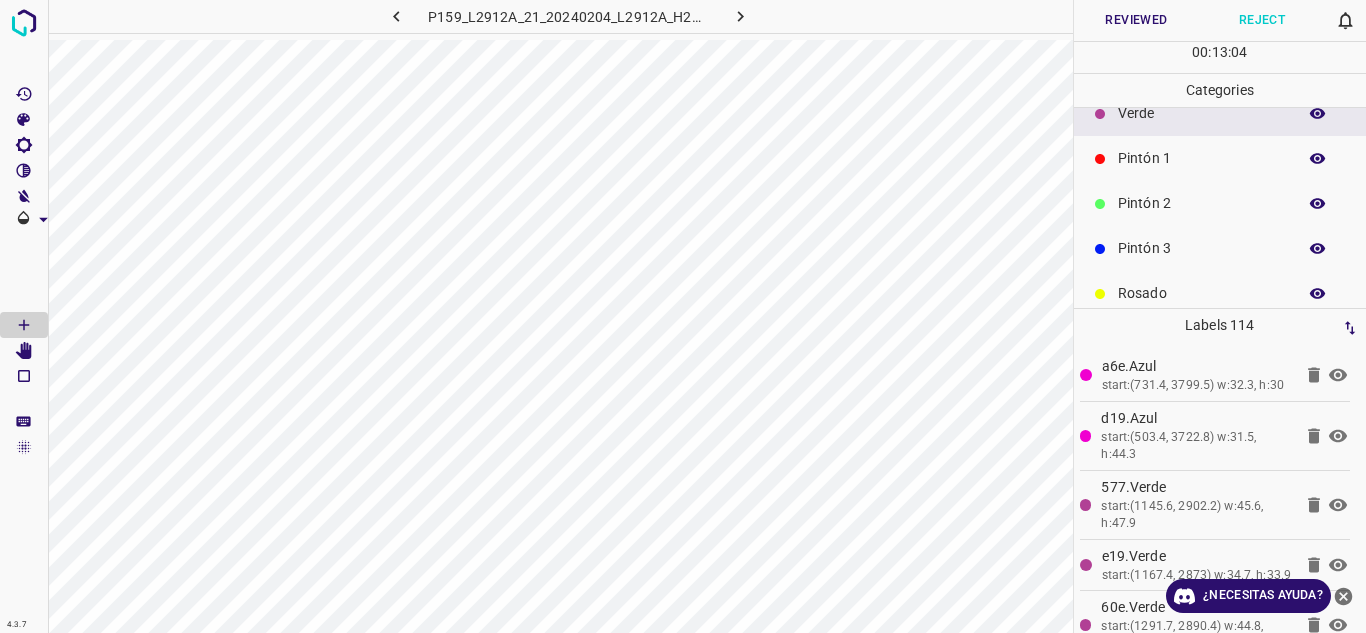 scroll, scrollTop: 176, scrollLeft: 0, axis: vertical 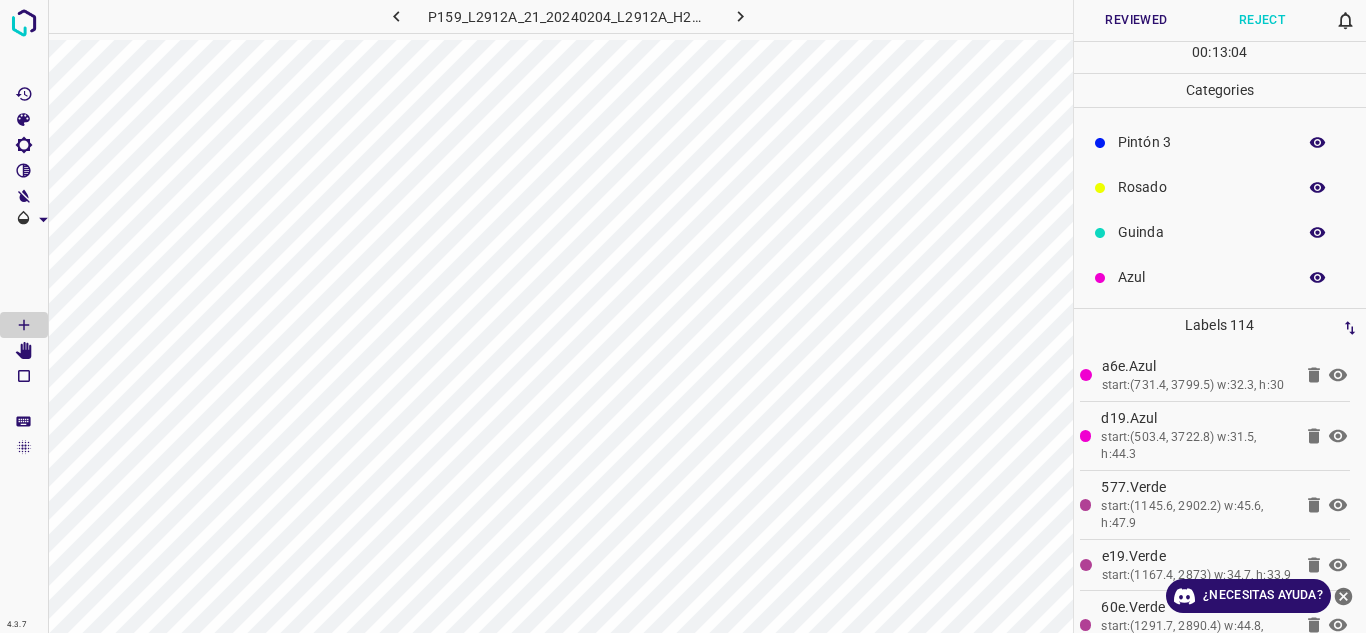click on "Guinda" at bounding box center (1220, 232) 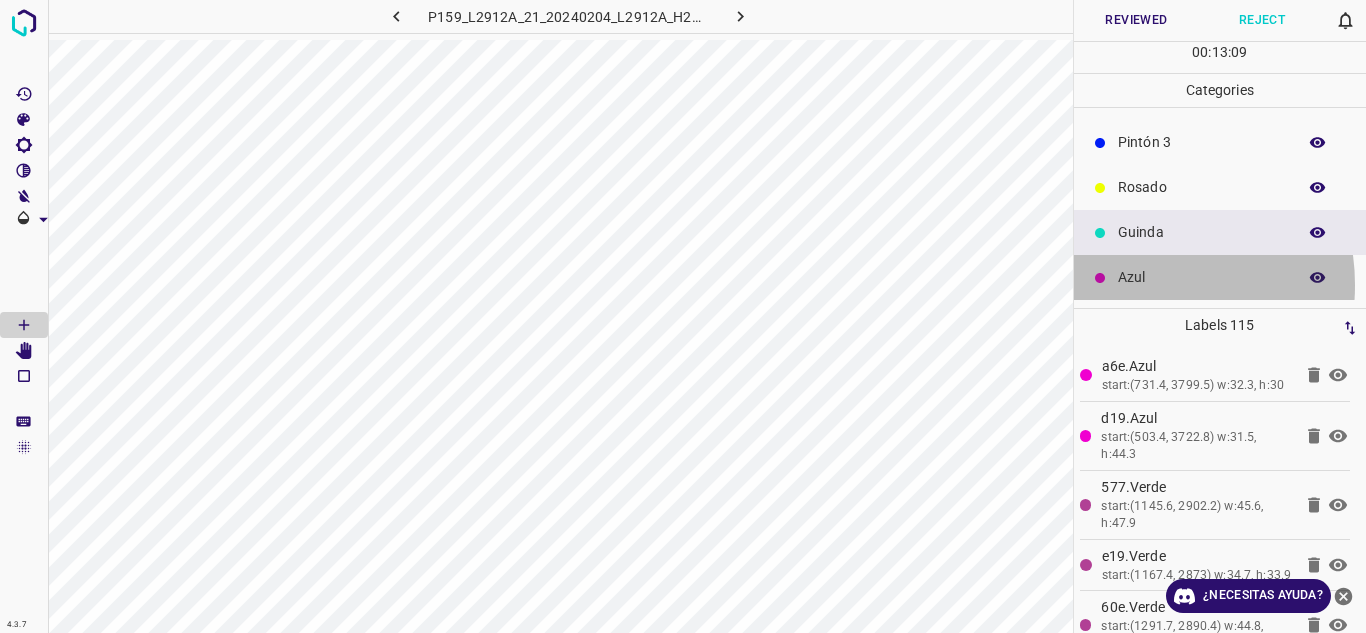click on "Azul" at bounding box center (1202, 277) 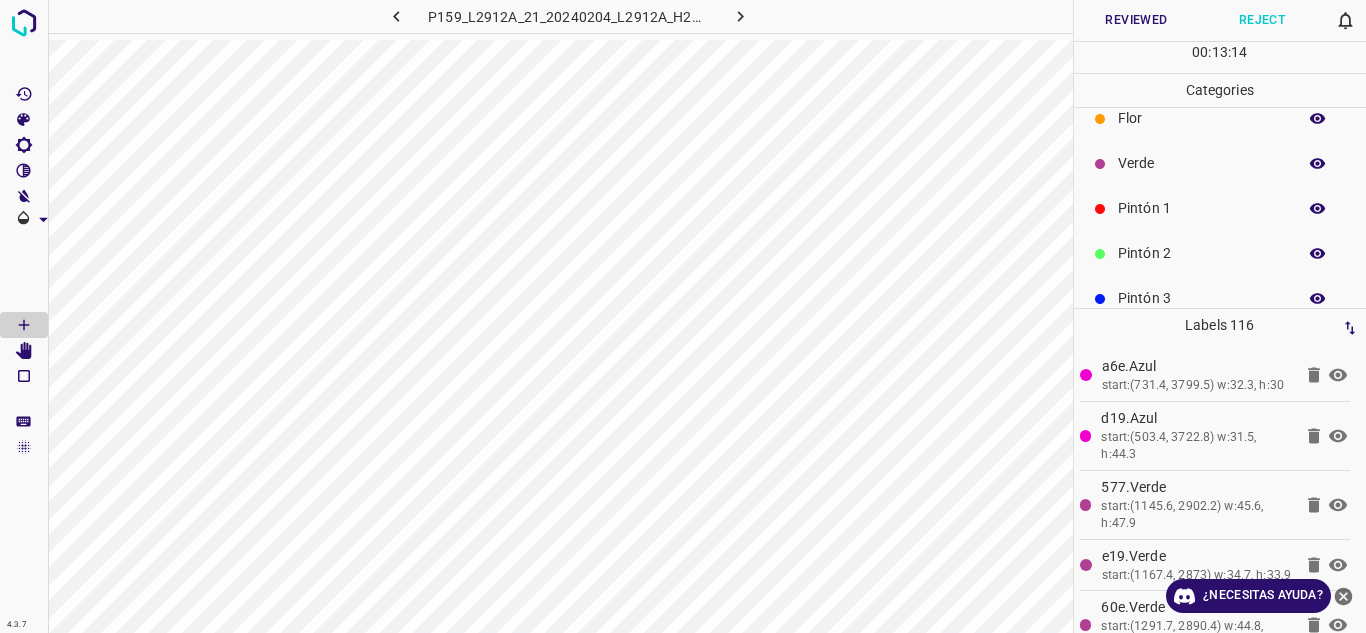 scroll, scrollTop: 0, scrollLeft: 0, axis: both 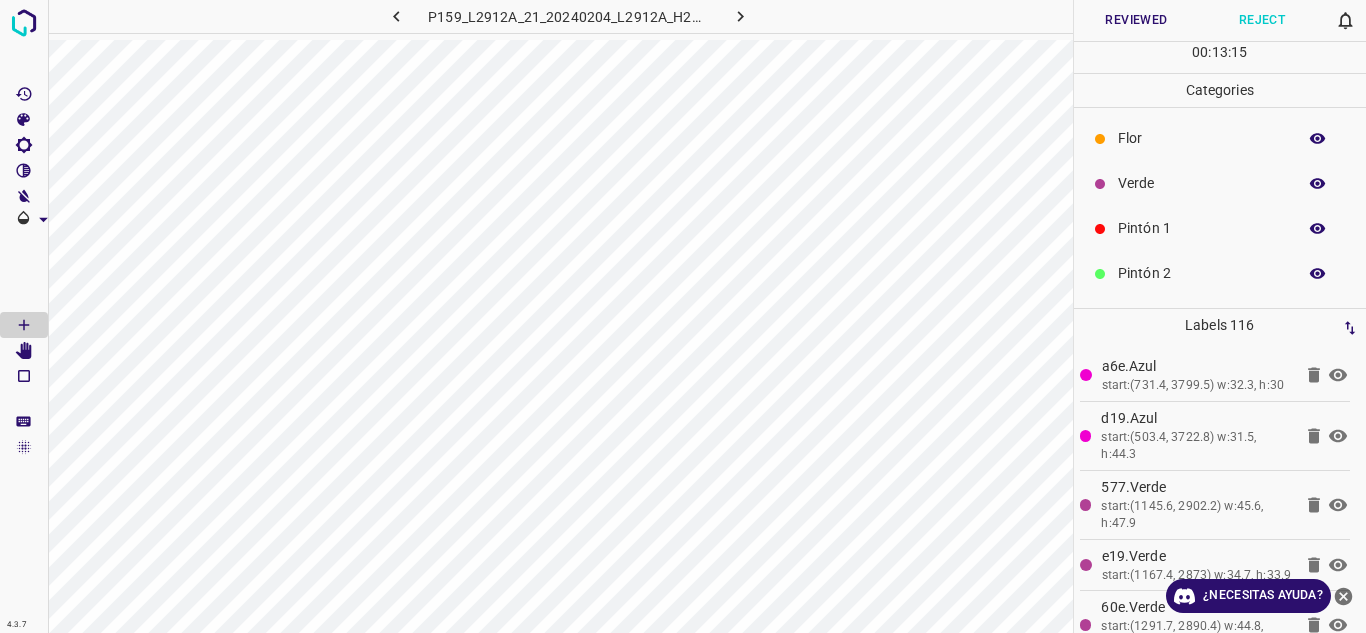 click on "Verde" at bounding box center [1202, 183] 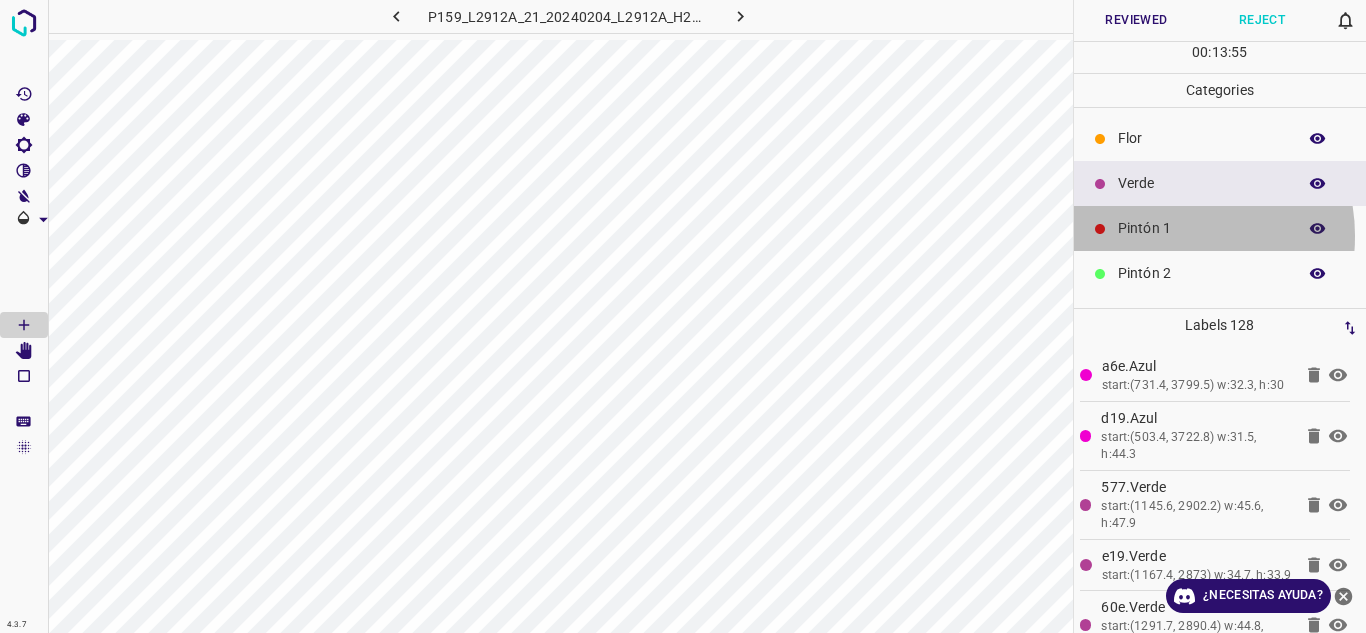 click on "Pintón 1" at bounding box center [1202, 228] 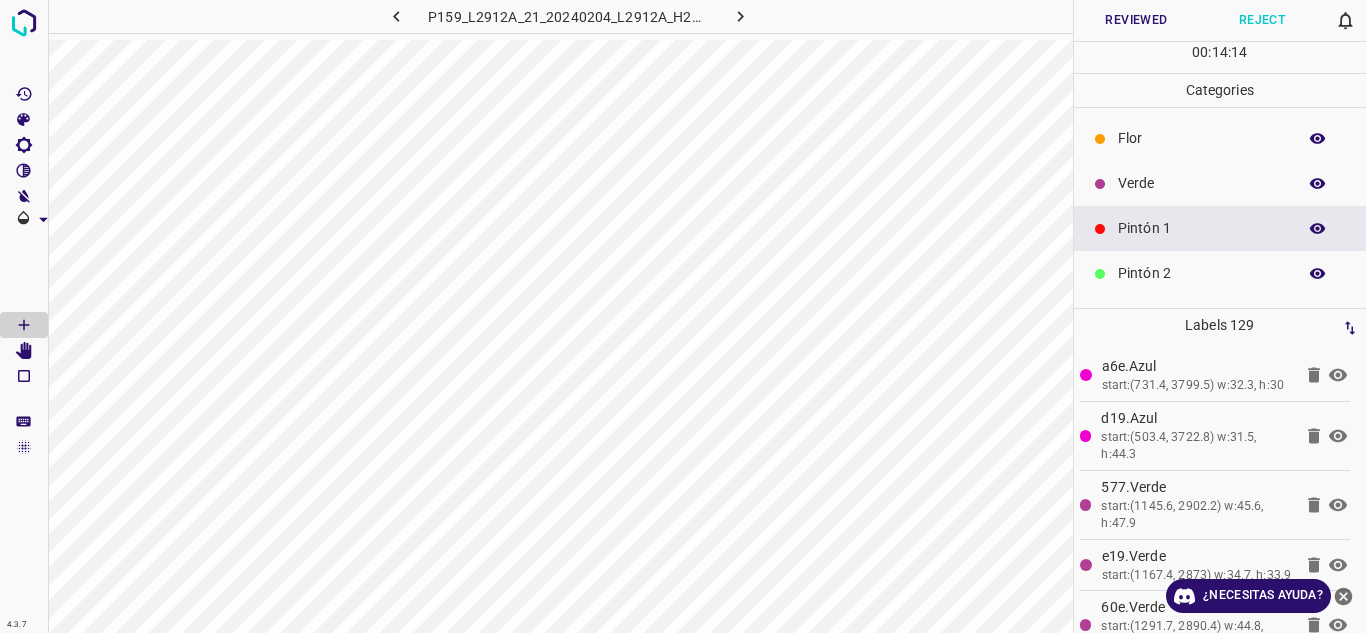 click on "Reviewed" at bounding box center [1137, 20] 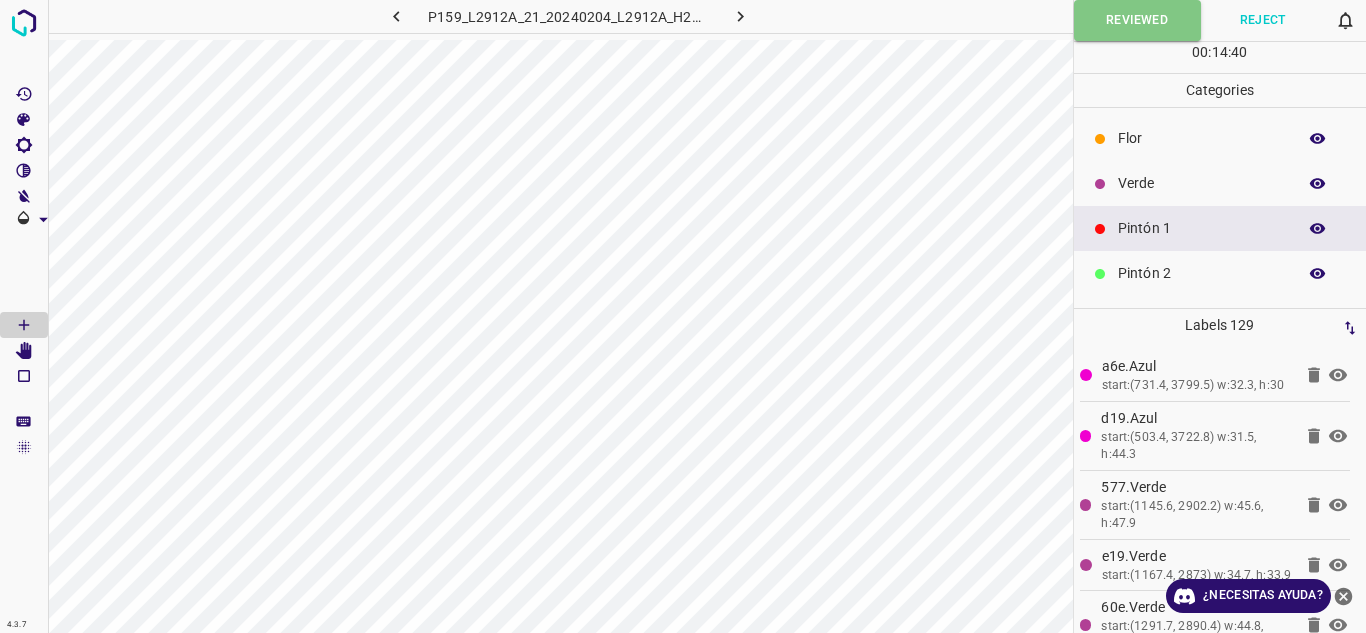 click on "Verde" at bounding box center [1220, 183] 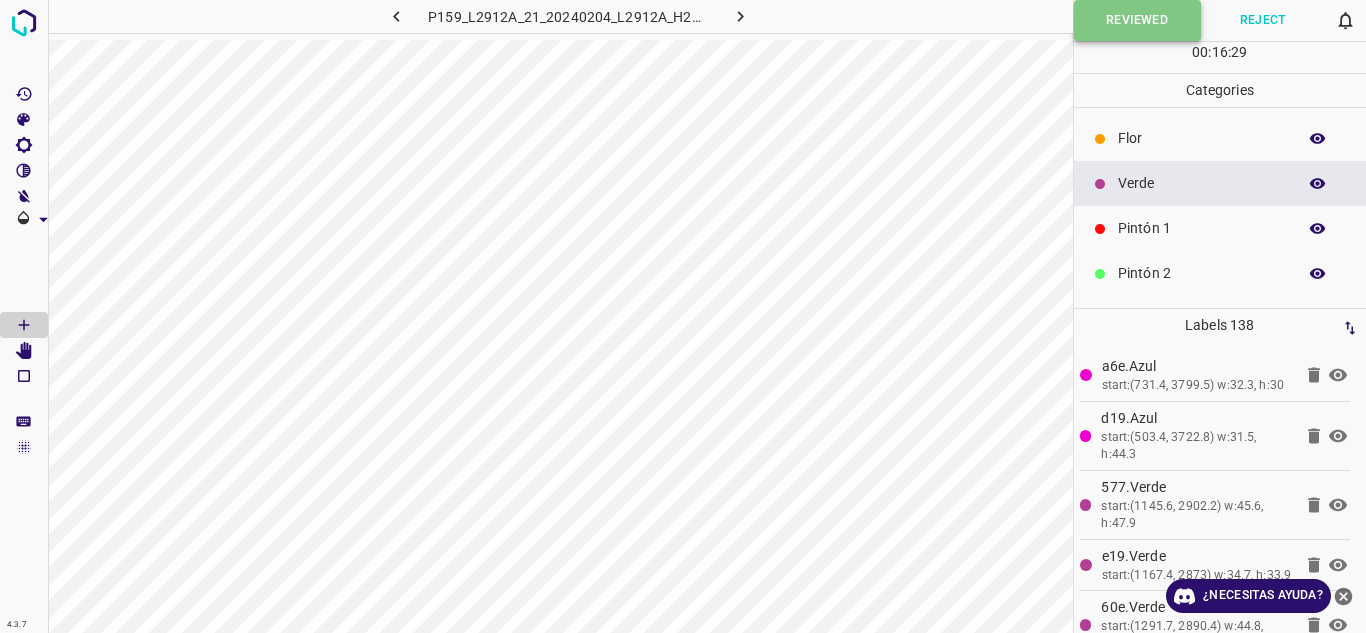 click on "Reviewed" at bounding box center (1137, 20) 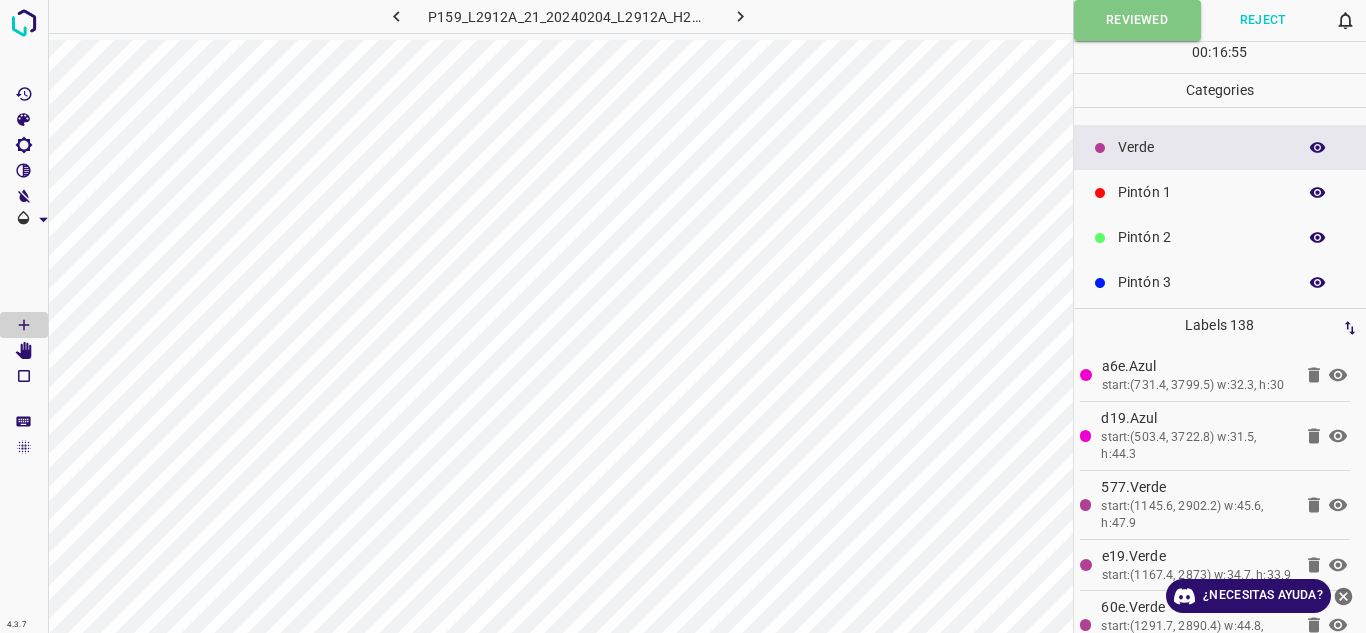 scroll, scrollTop: 0, scrollLeft: 0, axis: both 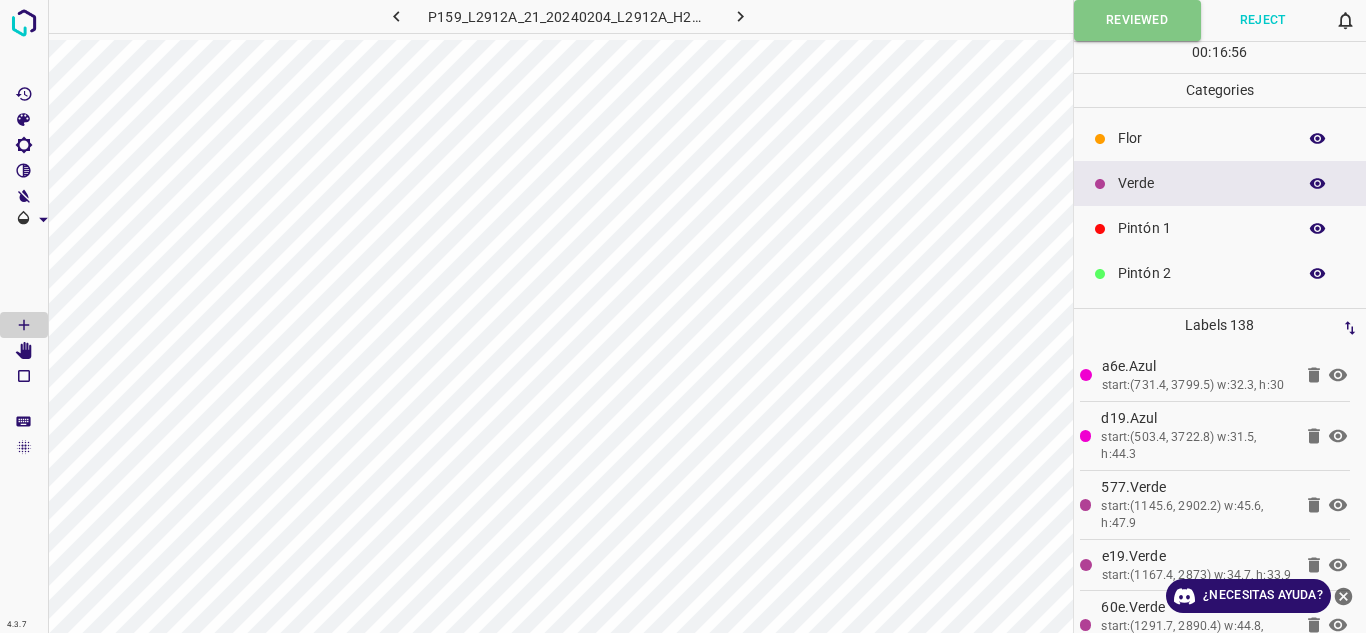 click on "Verde" at bounding box center [1202, 183] 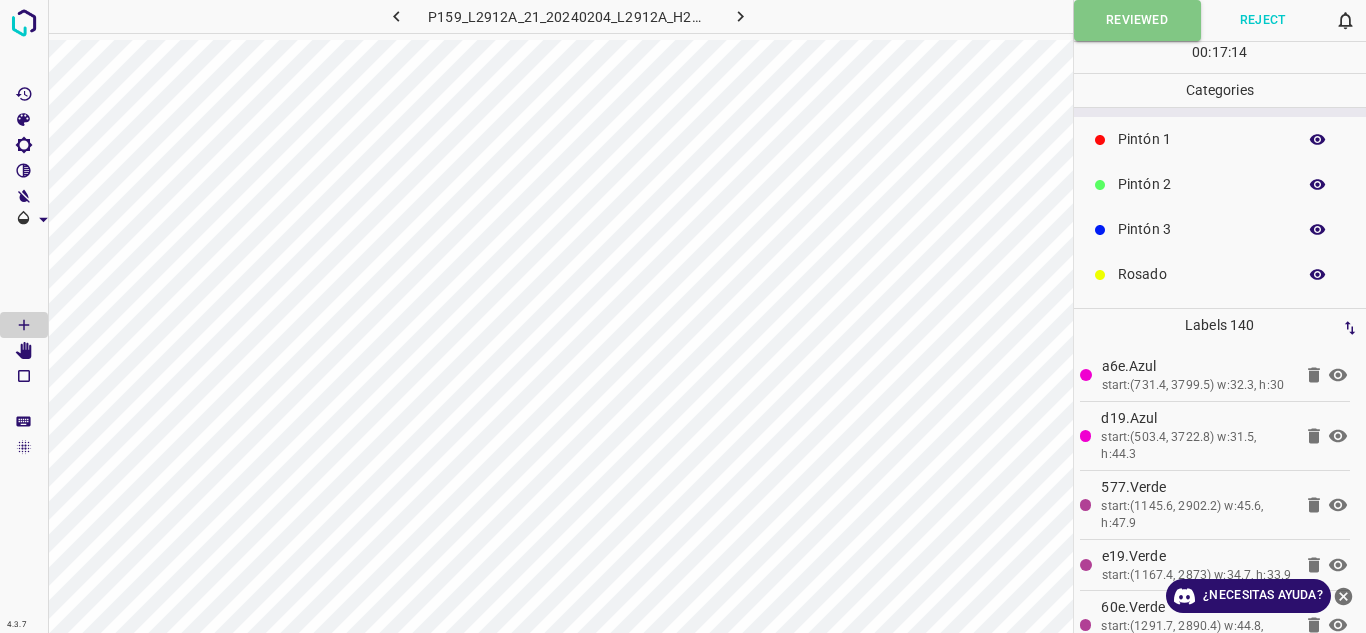 scroll, scrollTop: 176, scrollLeft: 0, axis: vertical 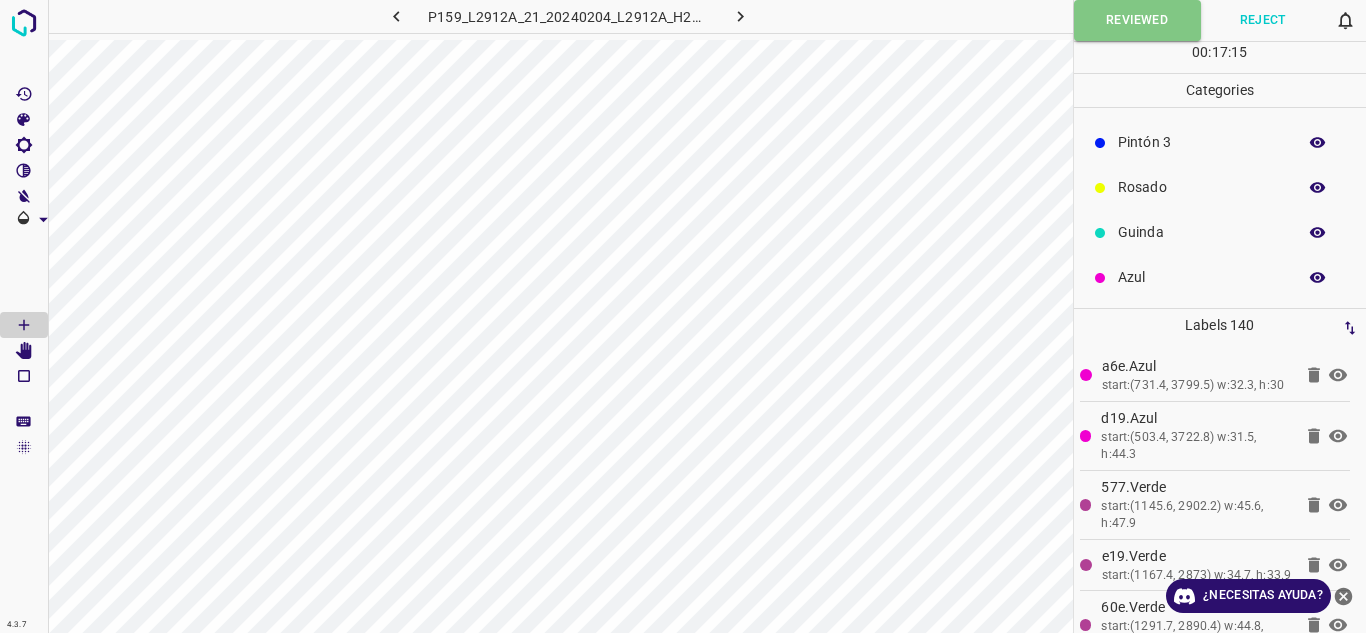 click on "Rosado" at bounding box center (1202, 187) 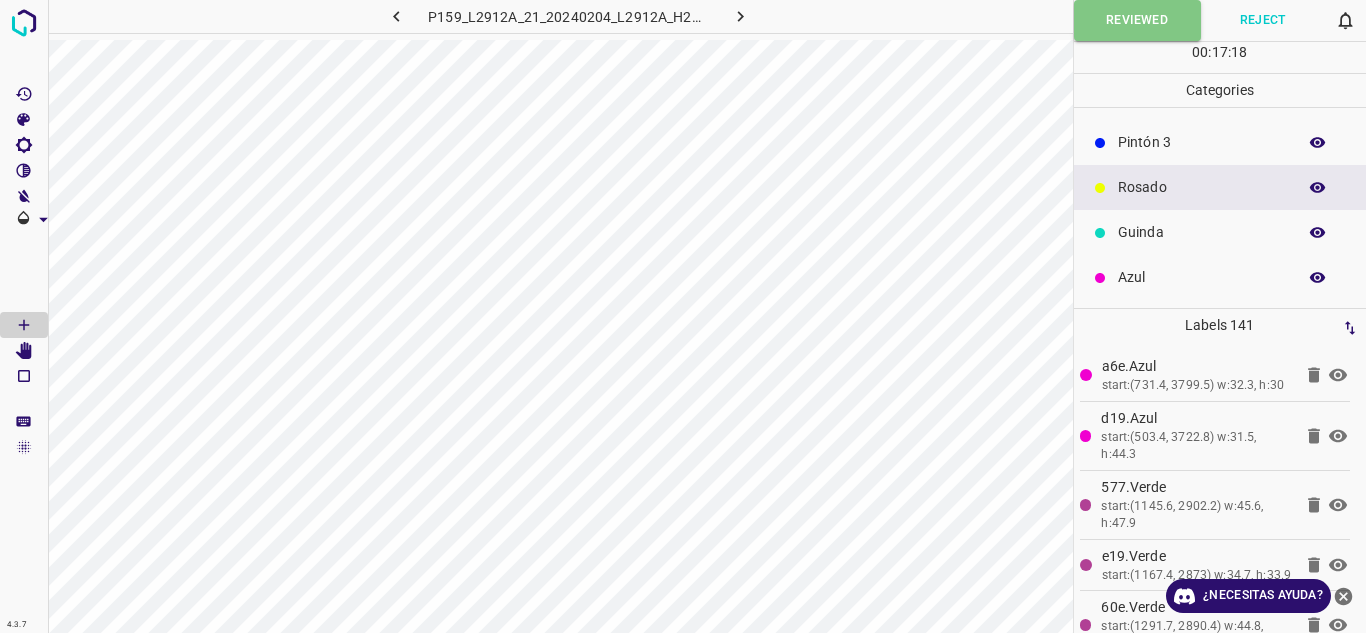 click on "Guinda" at bounding box center (1220, 232) 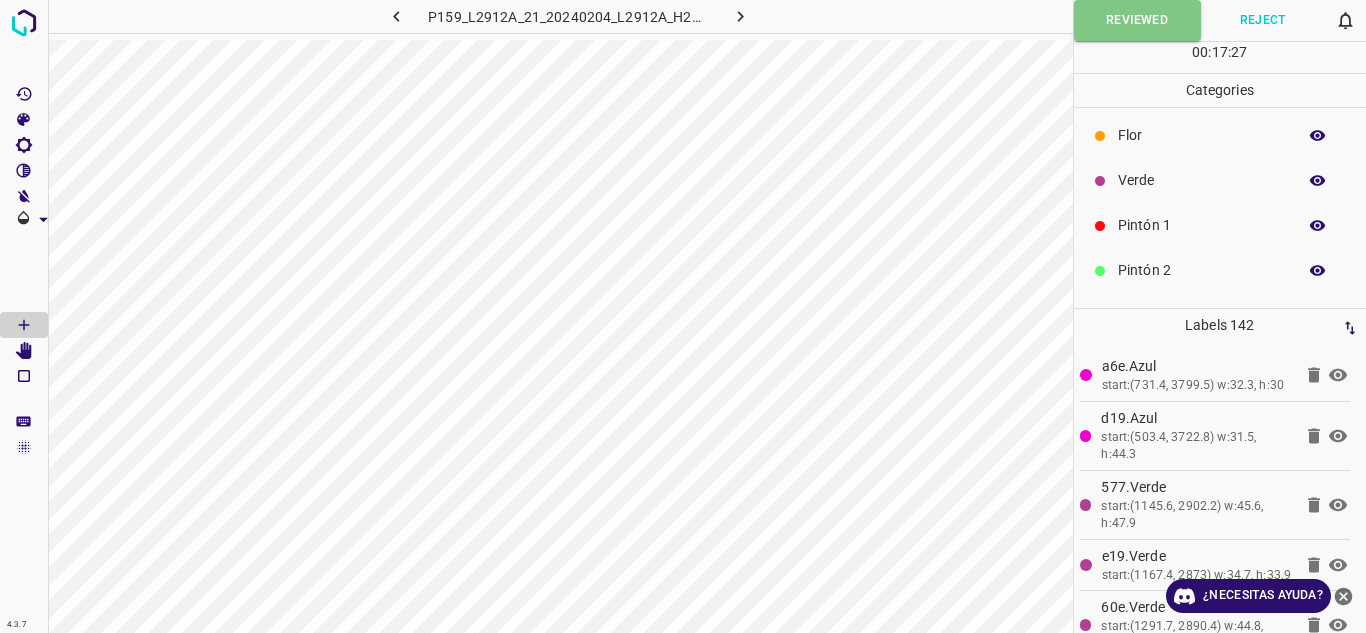 scroll, scrollTop: 0, scrollLeft: 0, axis: both 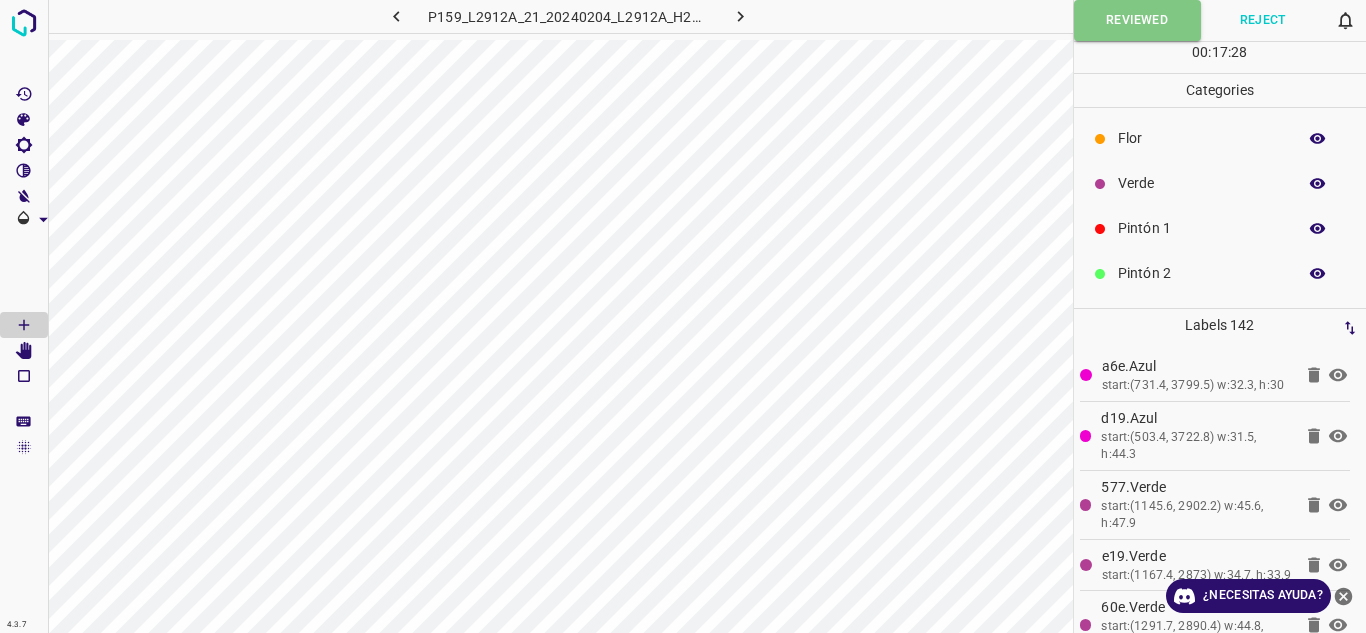 click on "Verde" at bounding box center [1202, 183] 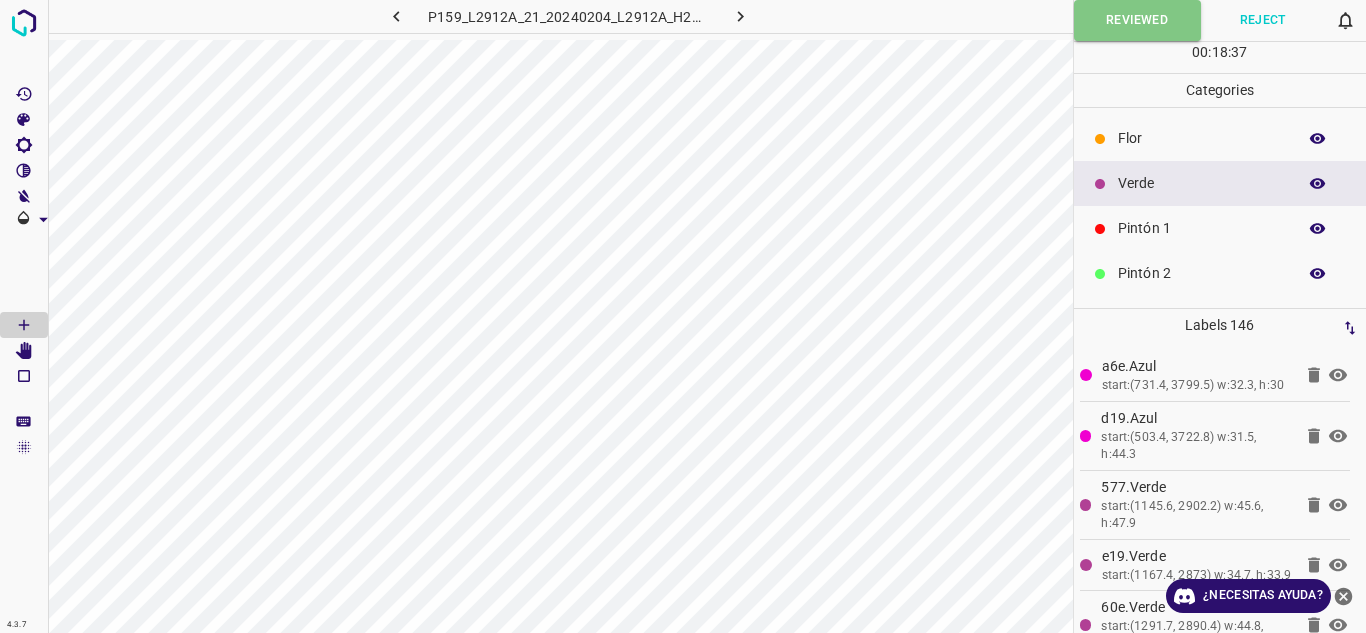 click on "Pintón 2" at bounding box center [1202, 273] 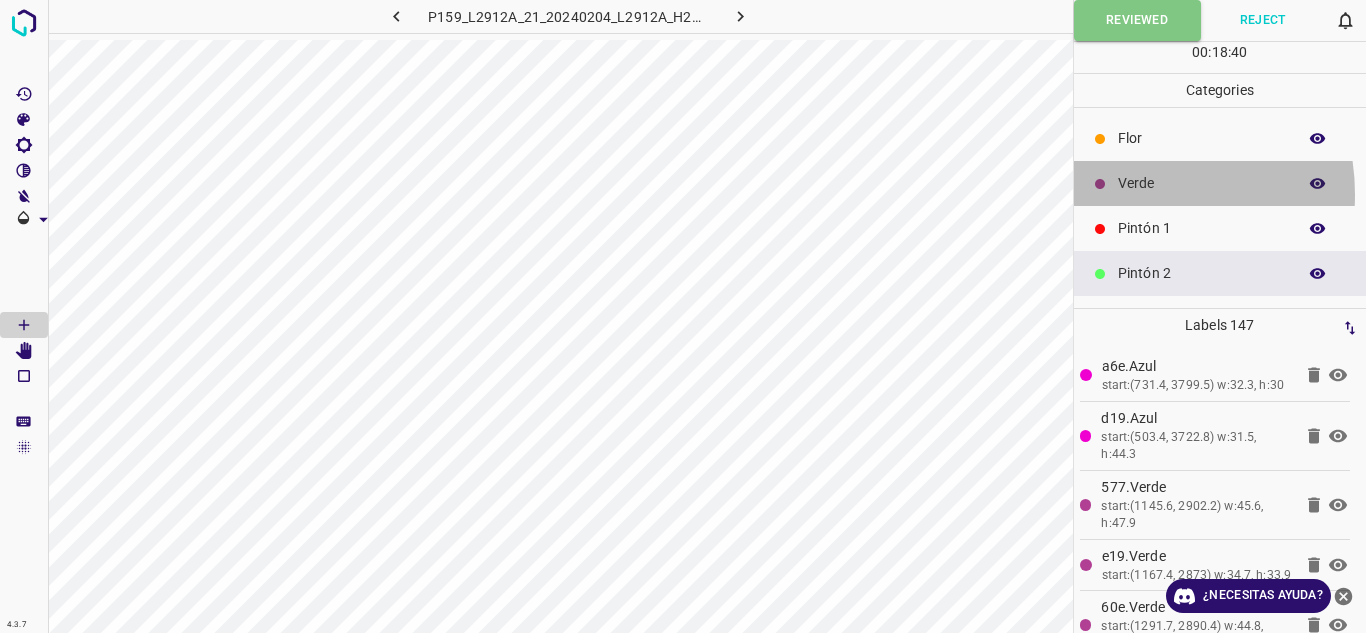 click on "Verde" at bounding box center [1220, 183] 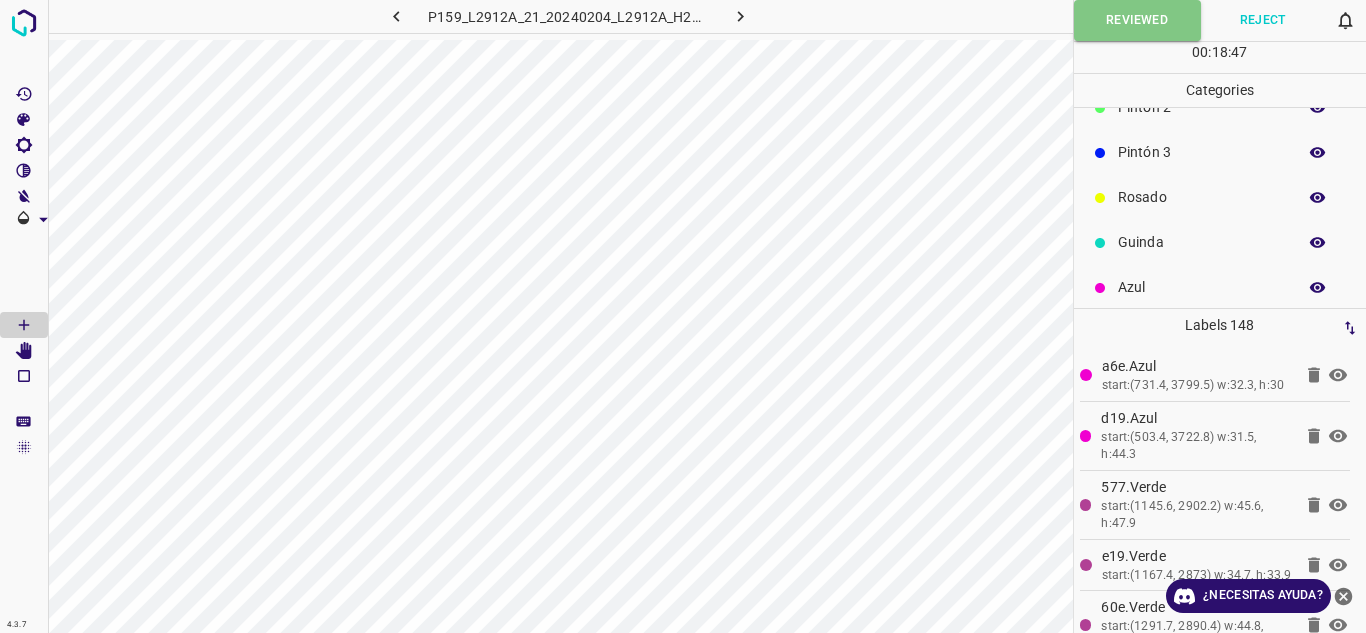 scroll, scrollTop: 176, scrollLeft: 0, axis: vertical 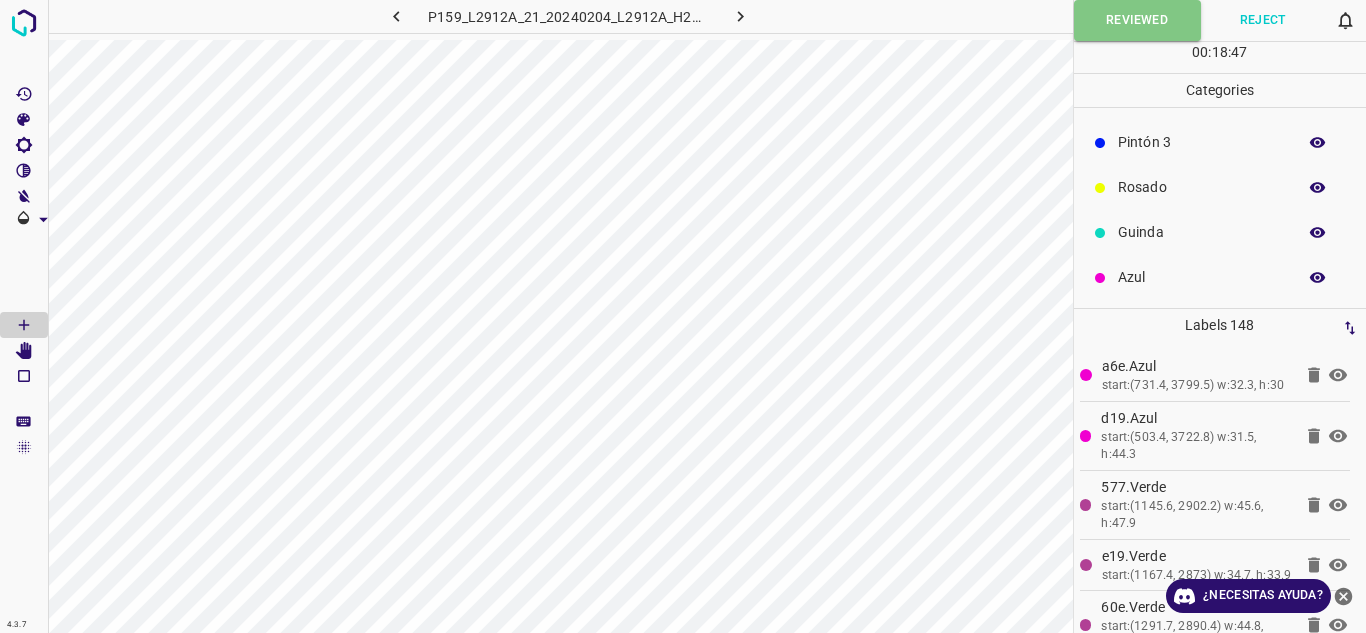 click on "Guinda" at bounding box center [1202, 232] 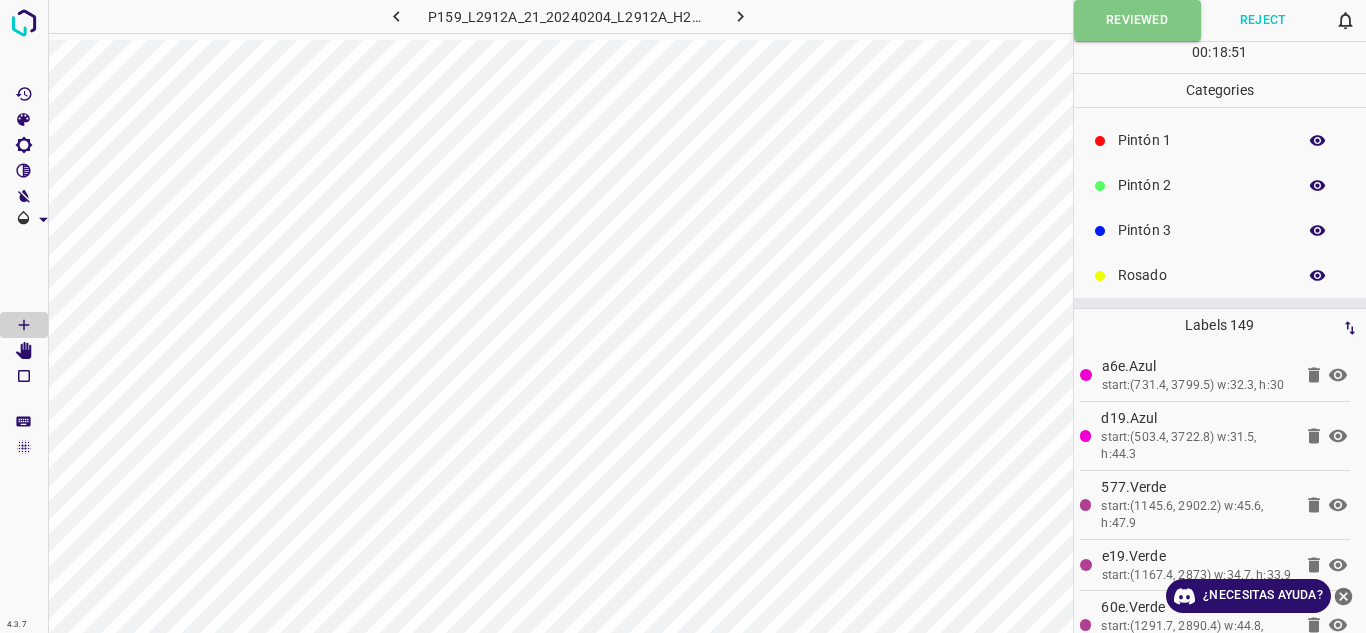 scroll, scrollTop: 0, scrollLeft: 0, axis: both 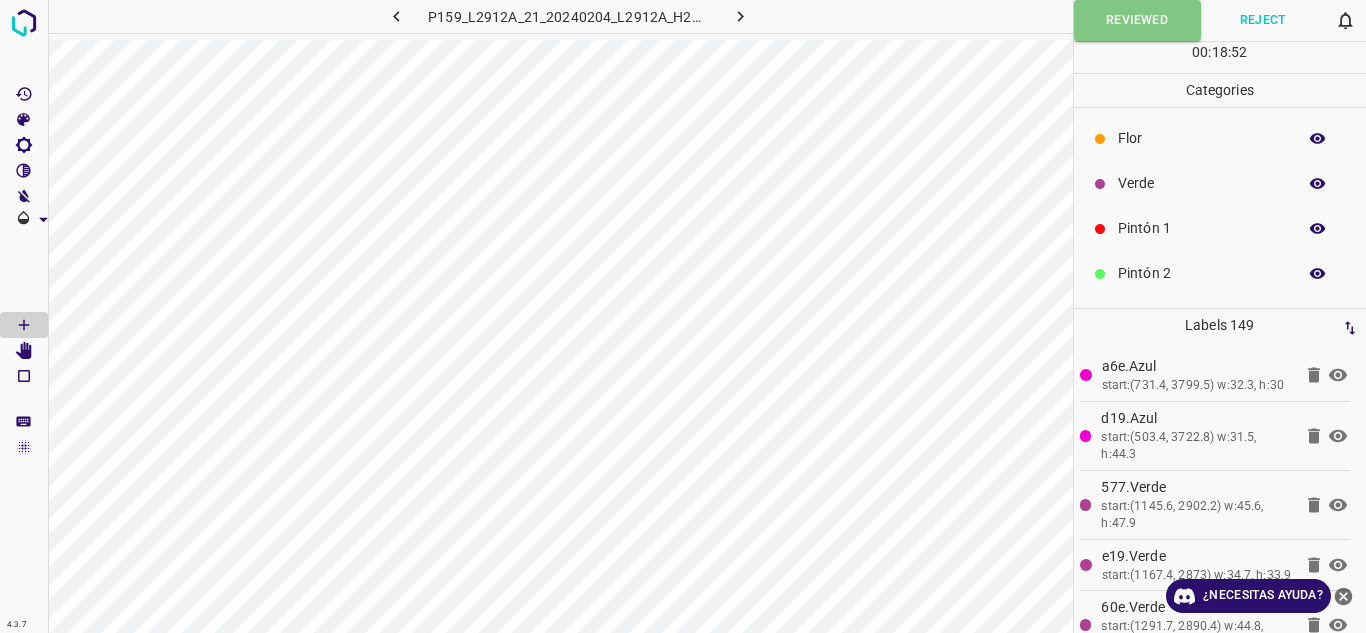 click on "Verde" at bounding box center (1220, 183) 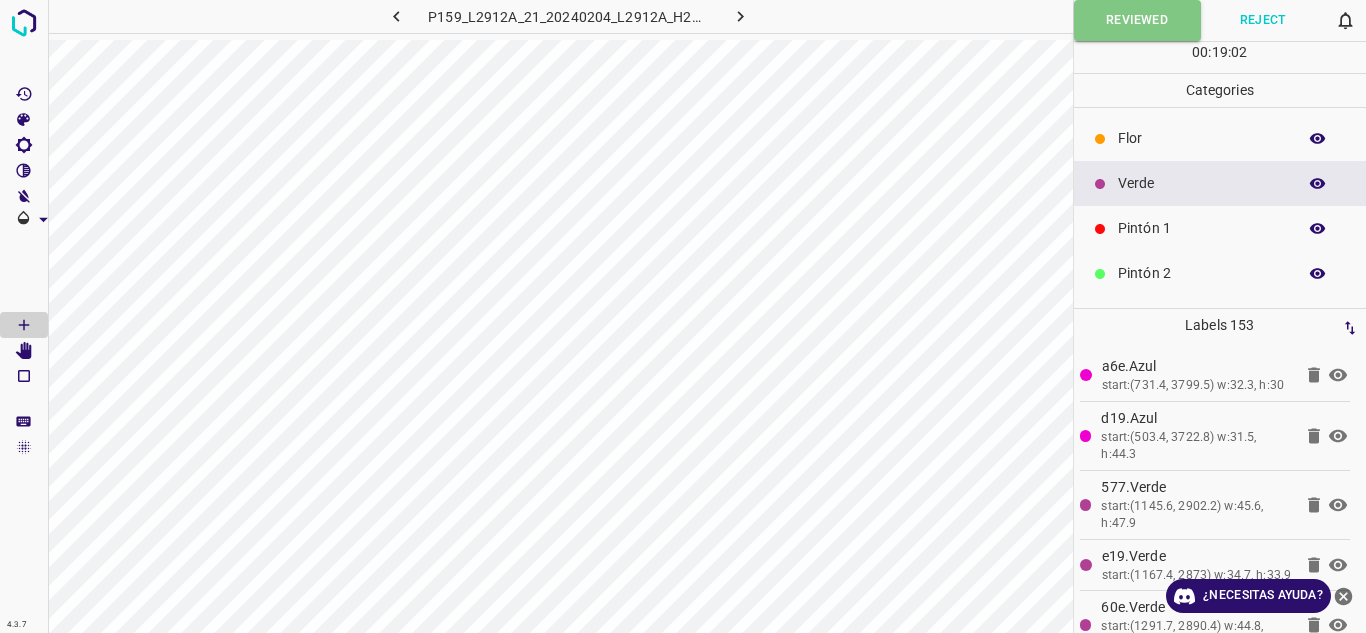 scroll, scrollTop: 176, scrollLeft: 0, axis: vertical 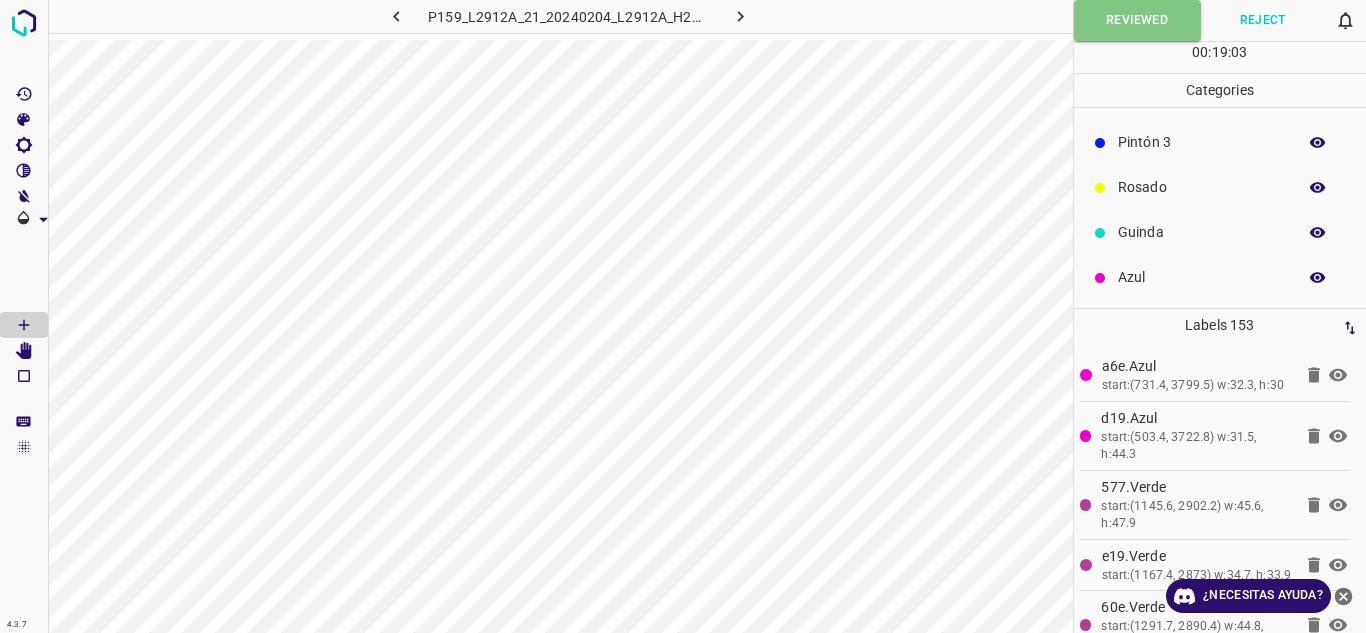 click on "Guinda" at bounding box center (1202, 232) 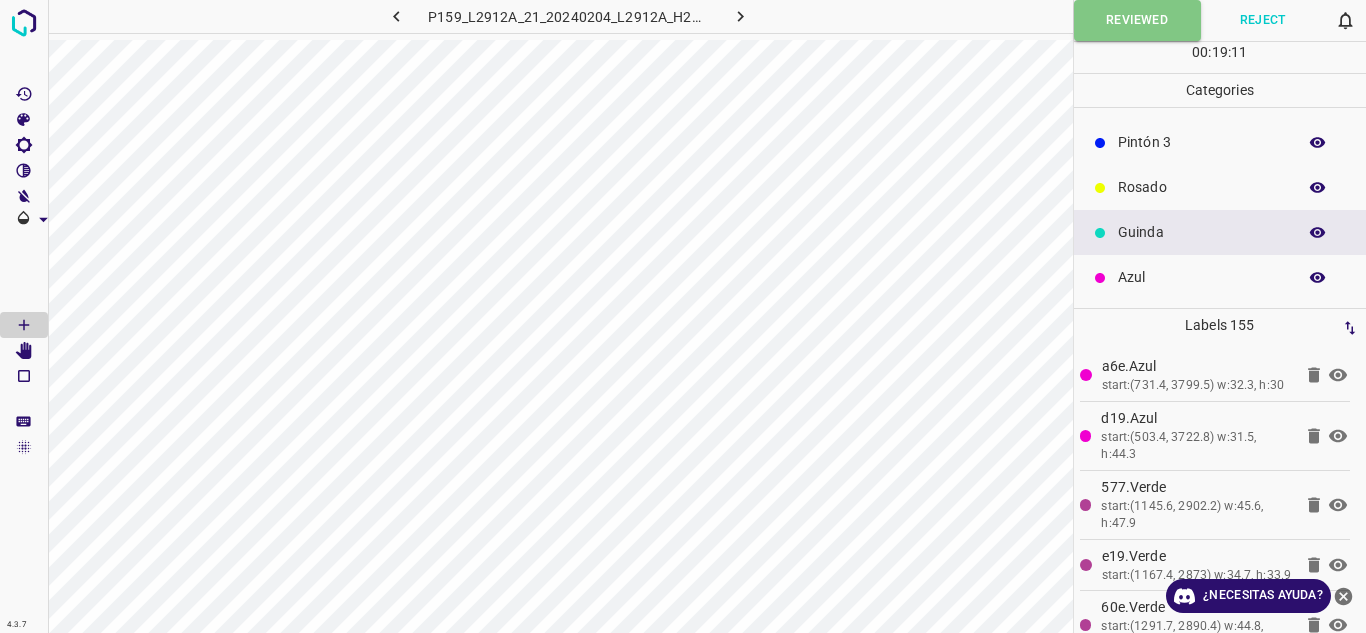 scroll, scrollTop: 0, scrollLeft: 0, axis: both 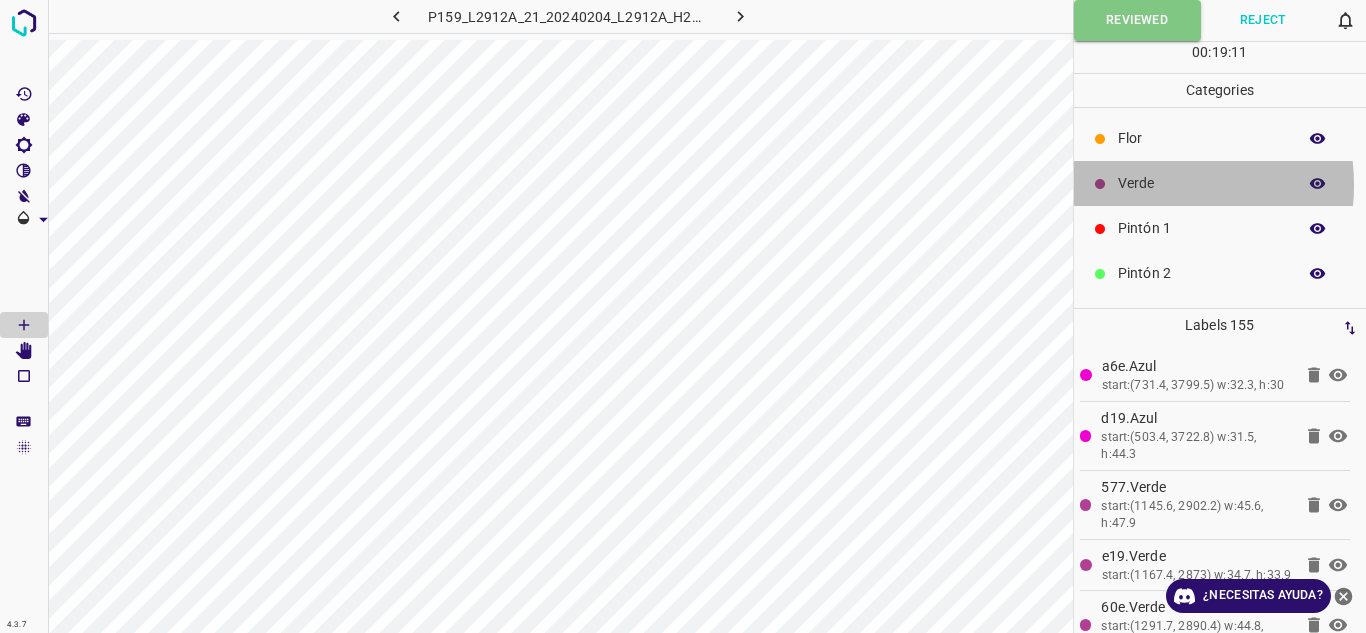 click on "Verde" at bounding box center (1202, 183) 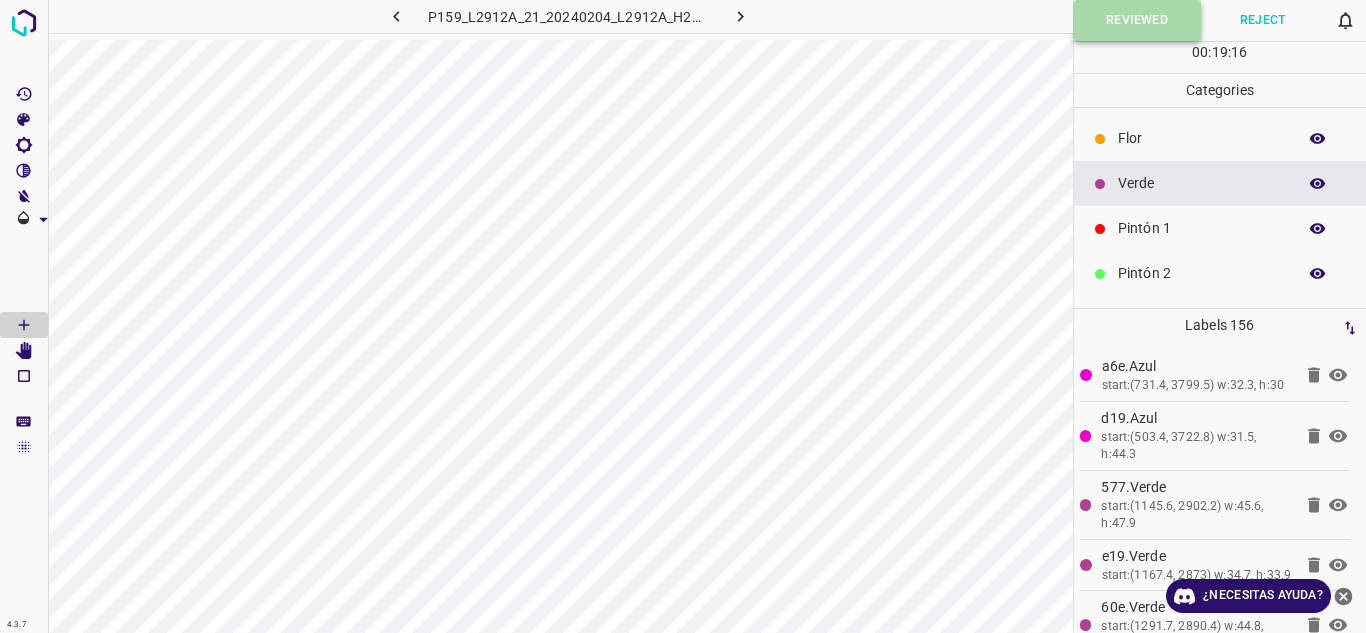 click on "Reviewed" at bounding box center (1137, 20) 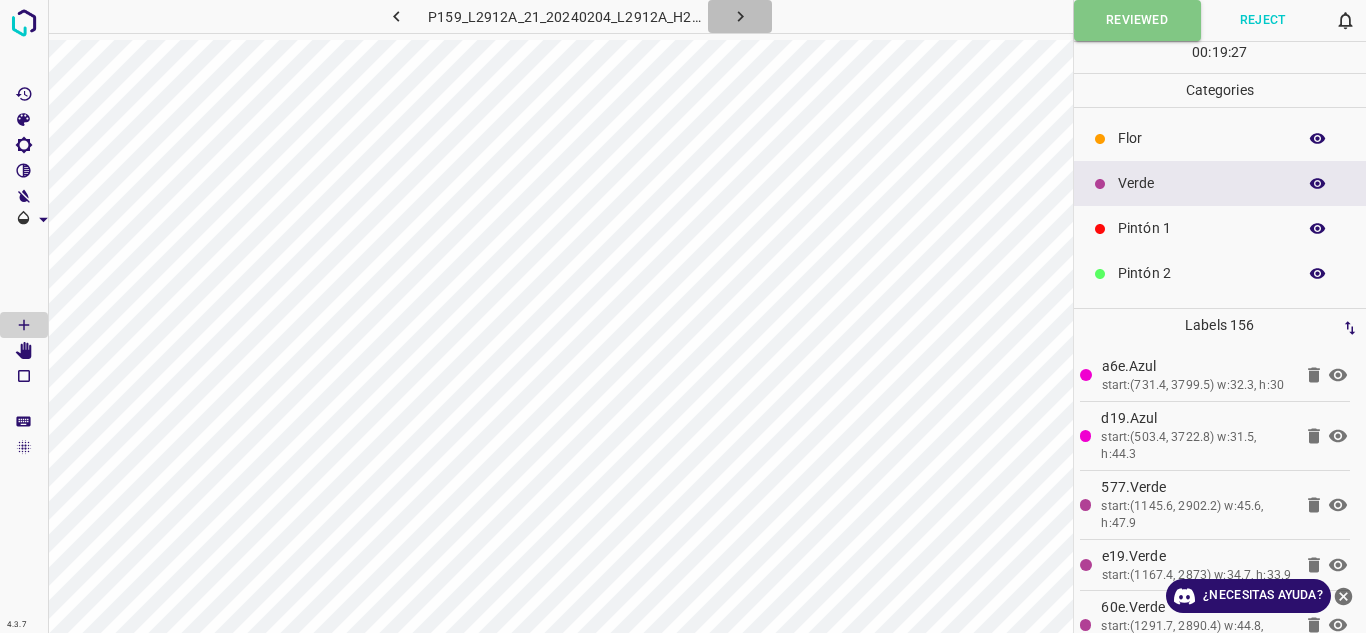 click 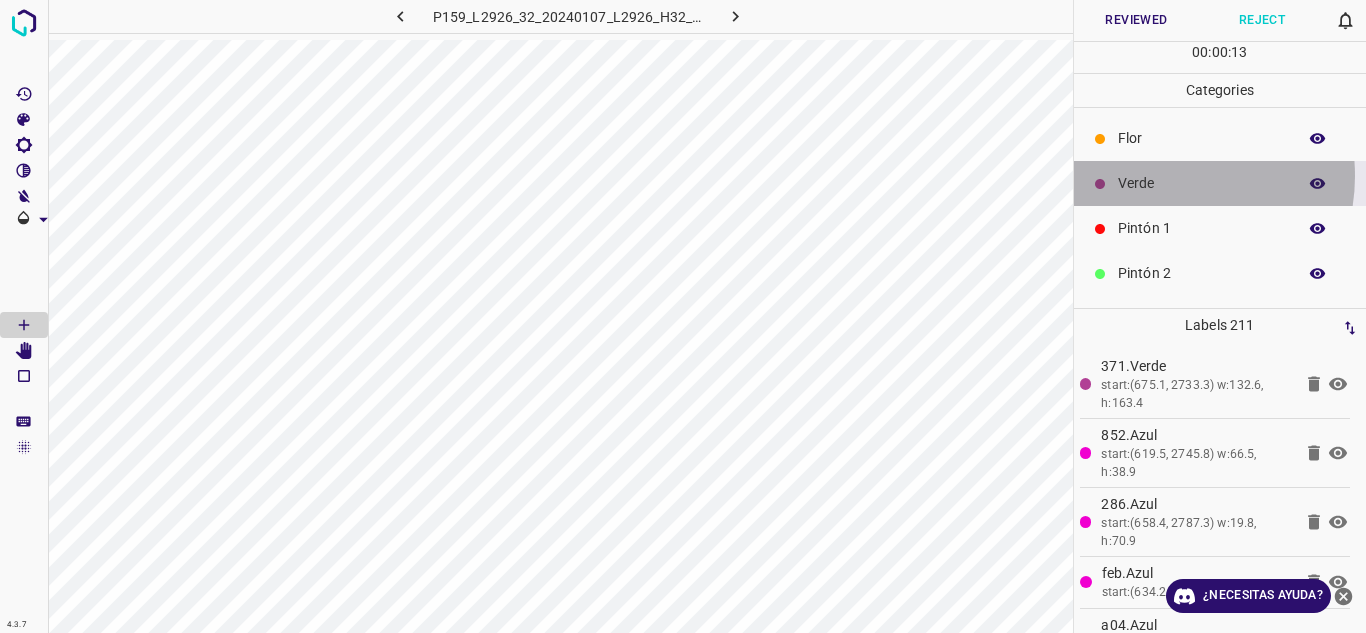 click on "Verde" at bounding box center [1202, 183] 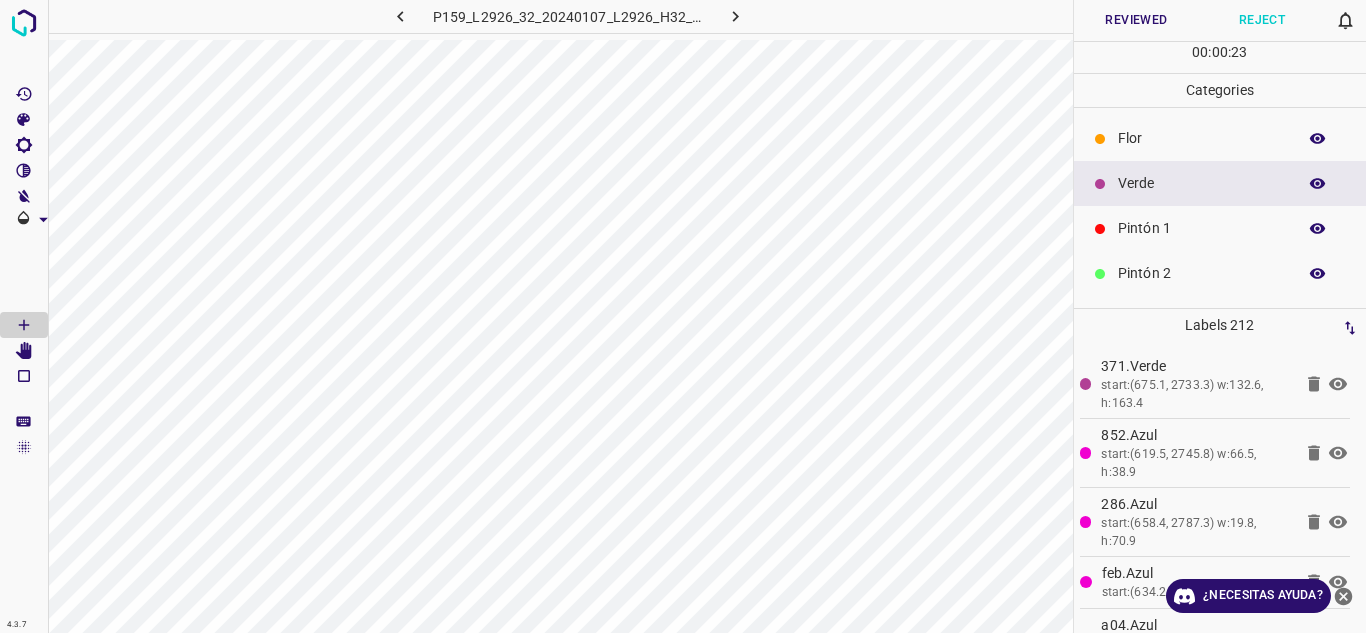 click on "Pintón 1" at bounding box center [1220, 228] 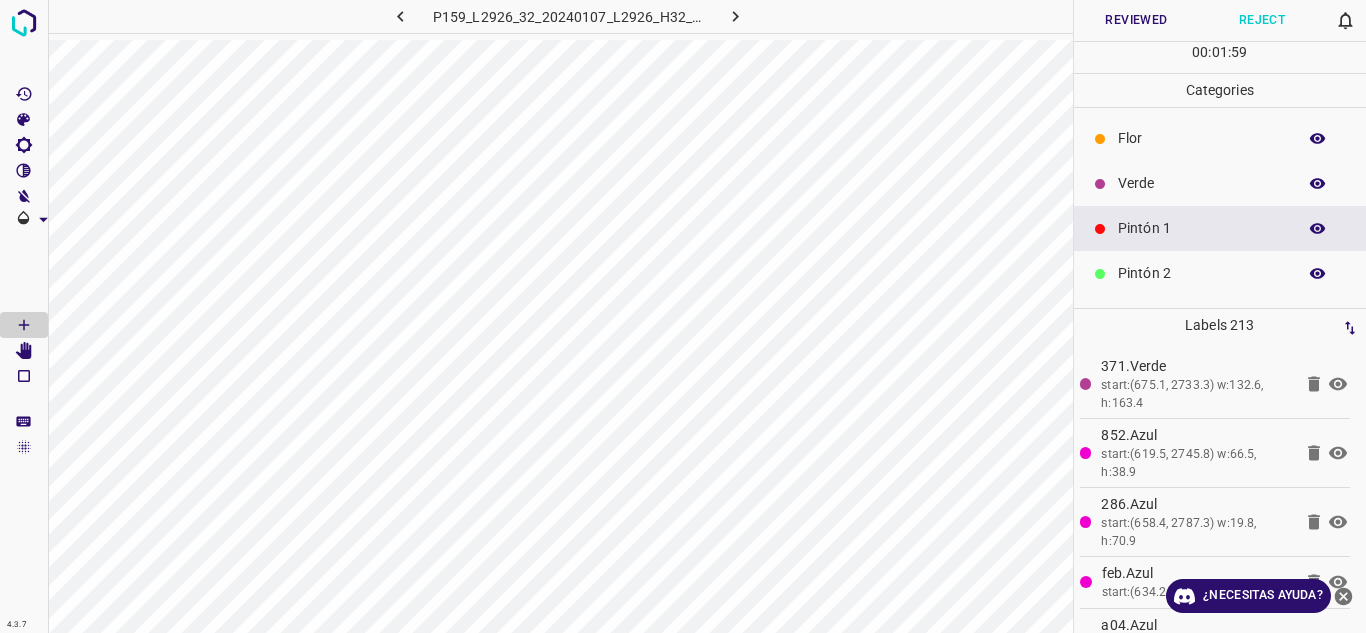 click at bounding box center [1100, 183] 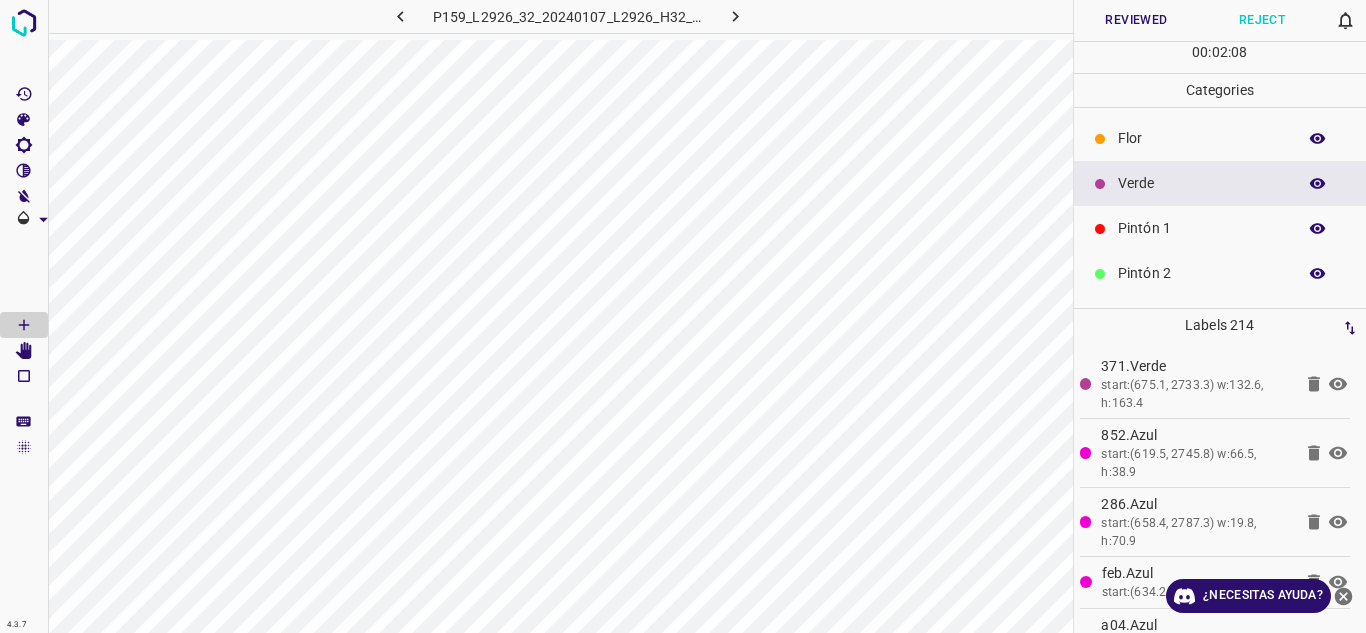 scroll, scrollTop: 176, scrollLeft: 0, axis: vertical 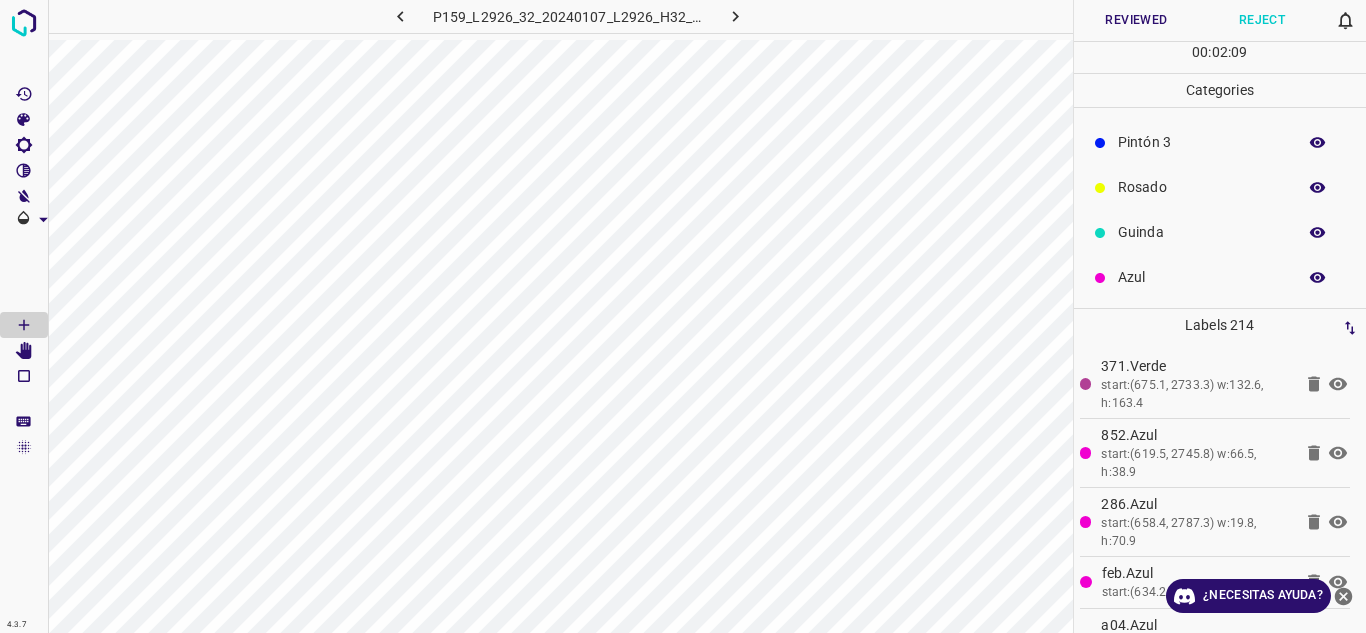 click on "Rosado" at bounding box center (1202, 187) 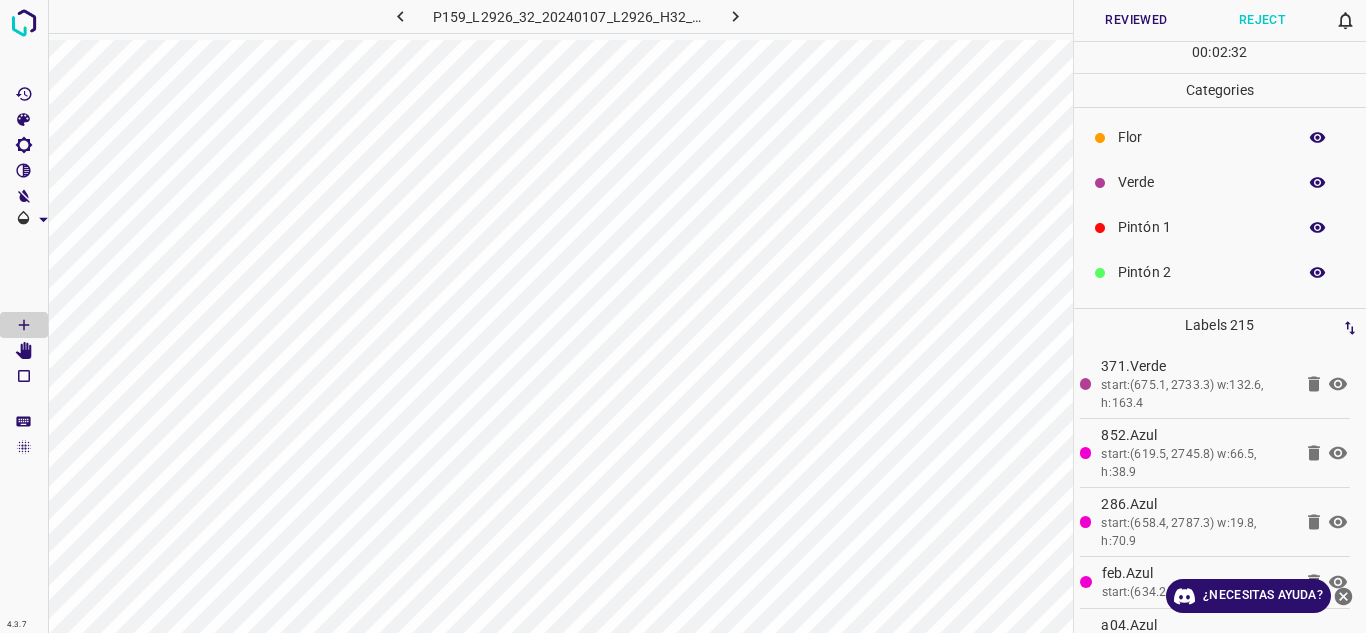 scroll, scrollTop: 0, scrollLeft: 0, axis: both 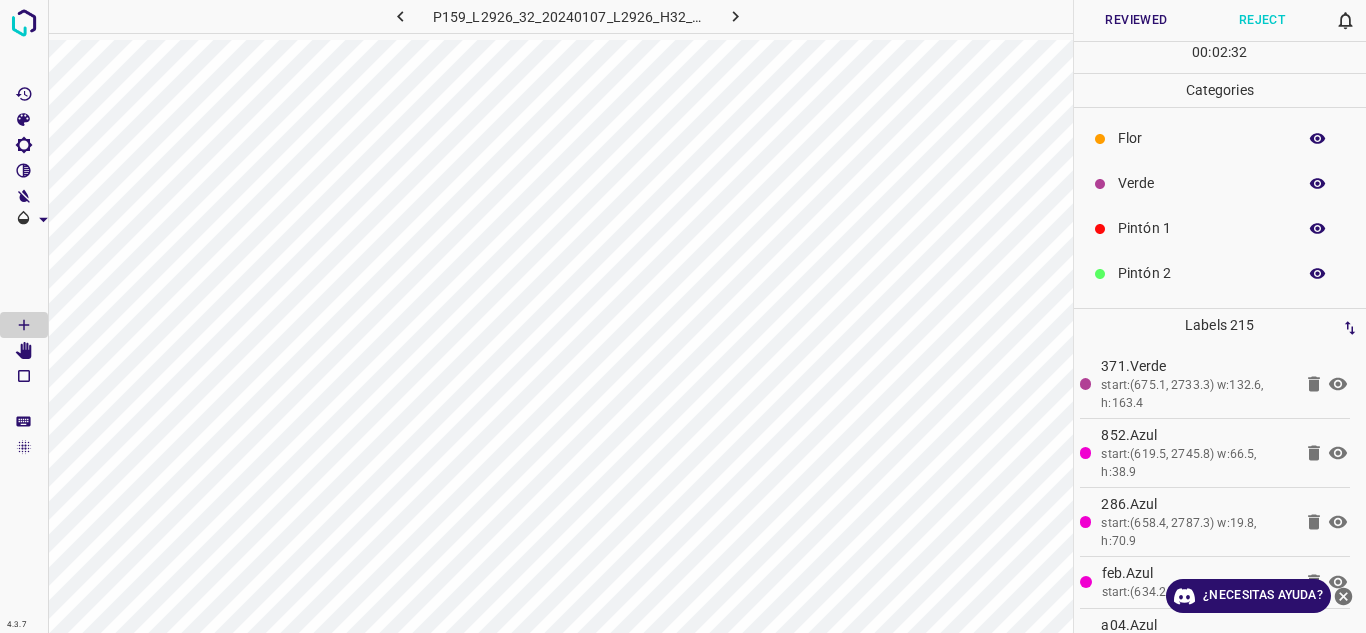 click on "Verde" at bounding box center (1202, 183) 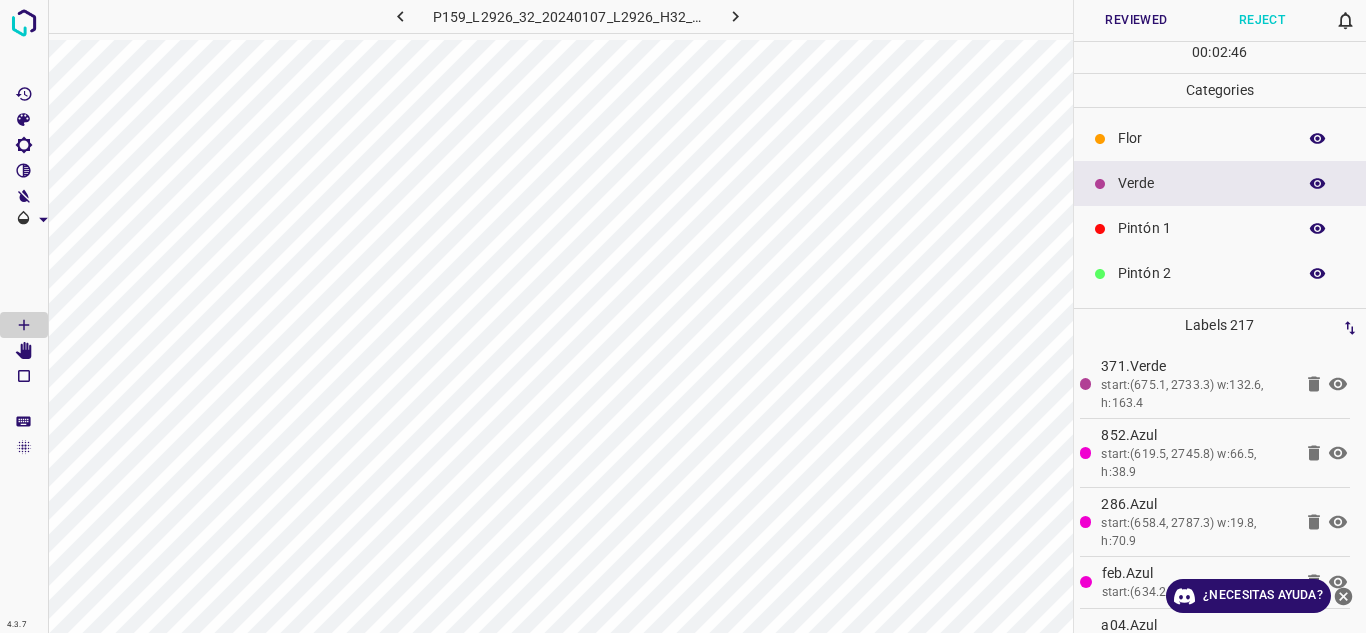 scroll, scrollTop: 176, scrollLeft: 0, axis: vertical 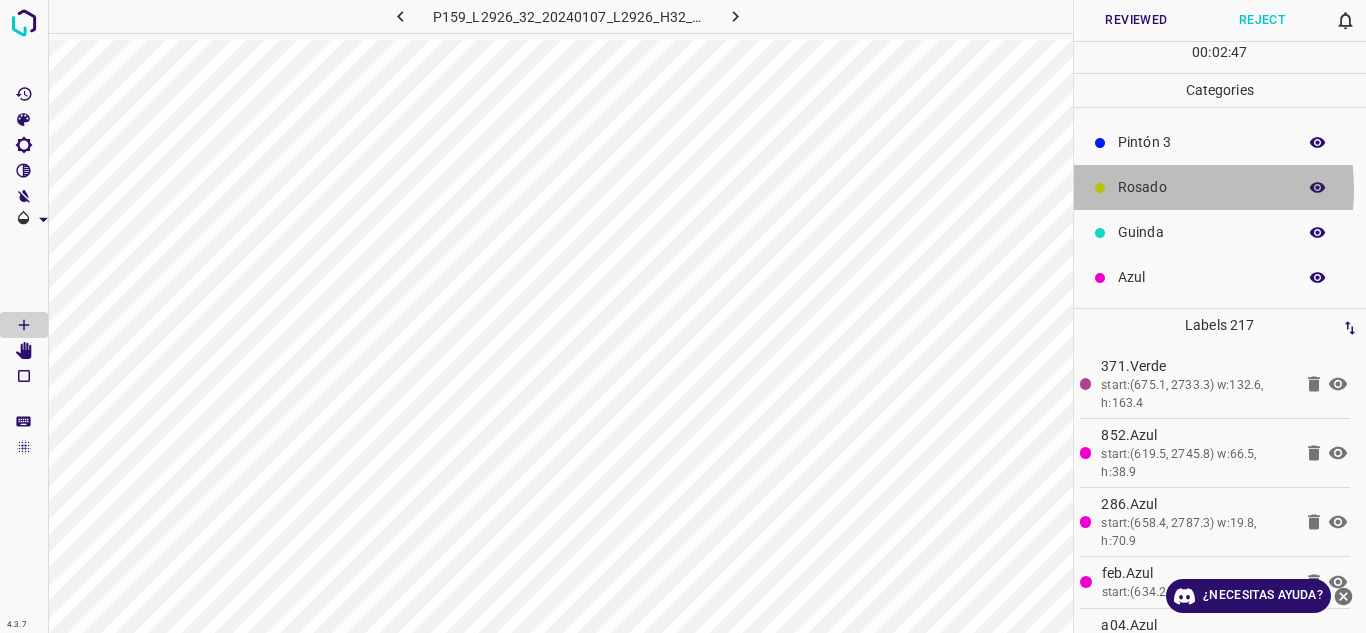 click on "Rosado" at bounding box center (1202, 187) 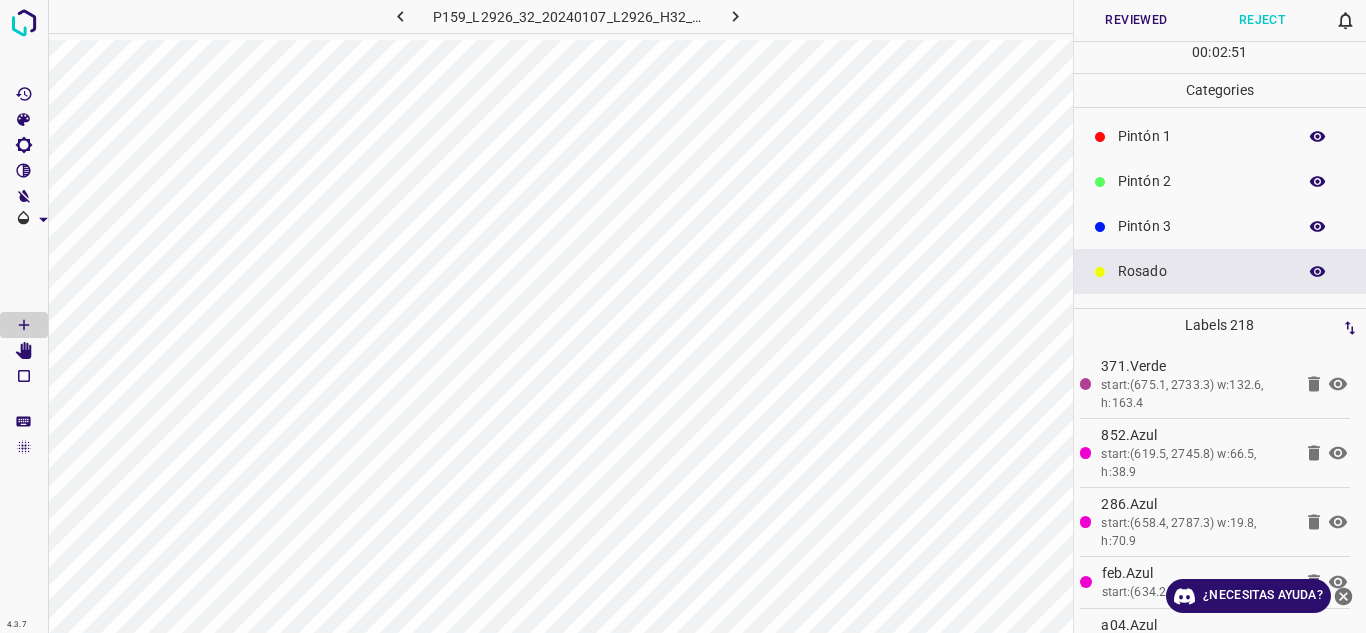 scroll, scrollTop: 0, scrollLeft: 0, axis: both 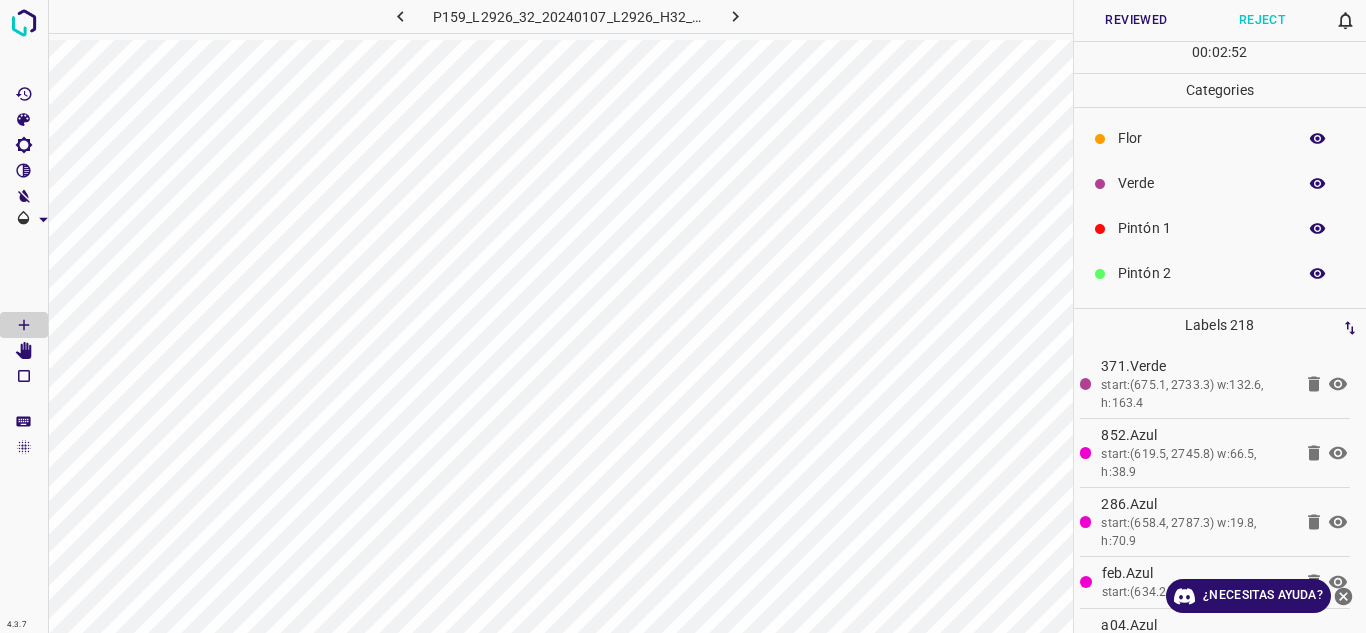 click on "Verde" at bounding box center (1202, 183) 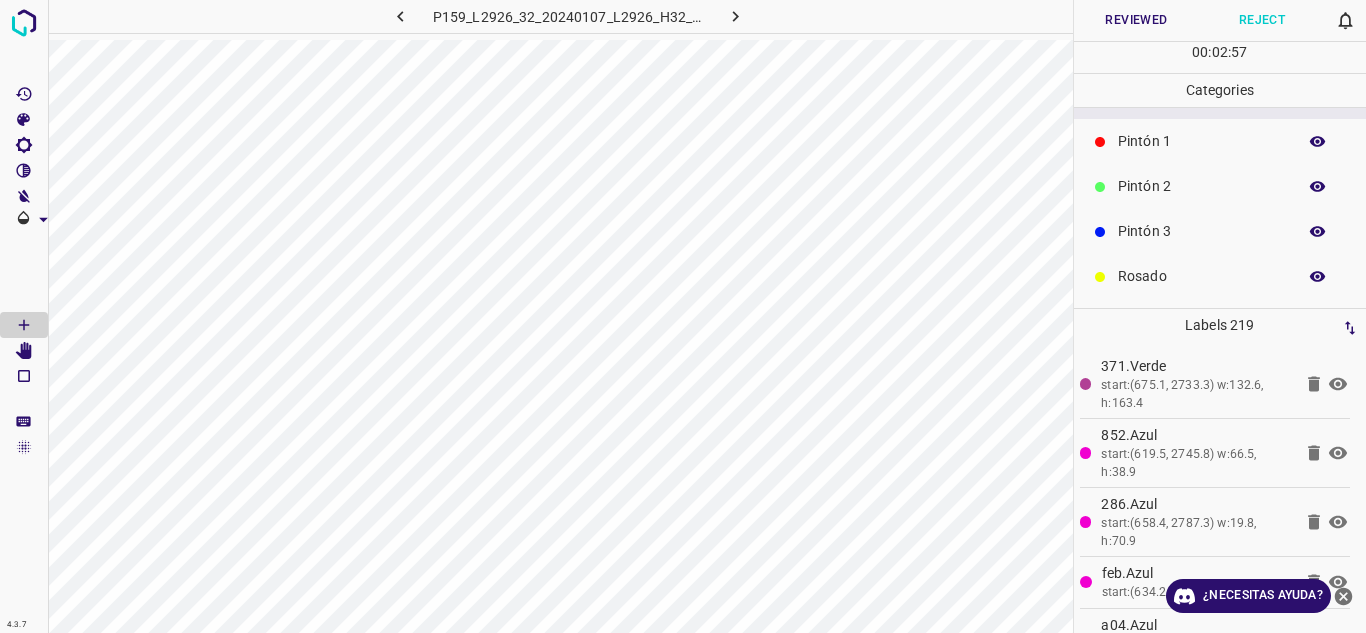 scroll, scrollTop: 176, scrollLeft: 0, axis: vertical 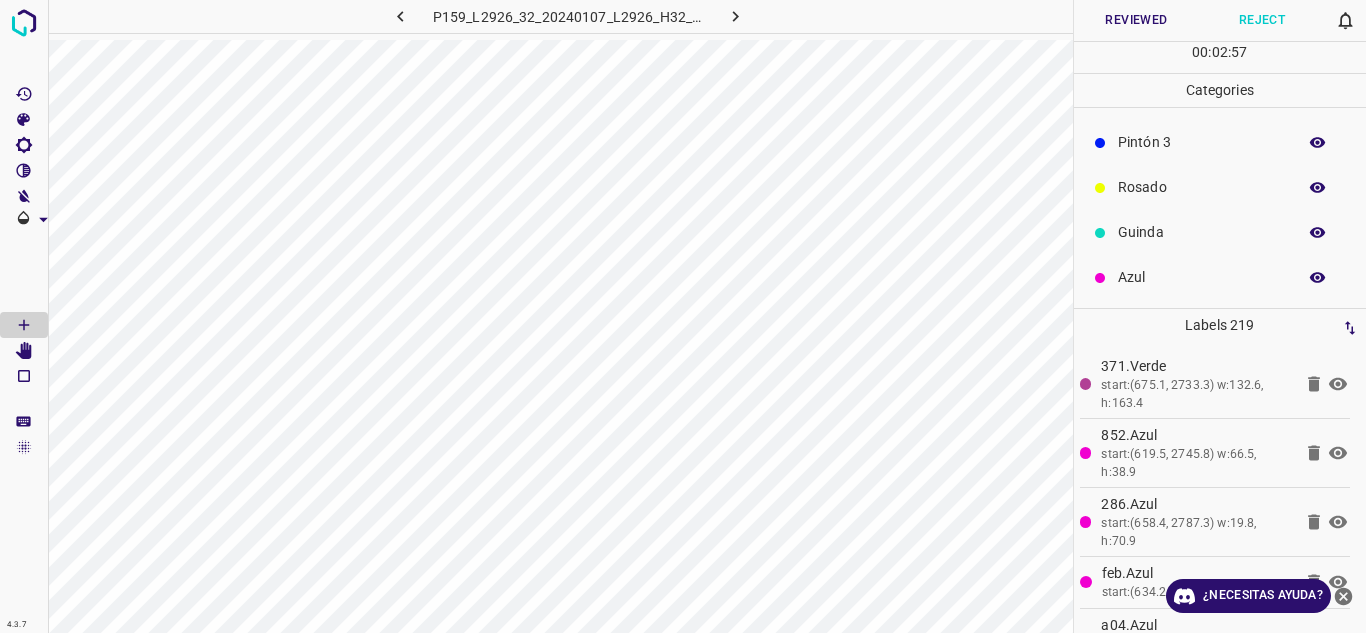 click on "Azul" at bounding box center (1202, 277) 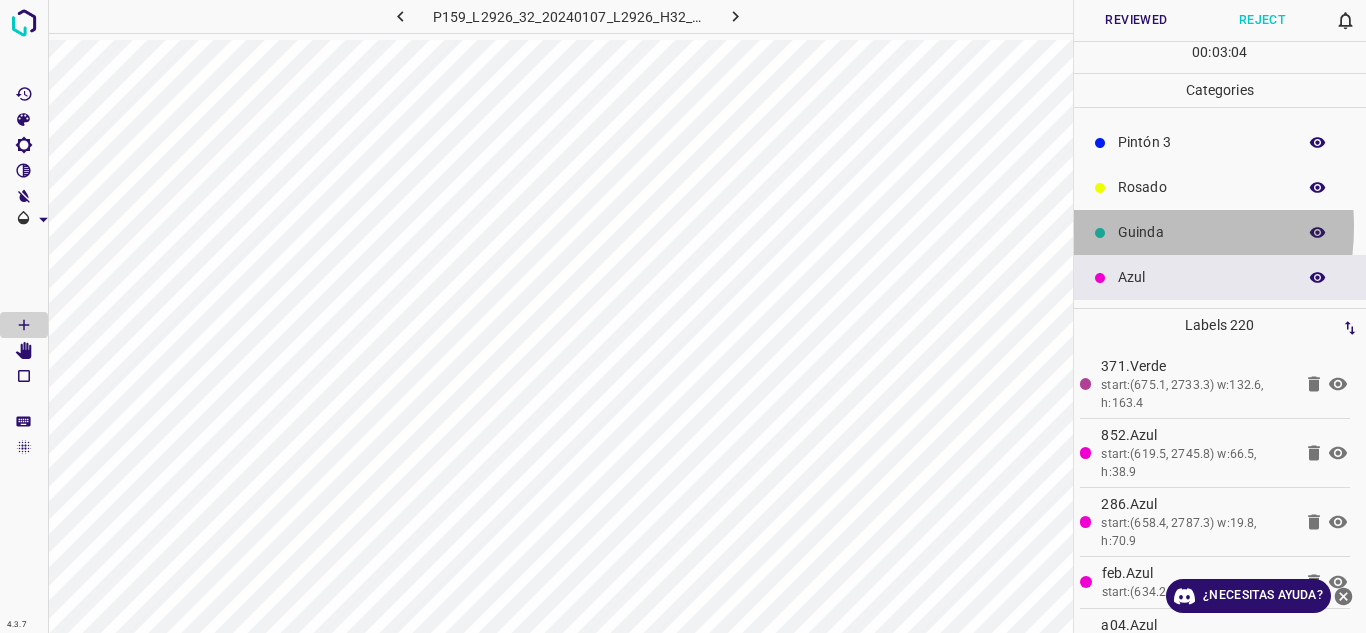 click on "Guinda" at bounding box center (1202, 232) 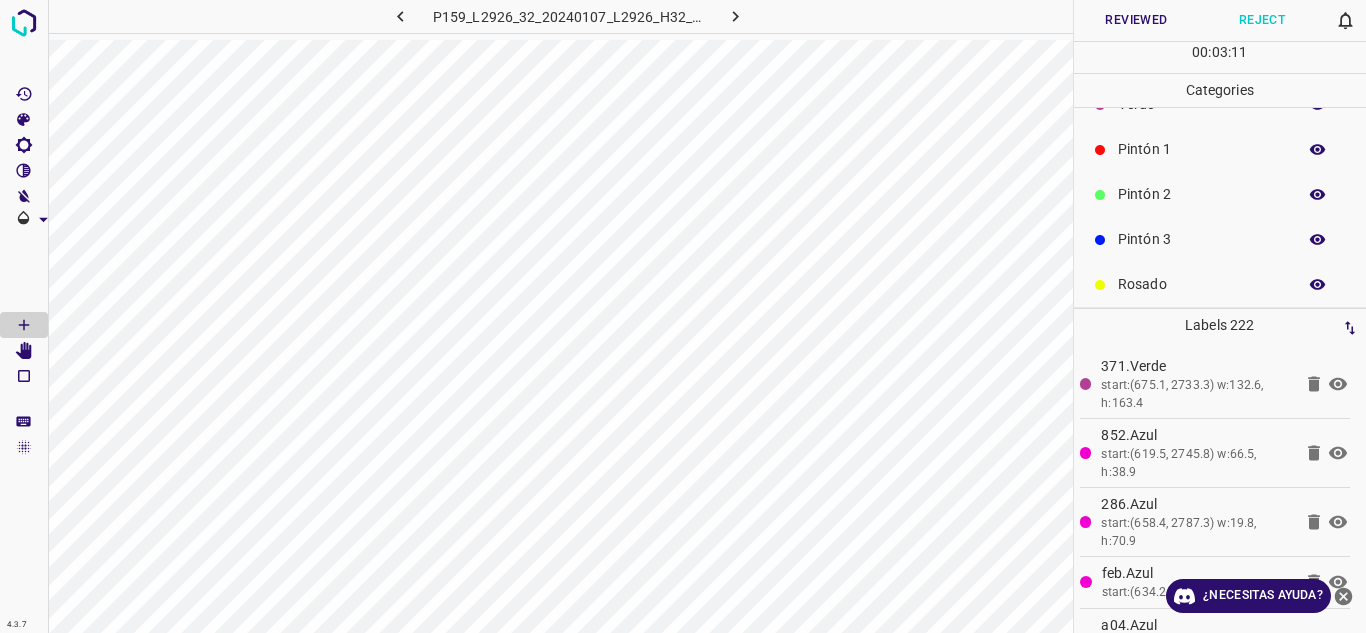 scroll, scrollTop: 0, scrollLeft: 0, axis: both 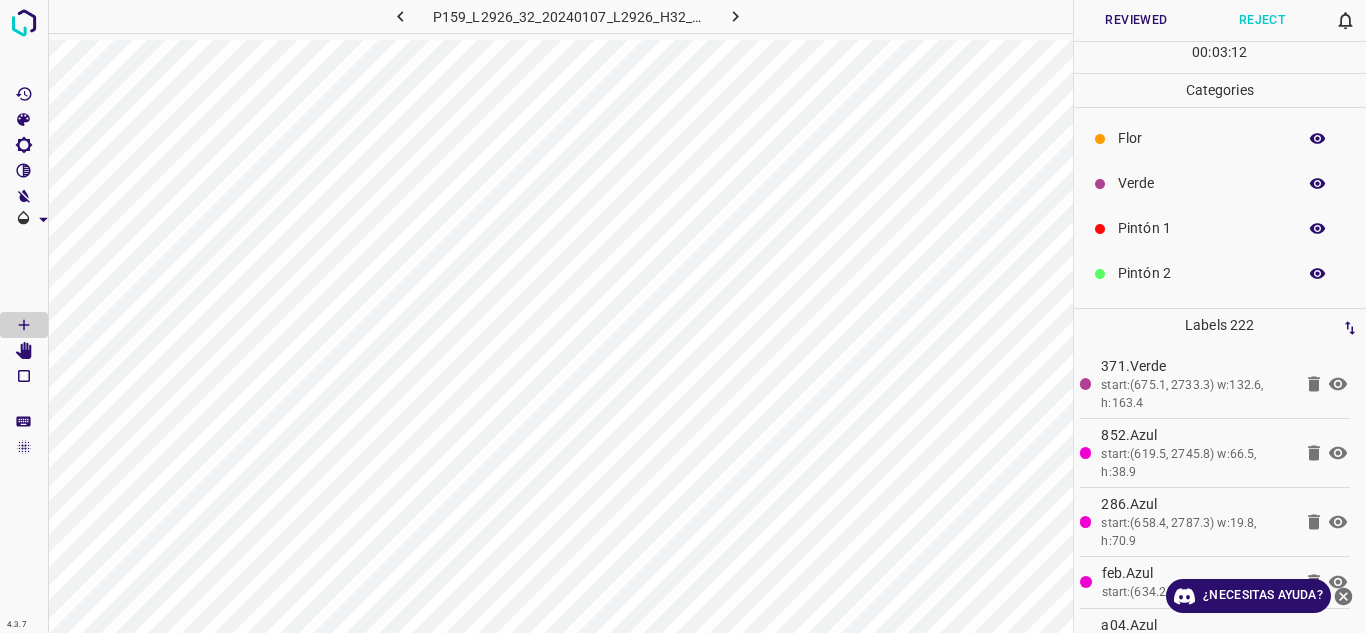 click on "Verde" at bounding box center (1220, 183) 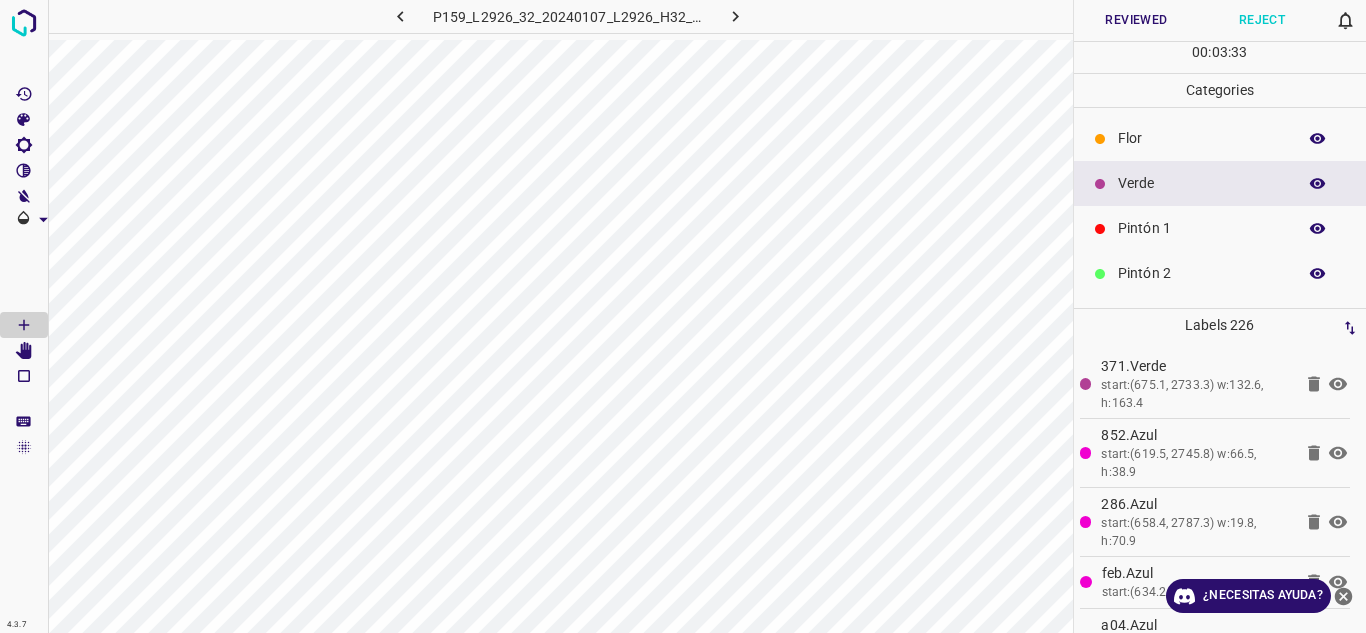 click on "Reviewed" at bounding box center (1137, 20) 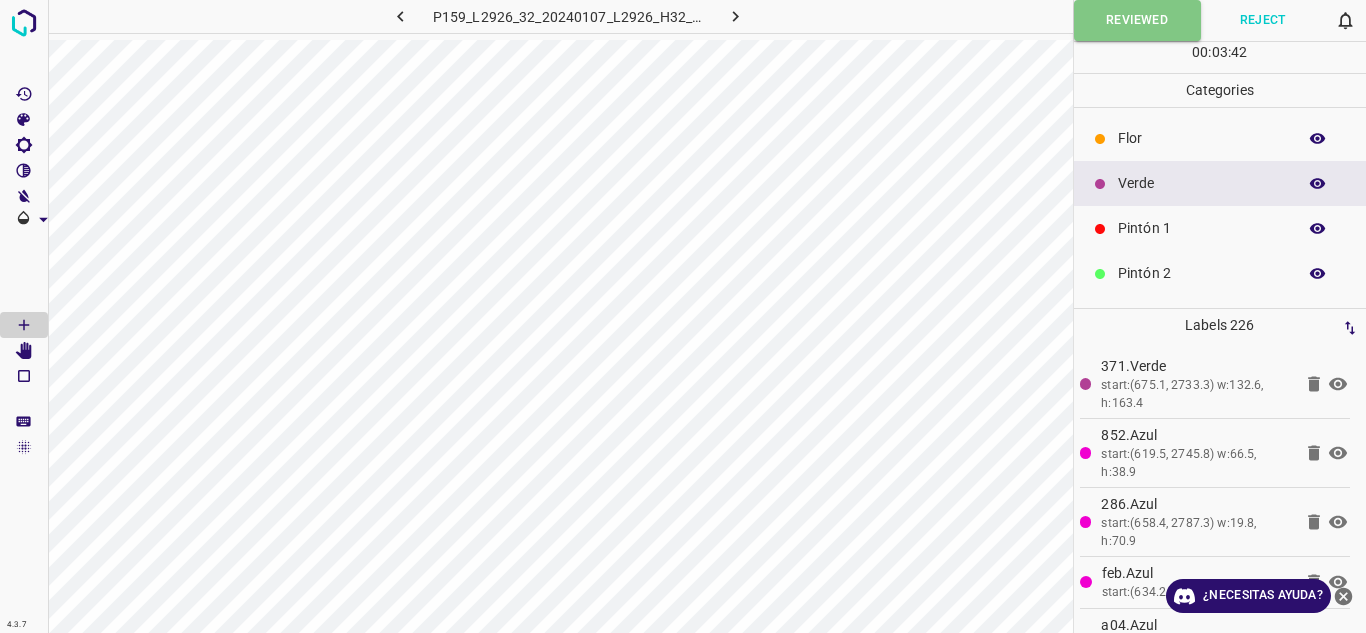 click 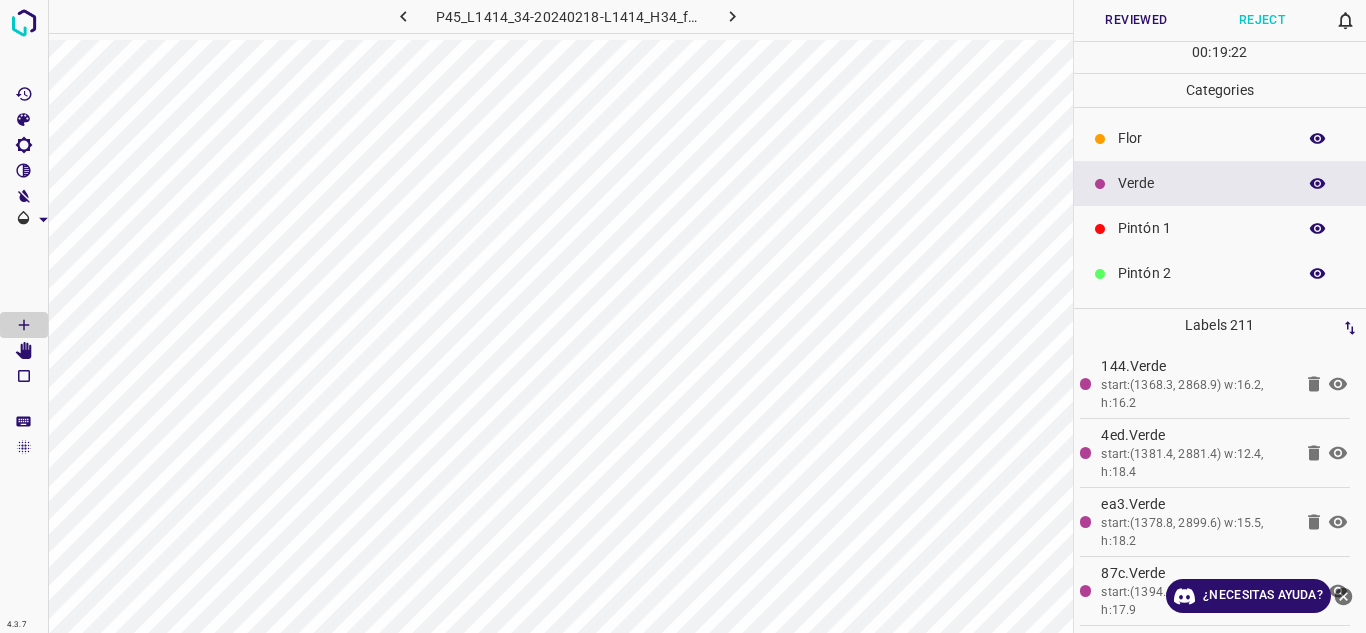 click on "Verde" at bounding box center [1220, 183] 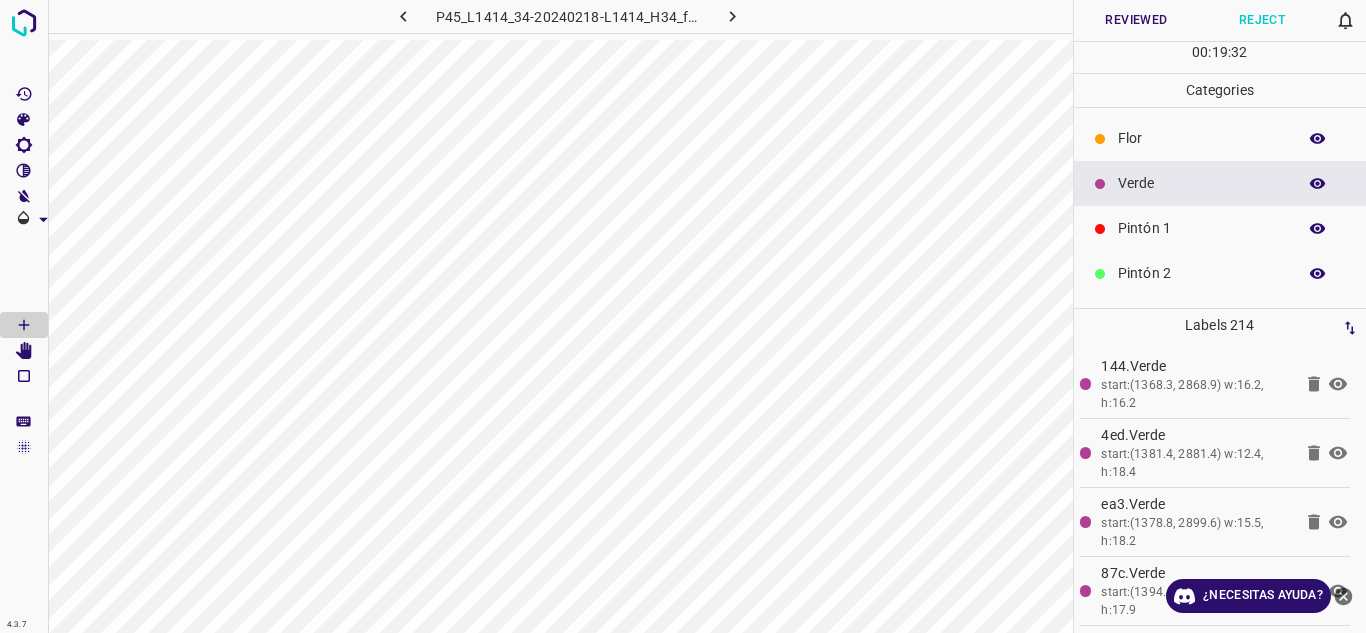 drag, startPoint x: 1250, startPoint y: 131, endPoint x: 1161, endPoint y: 268, distance: 163.37074 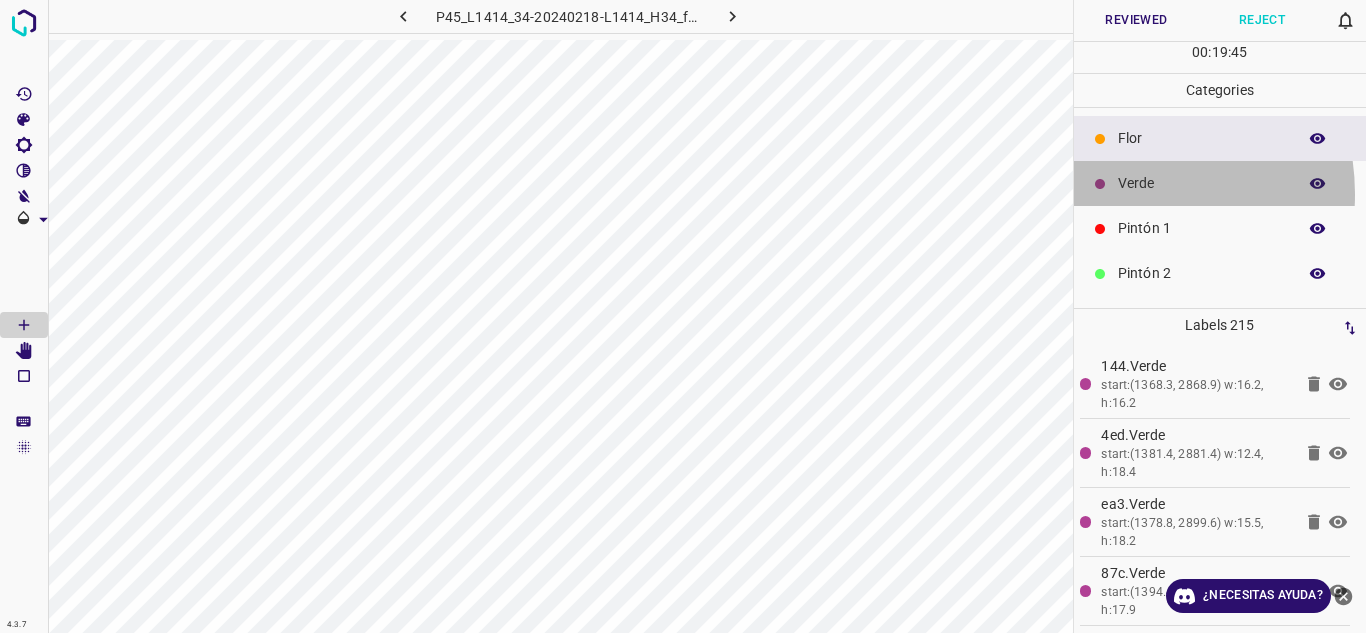 click on "Verde" at bounding box center (1220, 183) 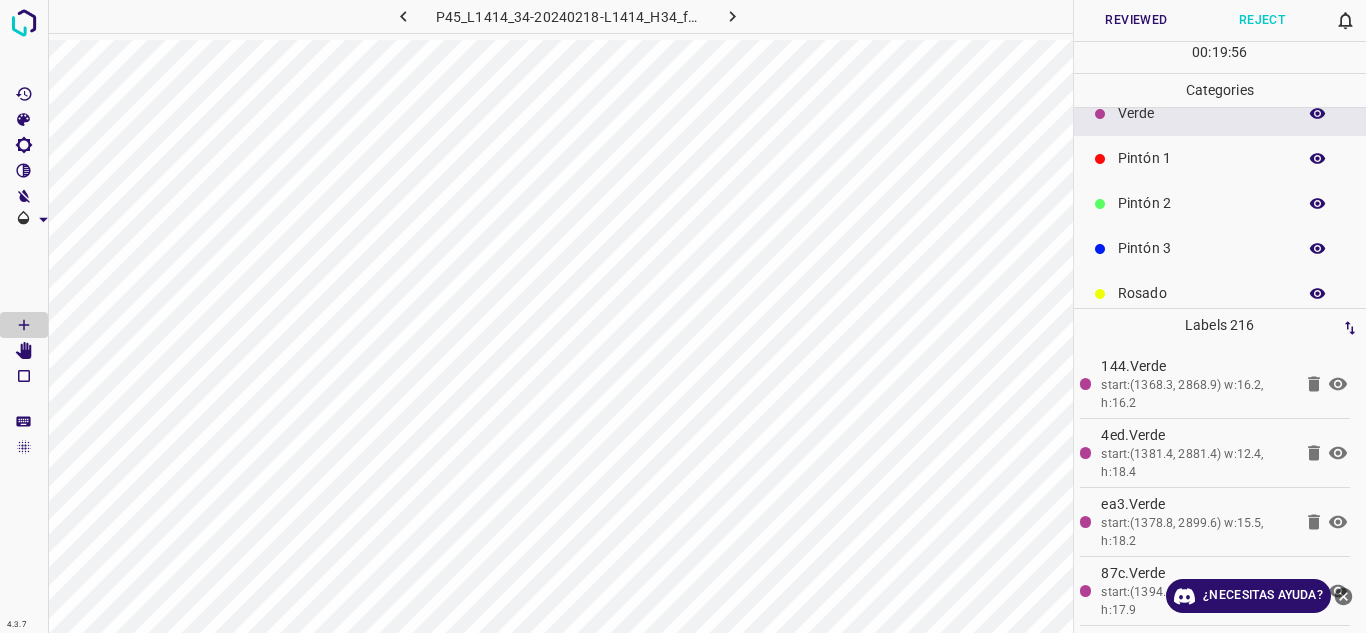 scroll, scrollTop: 176, scrollLeft: 0, axis: vertical 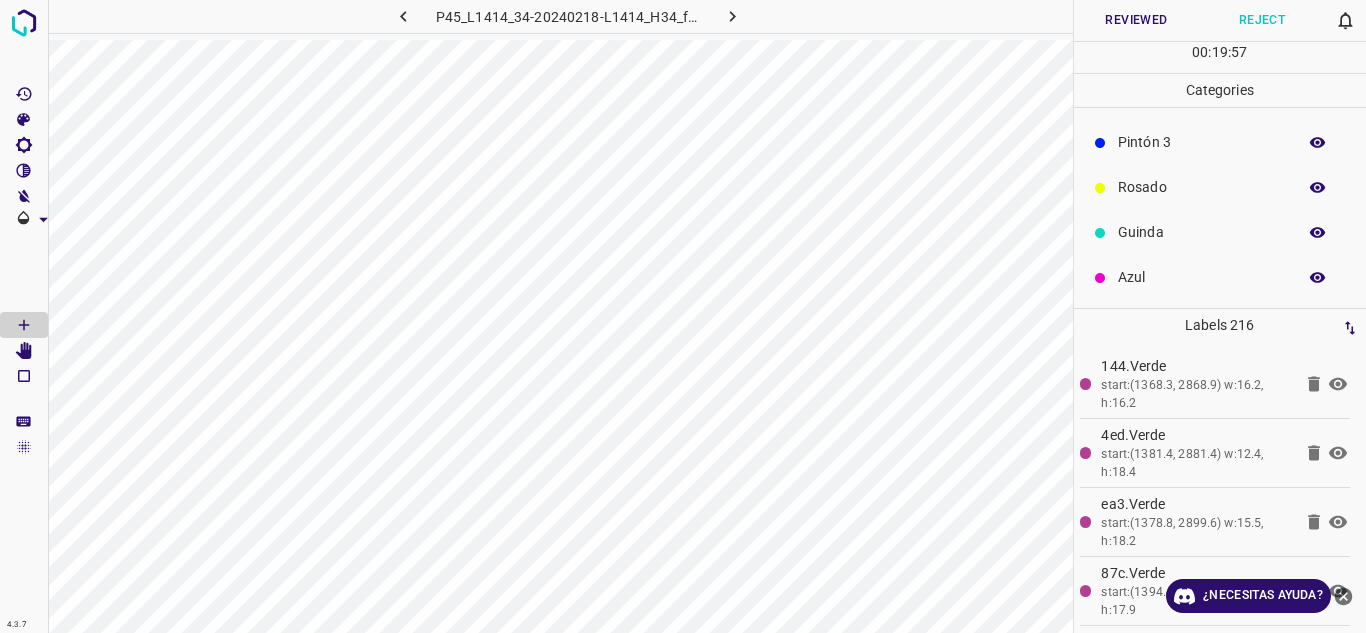 click on "Rosado" at bounding box center (1220, 187) 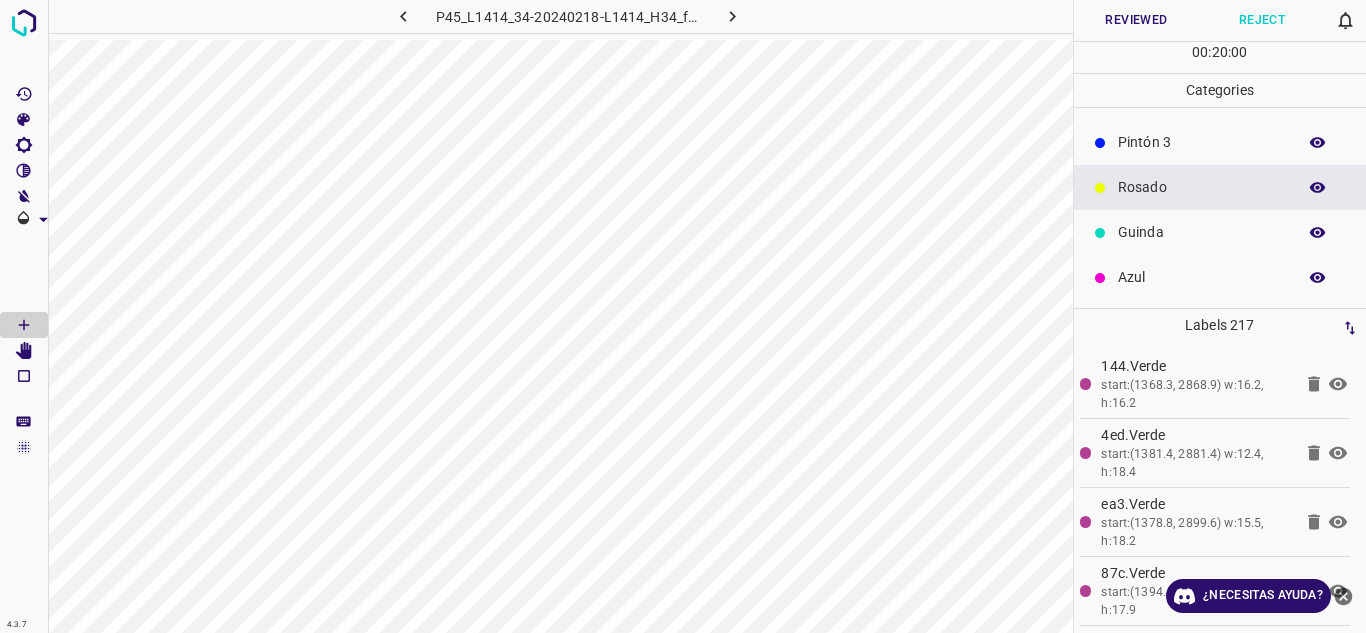 scroll, scrollTop: 0, scrollLeft: 0, axis: both 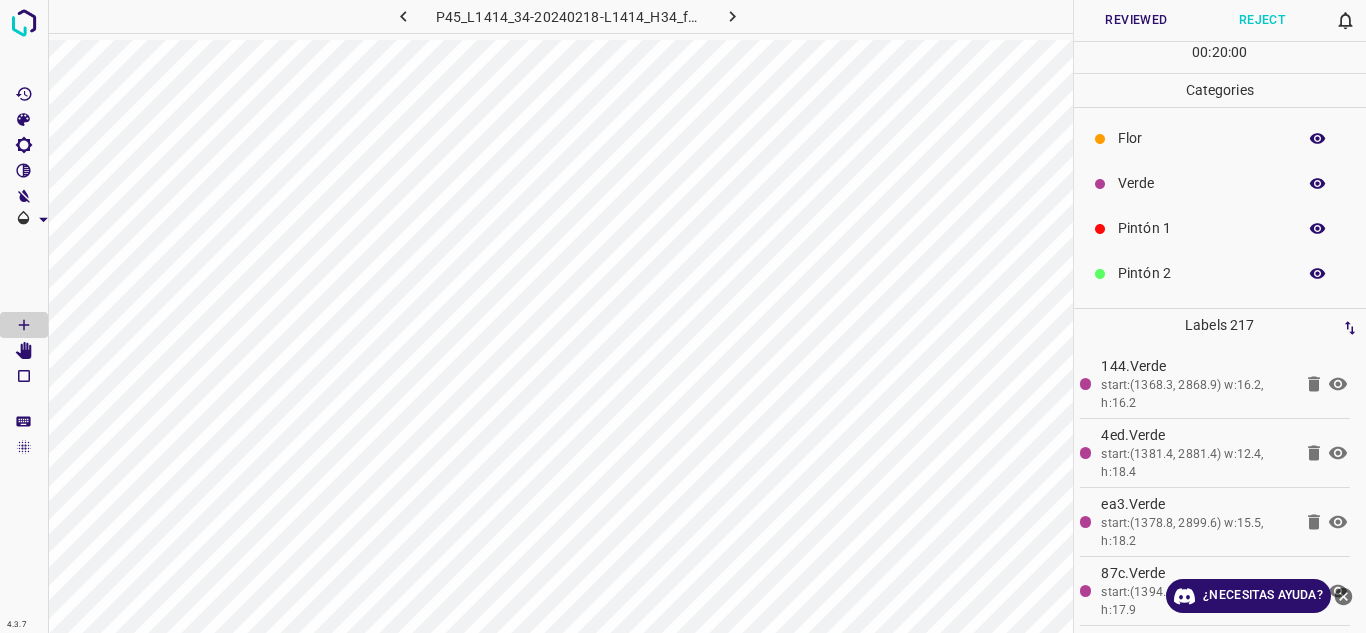 click on "Flor" at bounding box center [1220, 138] 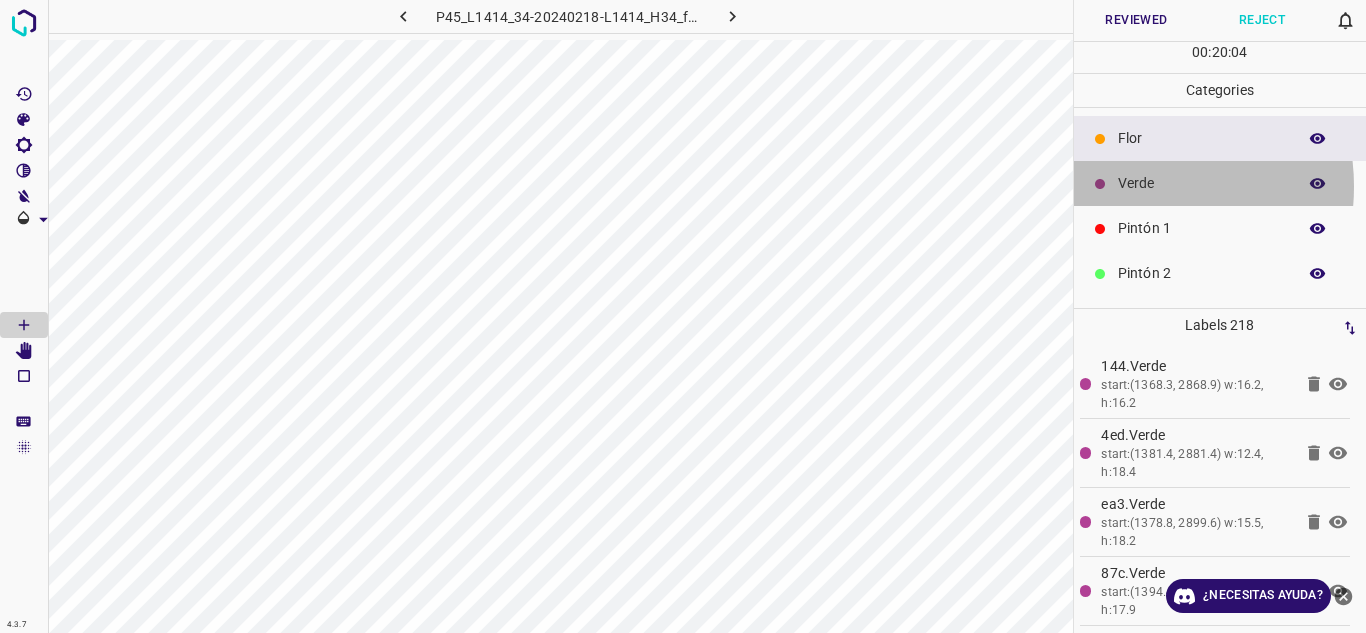 drag, startPoint x: 1127, startPoint y: 186, endPoint x: 1076, endPoint y: 192, distance: 51.351727 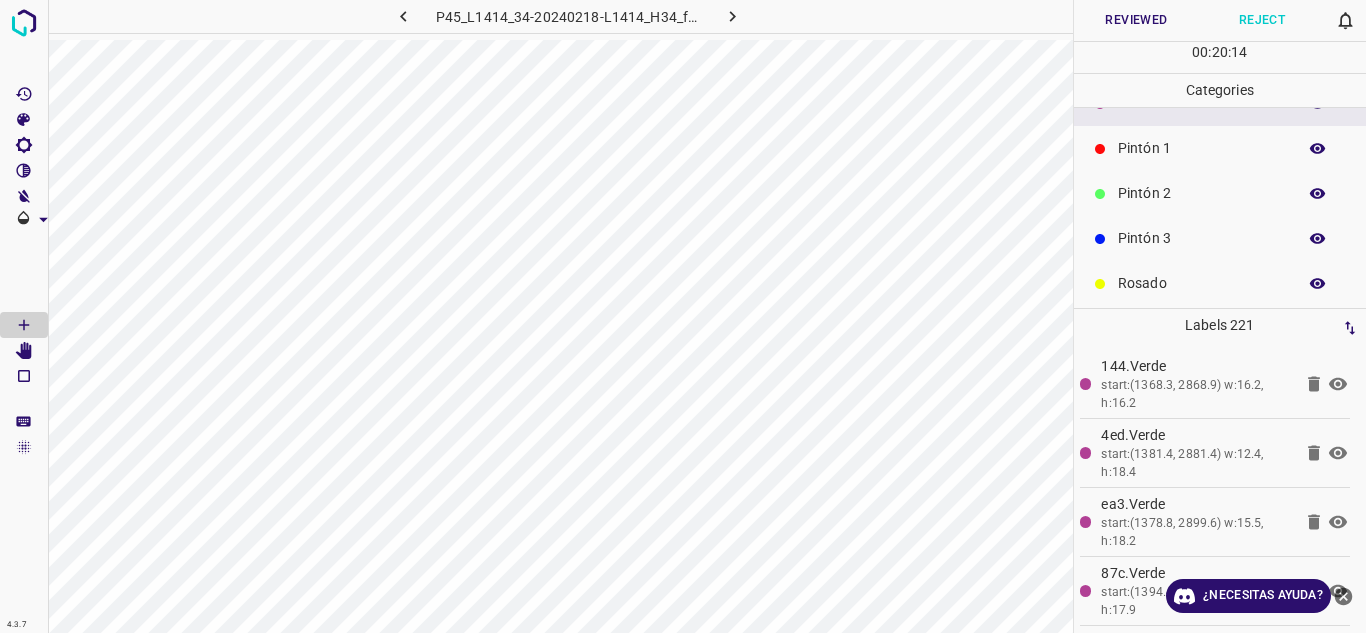 scroll, scrollTop: 176, scrollLeft: 0, axis: vertical 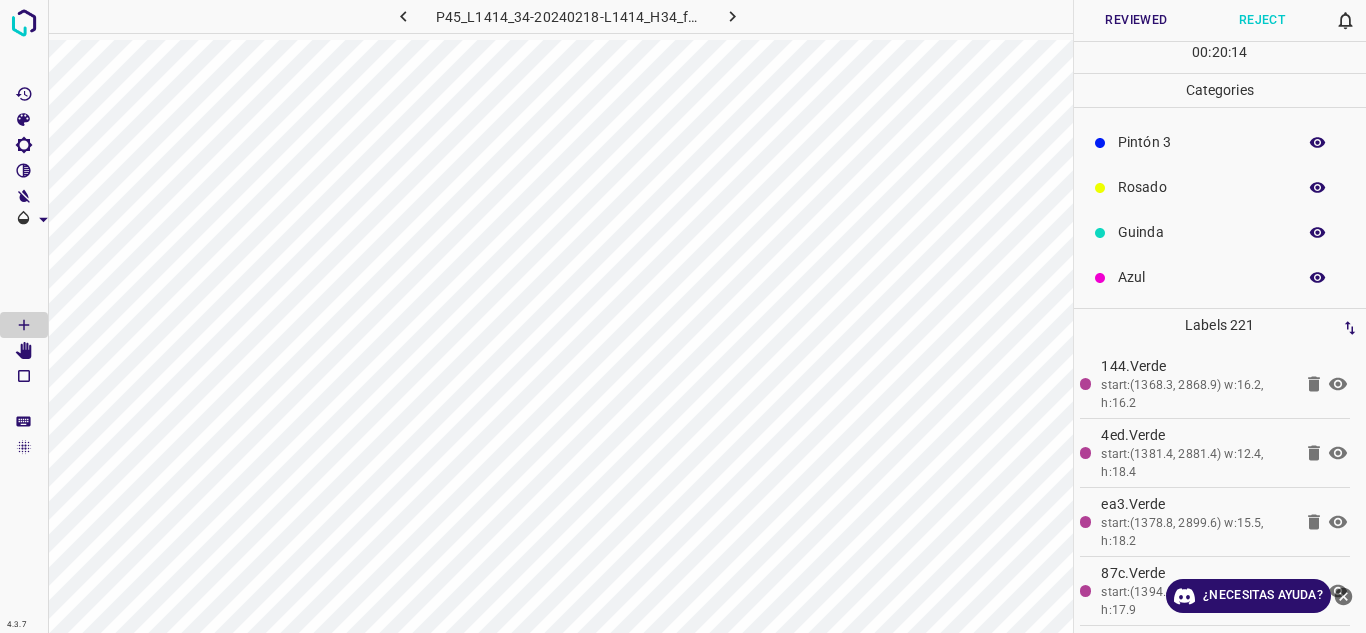 click on "Azul" at bounding box center (1202, 277) 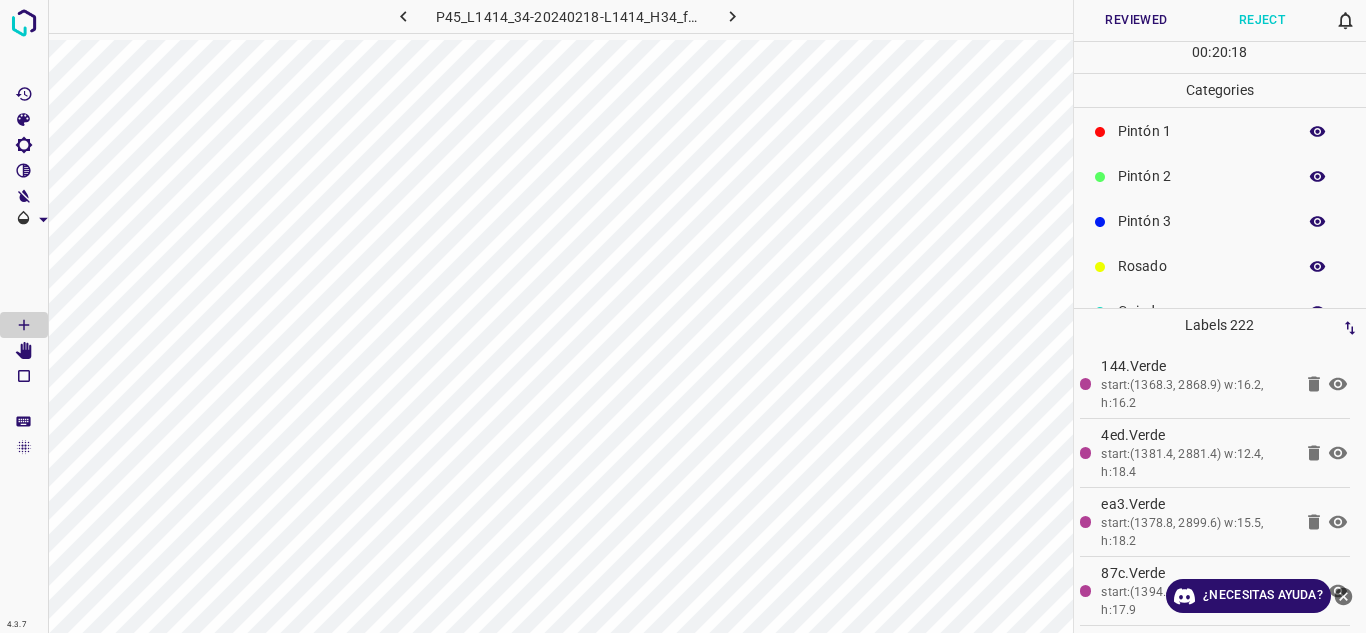 scroll, scrollTop: 0, scrollLeft: 0, axis: both 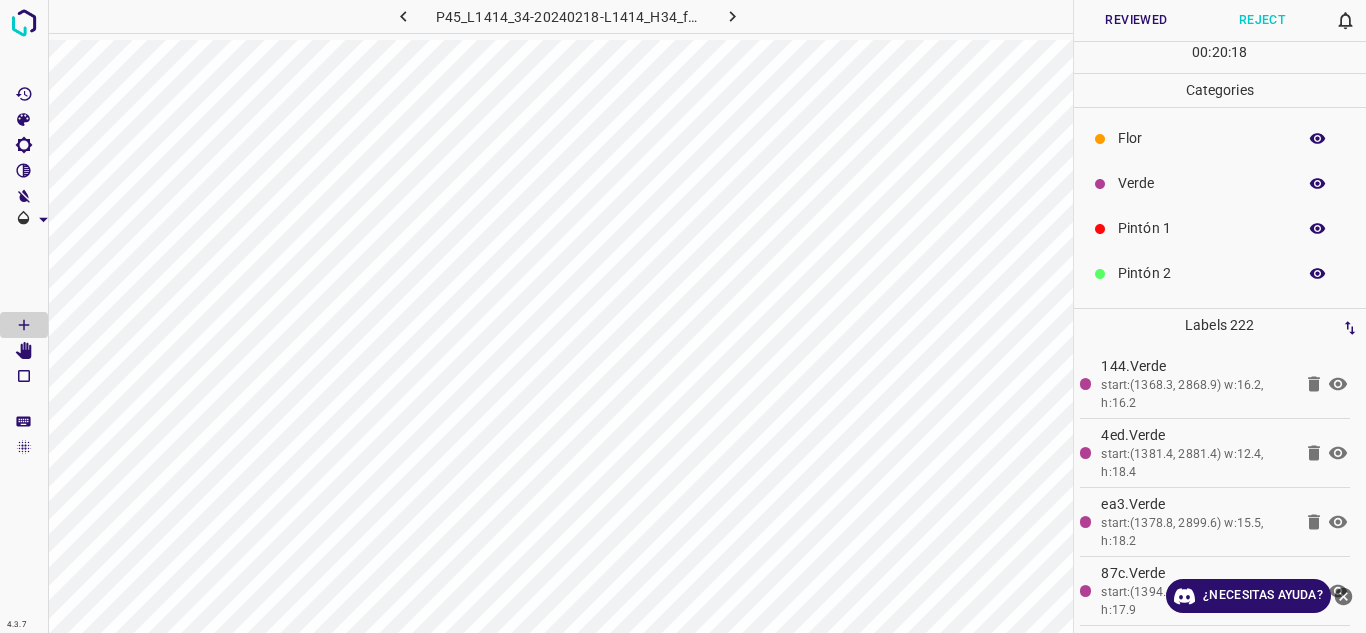click on "Verde" at bounding box center [1220, 183] 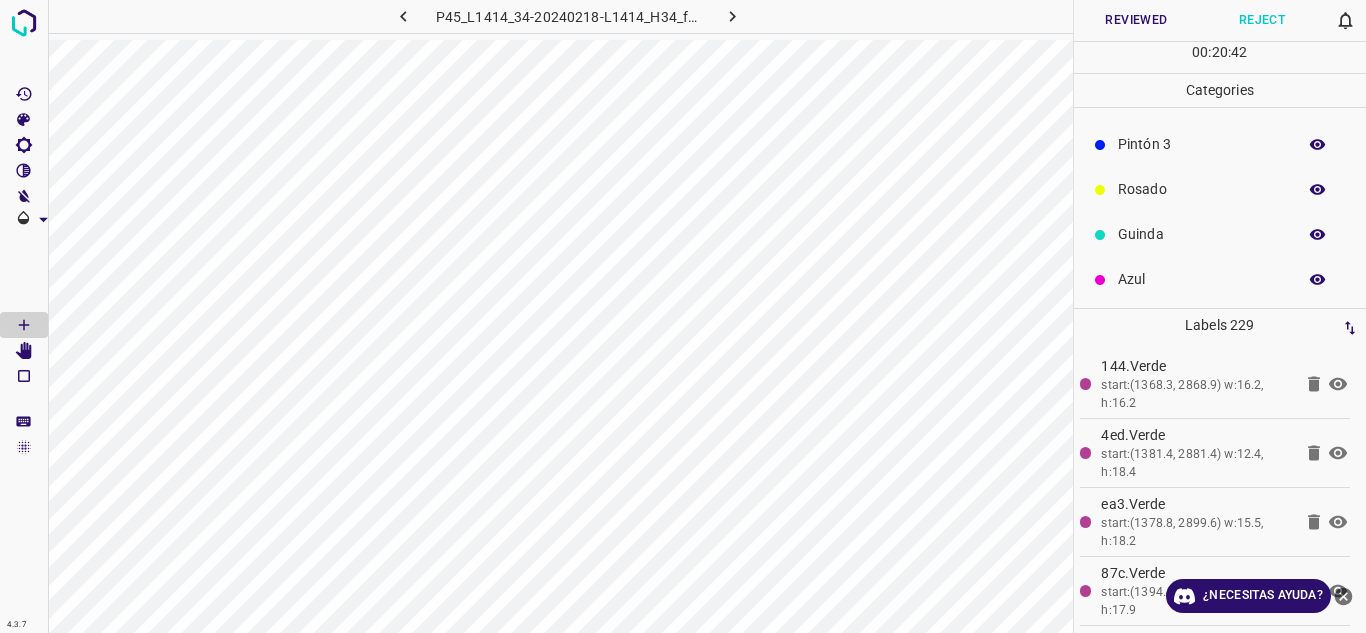 scroll, scrollTop: 176, scrollLeft: 0, axis: vertical 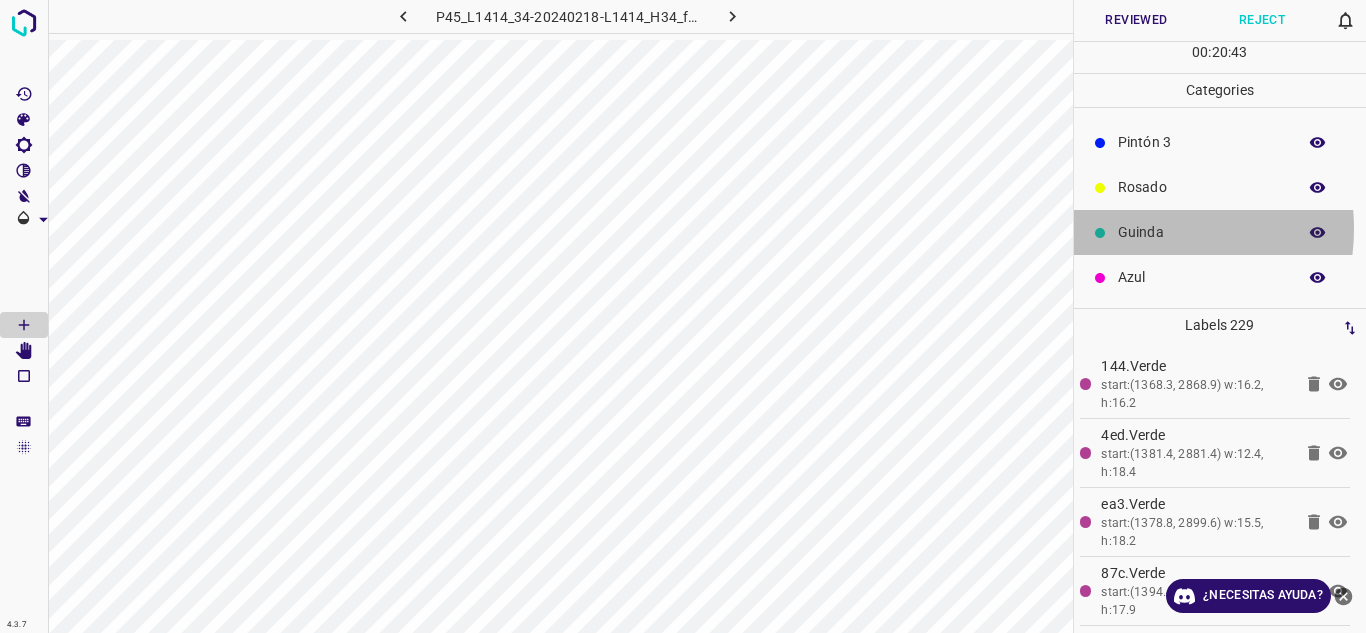 click on "Guinda" at bounding box center (1202, 232) 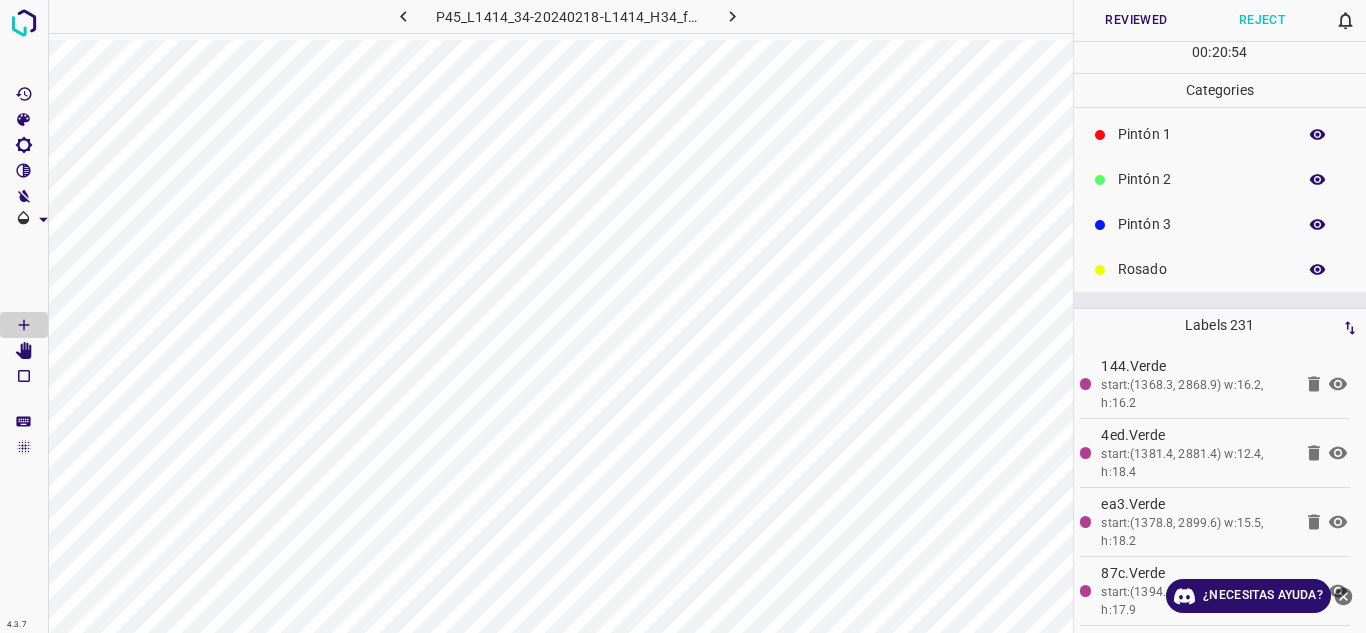 scroll, scrollTop: 0, scrollLeft: 0, axis: both 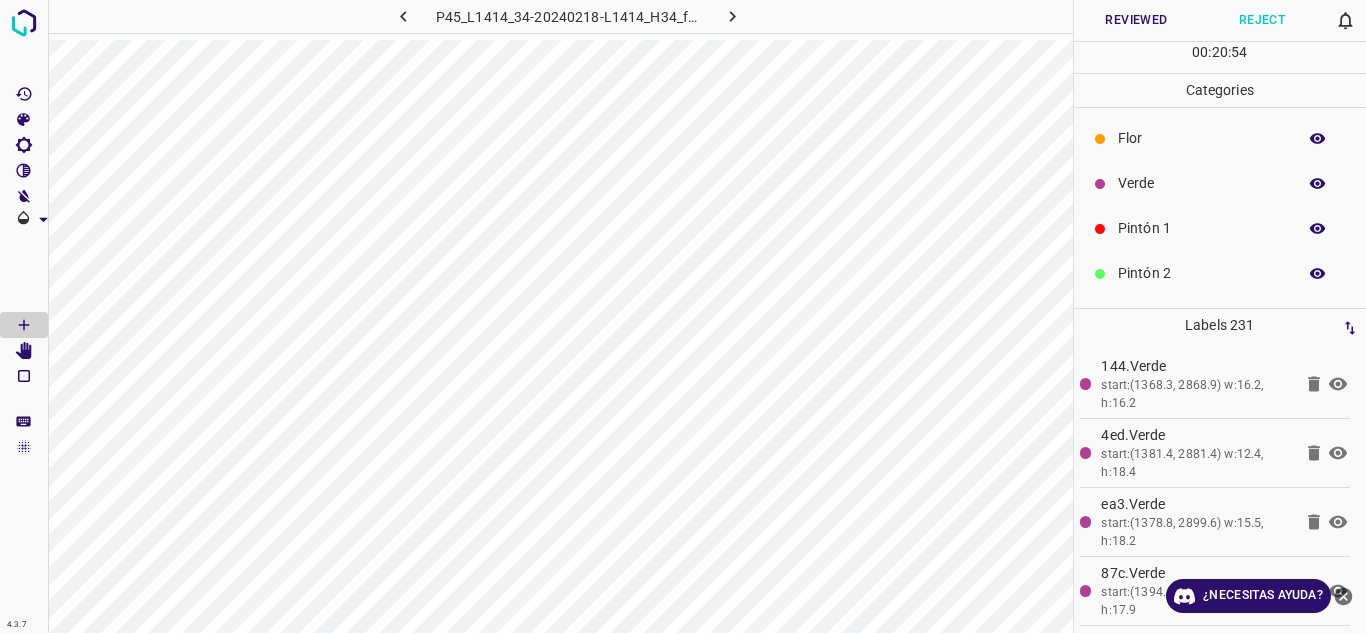 click on "Verde" at bounding box center [1220, 183] 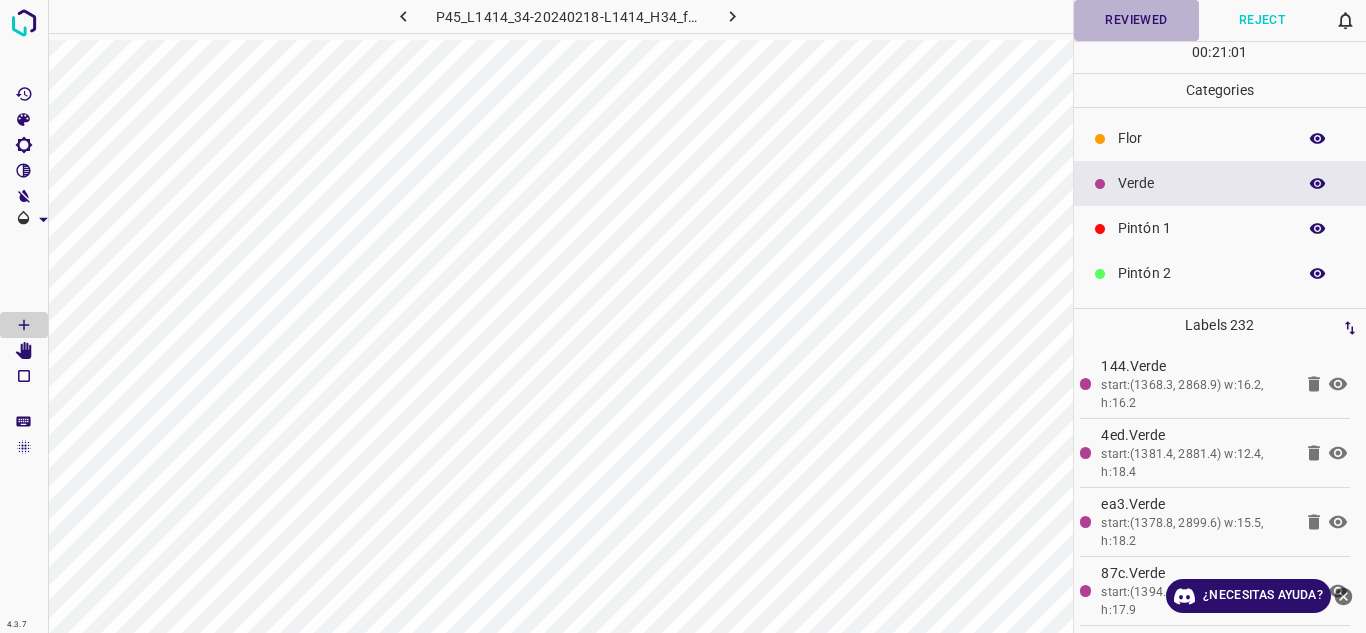 click on "Reviewed" at bounding box center (1137, 20) 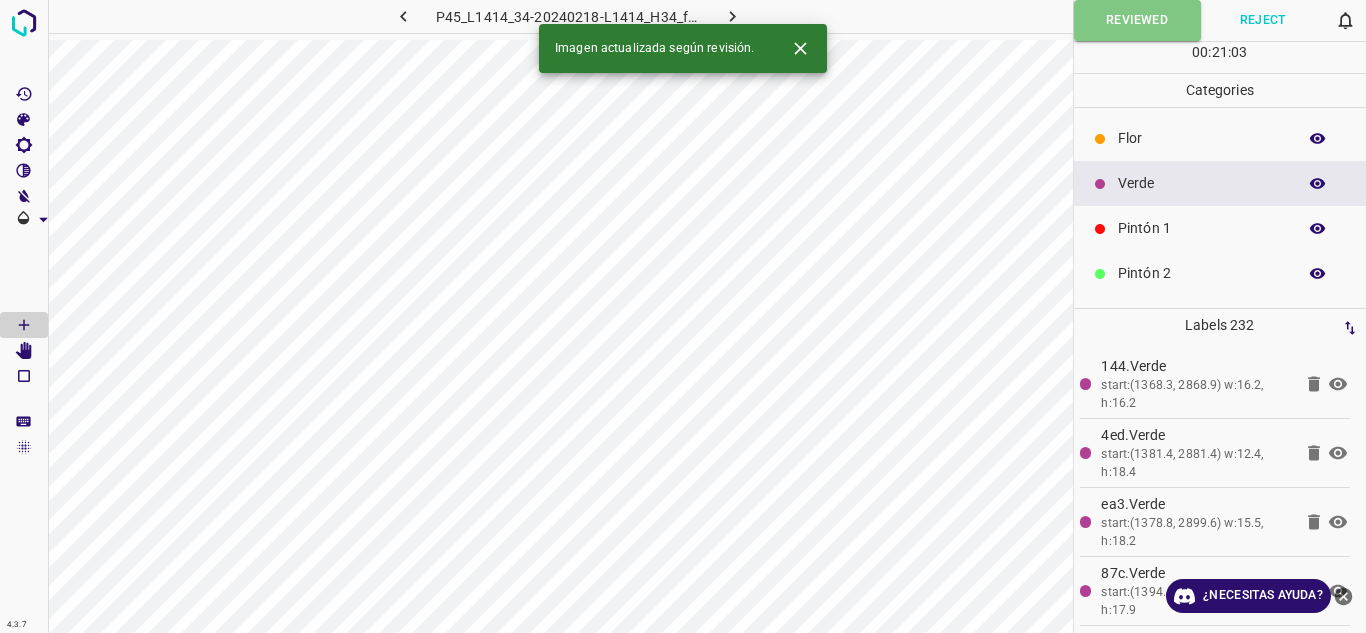 click 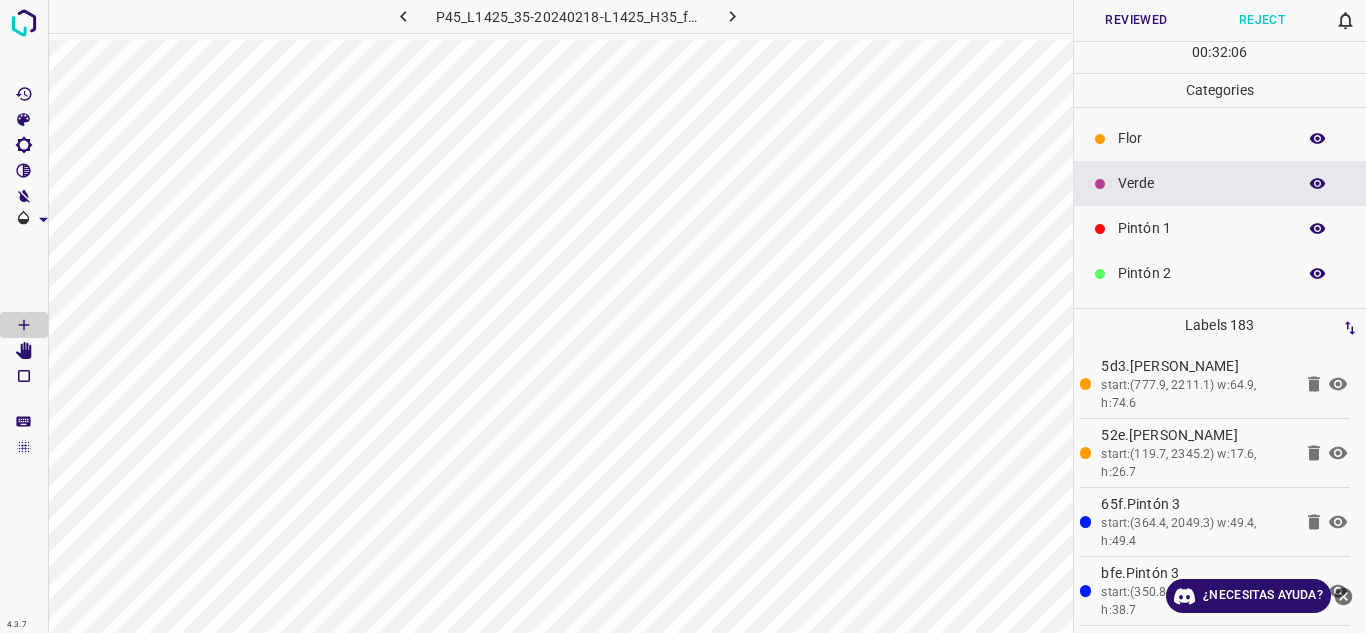 click on "Verde" at bounding box center [1202, 183] 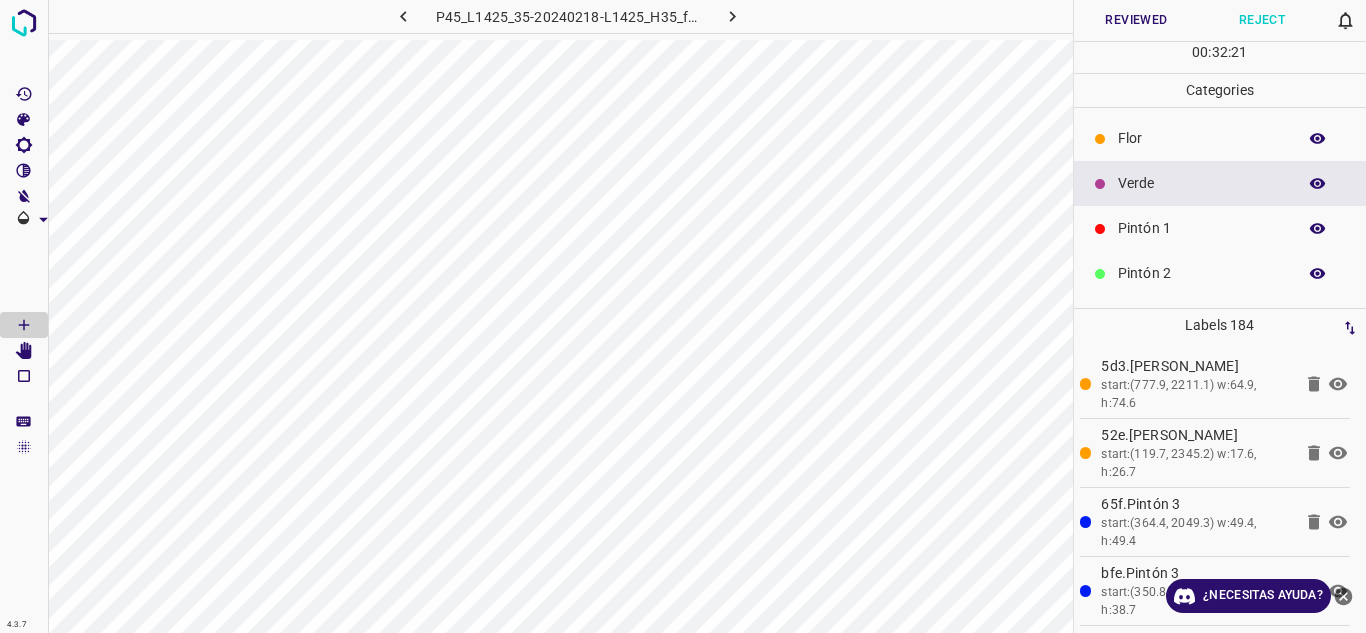 drag, startPoint x: 1120, startPoint y: 290, endPoint x: 1080, endPoint y: 292, distance: 40.04997 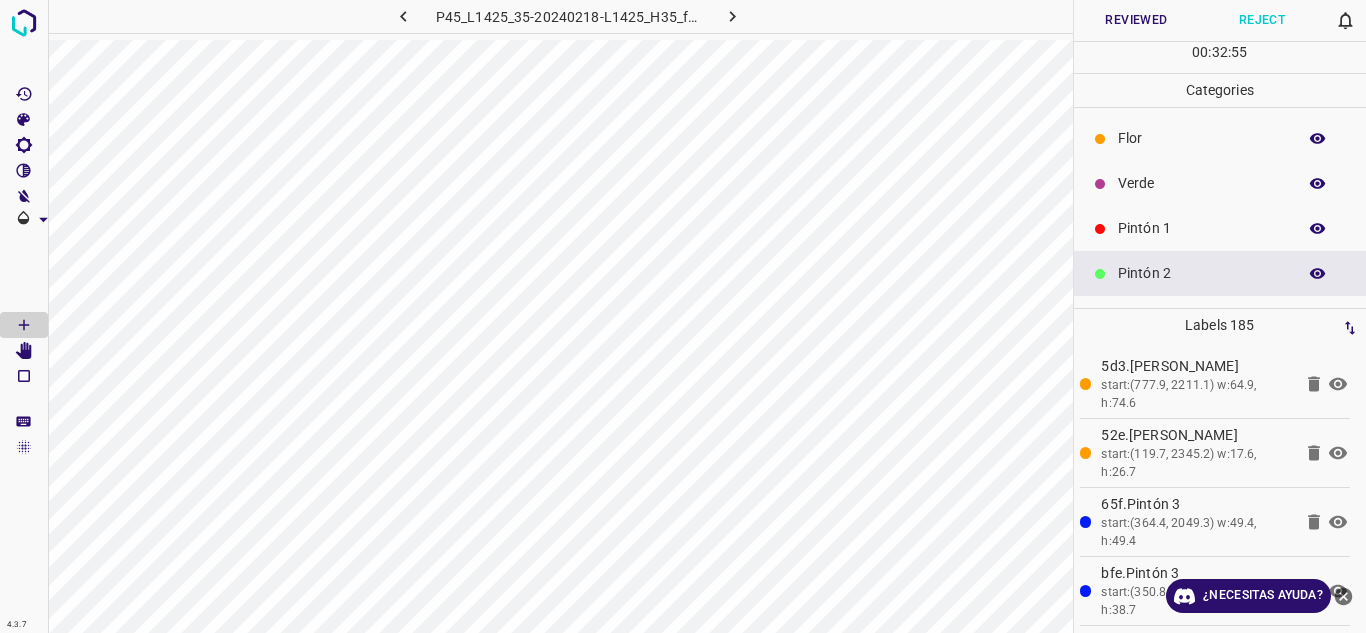 click at bounding box center [1100, 183] 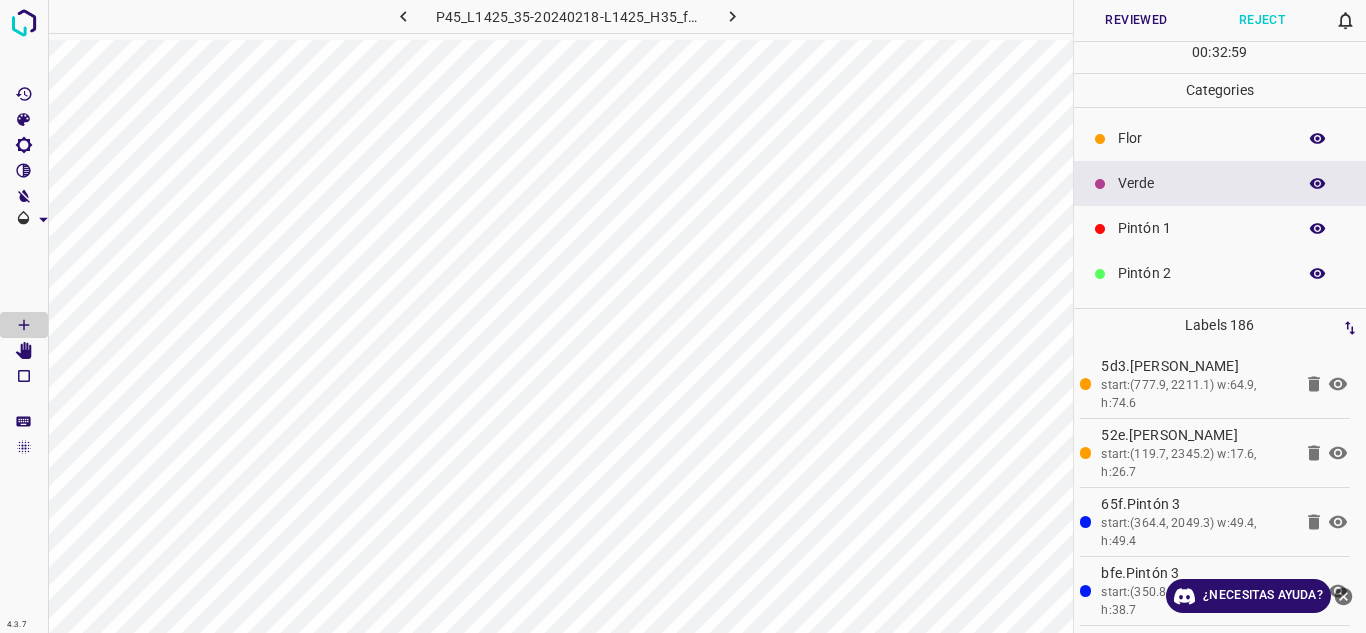 click on "Reviewed" at bounding box center [1137, 20] 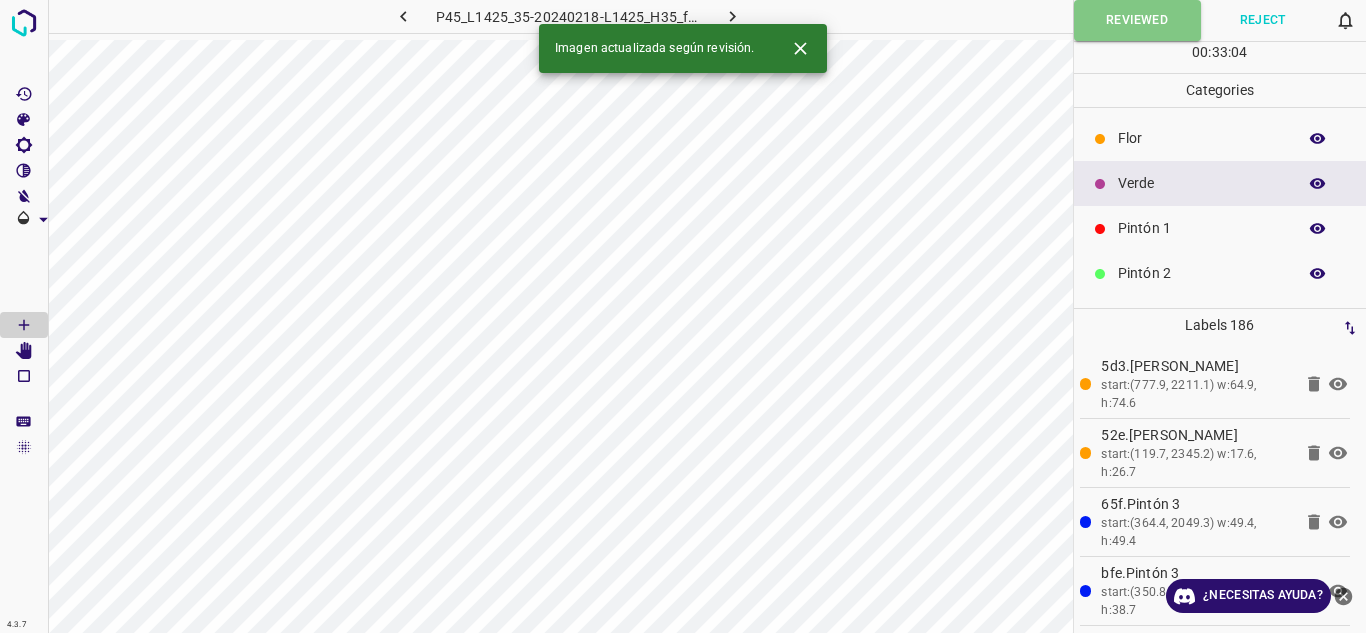 click at bounding box center (733, 16) 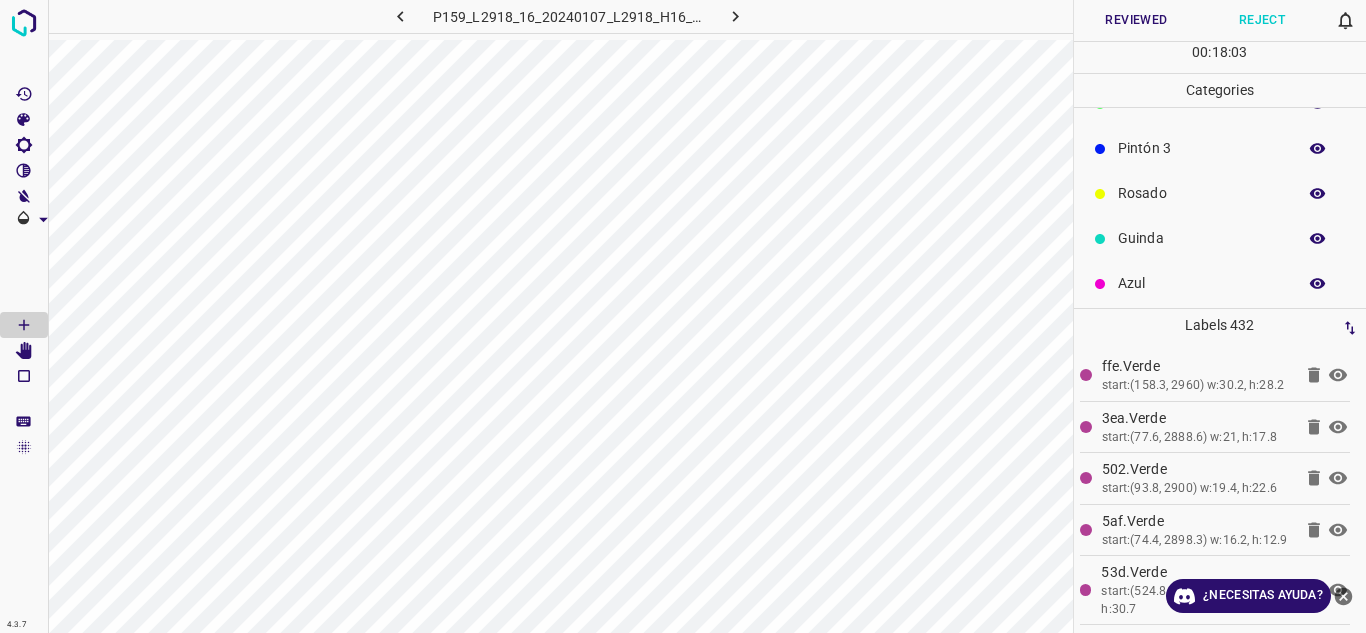 scroll, scrollTop: 176, scrollLeft: 0, axis: vertical 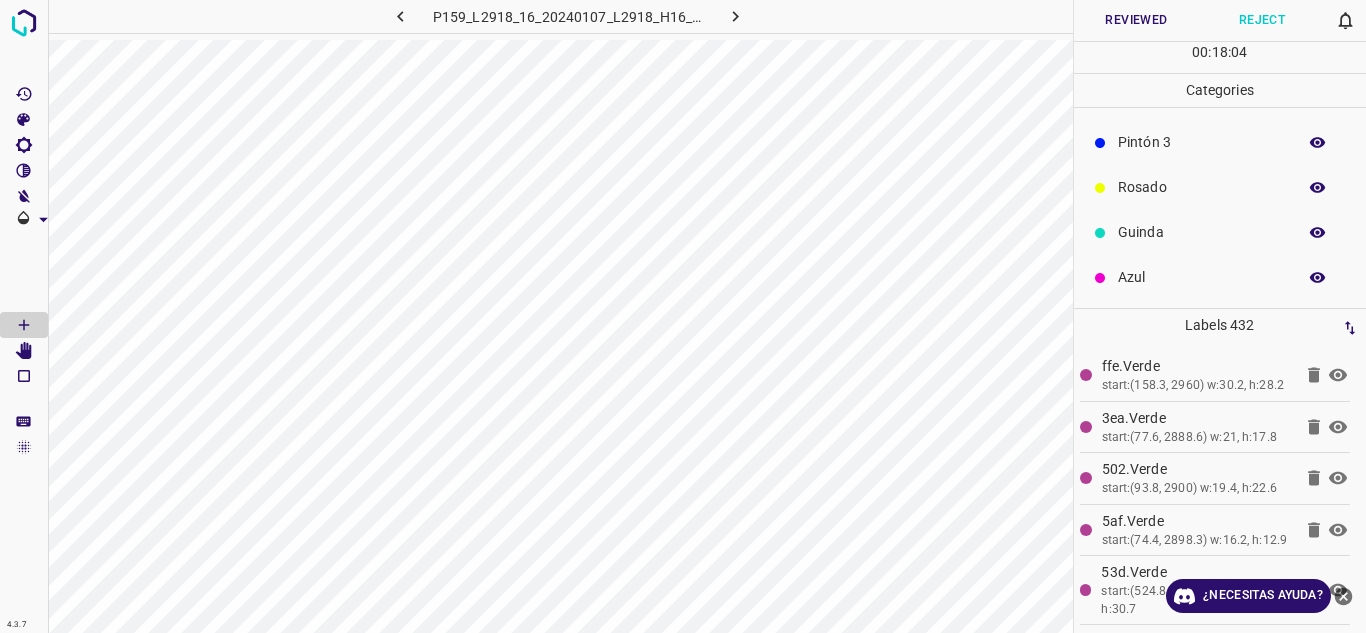 click on "Azul" at bounding box center [1202, 277] 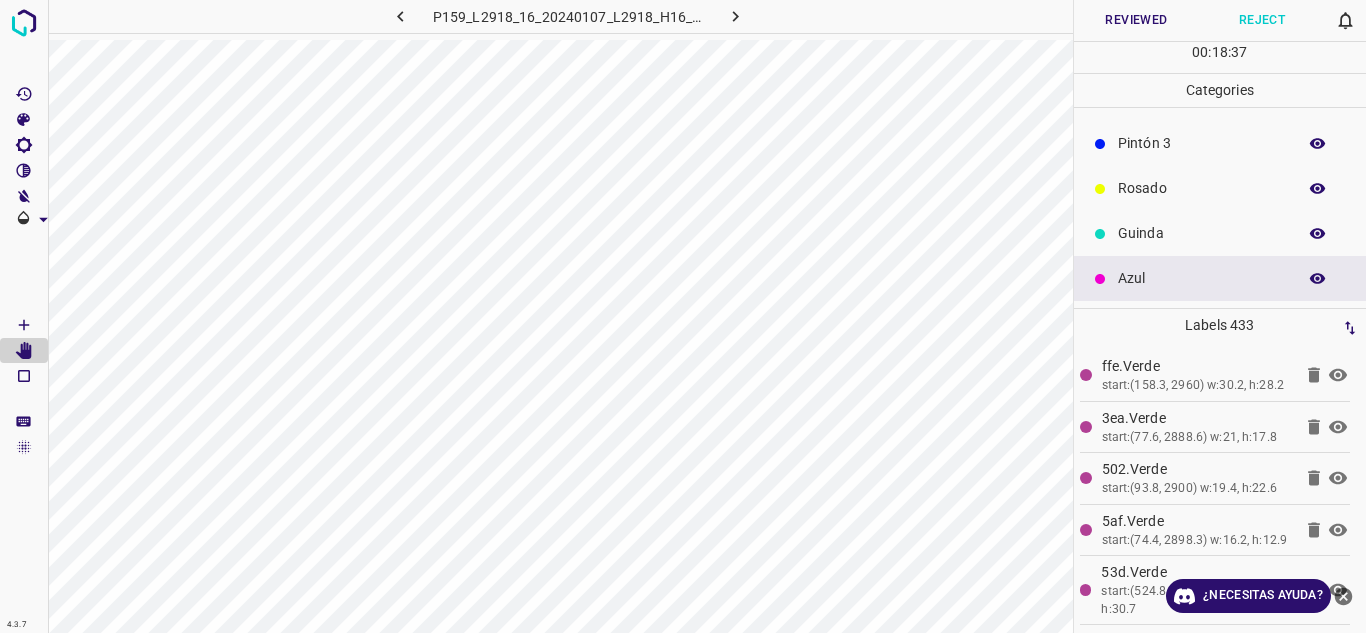 scroll, scrollTop: 176, scrollLeft: 0, axis: vertical 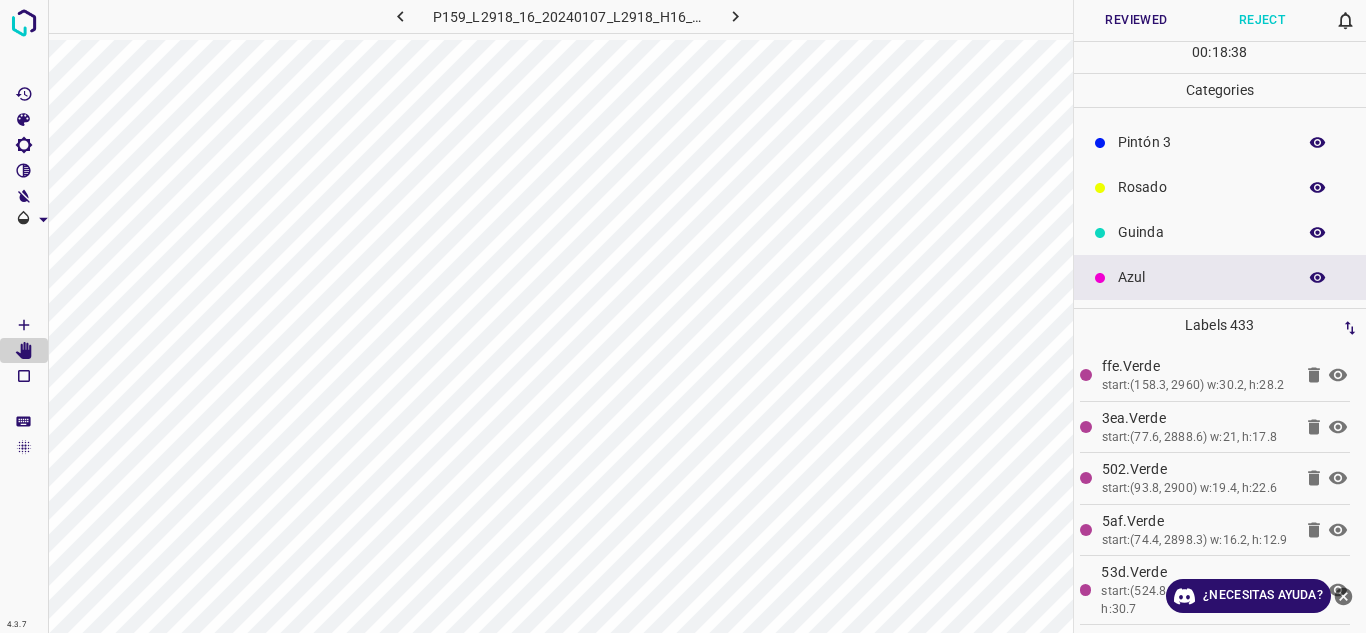 click on "Rosado" at bounding box center [1202, 187] 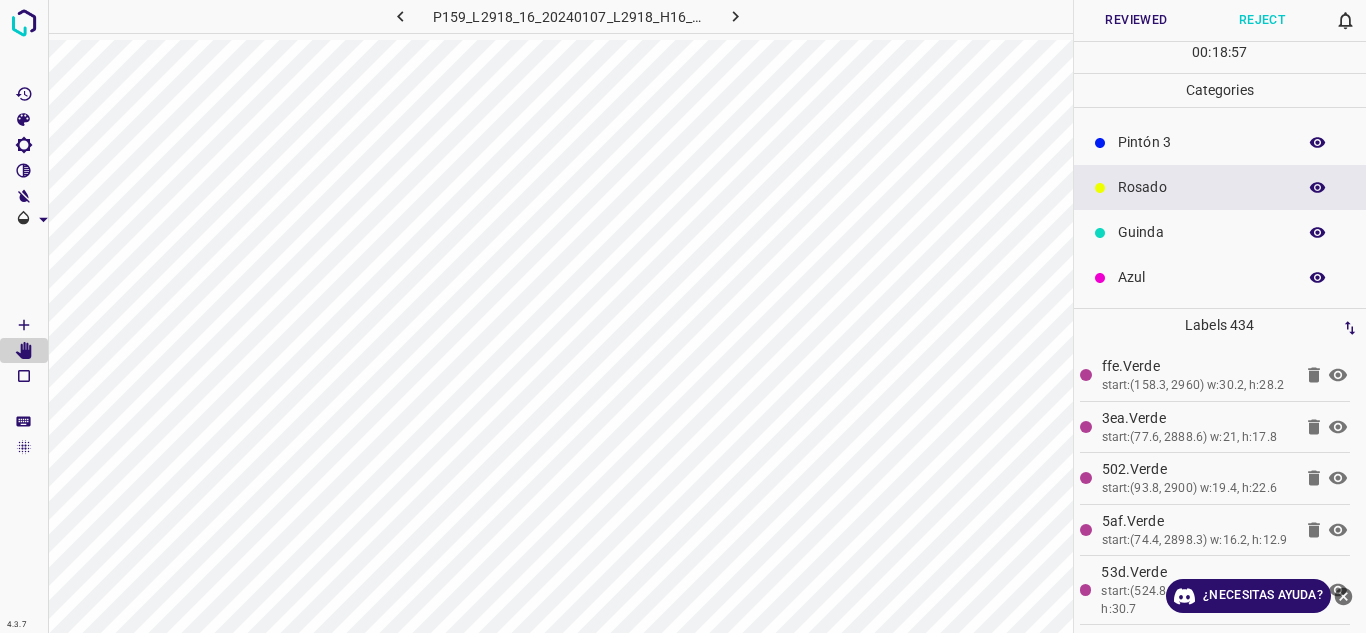 click on "Guinda" at bounding box center (1220, 232) 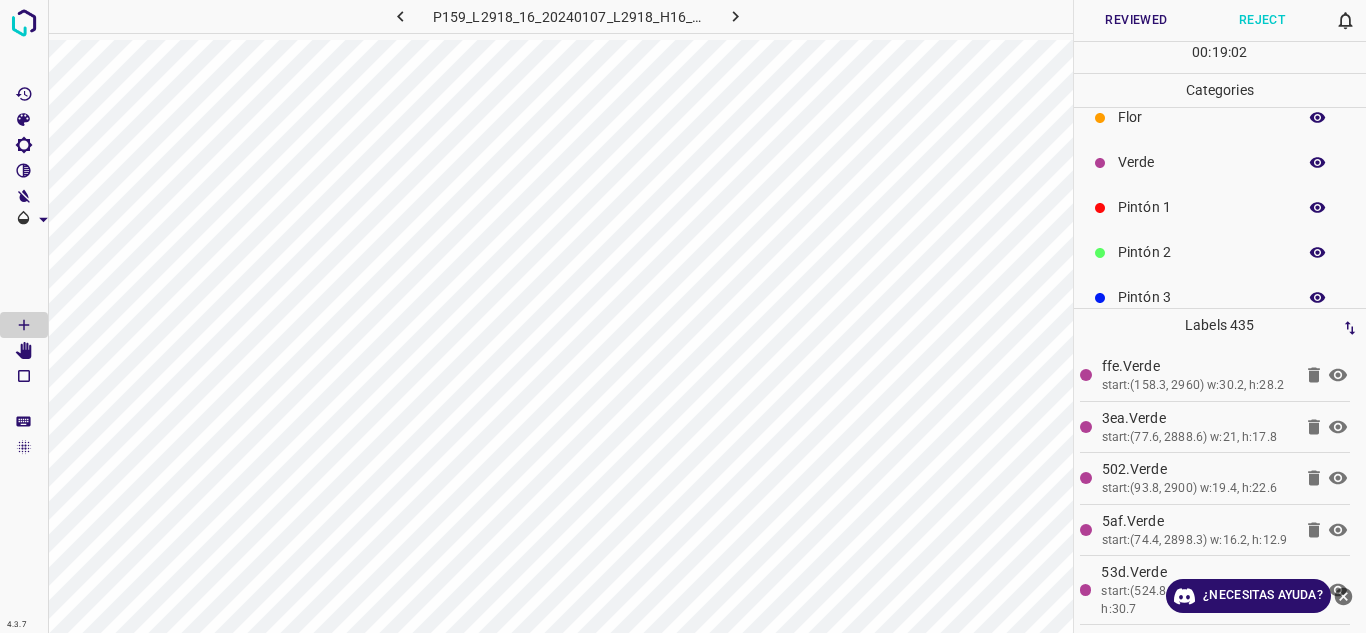 scroll, scrollTop: 0, scrollLeft: 0, axis: both 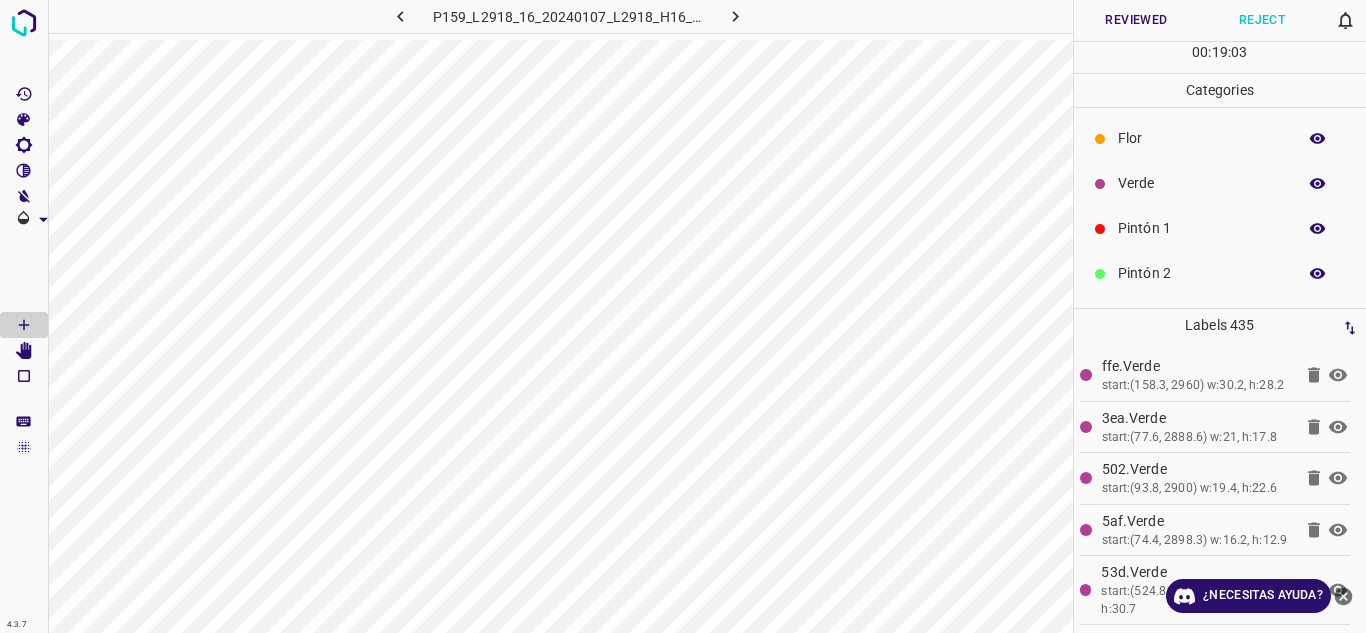 click on "Verde" at bounding box center [1202, 183] 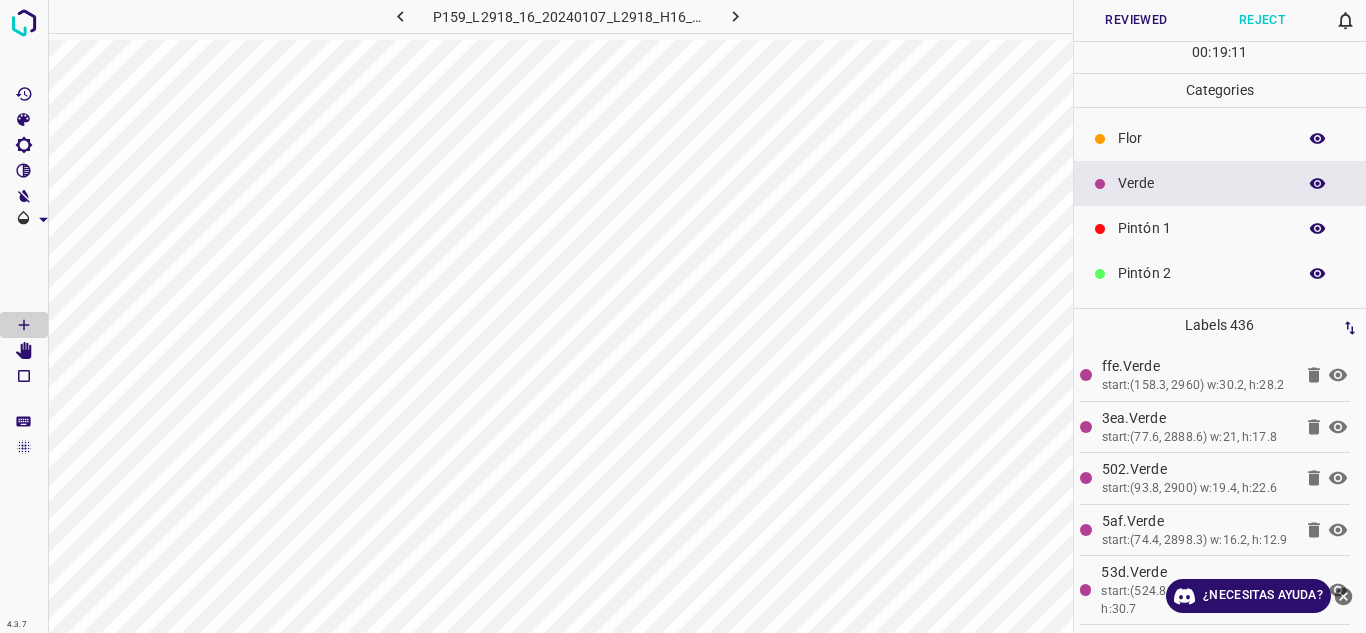 scroll, scrollTop: 100, scrollLeft: 0, axis: vertical 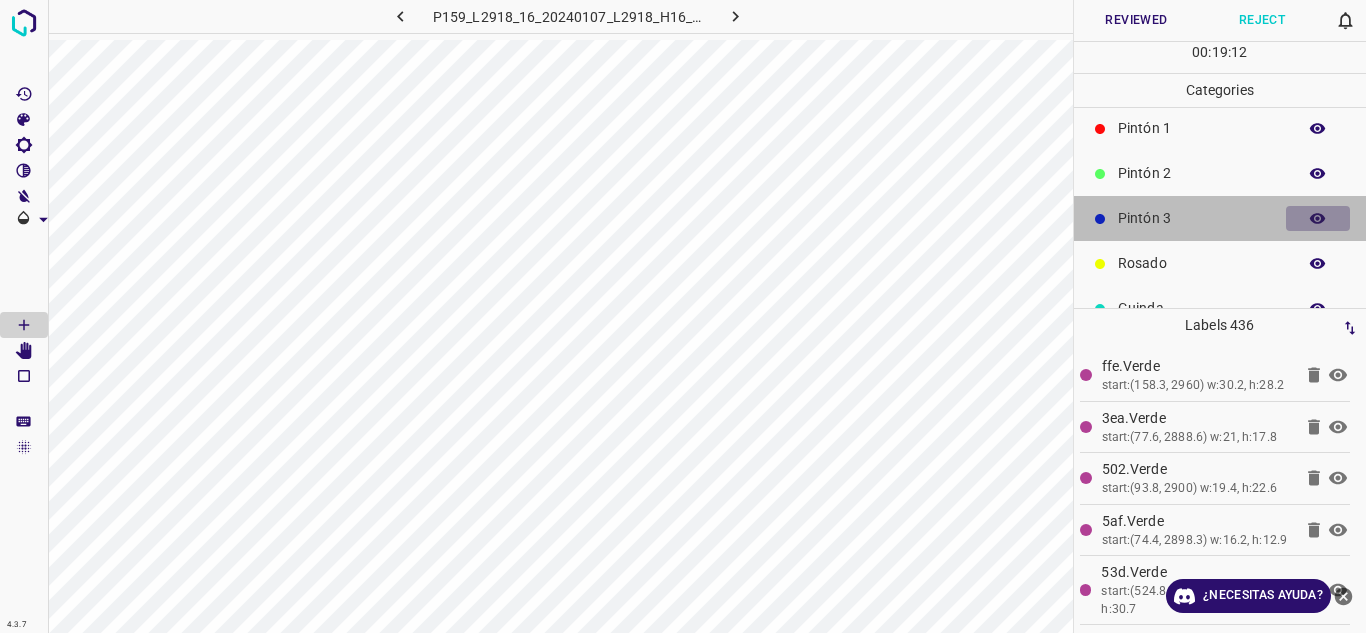 click at bounding box center (1318, 219) 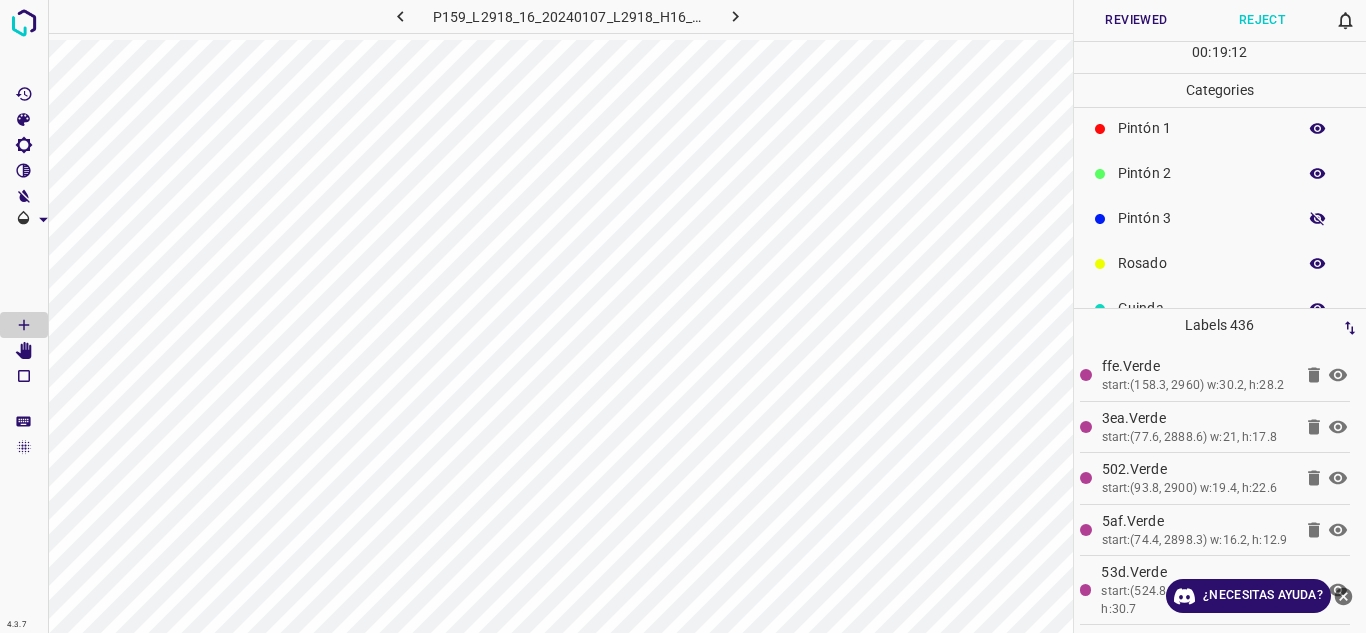 click at bounding box center [1318, 219] 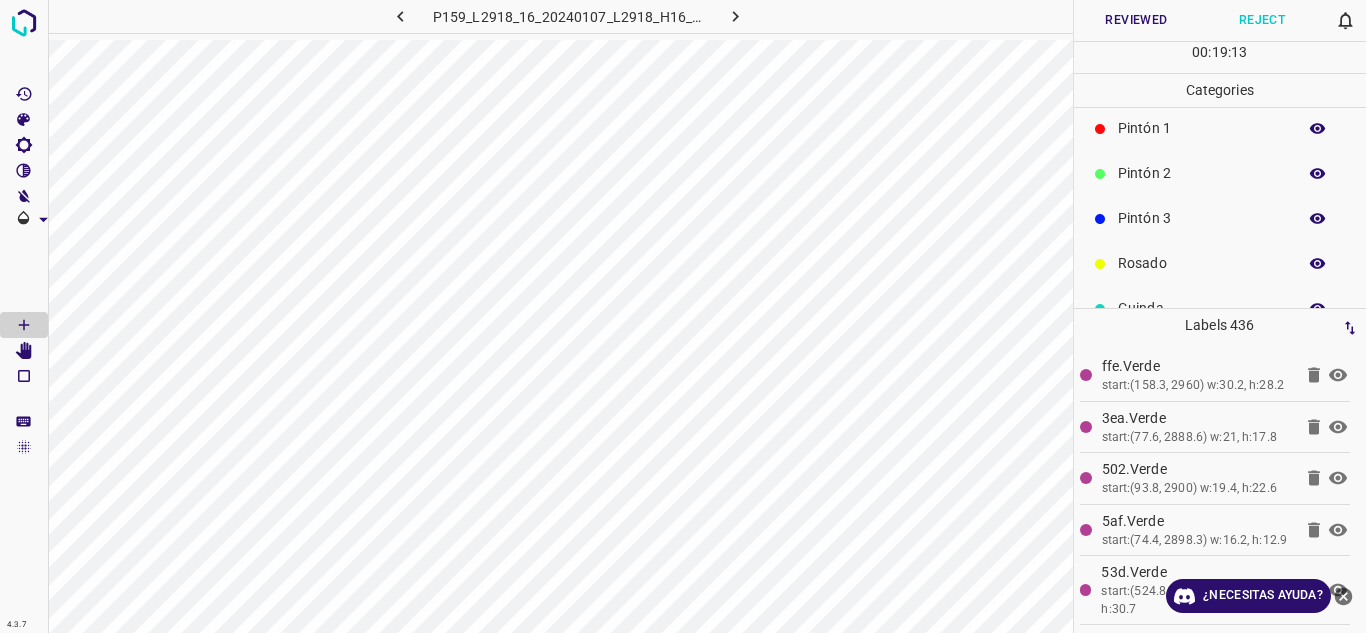 click 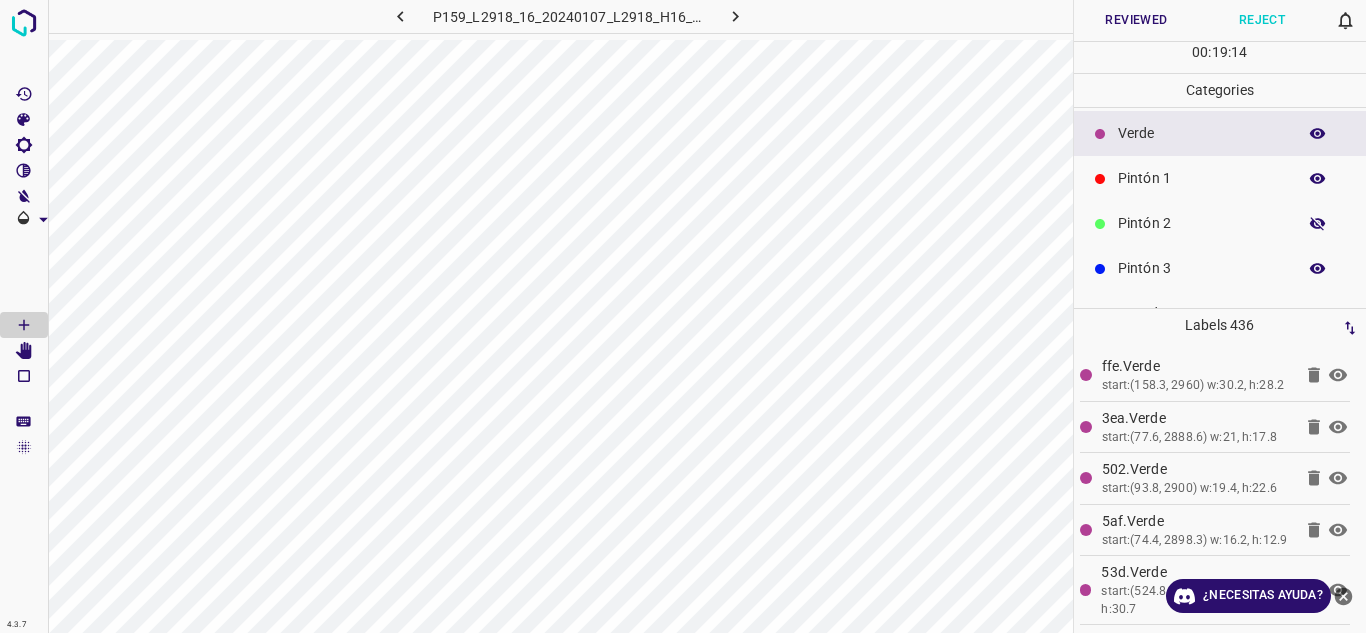 scroll, scrollTop: 0, scrollLeft: 0, axis: both 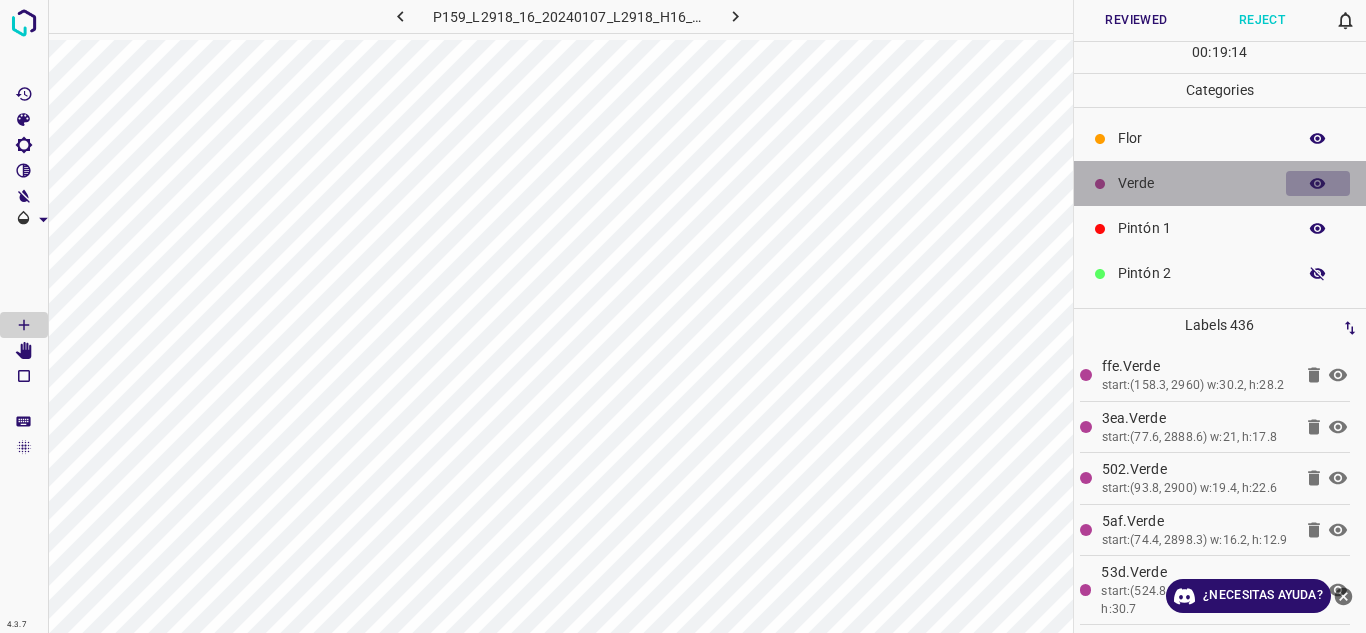 click at bounding box center (1318, 184) 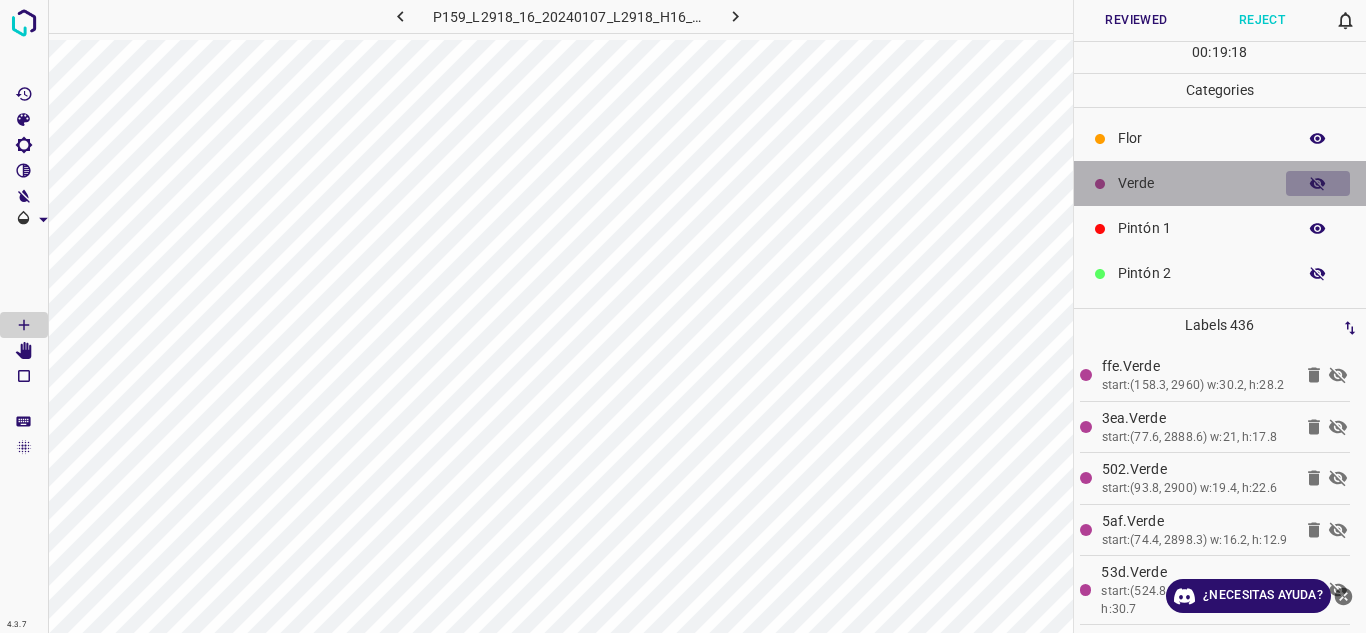click 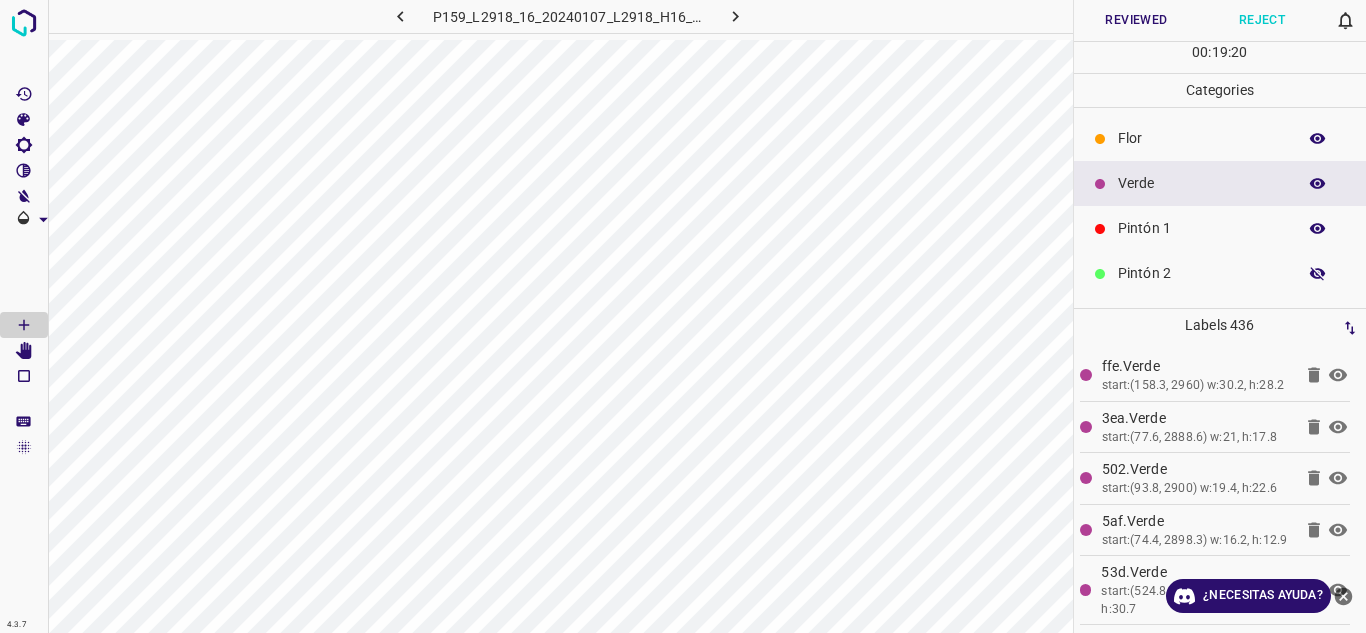 click at bounding box center (1318, 274) 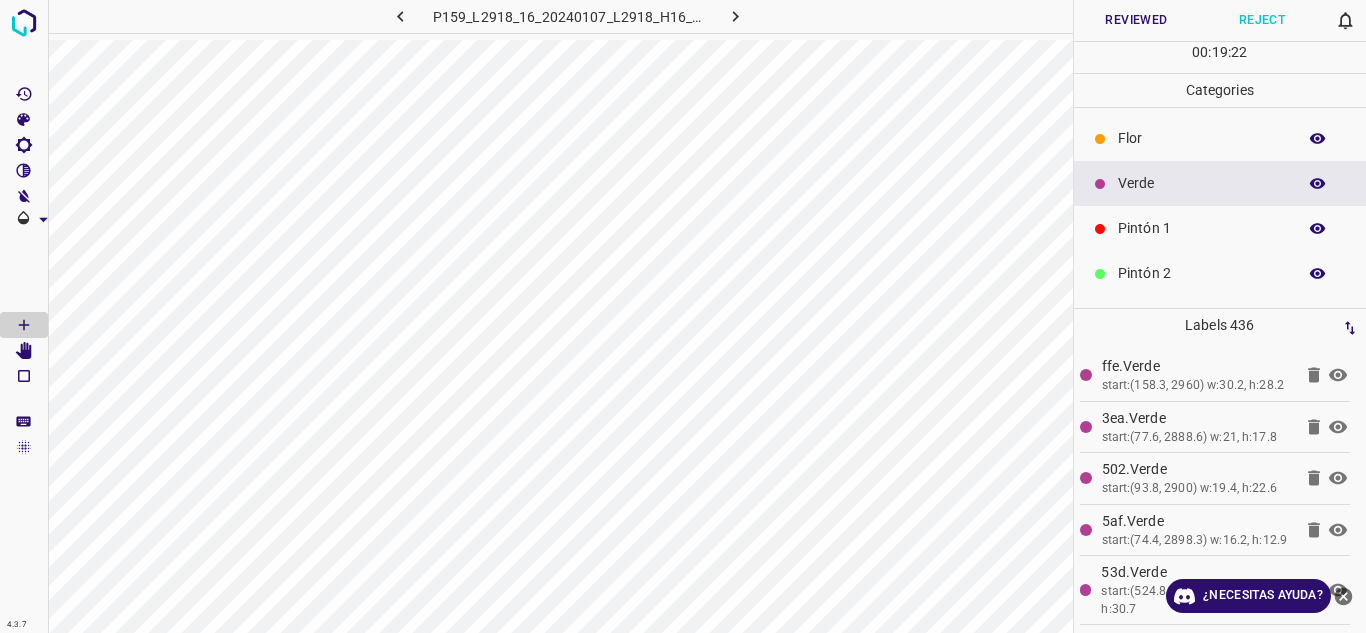 scroll, scrollTop: 176, scrollLeft: 0, axis: vertical 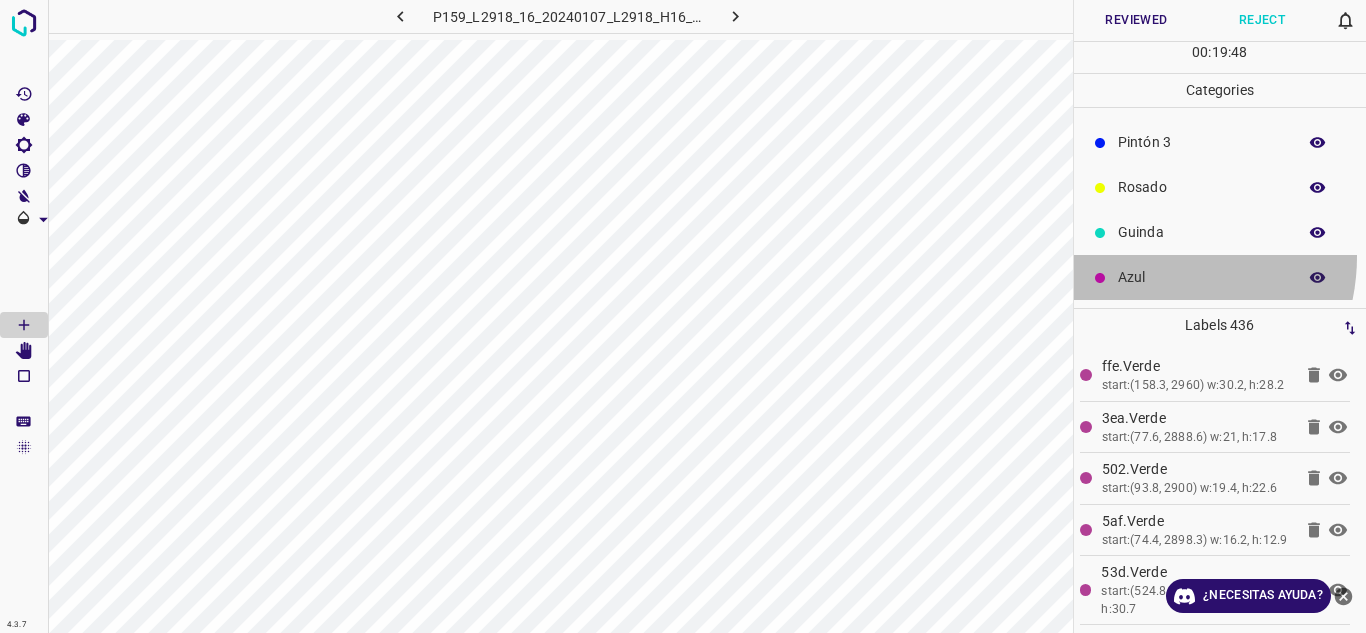 click on "Azul" at bounding box center (1220, 277) 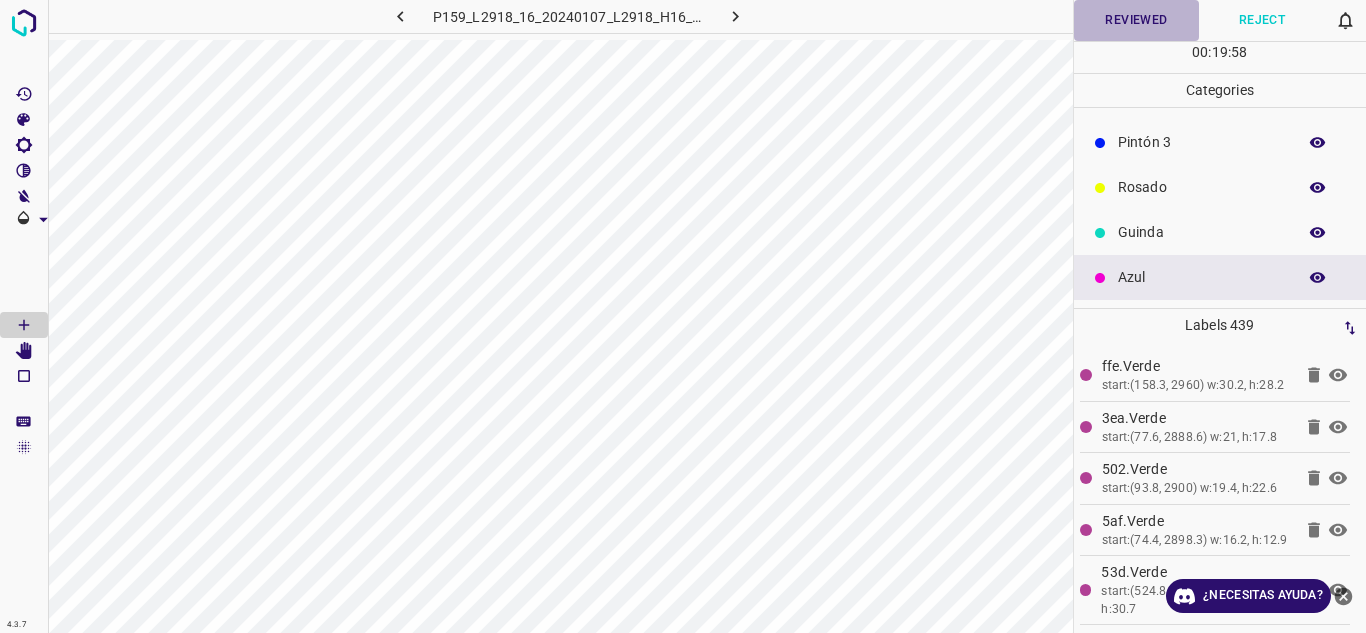click on "Reviewed" at bounding box center [1137, 20] 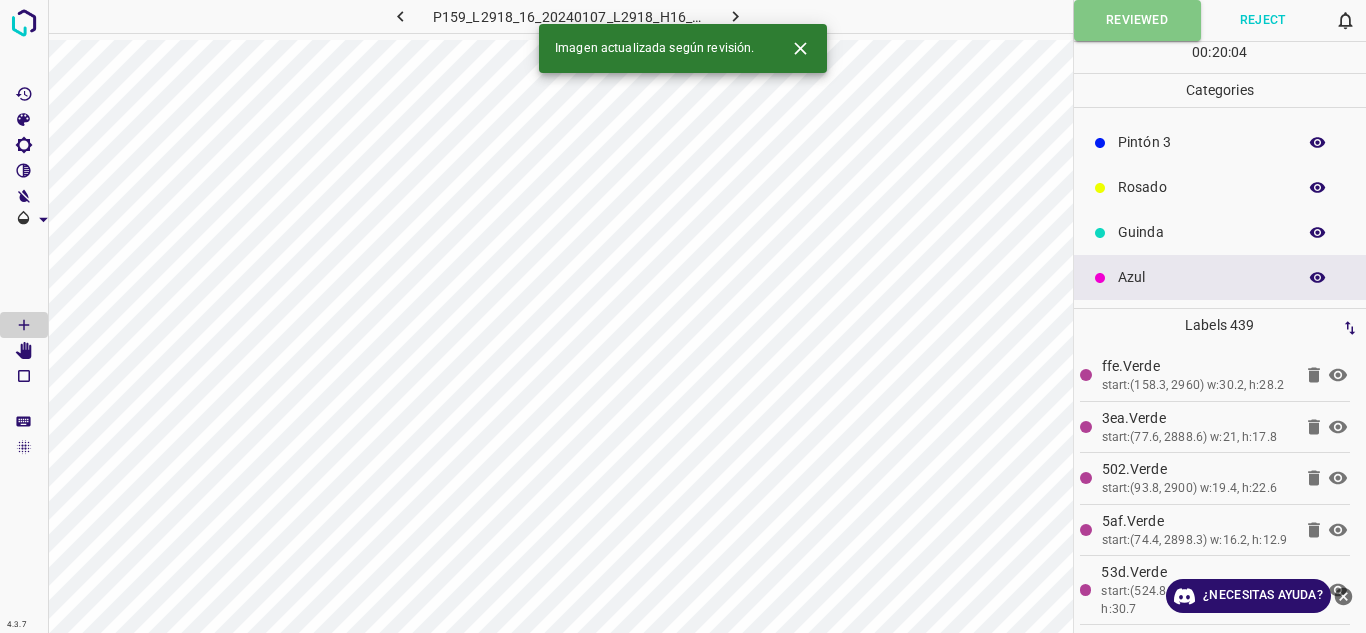 click 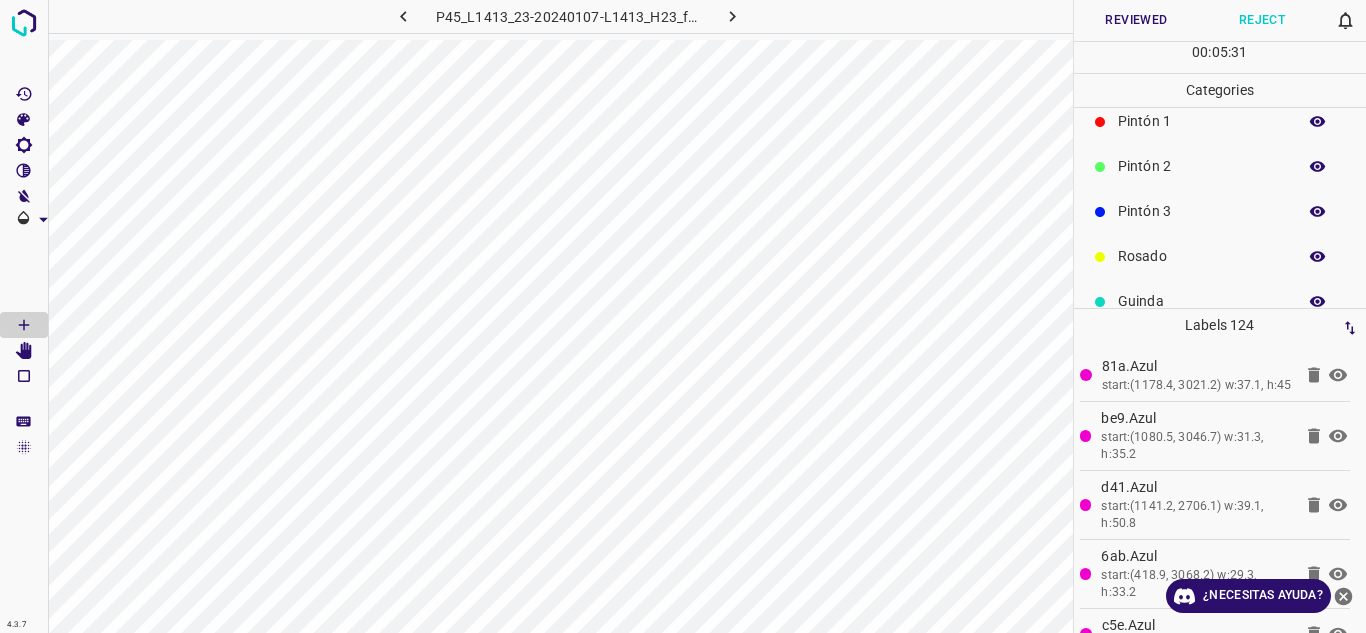 scroll, scrollTop: 0, scrollLeft: 0, axis: both 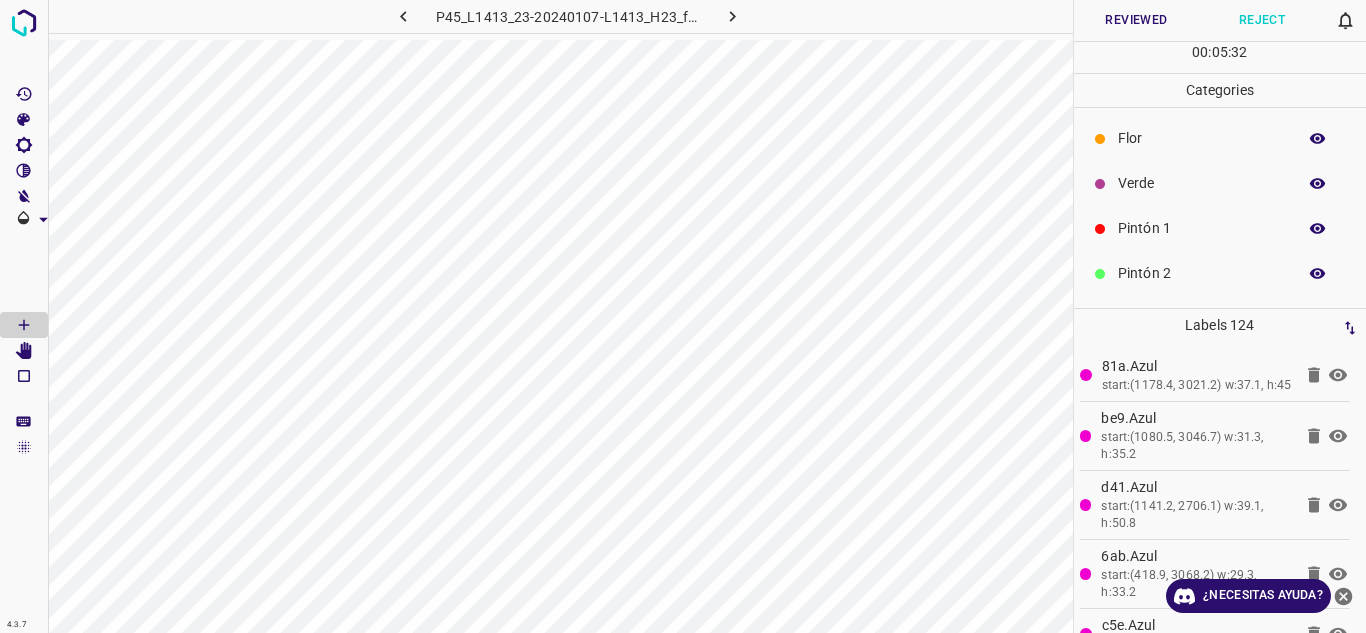 click on "Pintón 2" at bounding box center (1220, 273) 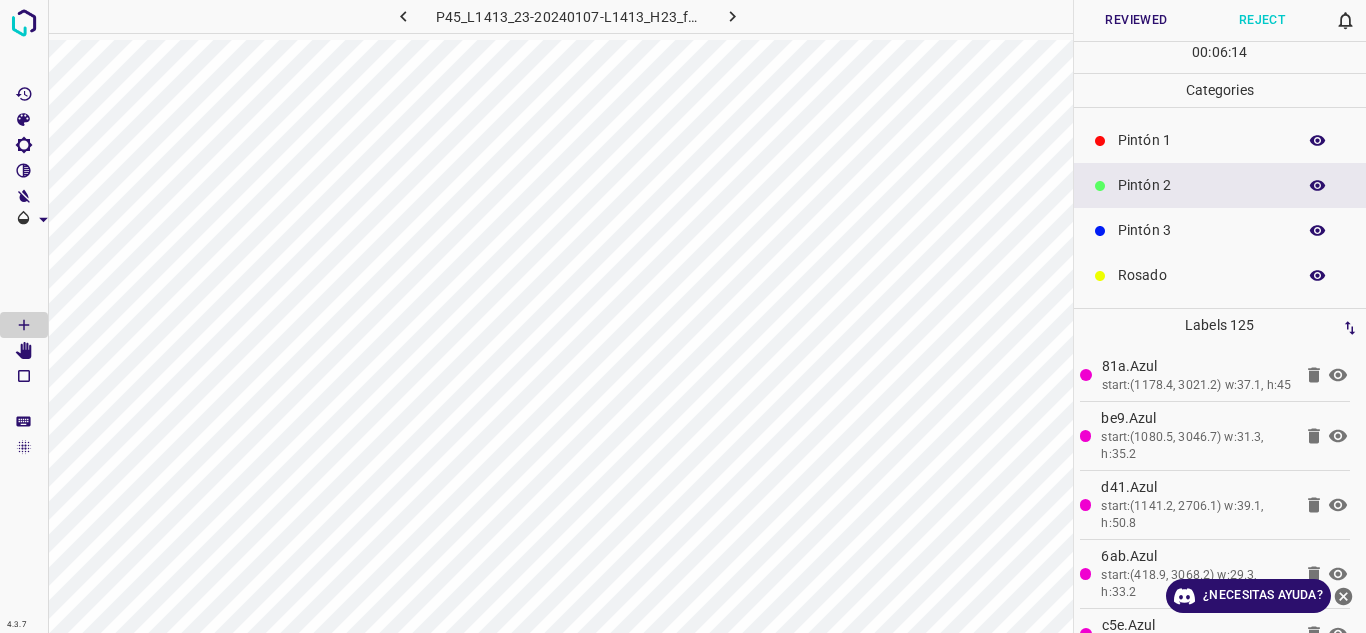 scroll, scrollTop: 176, scrollLeft: 0, axis: vertical 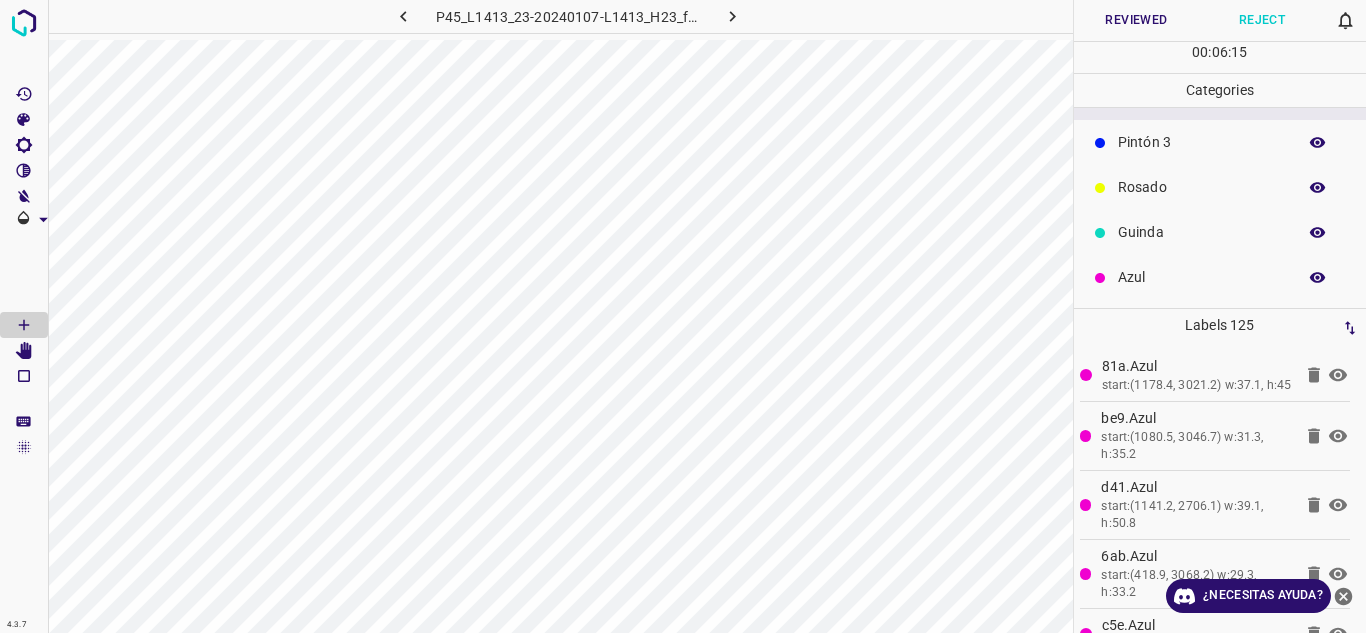 click 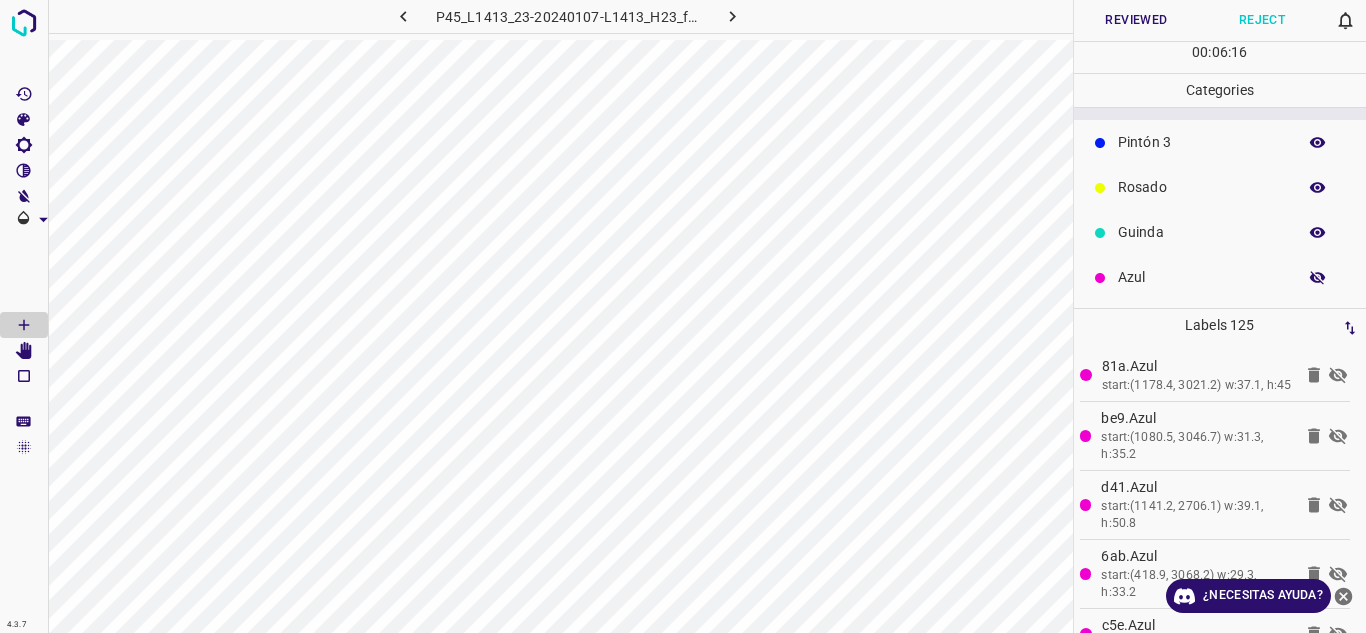 click 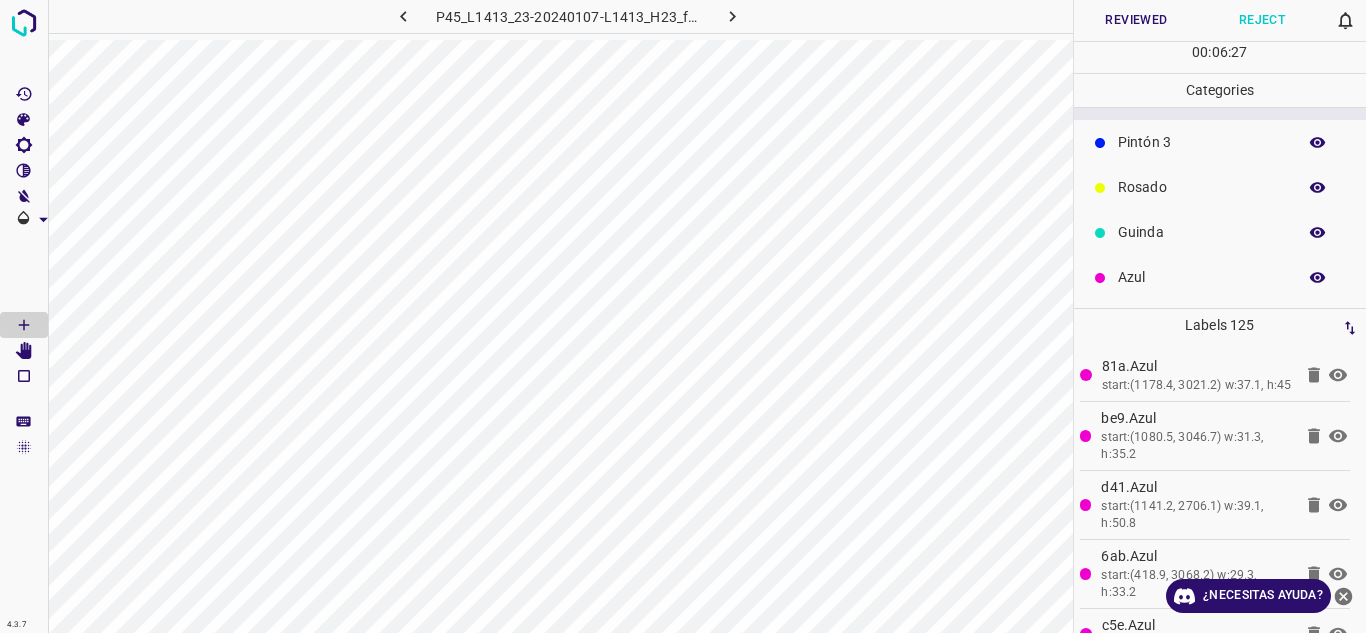 scroll, scrollTop: 0, scrollLeft: 0, axis: both 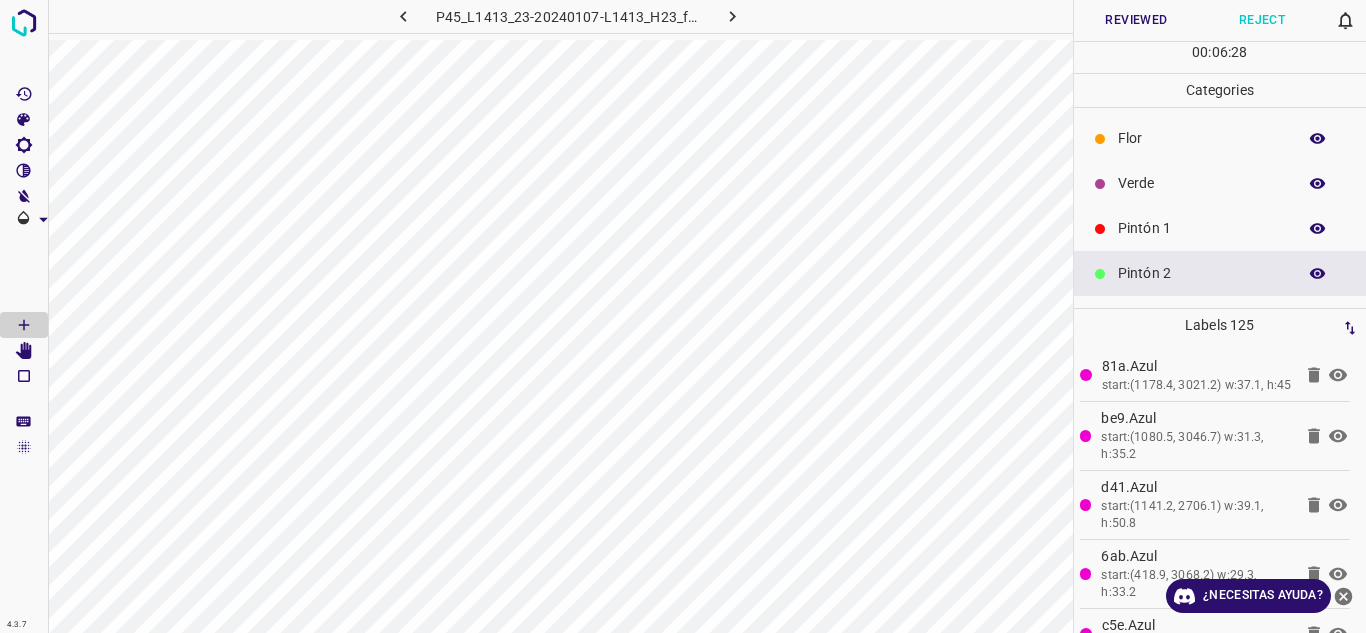 drag, startPoint x: 1096, startPoint y: 132, endPoint x: 1087, endPoint y: 140, distance: 12.0415945 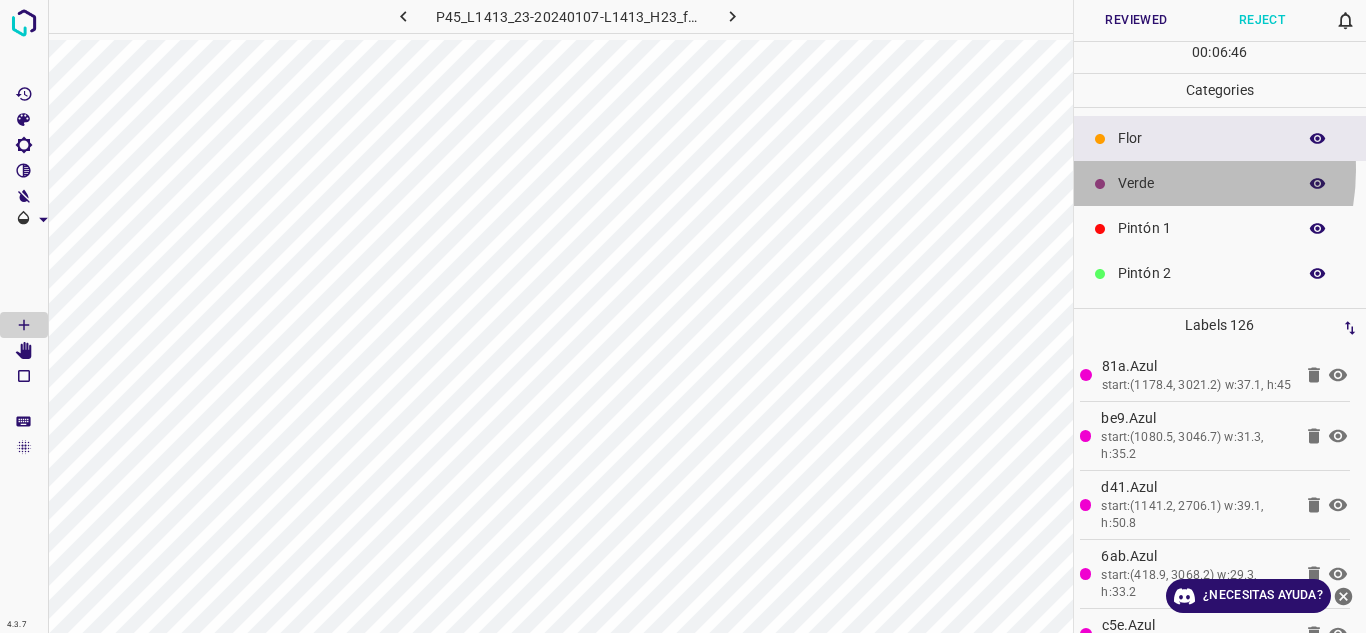 click on "Verde" at bounding box center (1220, 183) 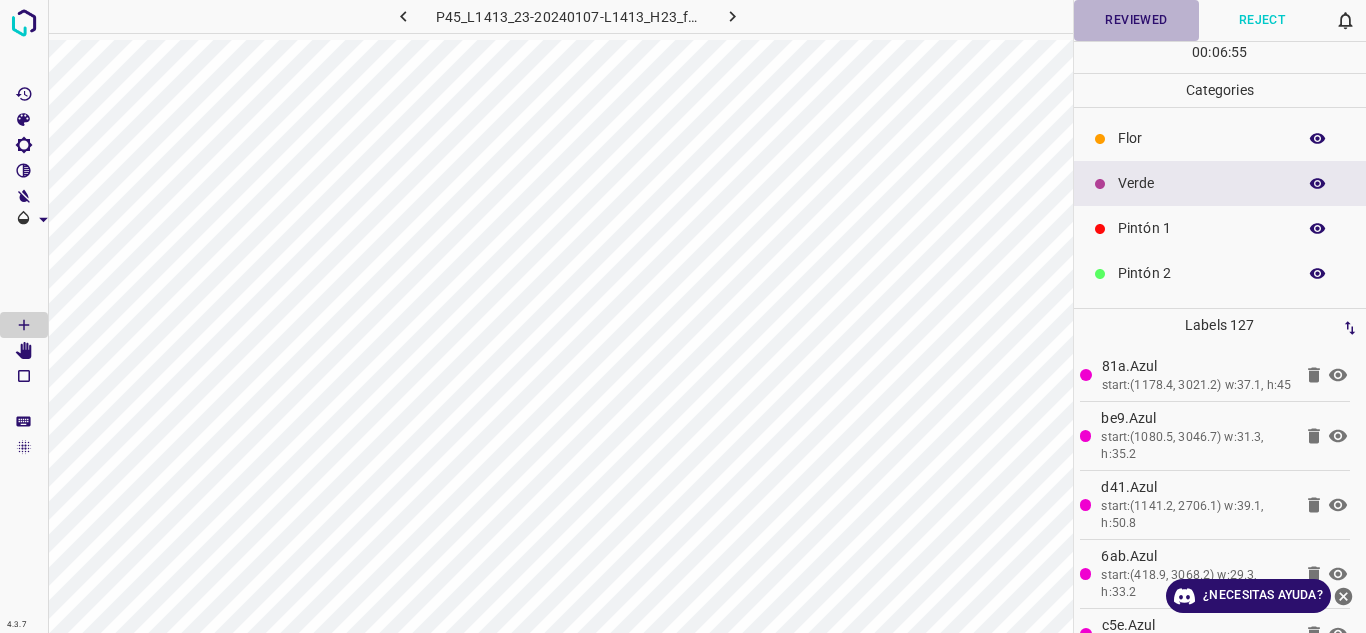 click on "Reviewed" at bounding box center [1137, 20] 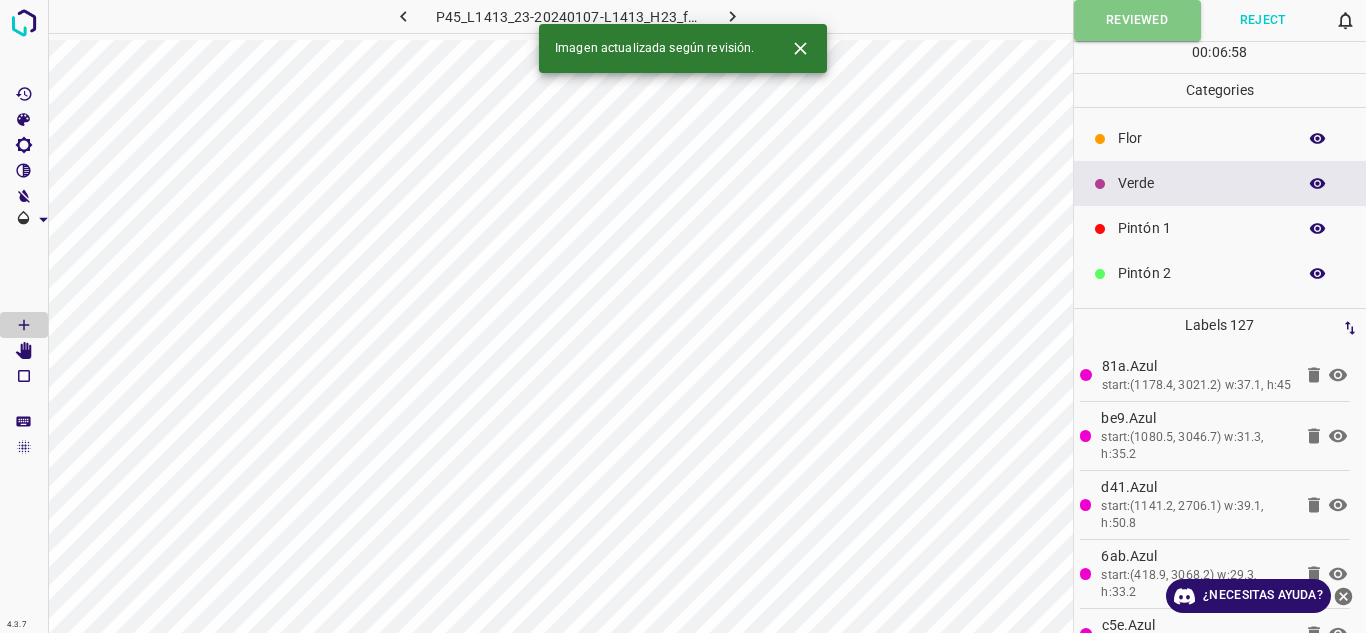 click at bounding box center (733, 16) 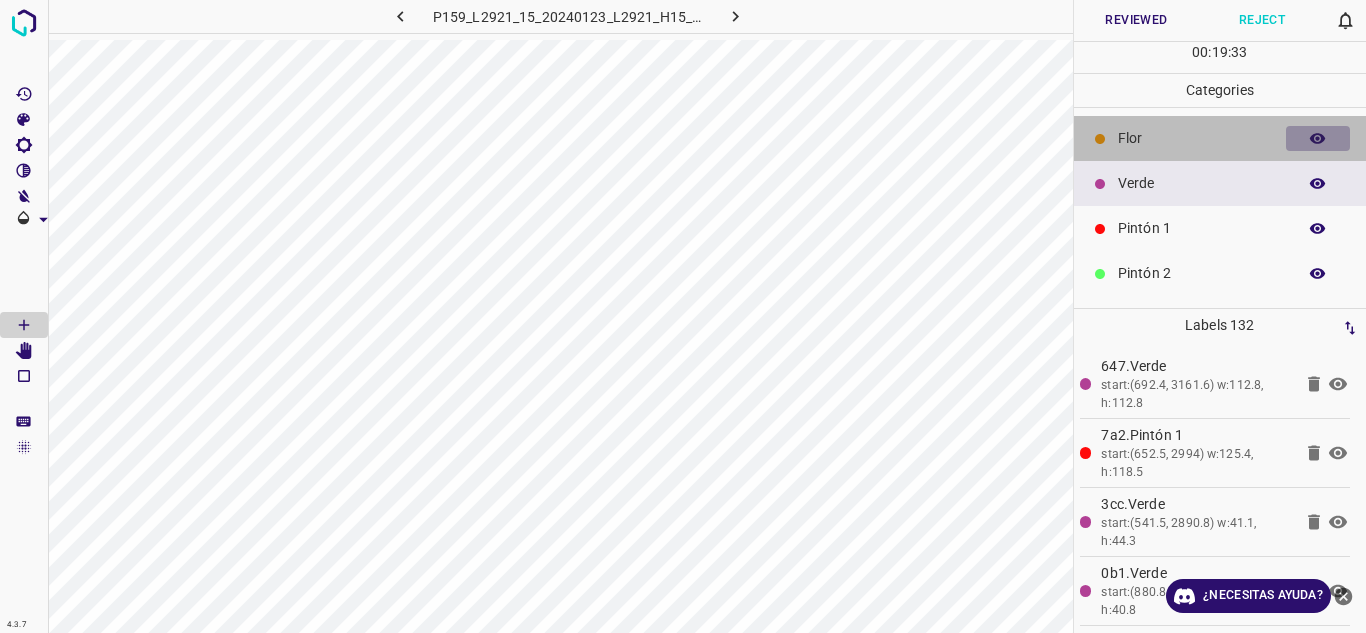 click 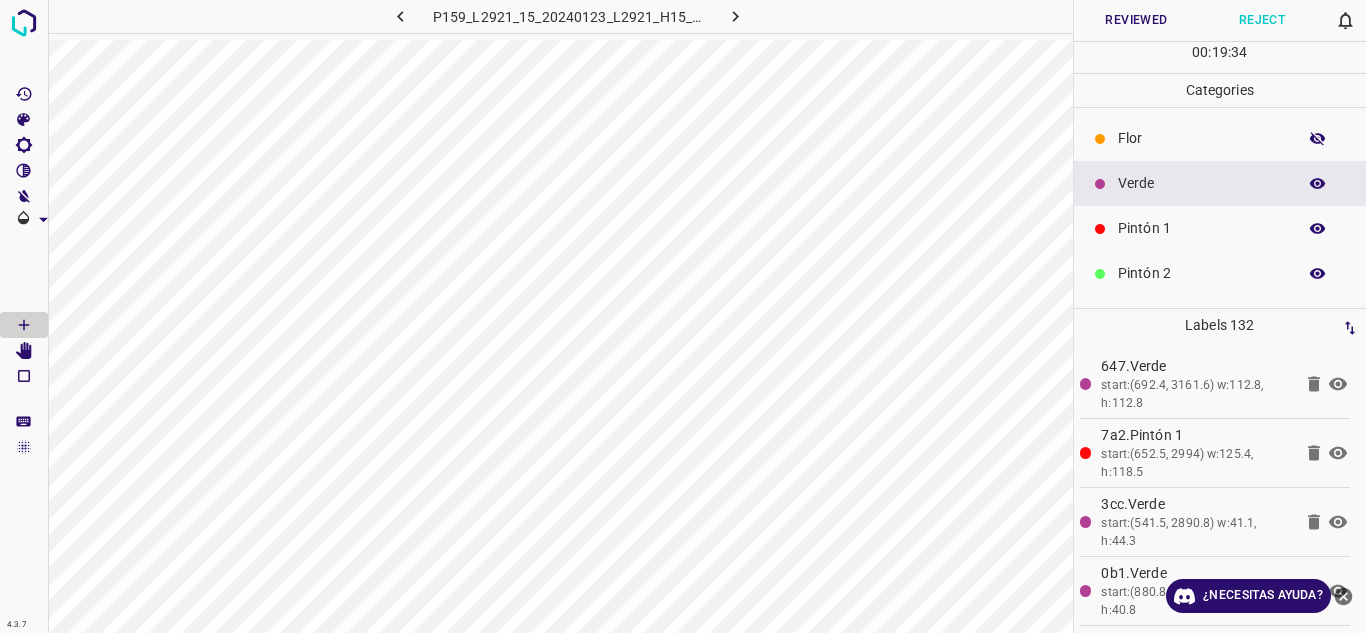click 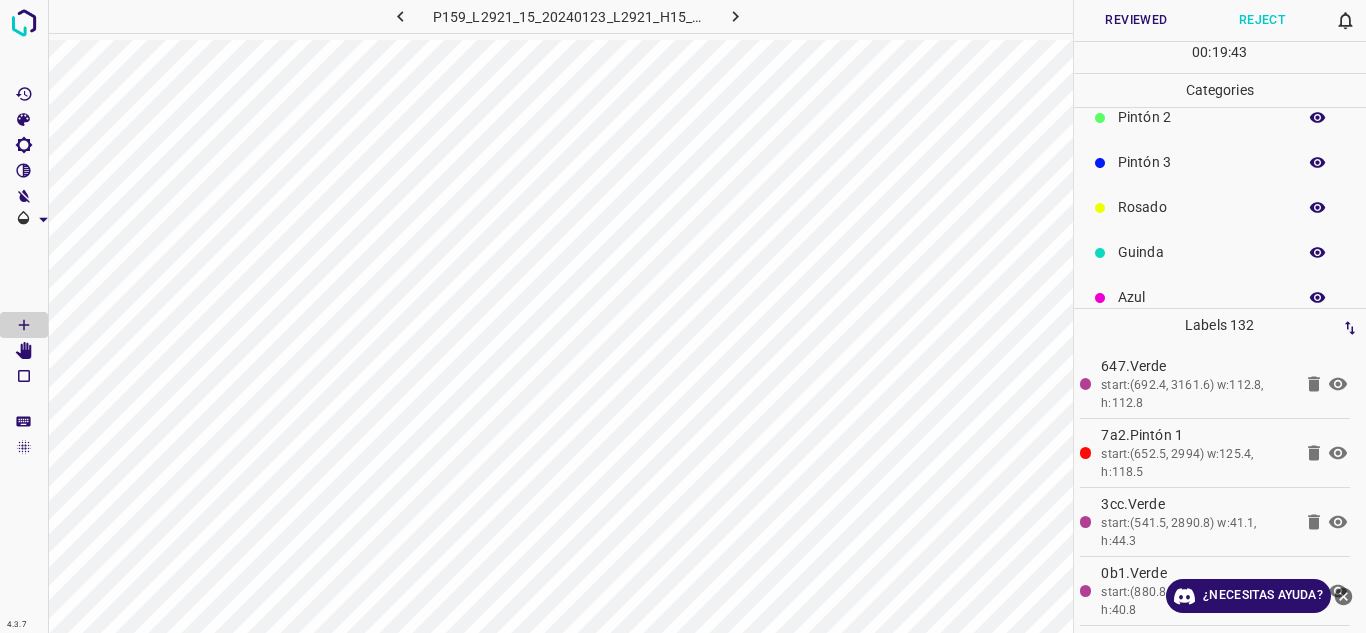 scroll, scrollTop: 176, scrollLeft: 0, axis: vertical 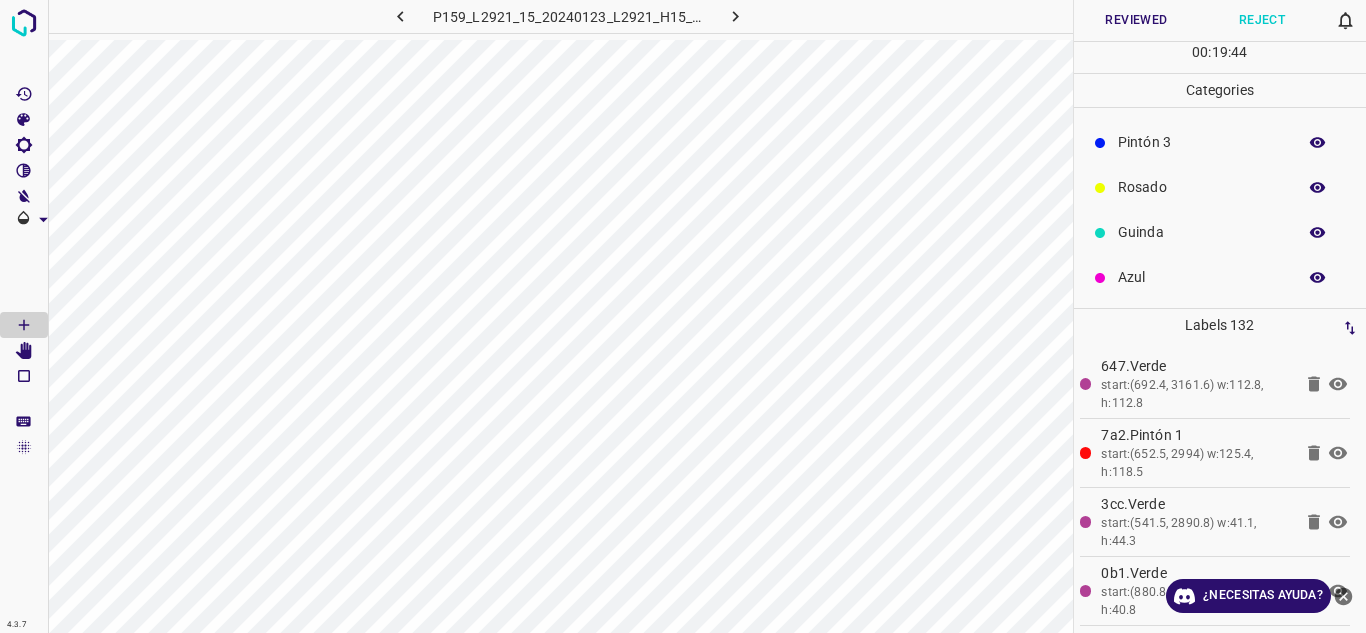 click on "Rosado" at bounding box center (1202, 187) 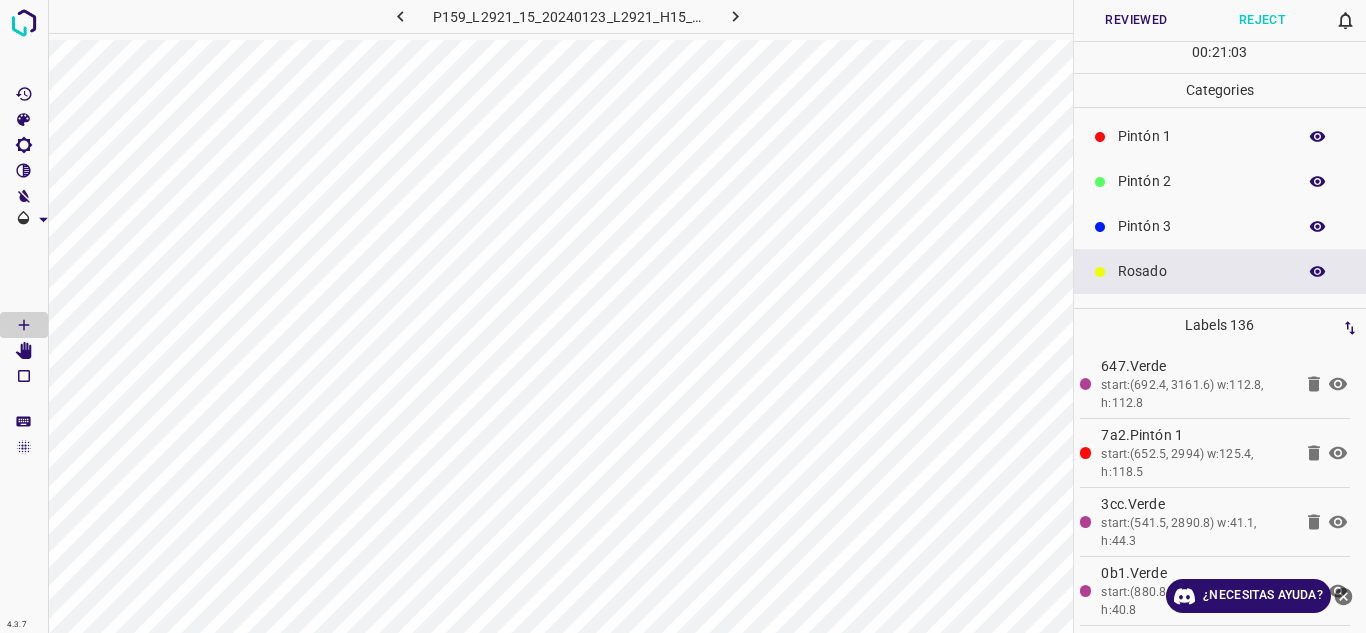scroll, scrollTop: 0, scrollLeft: 0, axis: both 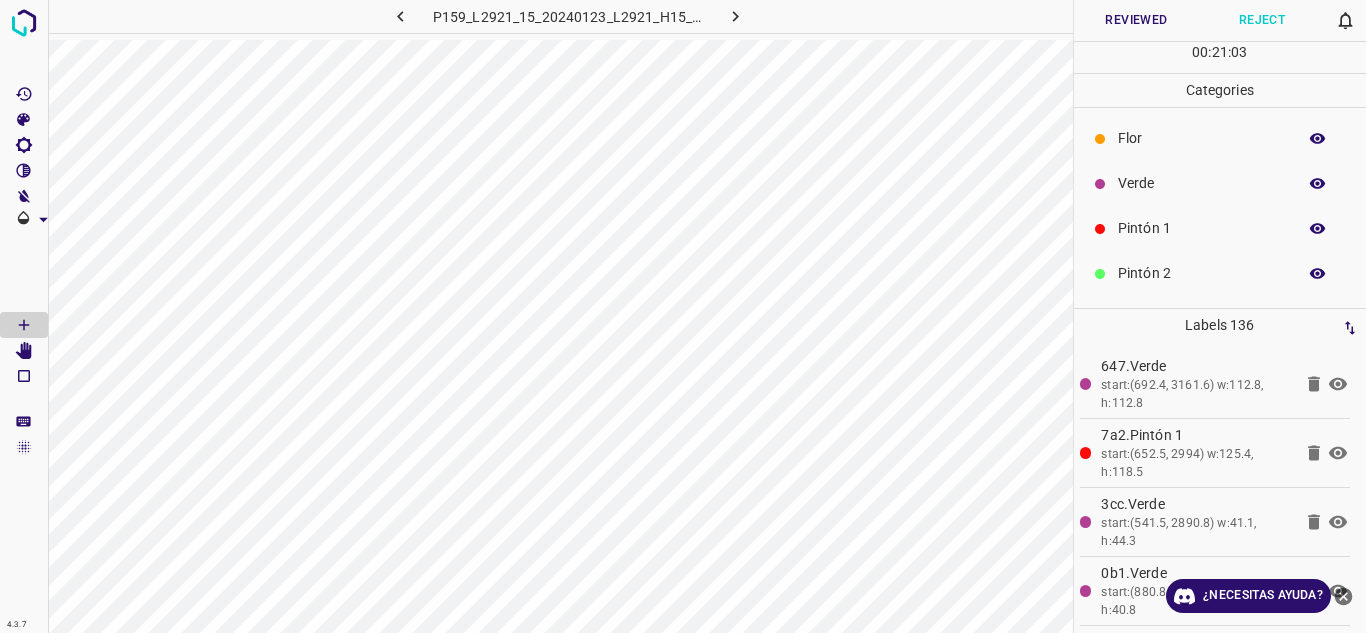 click on "Verde" at bounding box center [1202, 183] 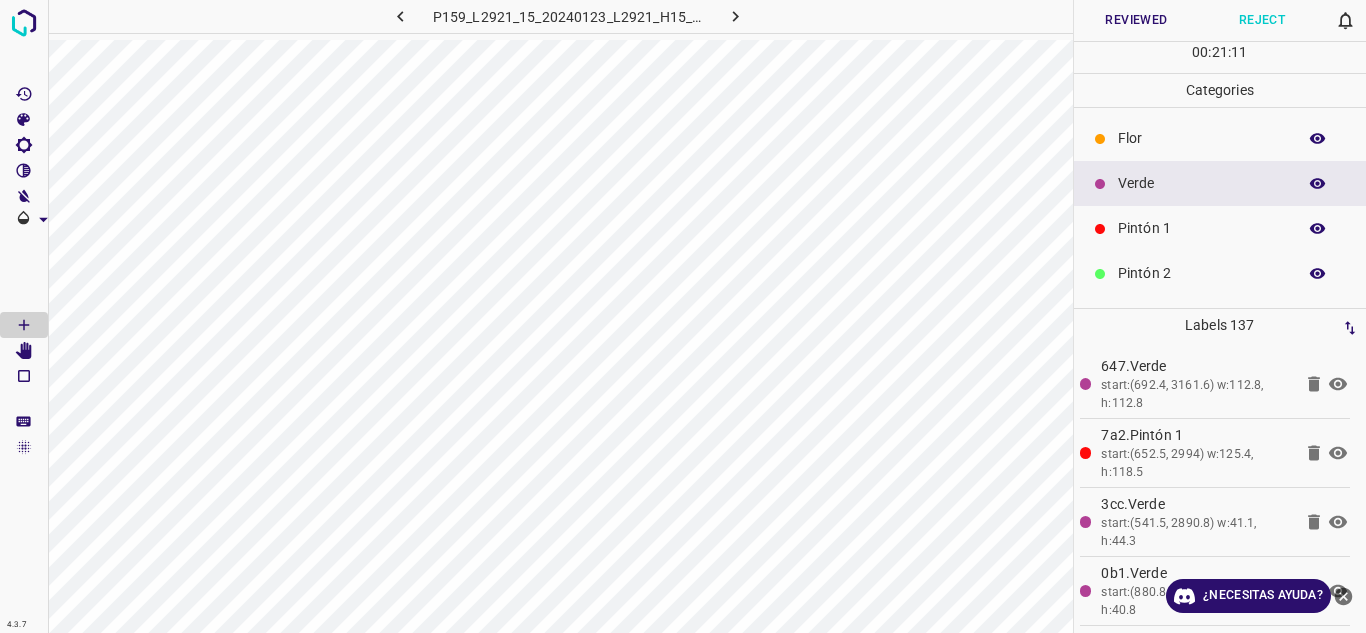 click on "Reviewed" at bounding box center [1137, 20] 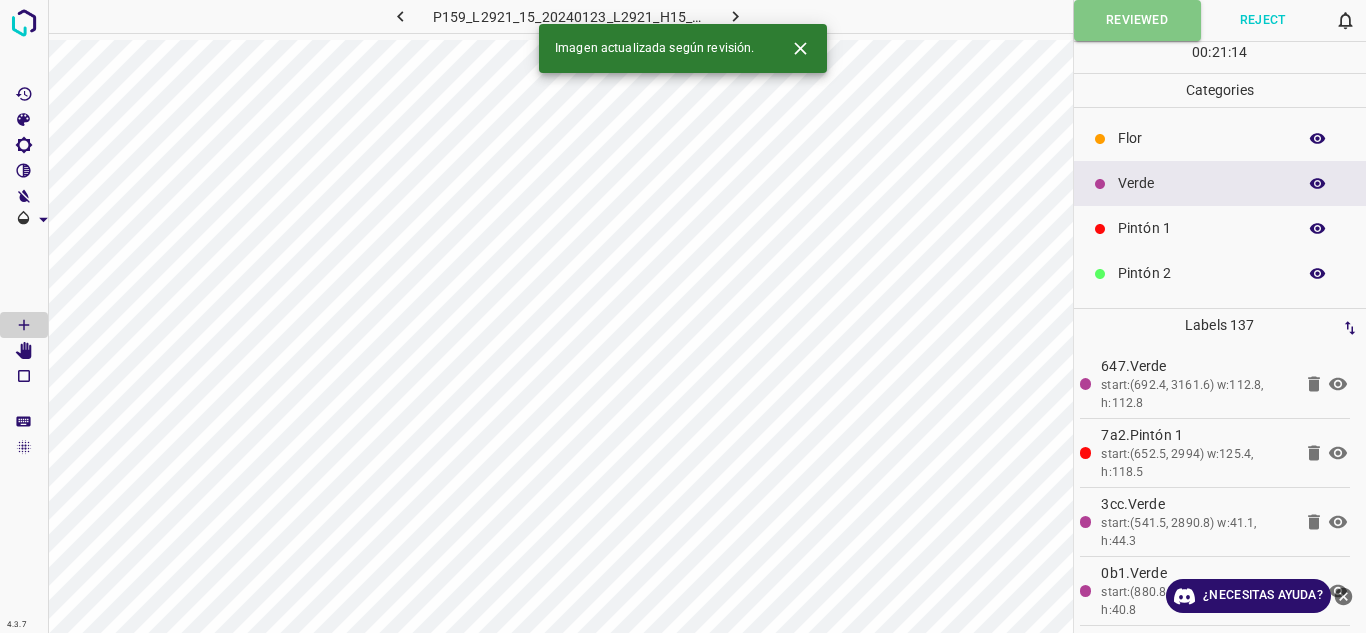 click at bounding box center (736, 16) 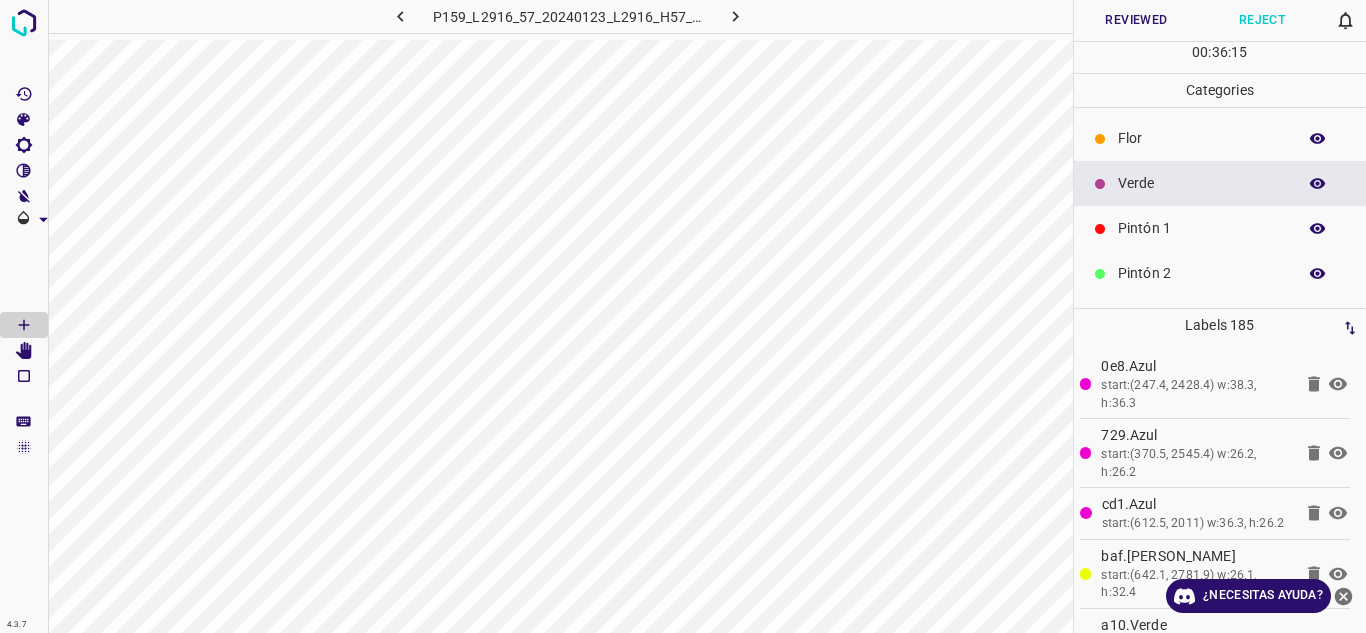 click on "Reviewed" at bounding box center (1137, 20) 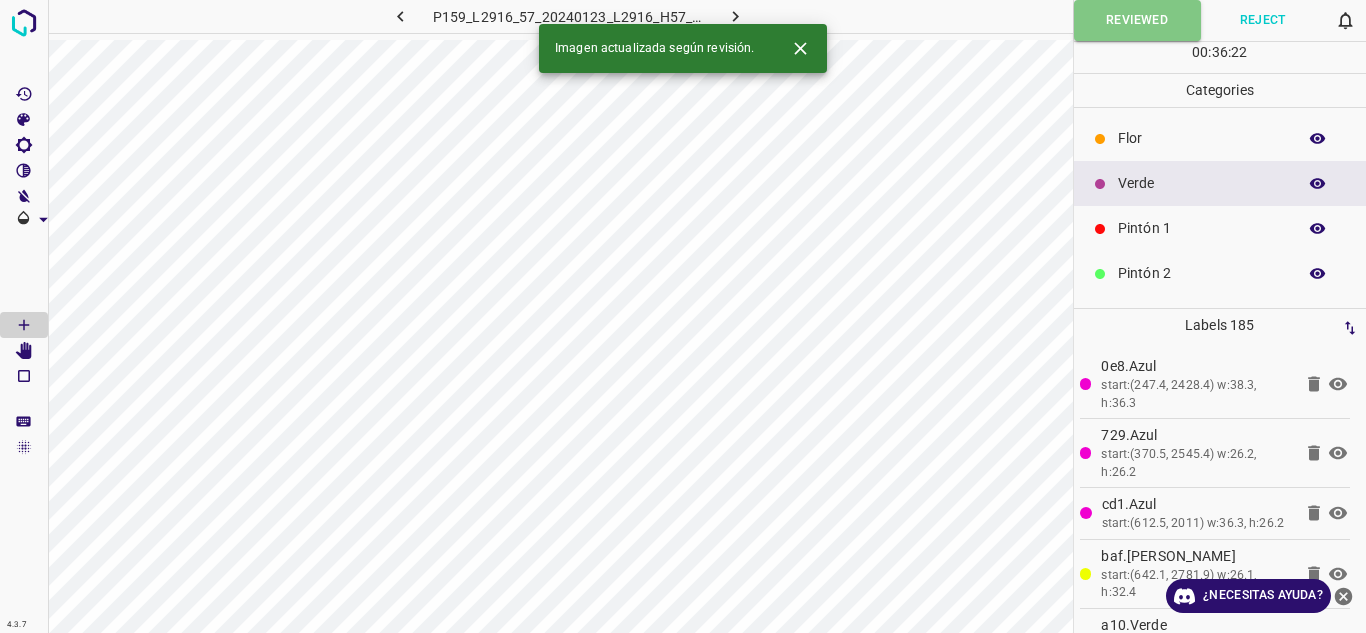 click 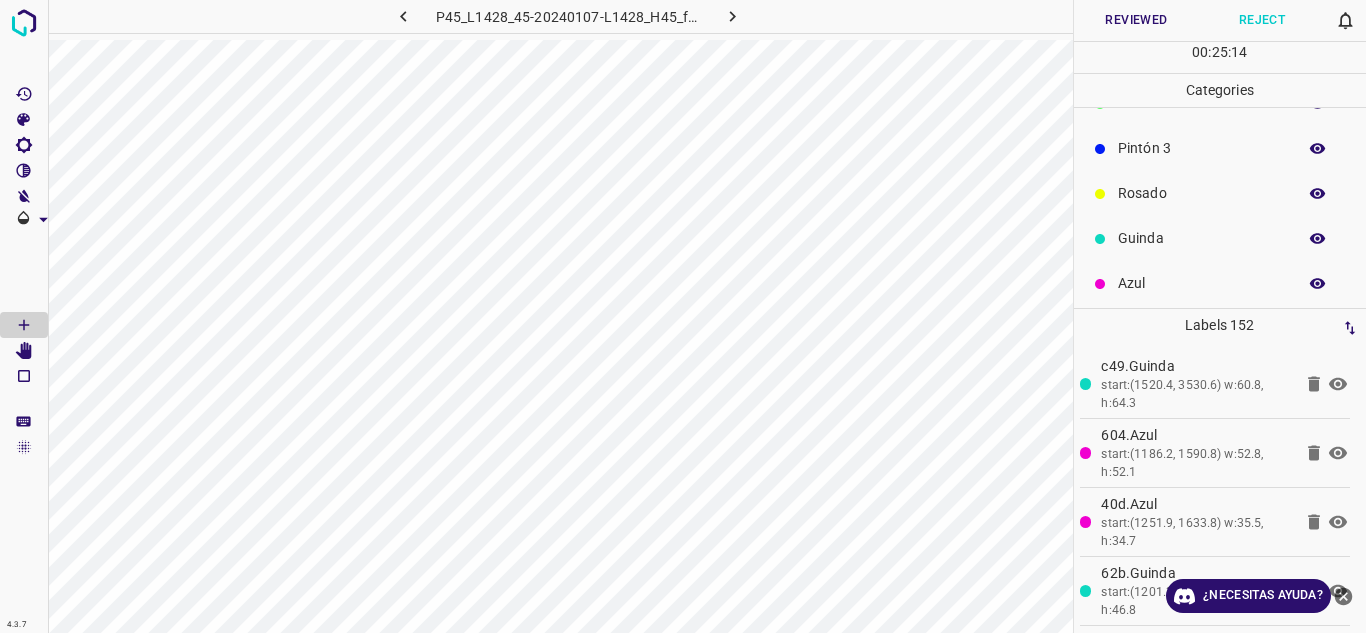 scroll, scrollTop: 176, scrollLeft: 0, axis: vertical 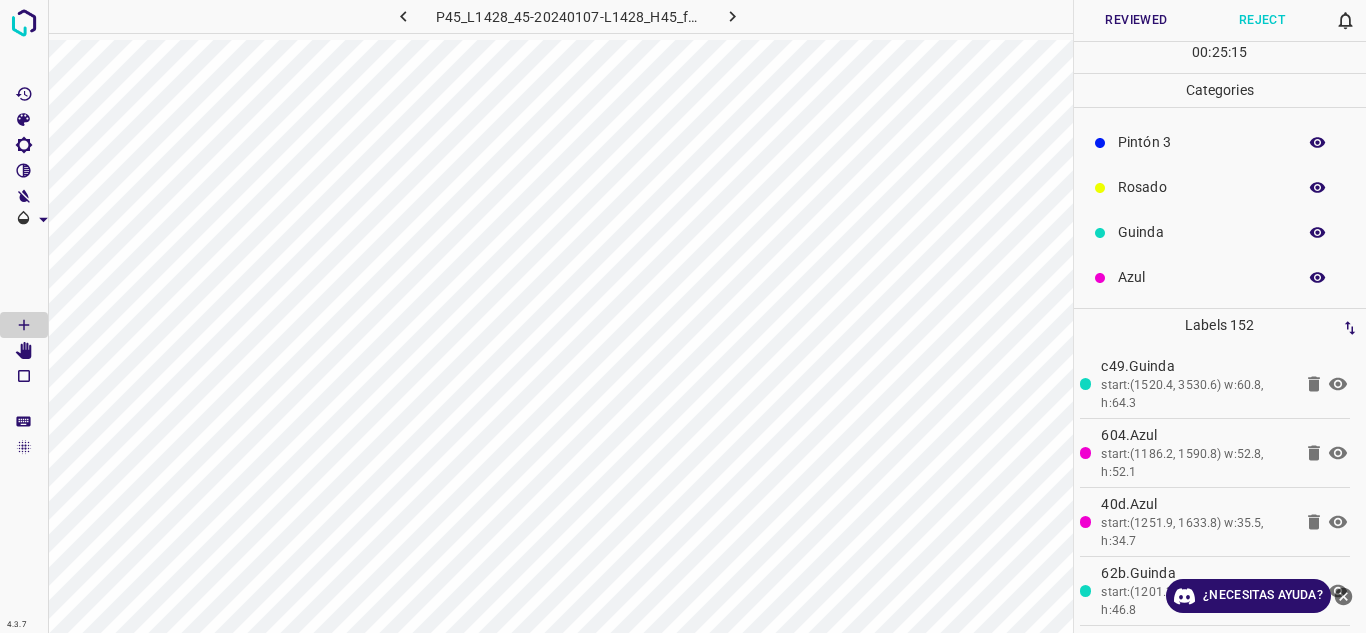 click on "Rosado" at bounding box center [1202, 187] 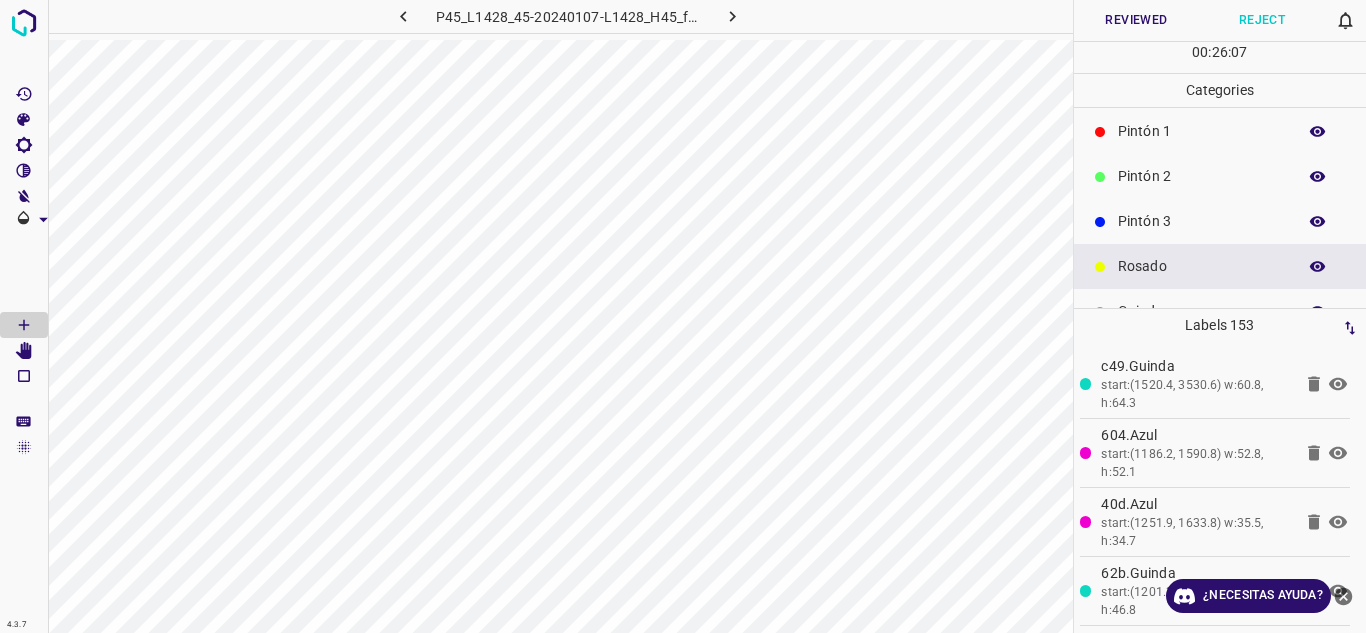 scroll, scrollTop: 0, scrollLeft: 0, axis: both 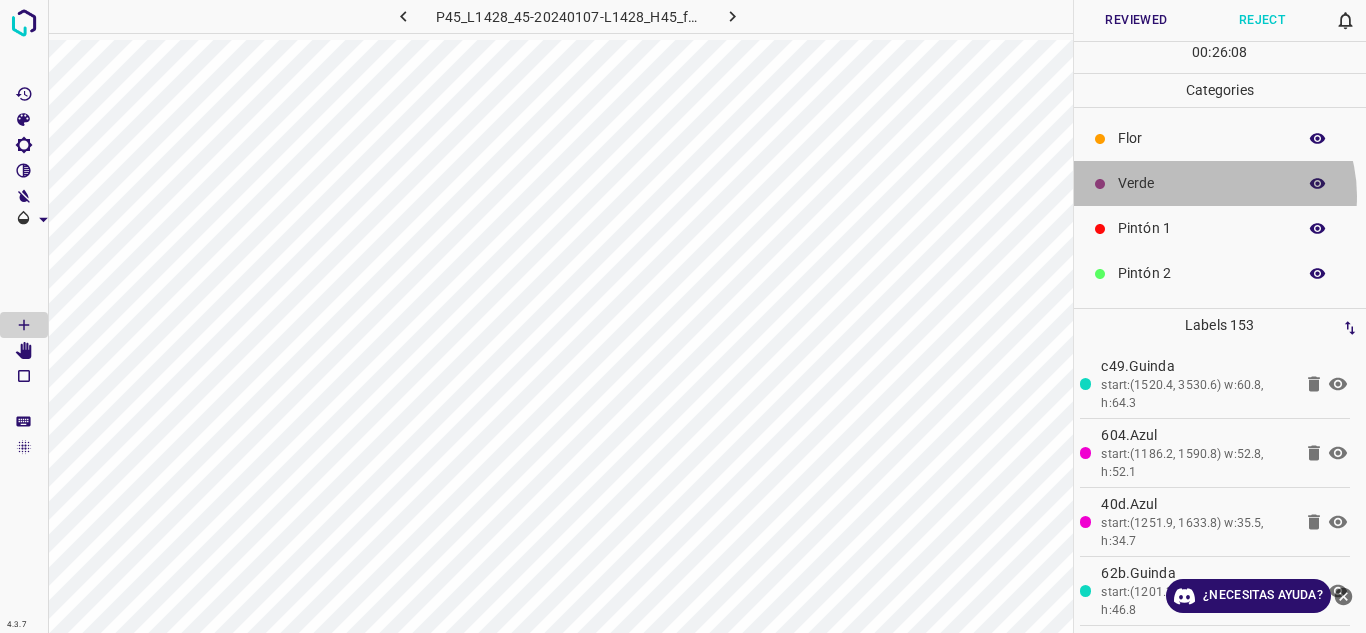 click on "Verde" at bounding box center (1220, 183) 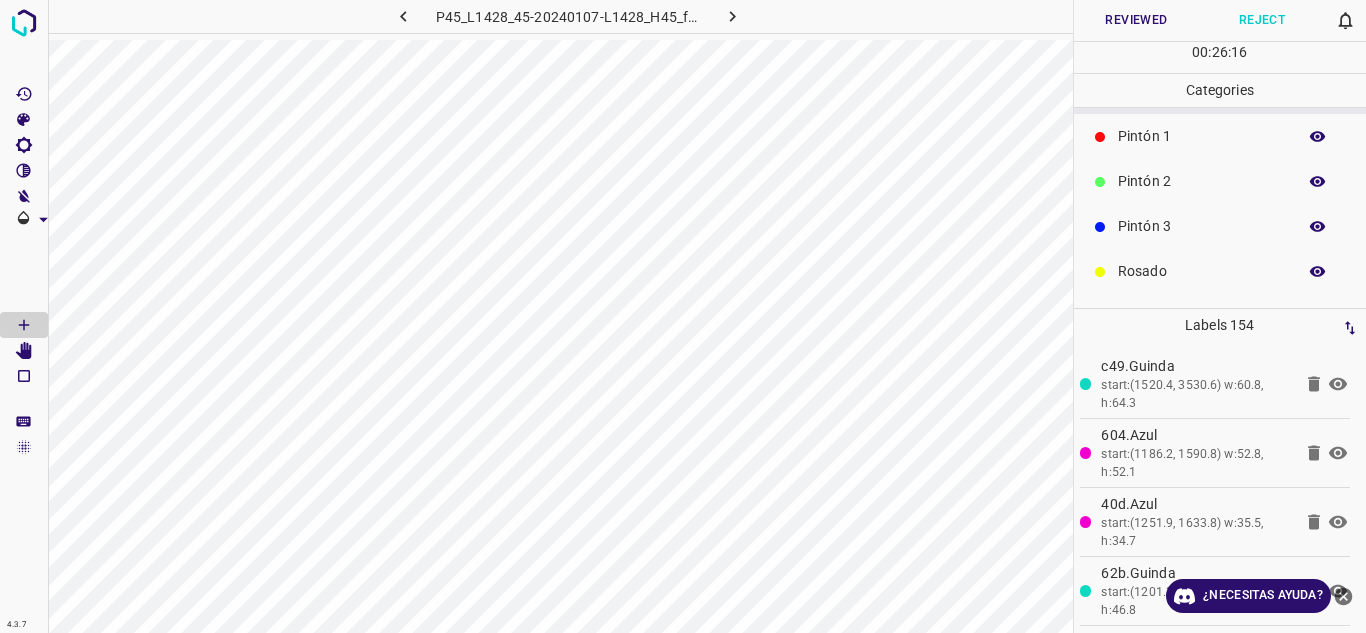 scroll, scrollTop: 176, scrollLeft: 0, axis: vertical 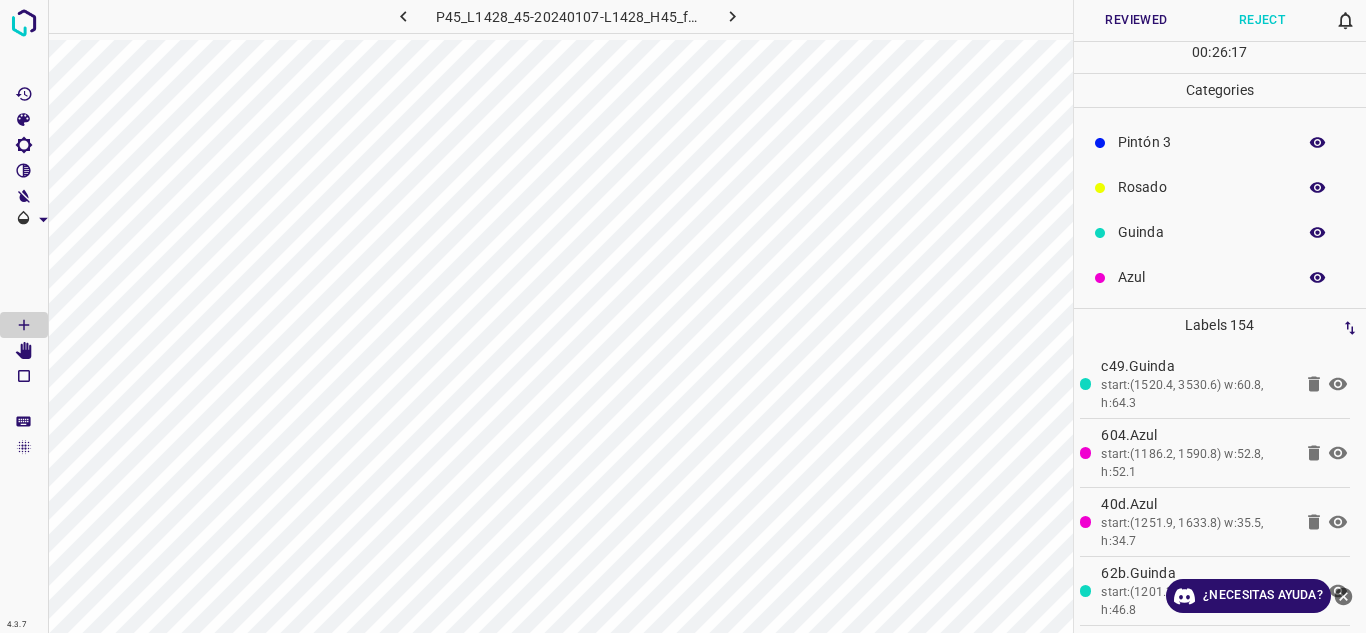 click on "Rosado" at bounding box center [1202, 187] 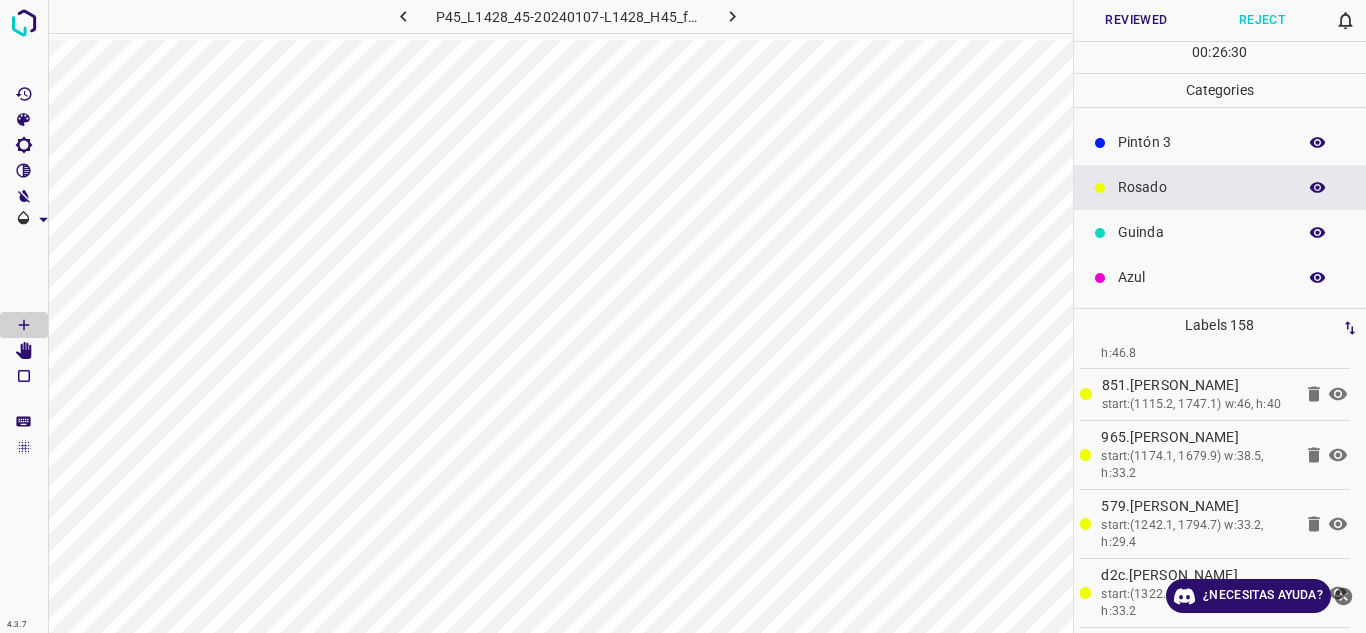 scroll, scrollTop: 300, scrollLeft: 0, axis: vertical 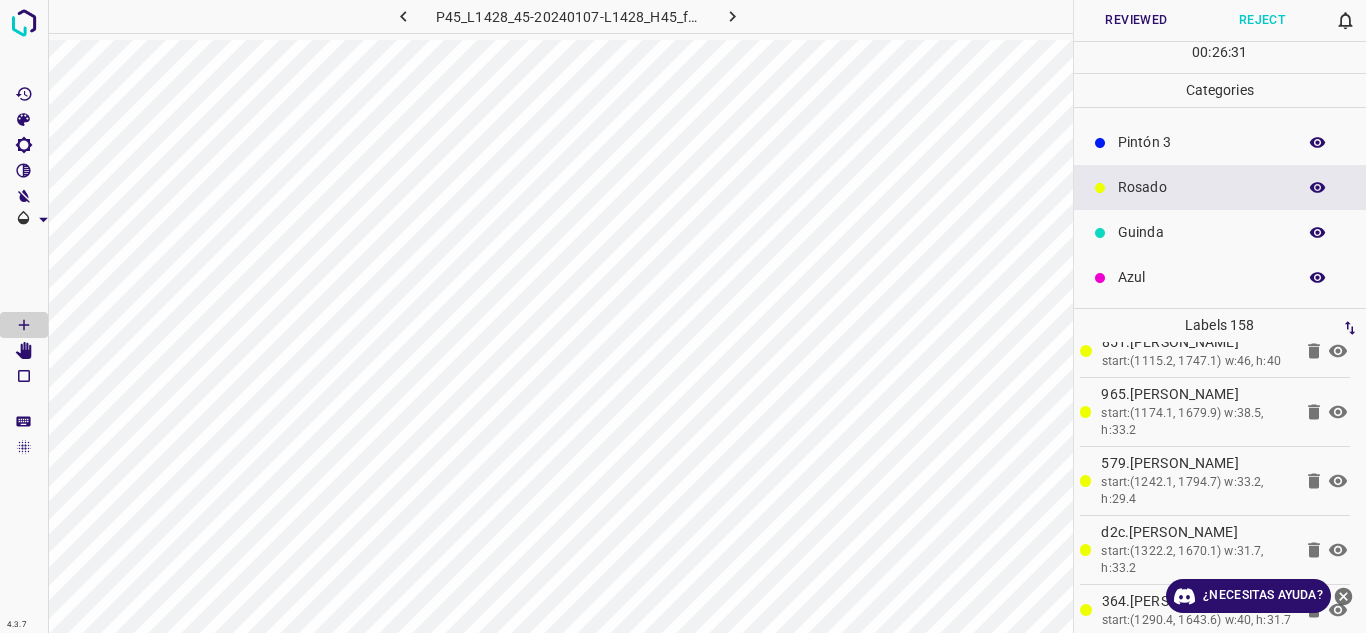 click on "Guinda" at bounding box center [1220, 232] 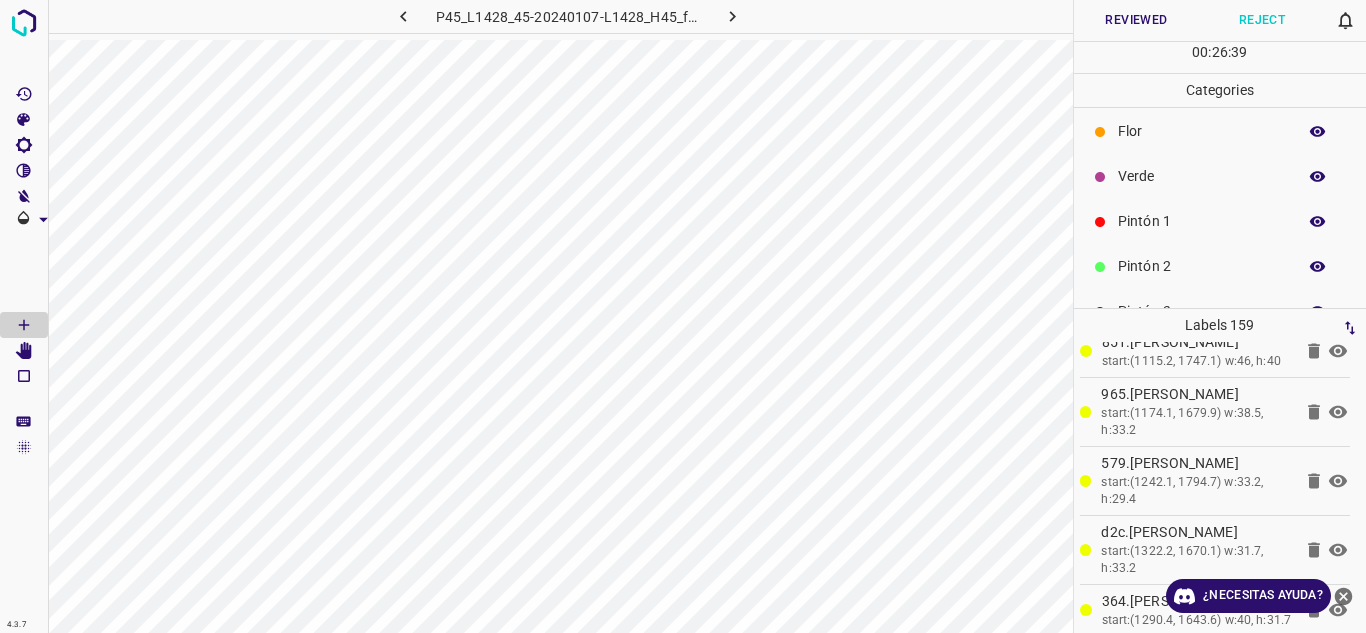 scroll, scrollTop: 0, scrollLeft: 0, axis: both 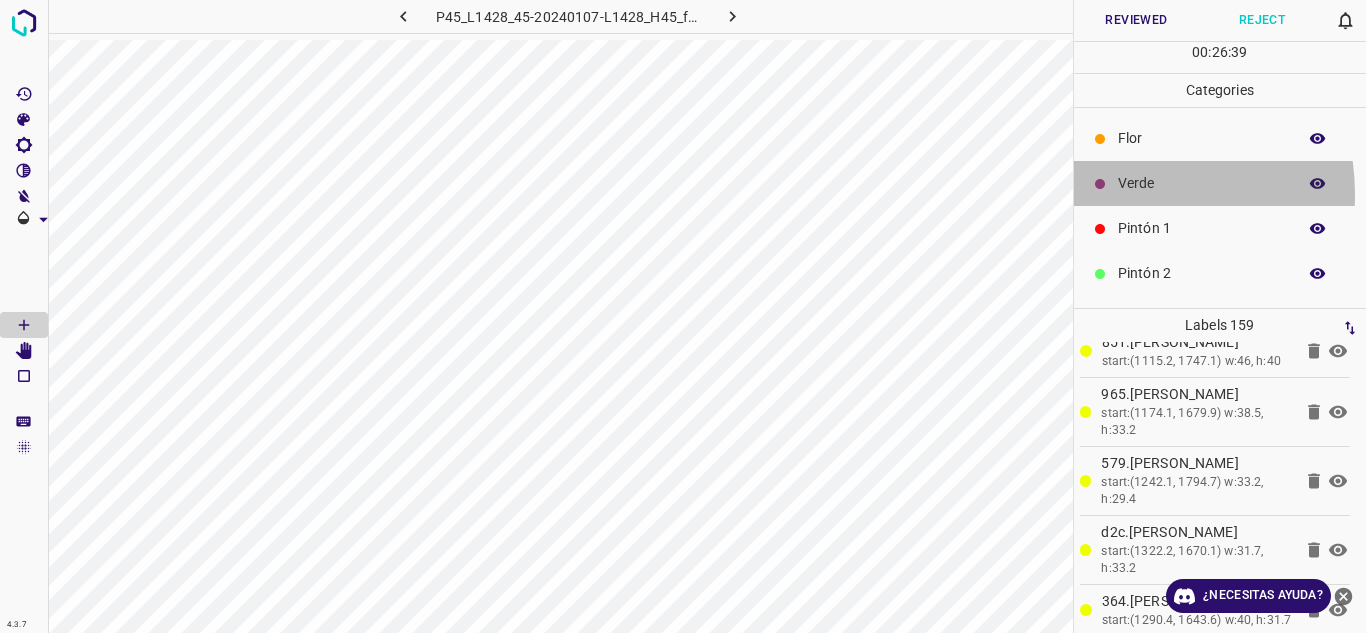 click on "Verde" at bounding box center [1220, 183] 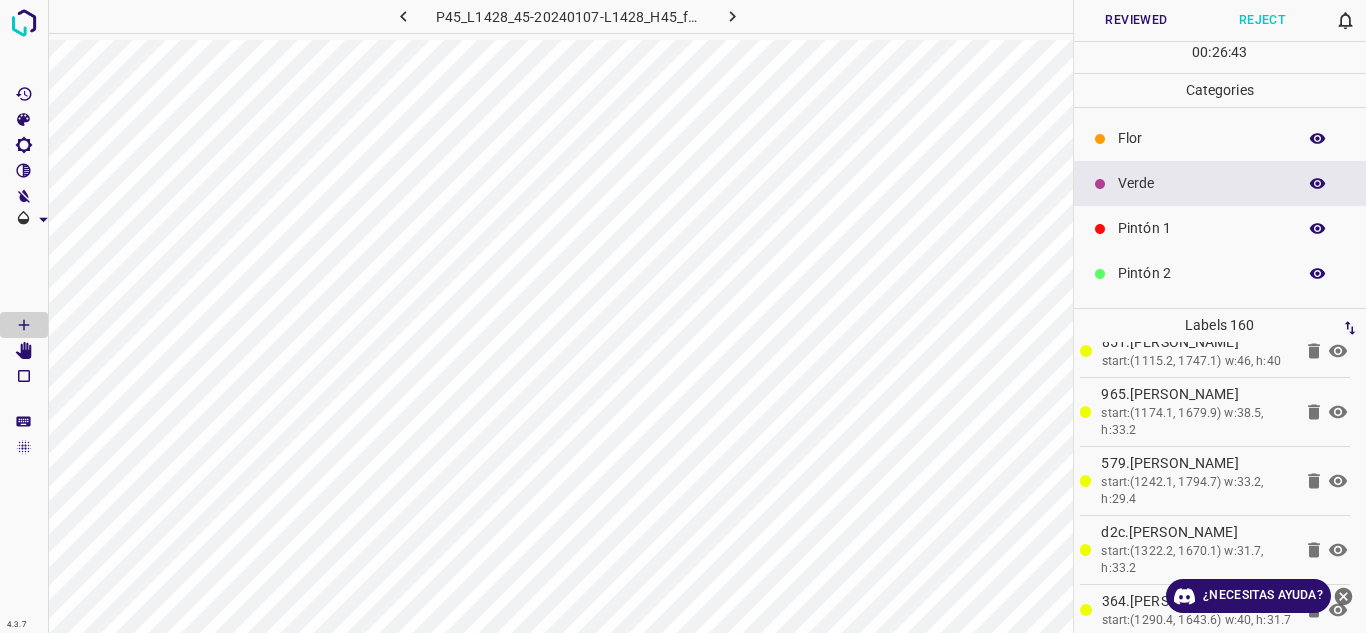 scroll, scrollTop: 176, scrollLeft: 0, axis: vertical 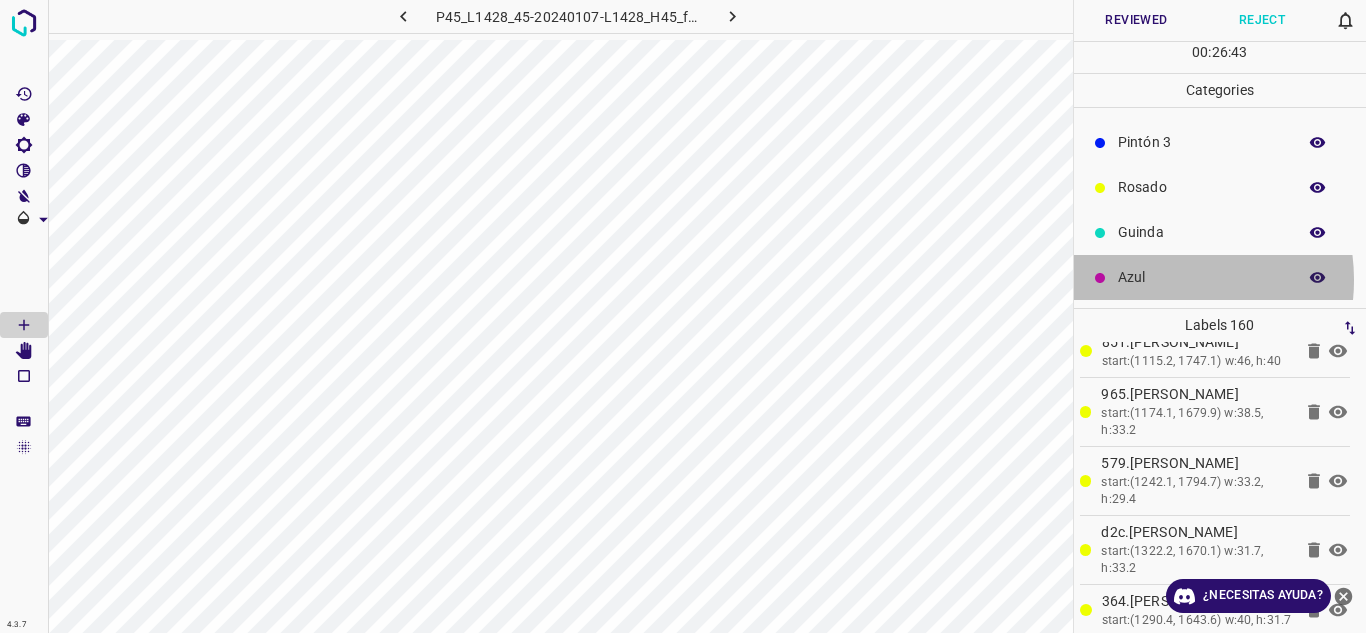 click on "Azul" at bounding box center (1202, 277) 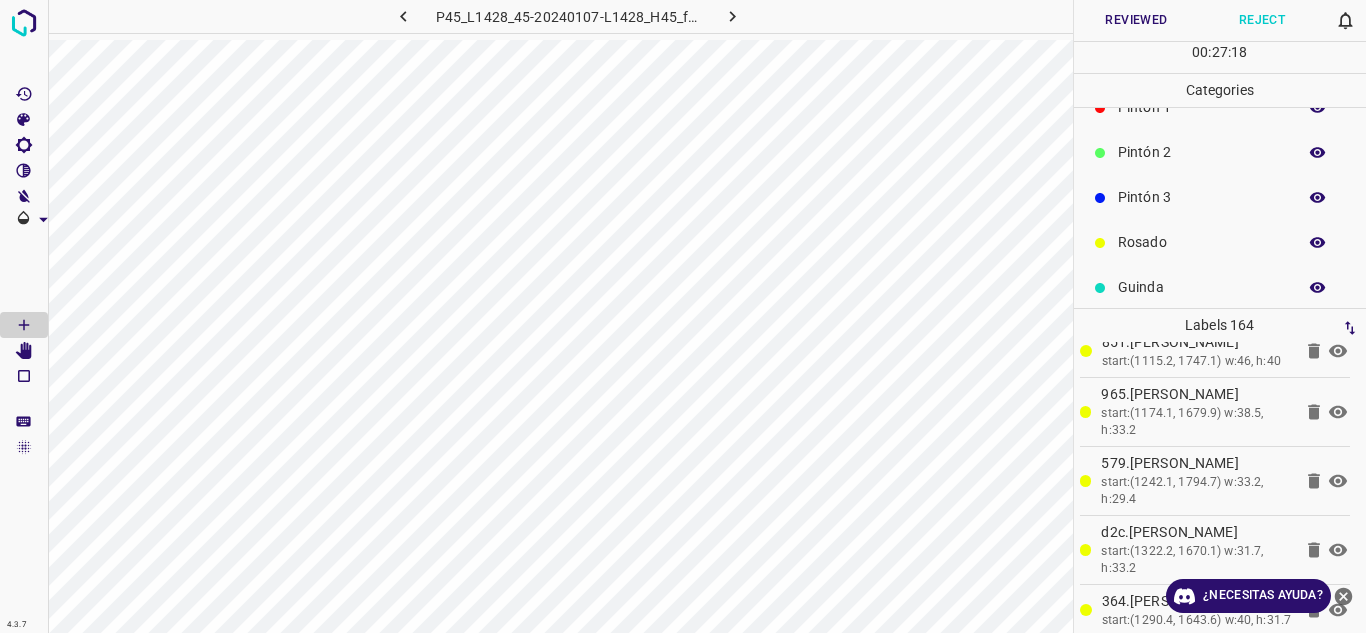 scroll, scrollTop: 0, scrollLeft: 0, axis: both 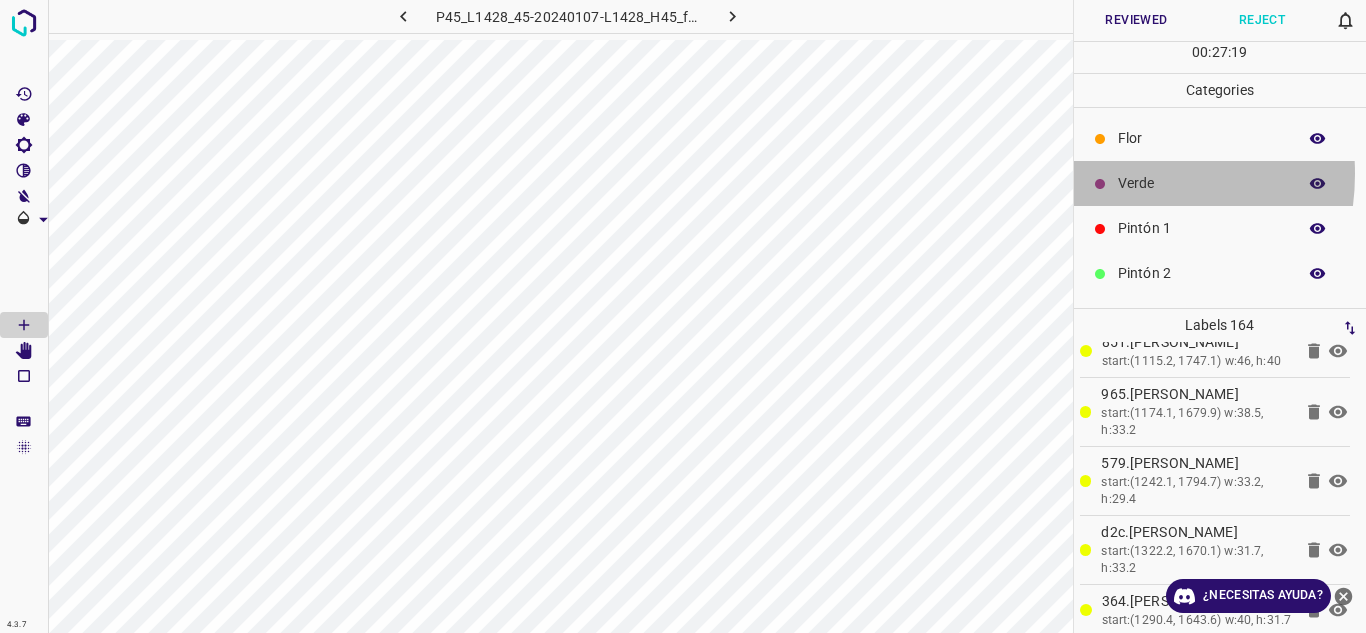 click at bounding box center (1100, 183) 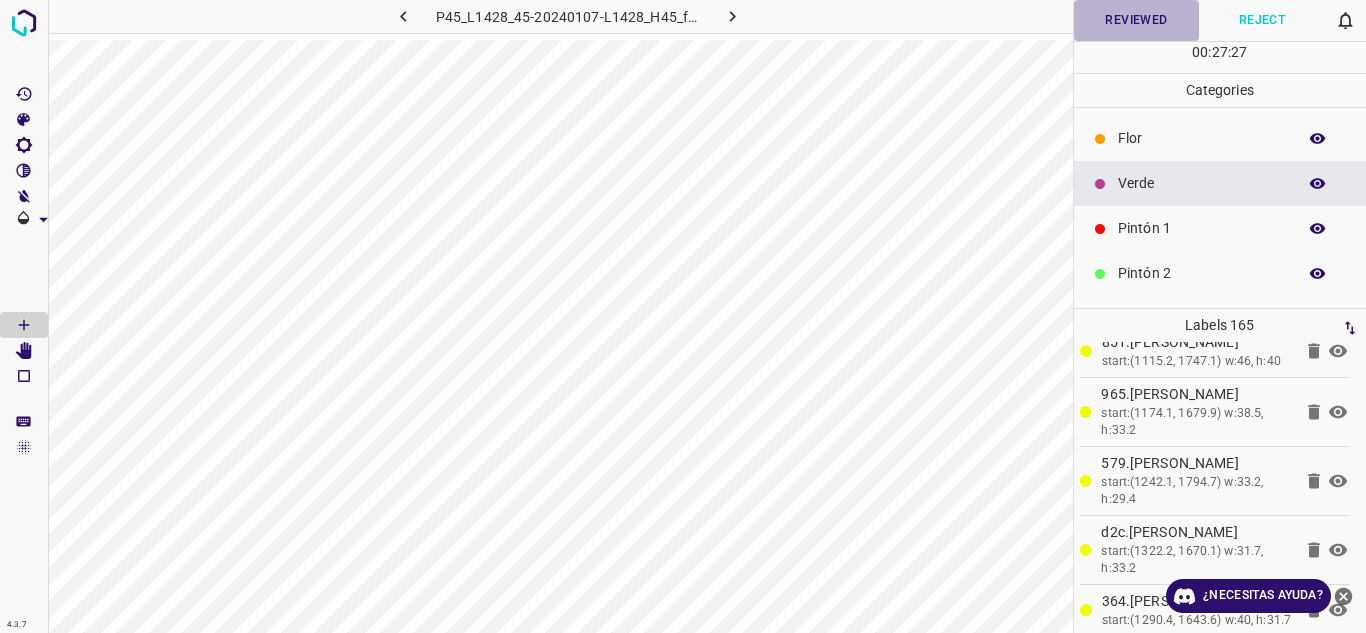 click on "Reviewed" at bounding box center [1137, 20] 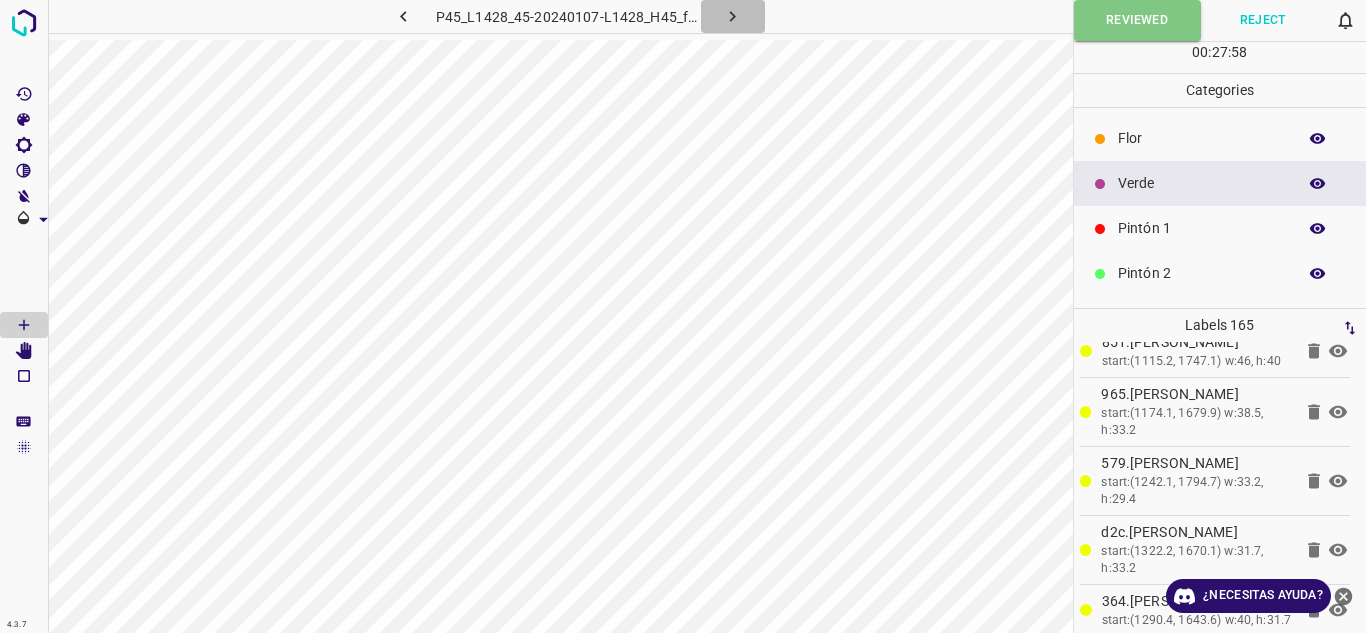 click at bounding box center (733, 16) 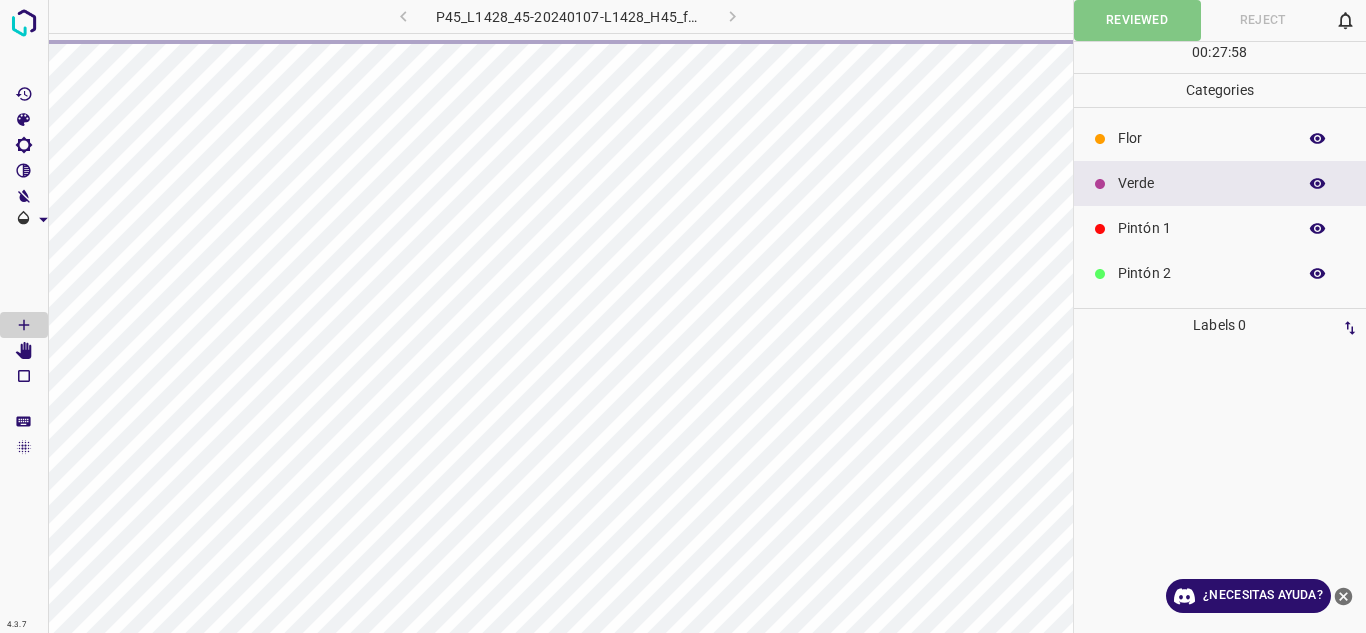 scroll, scrollTop: 0, scrollLeft: 0, axis: both 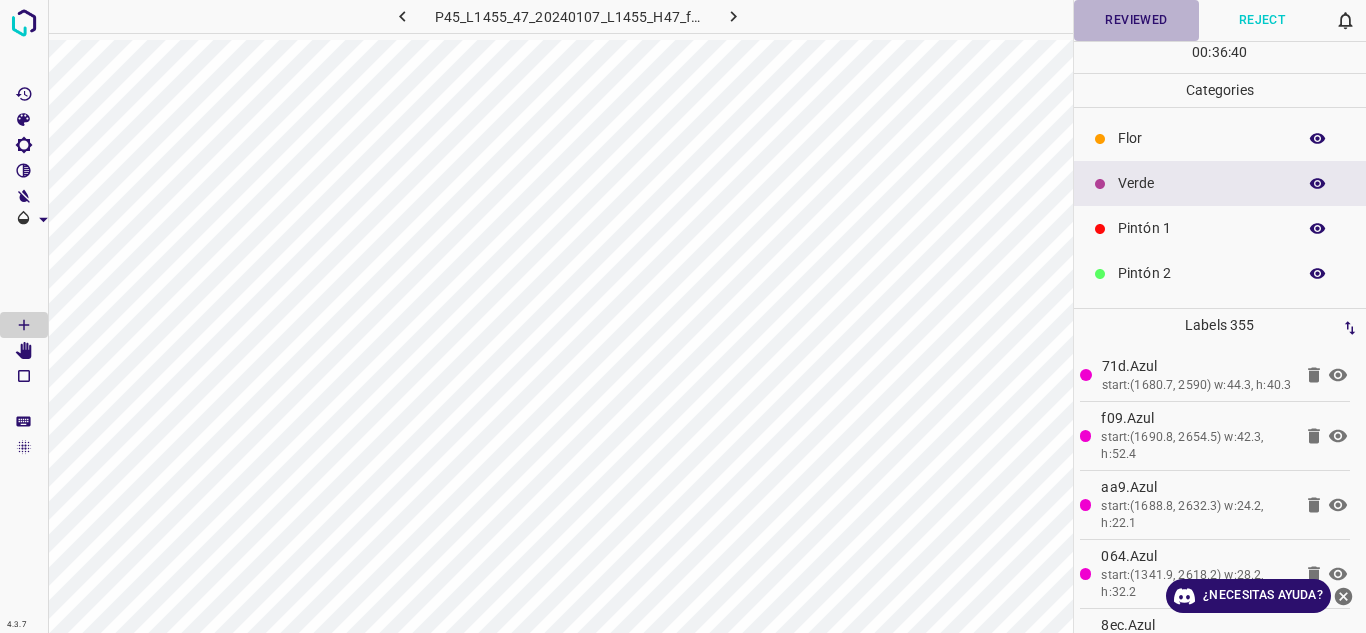 click on "Reviewed" at bounding box center (1137, 20) 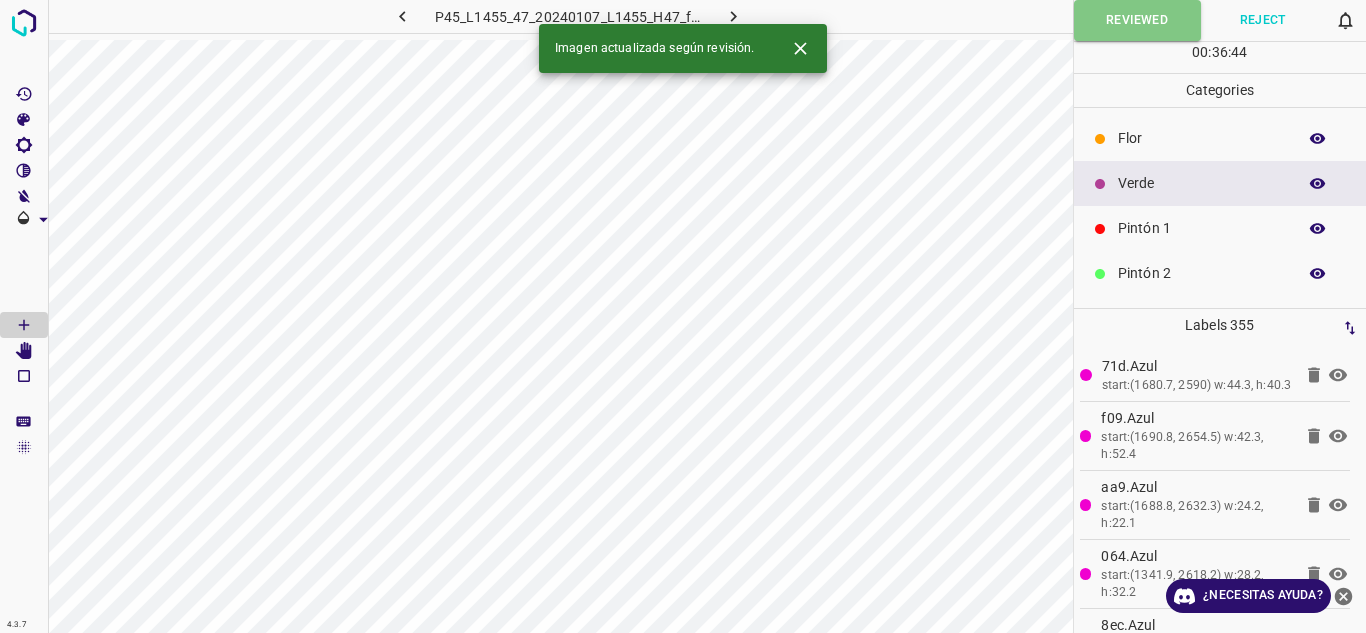 click at bounding box center [734, 16] 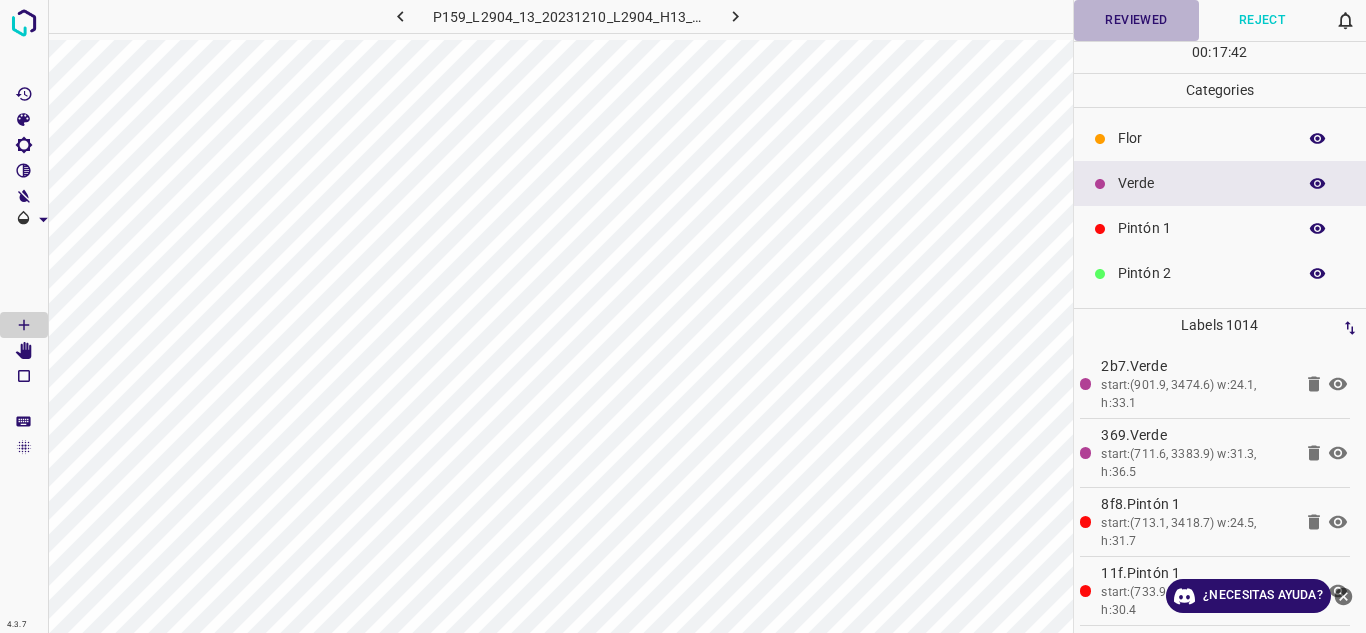 click on "Reviewed" at bounding box center [1137, 20] 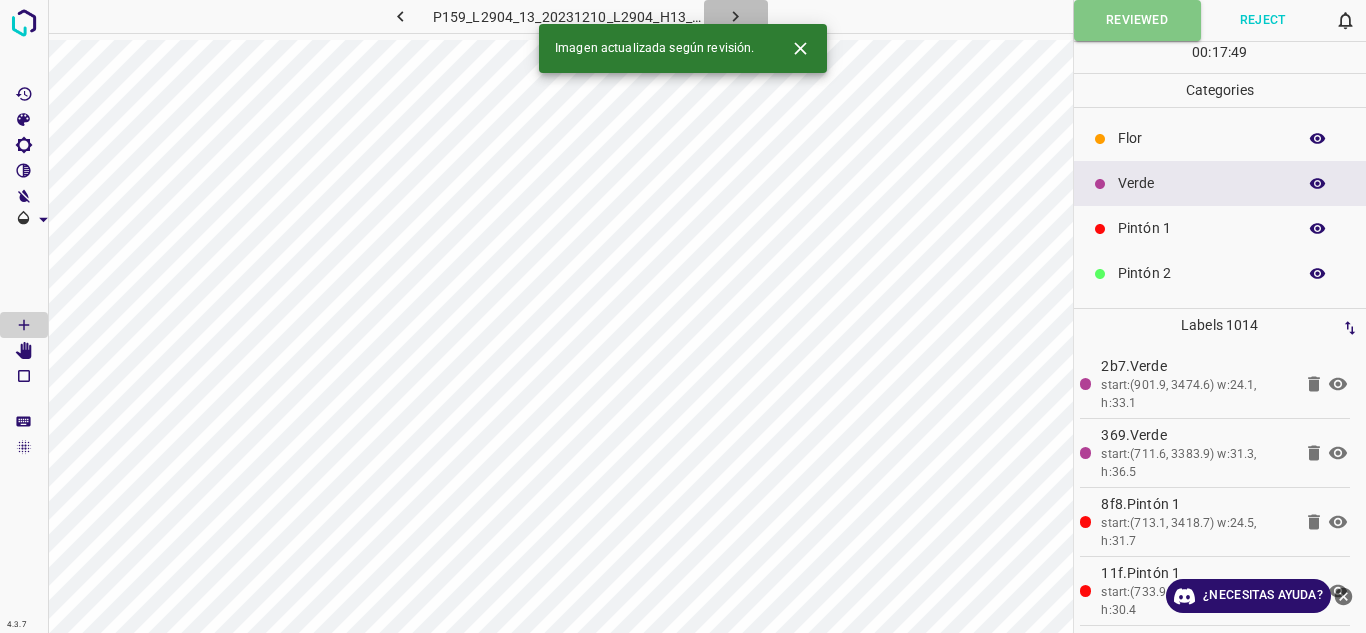 click 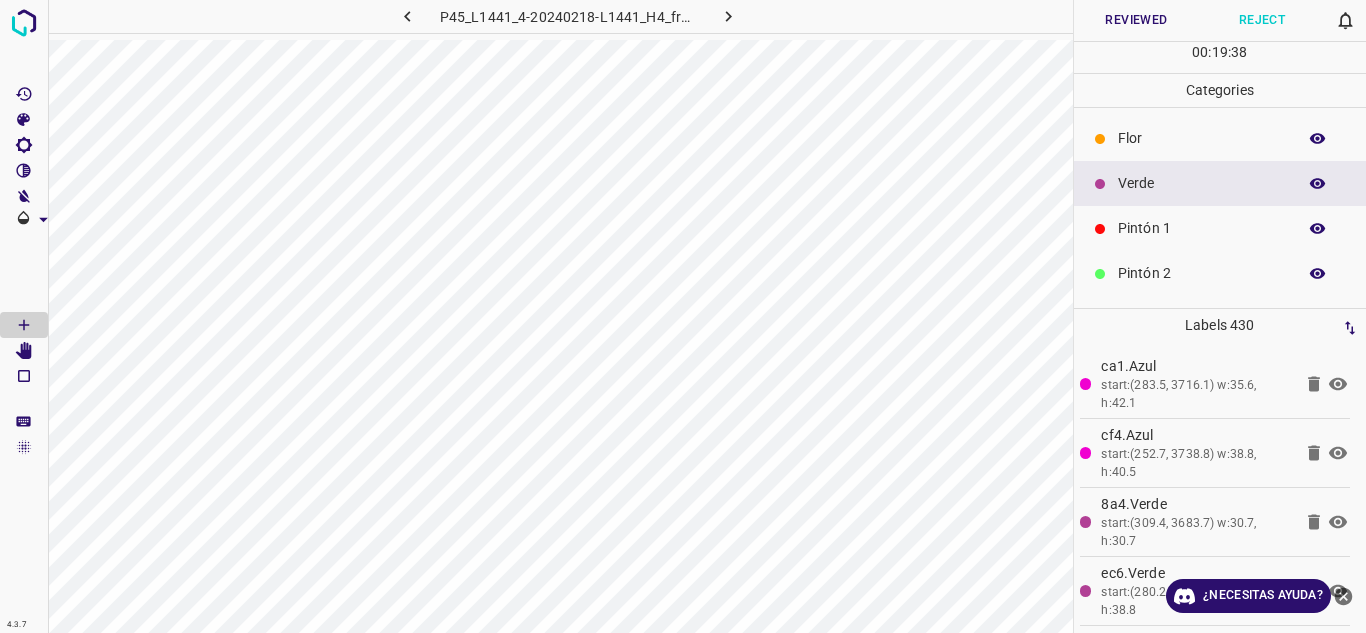 click on "Pintón 1" at bounding box center [1220, 228] 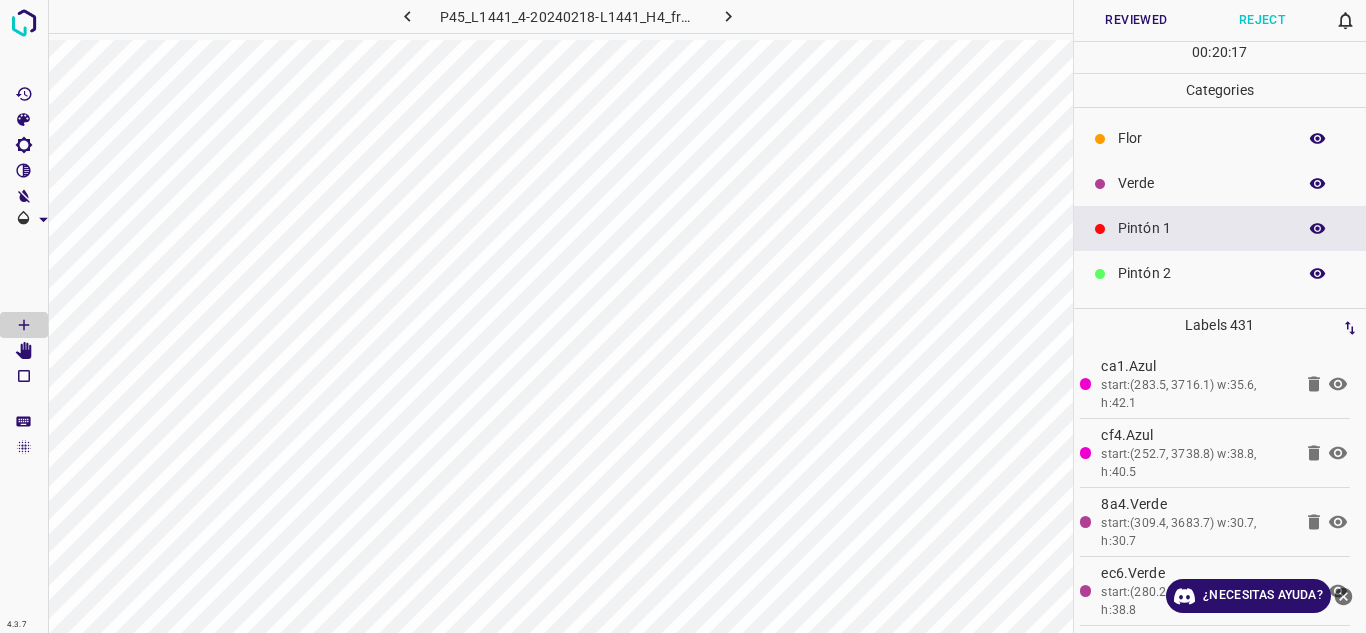 click on "Reviewed" at bounding box center [1137, 20] 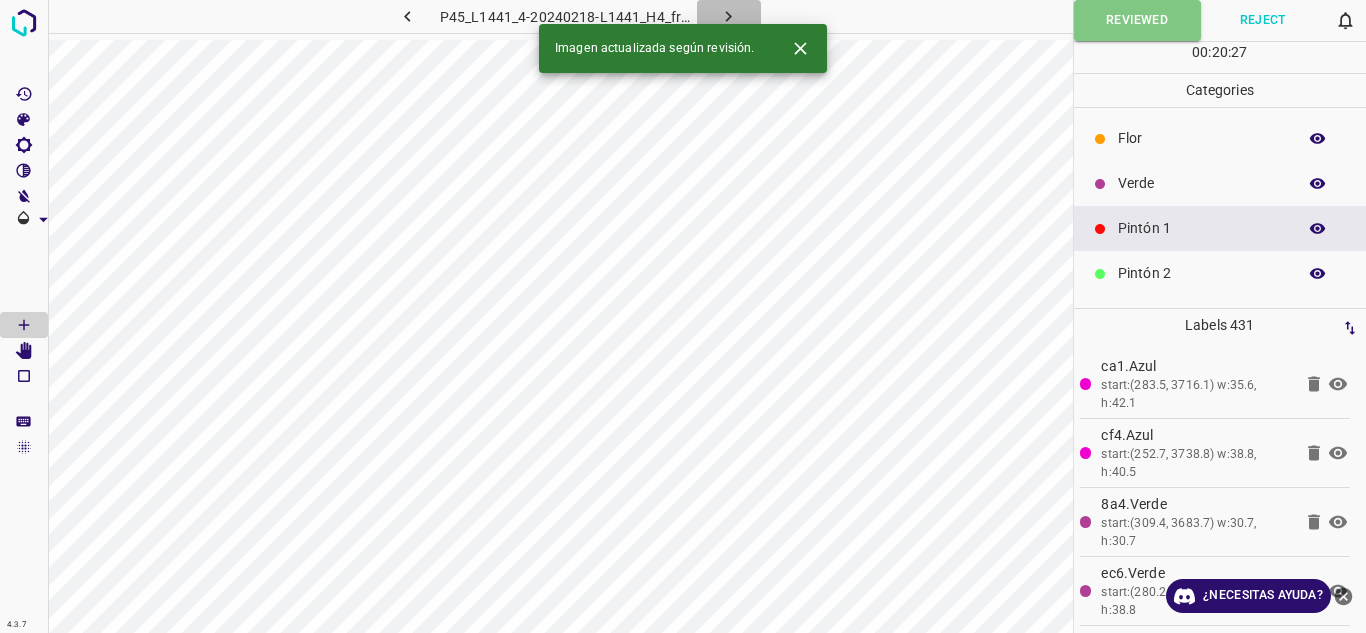click 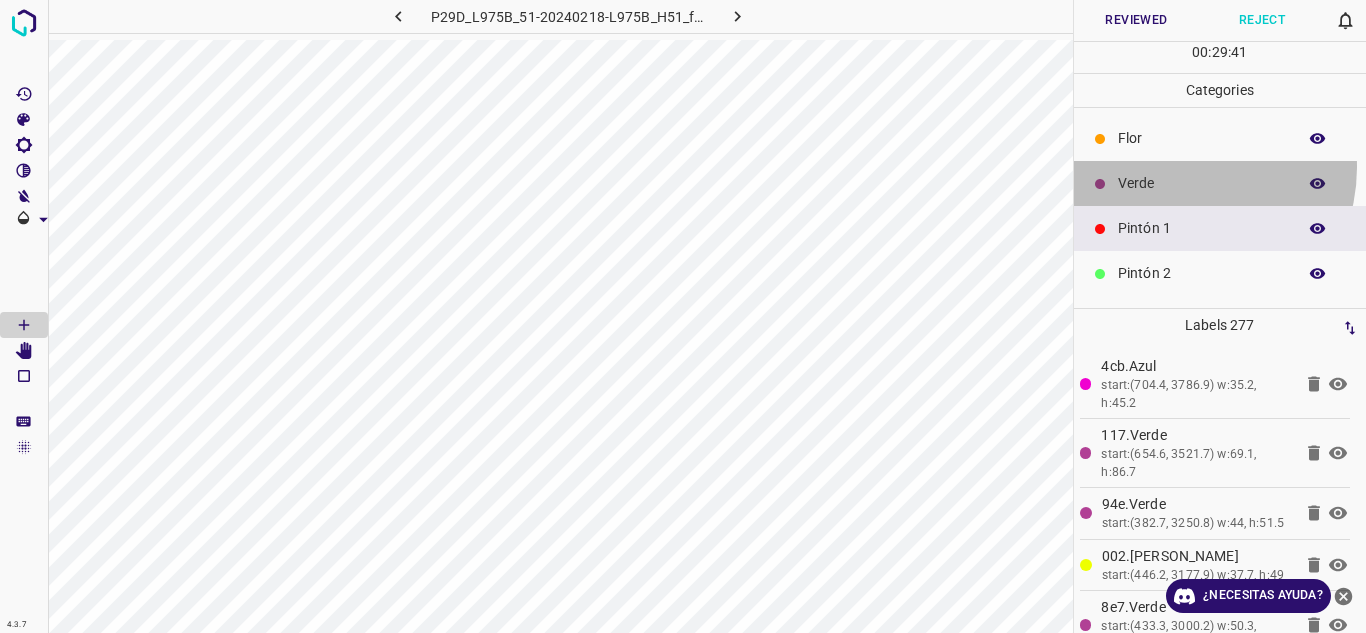 click on "Verde" at bounding box center [1220, 183] 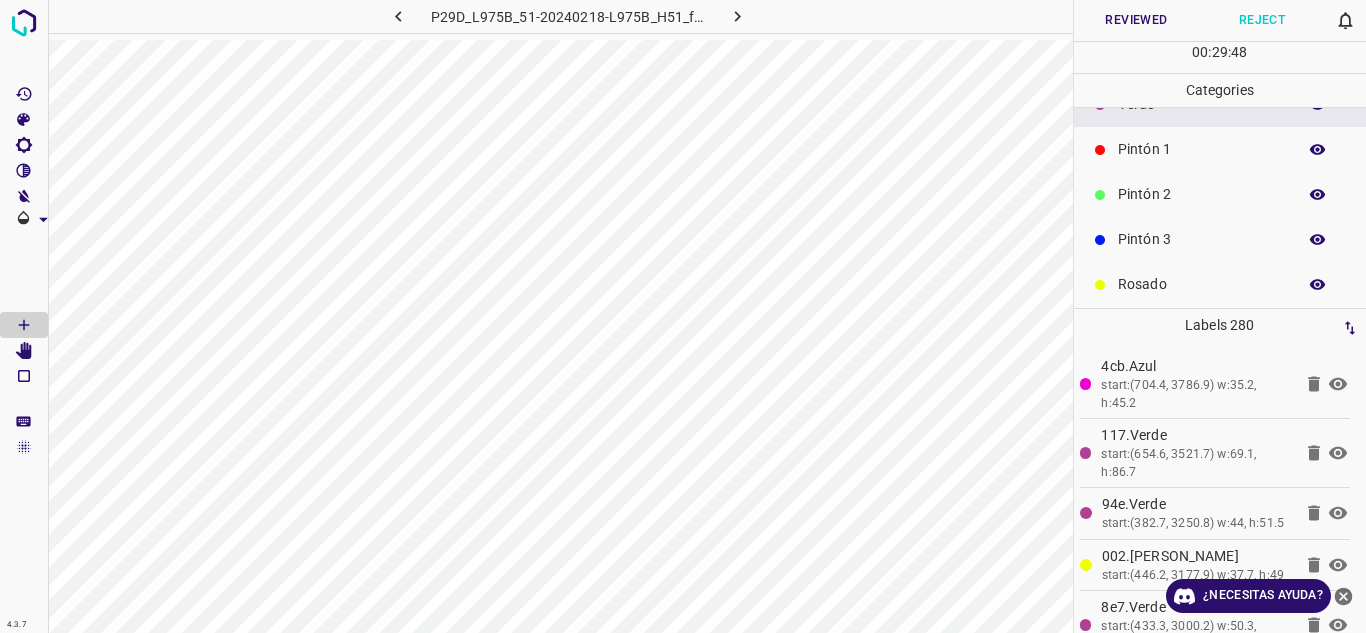 scroll, scrollTop: 176, scrollLeft: 0, axis: vertical 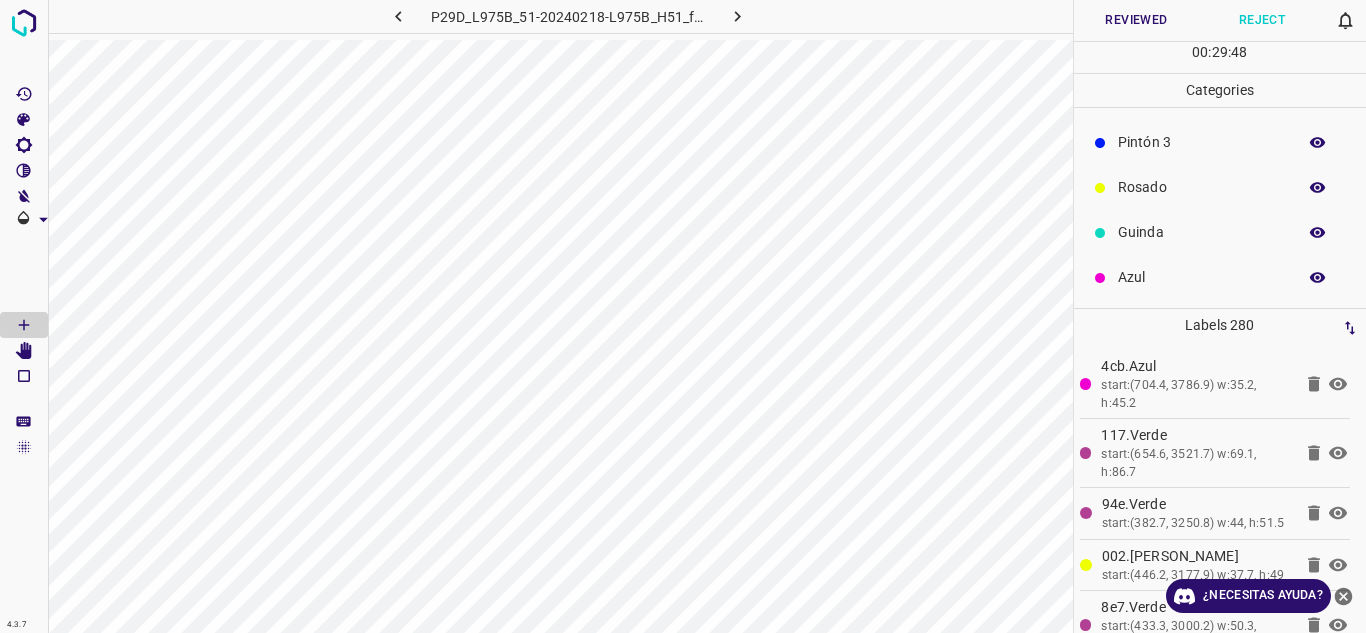 click on "Azul" at bounding box center [1202, 277] 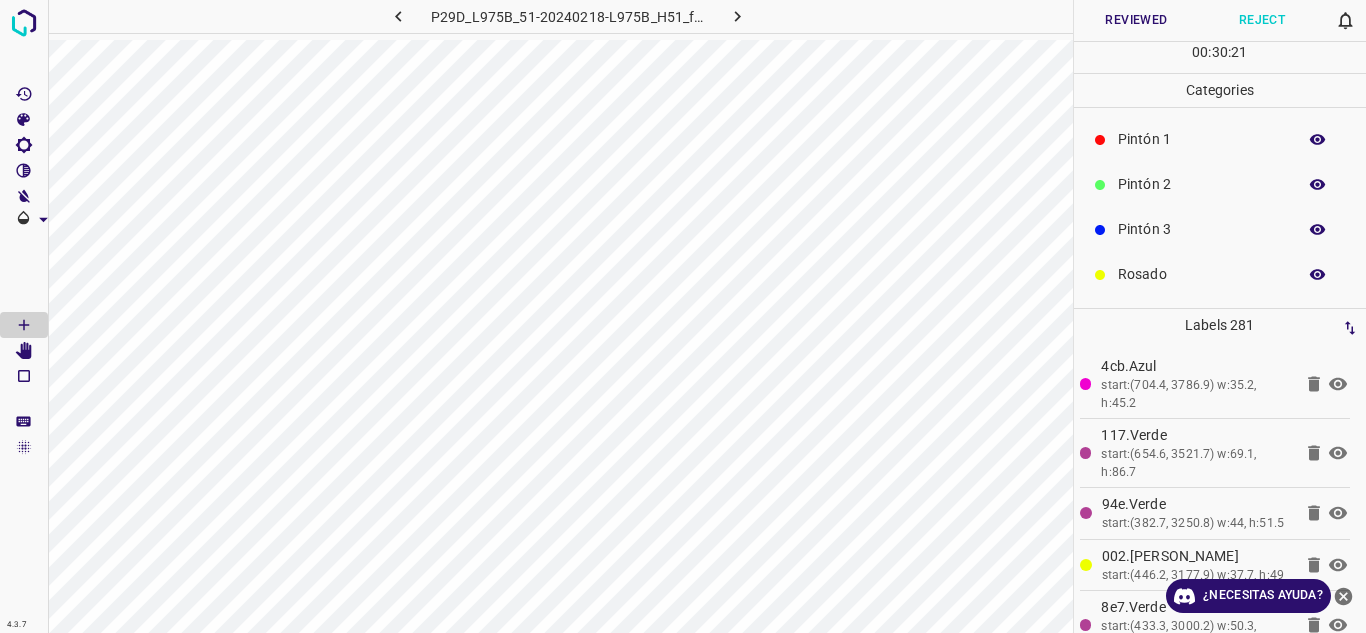 scroll, scrollTop: 0, scrollLeft: 0, axis: both 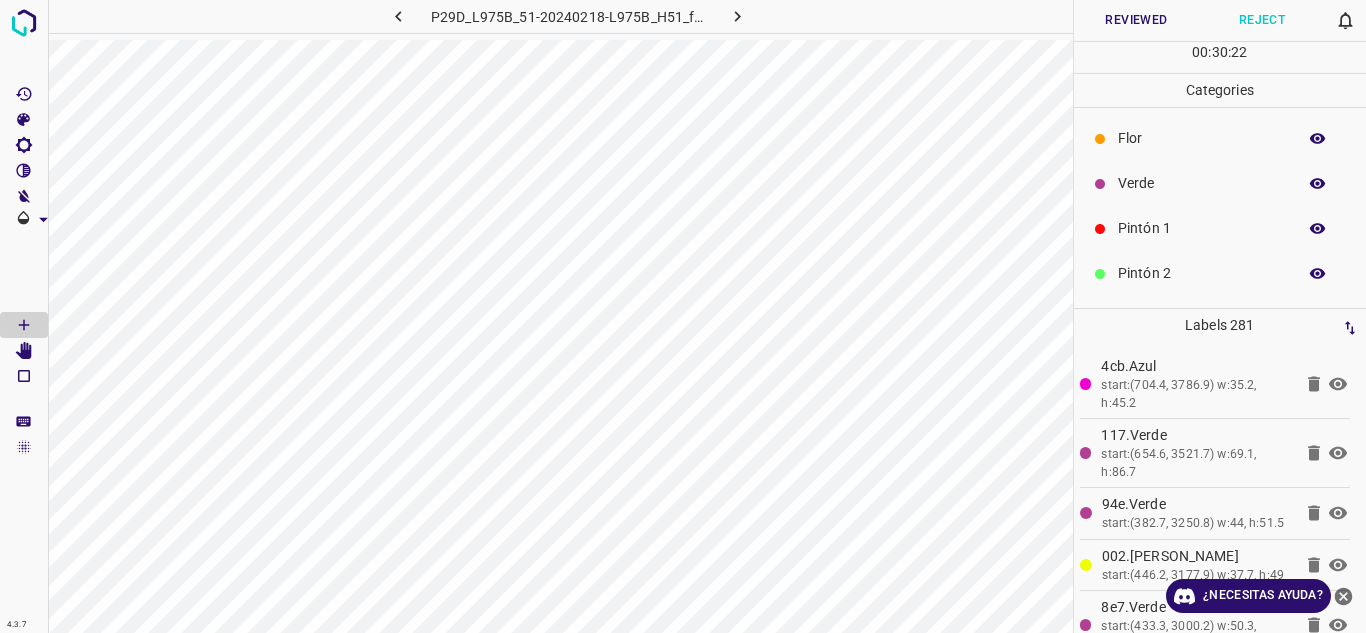 click on "Verde" at bounding box center [1220, 183] 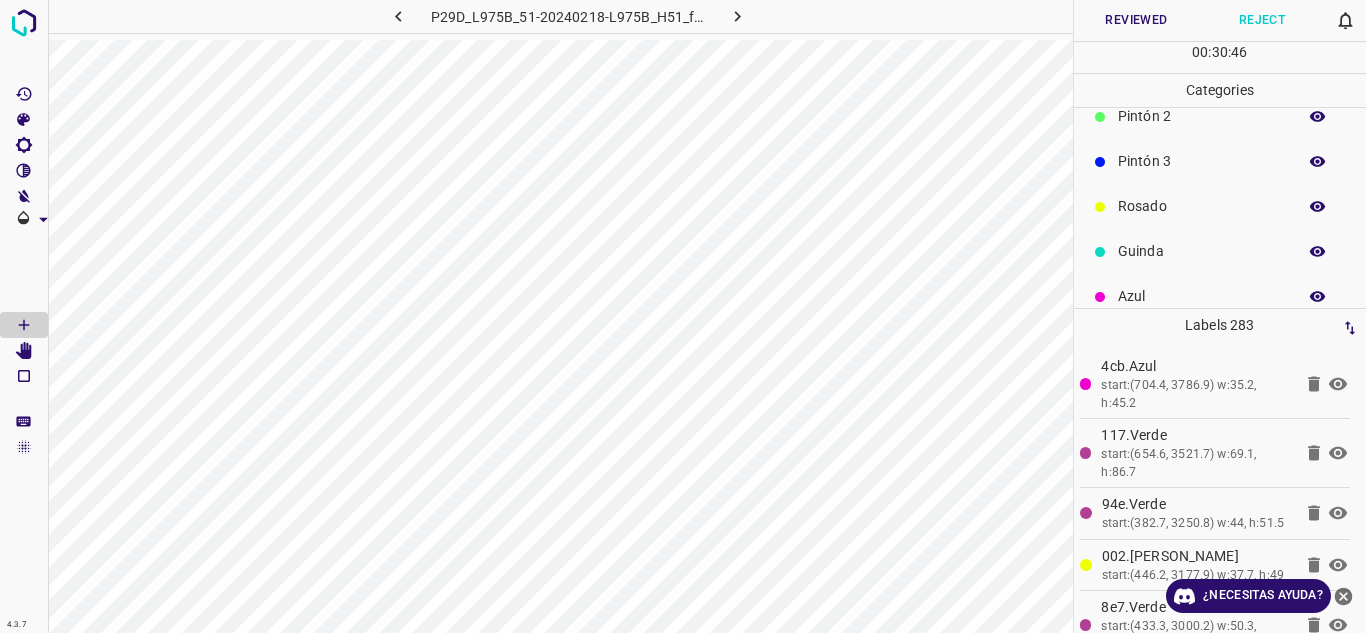 scroll, scrollTop: 176, scrollLeft: 0, axis: vertical 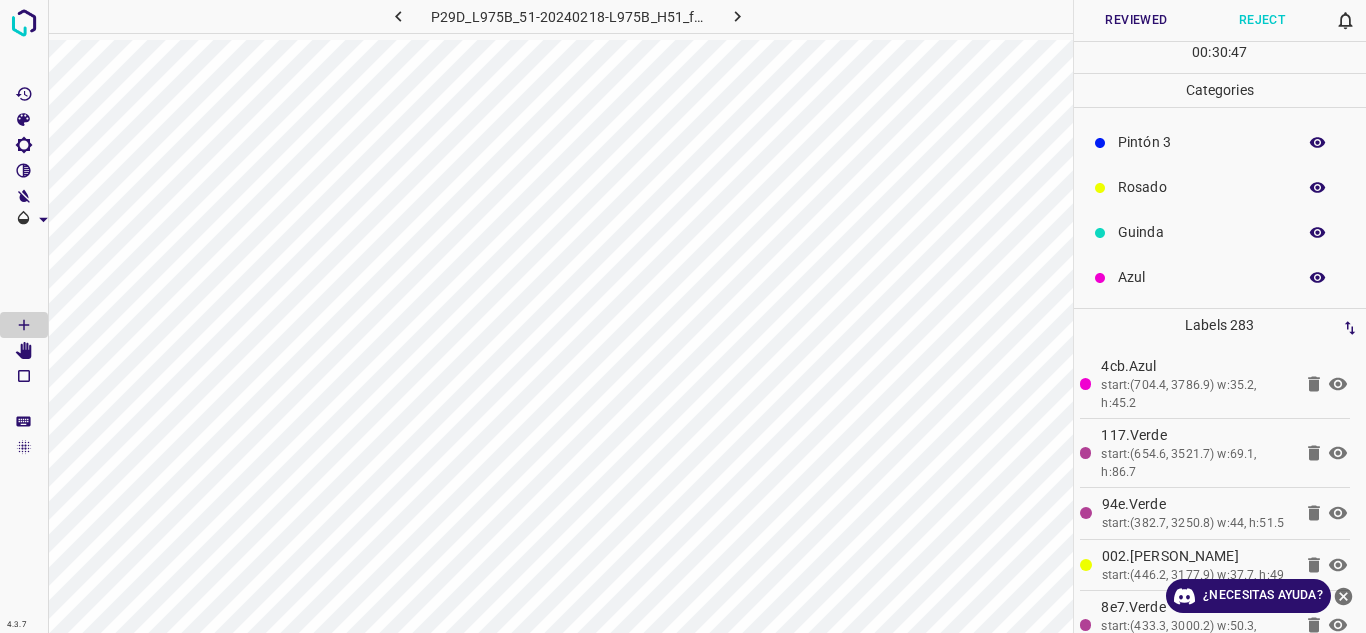 click on "Guinda" at bounding box center [1220, 232] 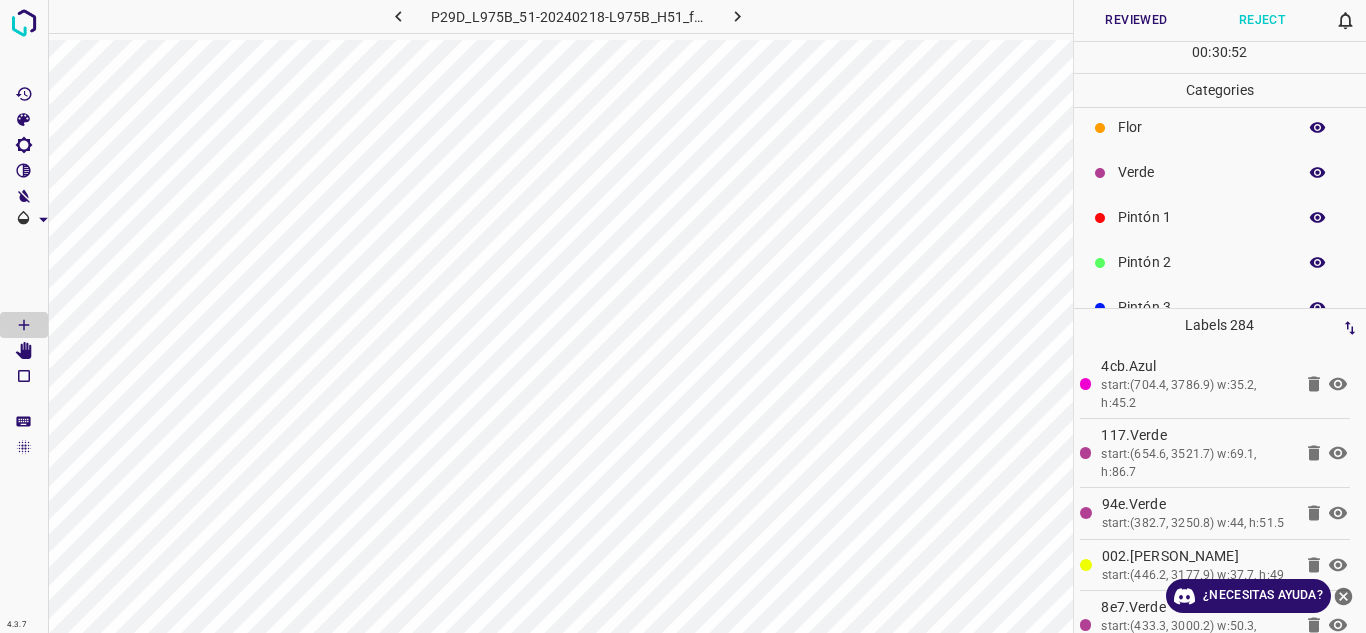 scroll, scrollTop: 0, scrollLeft: 0, axis: both 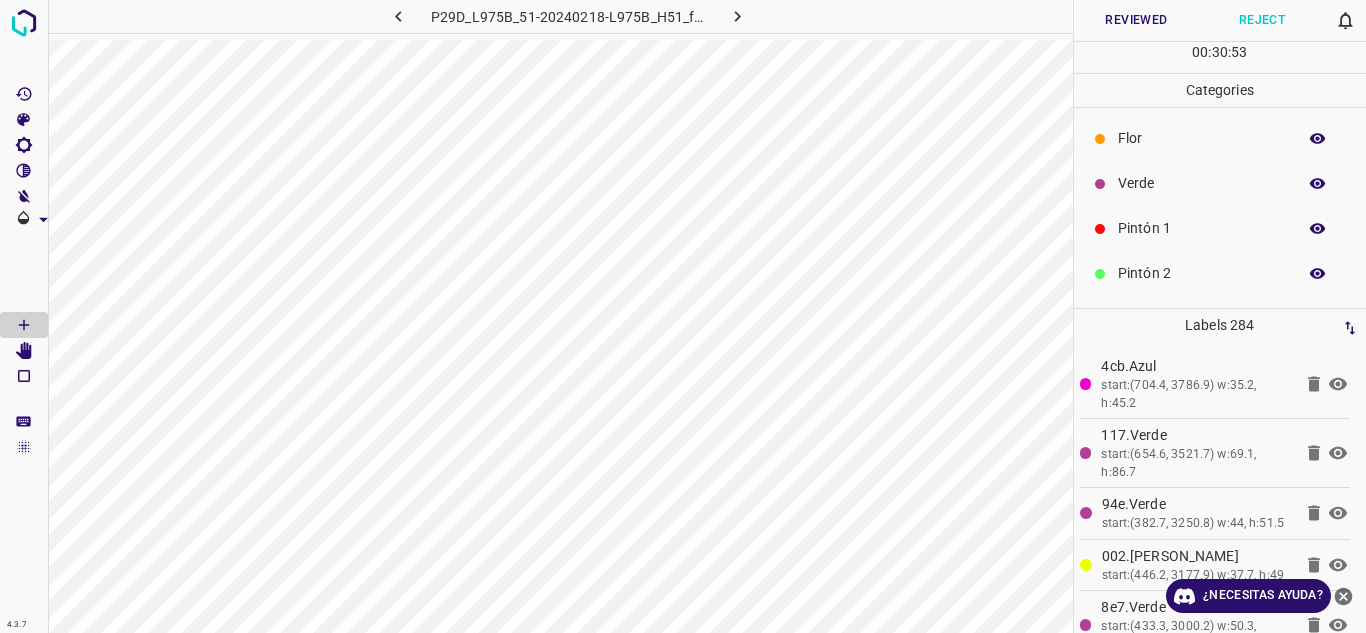 click on "Pintón 2" at bounding box center (1202, 273) 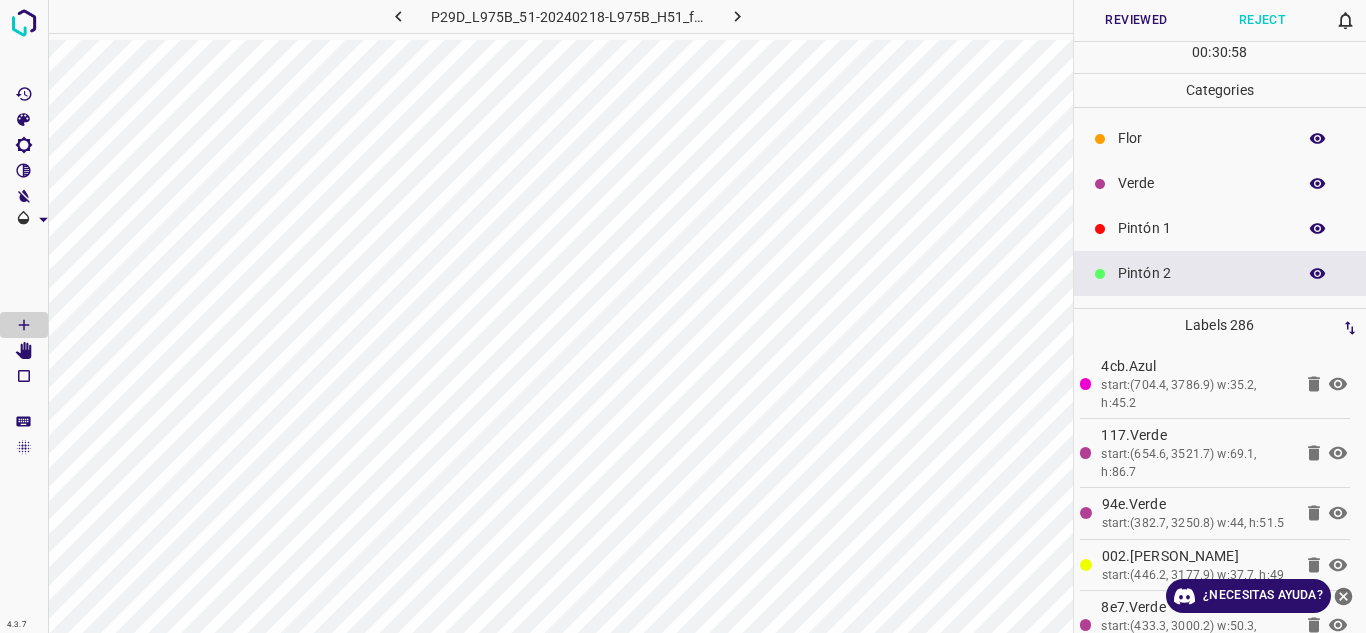 click on "Pintón 1" at bounding box center (1220, 228) 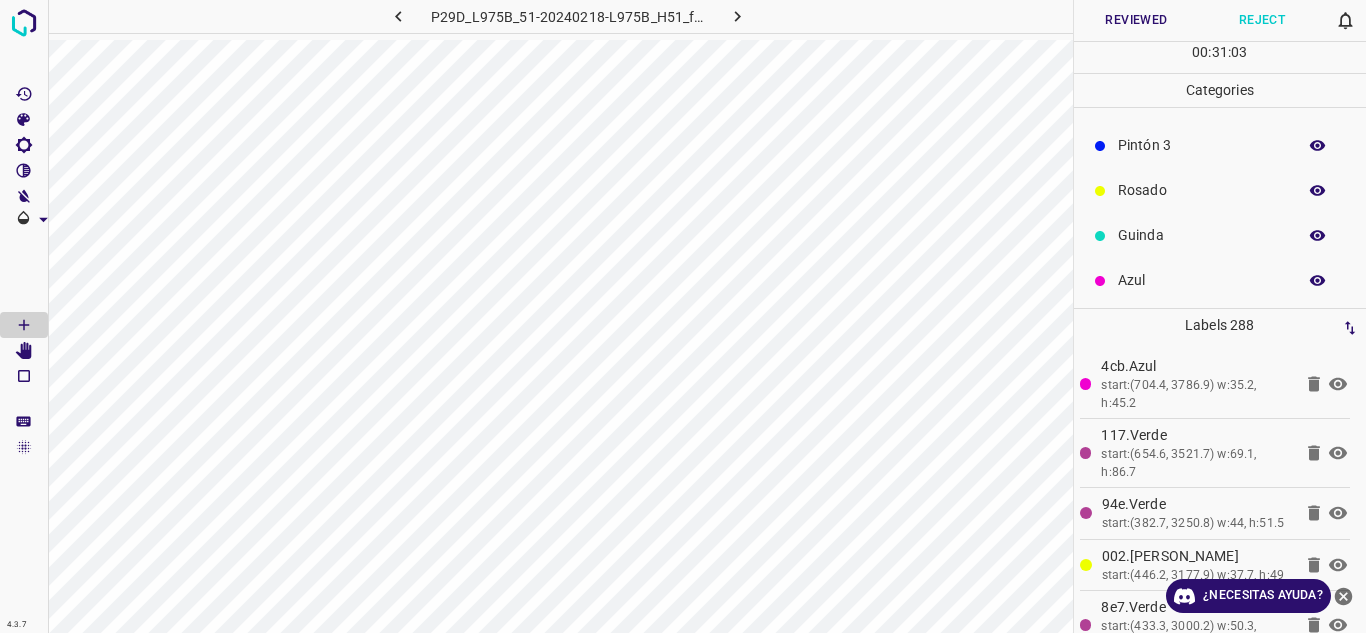 scroll, scrollTop: 176, scrollLeft: 0, axis: vertical 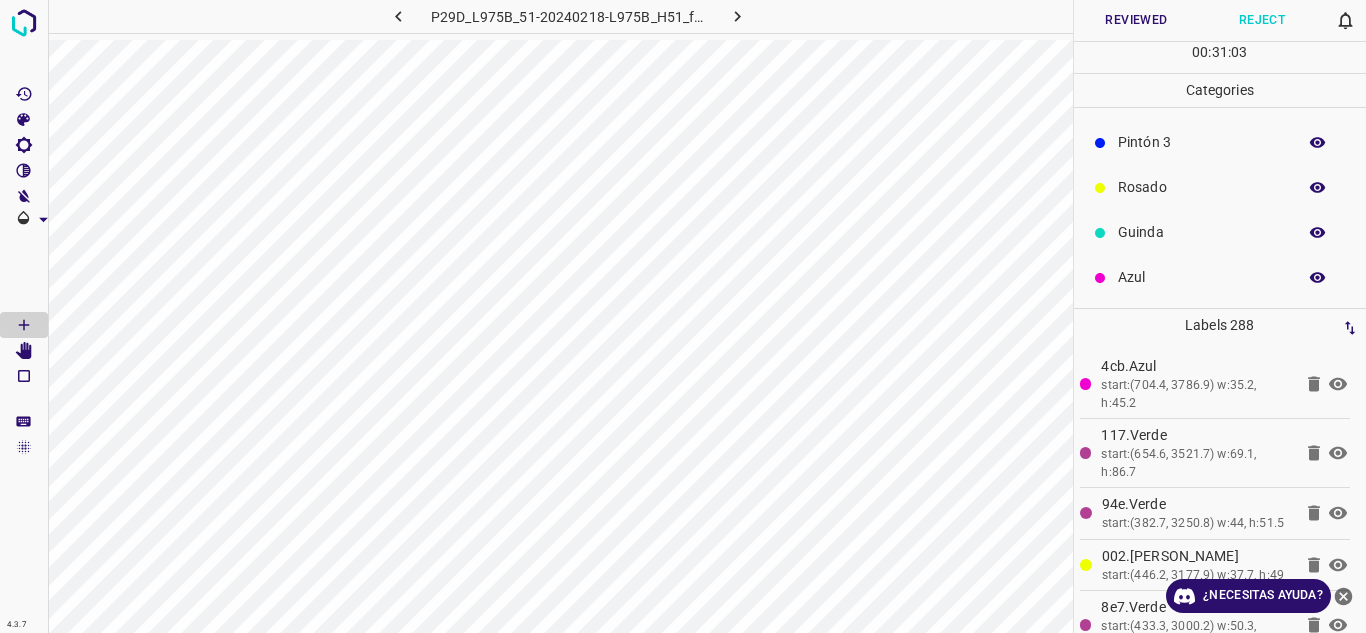 click on "Azul" at bounding box center [1202, 277] 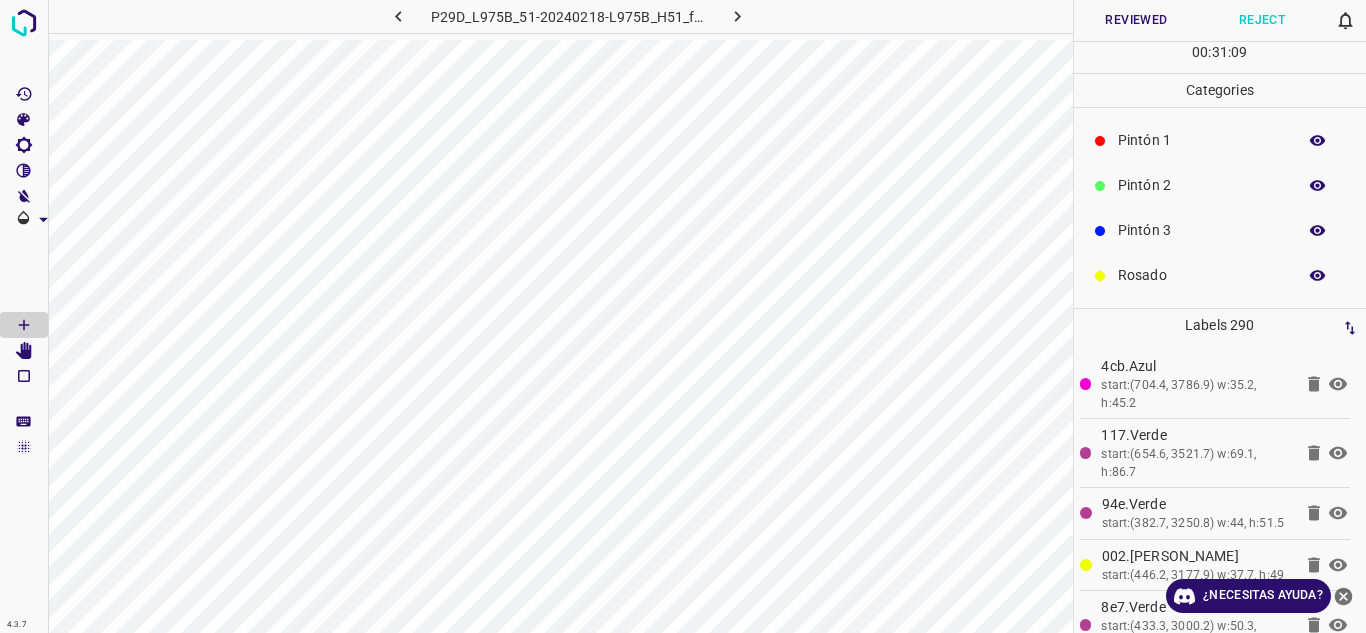 scroll, scrollTop: 0, scrollLeft: 0, axis: both 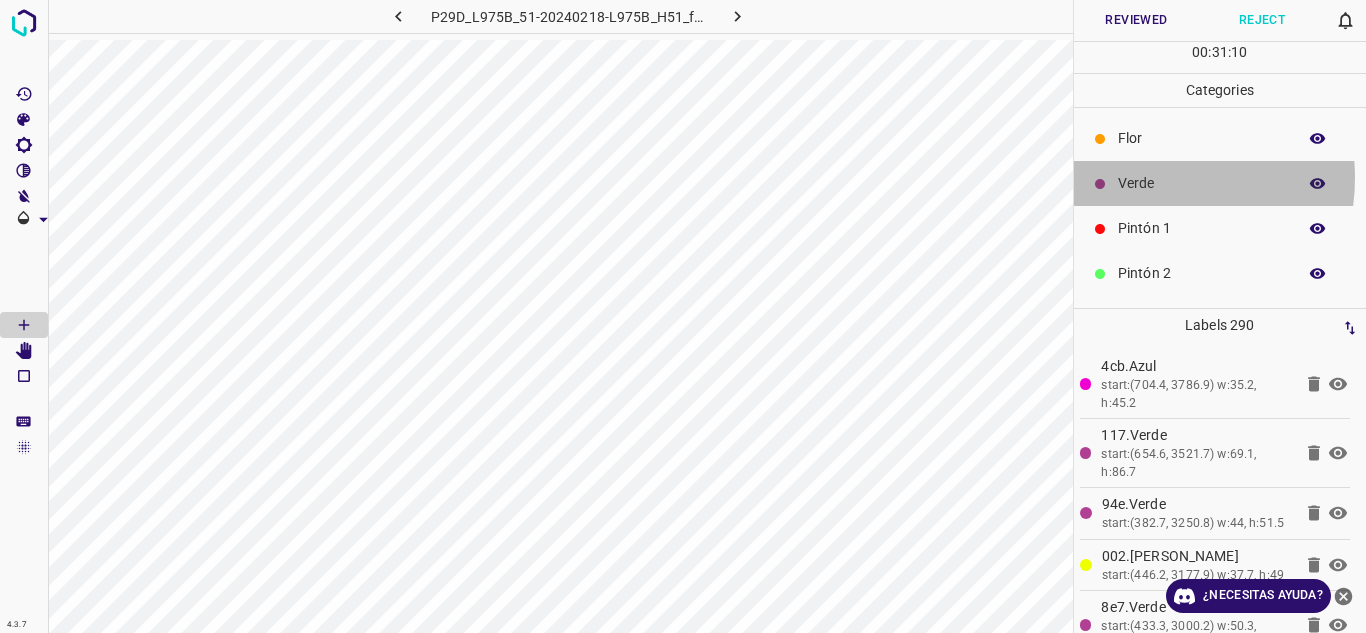 click on "Verde" at bounding box center [1202, 183] 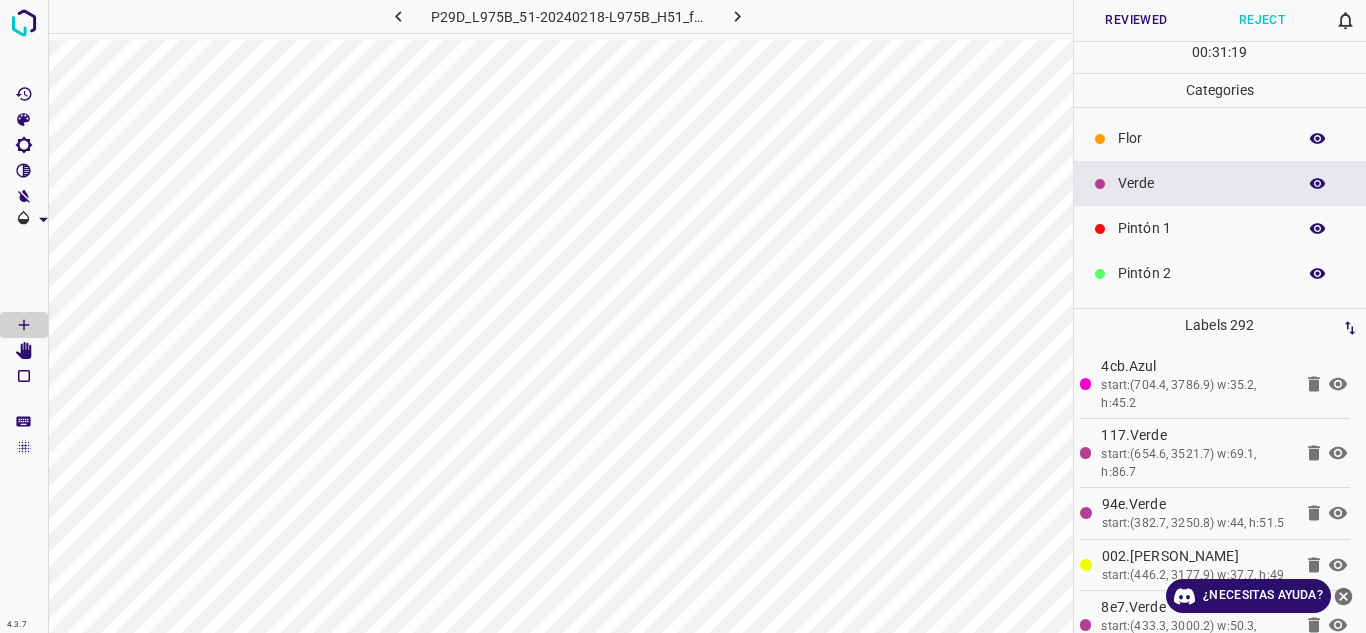 click on "Reviewed" at bounding box center (1137, 20) 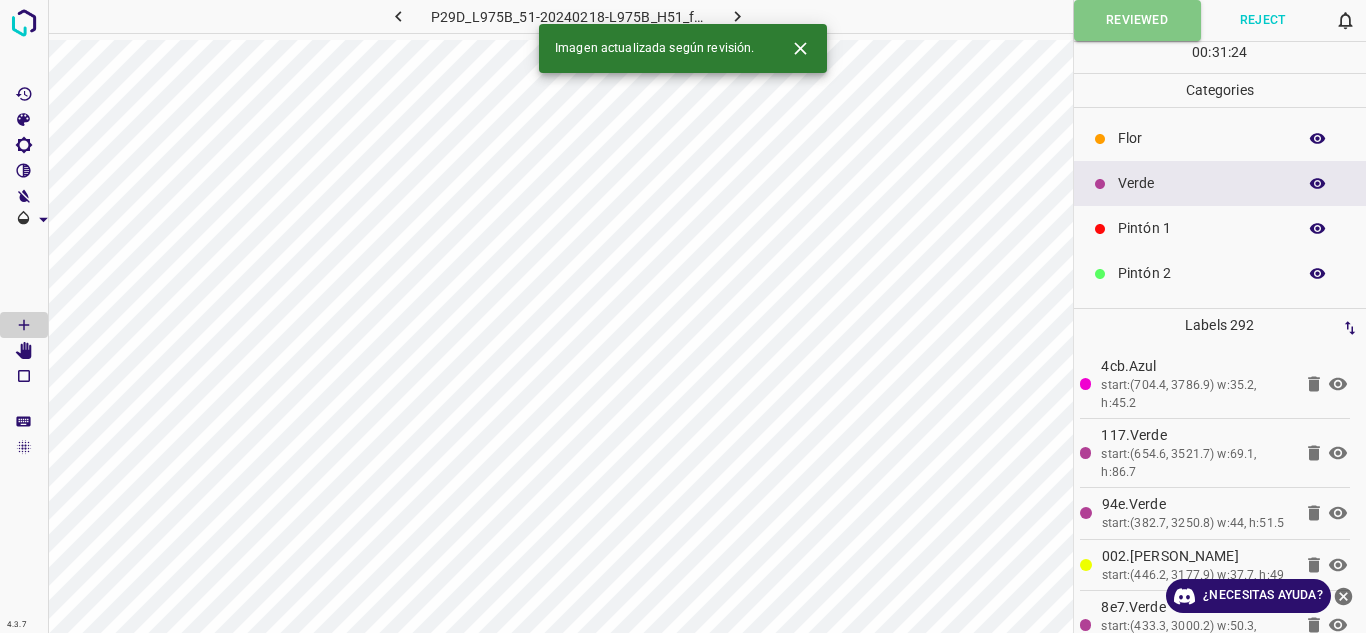 click 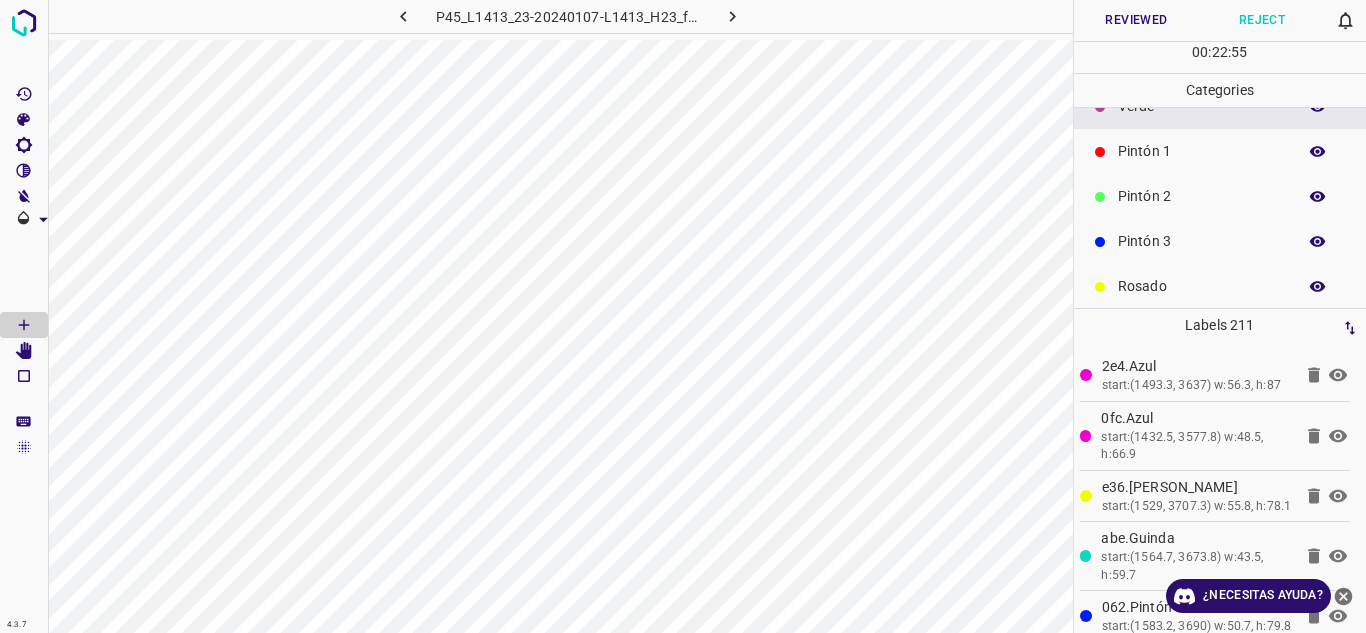 scroll, scrollTop: 176, scrollLeft: 0, axis: vertical 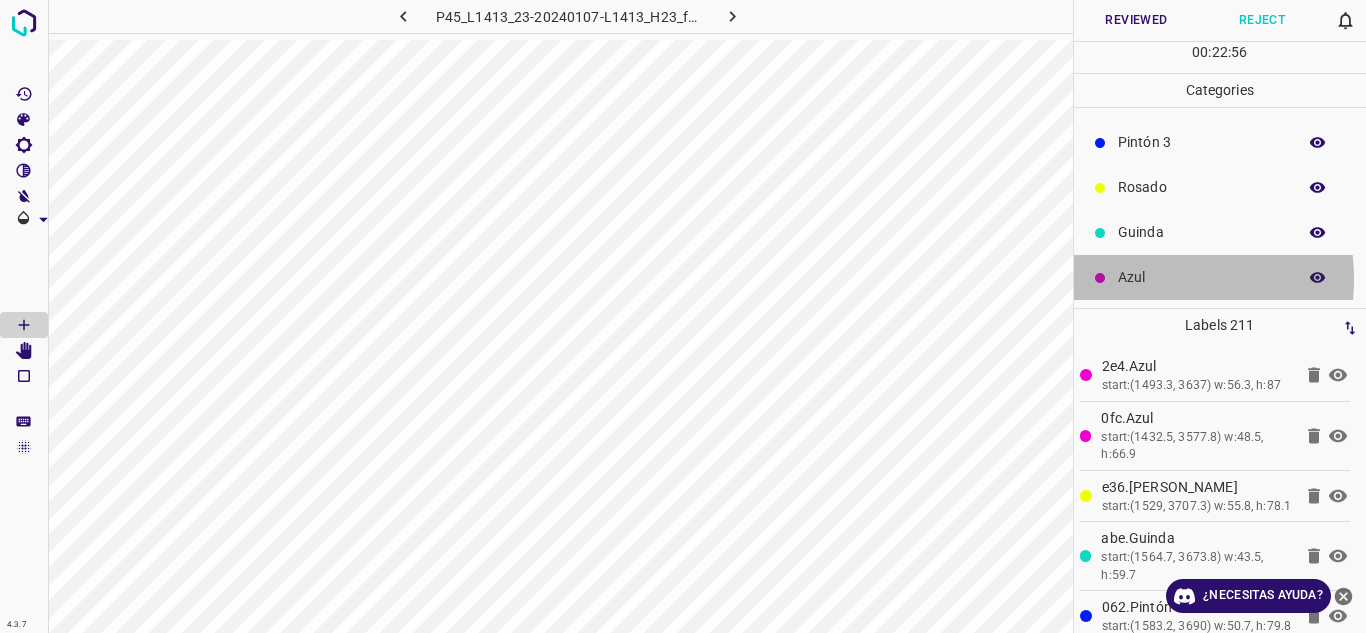 click on "Azul" at bounding box center [1202, 277] 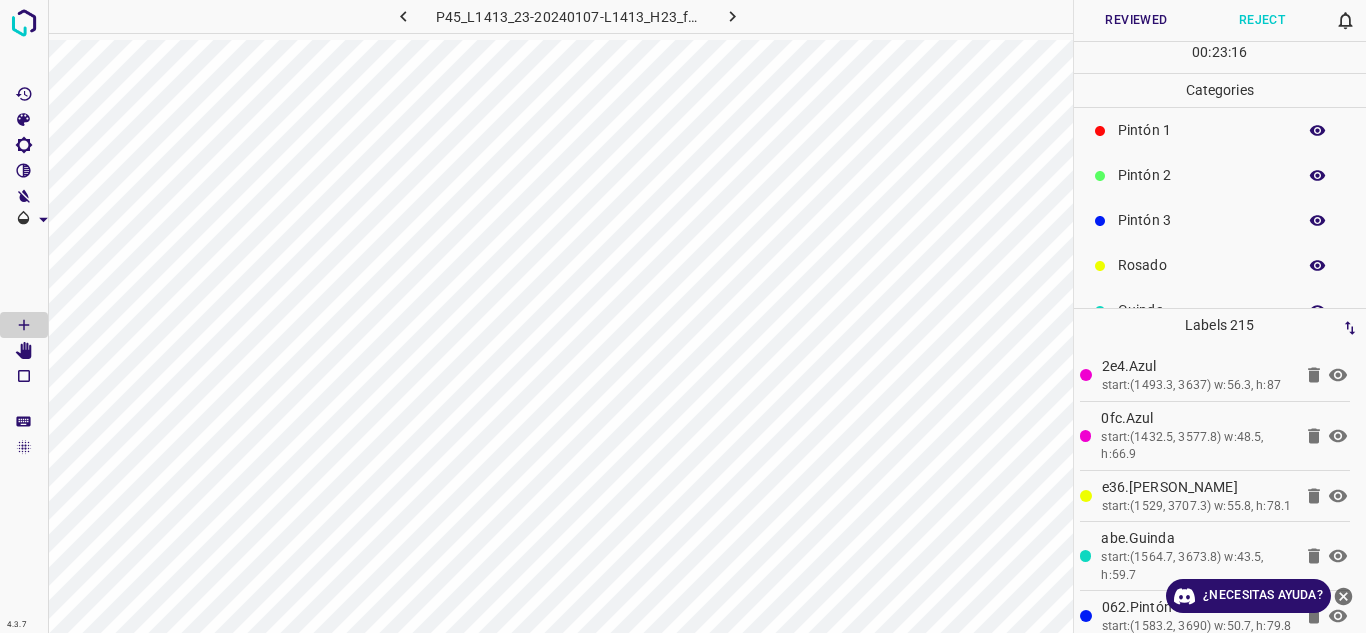 scroll, scrollTop: 0, scrollLeft: 0, axis: both 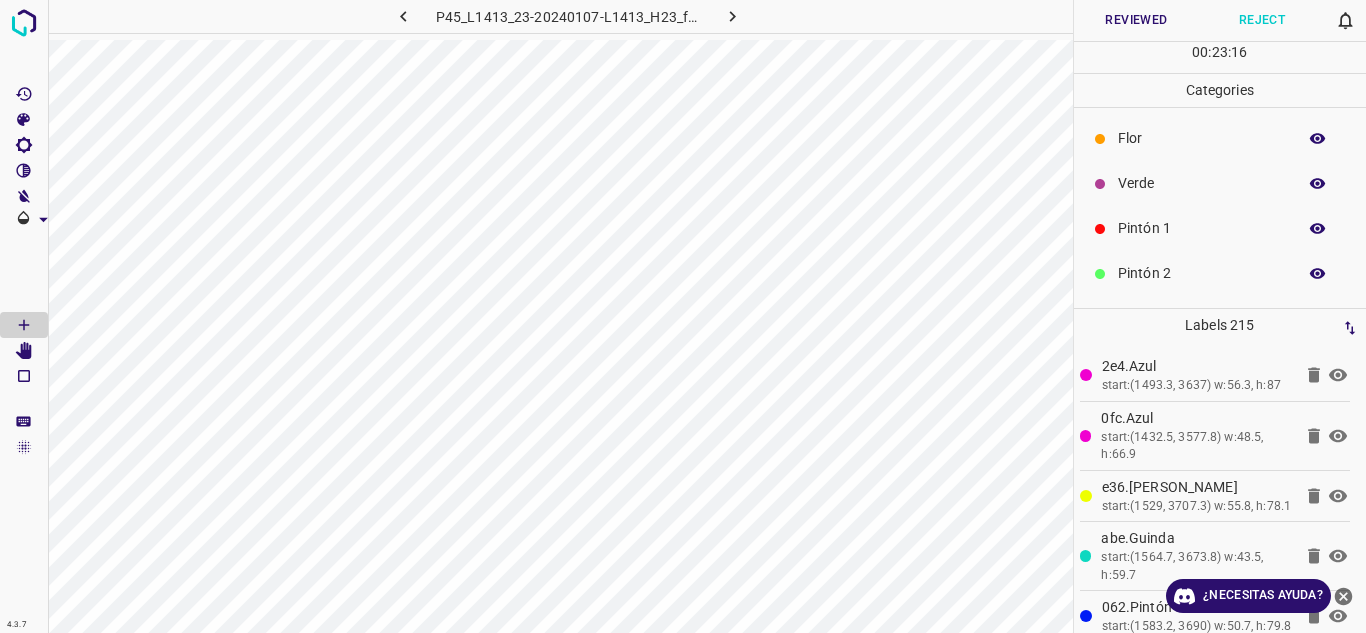 click on "Verde" at bounding box center (1220, 183) 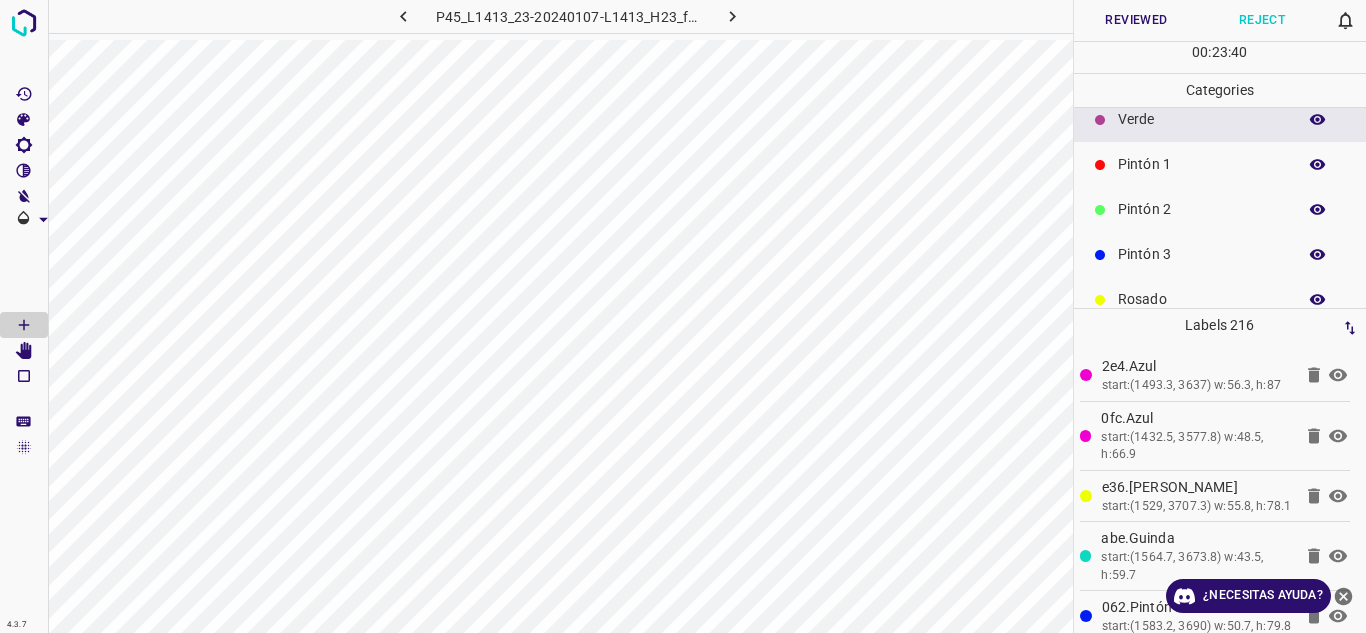 scroll, scrollTop: 176, scrollLeft: 0, axis: vertical 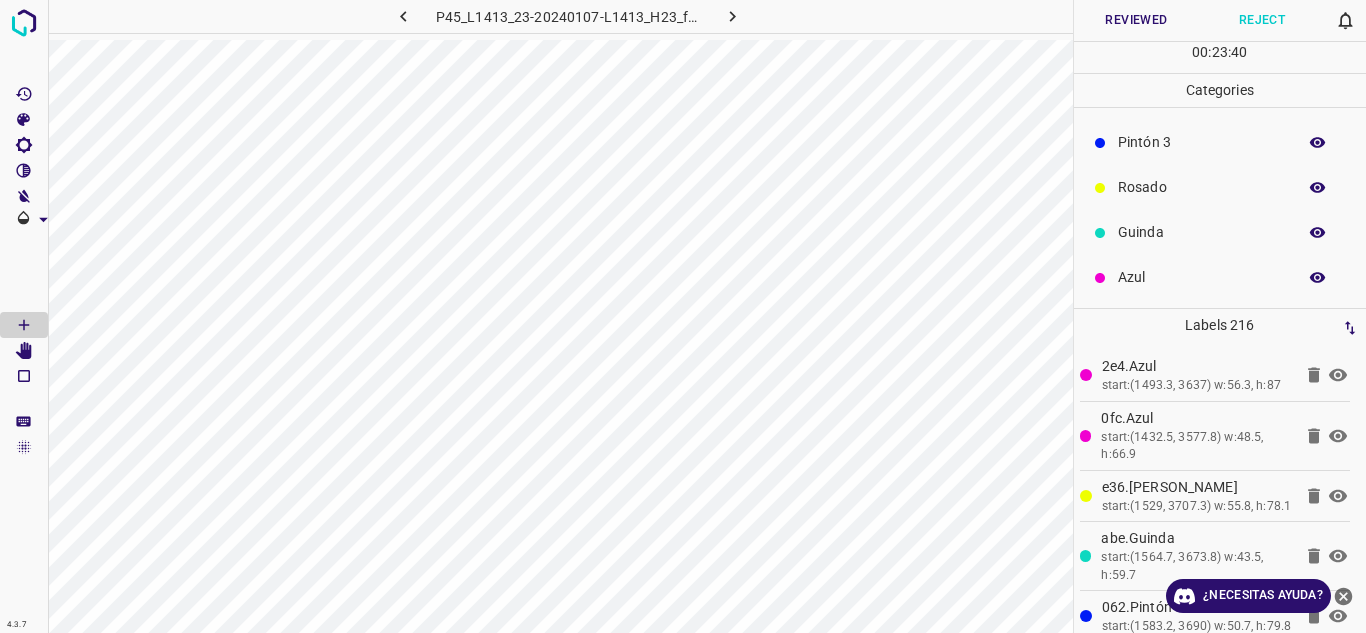 click on "Azul" at bounding box center [1220, 277] 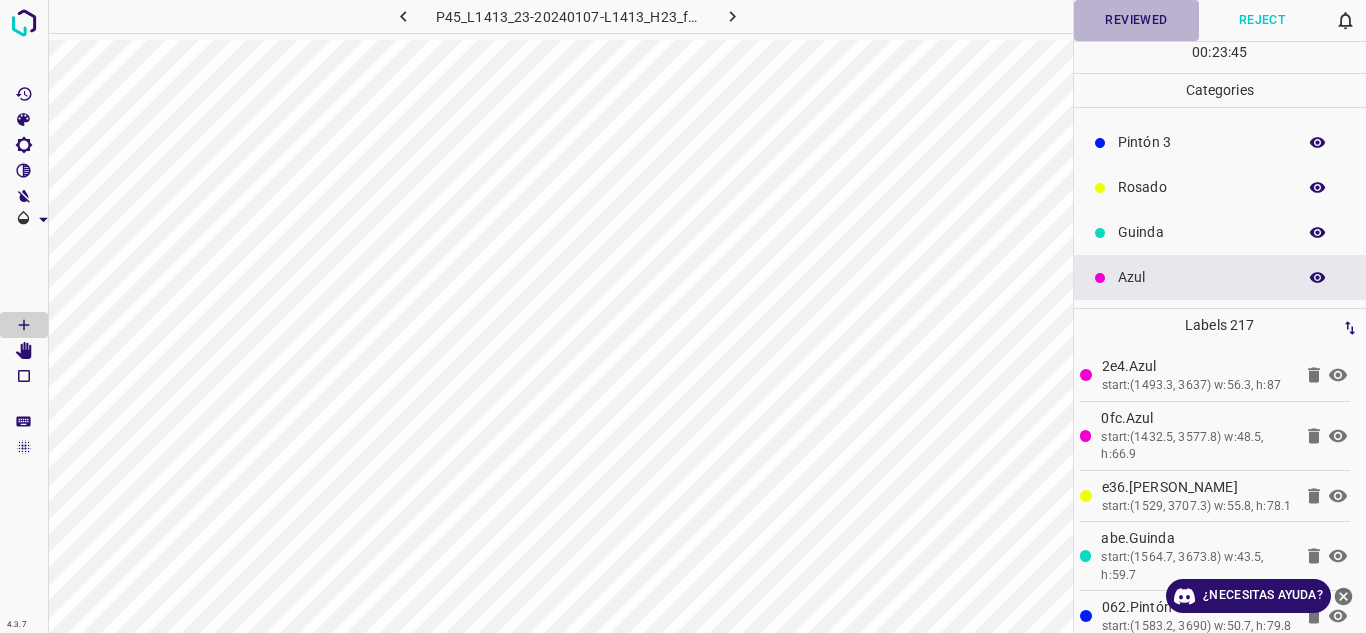 click on "Reviewed" at bounding box center (1137, 20) 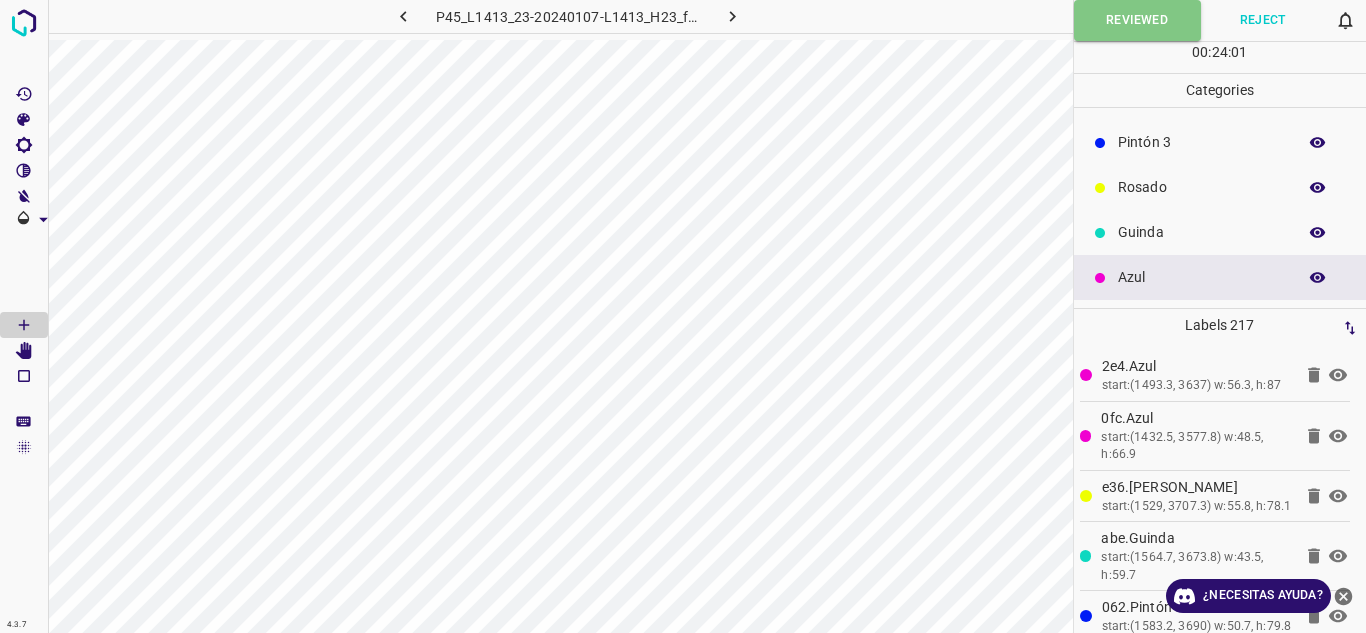 click 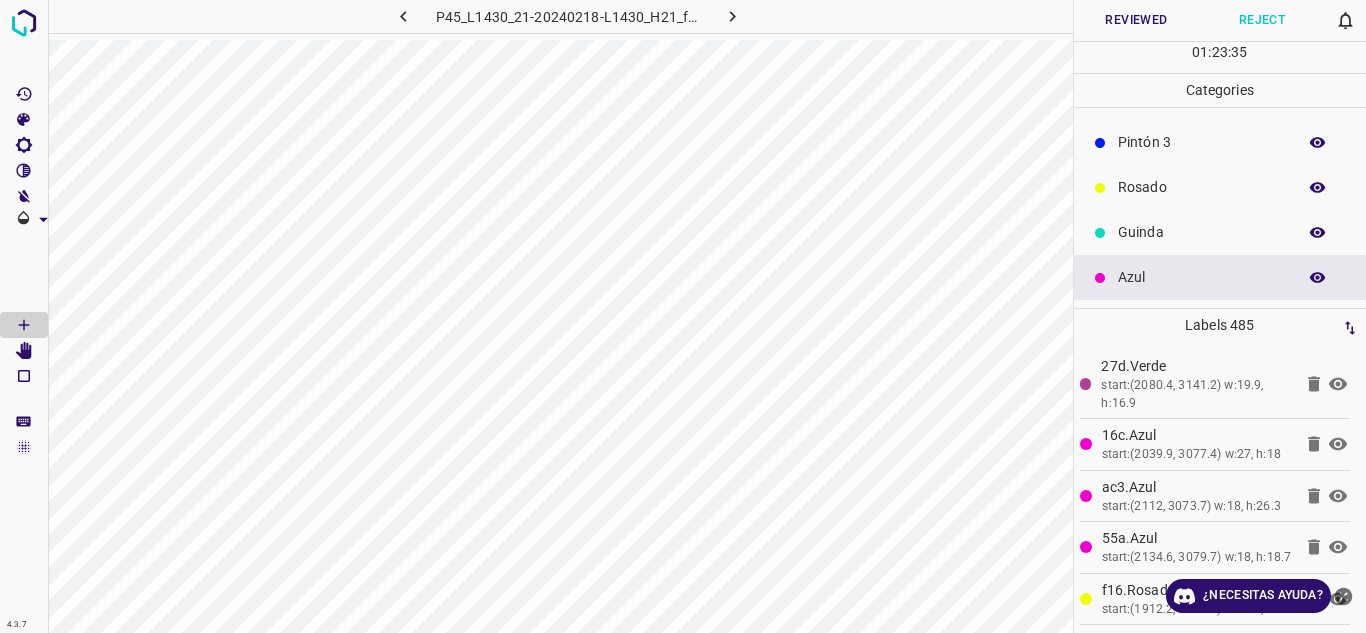 click 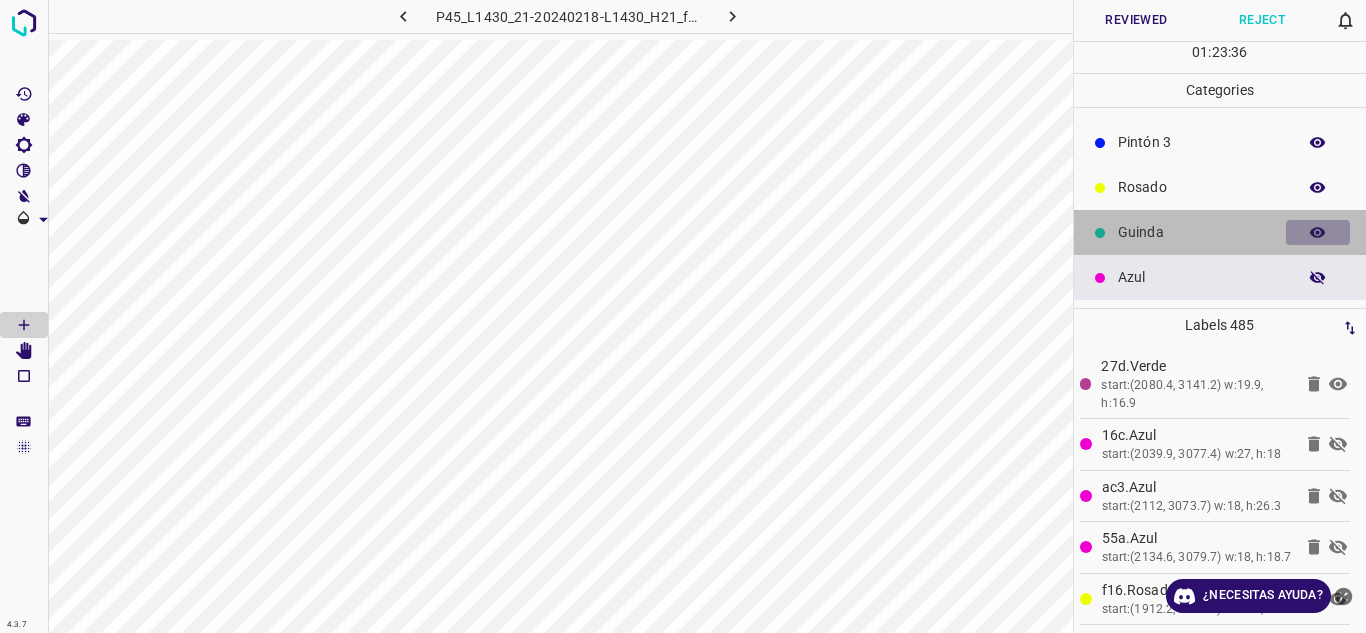 drag, startPoint x: 1303, startPoint y: 234, endPoint x: 1300, endPoint y: 204, distance: 30.149628 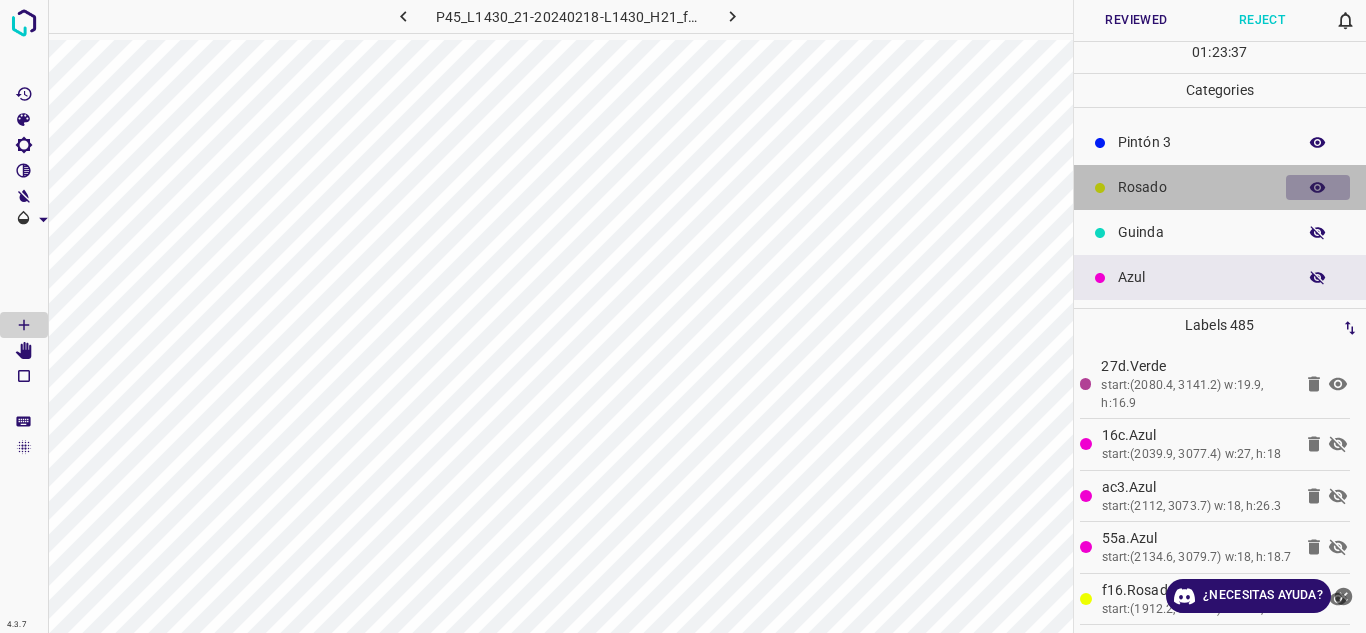 click 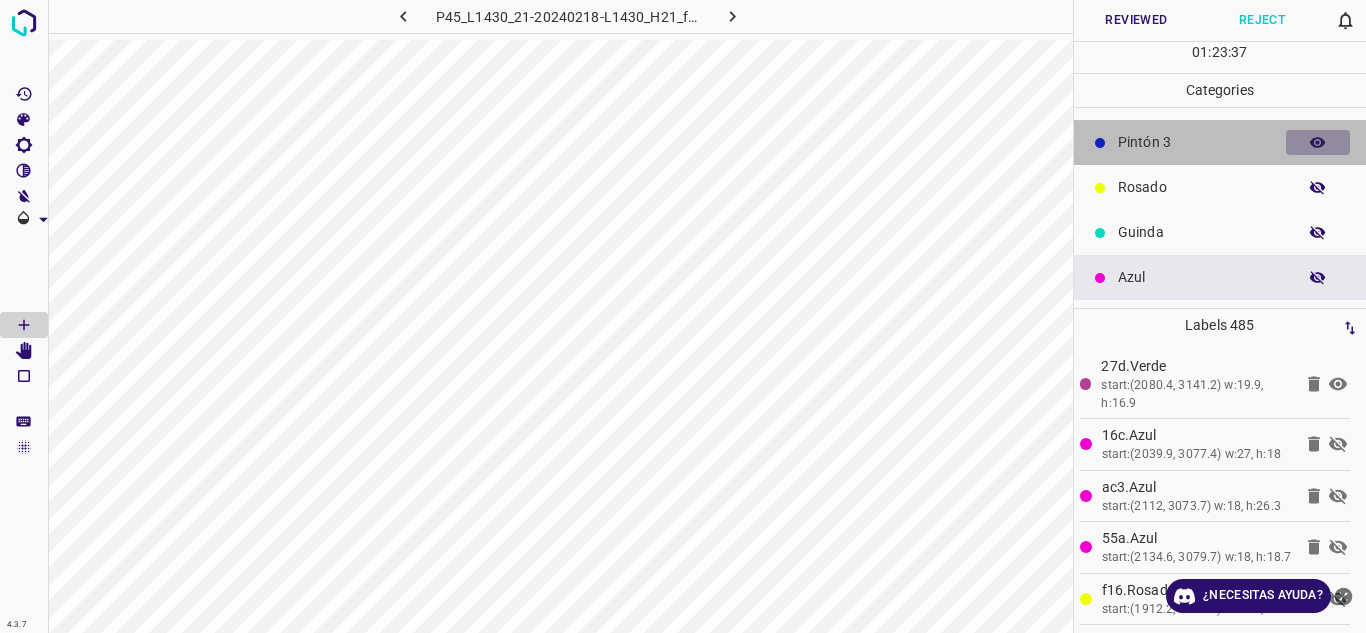 click 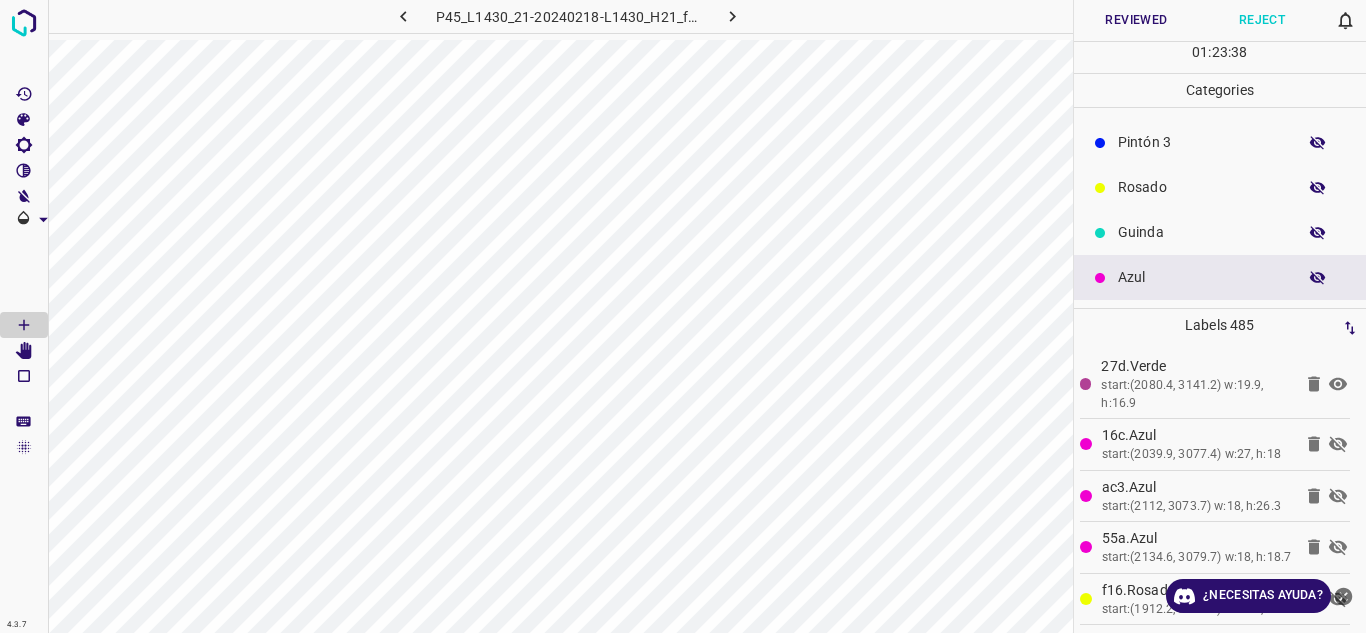 click 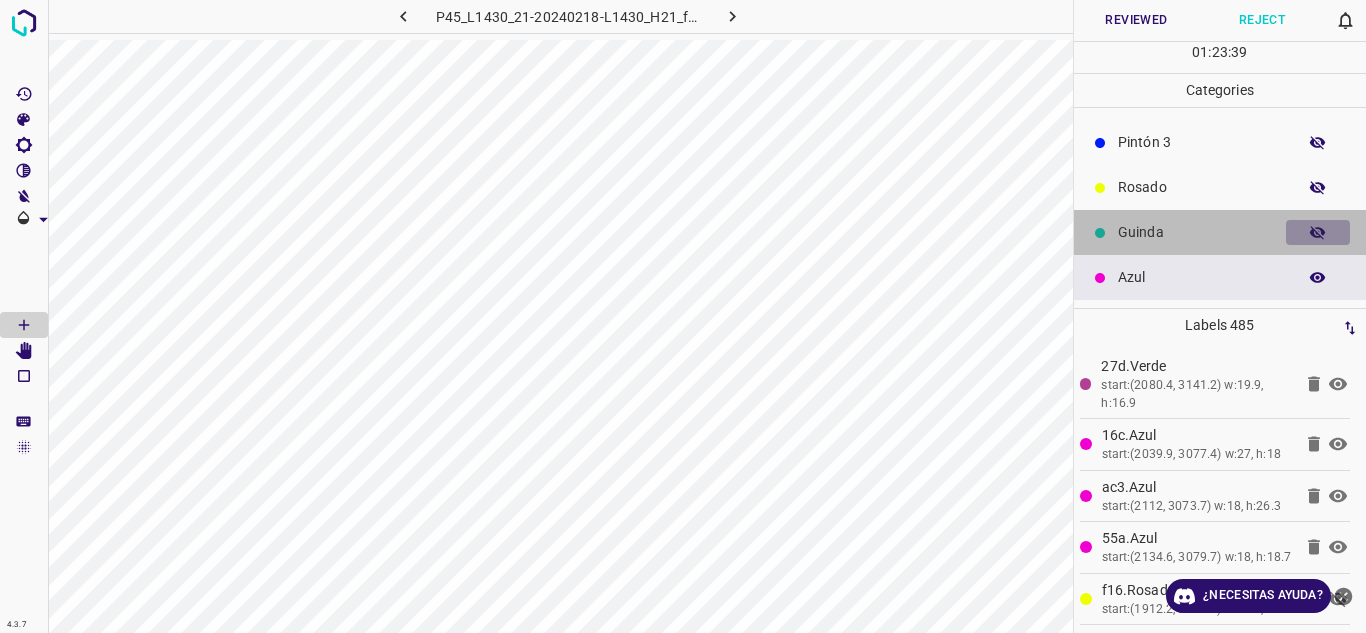 click 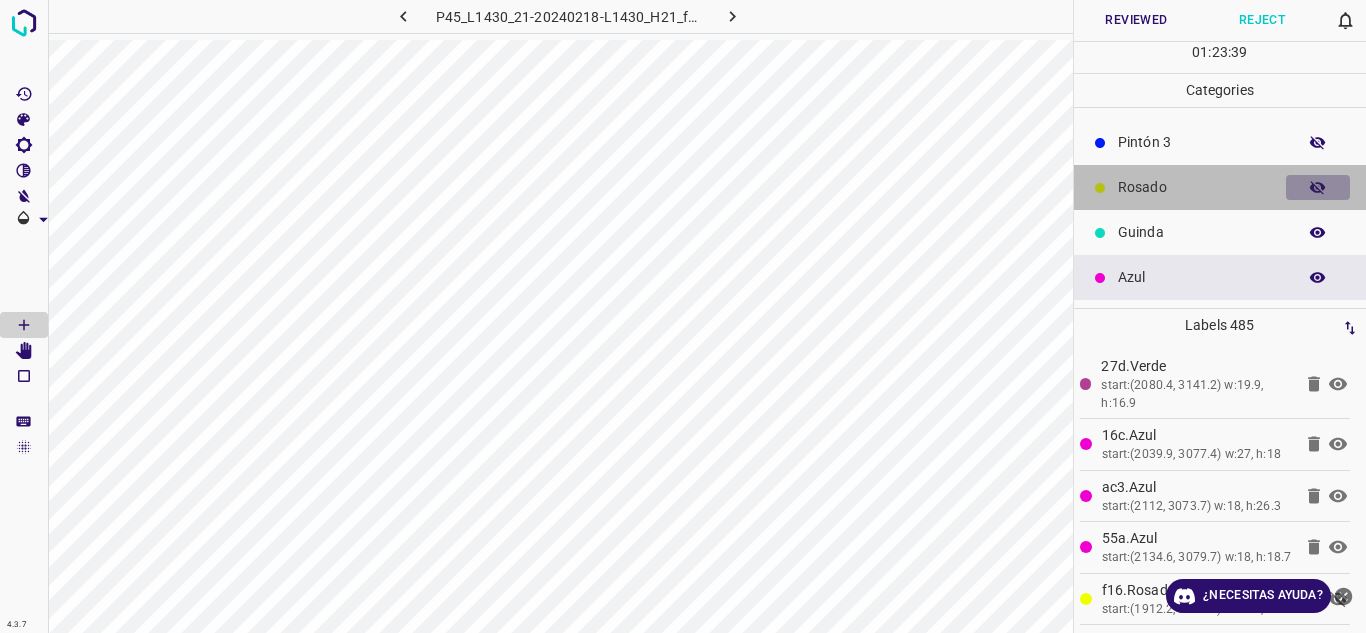 click 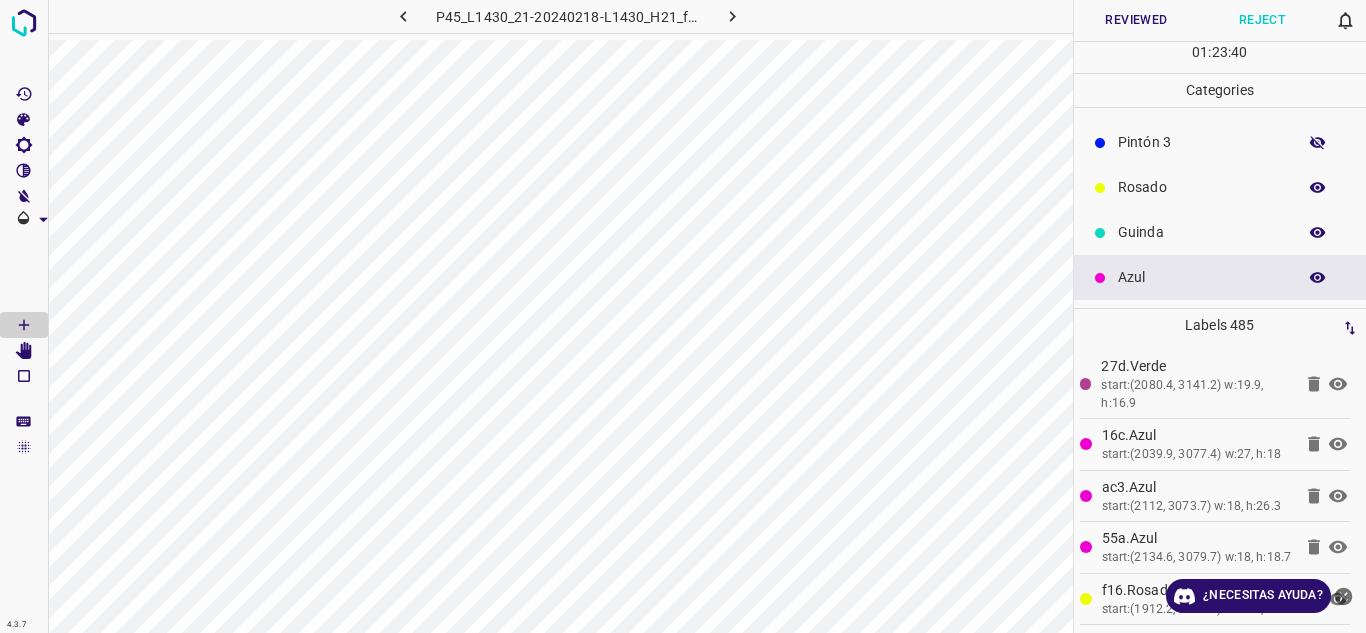 click at bounding box center (1318, 143) 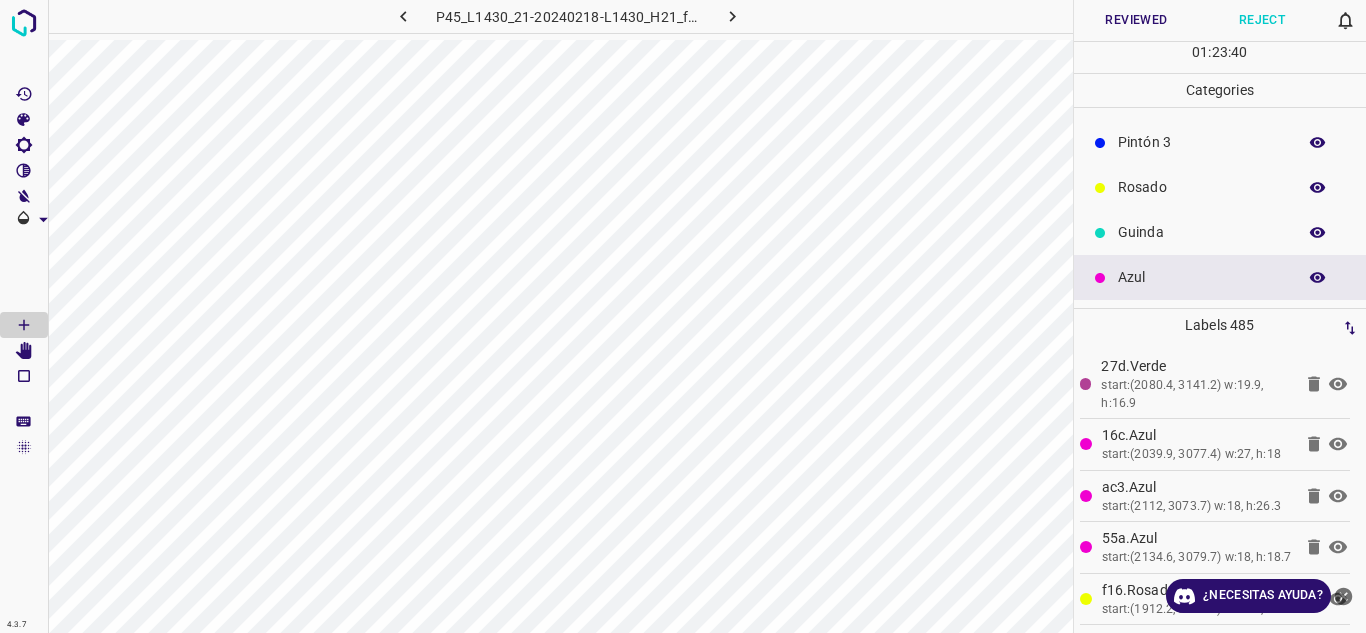 scroll, scrollTop: 0, scrollLeft: 0, axis: both 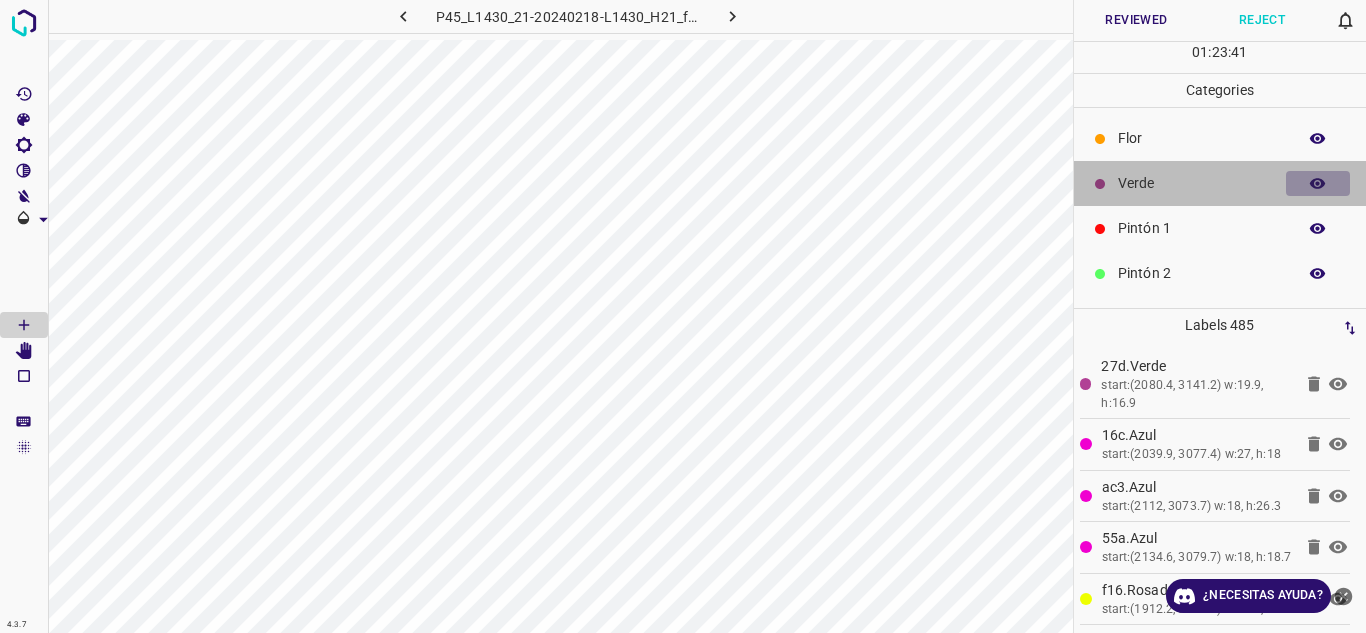 click 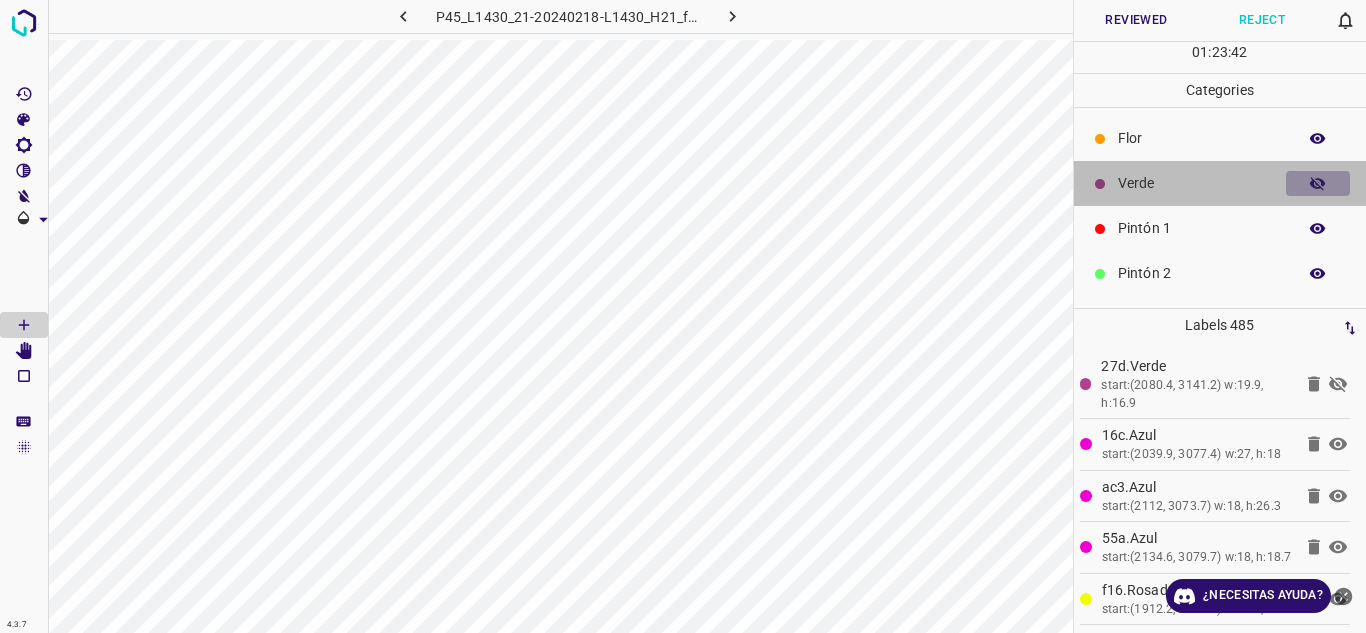 click 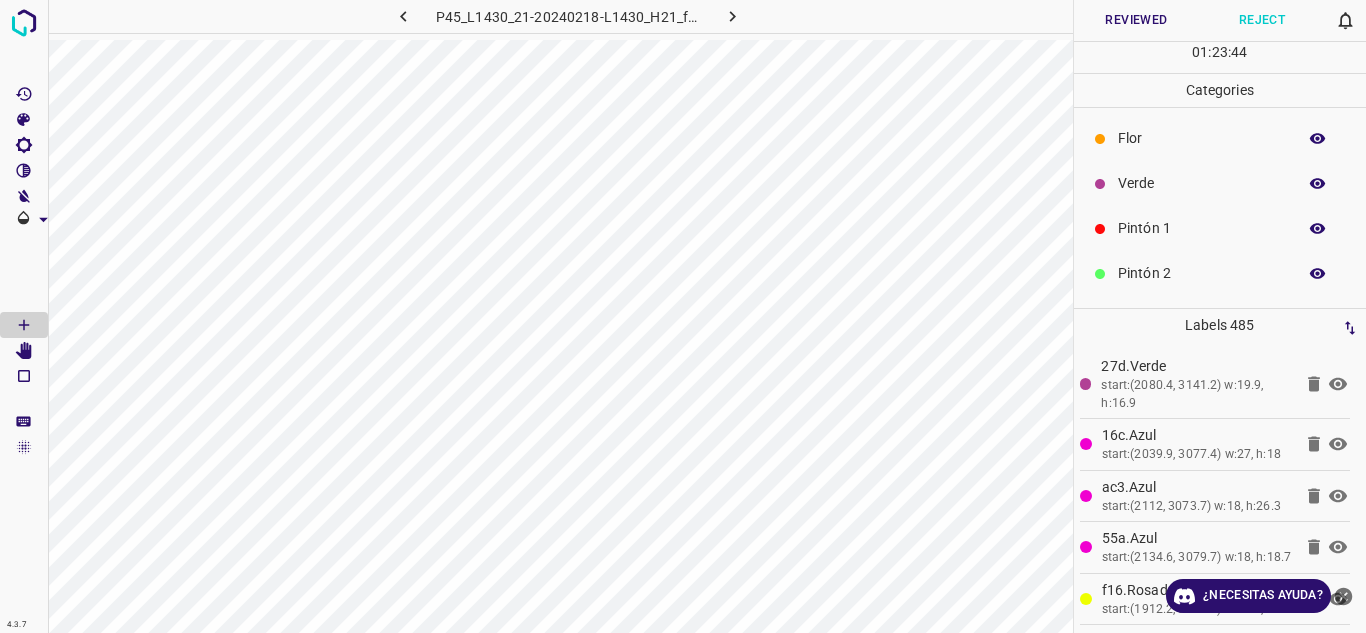 click on "Reviewed" at bounding box center [1137, 20] 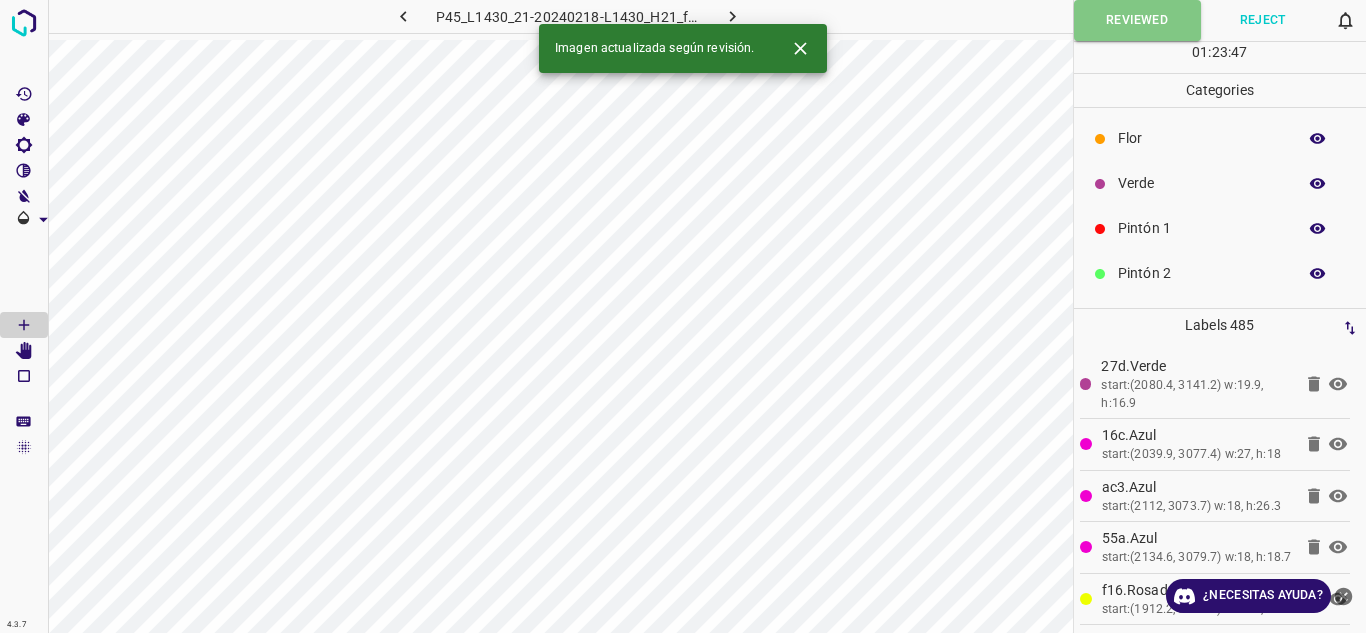 click at bounding box center (733, 16) 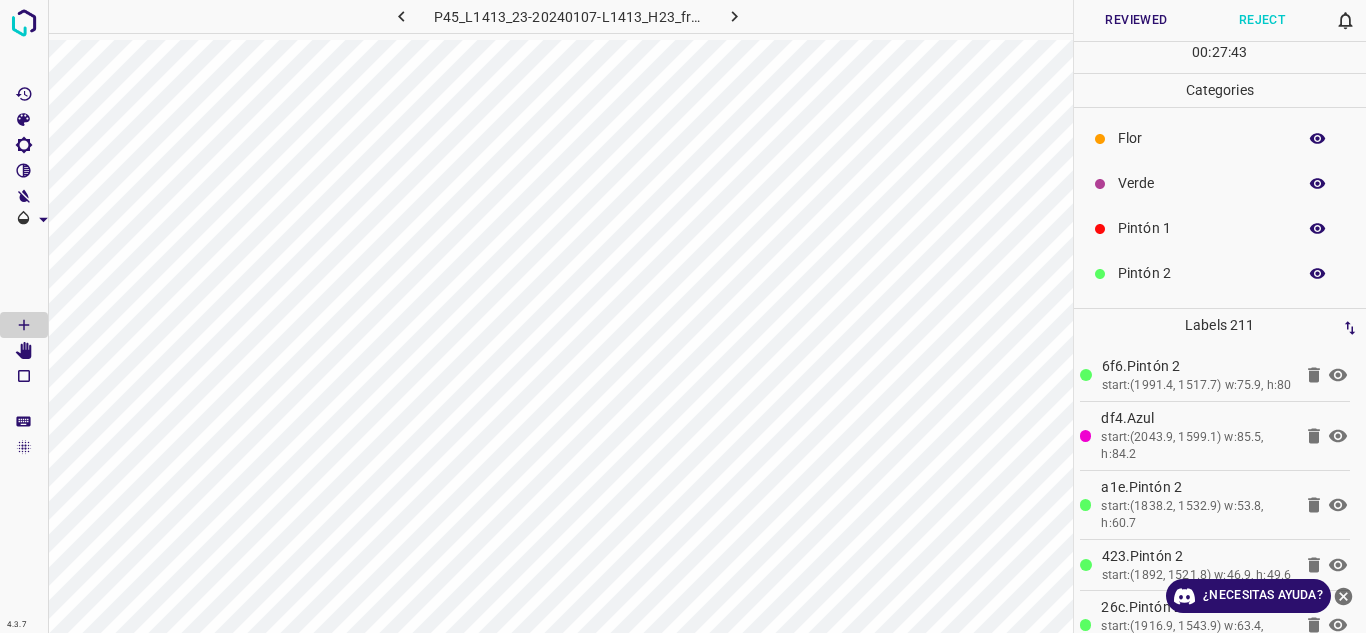 drag, startPoint x: 750, startPoint y: 24, endPoint x: 734, endPoint y: 39, distance: 21.931713 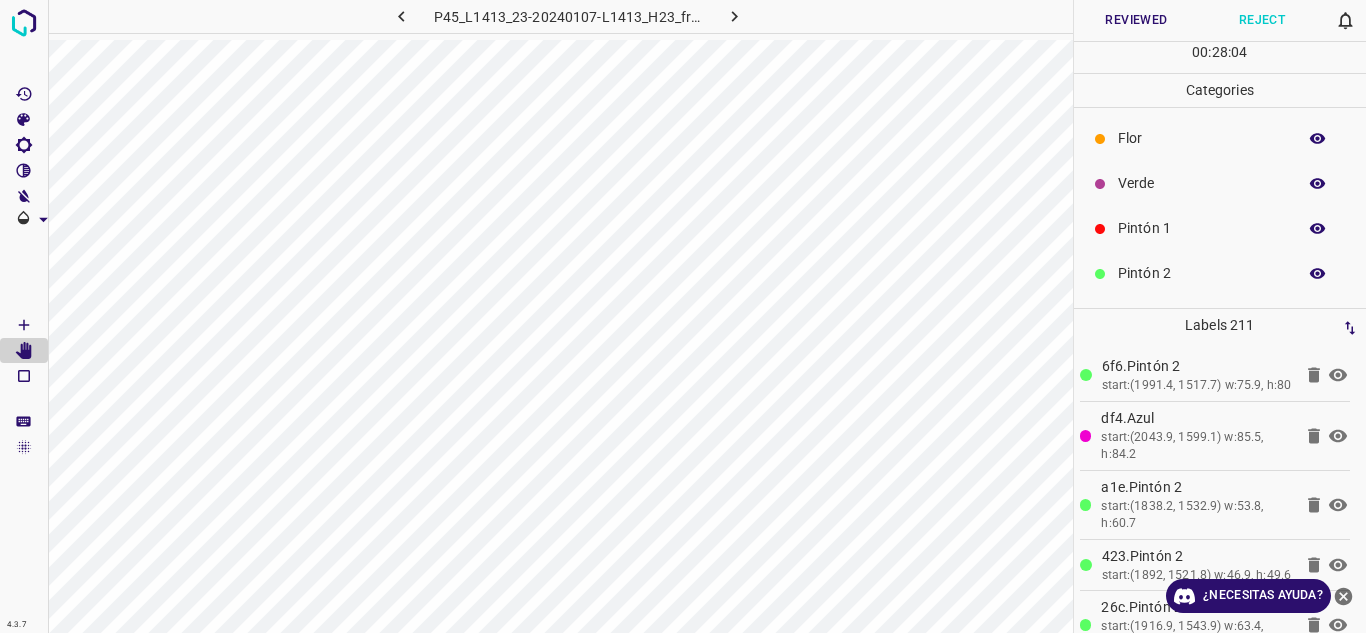 scroll, scrollTop: 176, scrollLeft: 0, axis: vertical 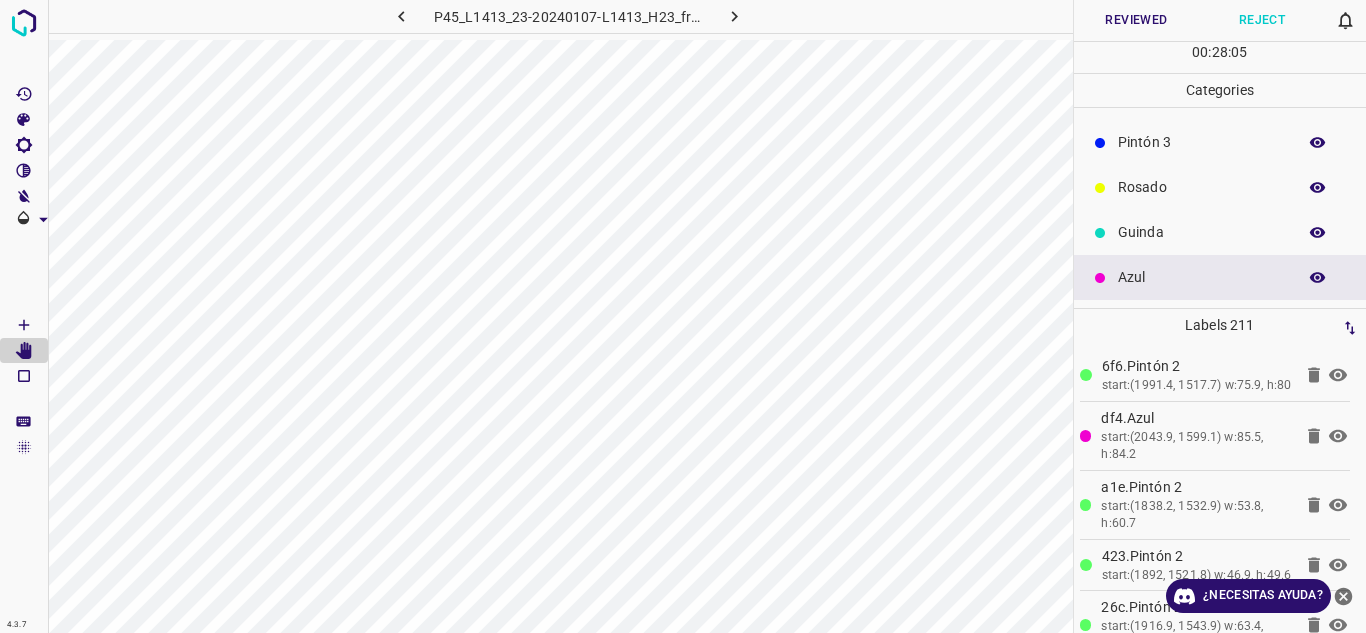 click on "Azul" at bounding box center (1202, 277) 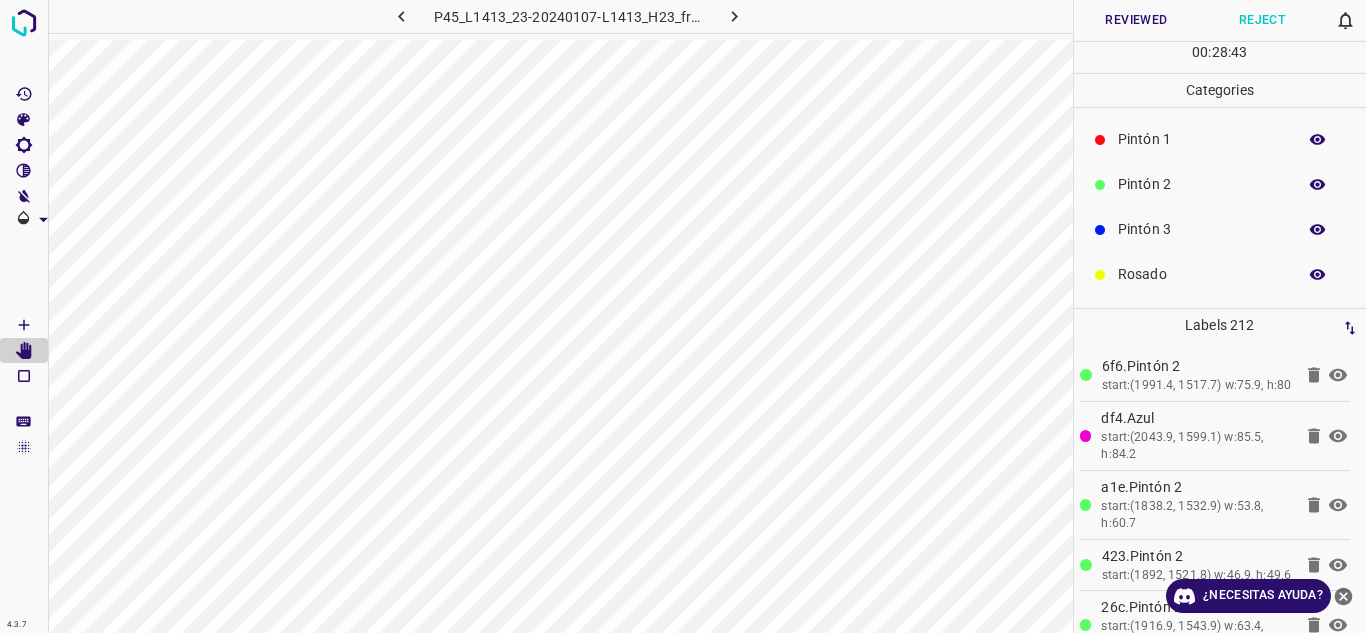 scroll, scrollTop: 0, scrollLeft: 0, axis: both 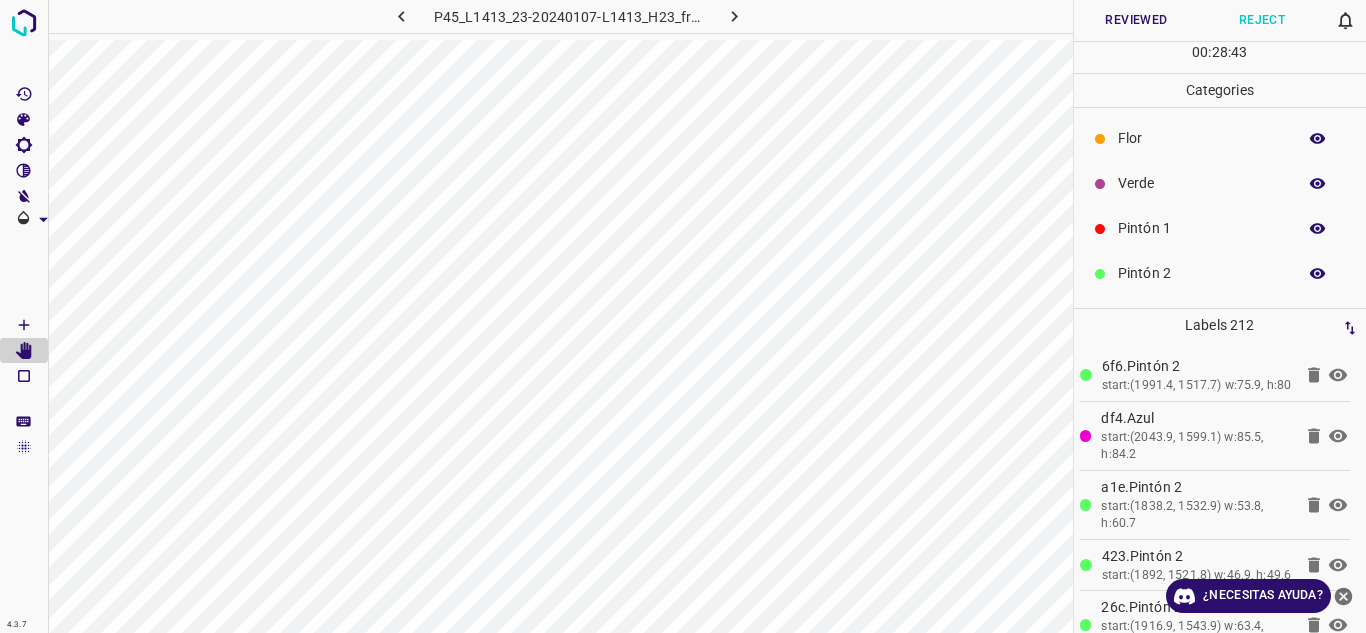 click on "Verde" at bounding box center [1202, 183] 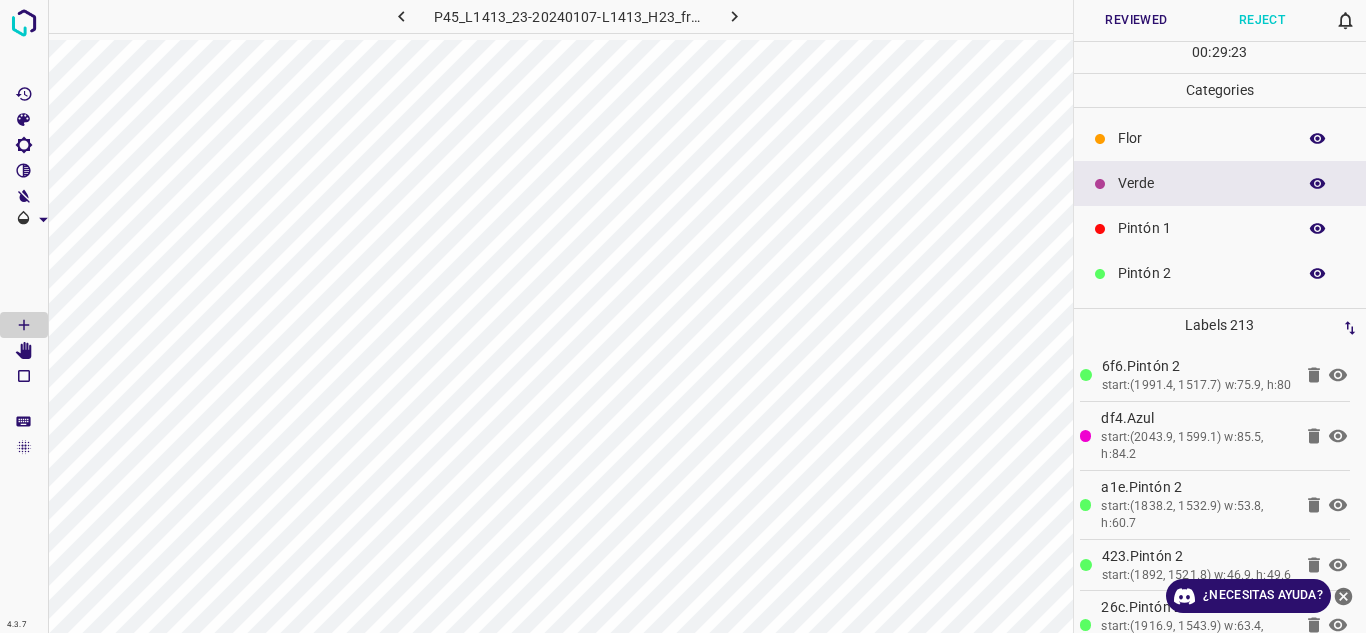 click on "Reviewed" at bounding box center (1137, 20) 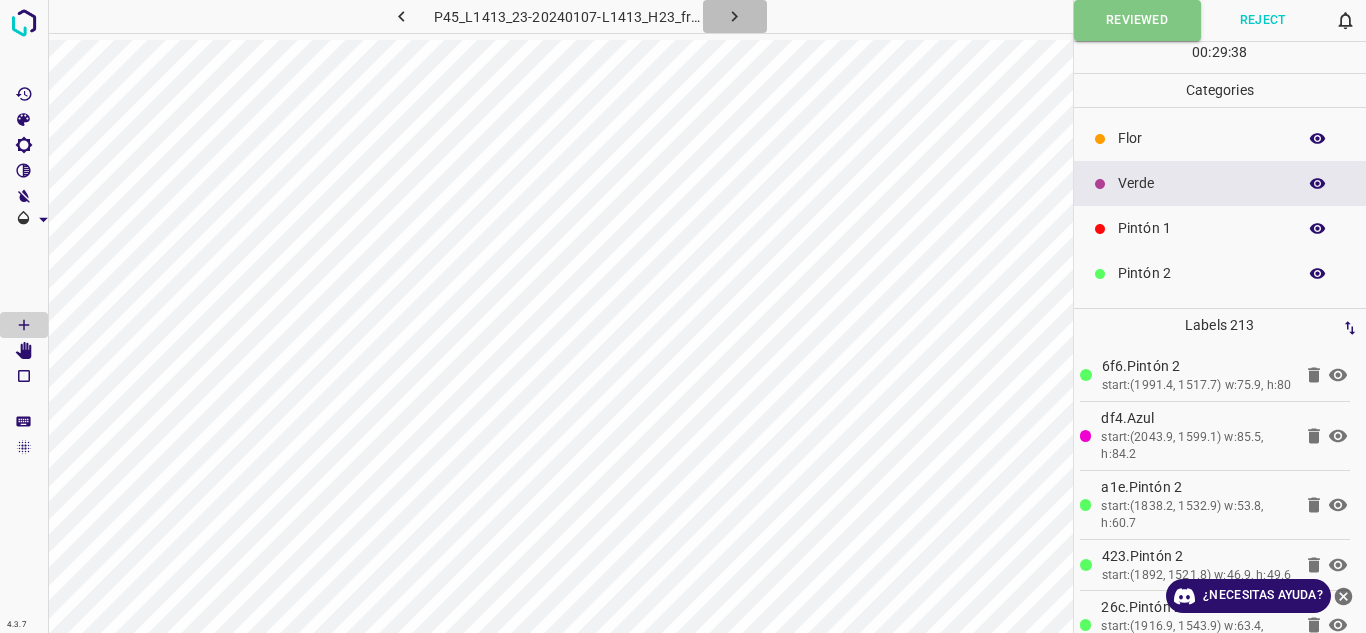 drag, startPoint x: 734, startPoint y: 12, endPoint x: 729, endPoint y: 24, distance: 13 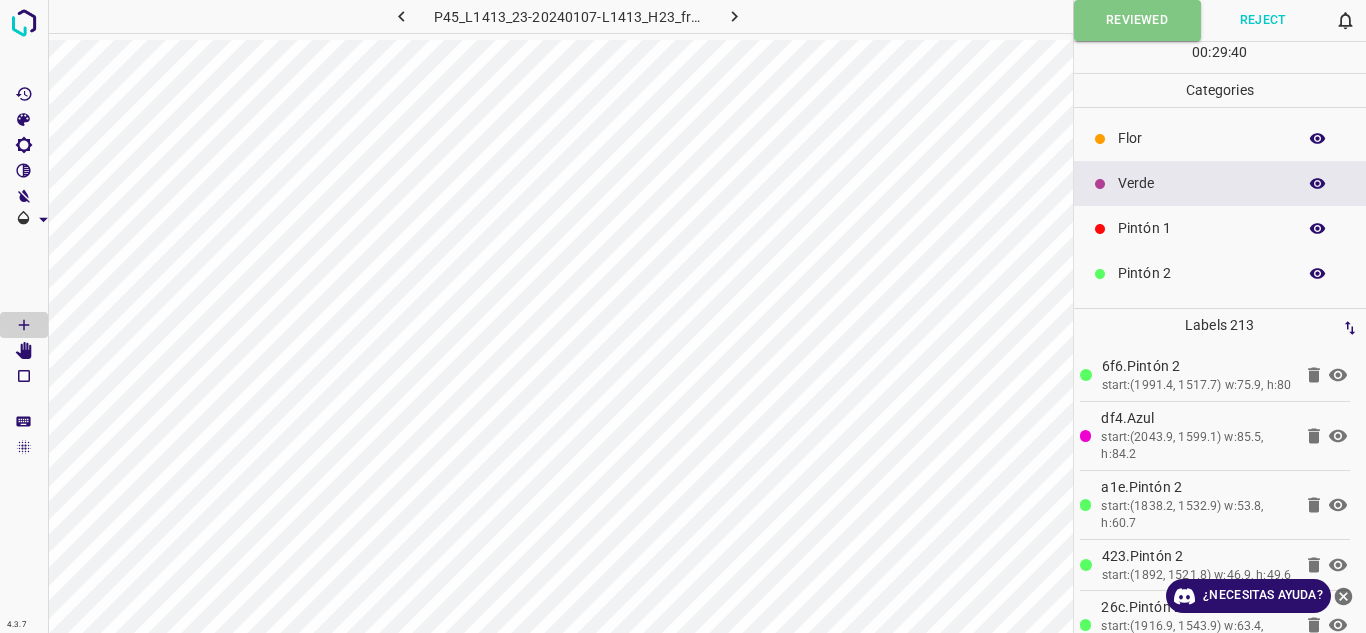 drag, startPoint x: 729, startPoint y: 24, endPoint x: 723, endPoint y: 37, distance: 14.3178215 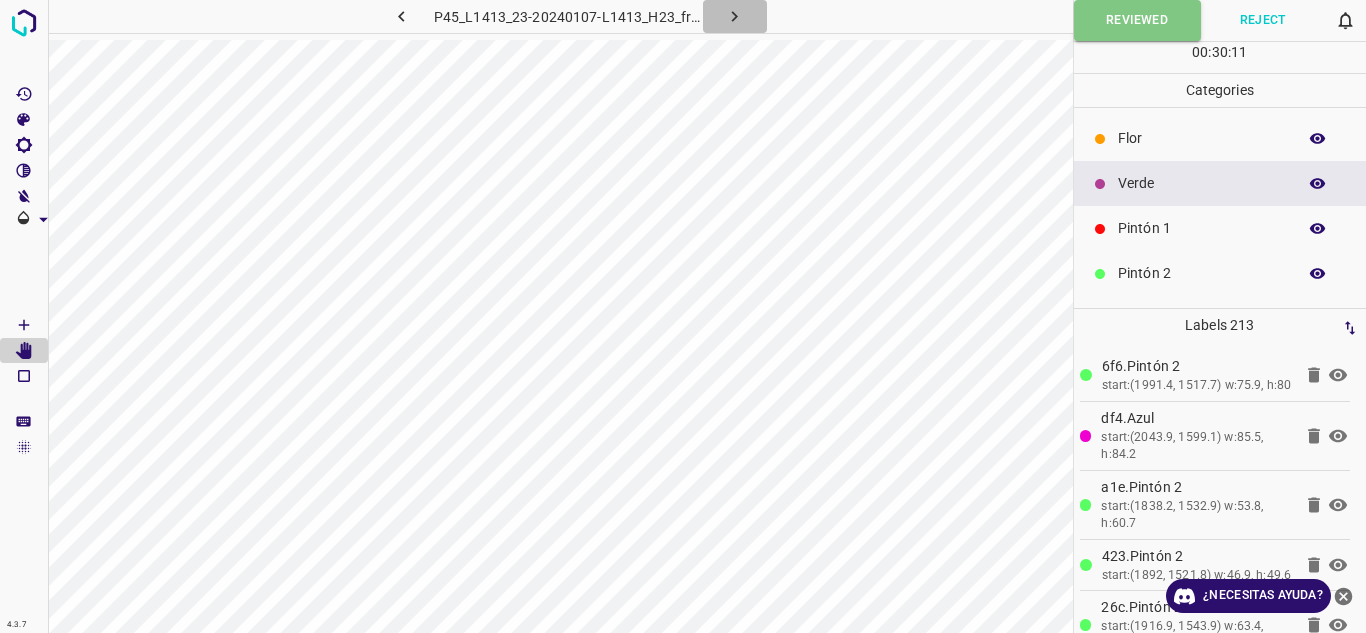 click 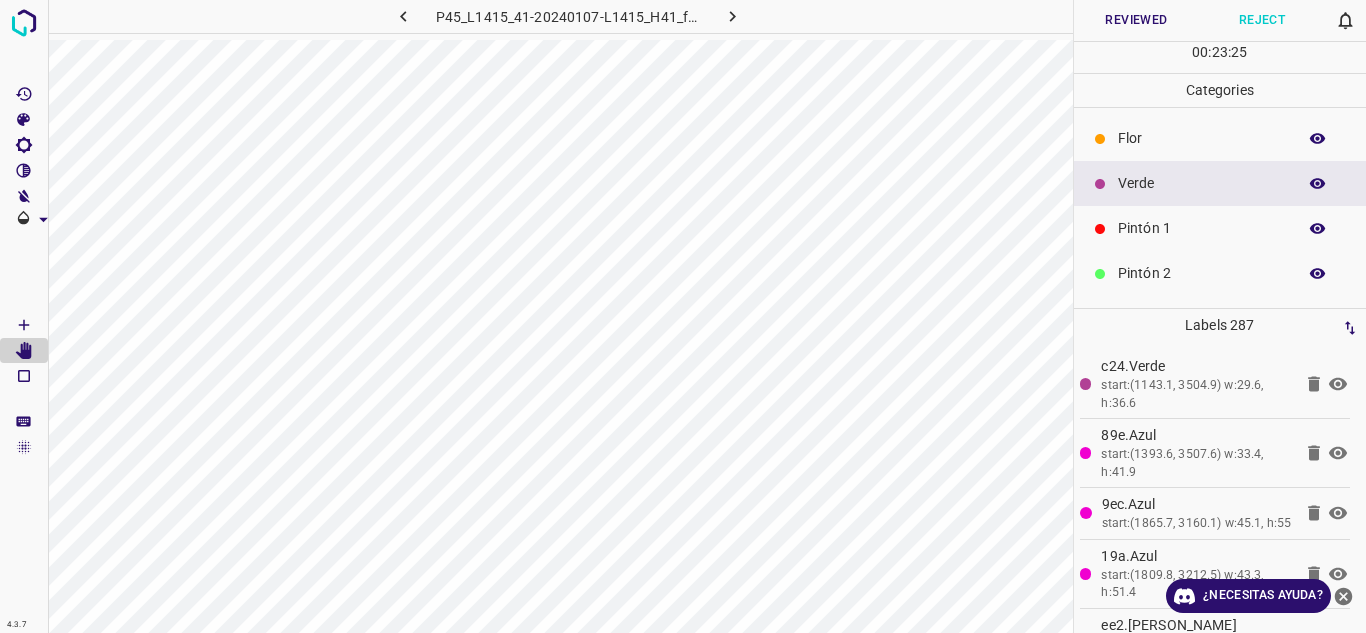 click on "Verde" at bounding box center (1202, 183) 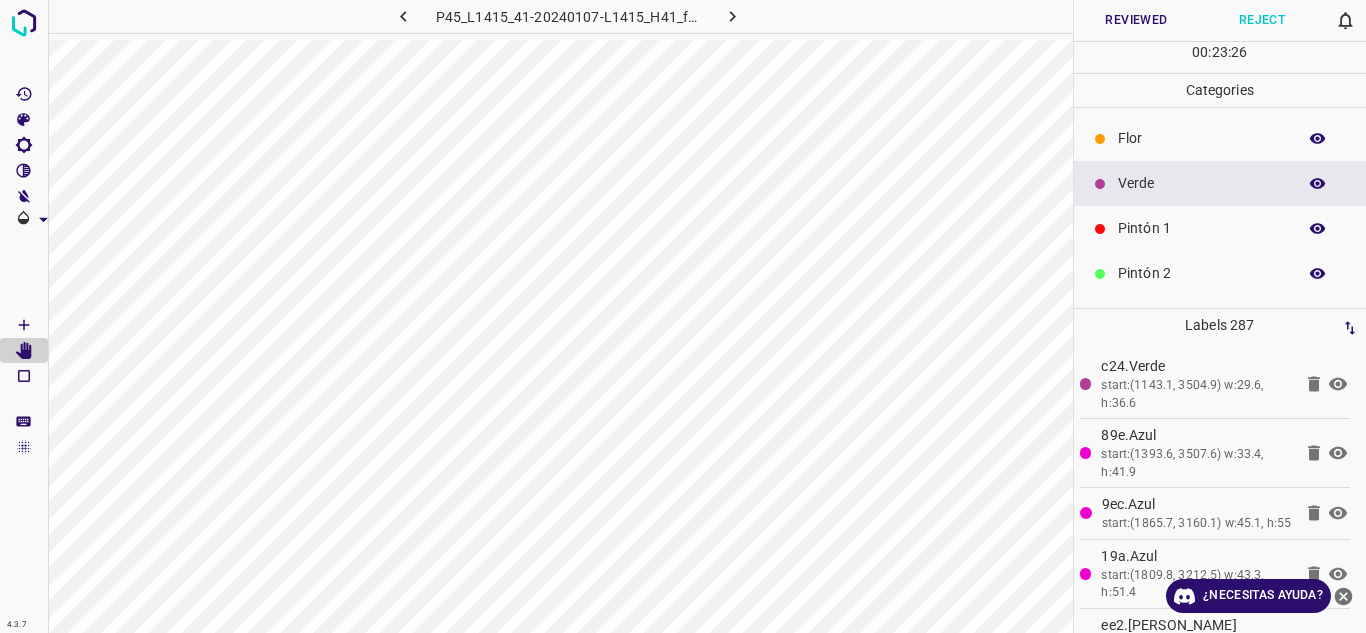scroll, scrollTop: 176, scrollLeft: 0, axis: vertical 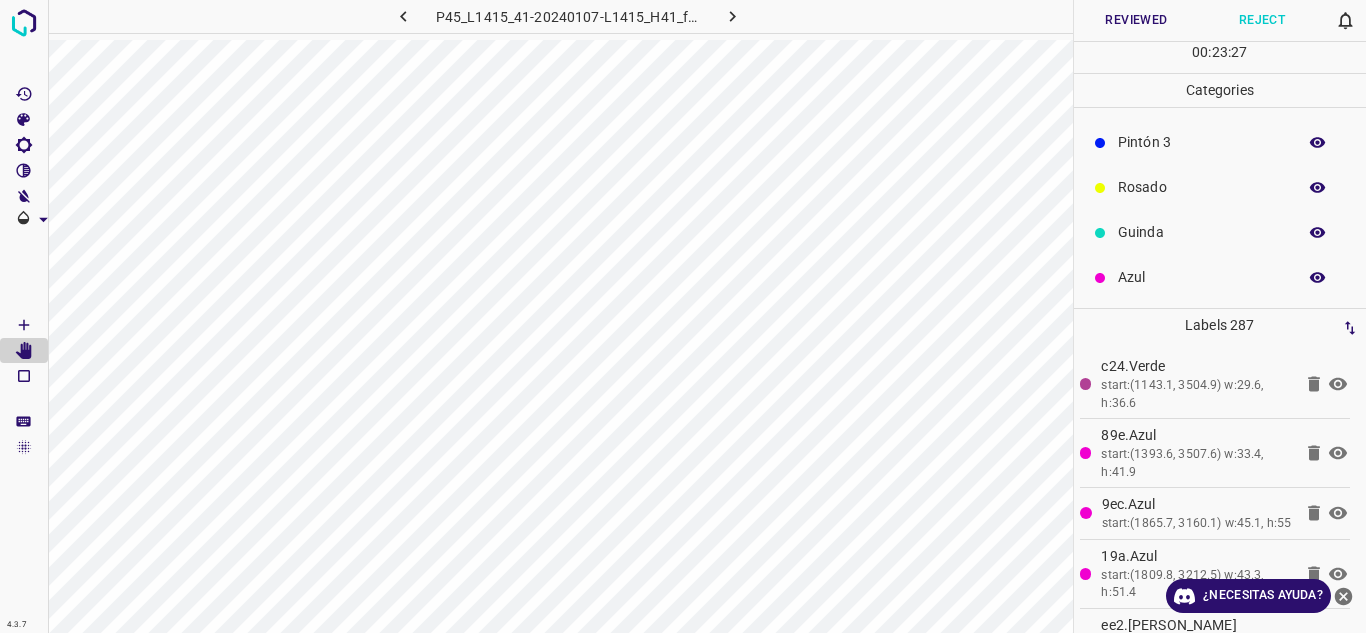 click on "Azul" at bounding box center (1202, 277) 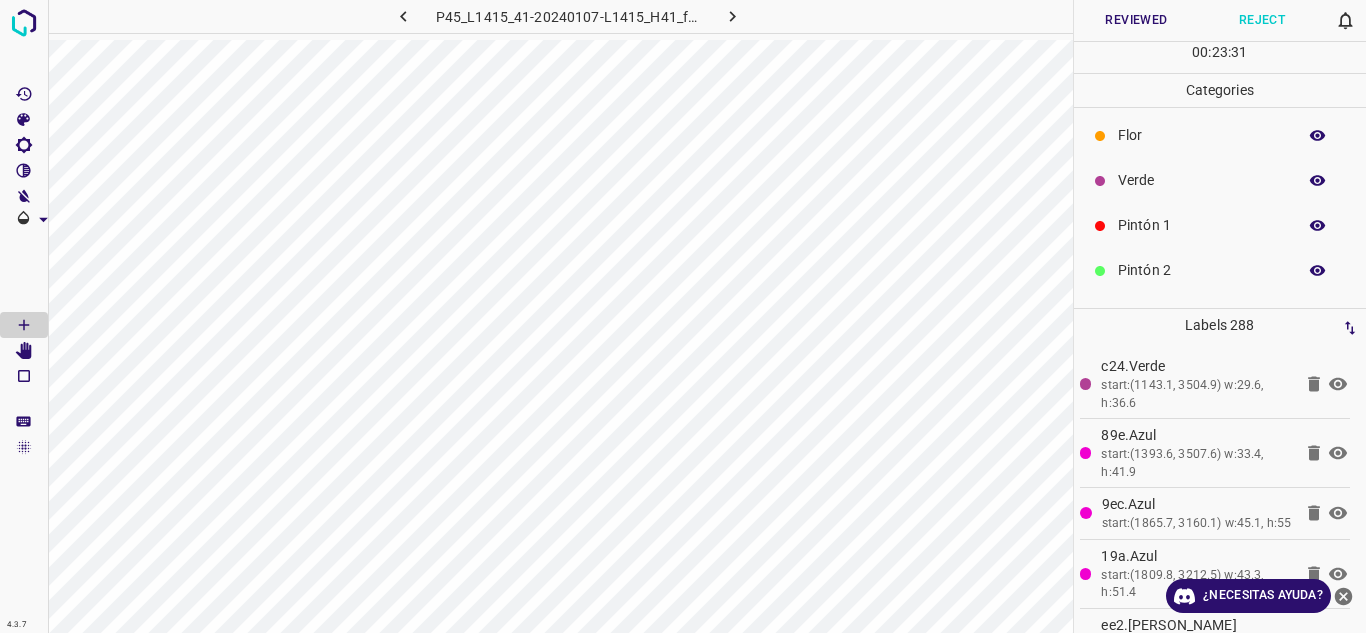 scroll, scrollTop: 0, scrollLeft: 0, axis: both 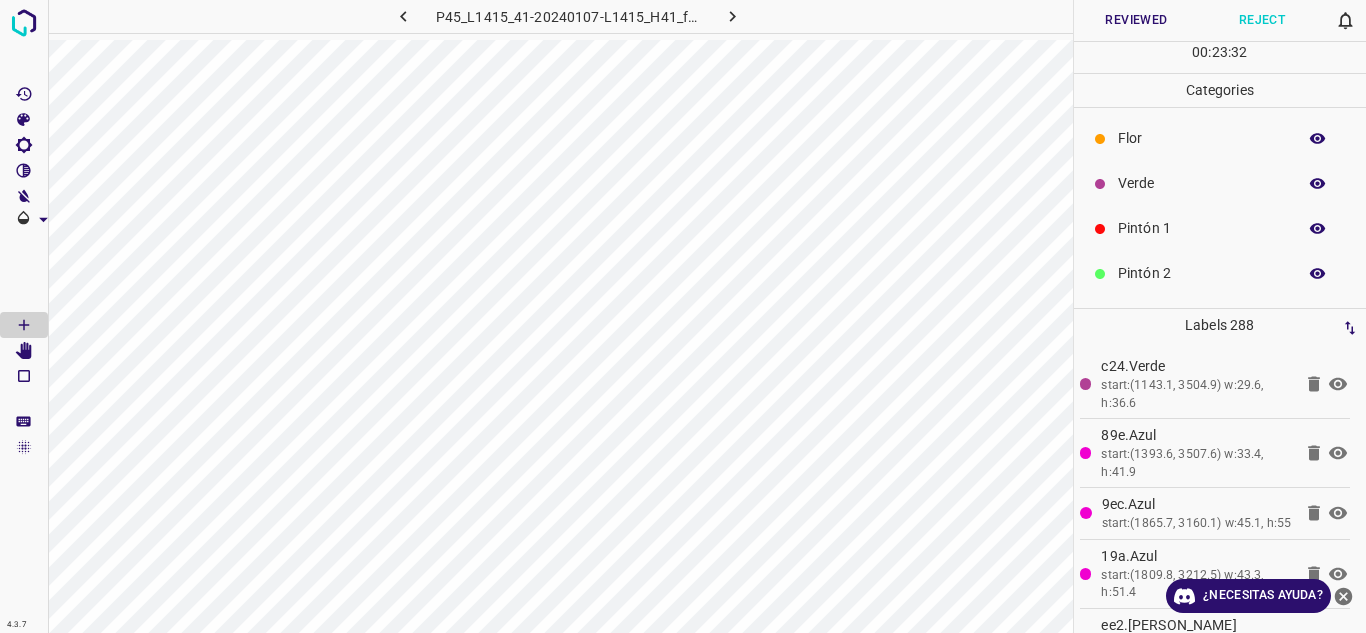 click on "Verde" at bounding box center (1202, 183) 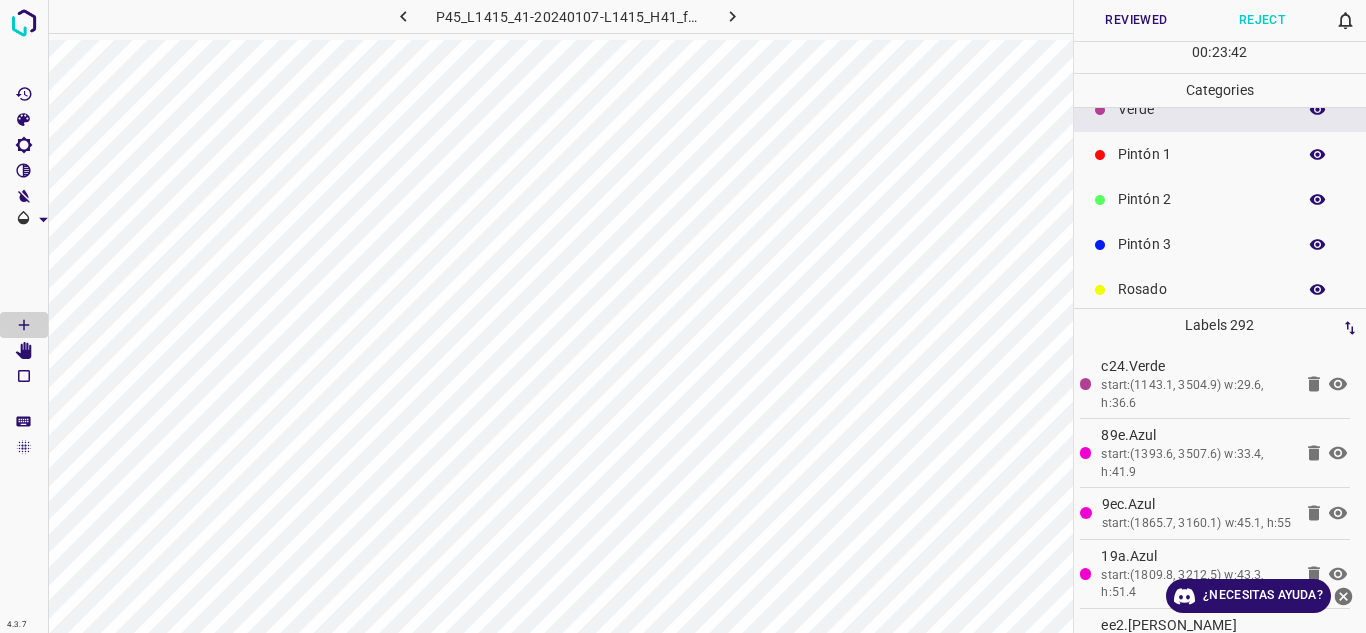 scroll, scrollTop: 176, scrollLeft: 0, axis: vertical 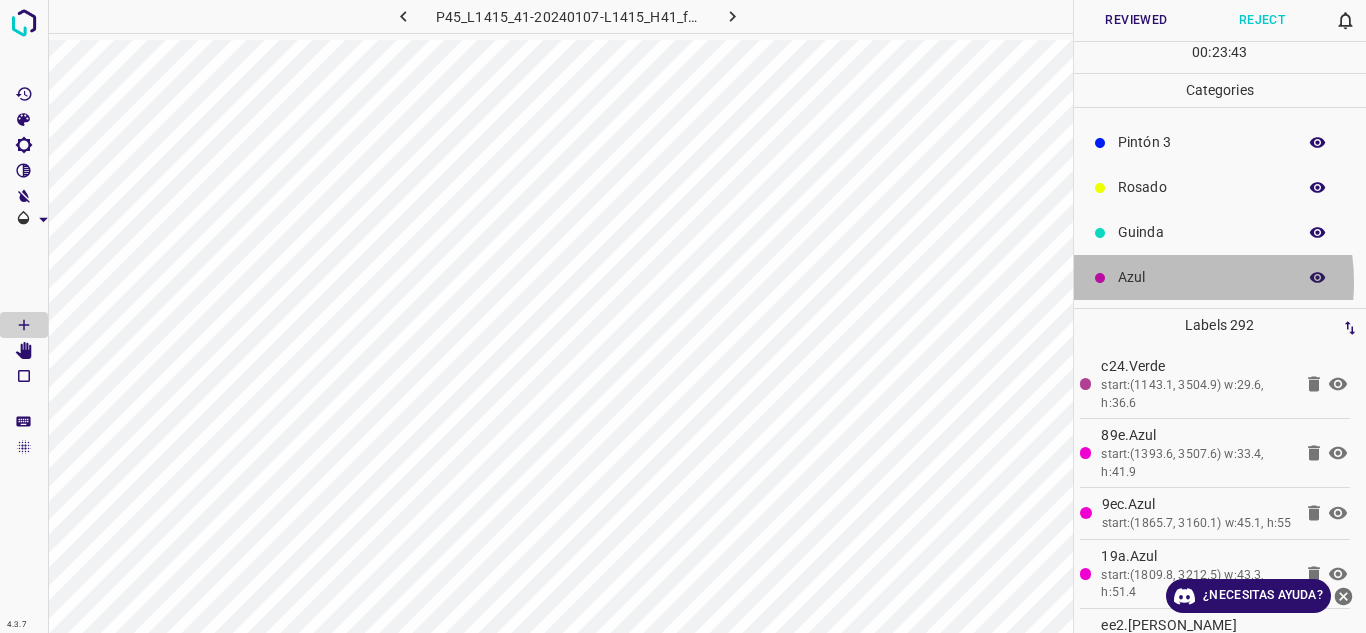 click on "Azul" at bounding box center [1202, 277] 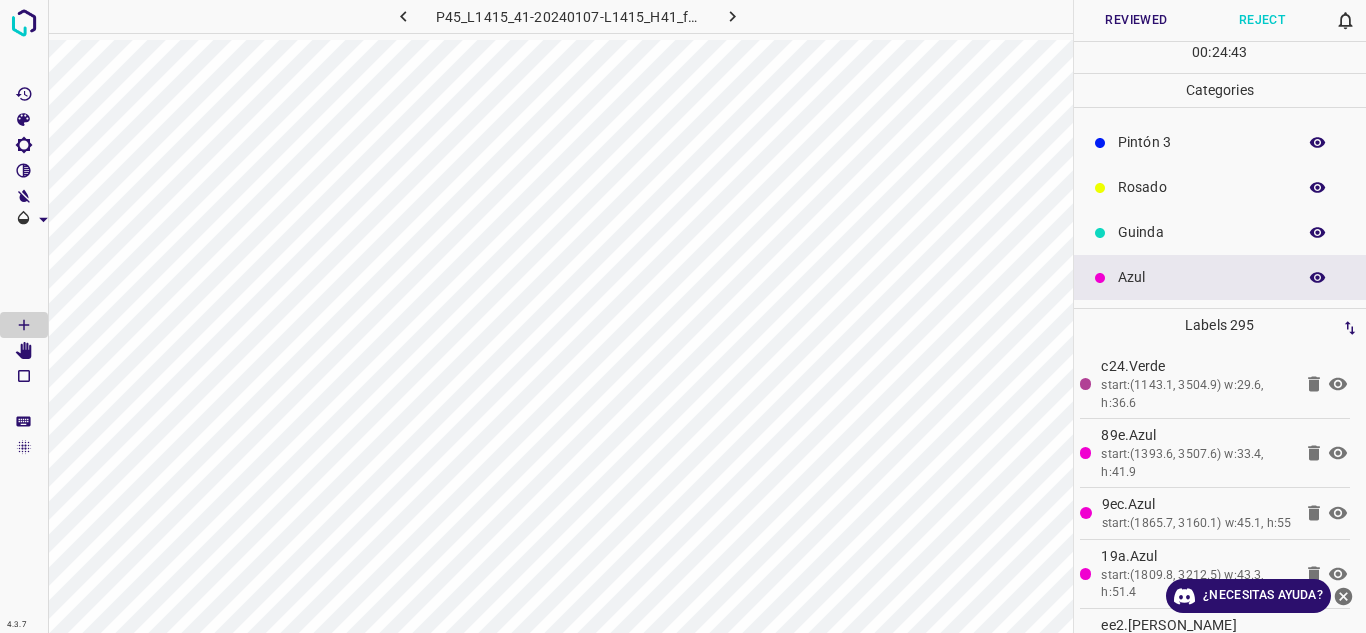 click on "Guinda" at bounding box center [1220, 232] 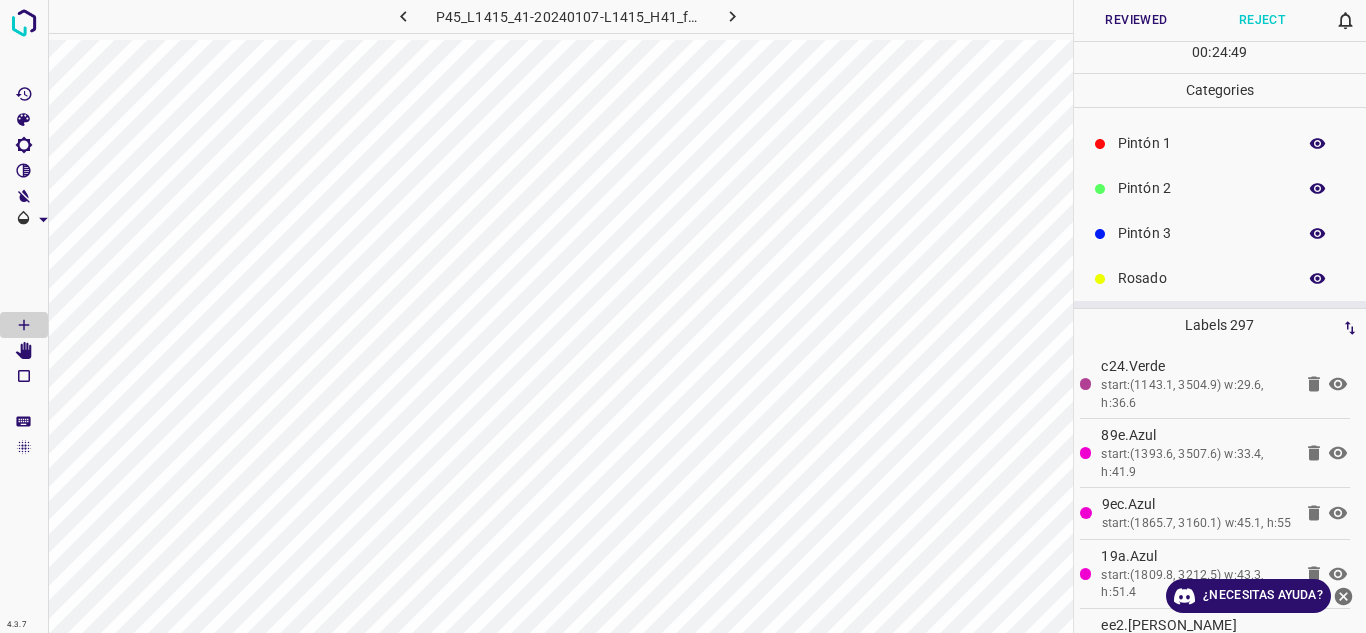 scroll, scrollTop: 0, scrollLeft: 0, axis: both 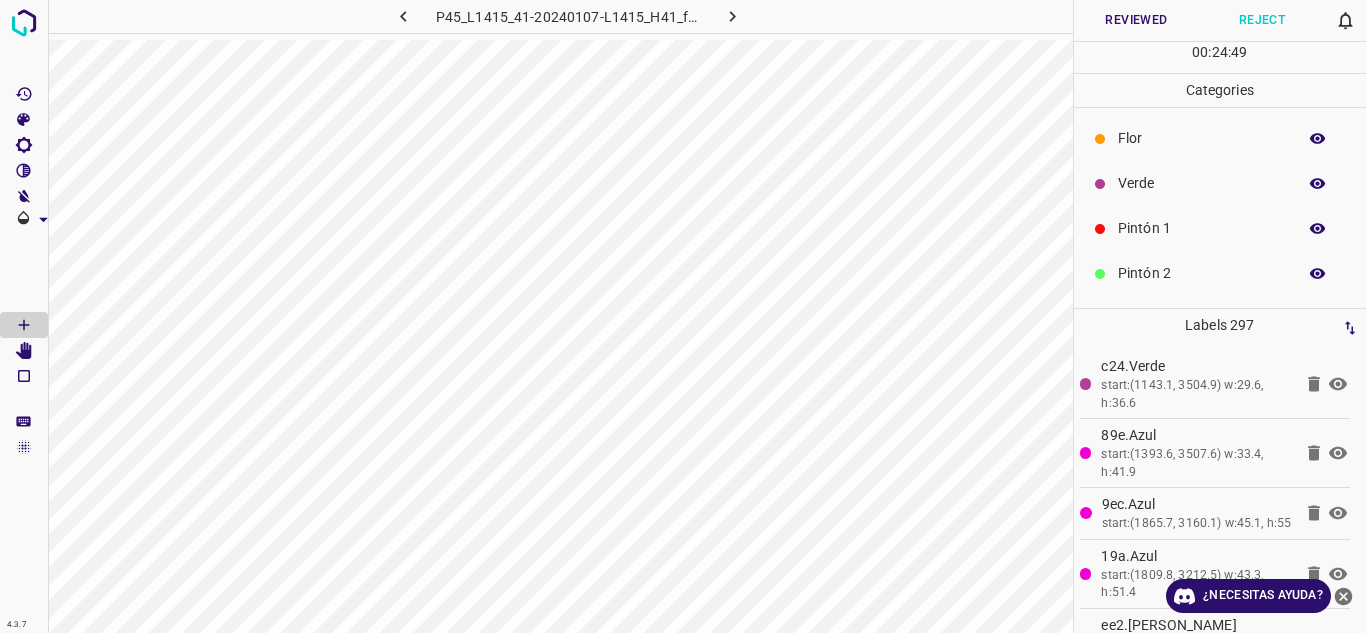 click on "Verde" at bounding box center [1220, 183] 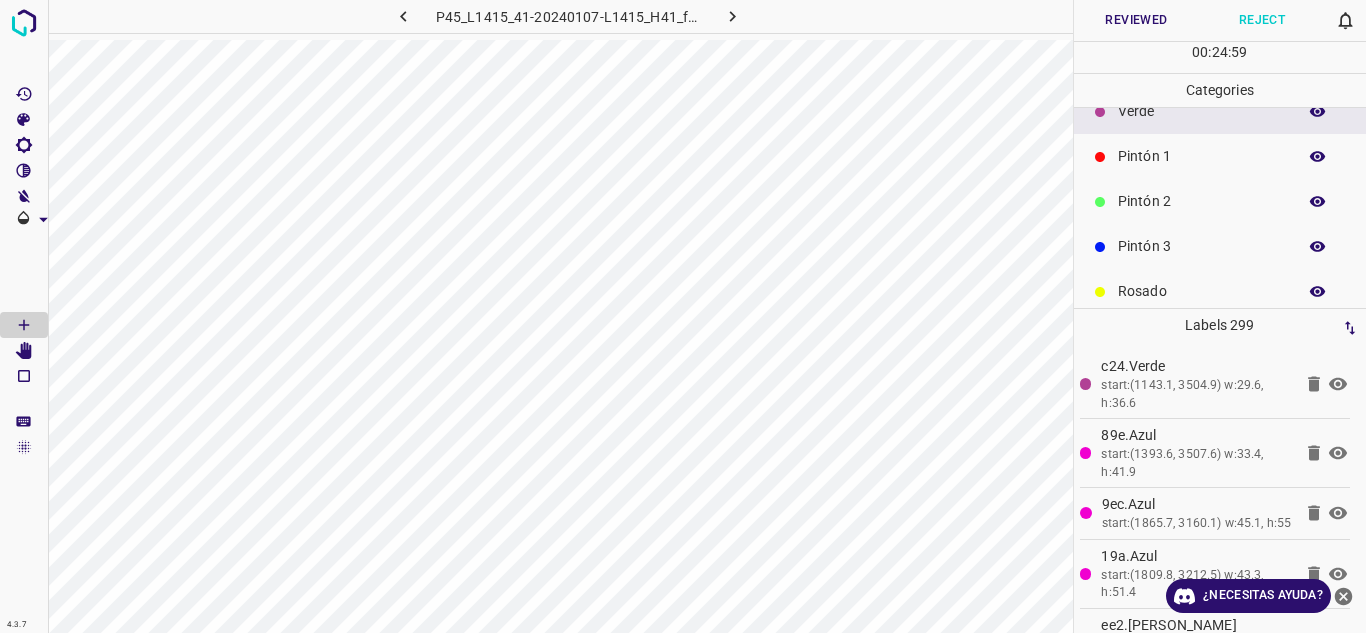 scroll, scrollTop: 176, scrollLeft: 0, axis: vertical 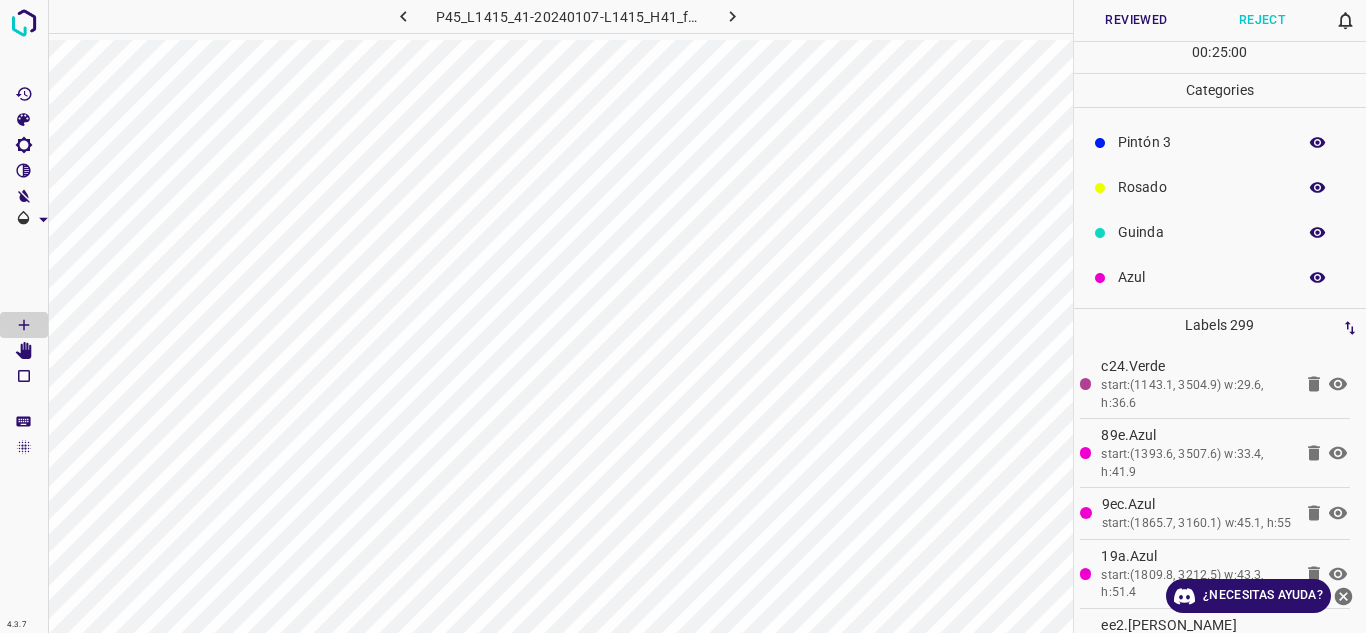 click on "Guinda" at bounding box center (1202, 232) 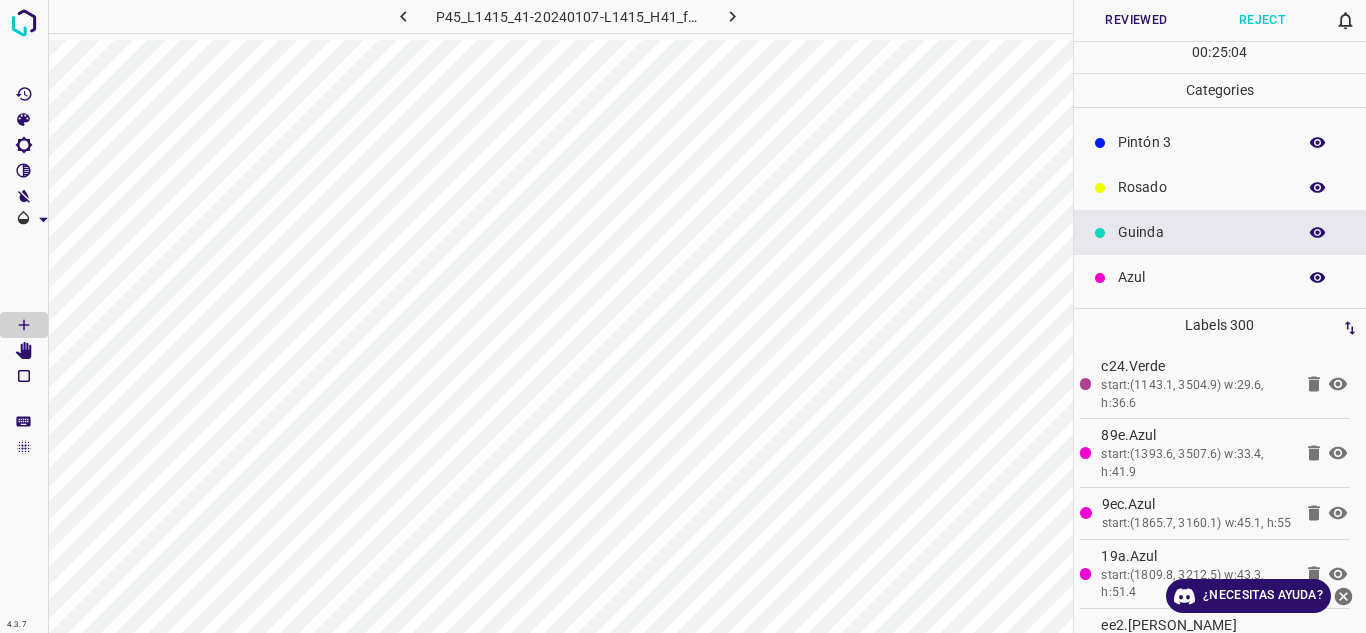 click on "Azul" at bounding box center [1220, 277] 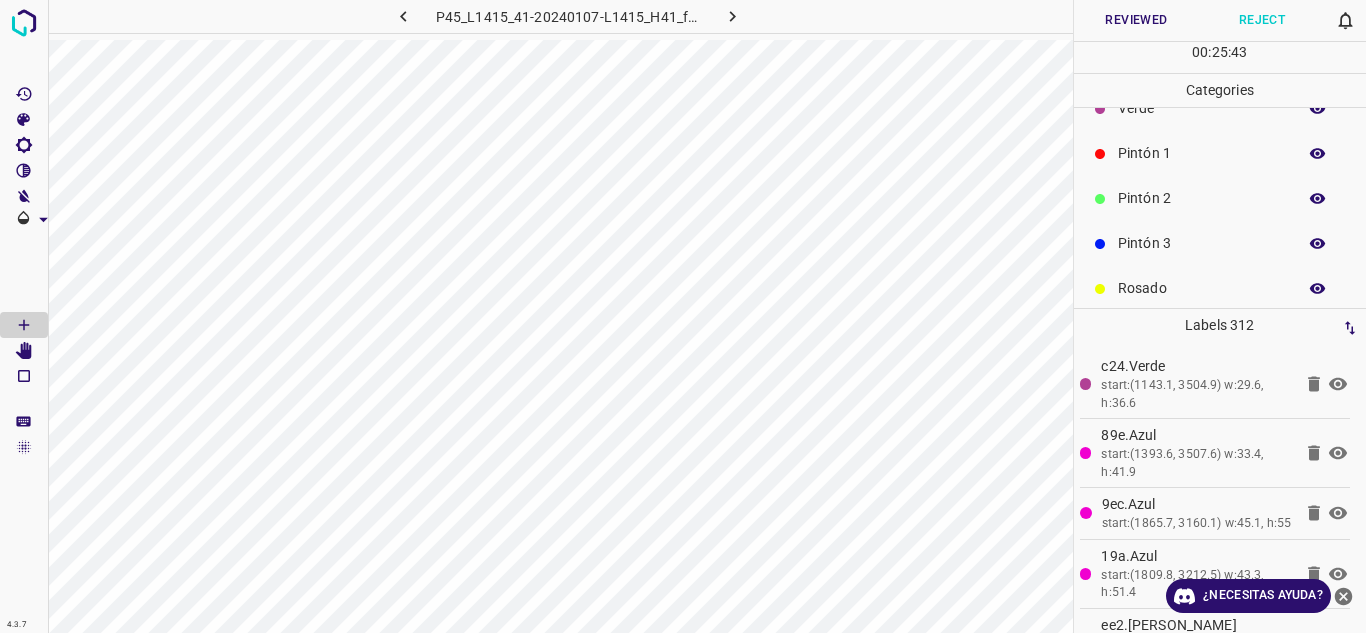 scroll, scrollTop: 0, scrollLeft: 0, axis: both 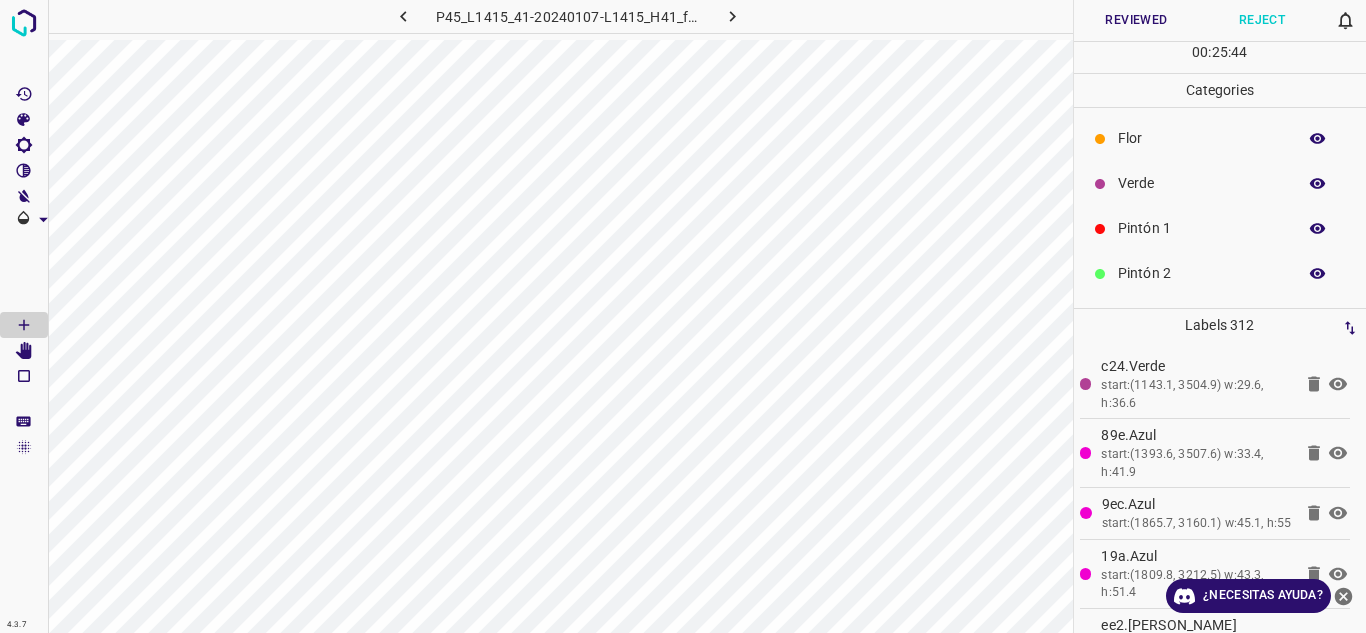 click on "Verde" at bounding box center (1202, 183) 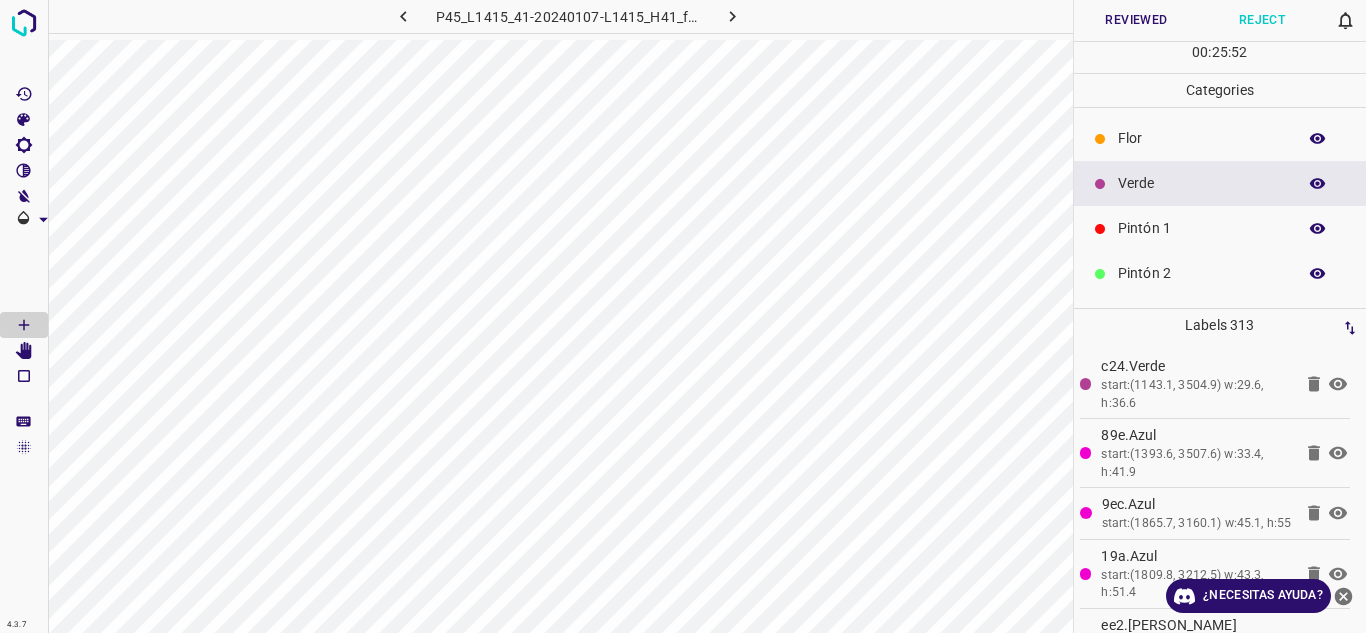 scroll, scrollTop: 176, scrollLeft: 0, axis: vertical 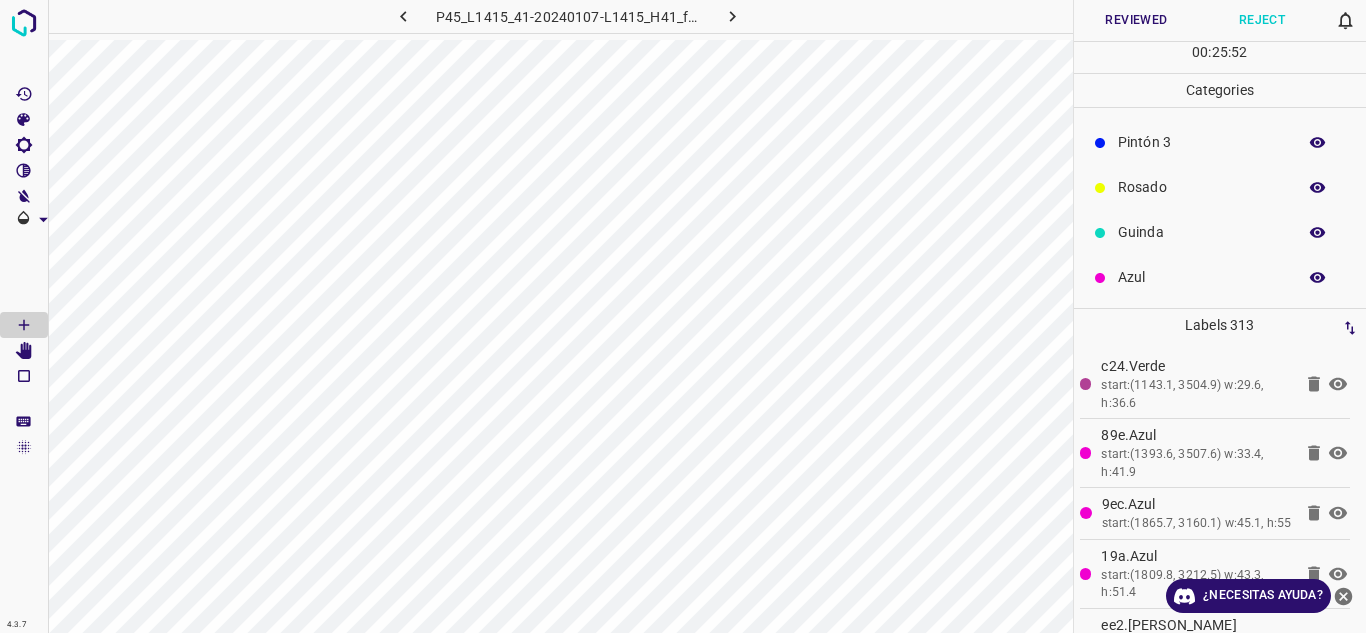 click on "Azul" at bounding box center [1202, 277] 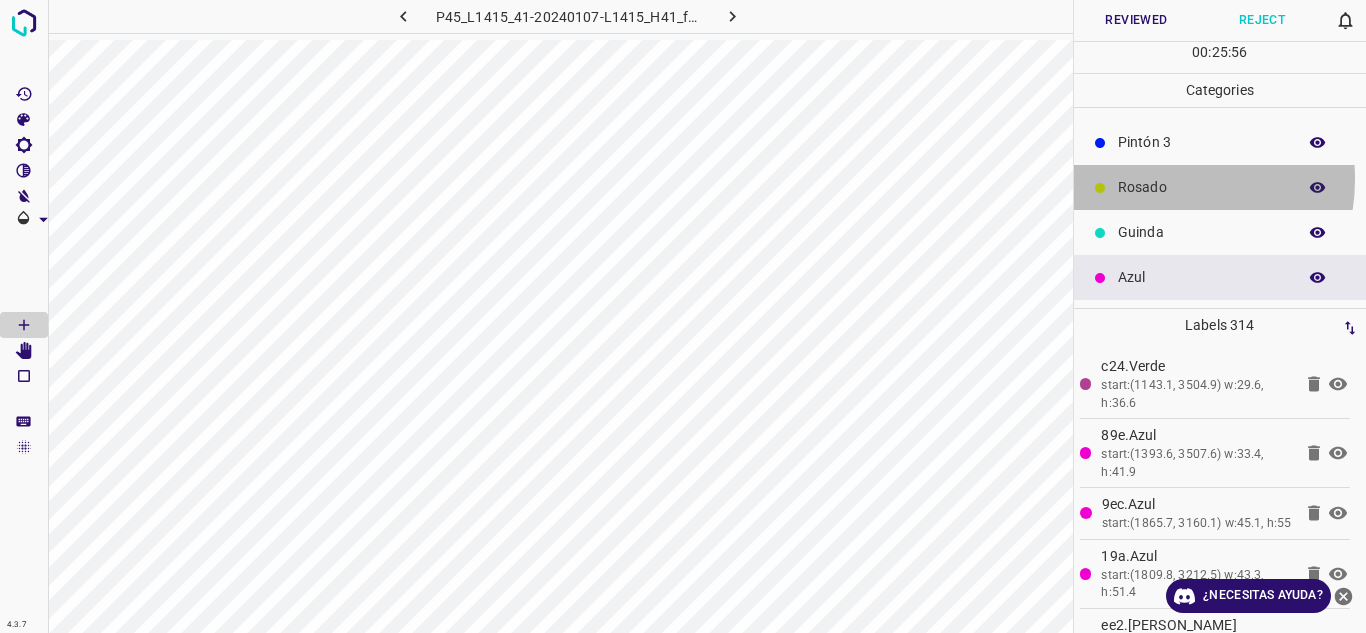 click on "Rosado" at bounding box center [1202, 187] 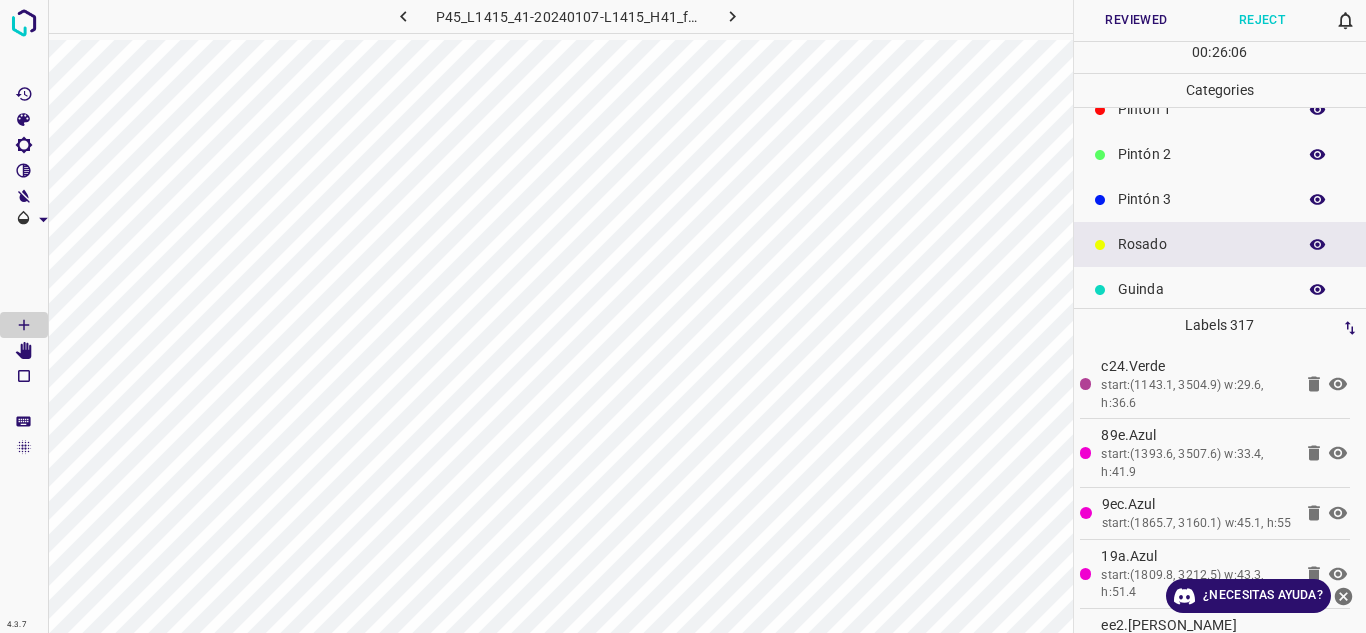 scroll, scrollTop: 0, scrollLeft: 0, axis: both 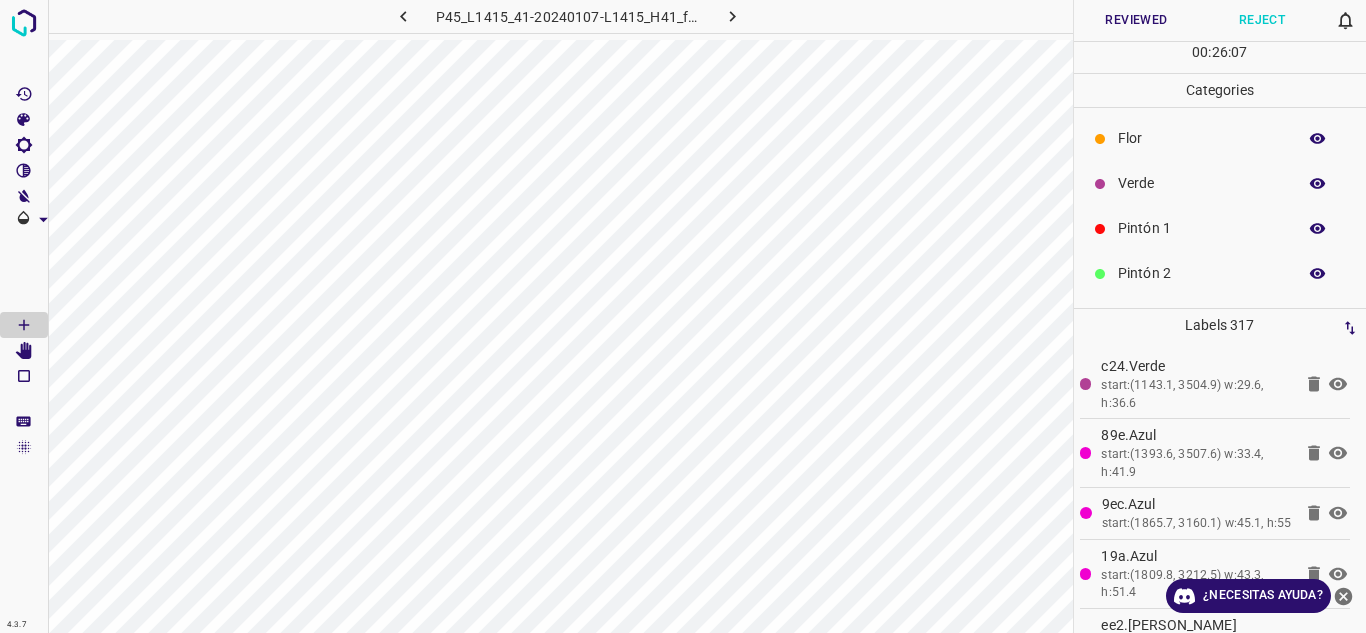 click on "Verde" at bounding box center (1202, 183) 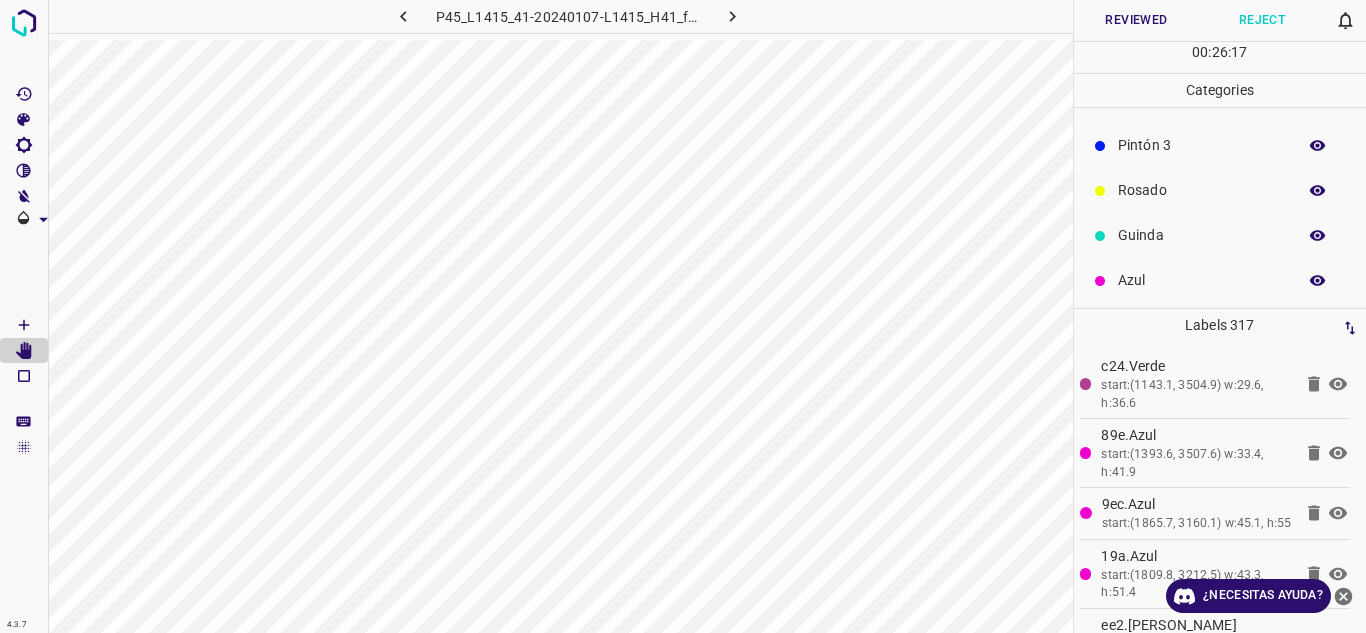 scroll, scrollTop: 176, scrollLeft: 0, axis: vertical 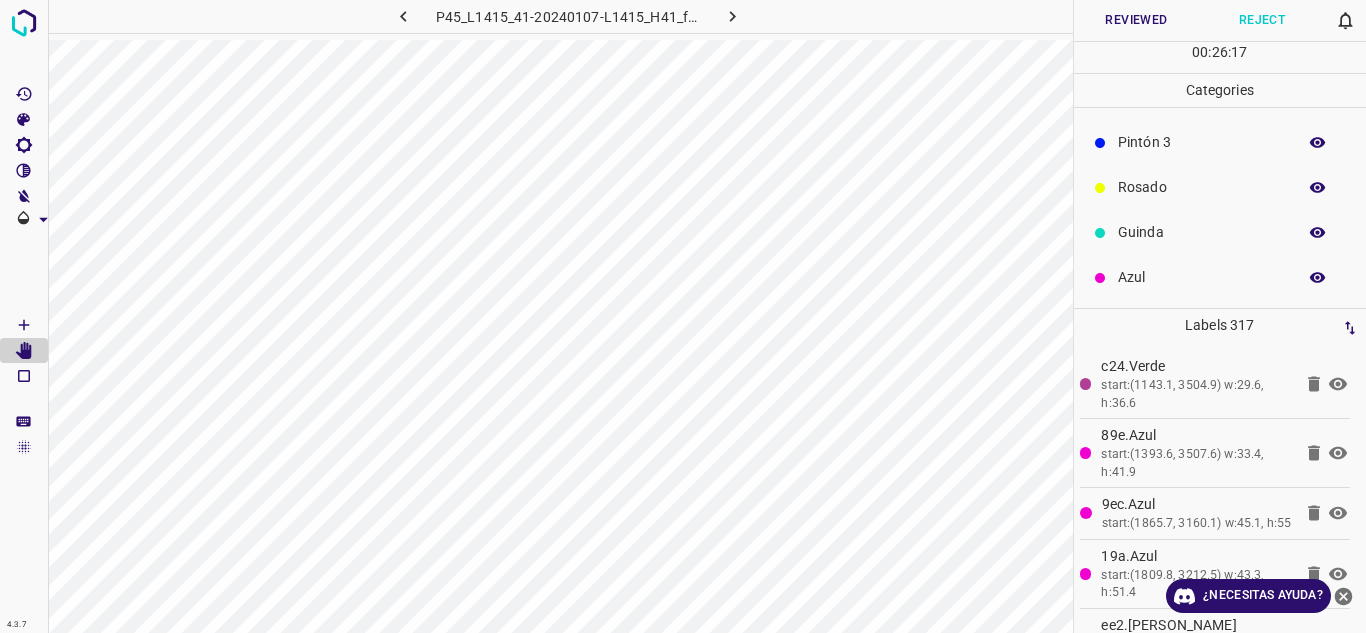 drag, startPoint x: 1126, startPoint y: 184, endPoint x: 1073, endPoint y: 188, distance: 53.15073 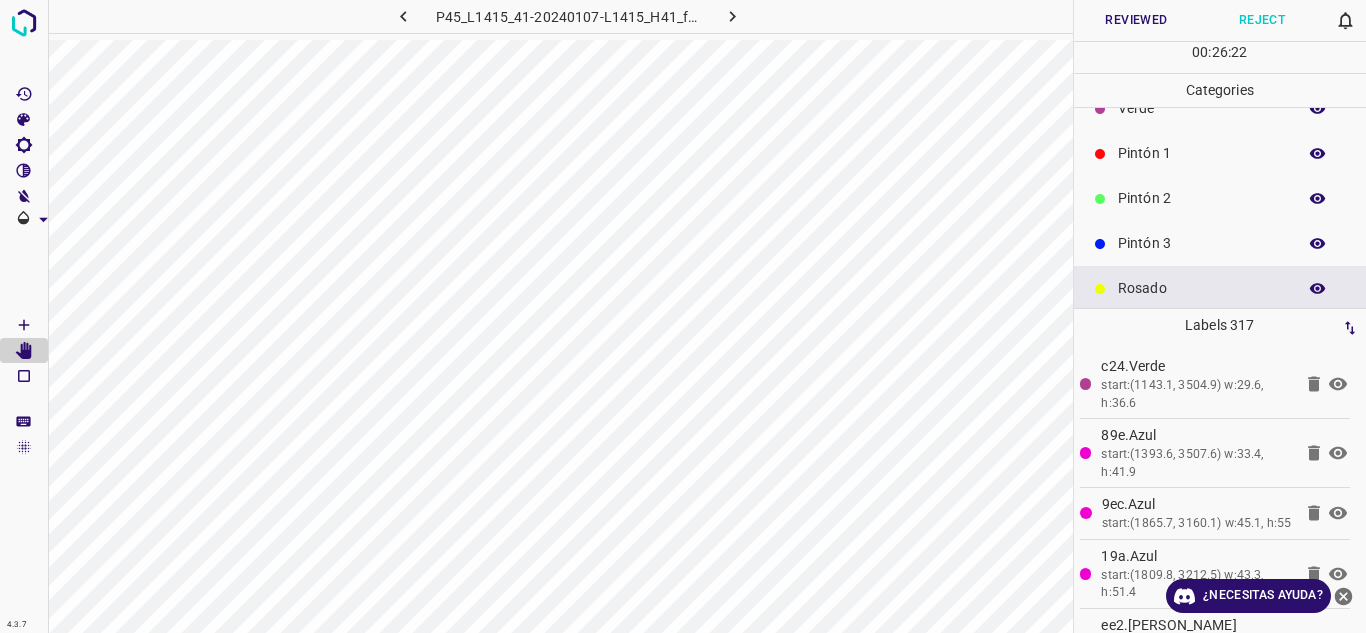 scroll, scrollTop: 0, scrollLeft: 0, axis: both 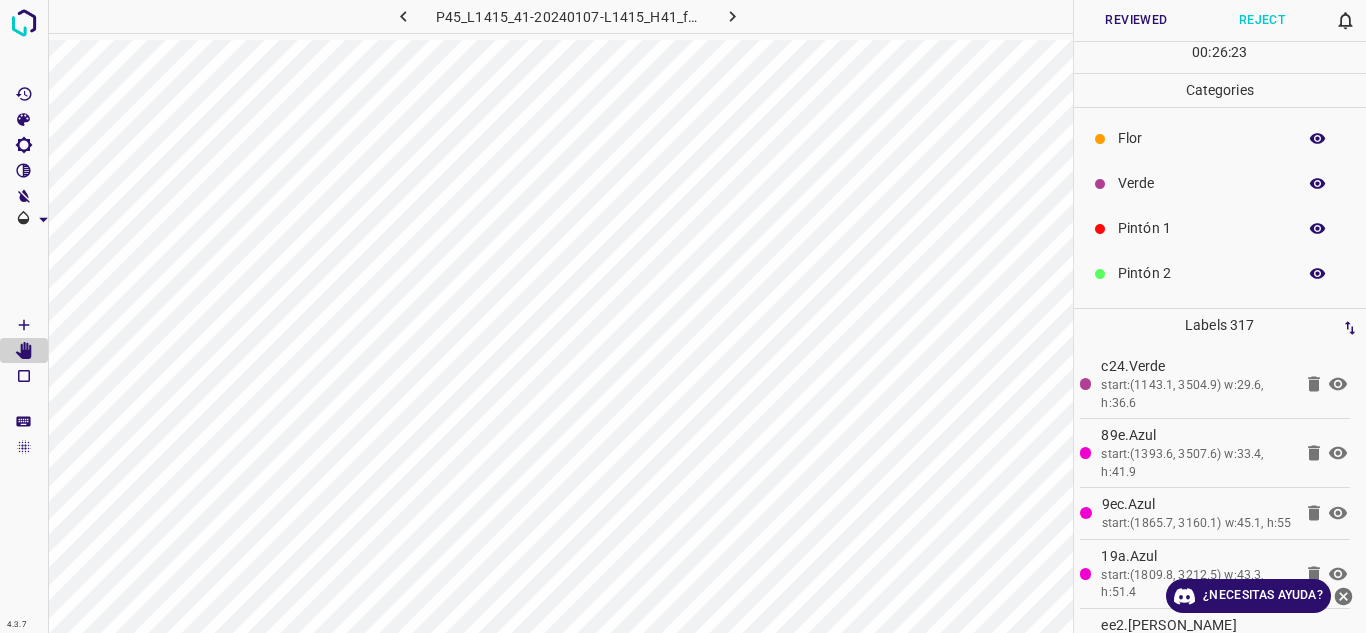 click on "Verde" at bounding box center [1202, 183] 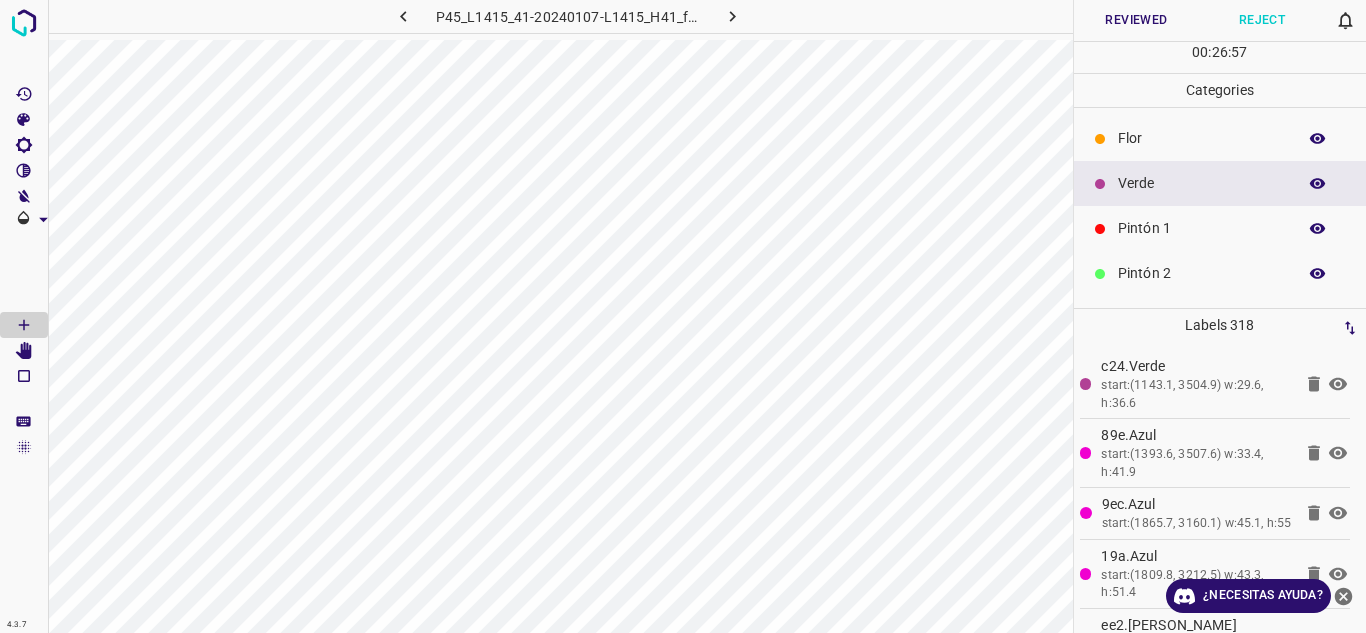 click on "Reviewed" at bounding box center [1137, 20] 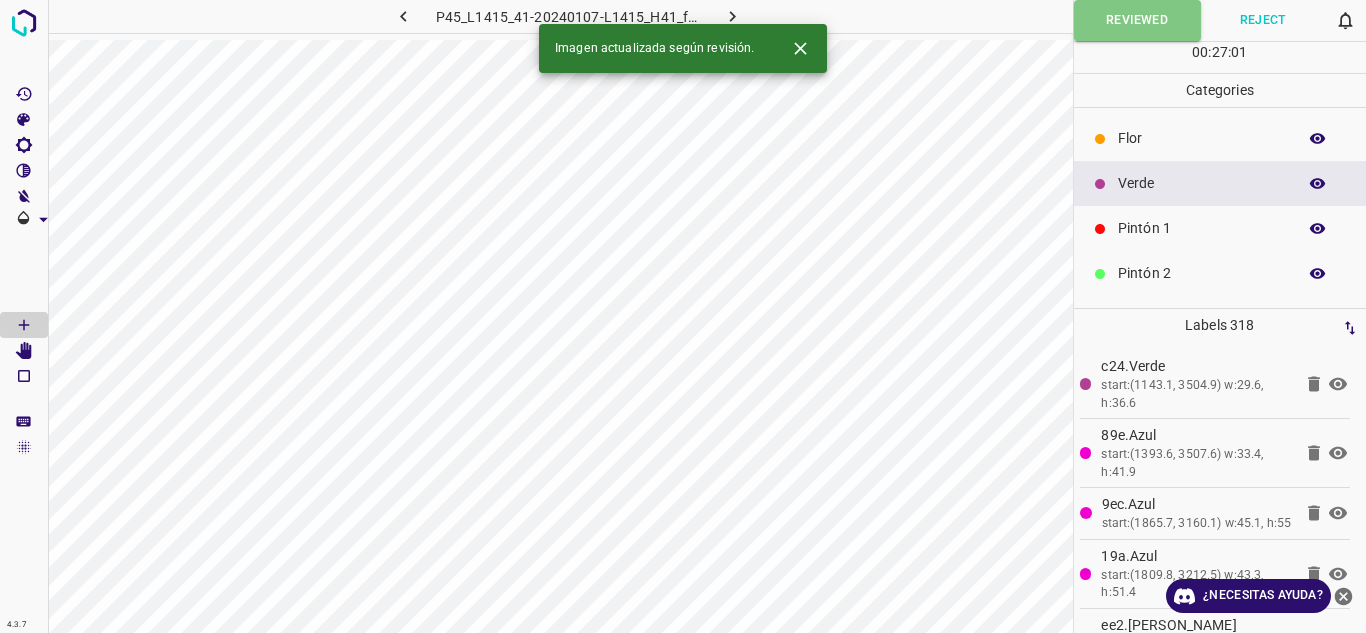 click at bounding box center (733, 16) 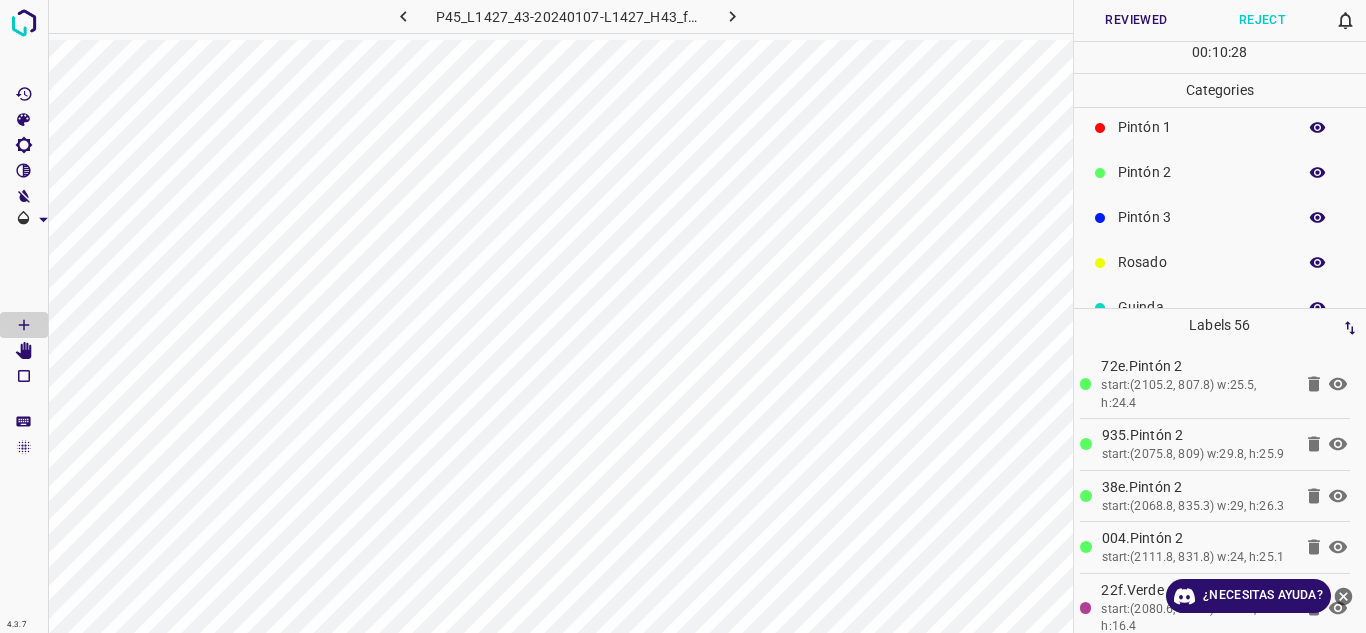 scroll, scrollTop: 0, scrollLeft: 0, axis: both 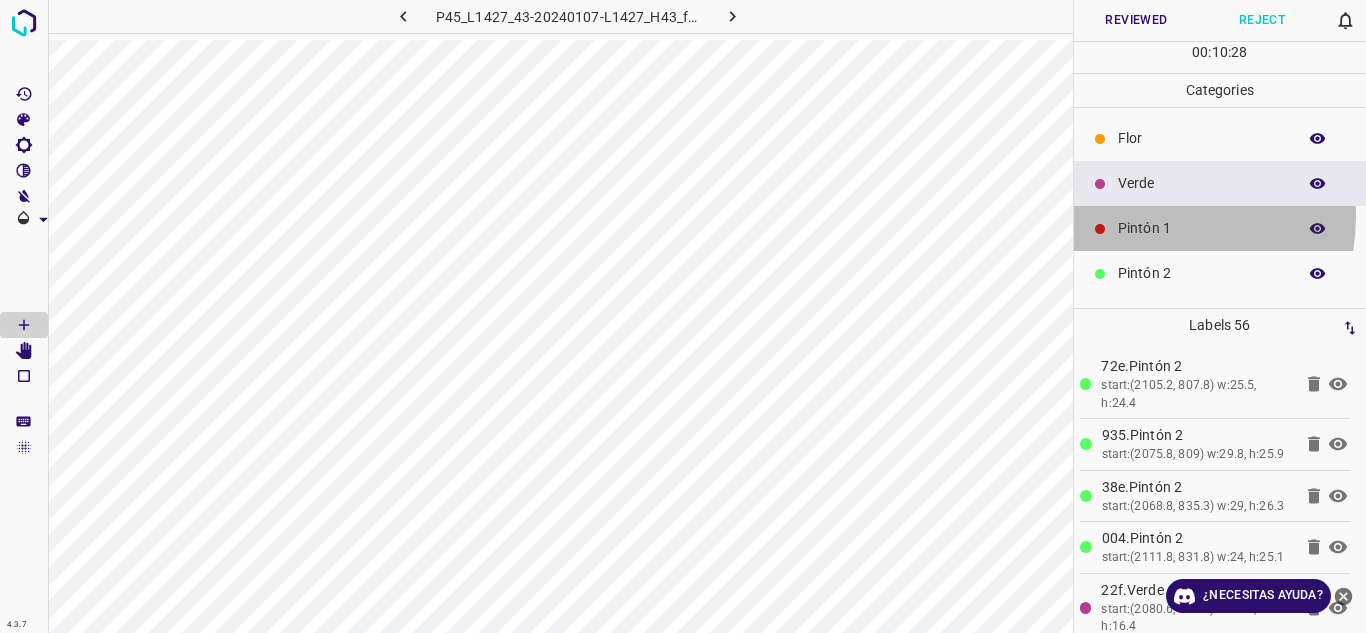 drag, startPoint x: 1154, startPoint y: 217, endPoint x: 1085, endPoint y: 229, distance: 70.035706 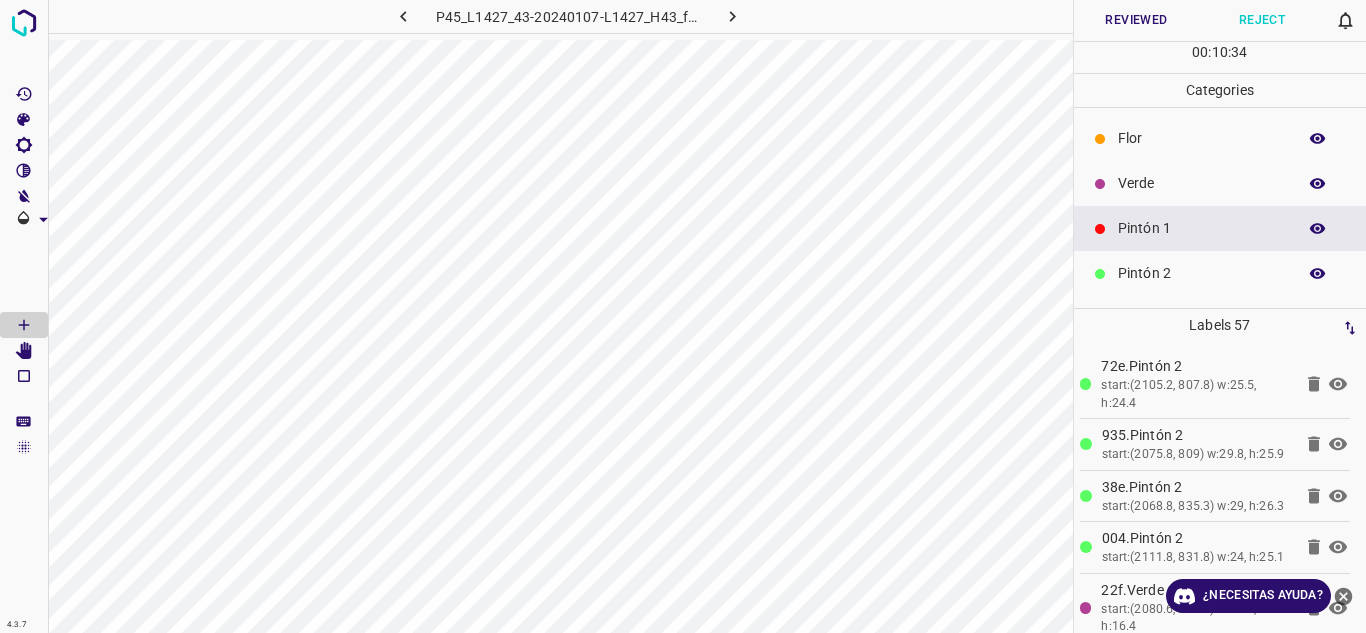 drag, startPoint x: 1170, startPoint y: 185, endPoint x: 1137, endPoint y: 193, distance: 33.955853 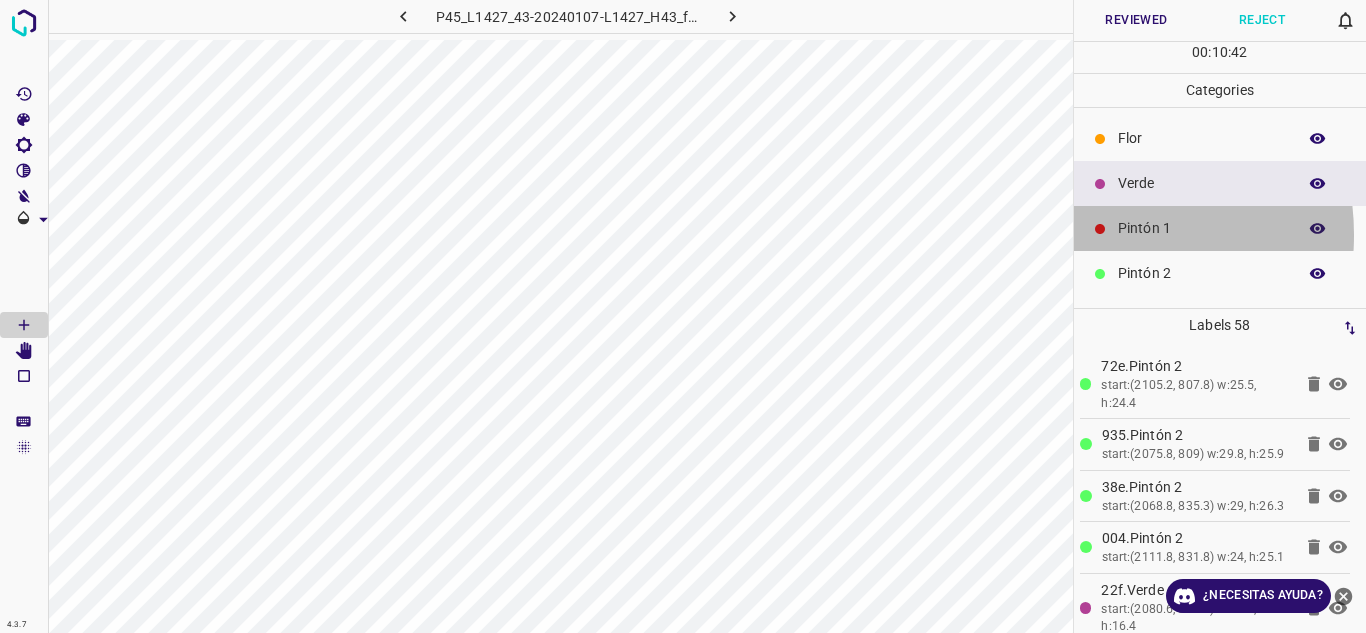 click at bounding box center (1100, 228) 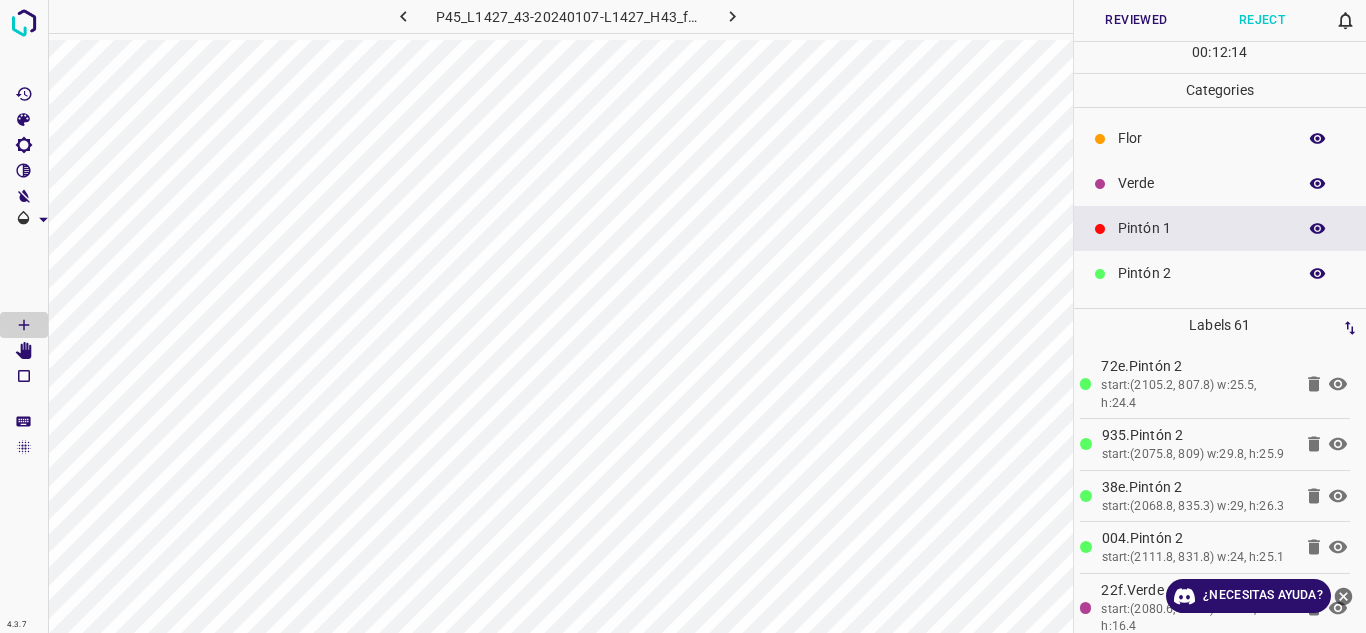 click on "Flor" at bounding box center (1220, 138) 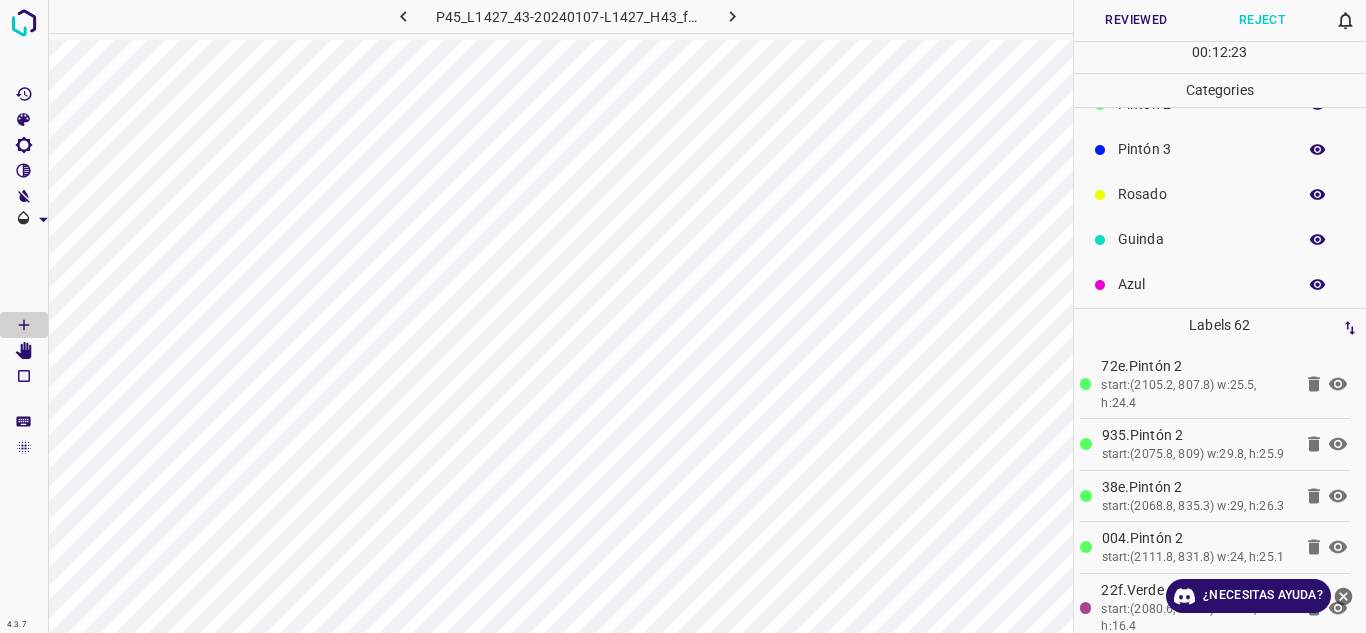 scroll, scrollTop: 176, scrollLeft: 0, axis: vertical 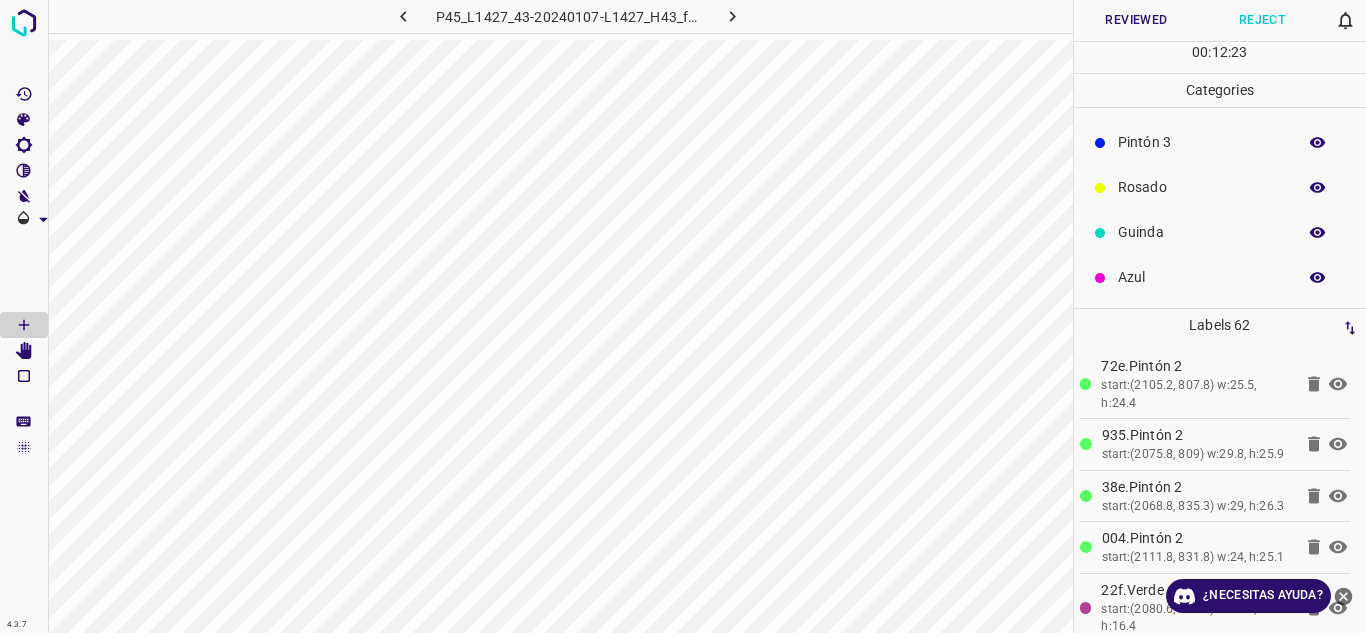 click on "Azul" at bounding box center [1202, 277] 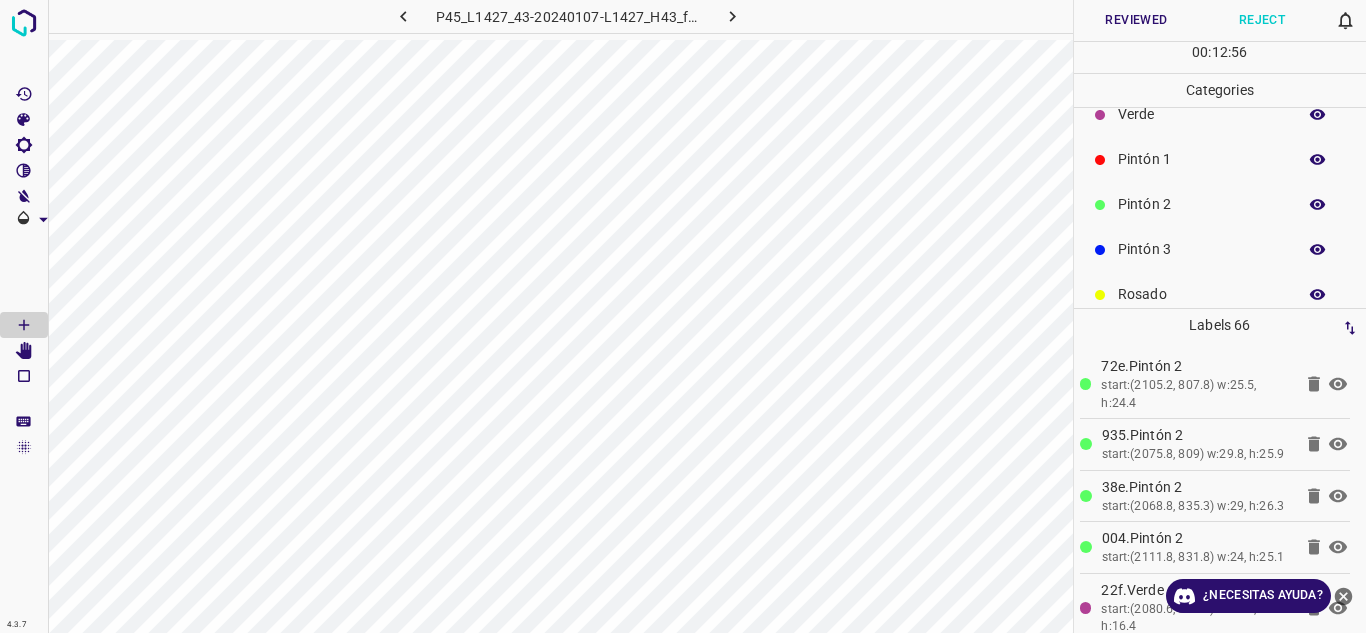 scroll, scrollTop: 0, scrollLeft: 0, axis: both 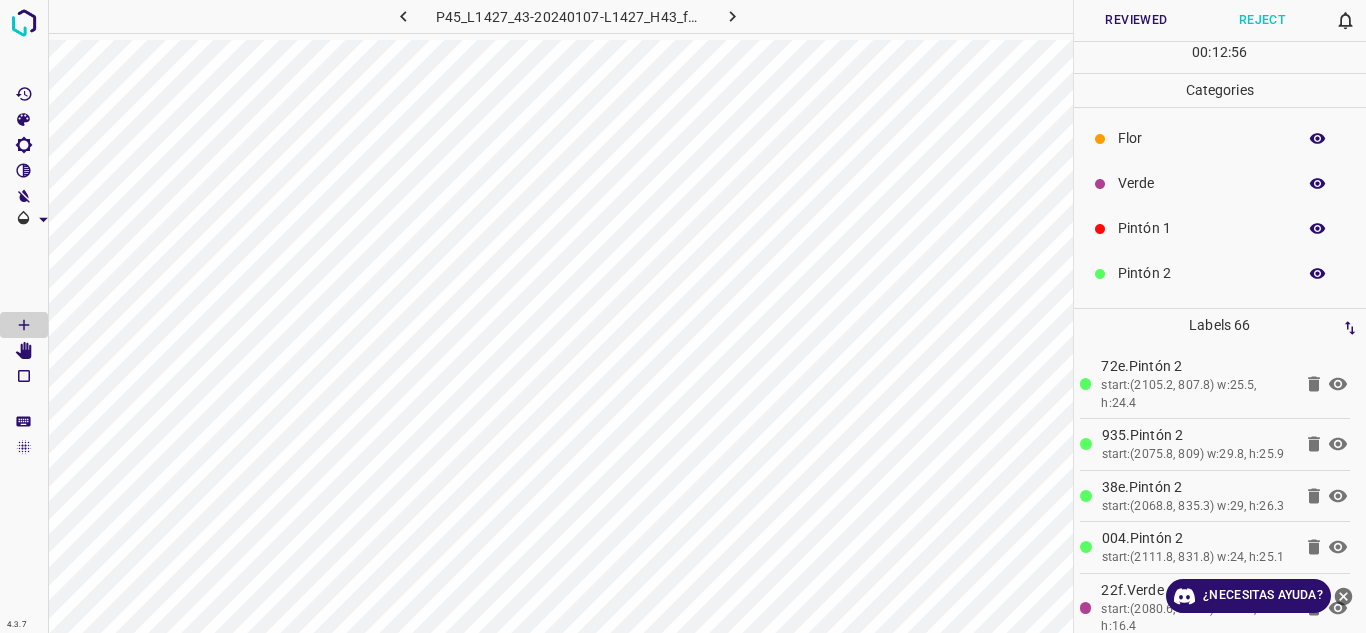 drag, startPoint x: 1196, startPoint y: 190, endPoint x: 1141, endPoint y: 184, distance: 55.326305 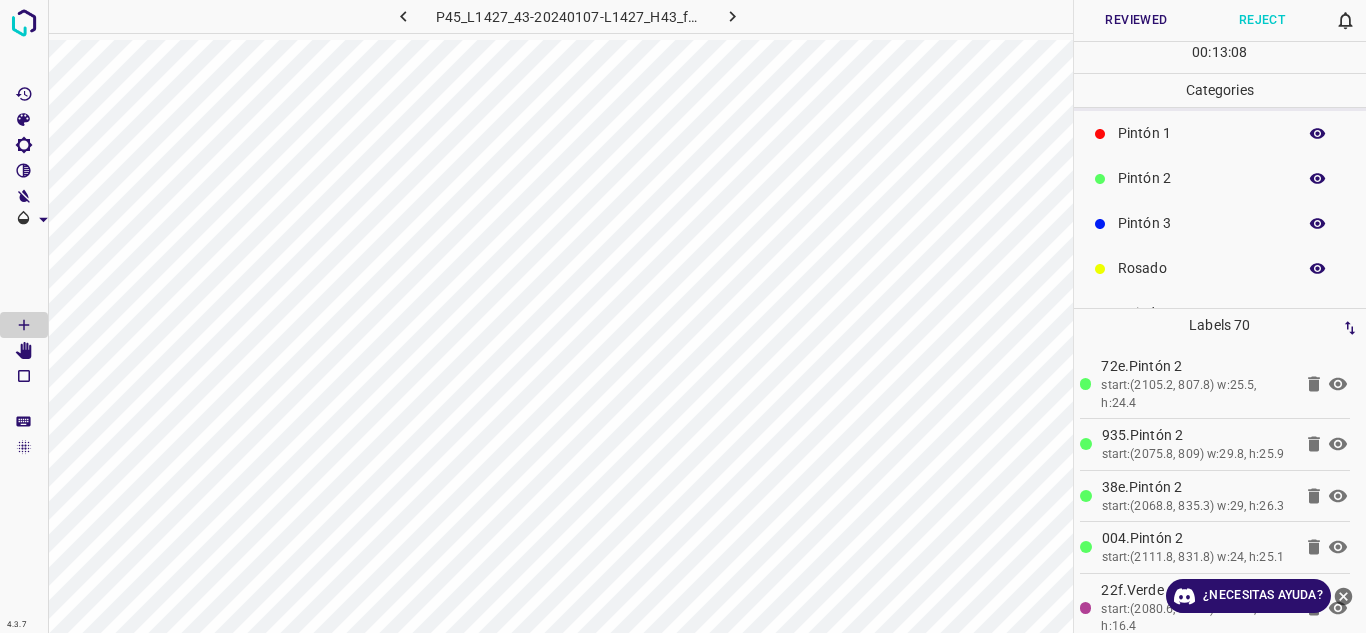 scroll, scrollTop: 176, scrollLeft: 0, axis: vertical 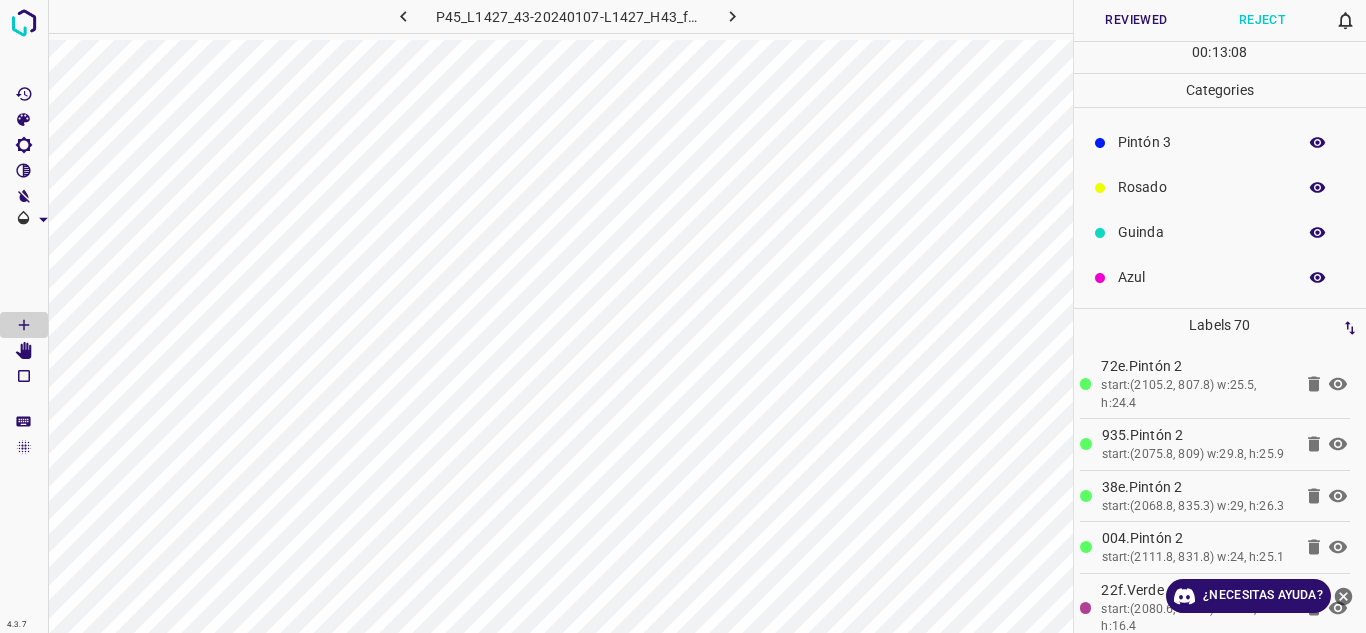 click on "Azul" at bounding box center (1202, 277) 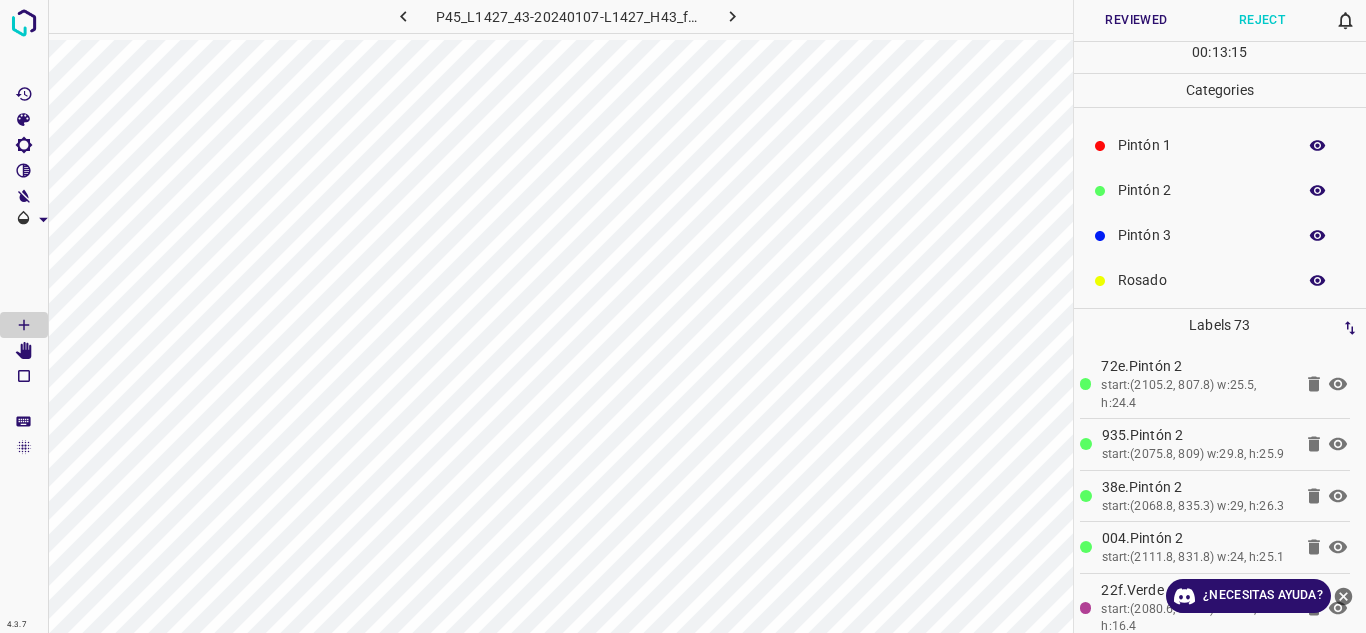 scroll, scrollTop: 0, scrollLeft: 0, axis: both 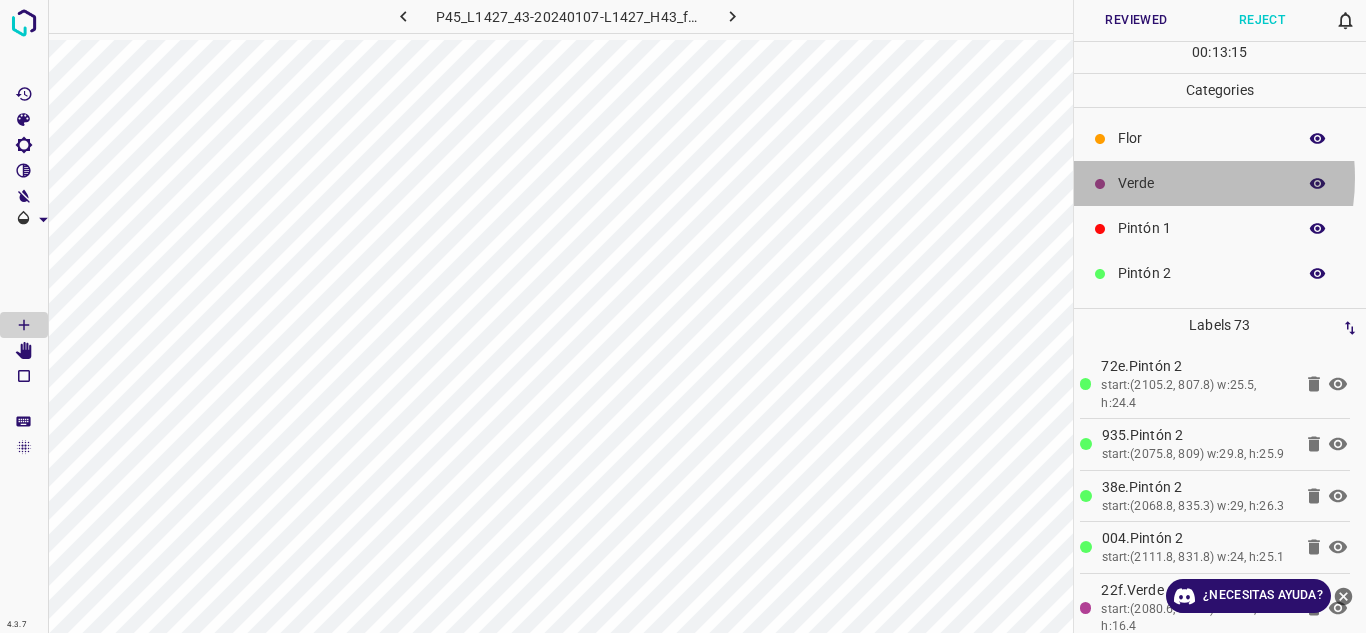 drag, startPoint x: 1142, startPoint y: 178, endPoint x: 1078, endPoint y: 189, distance: 64.93843 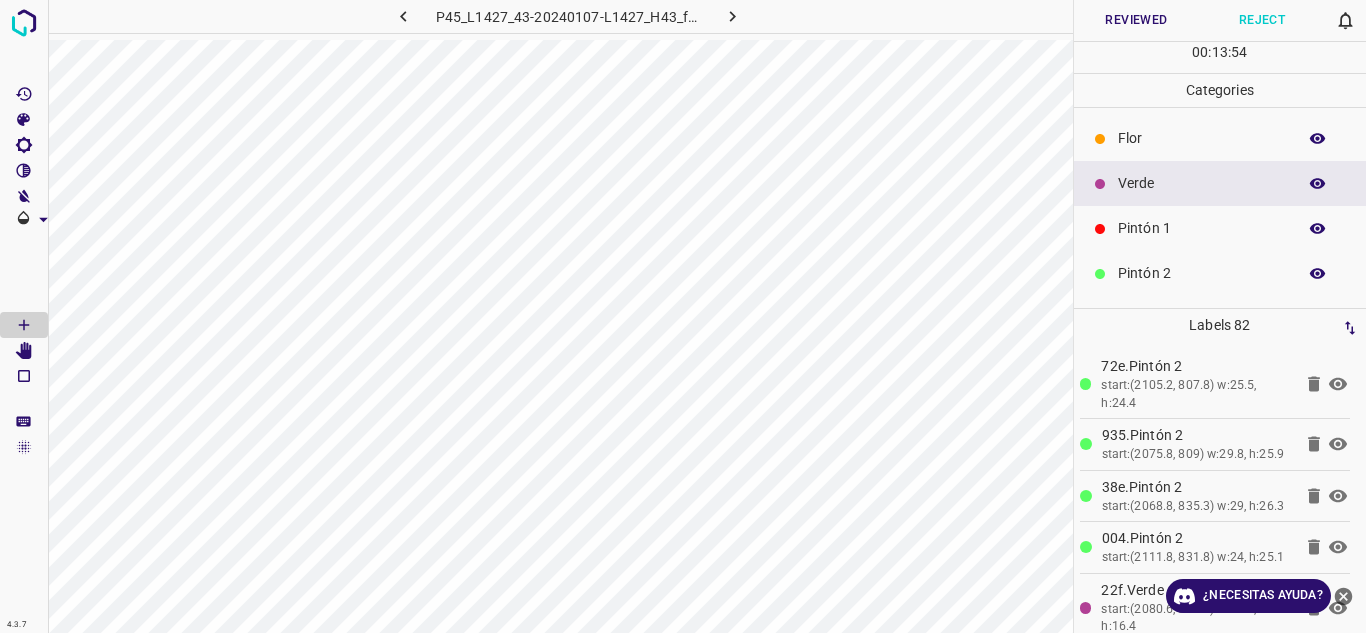 click on "Reviewed" at bounding box center (1137, 20) 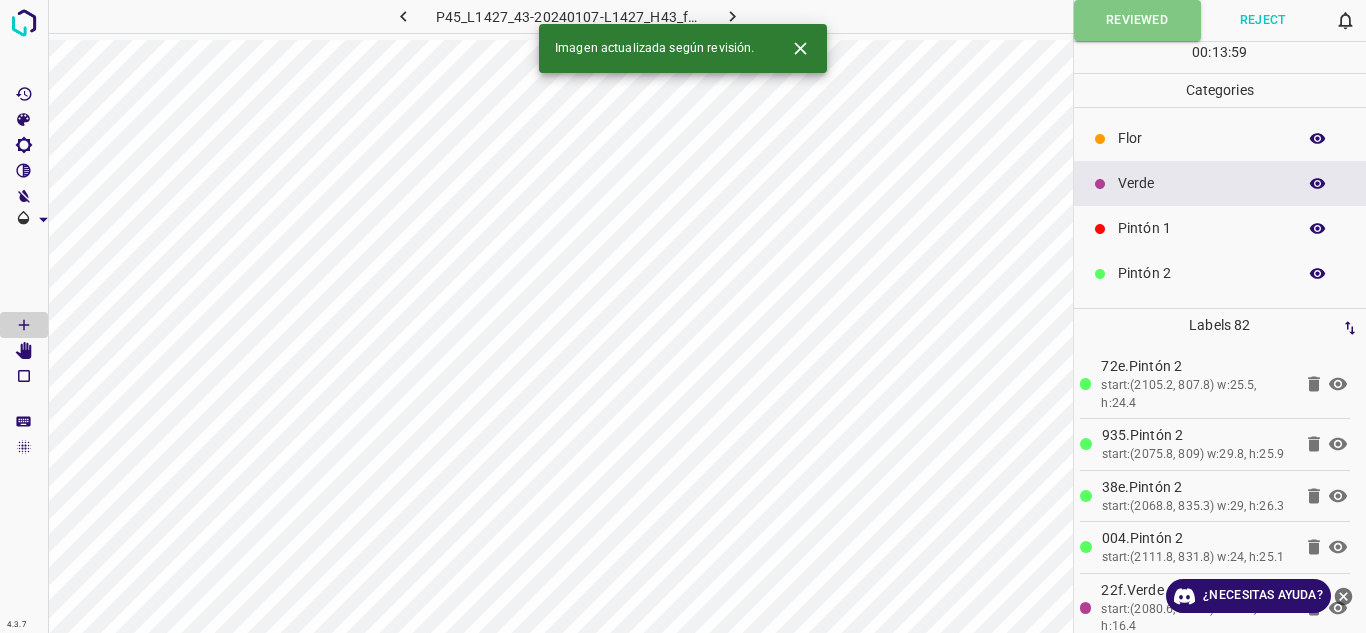 click 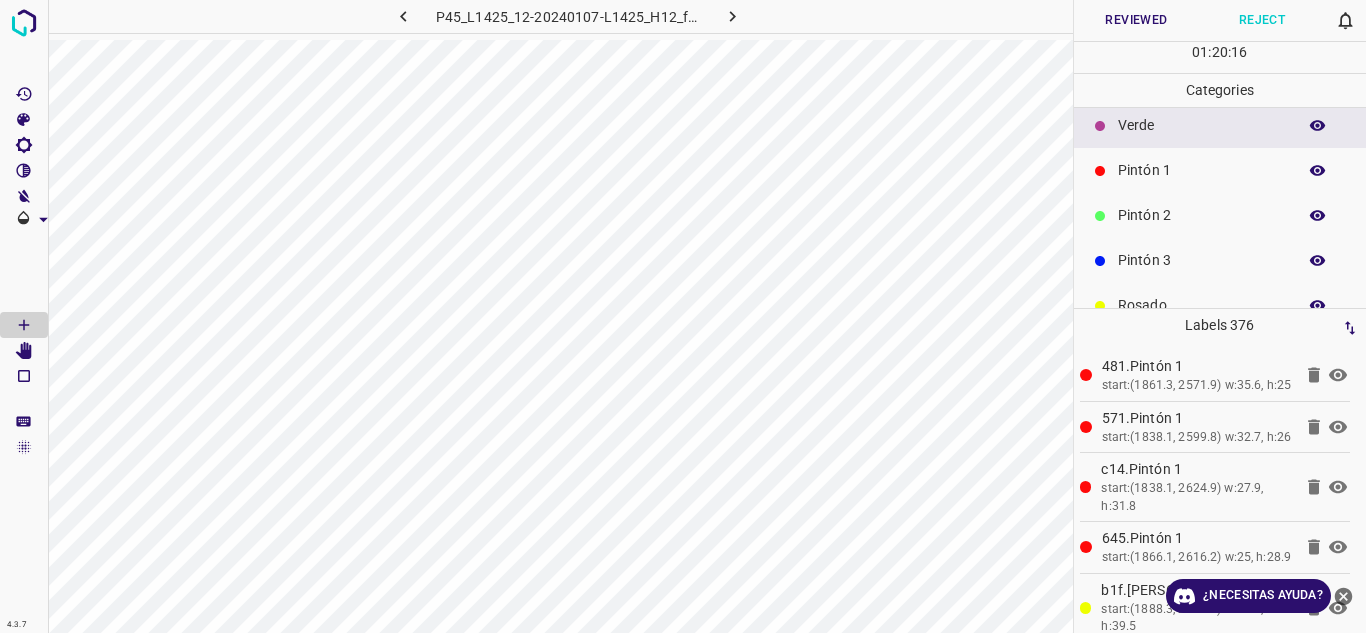 scroll, scrollTop: 176, scrollLeft: 0, axis: vertical 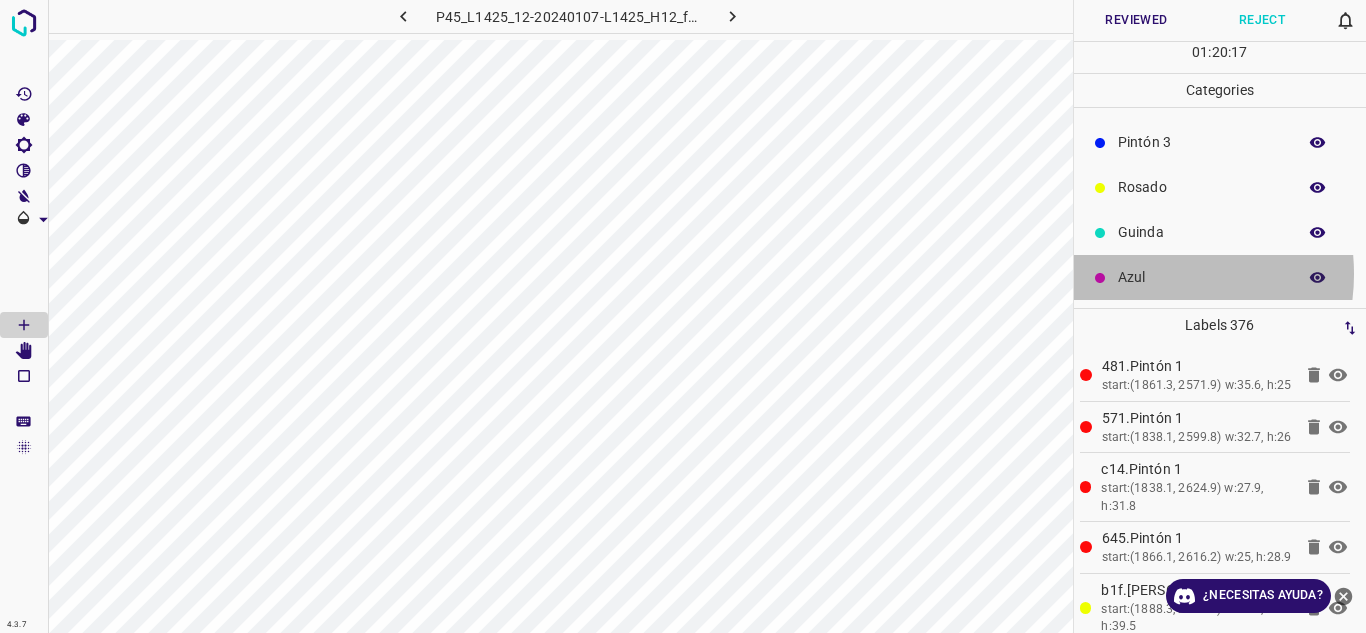 click on "Azul" at bounding box center (1202, 277) 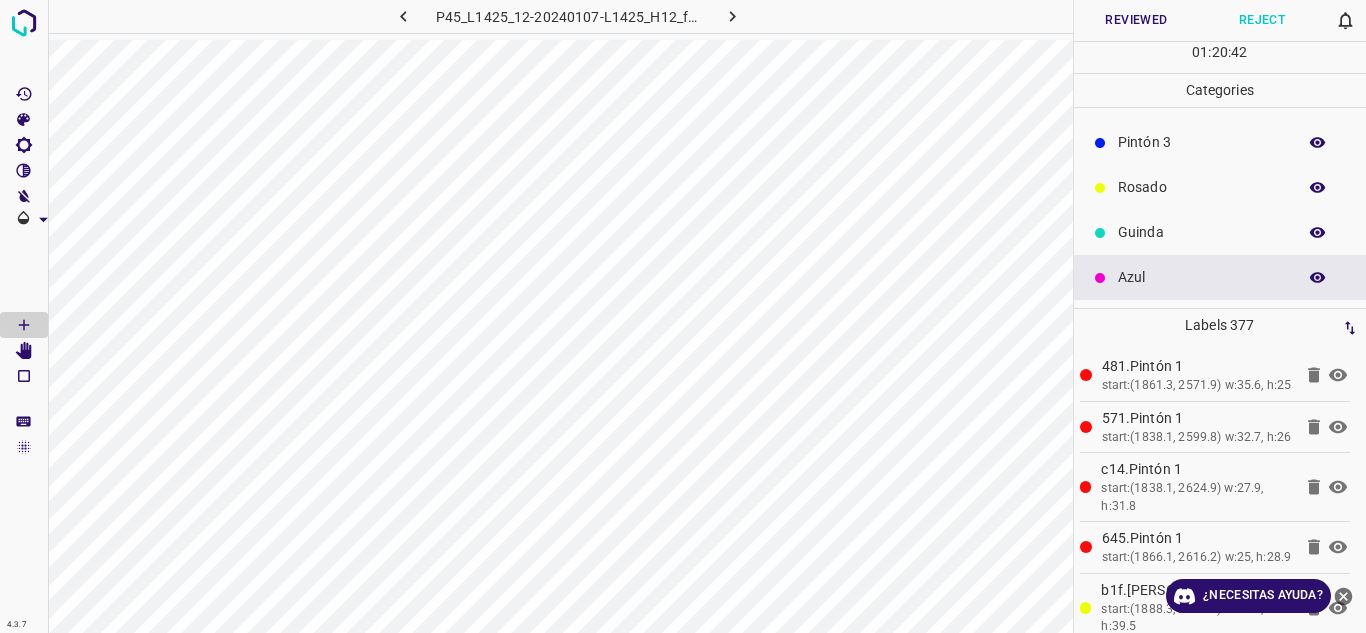 click on "Reviewed" at bounding box center (1137, 20) 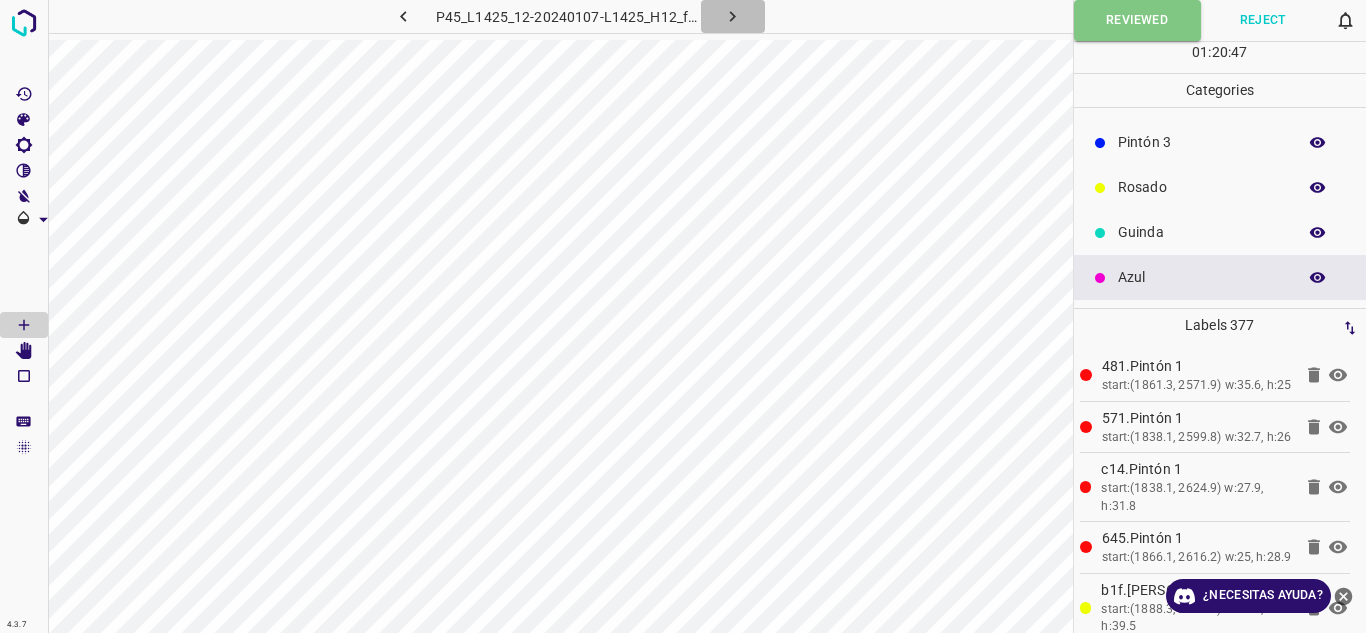 click at bounding box center [733, 16] 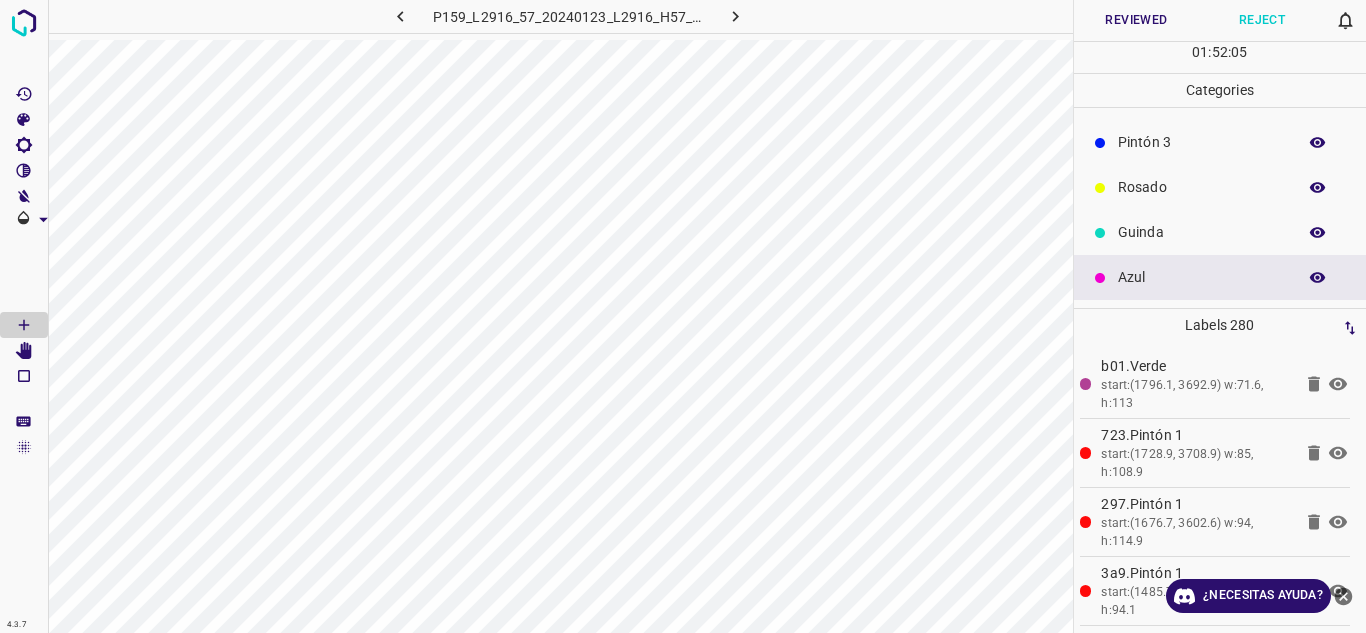click 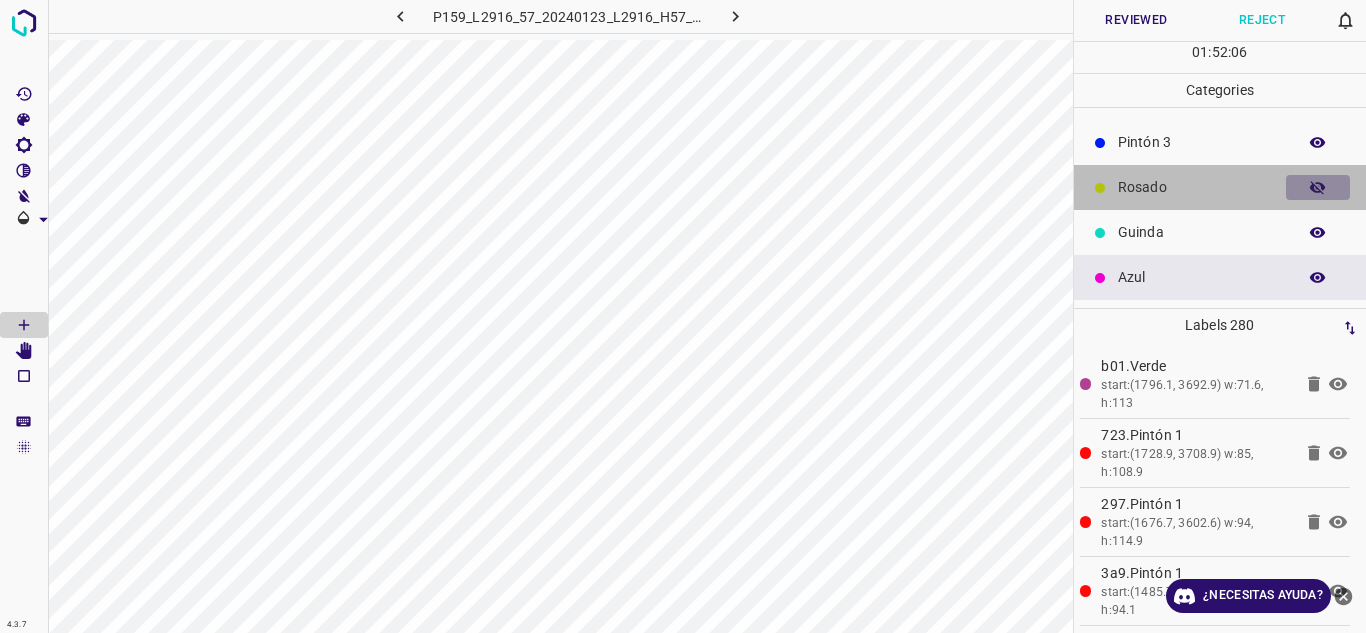 click 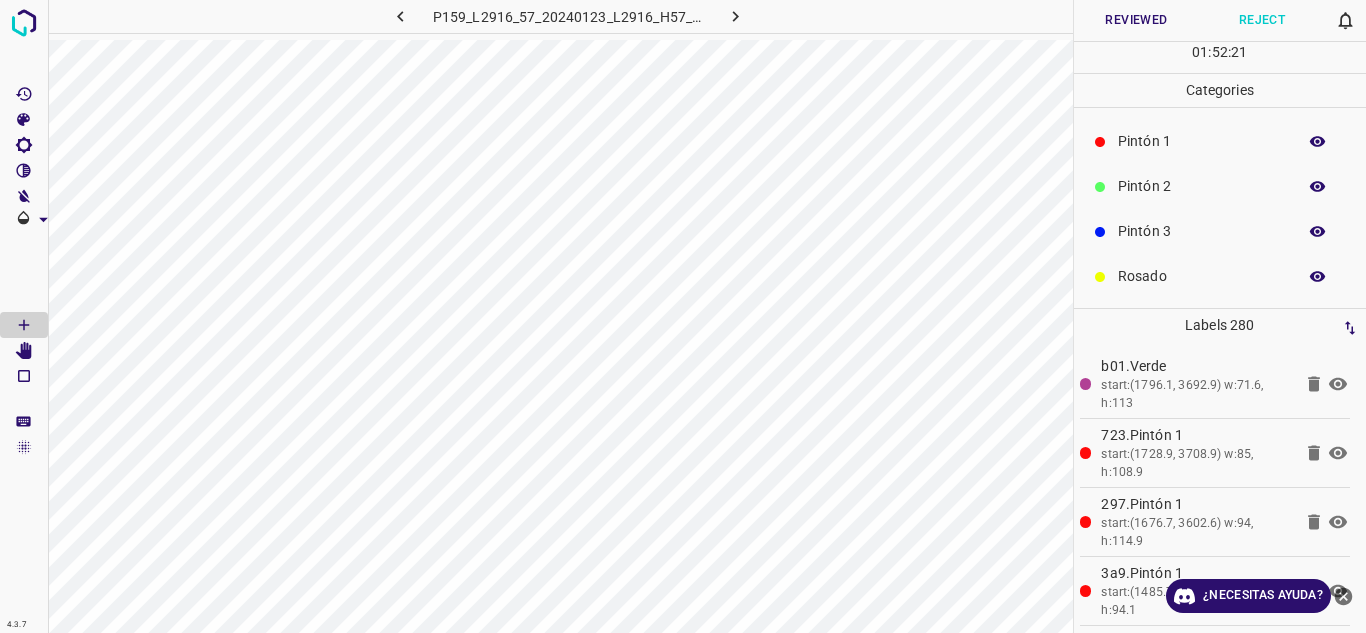 scroll, scrollTop: 0, scrollLeft: 0, axis: both 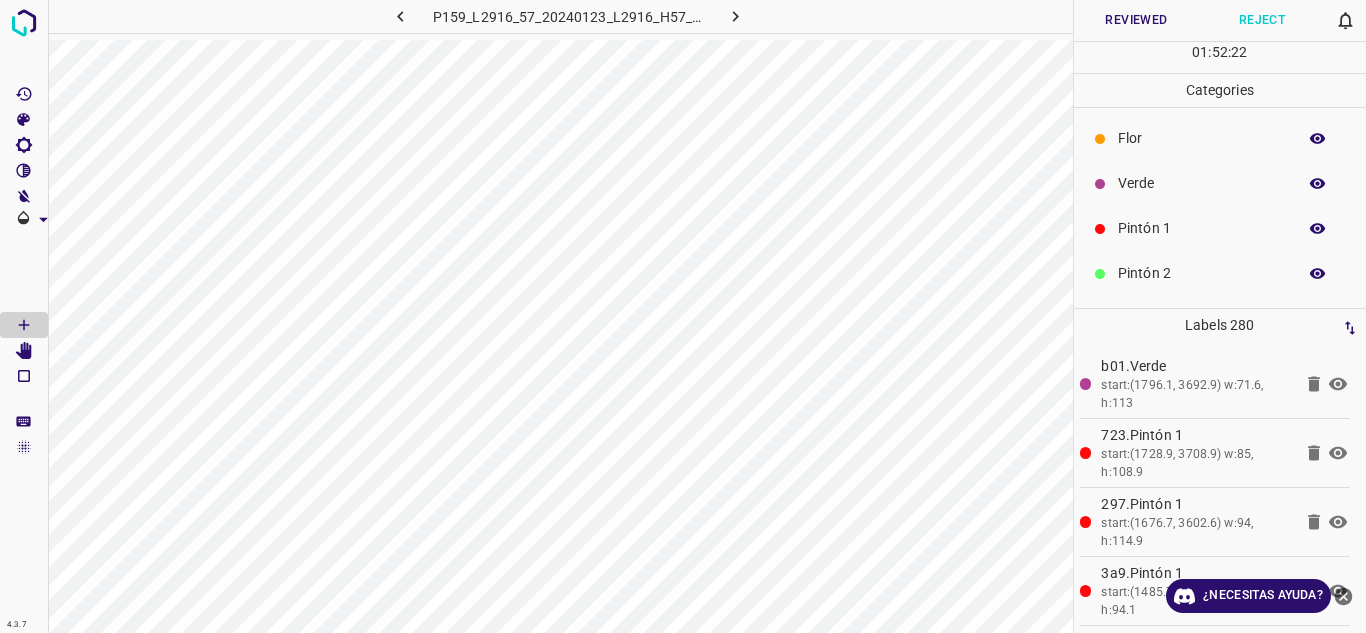 click on "Verde" at bounding box center (1202, 183) 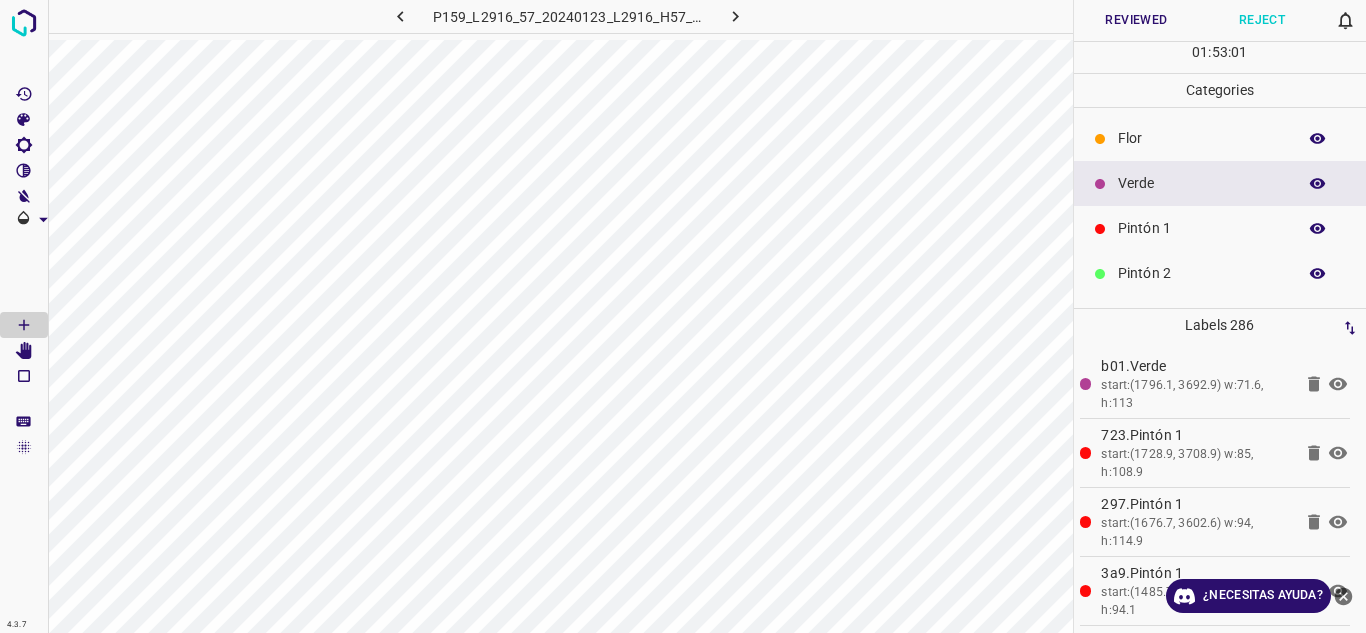 click on "Flor" at bounding box center [1202, 138] 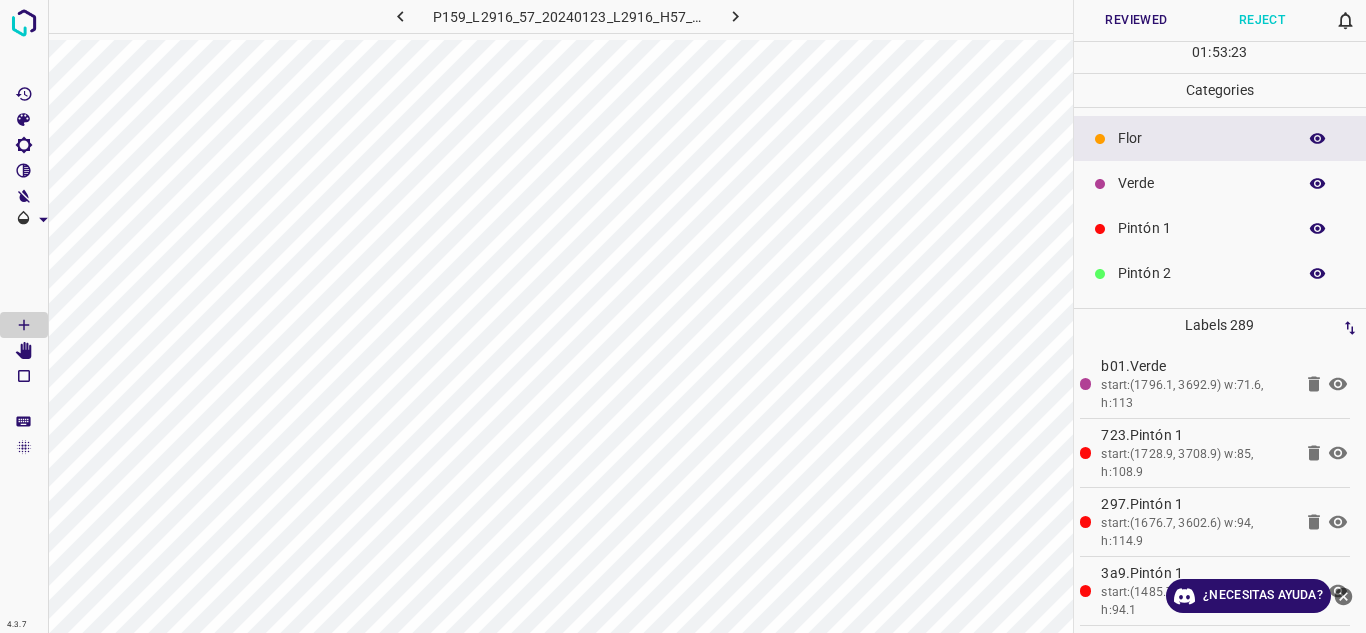 scroll, scrollTop: 176, scrollLeft: 0, axis: vertical 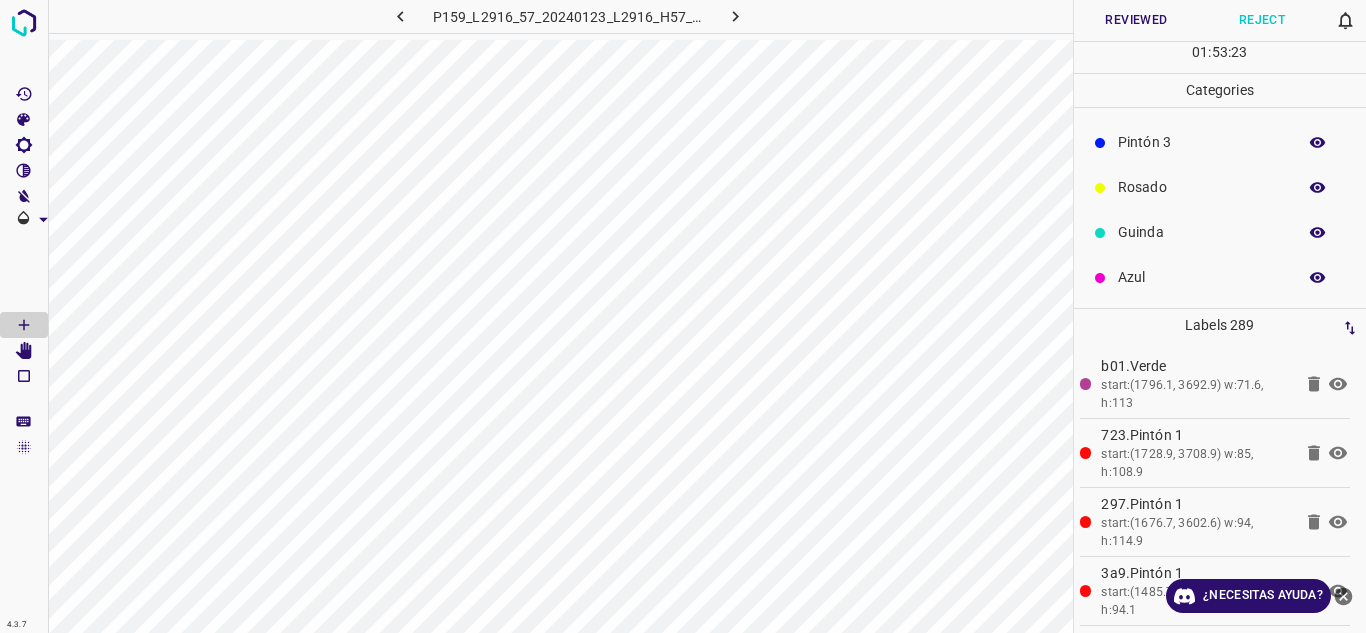 click on "Azul" at bounding box center [1202, 277] 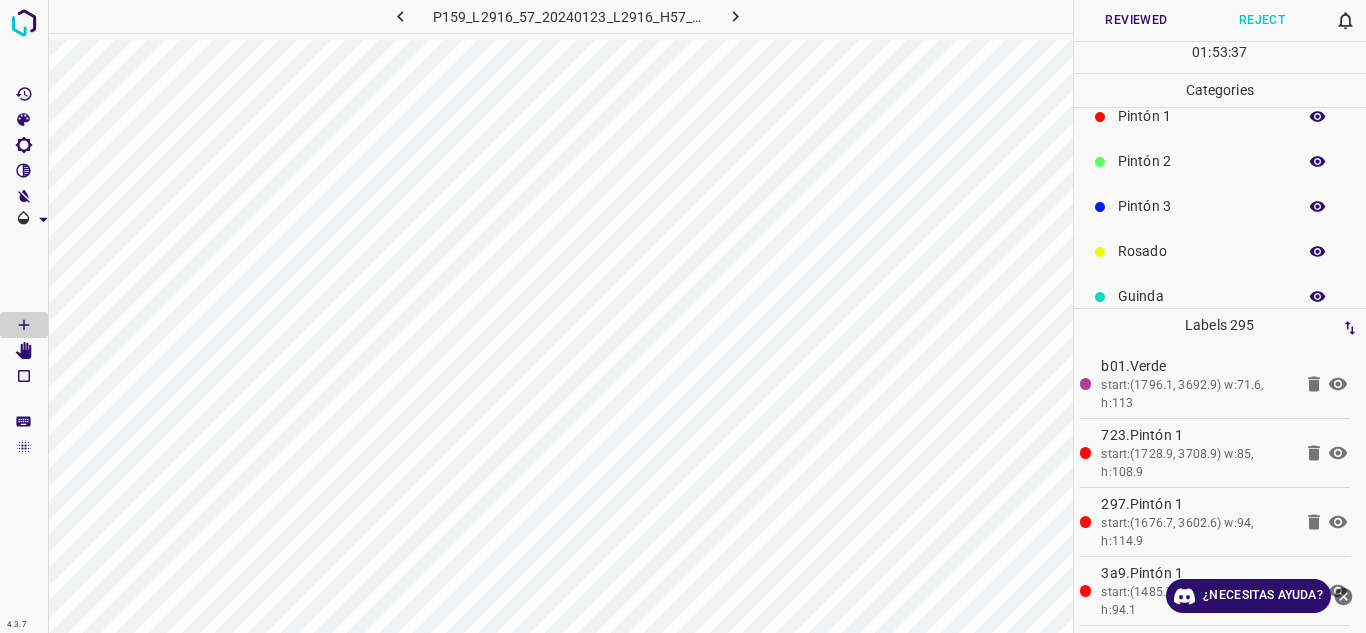 scroll, scrollTop: 0, scrollLeft: 0, axis: both 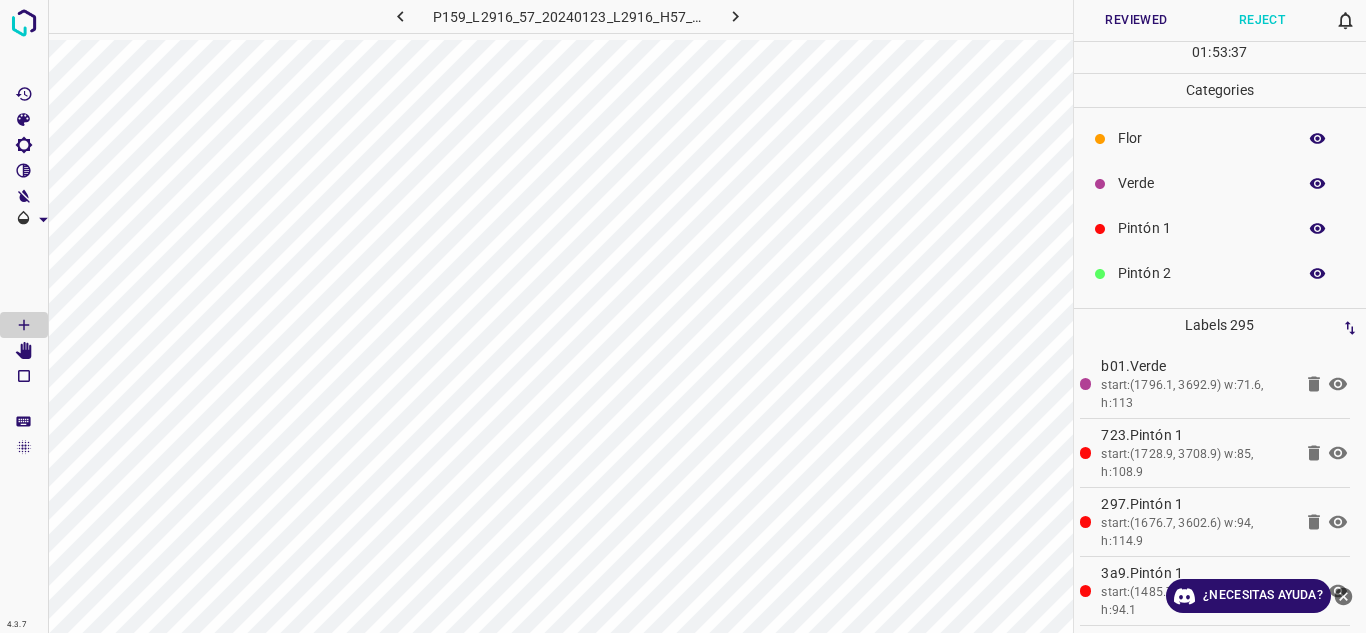 drag, startPoint x: 1197, startPoint y: 186, endPoint x: 1143, endPoint y: 204, distance: 56.920998 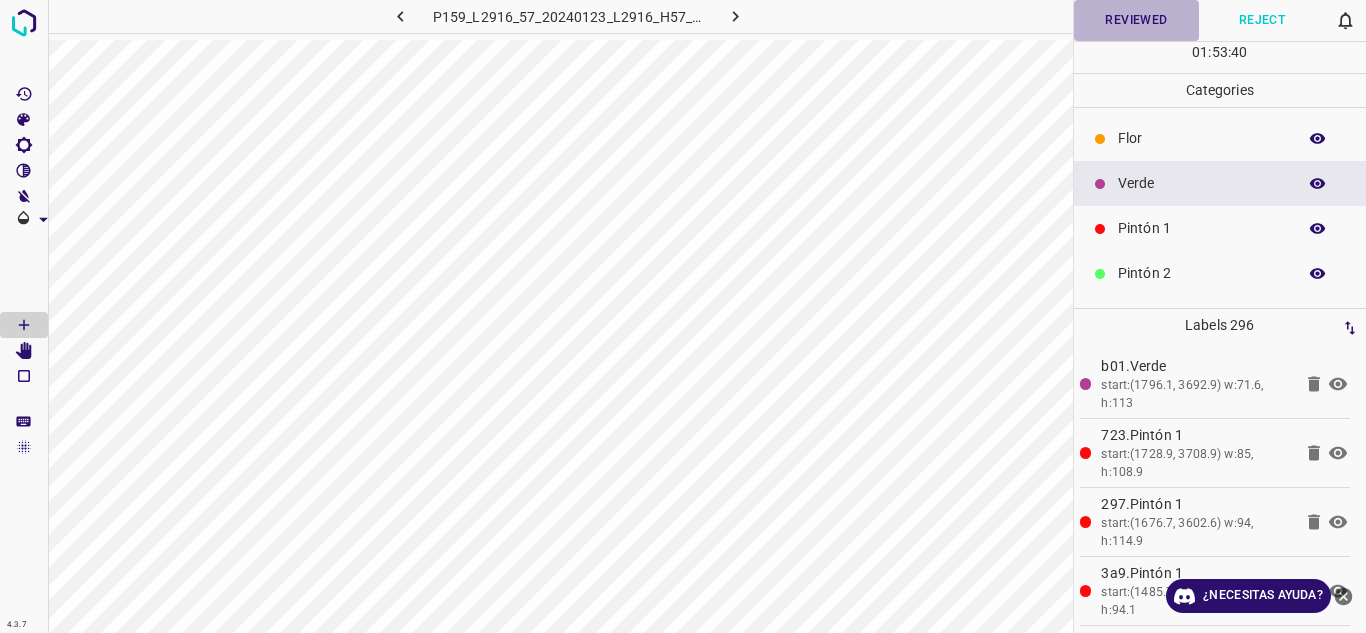 click on "Reviewed" at bounding box center (1137, 20) 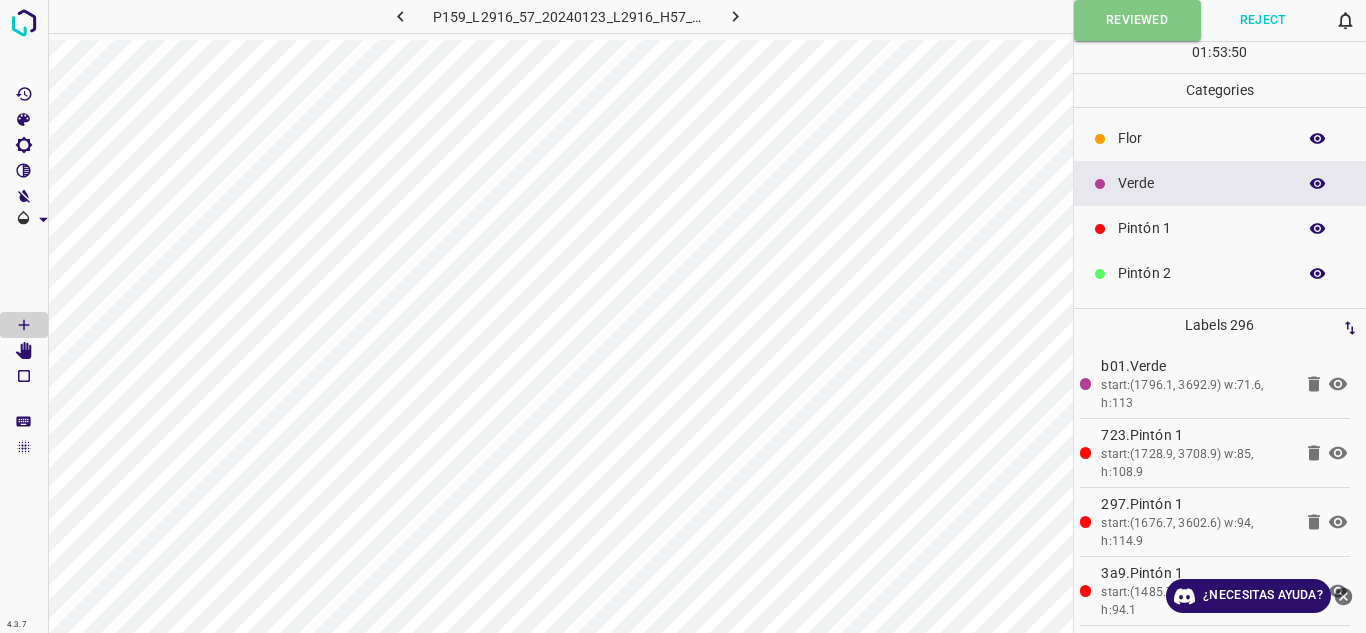 click at bounding box center (736, 16) 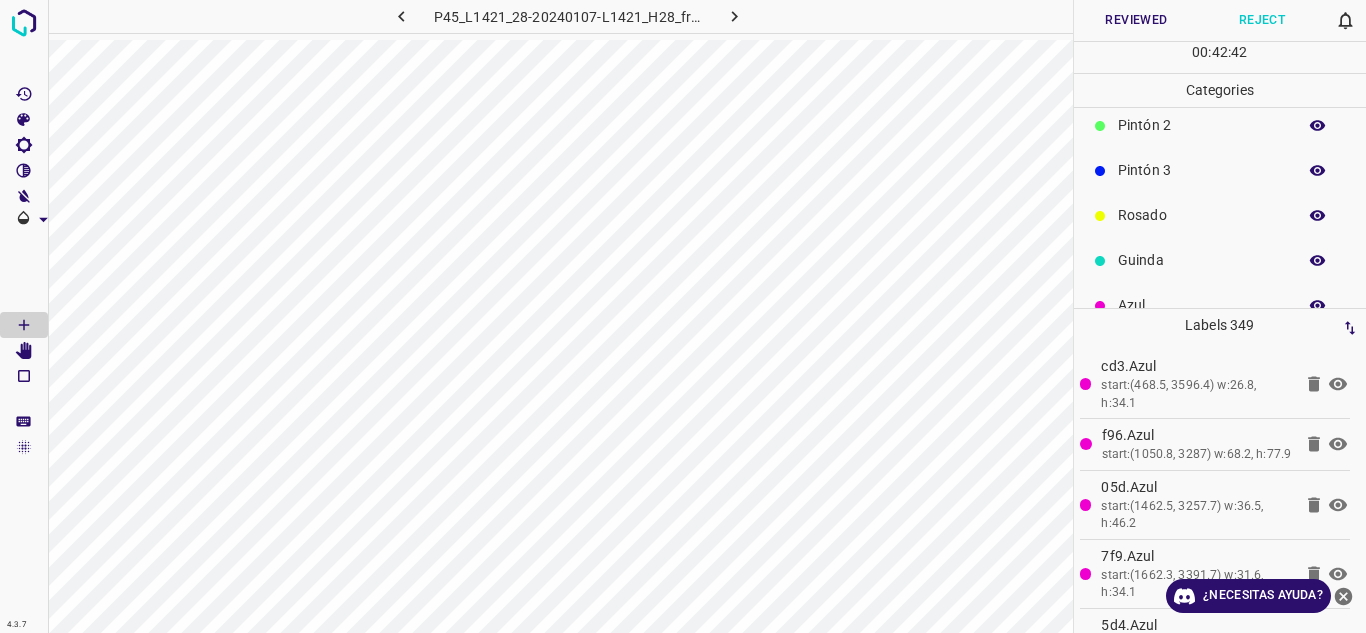 scroll, scrollTop: 176, scrollLeft: 0, axis: vertical 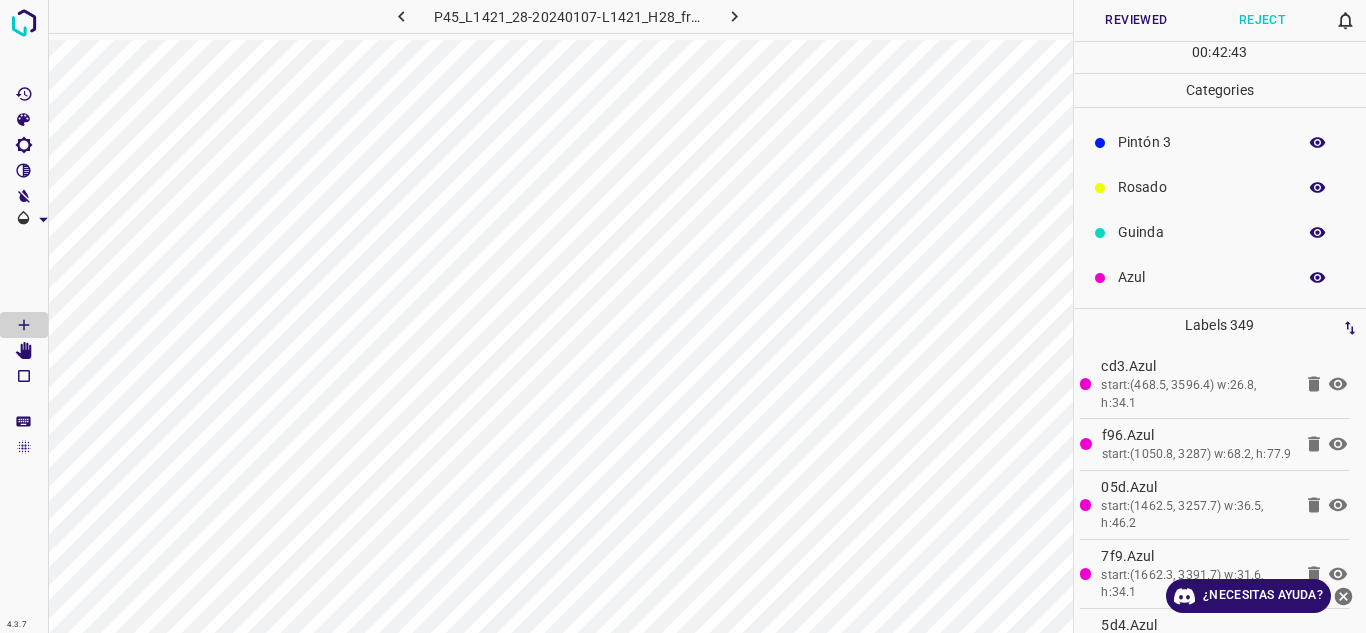 click on "Rosado" at bounding box center (1202, 187) 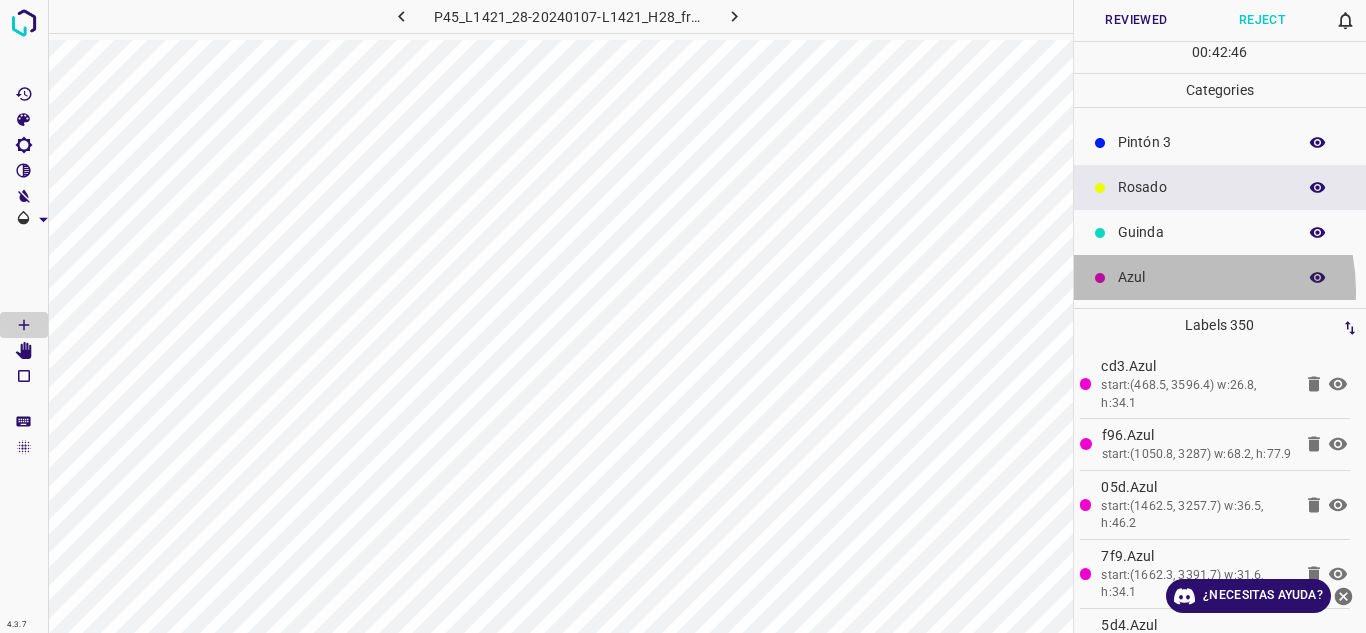 click on "Azul" at bounding box center [1220, 277] 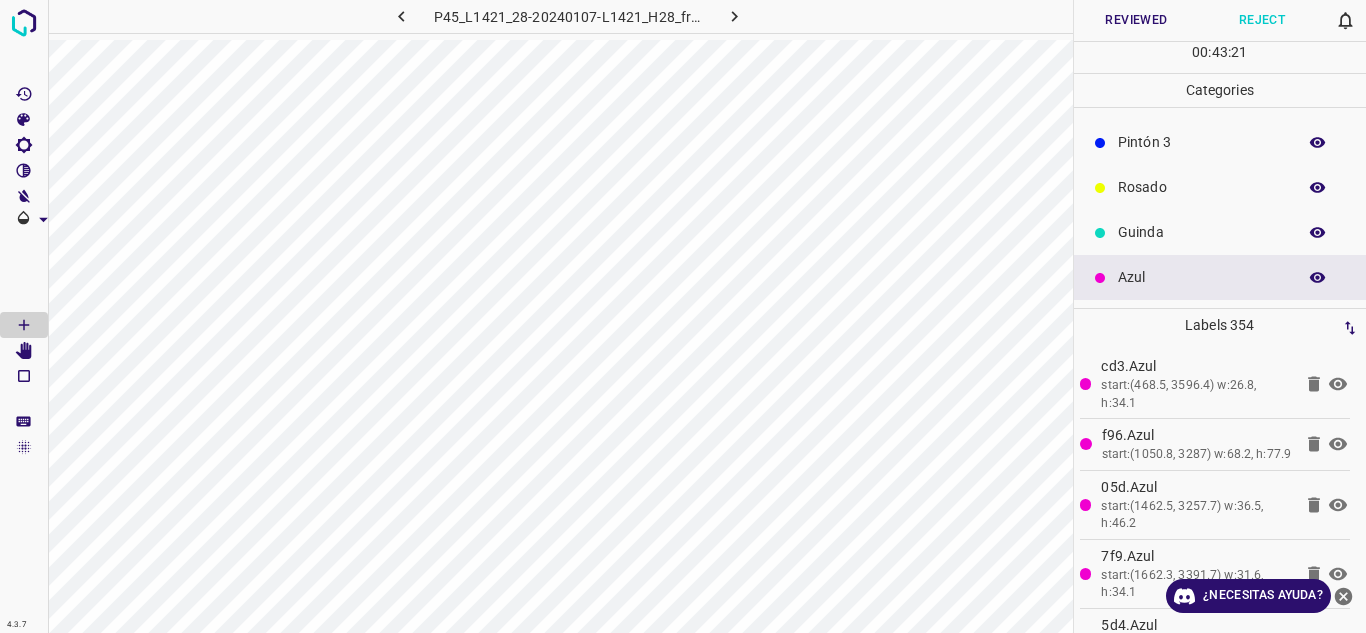 click on "Rosado" at bounding box center (1220, 187) 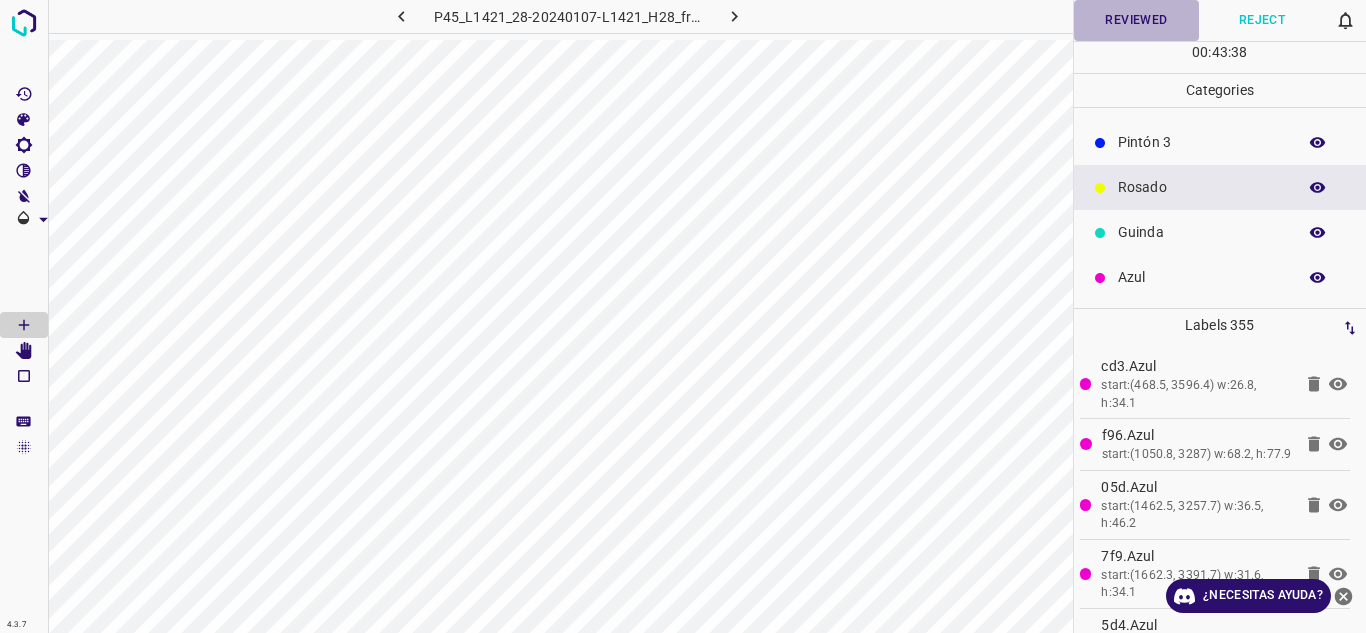 click on "Reviewed" at bounding box center [1137, 20] 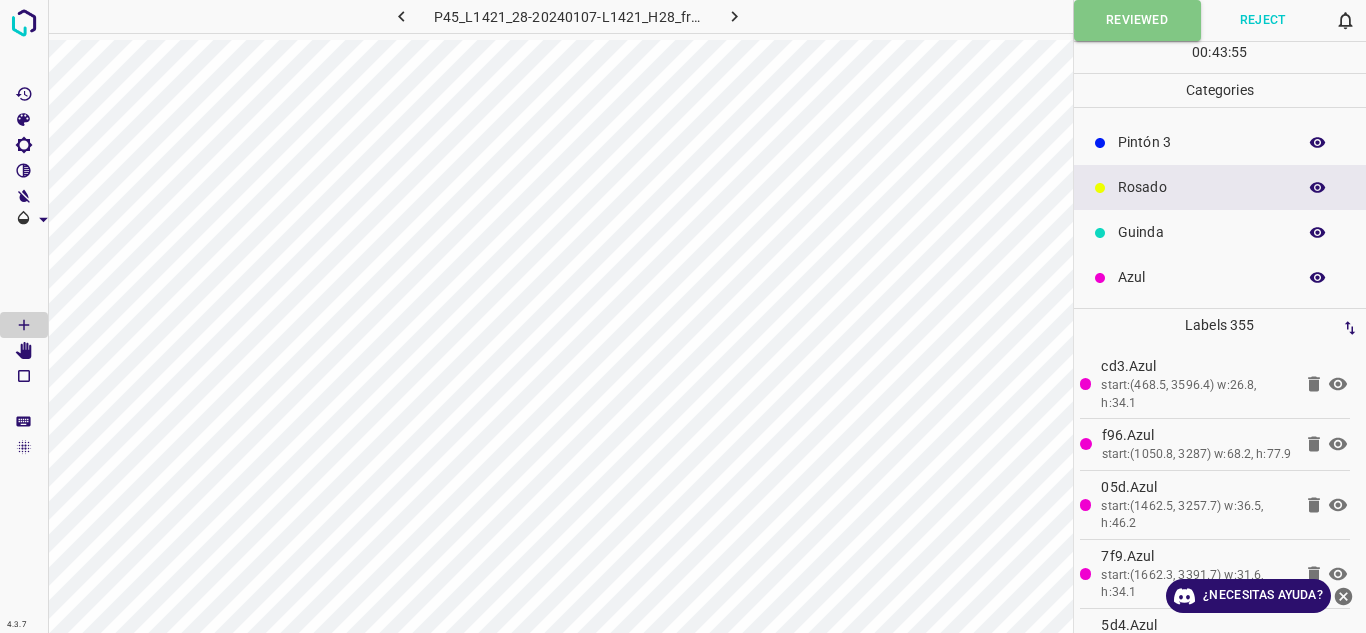 click at bounding box center [735, 16] 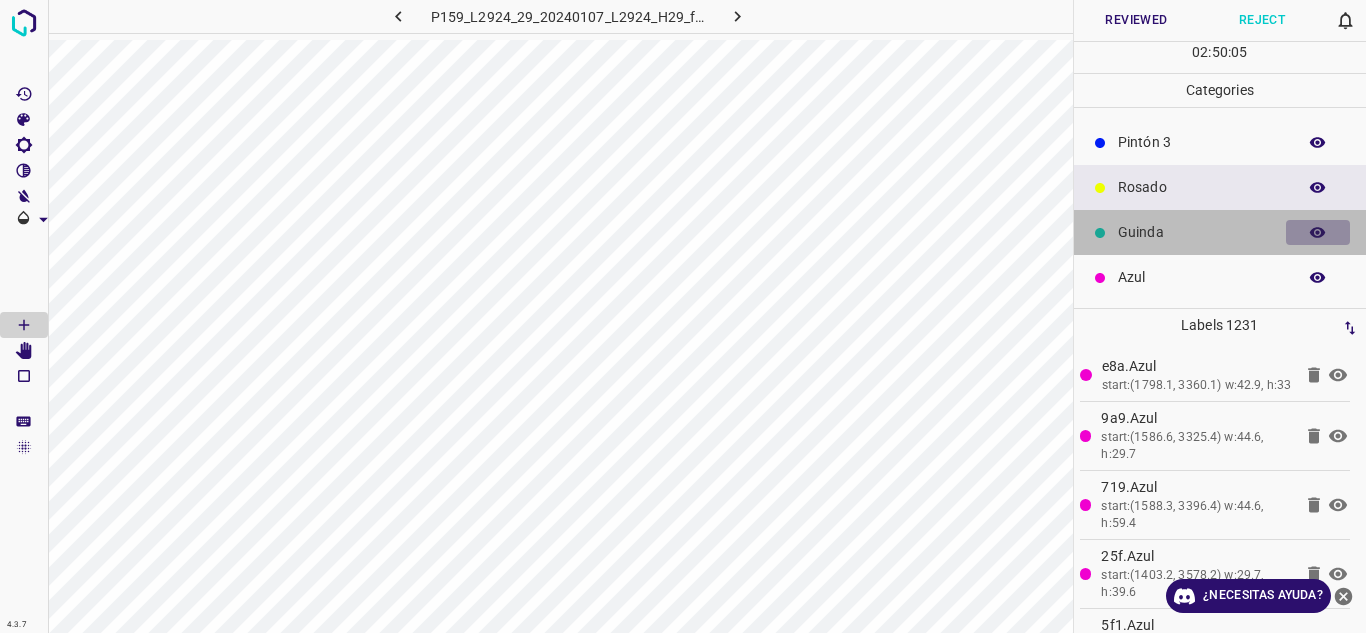 click at bounding box center (1318, 233) 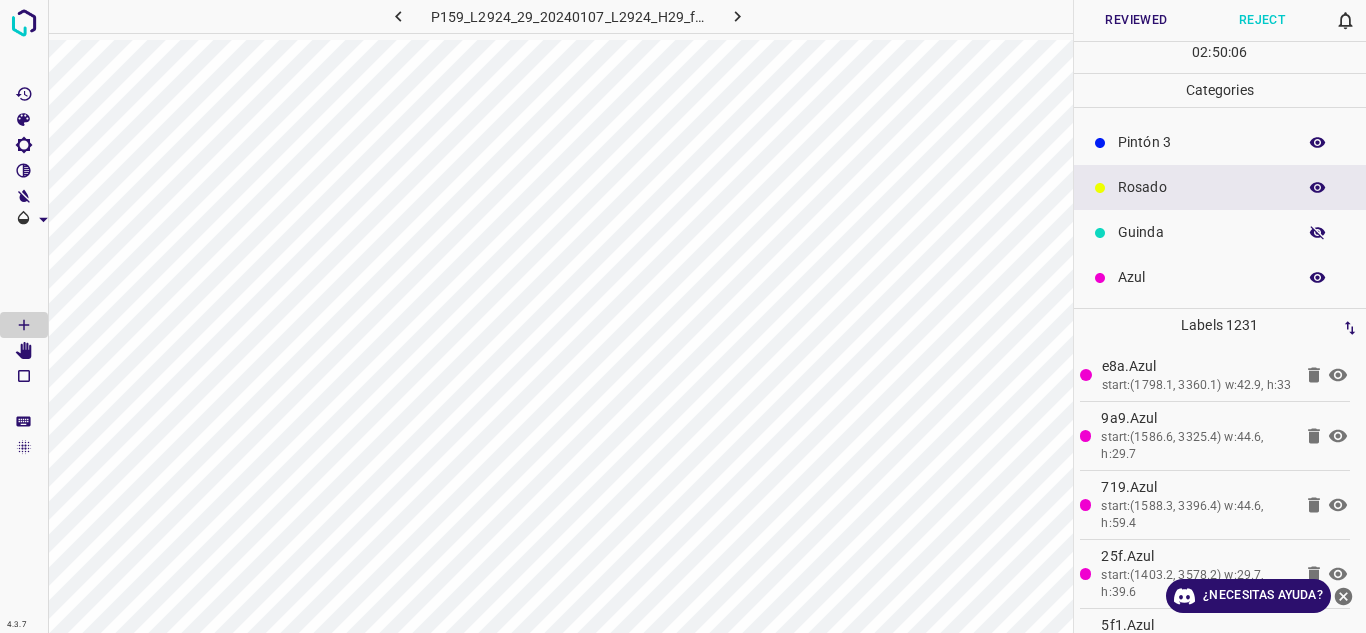click at bounding box center (1318, 233) 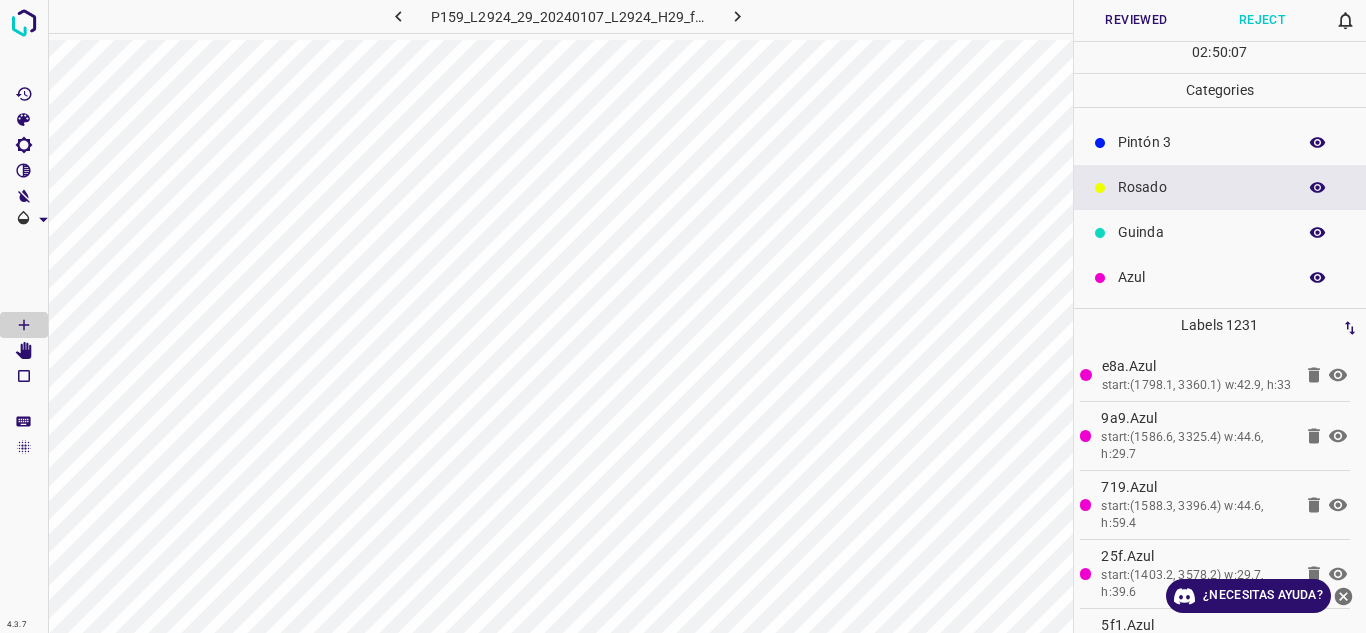 click at bounding box center (1318, 233) 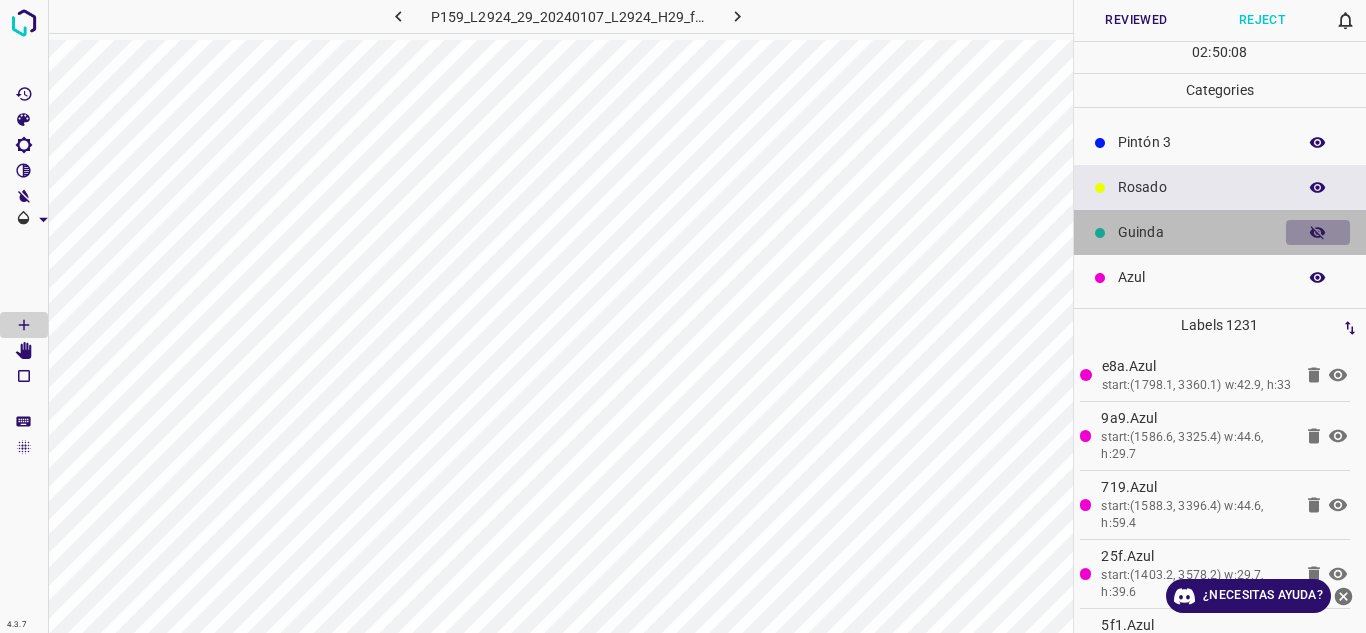 click at bounding box center (1318, 233) 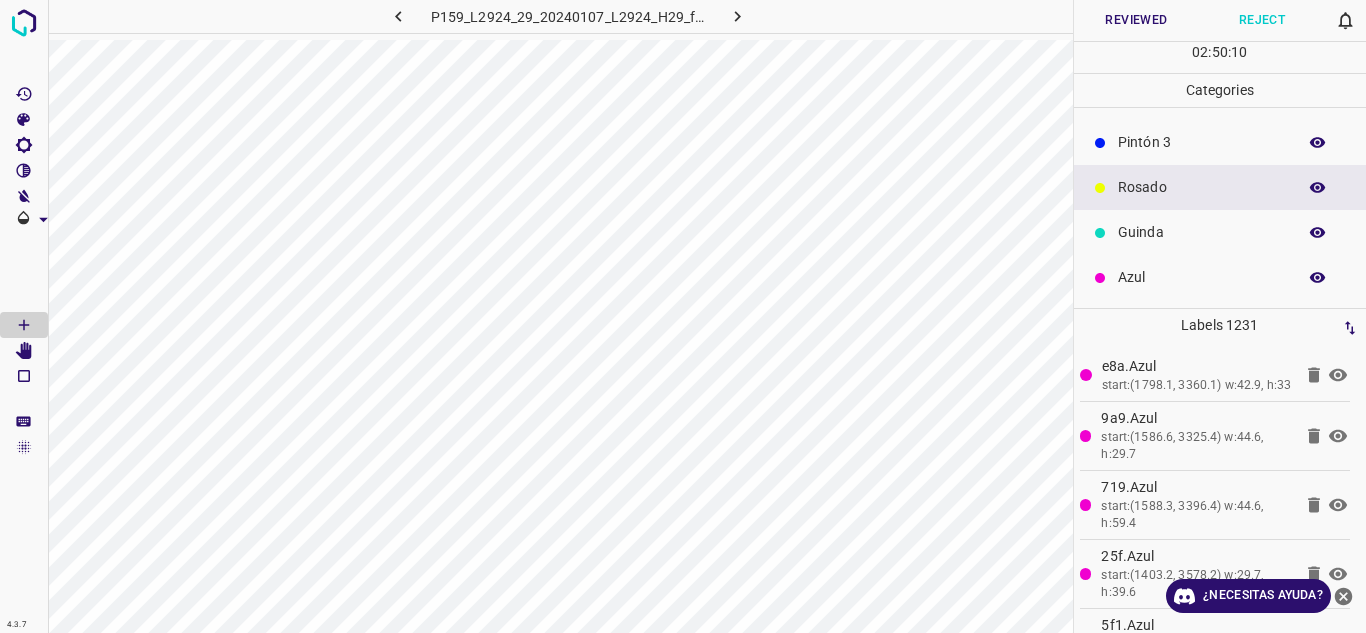 click at bounding box center [1318, 233] 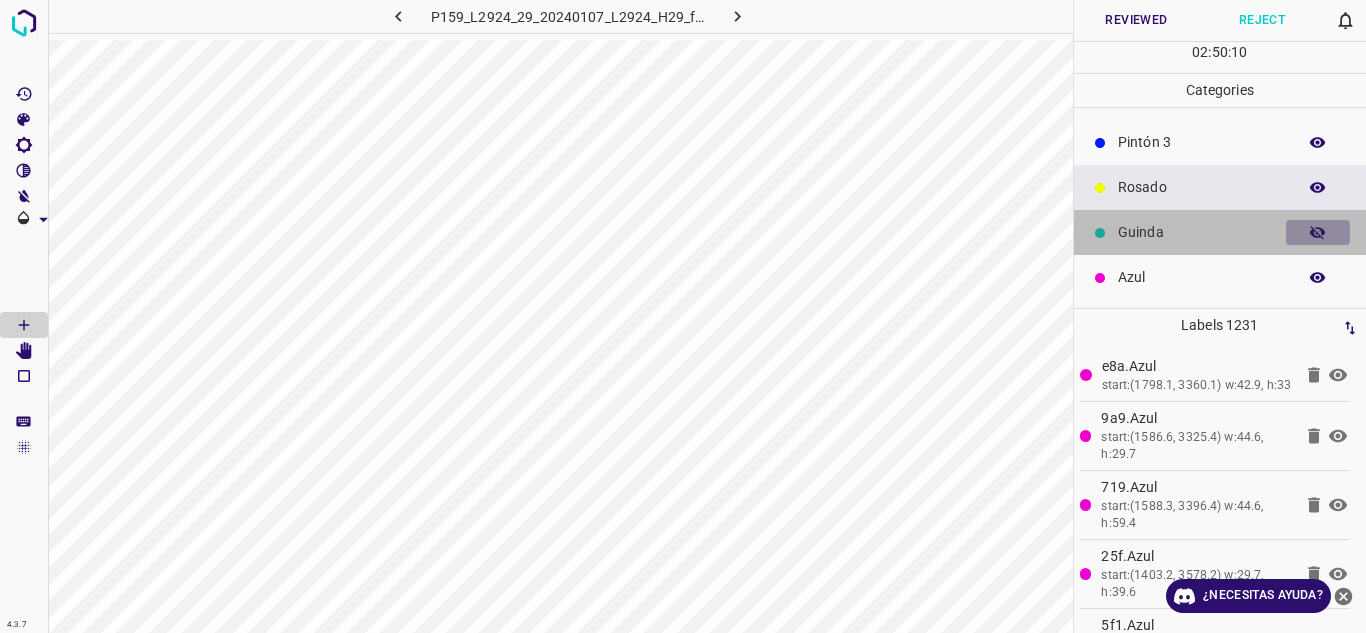 click at bounding box center [1318, 233] 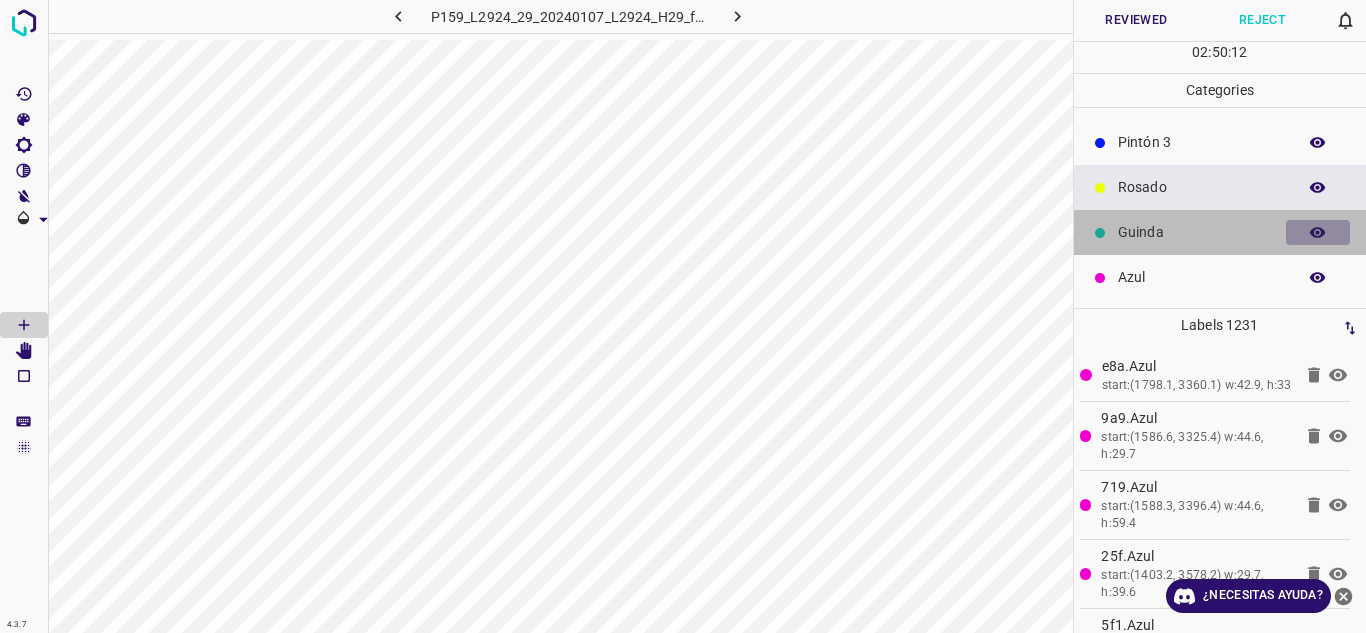 click at bounding box center [1318, 233] 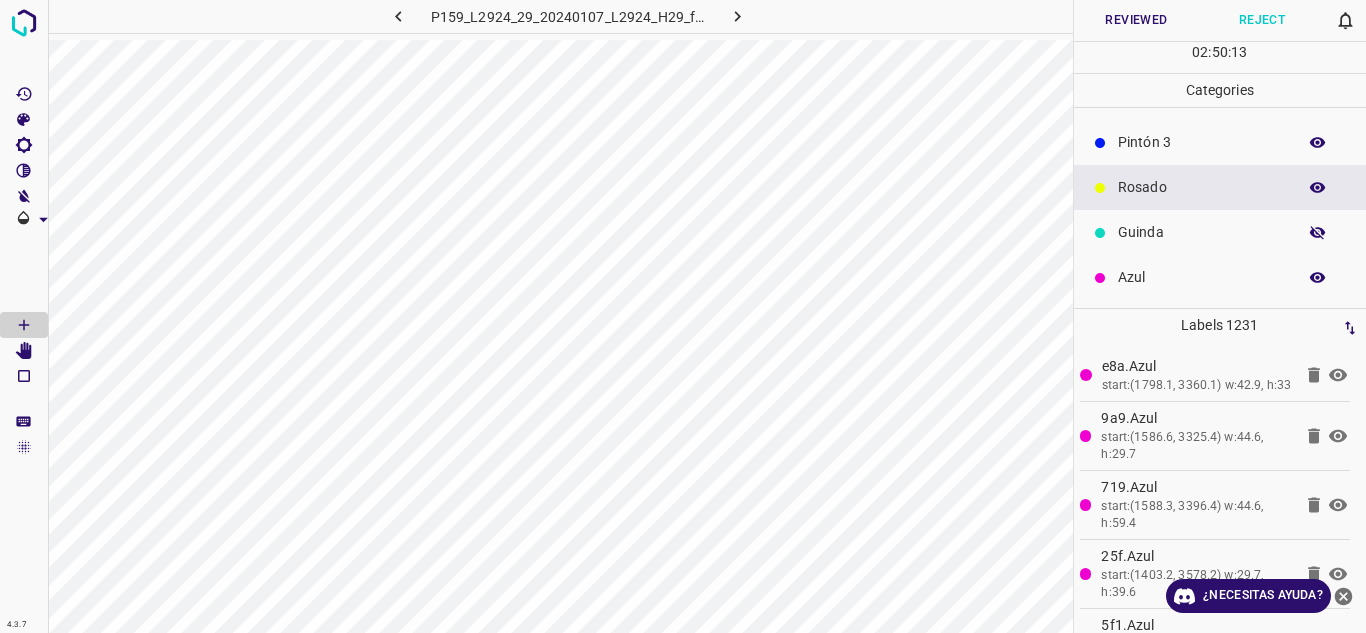 click at bounding box center (1318, 233) 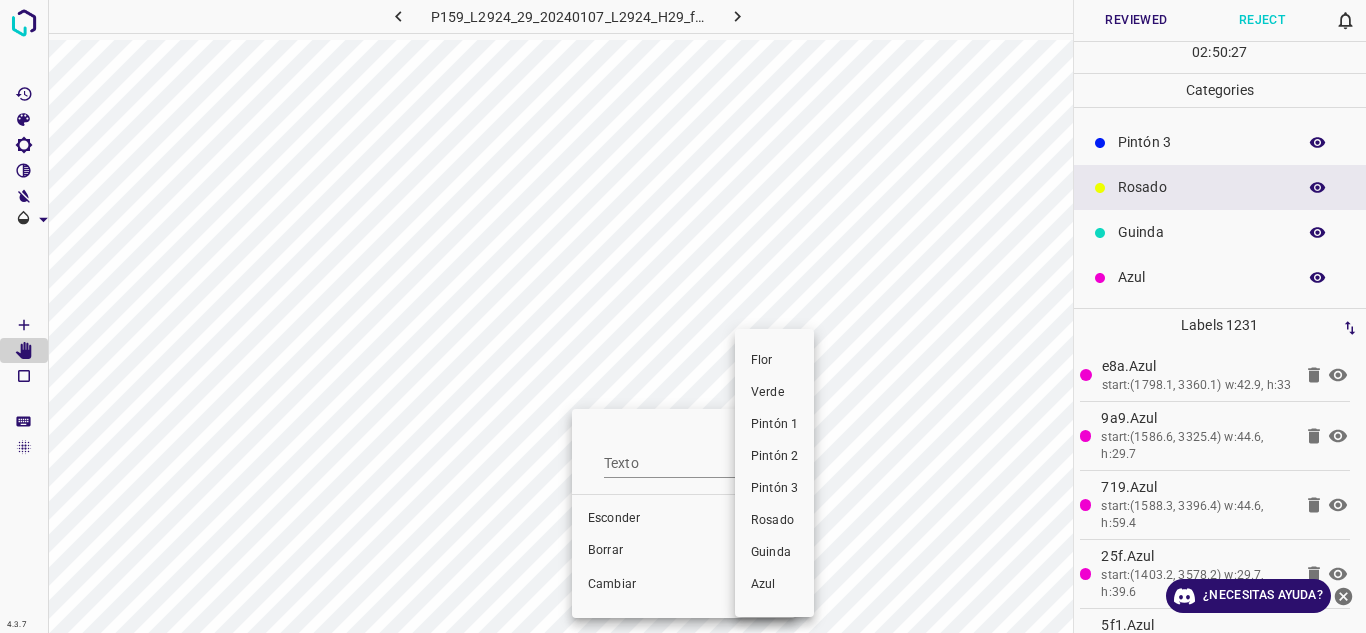 click on "Rosado" at bounding box center [772, 520] 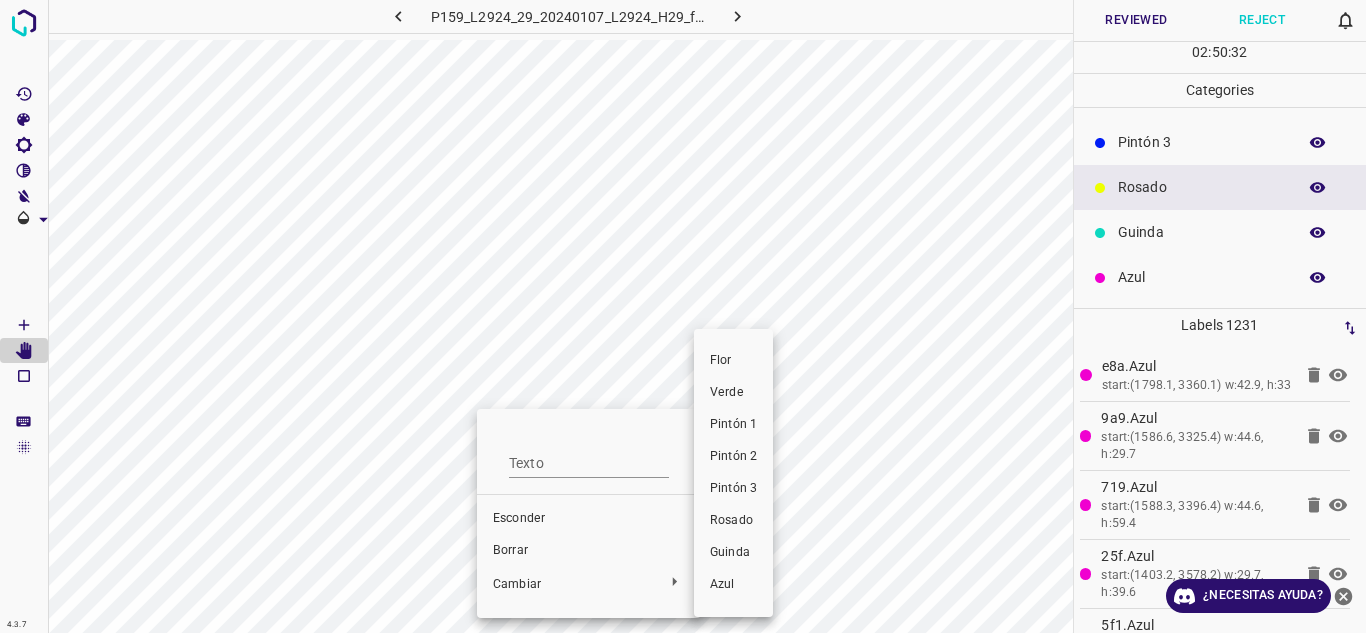 click on "Rosado" at bounding box center [731, 520] 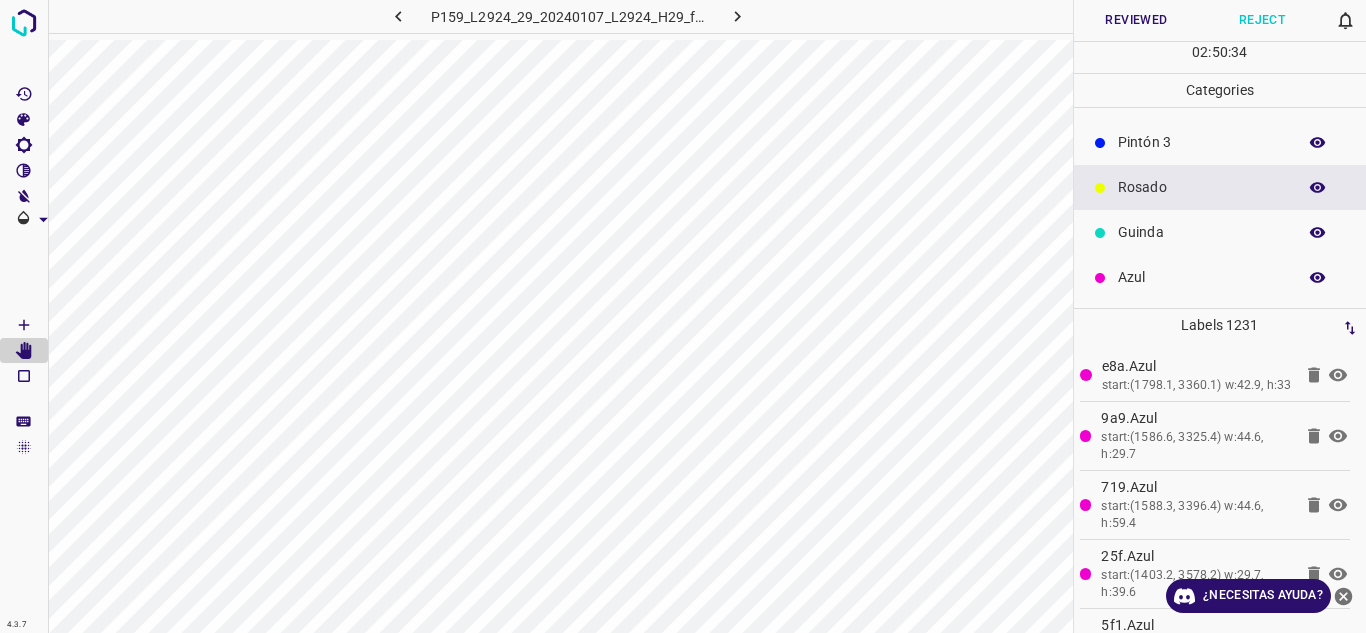 click on "Reviewed" at bounding box center [1137, 20] 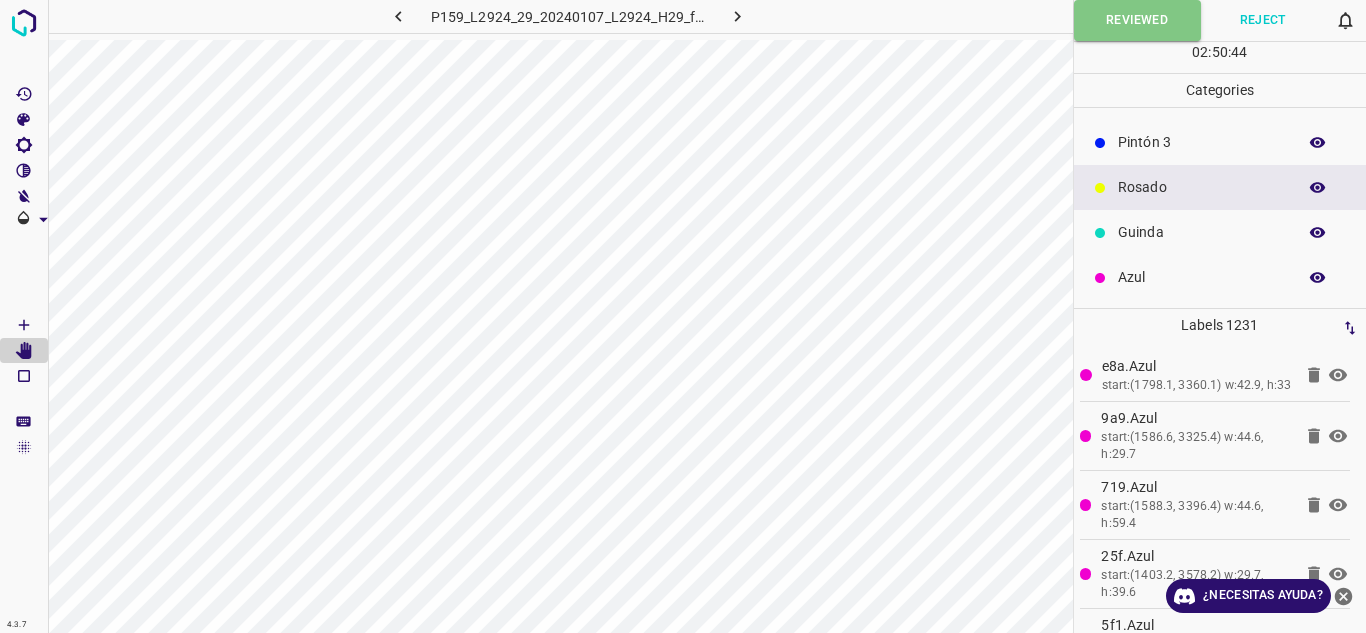 click 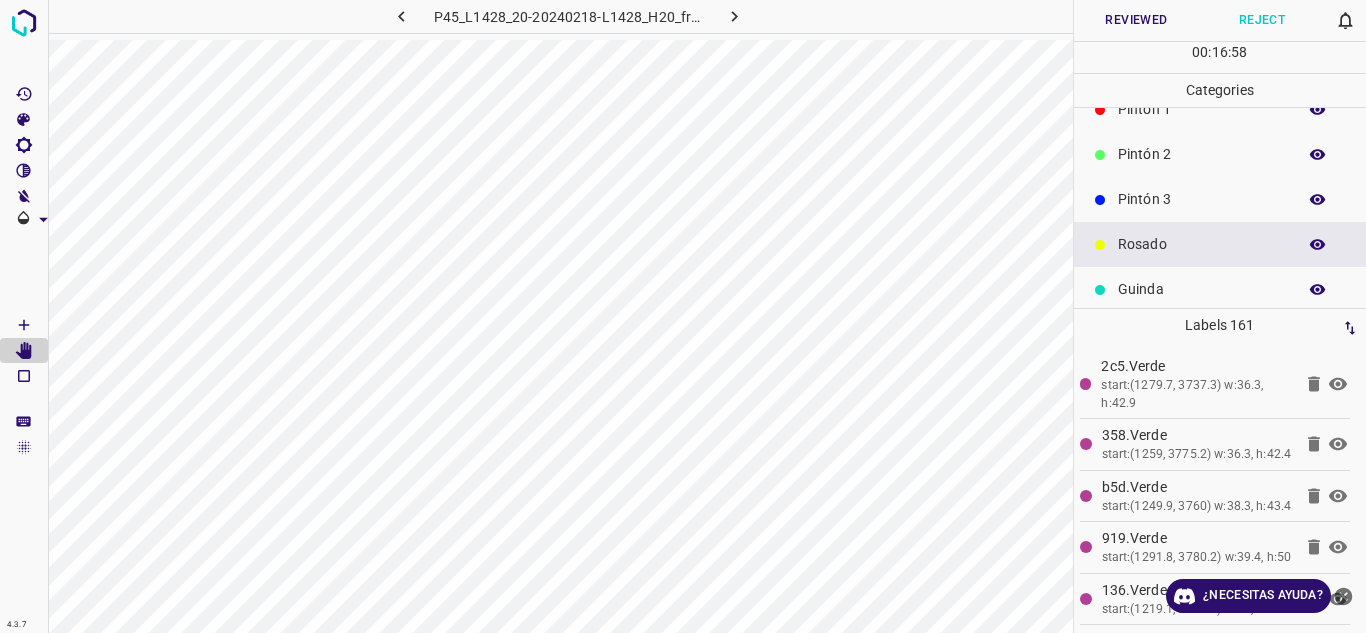 scroll, scrollTop: 0, scrollLeft: 0, axis: both 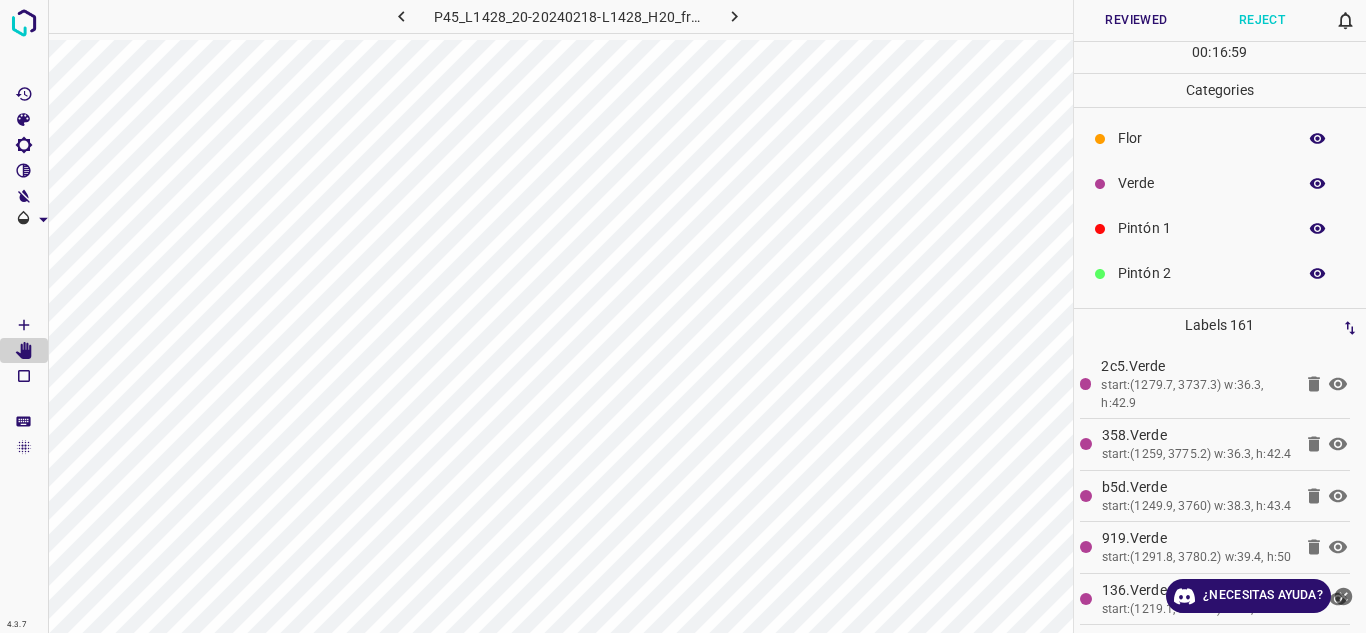 click on "Verde" at bounding box center (1202, 183) 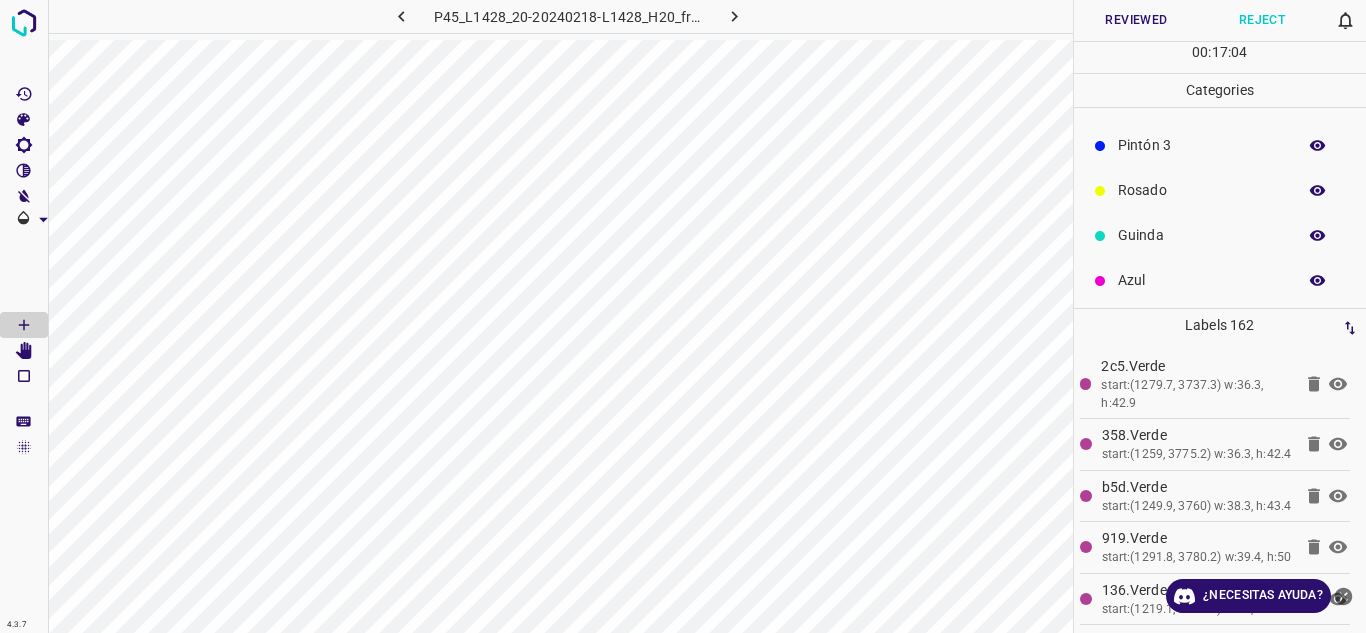 scroll, scrollTop: 176, scrollLeft: 0, axis: vertical 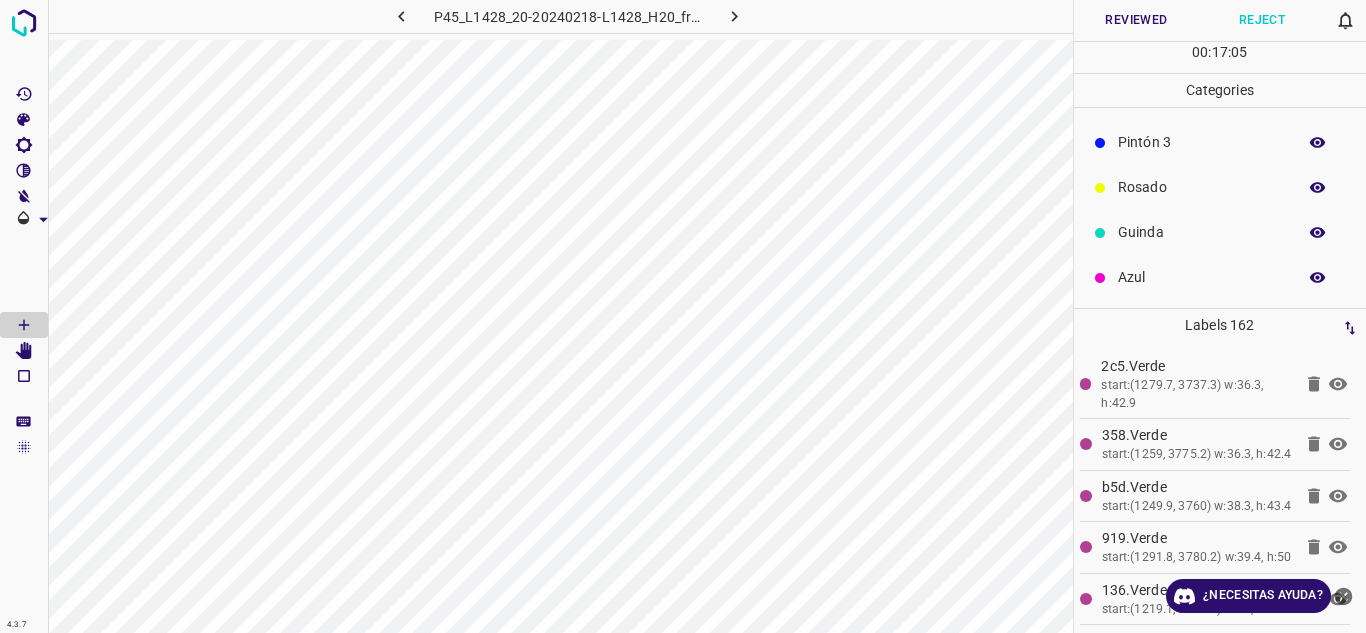 click on "Azul" at bounding box center (1202, 277) 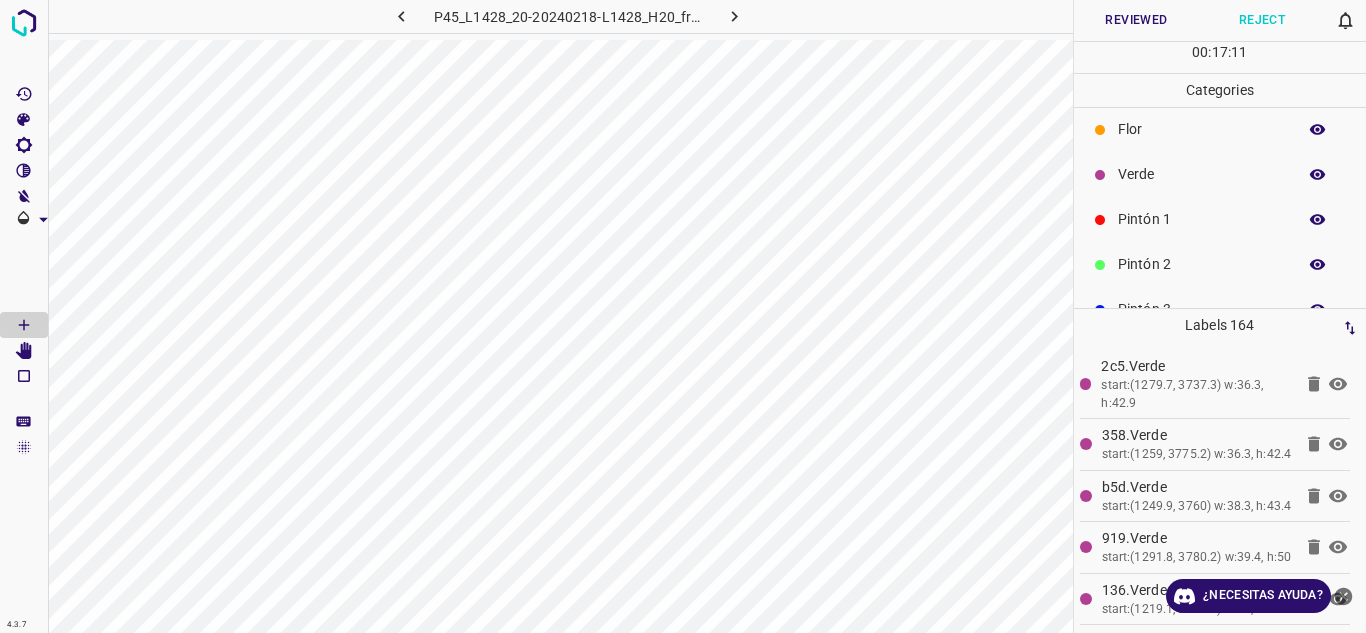 scroll, scrollTop: 0, scrollLeft: 0, axis: both 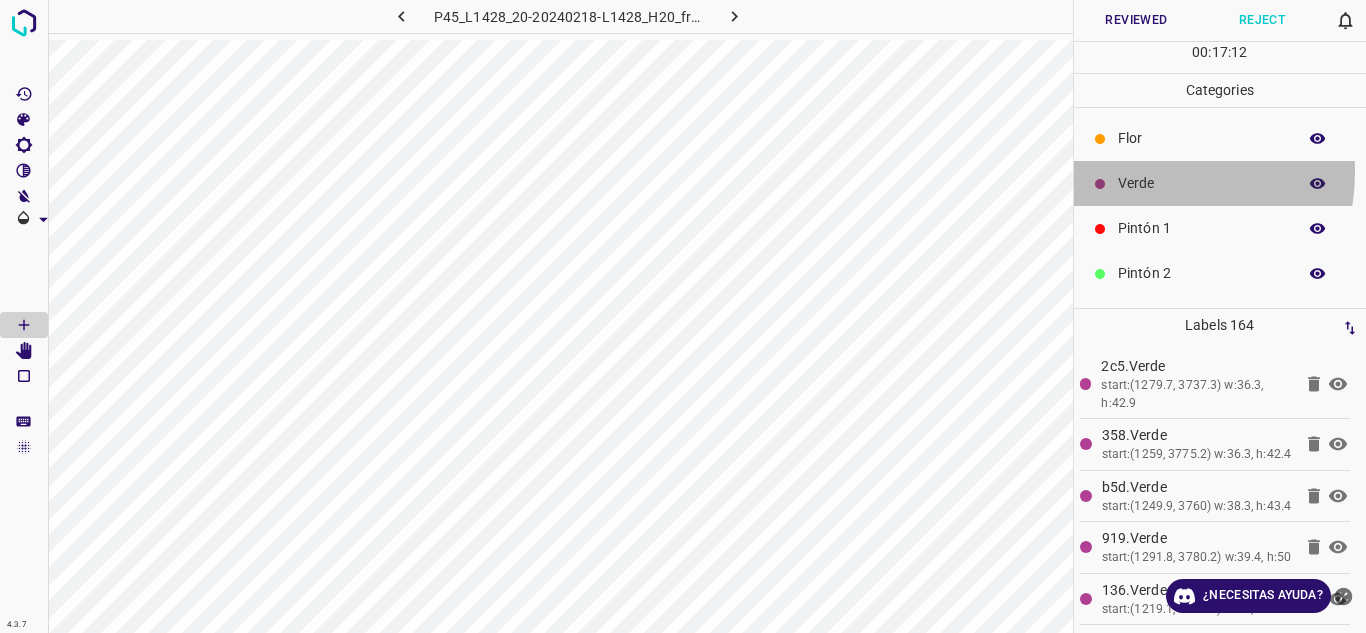 drag, startPoint x: 1141, startPoint y: 172, endPoint x: 1130, endPoint y: 179, distance: 13.038404 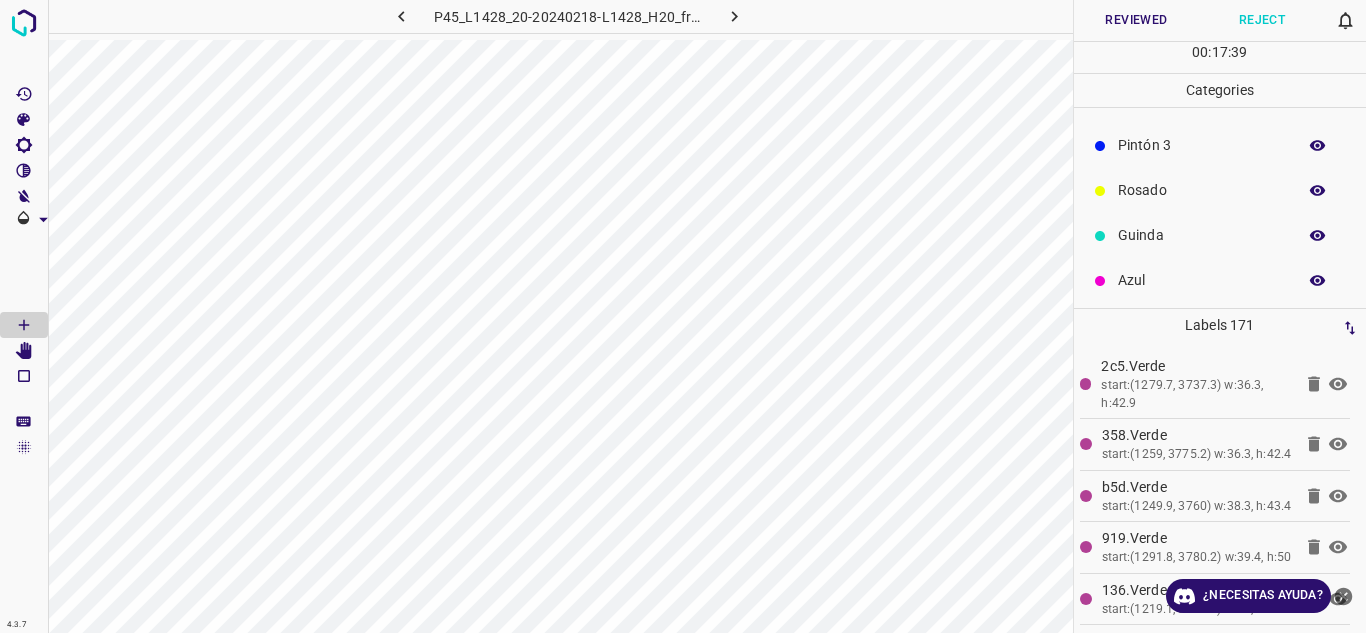 scroll, scrollTop: 176, scrollLeft: 0, axis: vertical 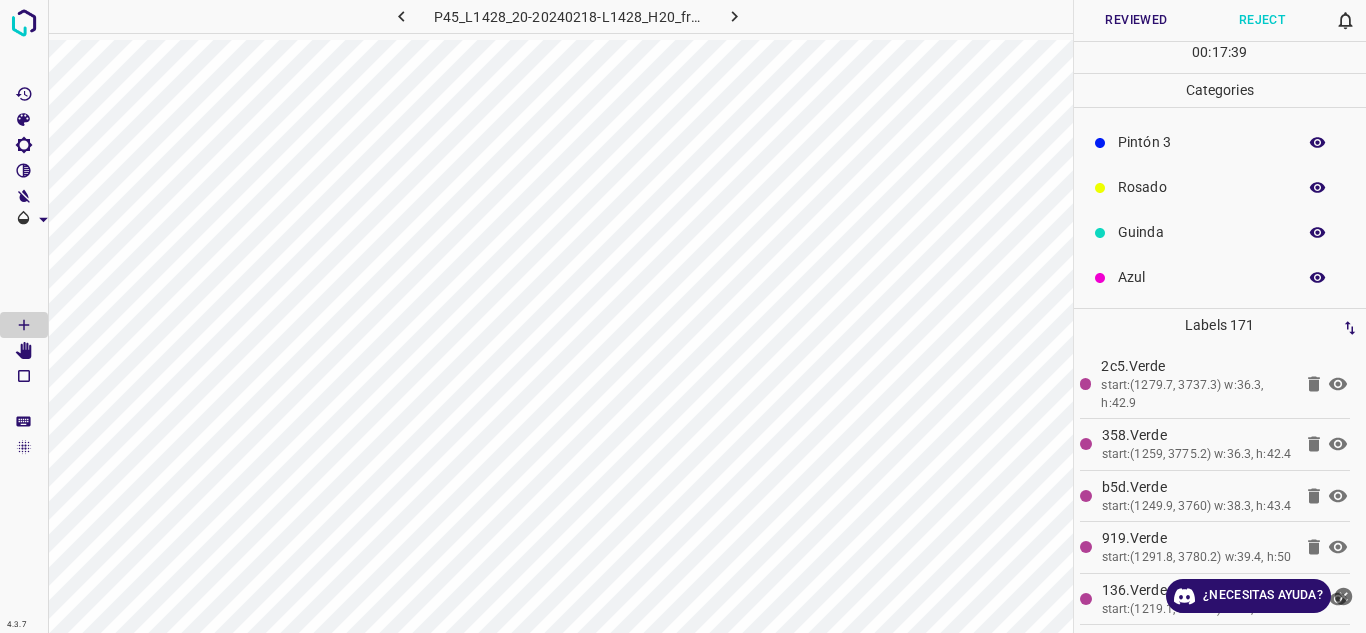 click on "Azul" at bounding box center (1202, 277) 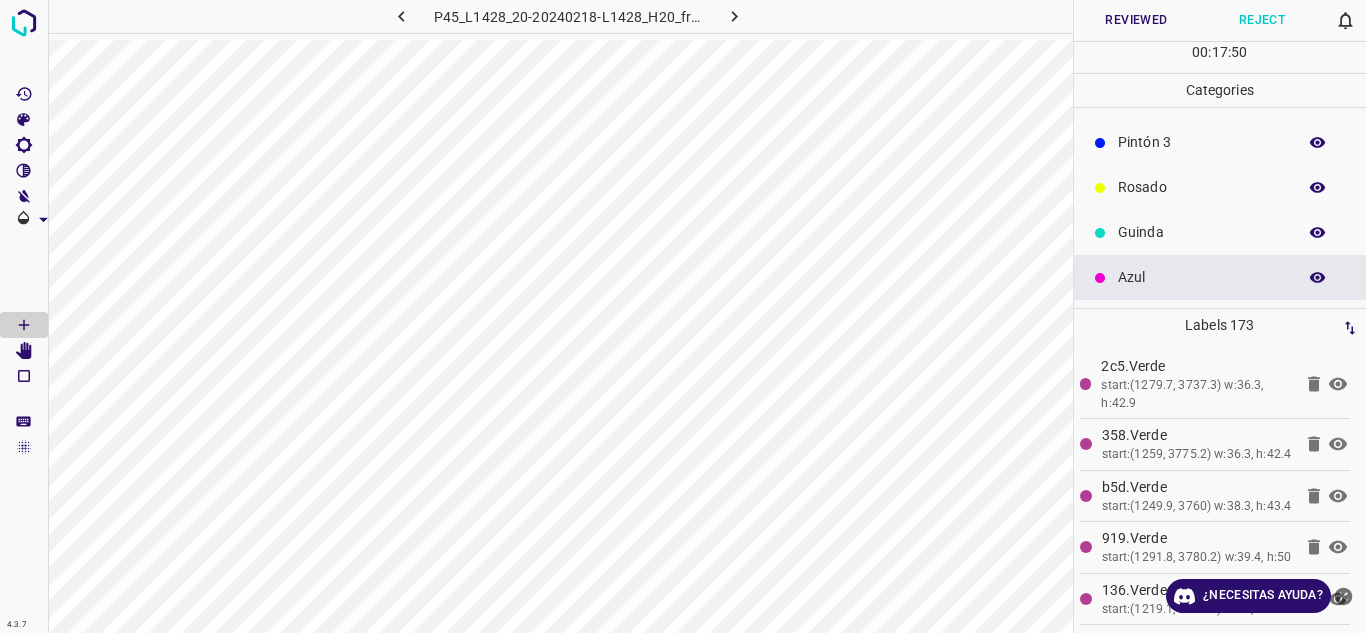 click on "Rosado" at bounding box center [1202, 187] 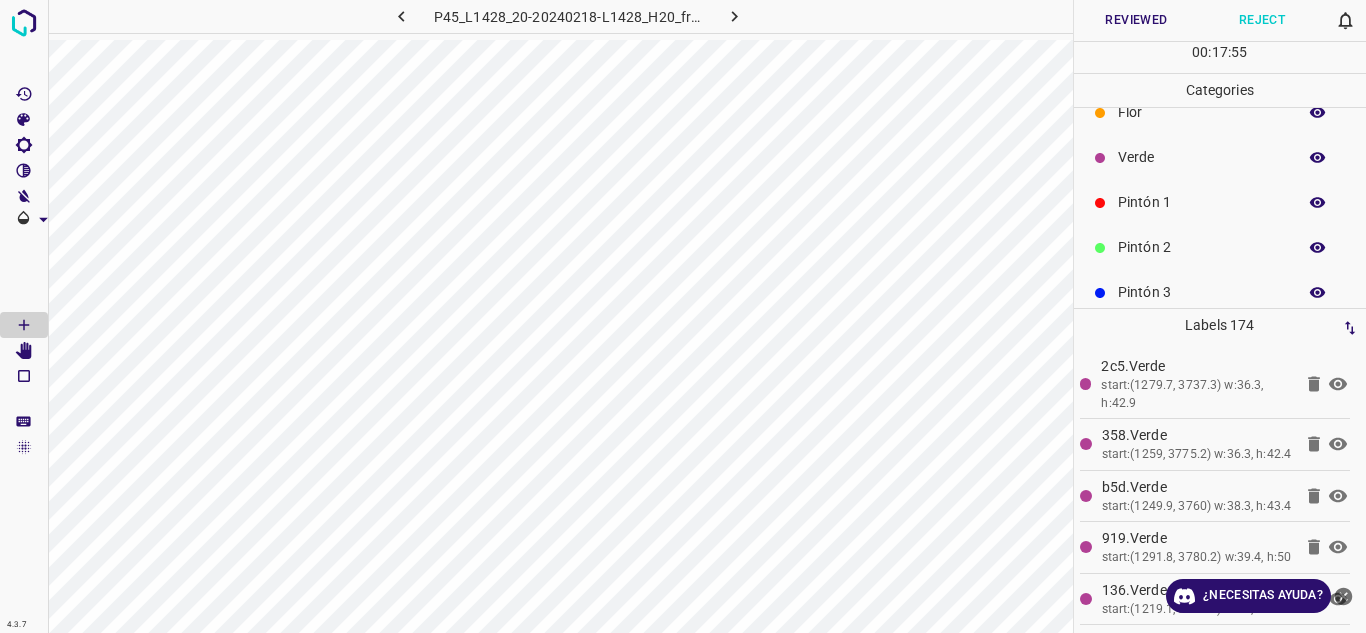 scroll, scrollTop: 0, scrollLeft: 0, axis: both 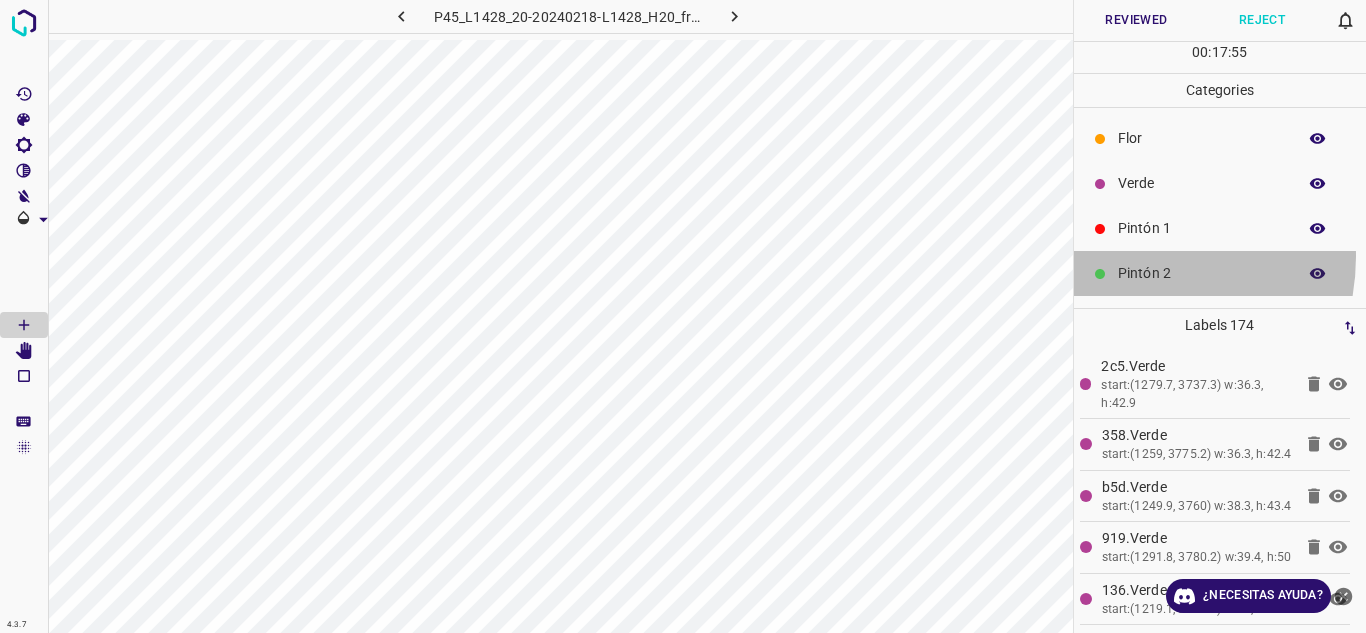 click on "Pintón 2" at bounding box center (1220, 273) 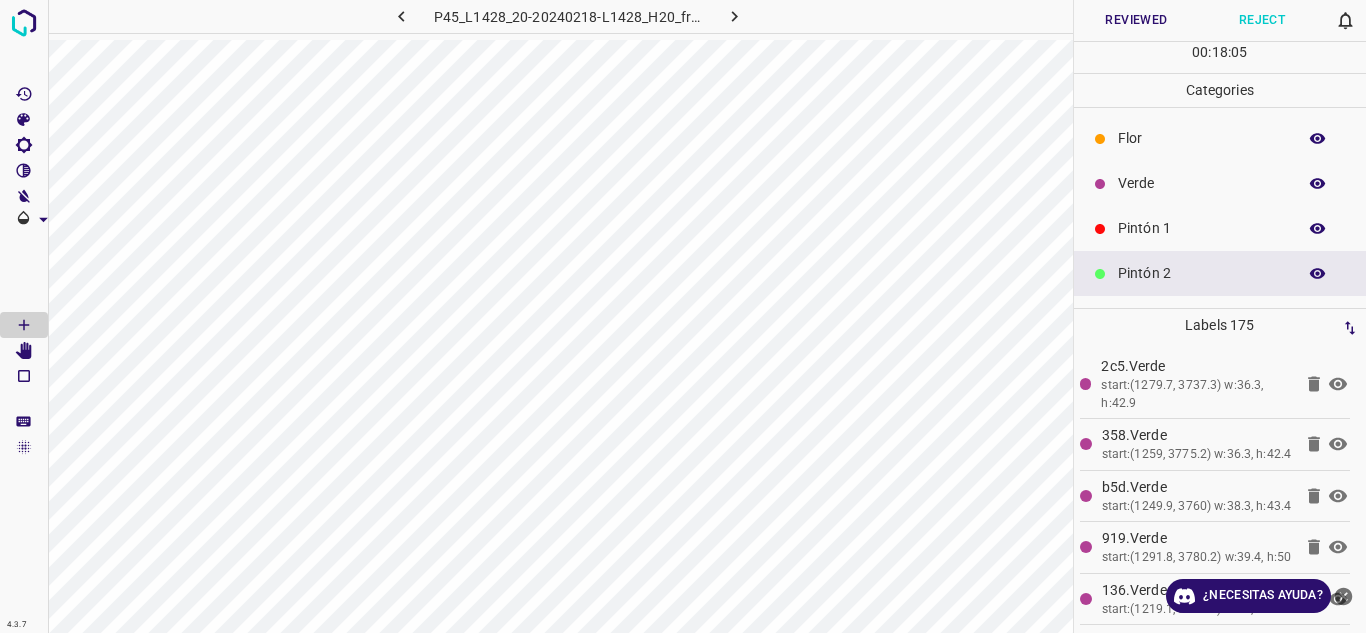 click on "Flor" at bounding box center [1202, 138] 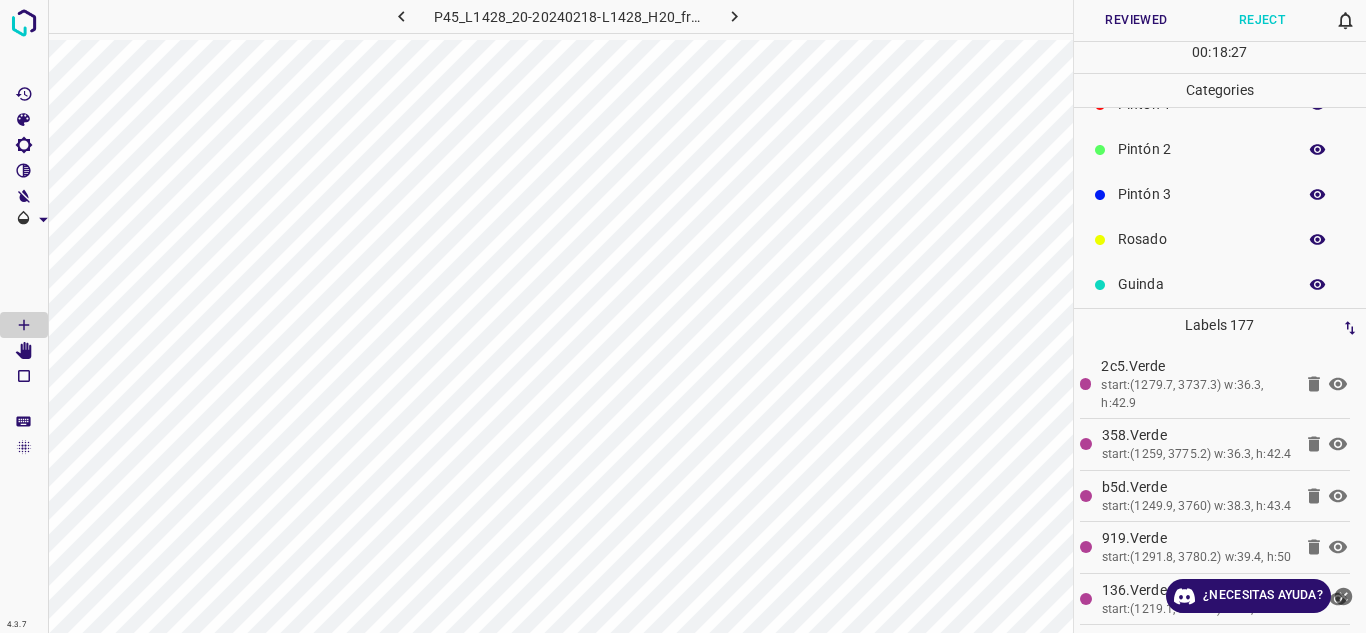 scroll, scrollTop: 176, scrollLeft: 0, axis: vertical 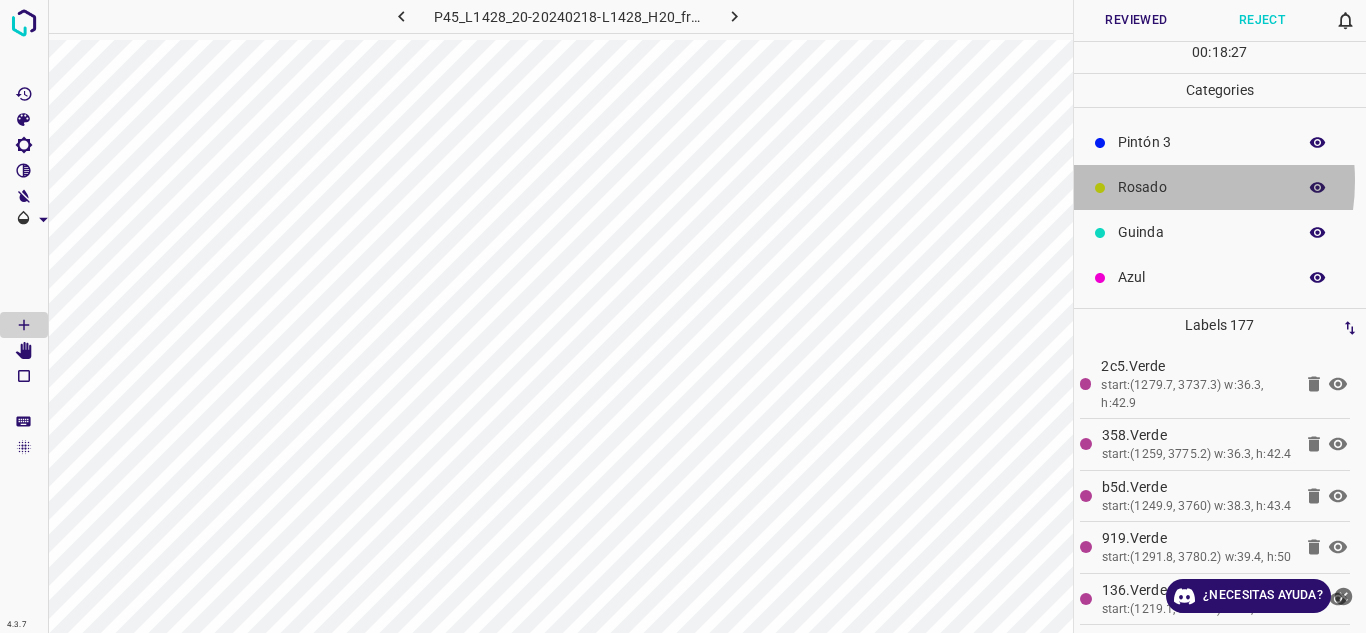 click on "Rosado" at bounding box center (1202, 187) 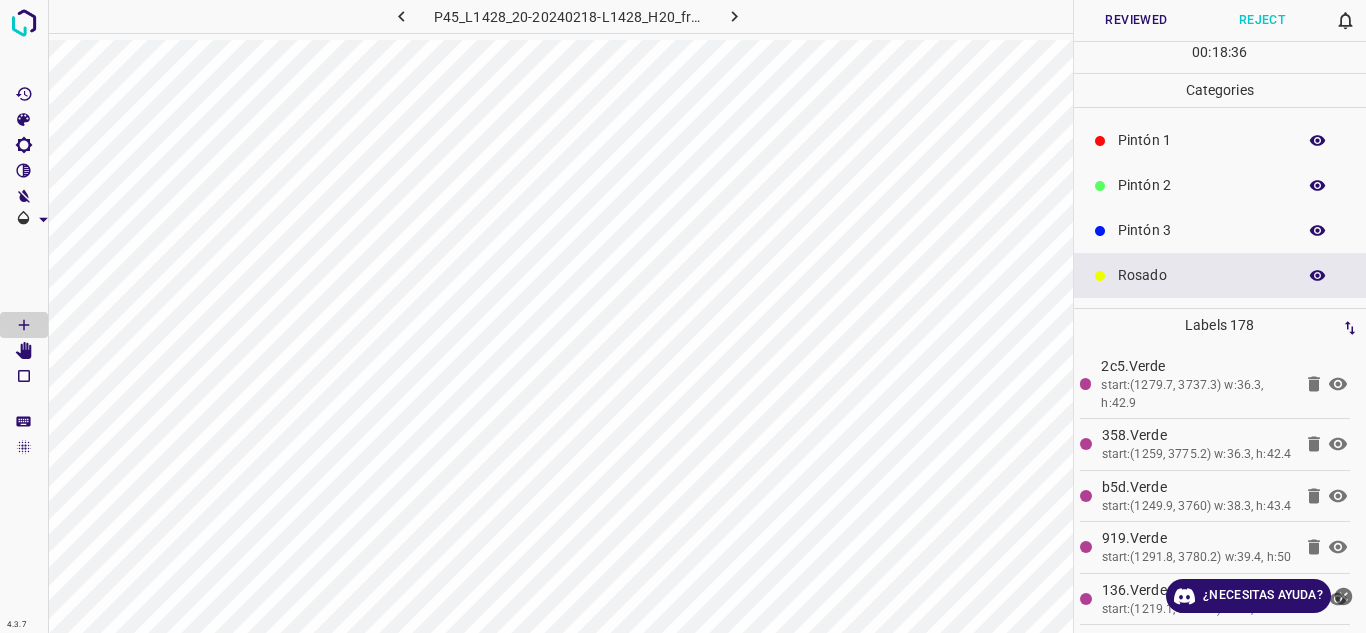scroll, scrollTop: 0, scrollLeft: 0, axis: both 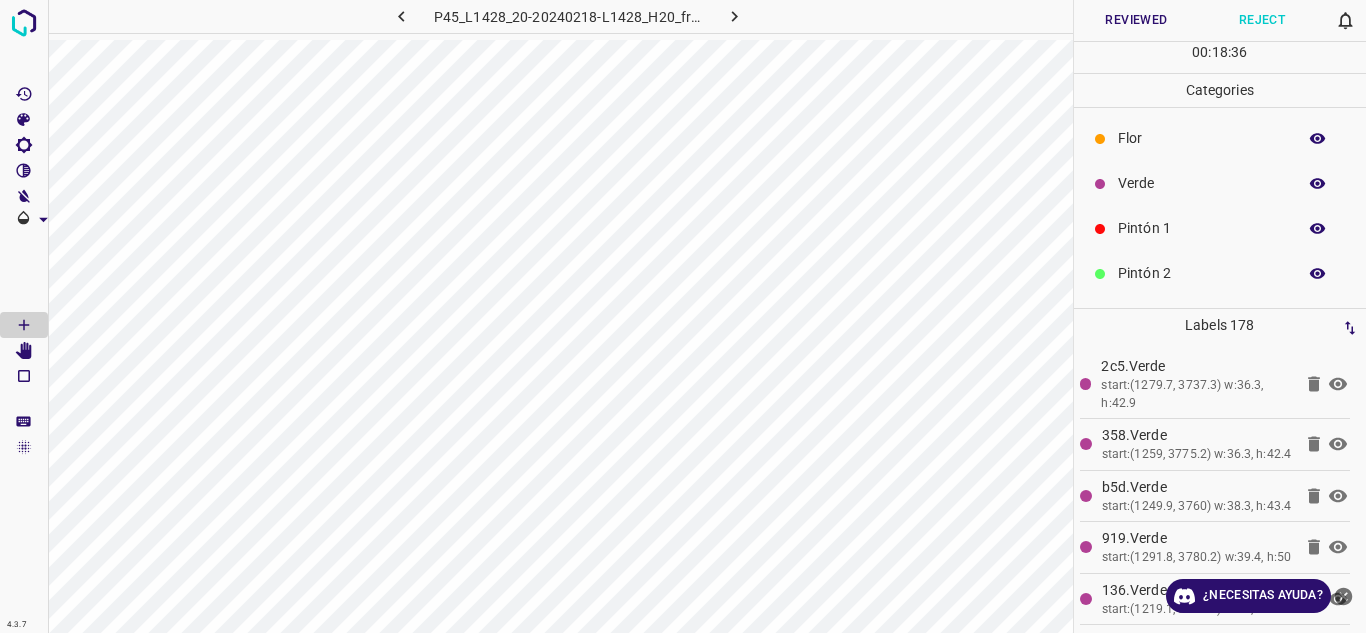 click on "Verde" at bounding box center [1202, 183] 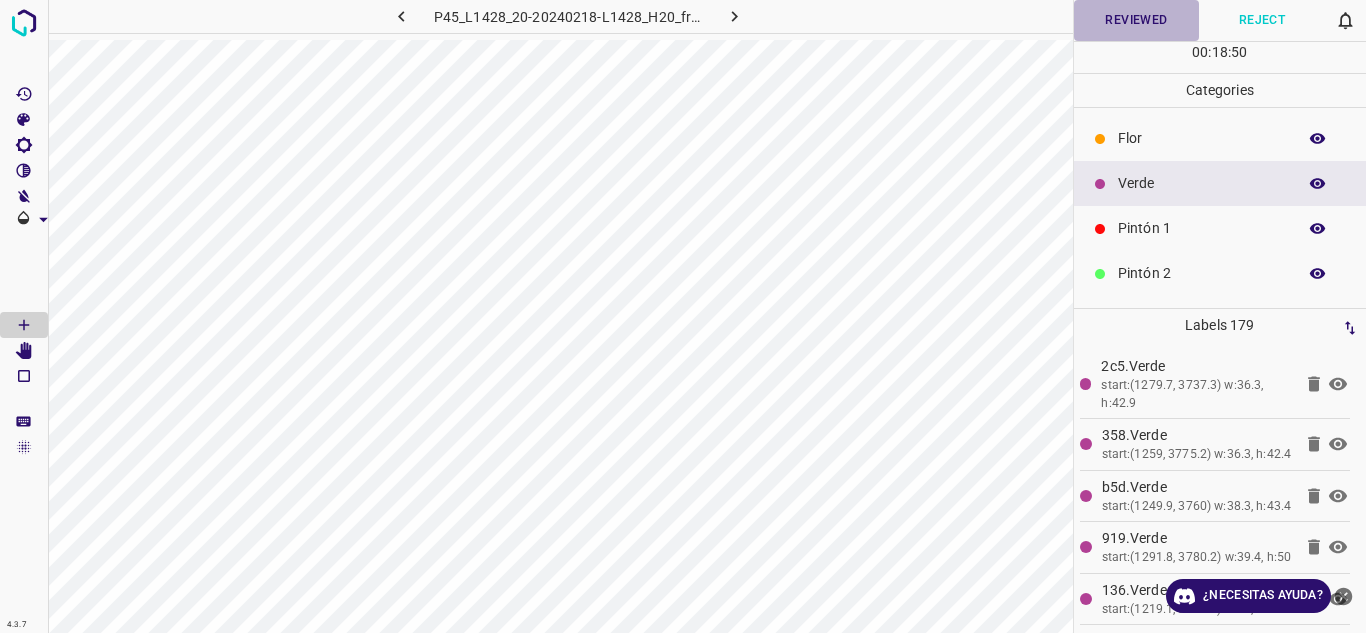 click on "Reviewed" at bounding box center (1137, 20) 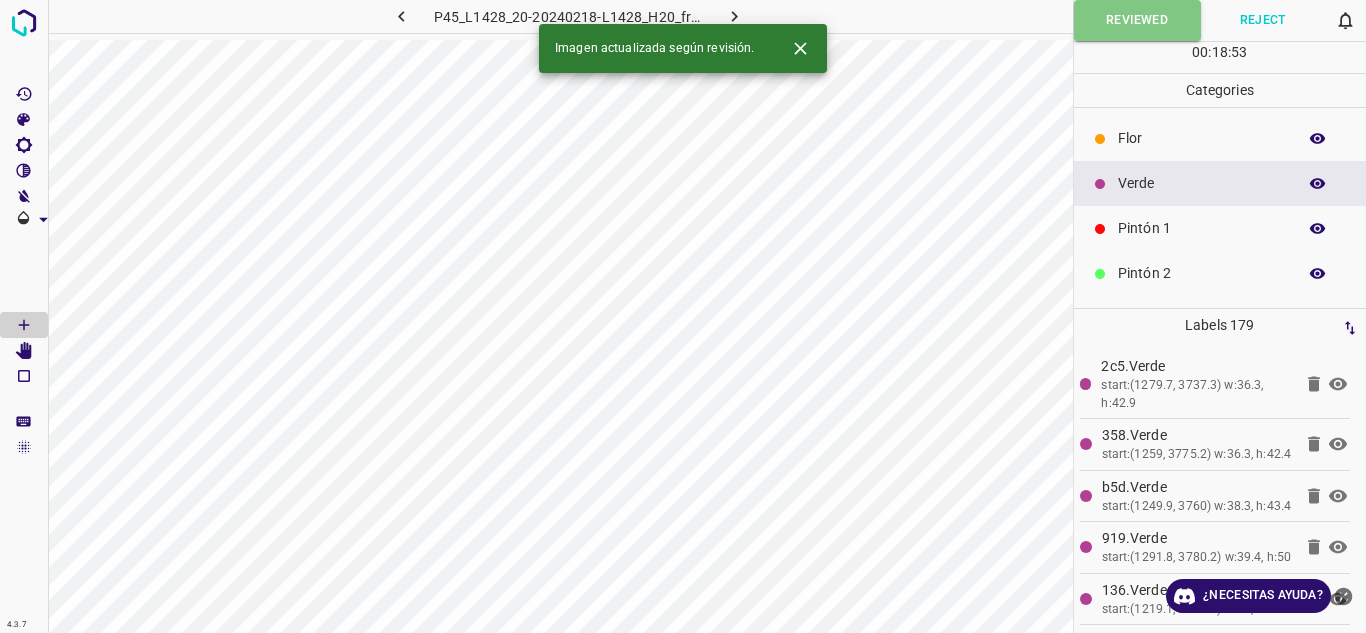 click 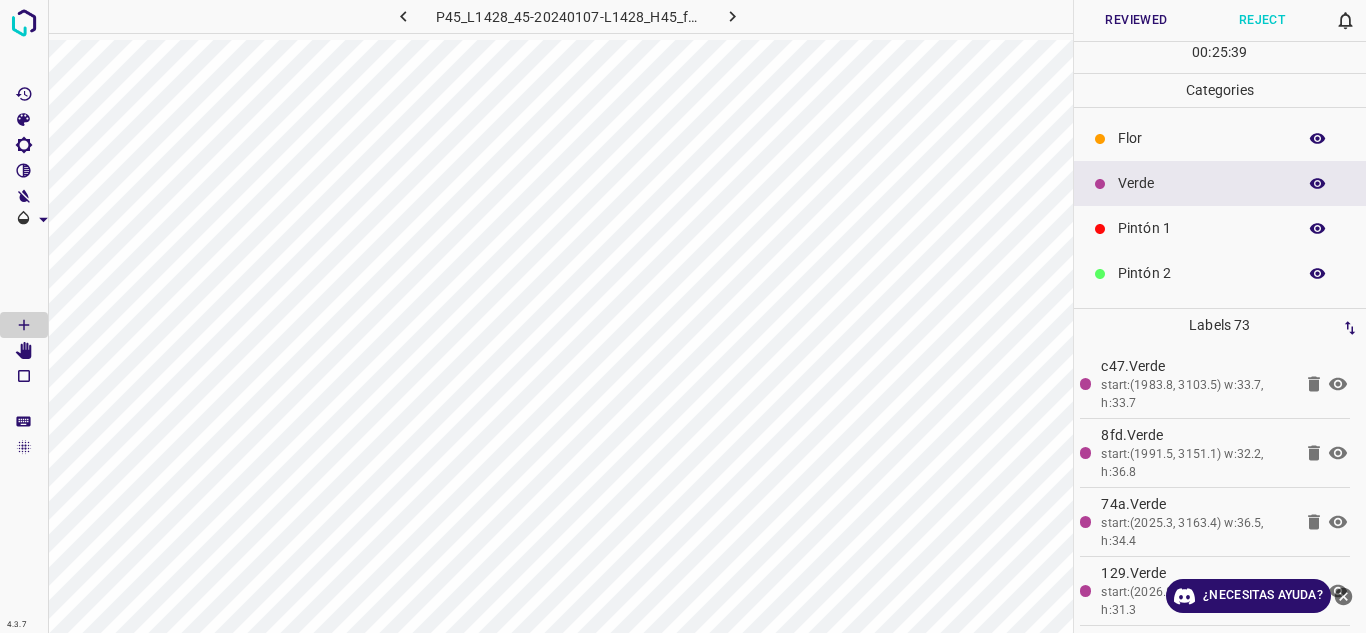 click on "Verde" at bounding box center (1202, 183) 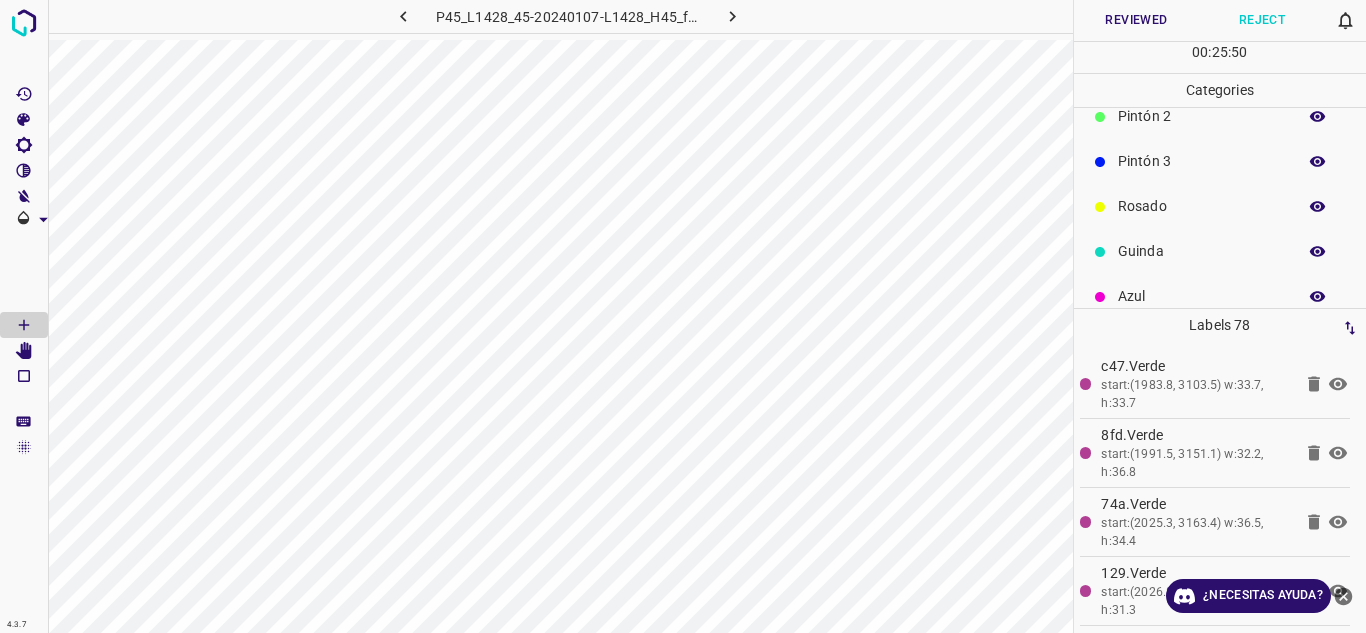 scroll, scrollTop: 176, scrollLeft: 0, axis: vertical 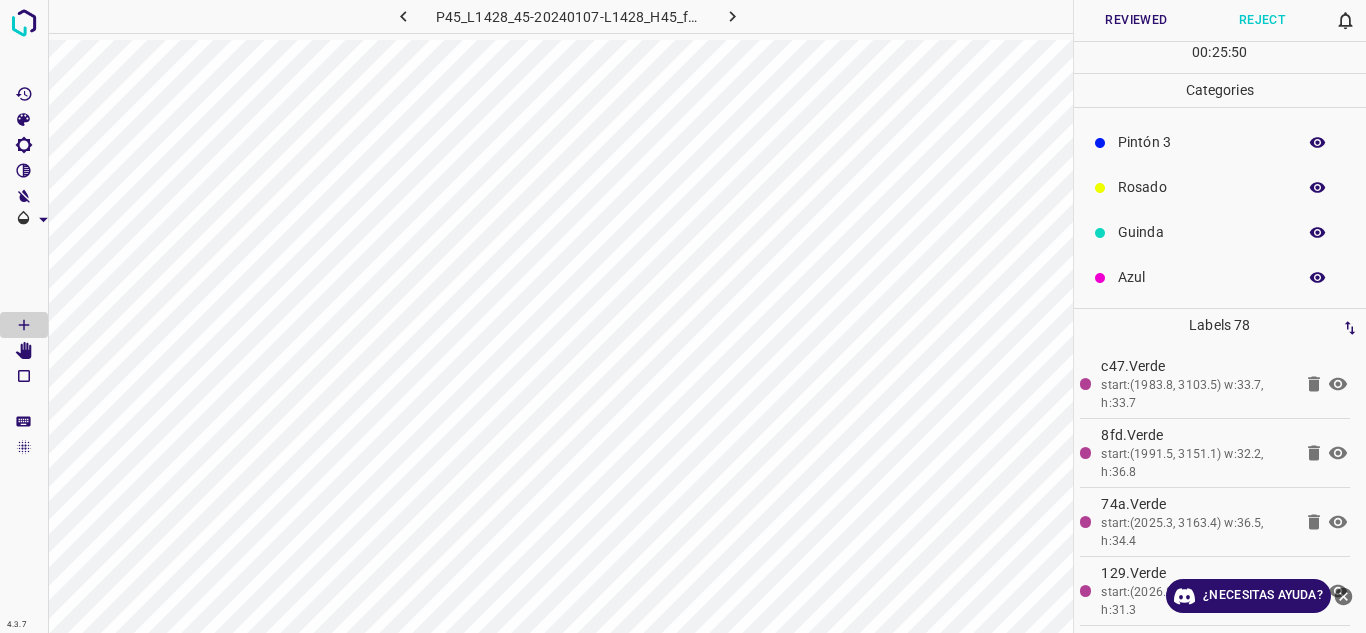 drag, startPoint x: 1164, startPoint y: 237, endPoint x: 1123, endPoint y: 249, distance: 42.72002 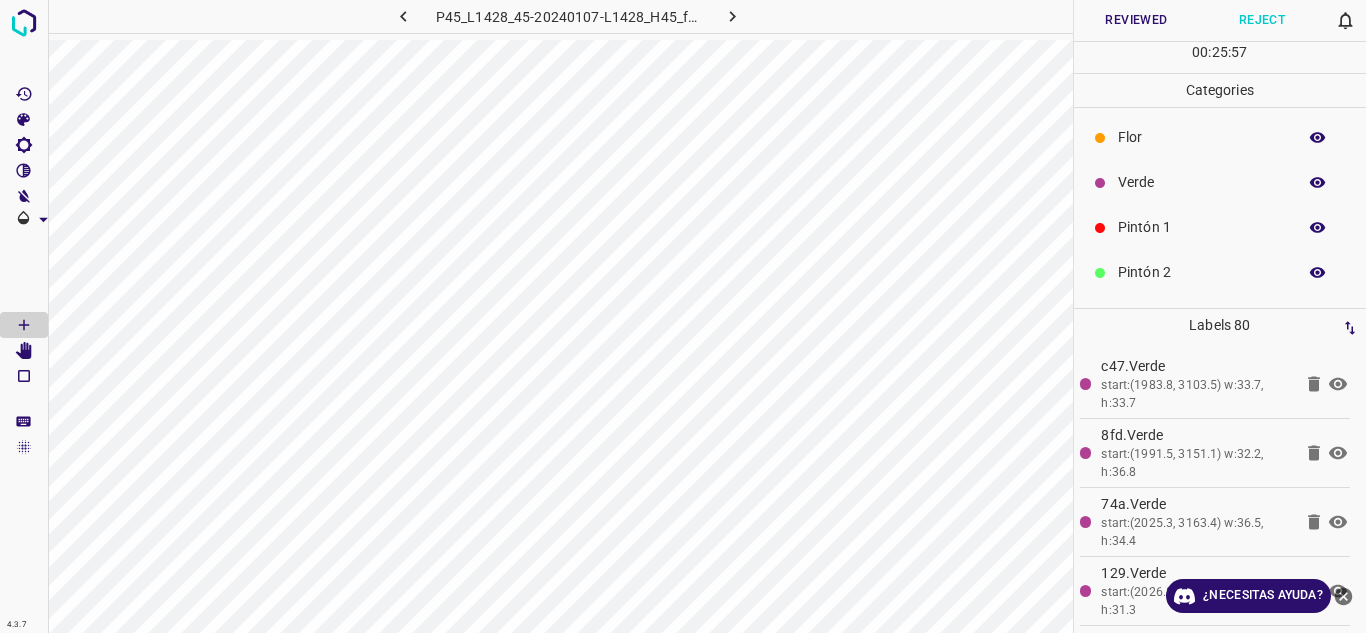 scroll, scrollTop: 0, scrollLeft: 0, axis: both 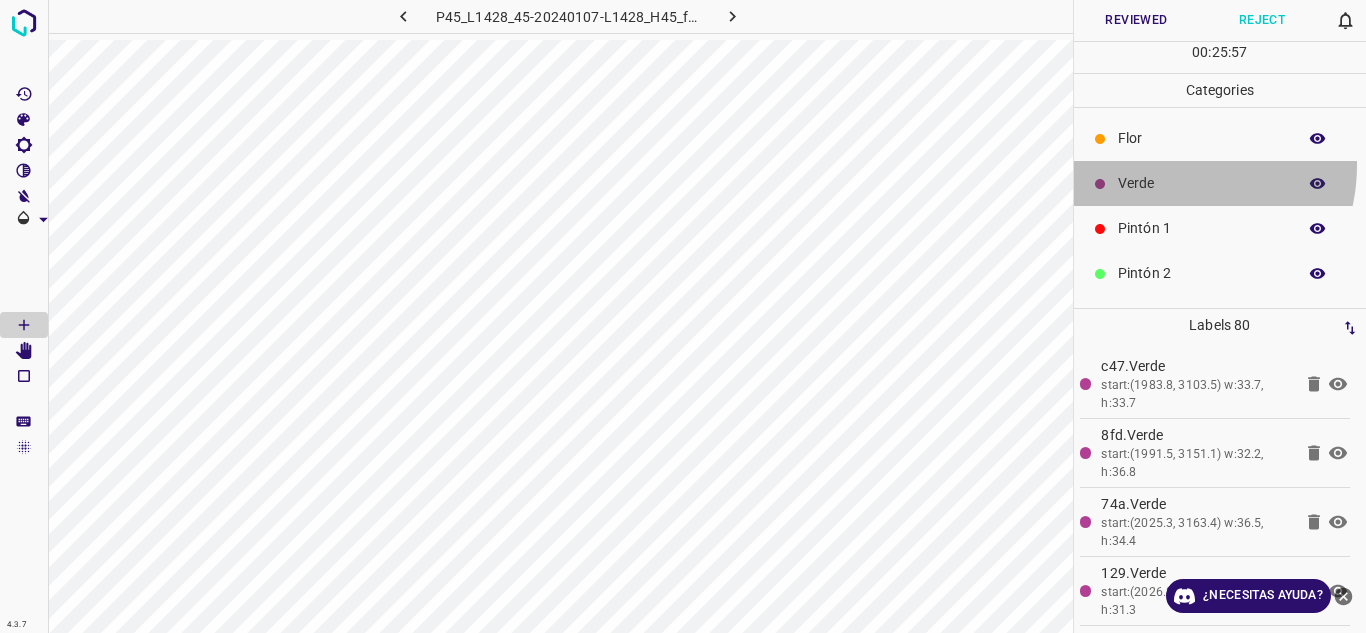 drag, startPoint x: 1167, startPoint y: 165, endPoint x: 1154, endPoint y: 162, distance: 13.341664 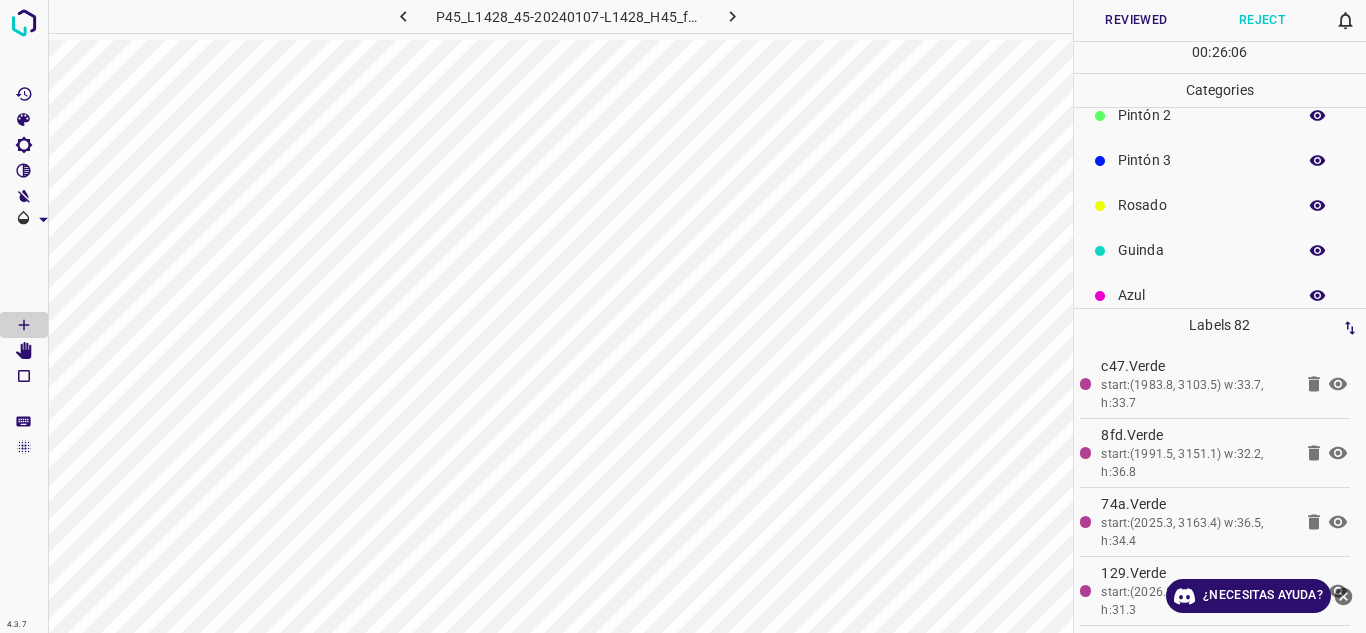 scroll, scrollTop: 176, scrollLeft: 0, axis: vertical 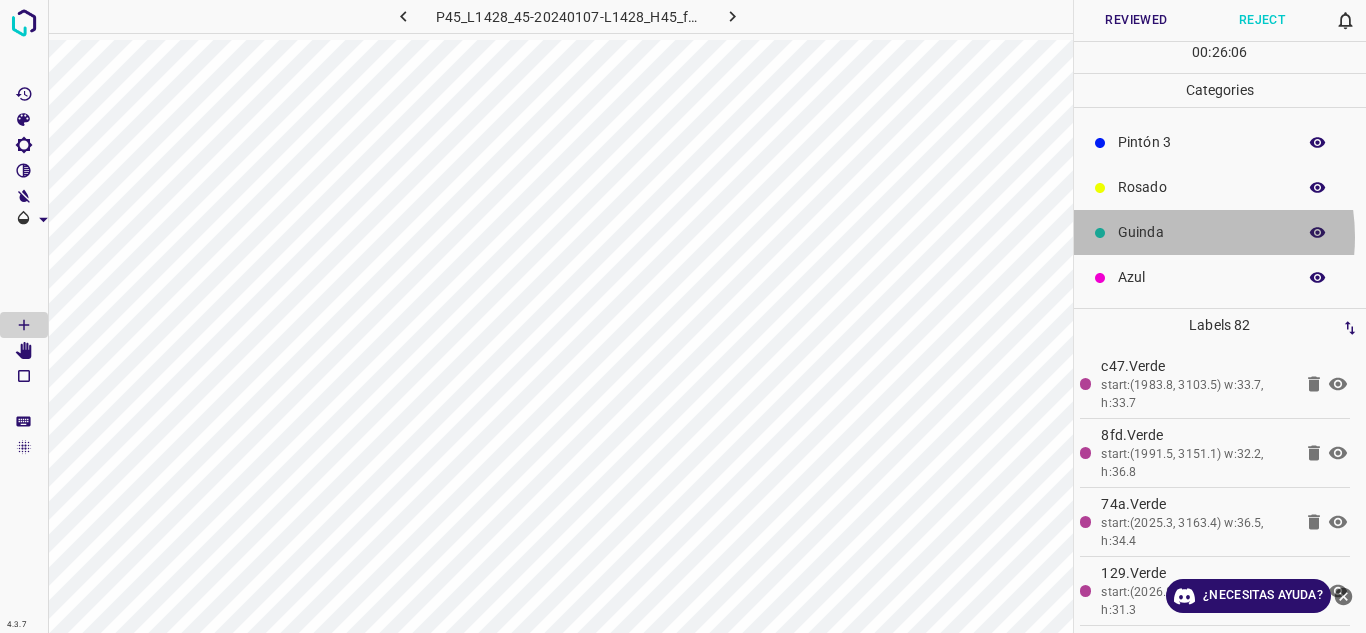 click on "Guinda" at bounding box center [1202, 232] 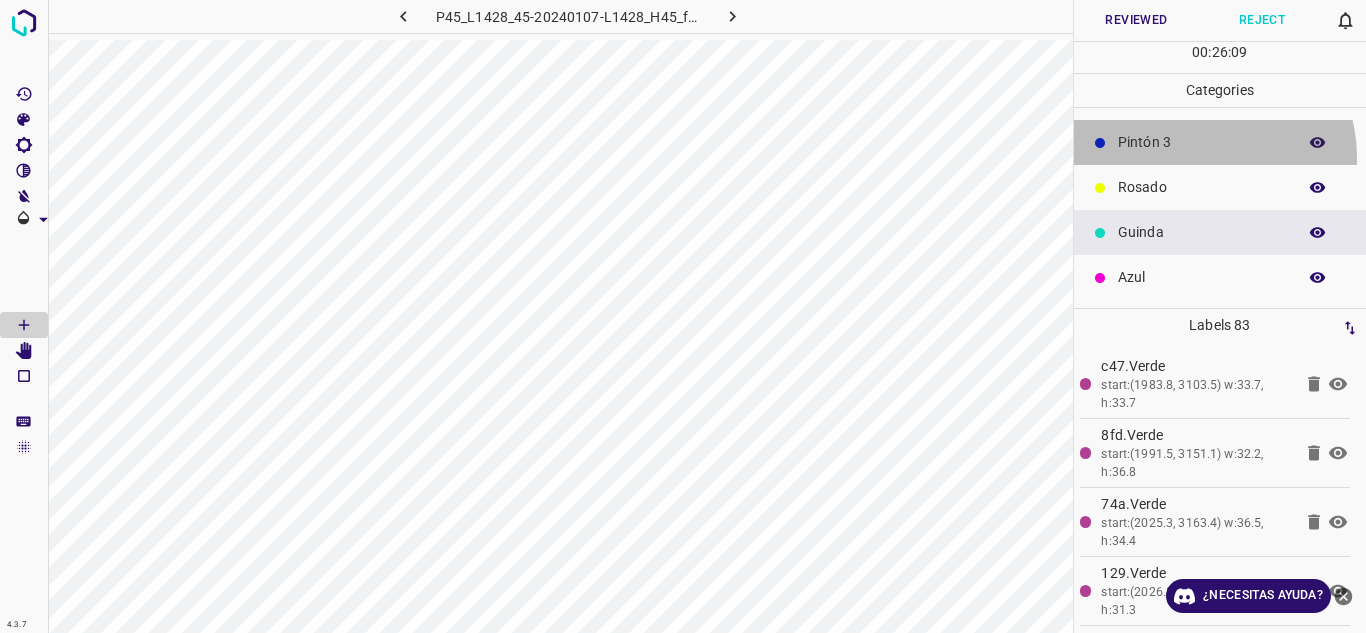 click on "Pintón 3" at bounding box center [1220, 142] 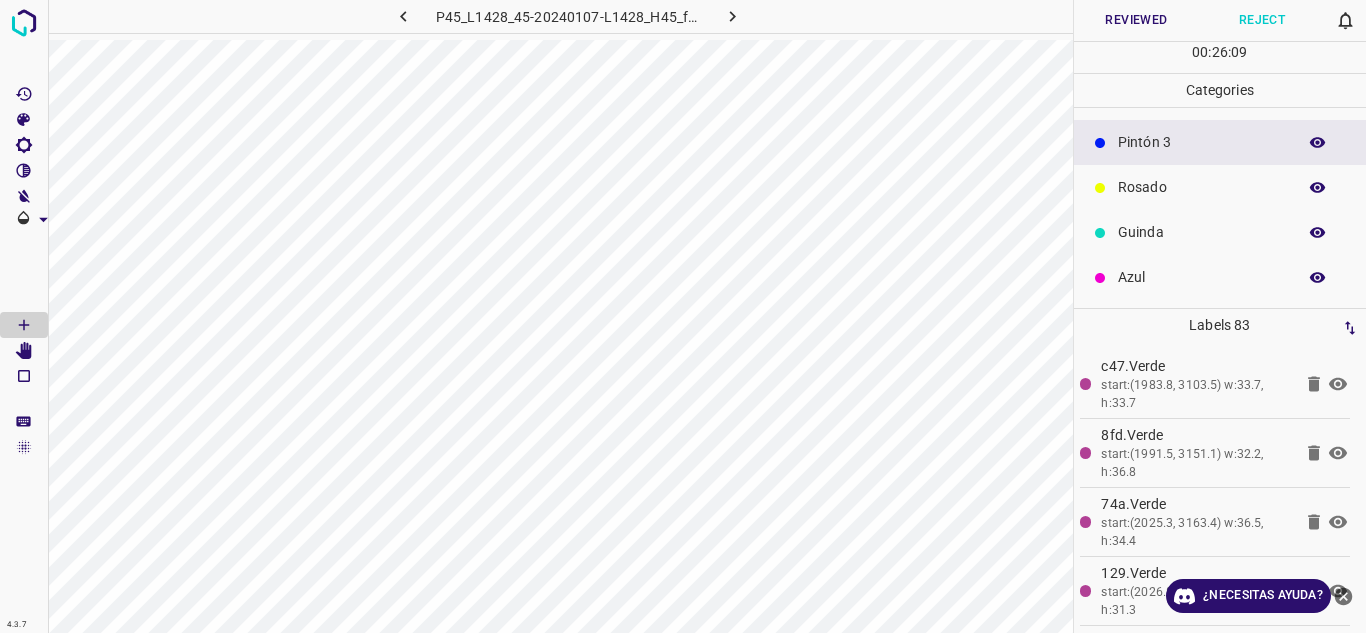 click on "Rosado" at bounding box center (1202, 187) 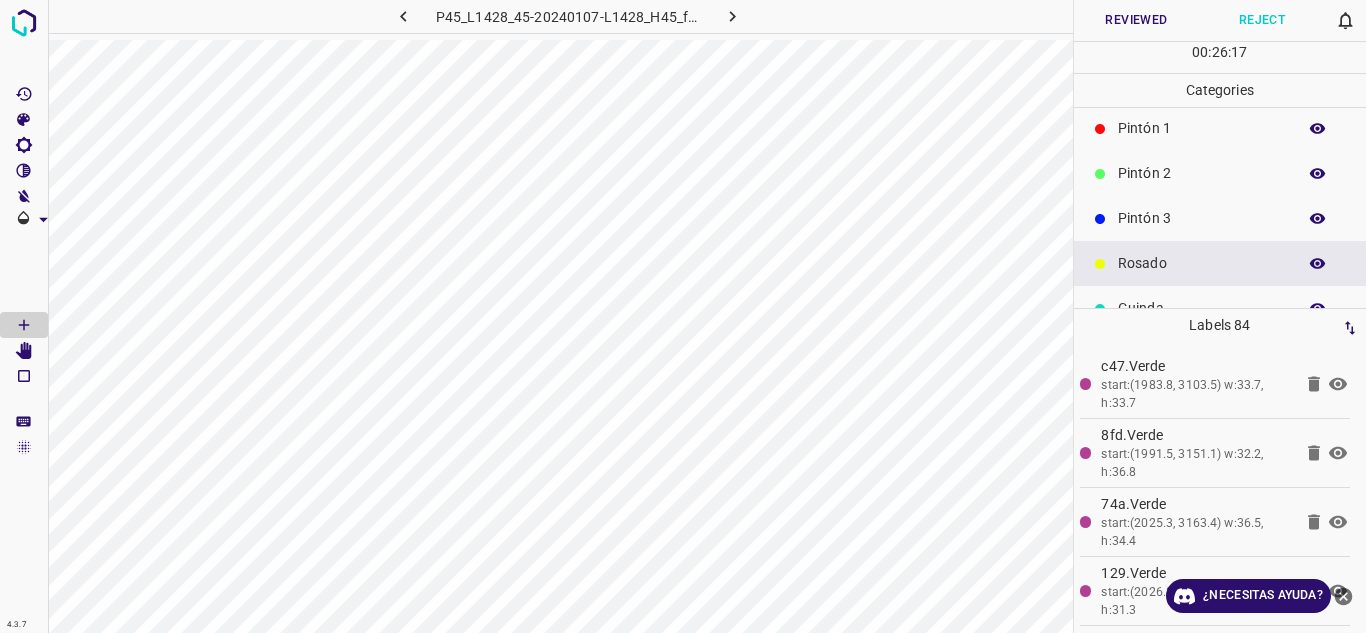 scroll, scrollTop: 176, scrollLeft: 0, axis: vertical 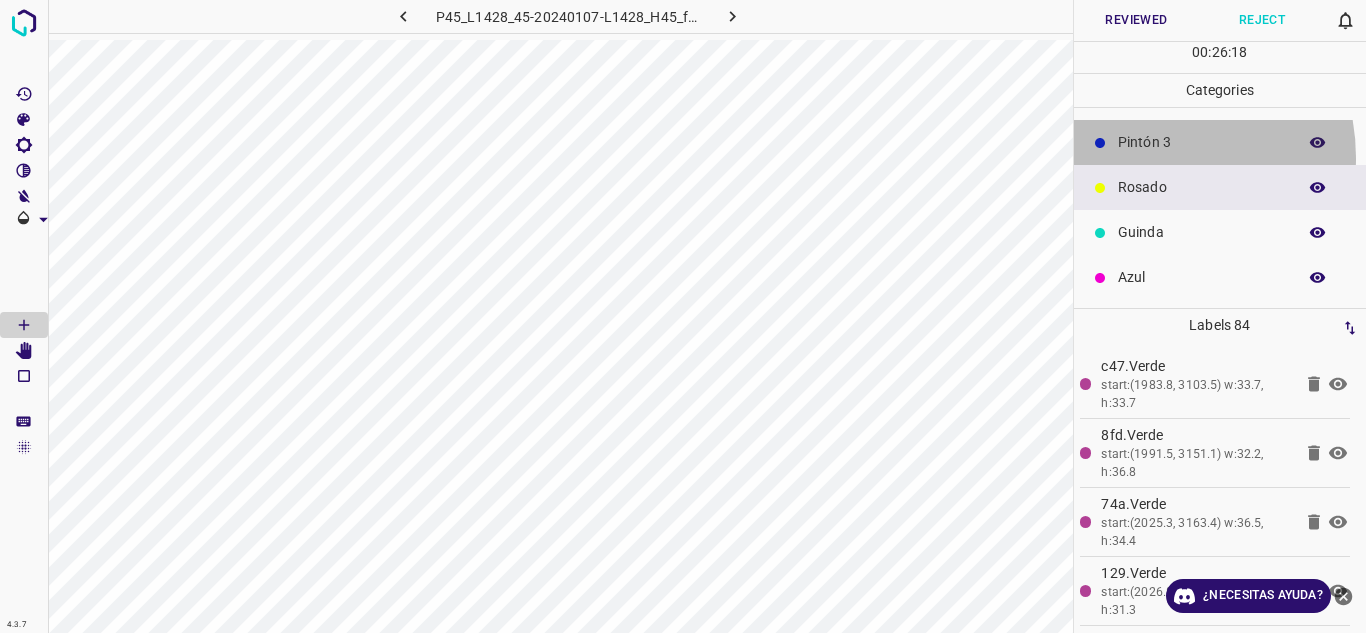 click on "Pintón 3" at bounding box center (1220, 142) 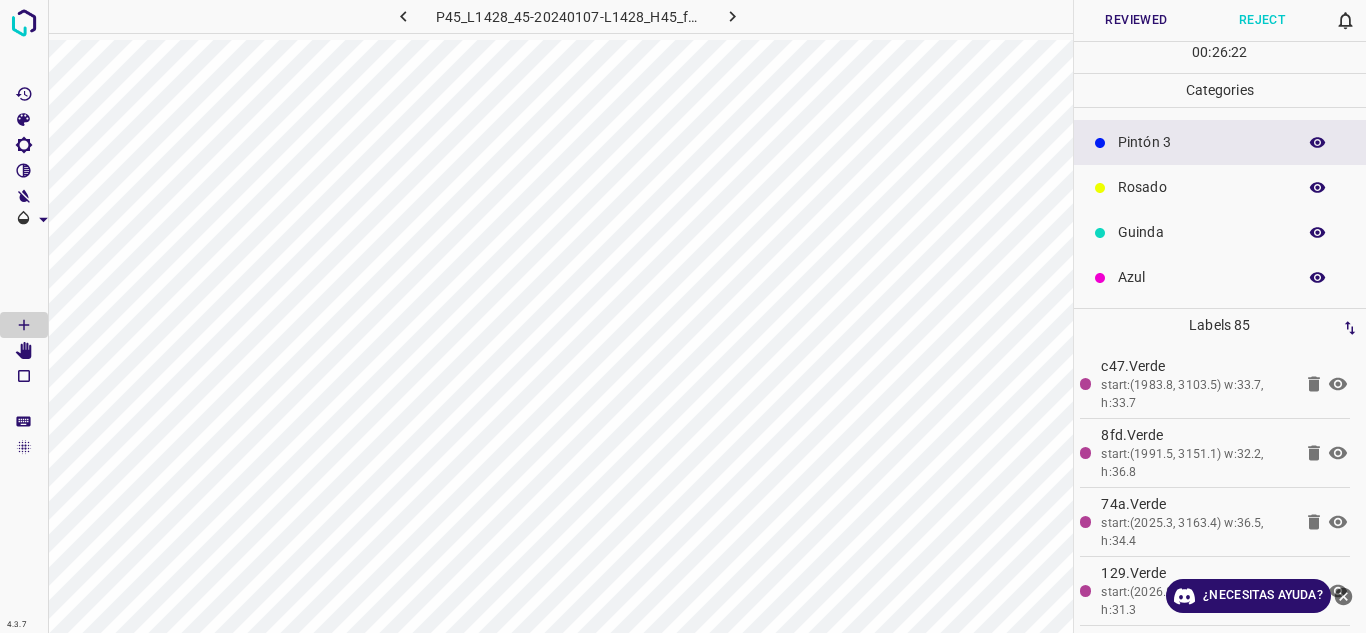 click on "Guinda" at bounding box center (1202, 232) 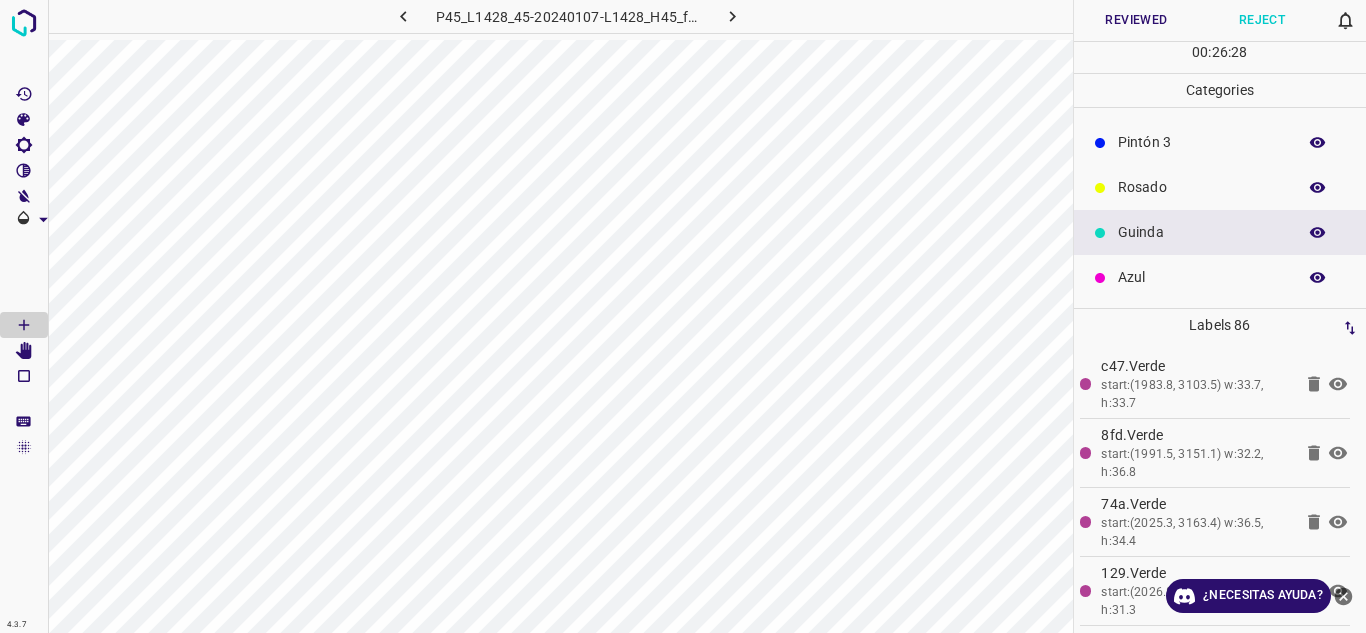 scroll, scrollTop: 0, scrollLeft: 0, axis: both 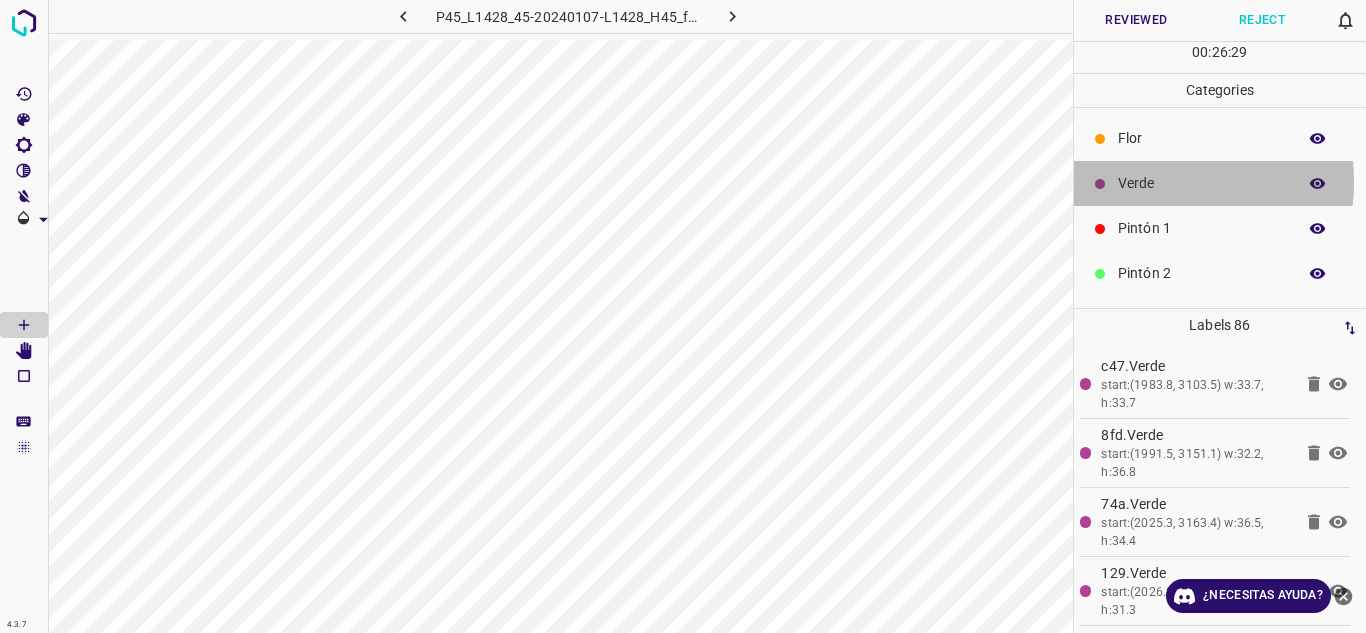 click on "Verde" at bounding box center (1202, 183) 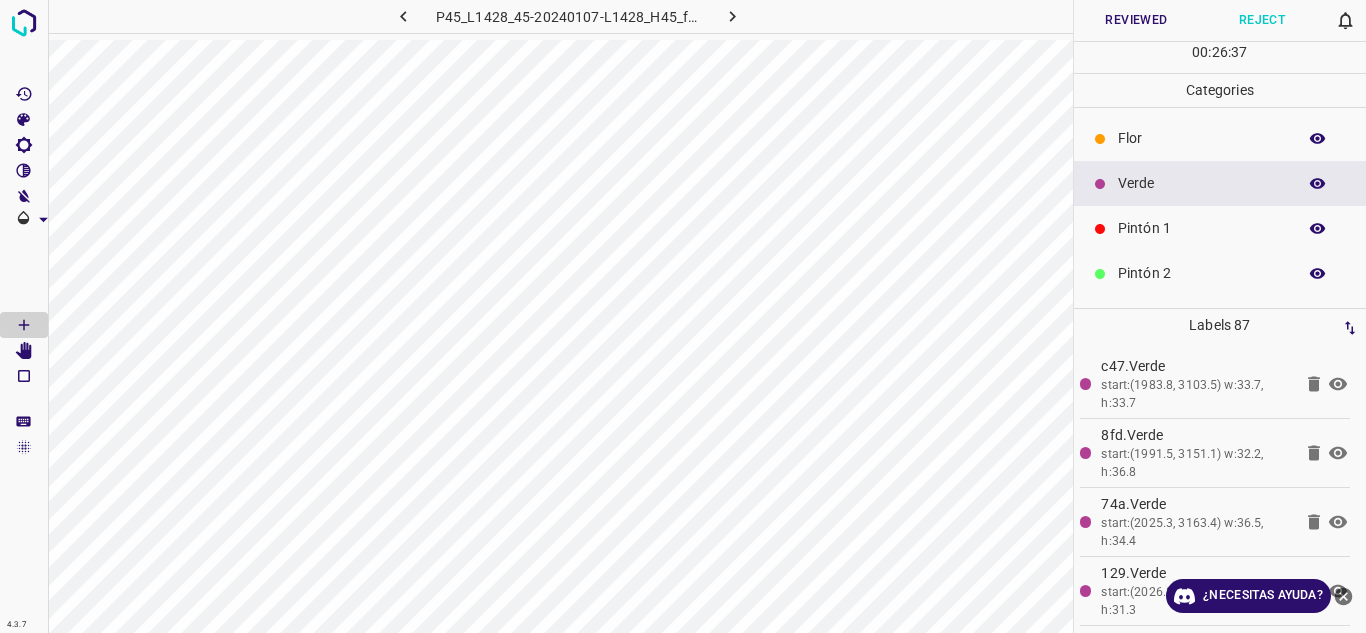 scroll, scrollTop: 176, scrollLeft: 0, axis: vertical 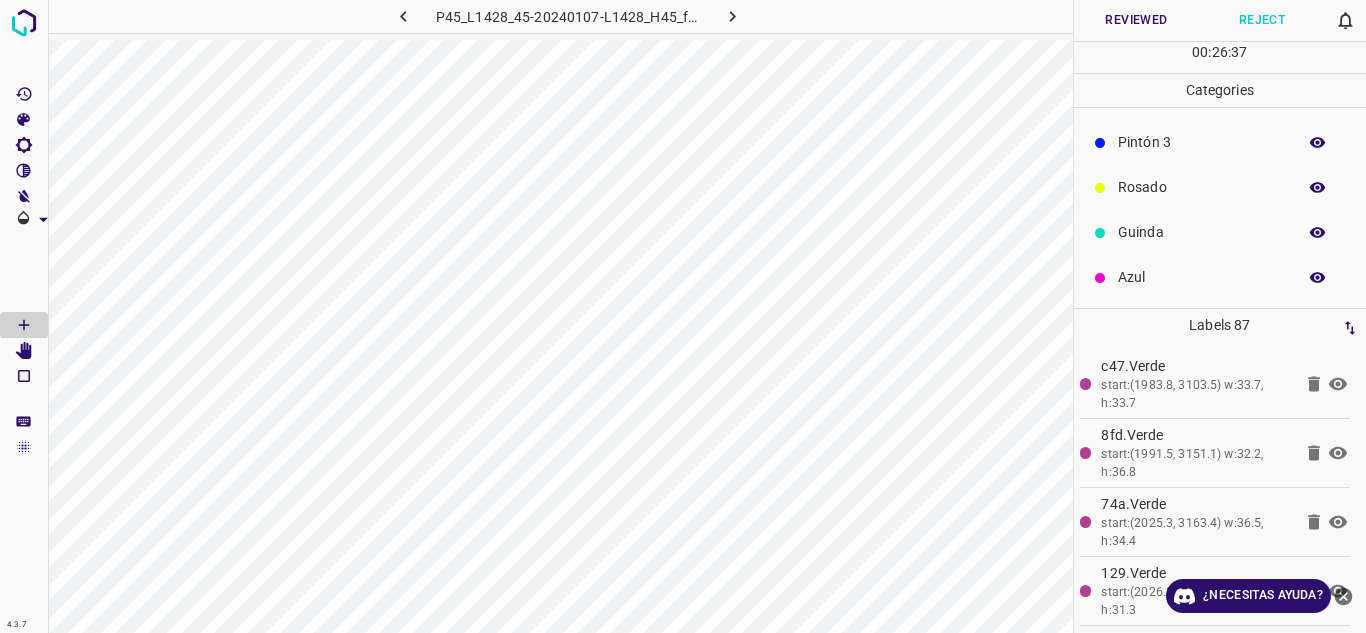 click on "Guinda" at bounding box center (1202, 232) 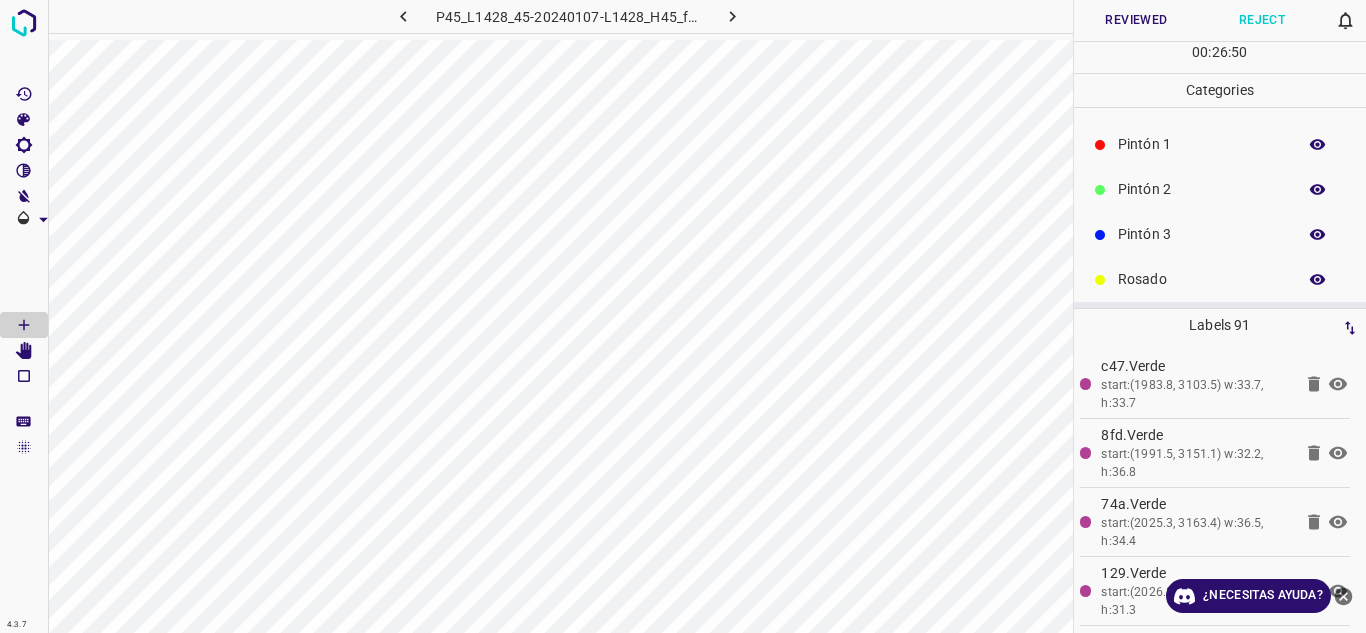 scroll, scrollTop: 0, scrollLeft: 0, axis: both 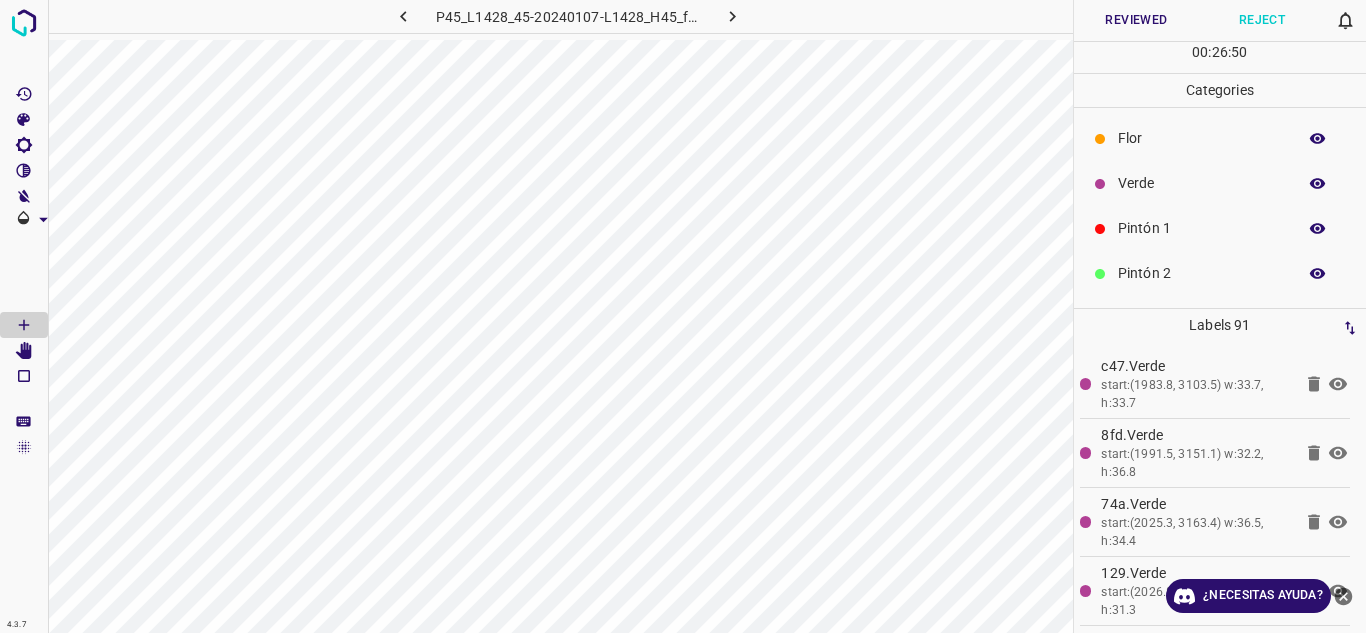 click on "Verde" at bounding box center [1220, 183] 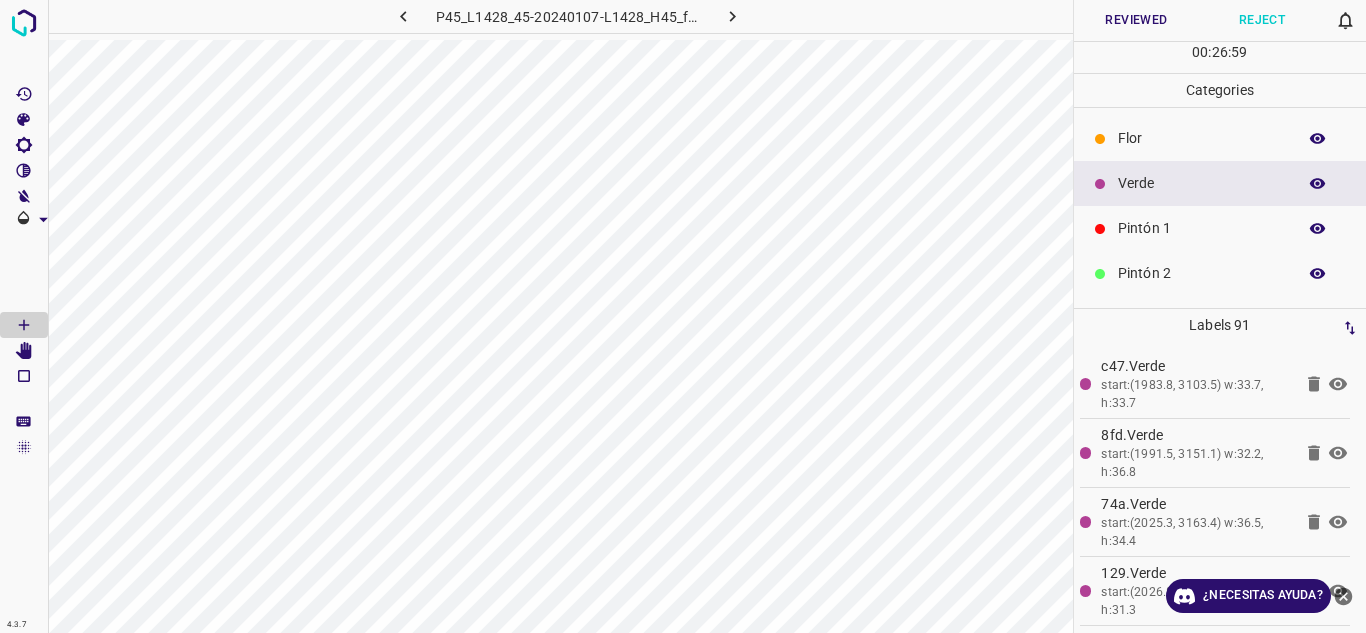 scroll, scrollTop: 176, scrollLeft: 0, axis: vertical 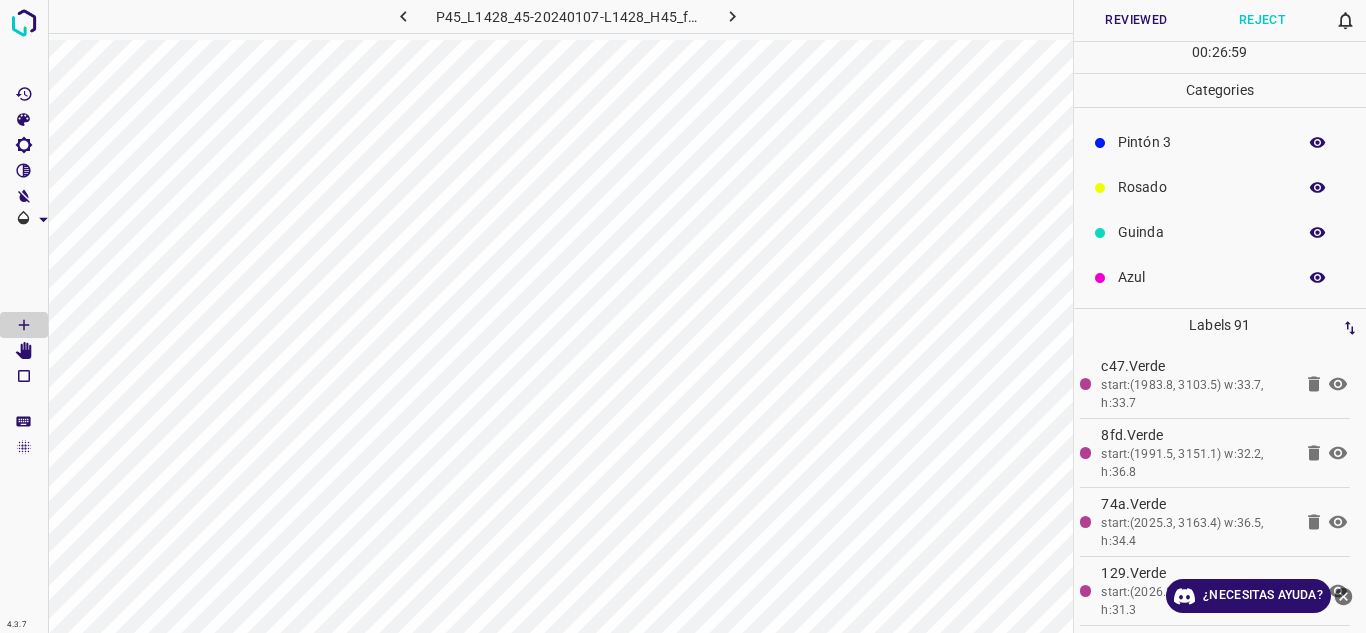 click on "Azul" at bounding box center [1202, 277] 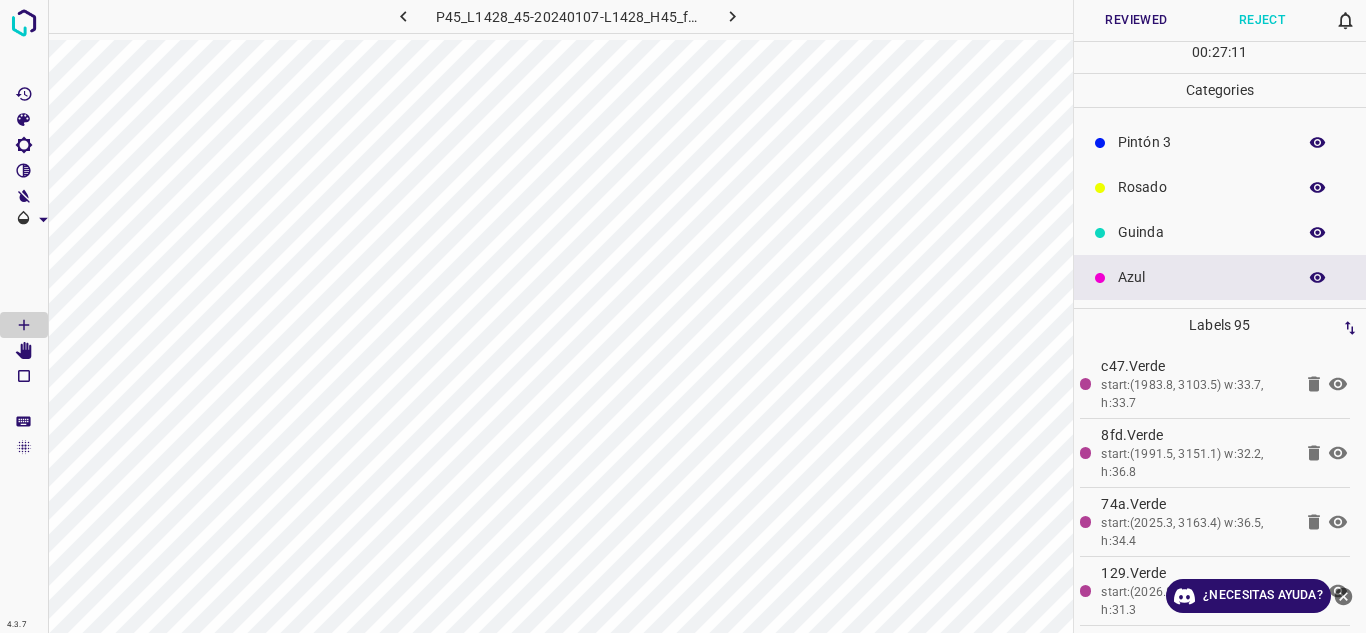 click on "Guinda" at bounding box center [1202, 232] 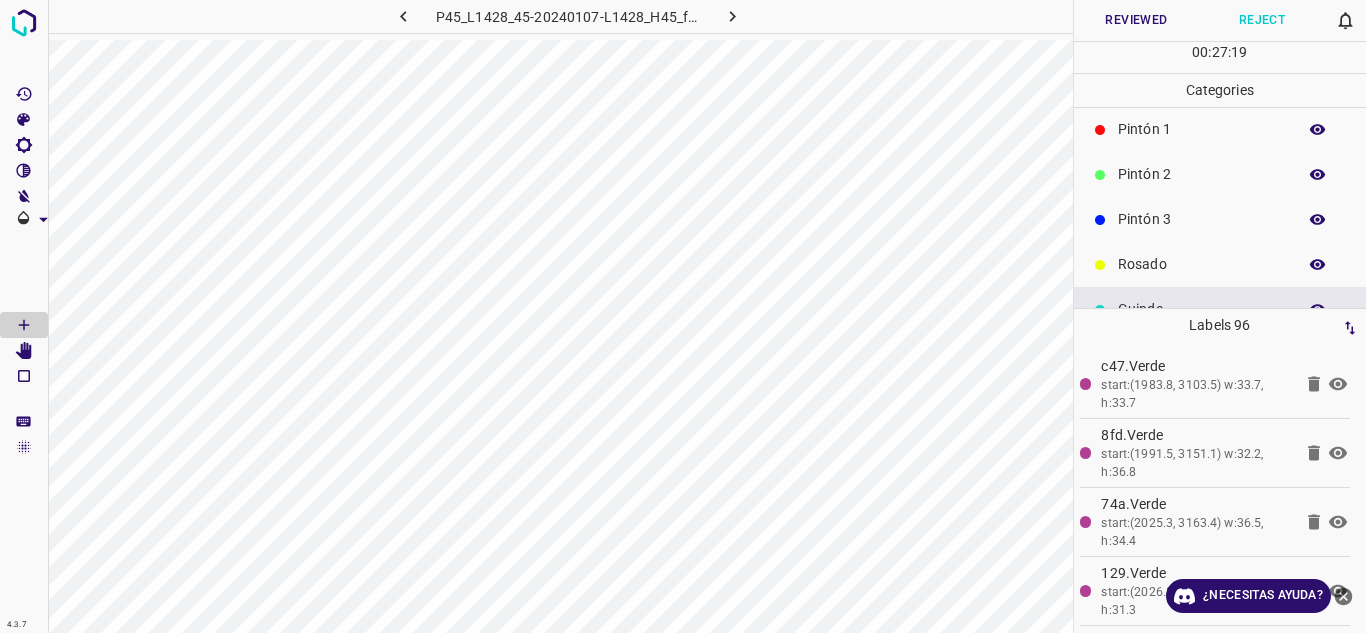 scroll, scrollTop: 0, scrollLeft: 0, axis: both 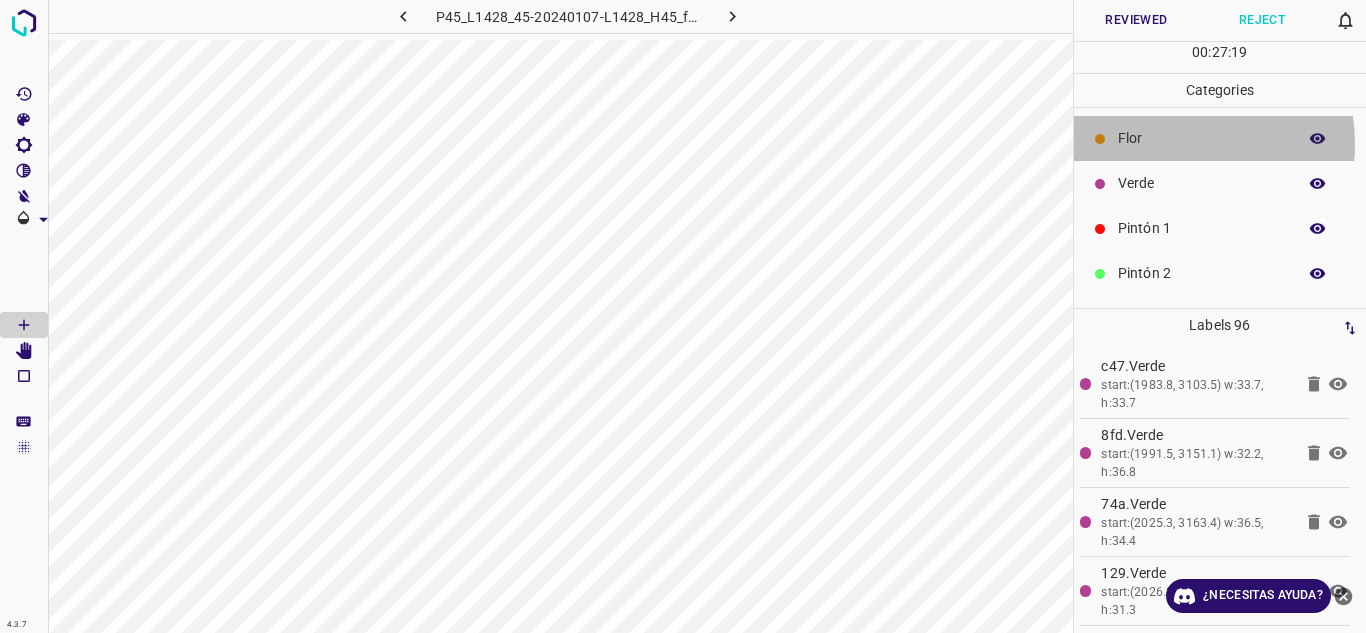 drag, startPoint x: 1170, startPoint y: 144, endPoint x: 1136, endPoint y: 145, distance: 34.0147 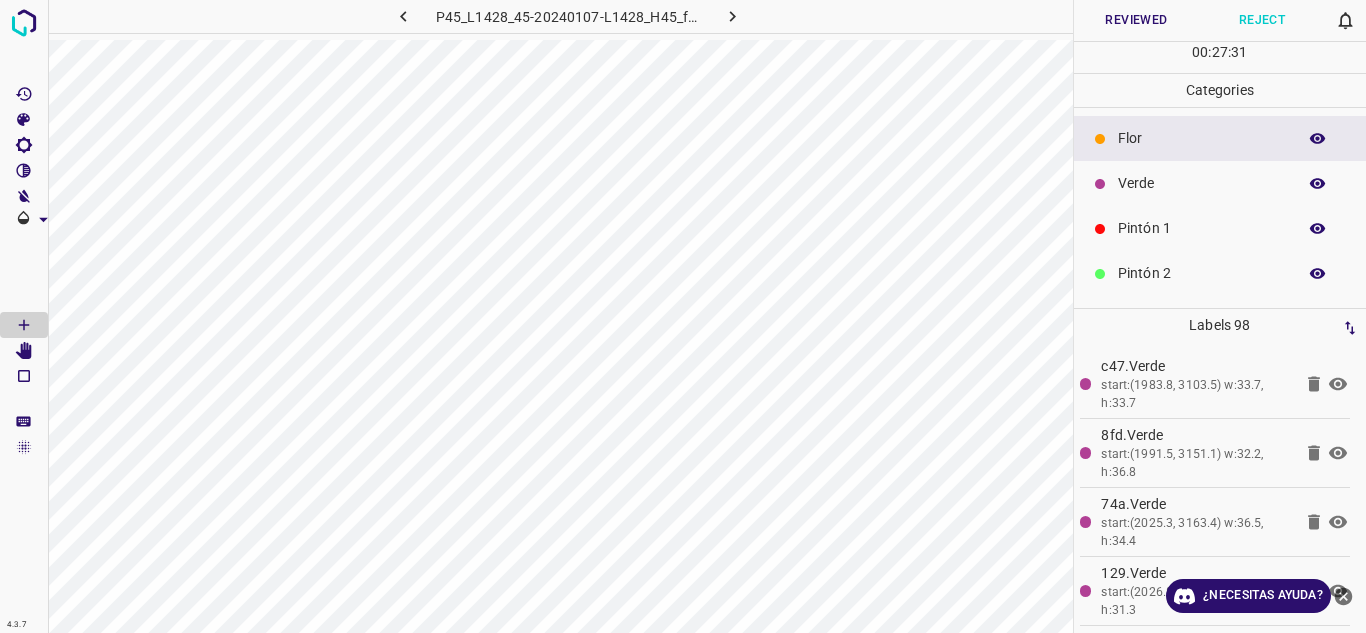 click on "Verde" at bounding box center (1202, 183) 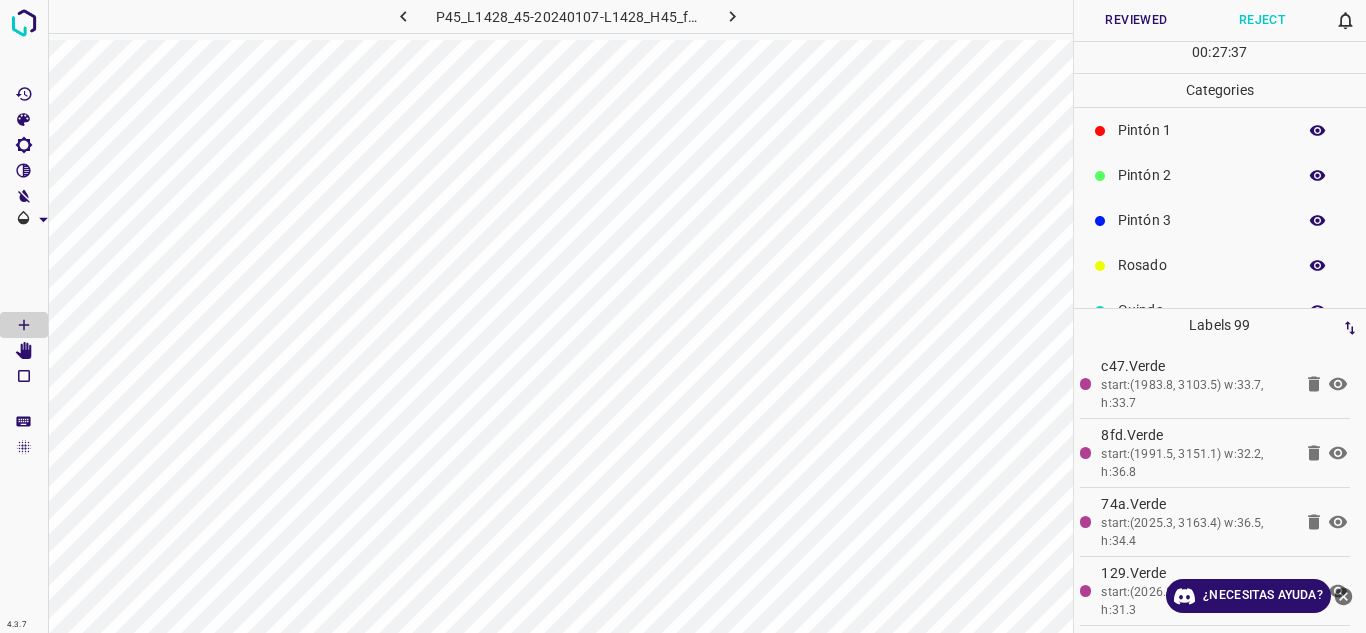 scroll, scrollTop: 176, scrollLeft: 0, axis: vertical 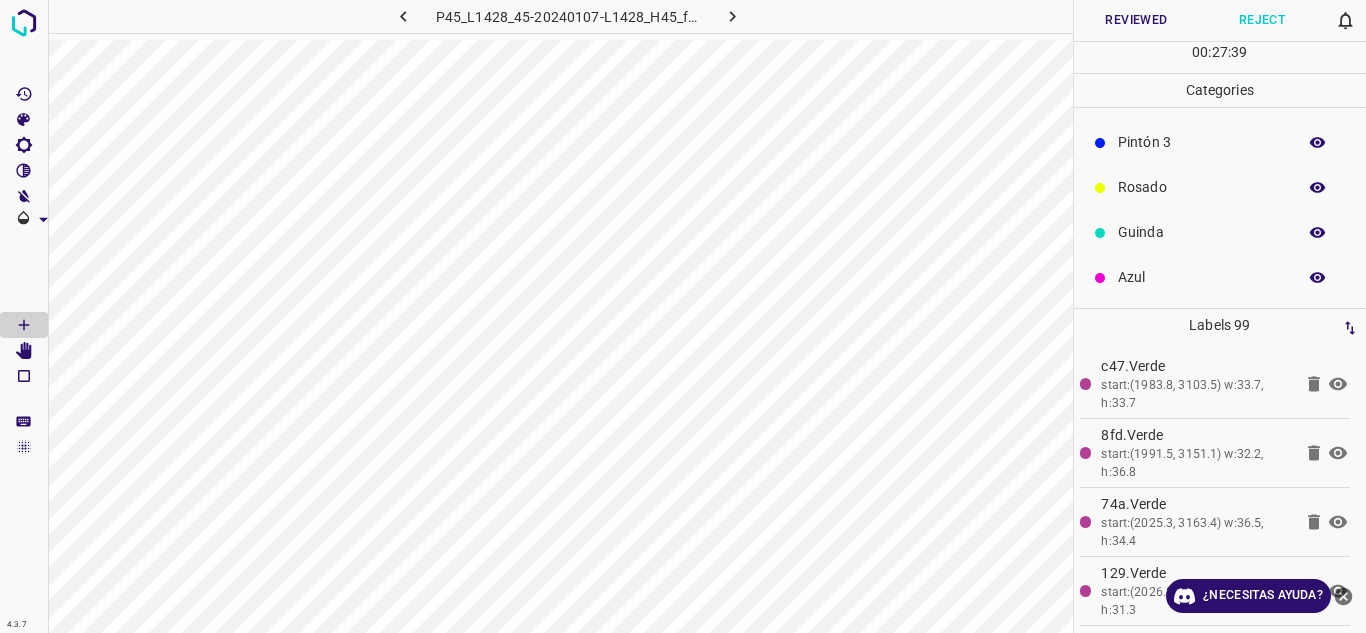 click on "Azul" at bounding box center (1202, 277) 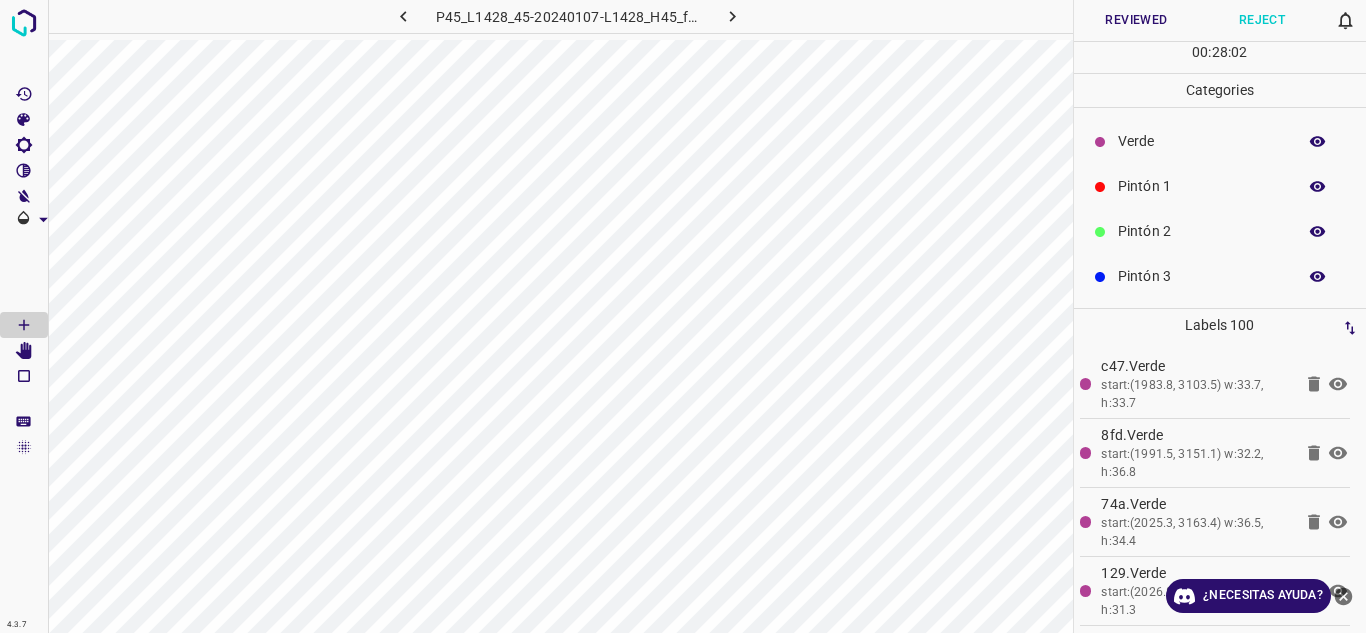 scroll, scrollTop: 0, scrollLeft: 0, axis: both 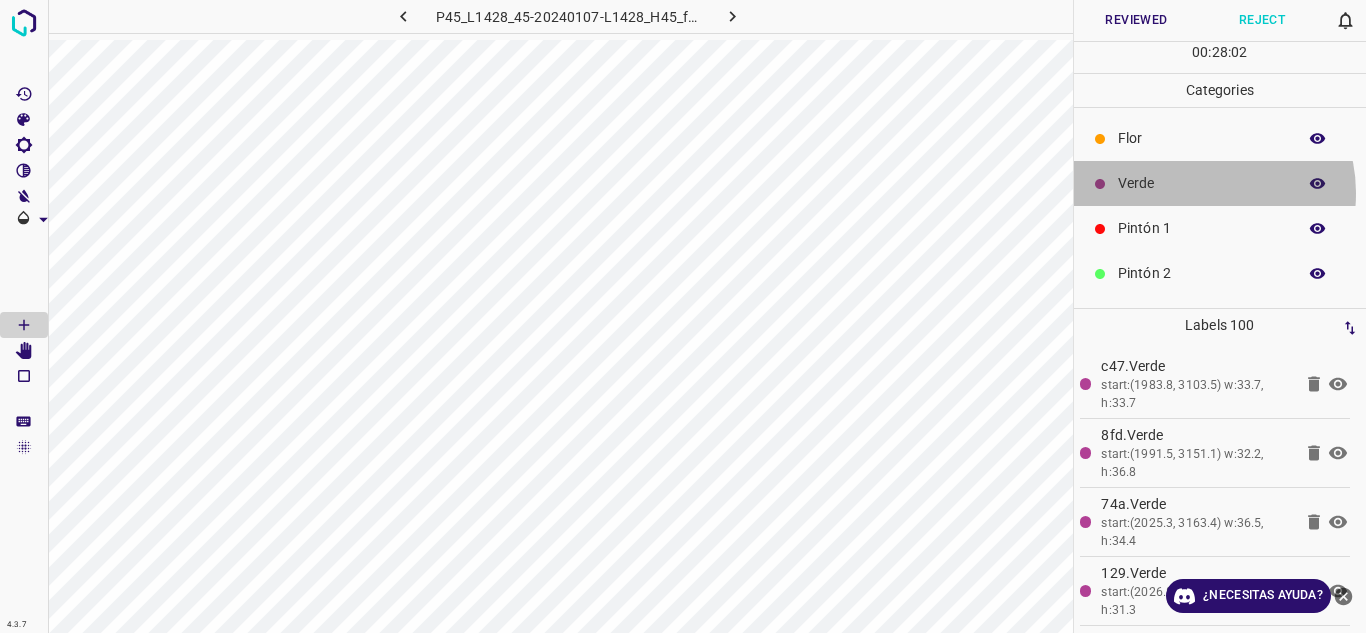 drag, startPoint x: 1199, startPoint y: 193, endPoint x: 1126, endPoint y: 206, distance: 74.1485 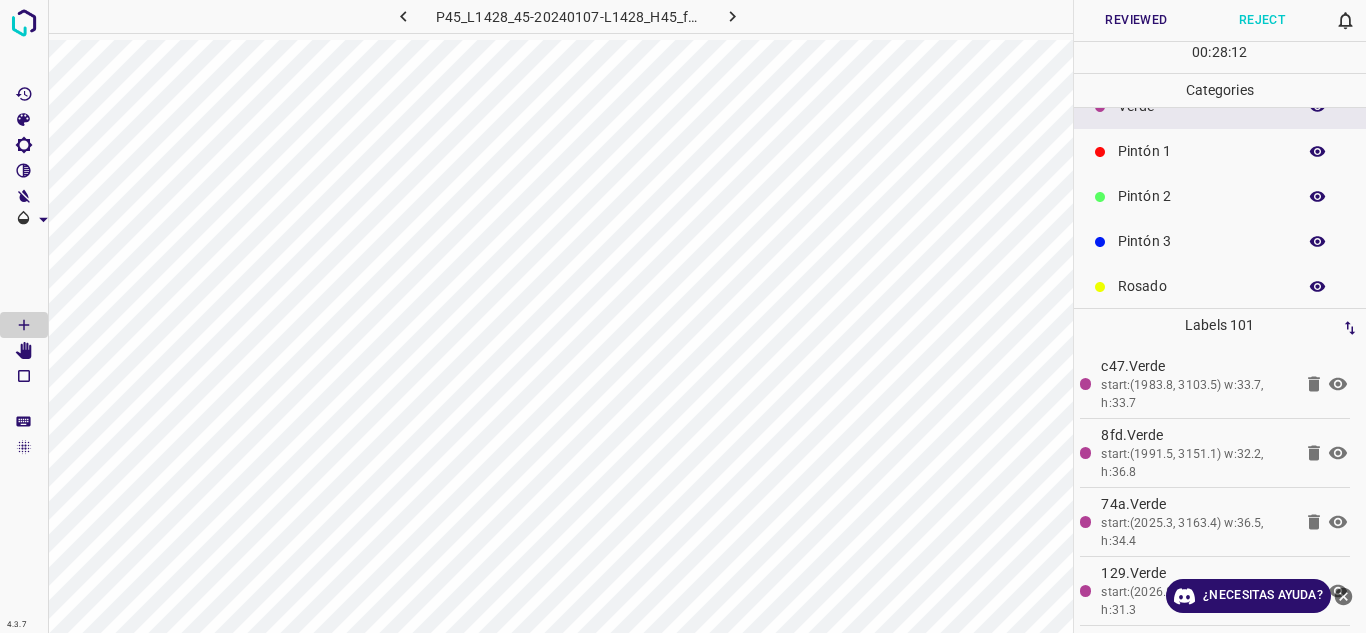 scroll, scrollTop: 176, scrollLeft: 0, axis: vertical 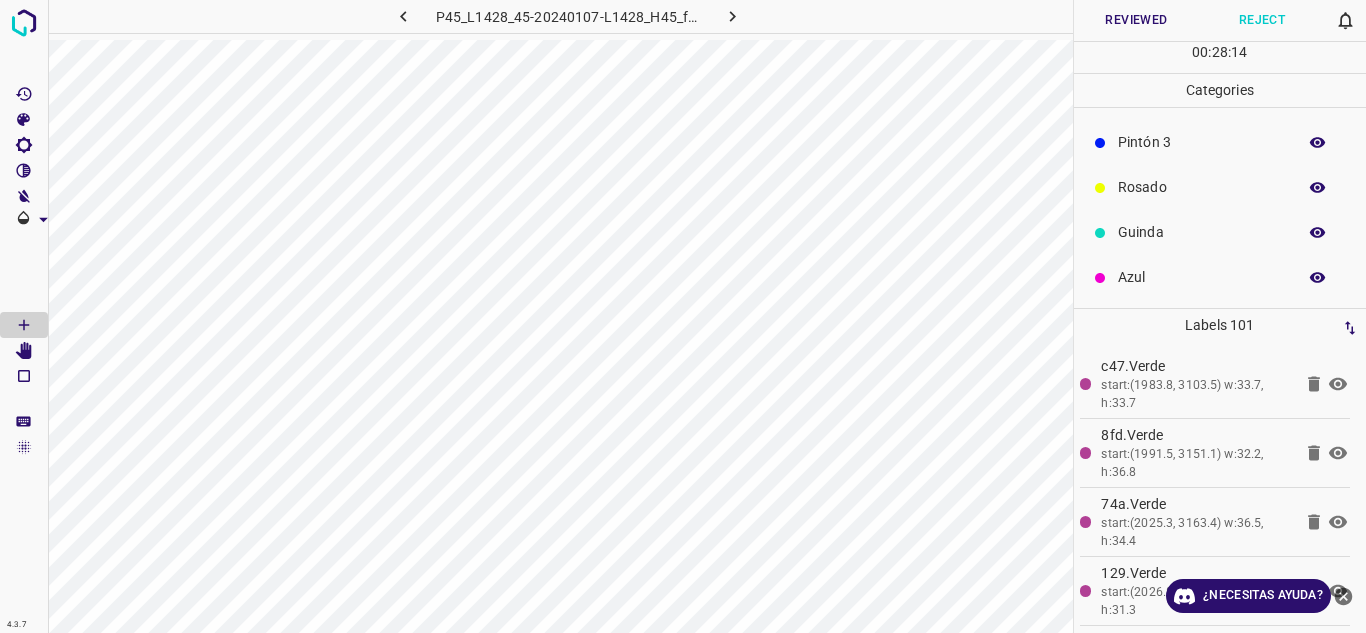 drag, startPoint x: 1147, startPoint y: 239, endPoint x: 1112, endPoint y: 237, distance: 35.057095 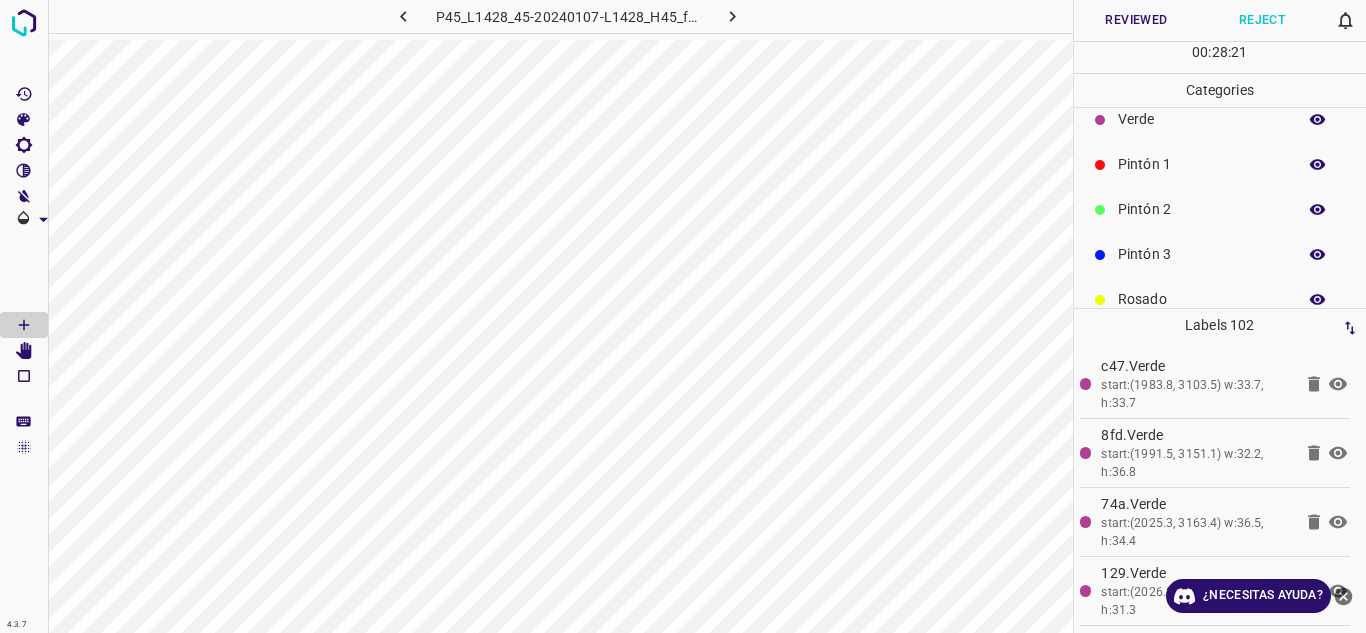 scroll, scrollTop: 0, scrollLeft: 0, axis: both 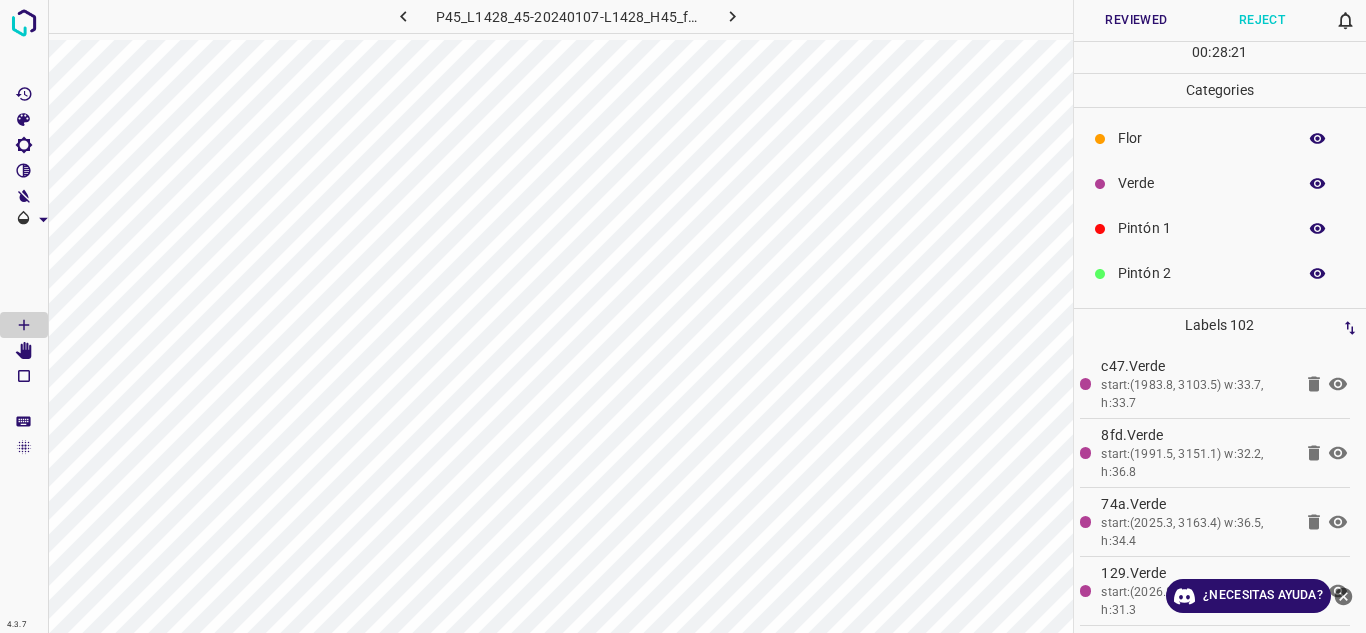 click on "Verde" at bounding box center [1202, 183] 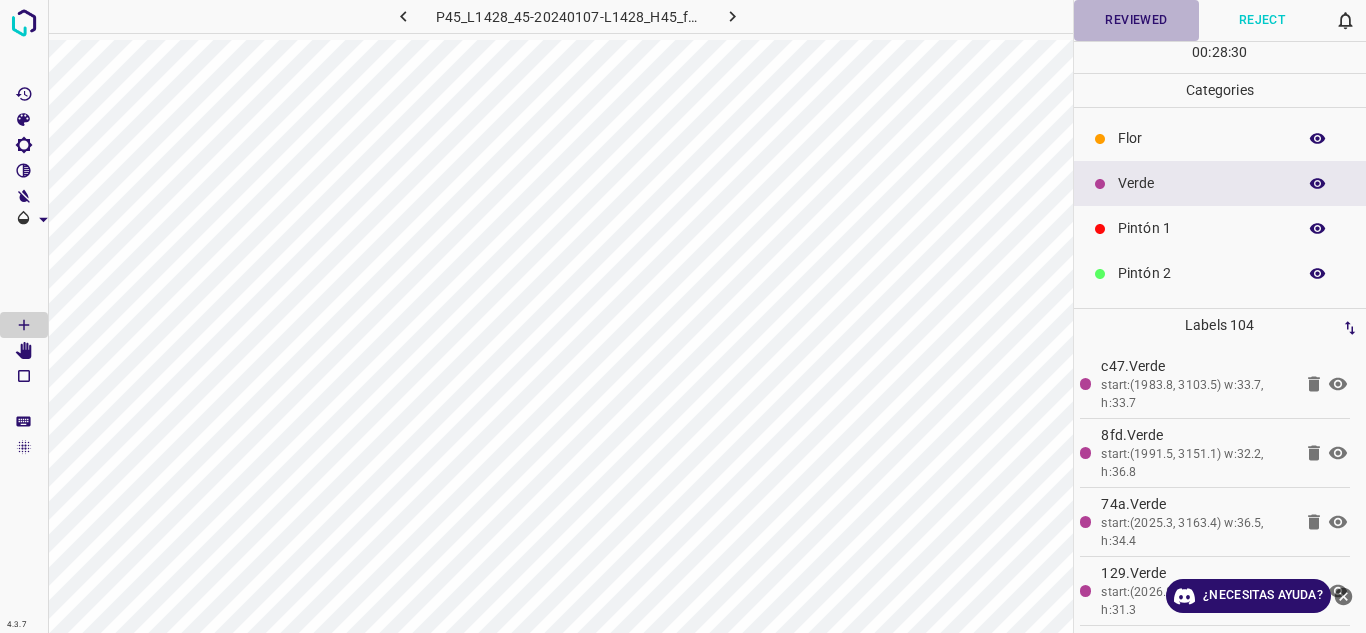 click on "Reviewed" at bounding box center (1137, 20) 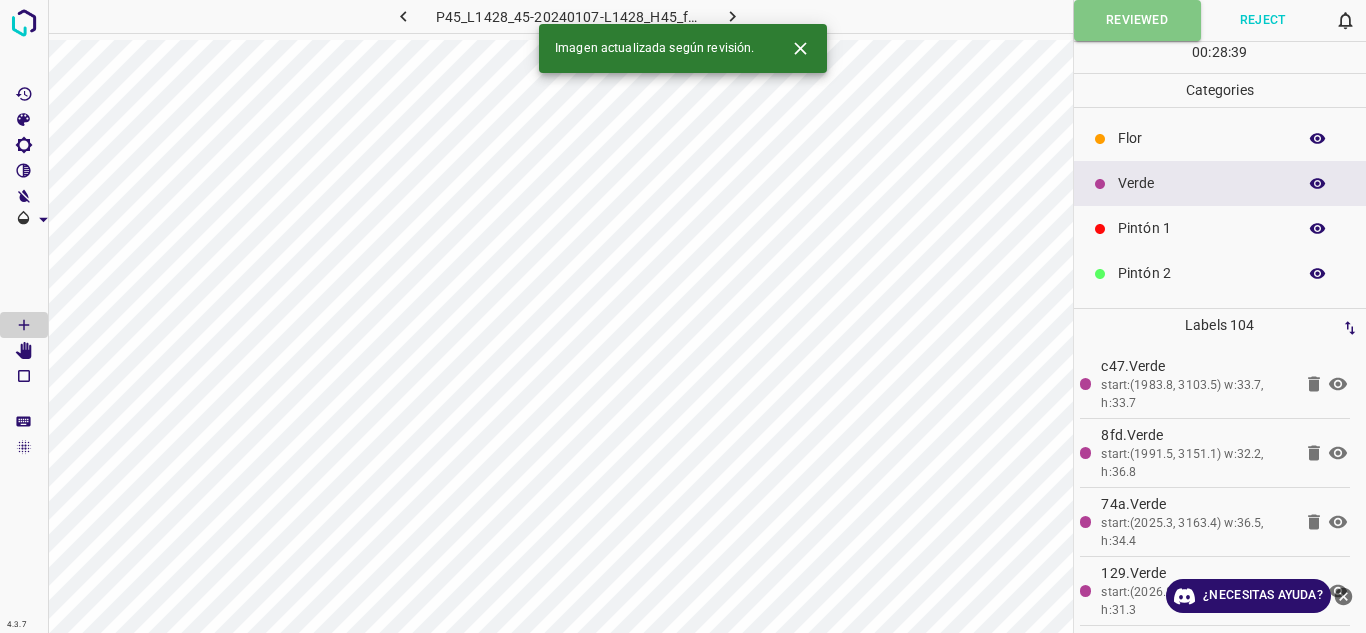 click 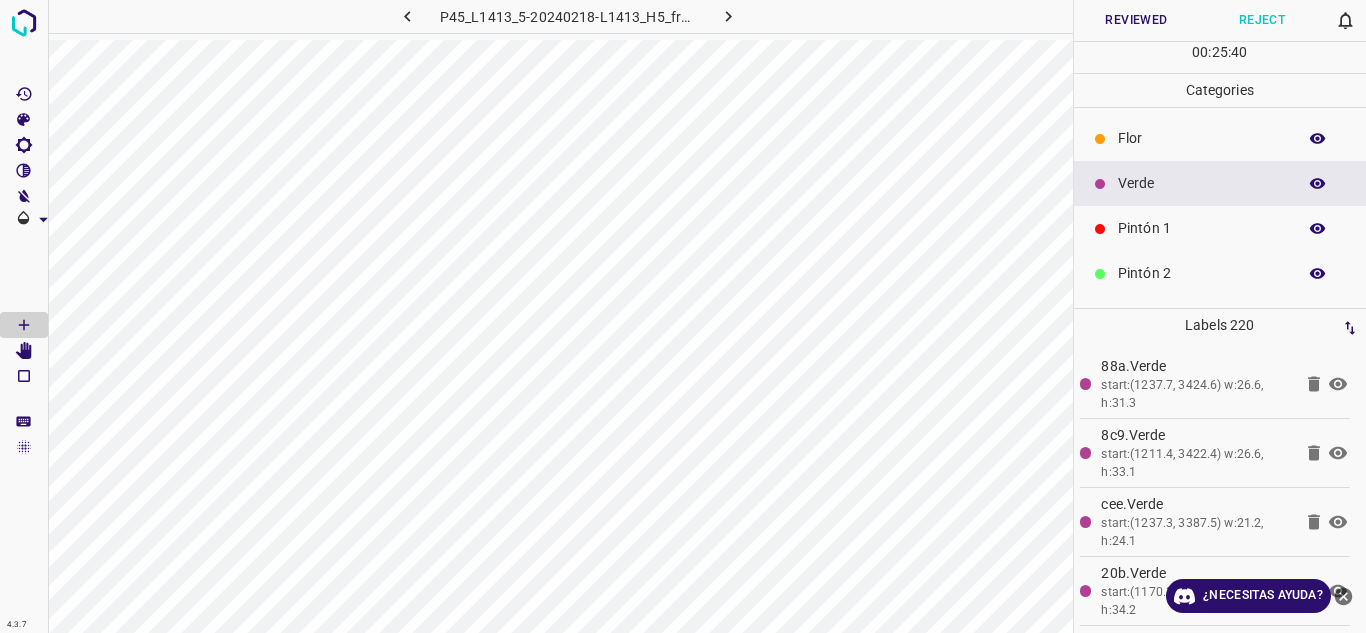 click on "Pintón 1" at bounding box center (1202, 228) 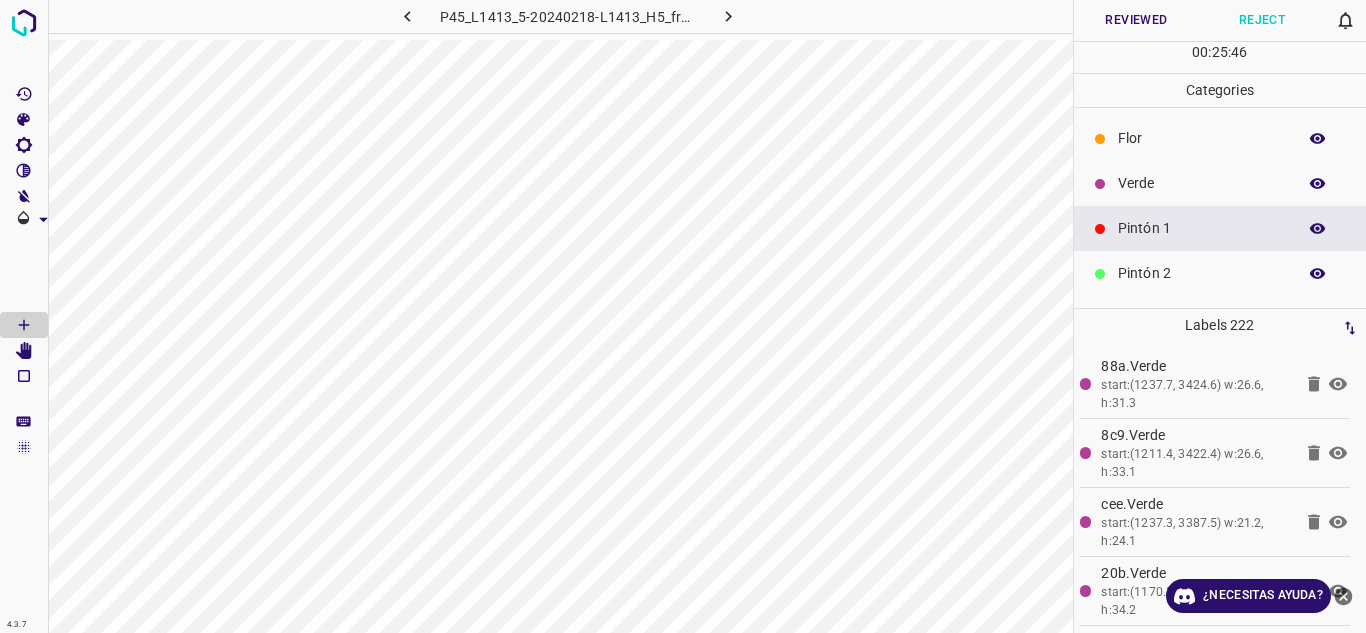 click on "Verde" at bounding box center (1220, 183) 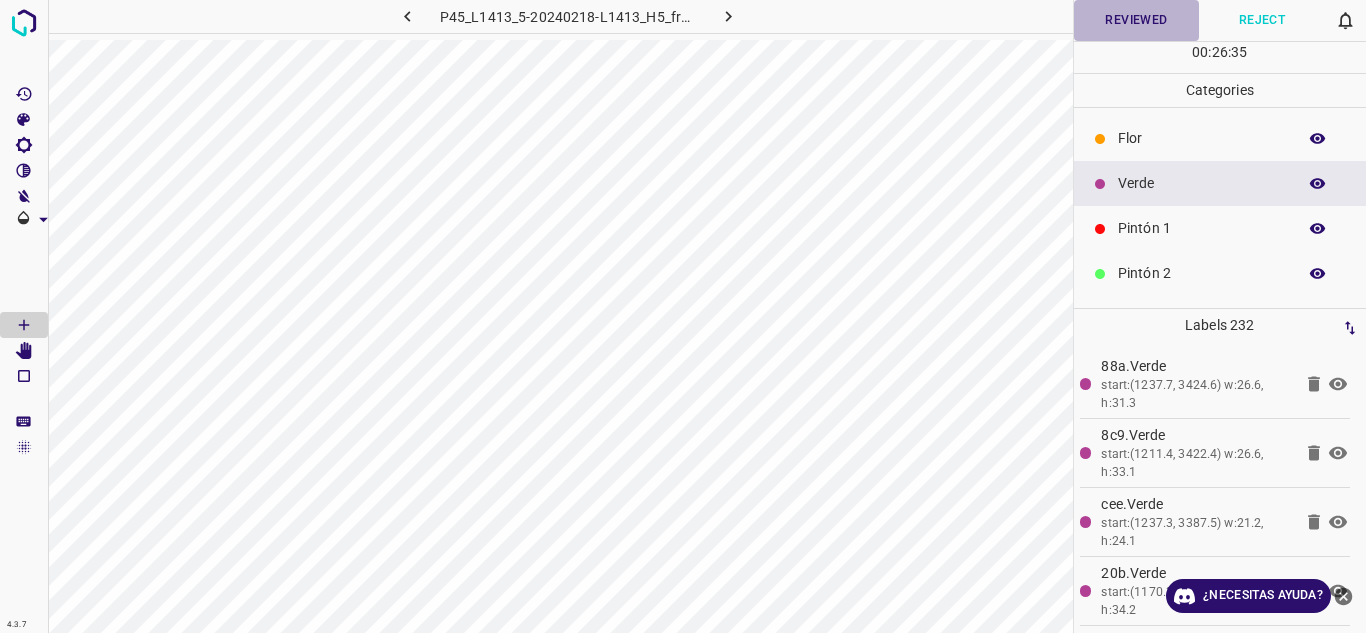 click on "Reviewed" at bounding box center [1137, 20] 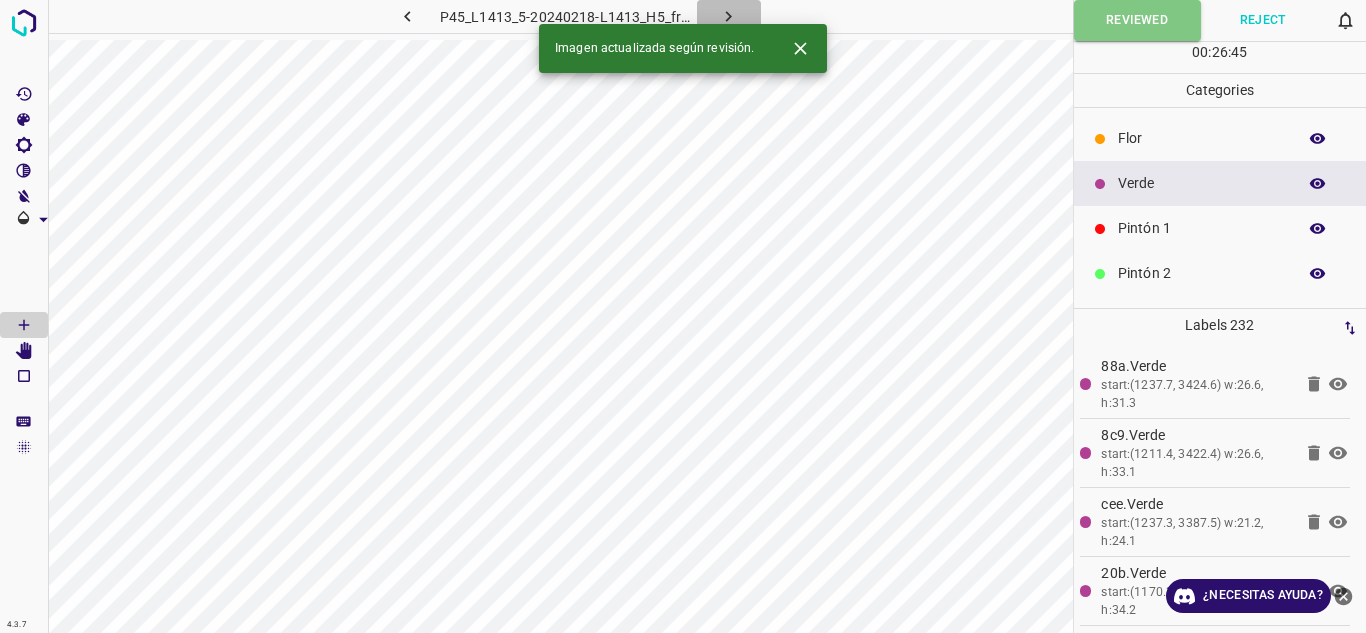 click 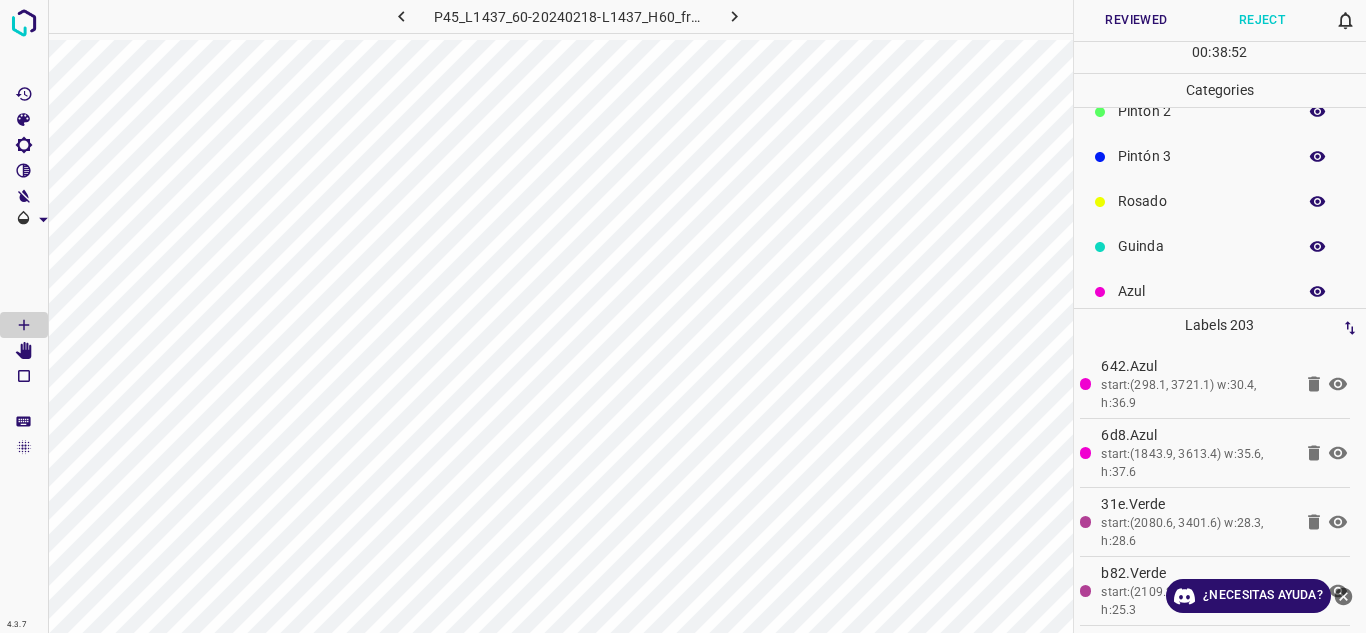 scroll, scrollTop: 176, scrollLeft: 0, axis: vertical 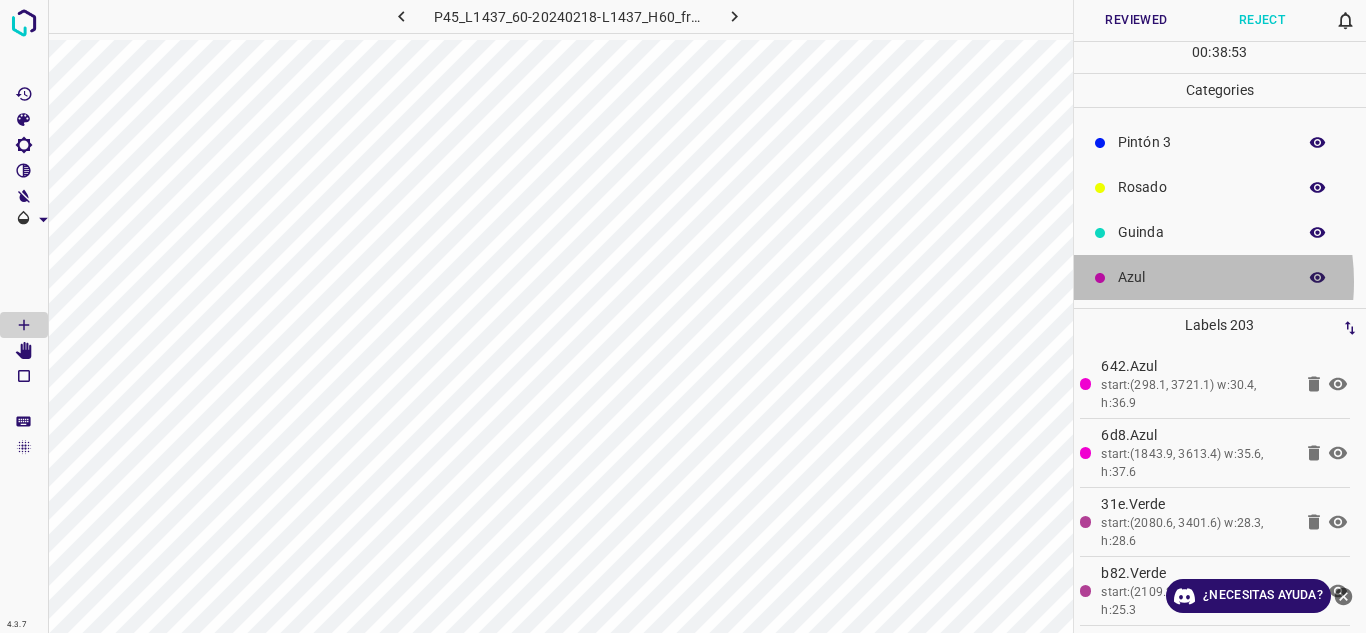 click on "Azul" at bounding box center [1202, 277] 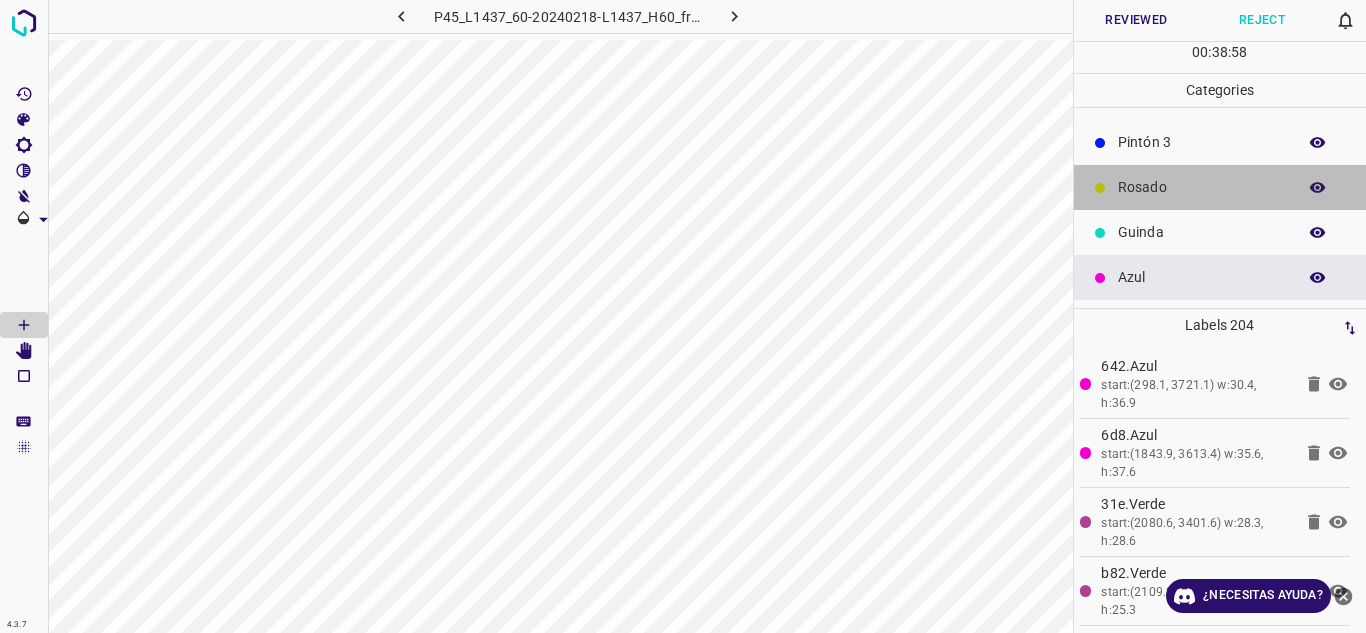 drag, startPoint x: 1236, startPoint y: 189, endPoint x: 1073, endPoint y: 192, distance: 163.0276 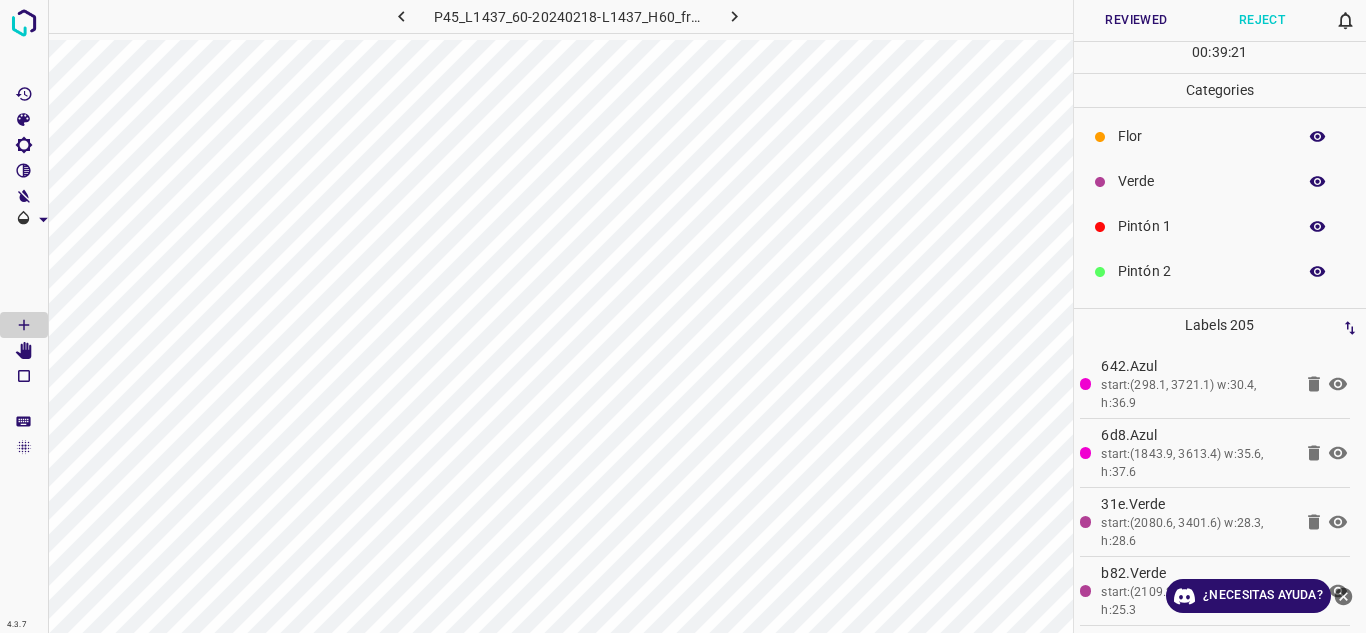 scroll, scrollTop: 0, scrollLeft: 0, axis: both 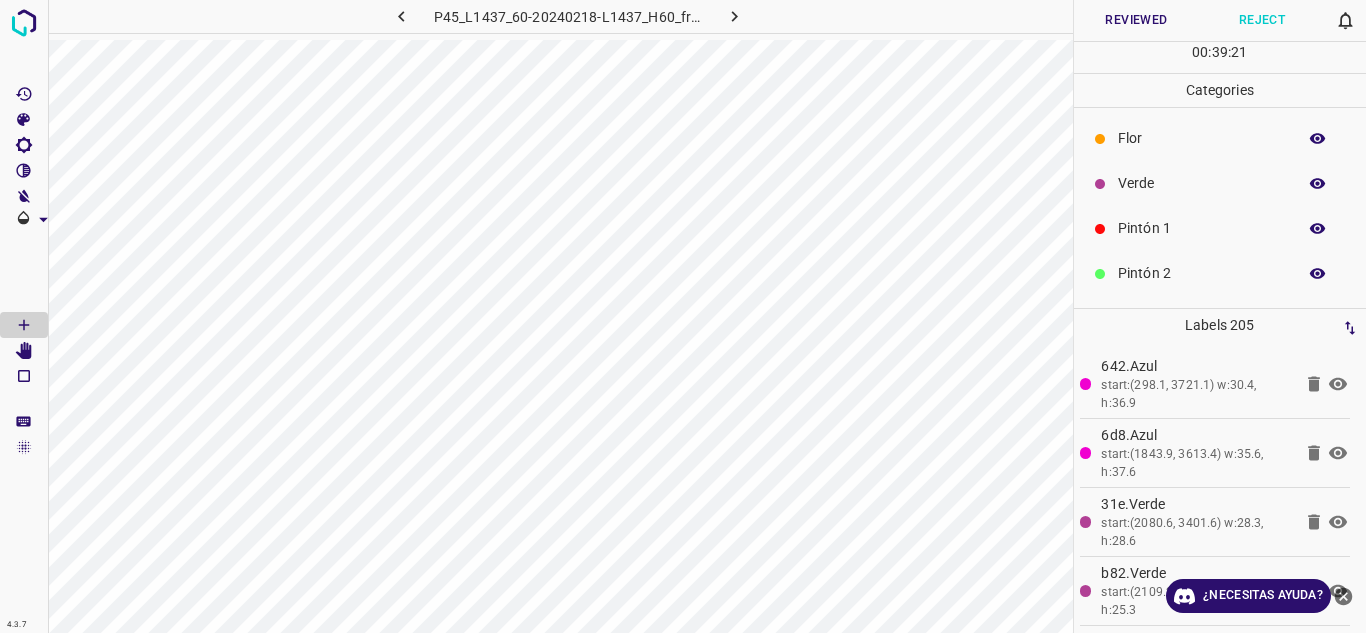 click on "Verde" at bounding box center [1202, 183] 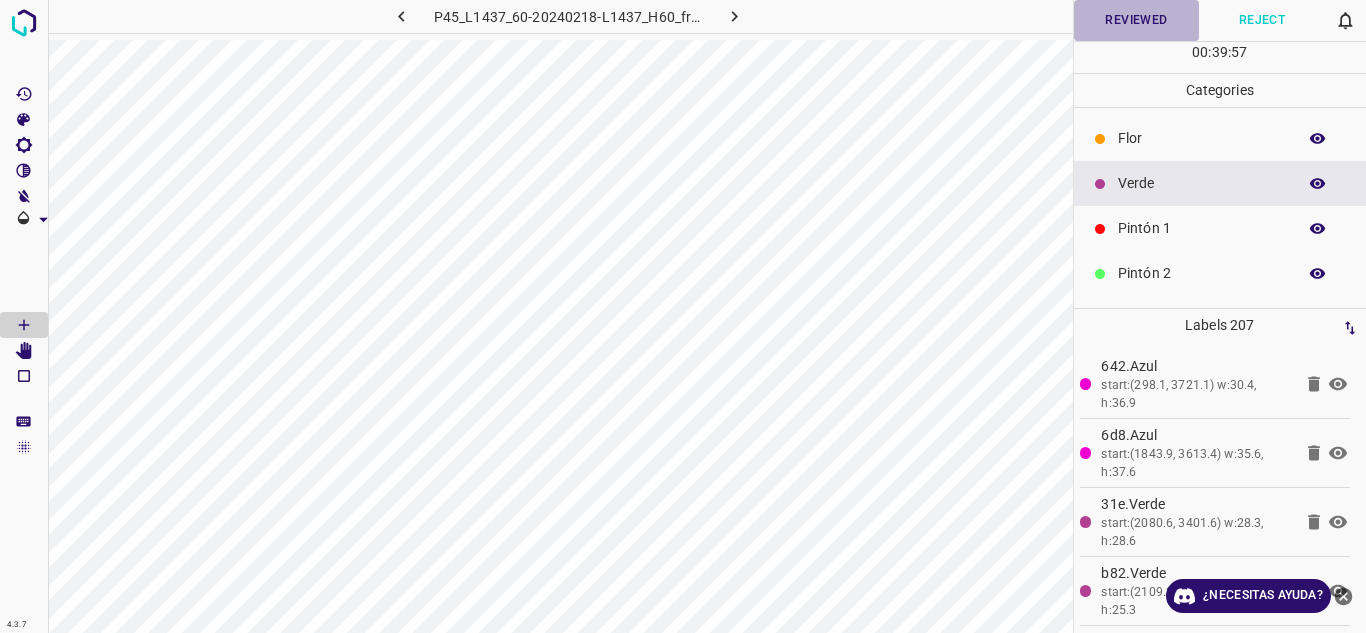 click on "Reviewed" at bounding box center (1137, 20) 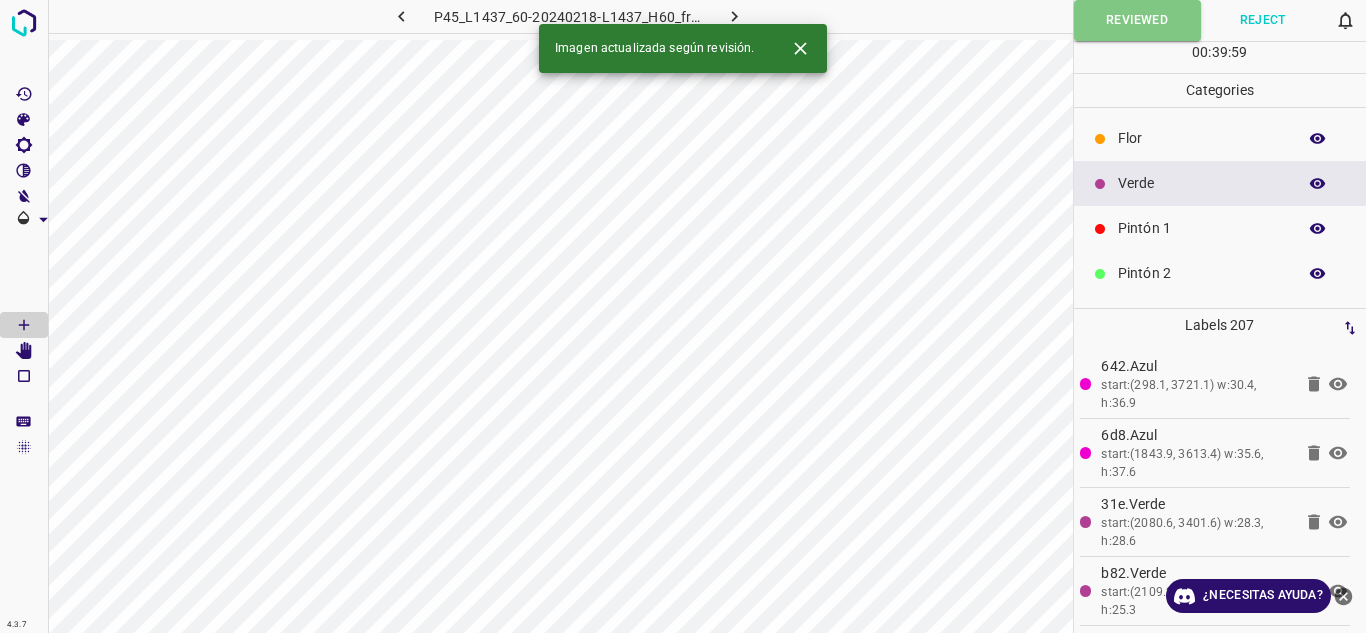 click 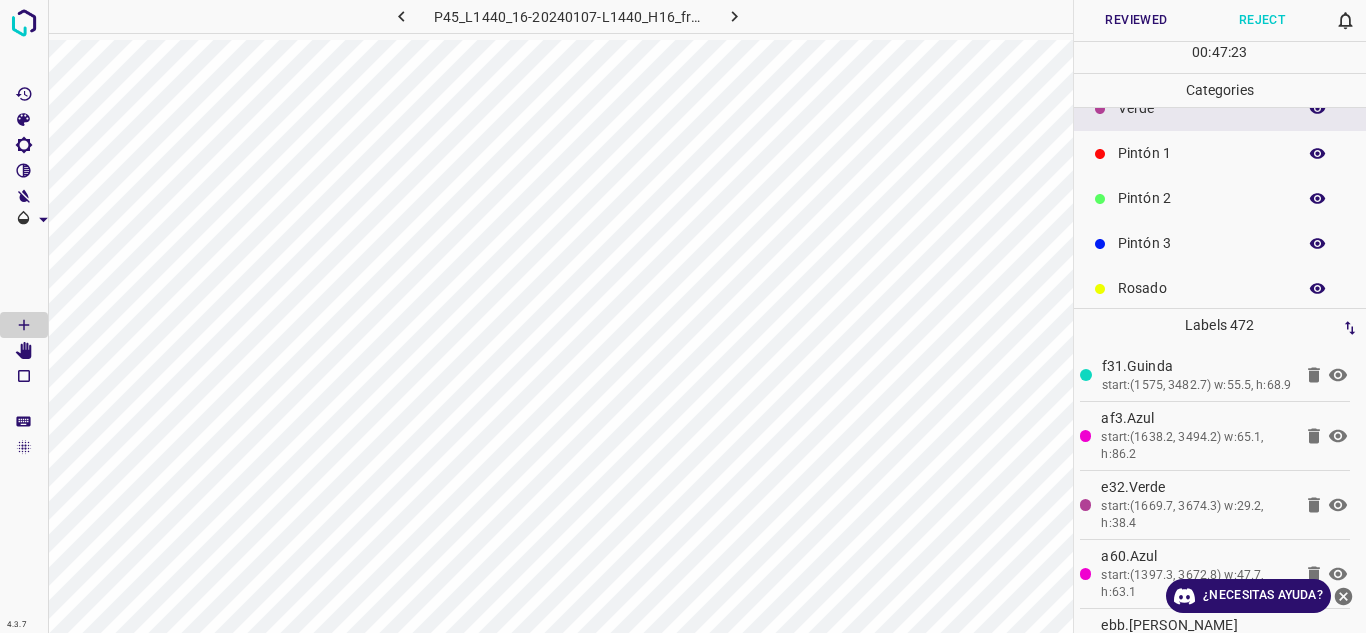 scroll, scrollTop: 176, scrollLeft: 0, axis: vertical 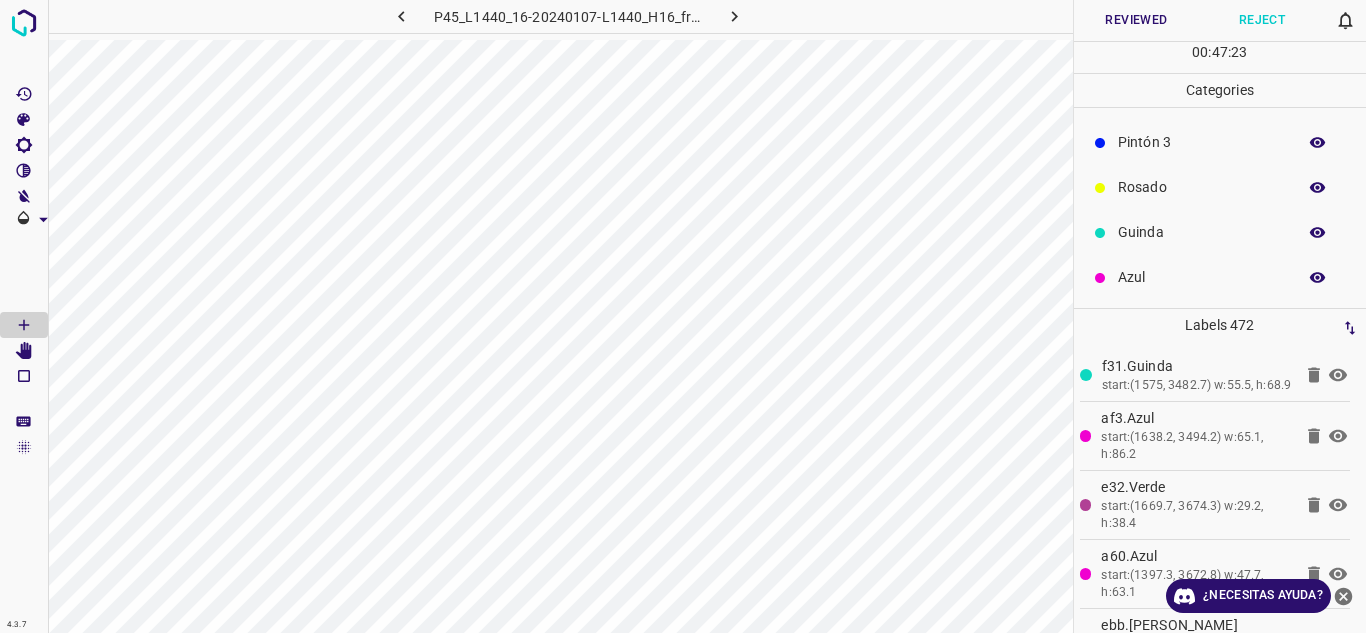 click on "Rosado" at bounding box center [1202, 187] 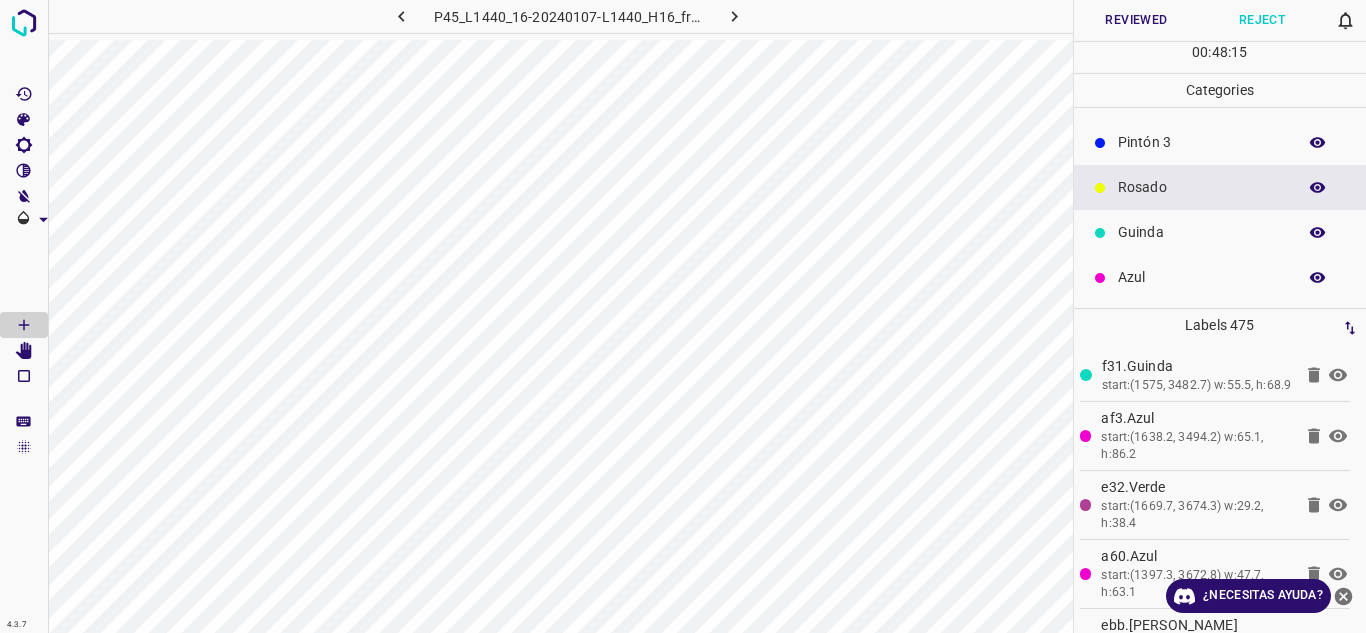 click on "Reviewed" at bounding box center (1137, 20) 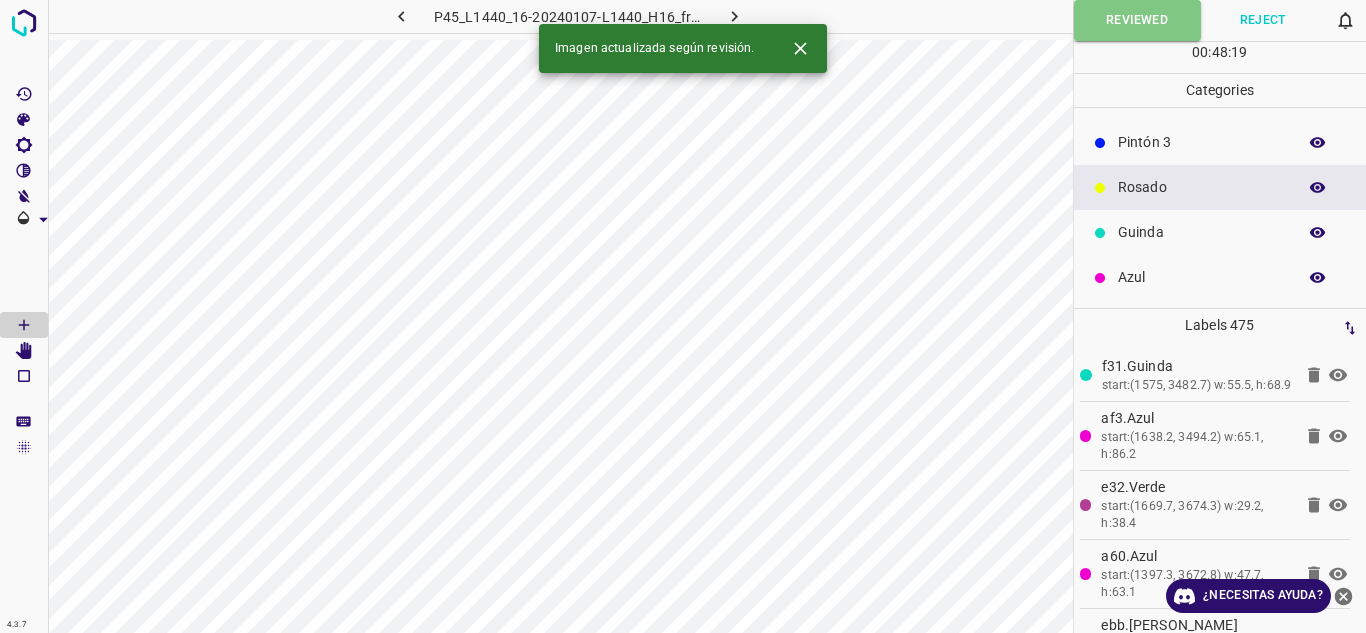 click 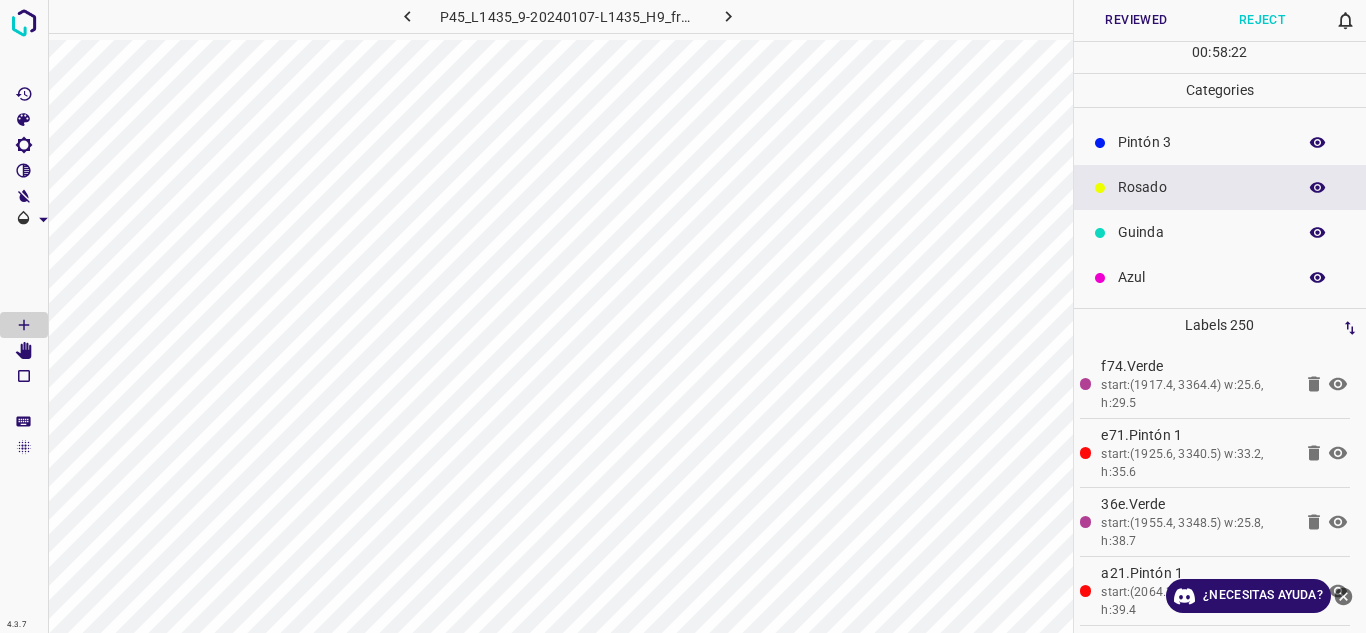 click on "Rosado" at bounding box center (1202, 187) 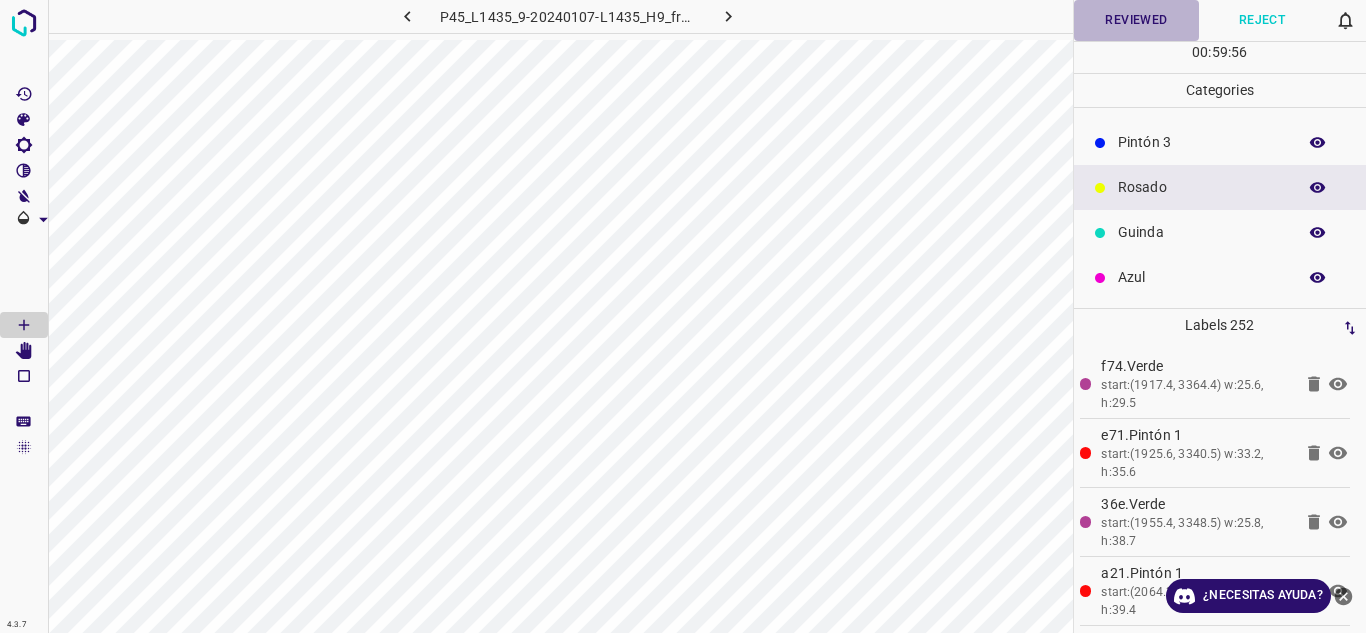 click on "Reviewed" at bounding box center (1137, 20) 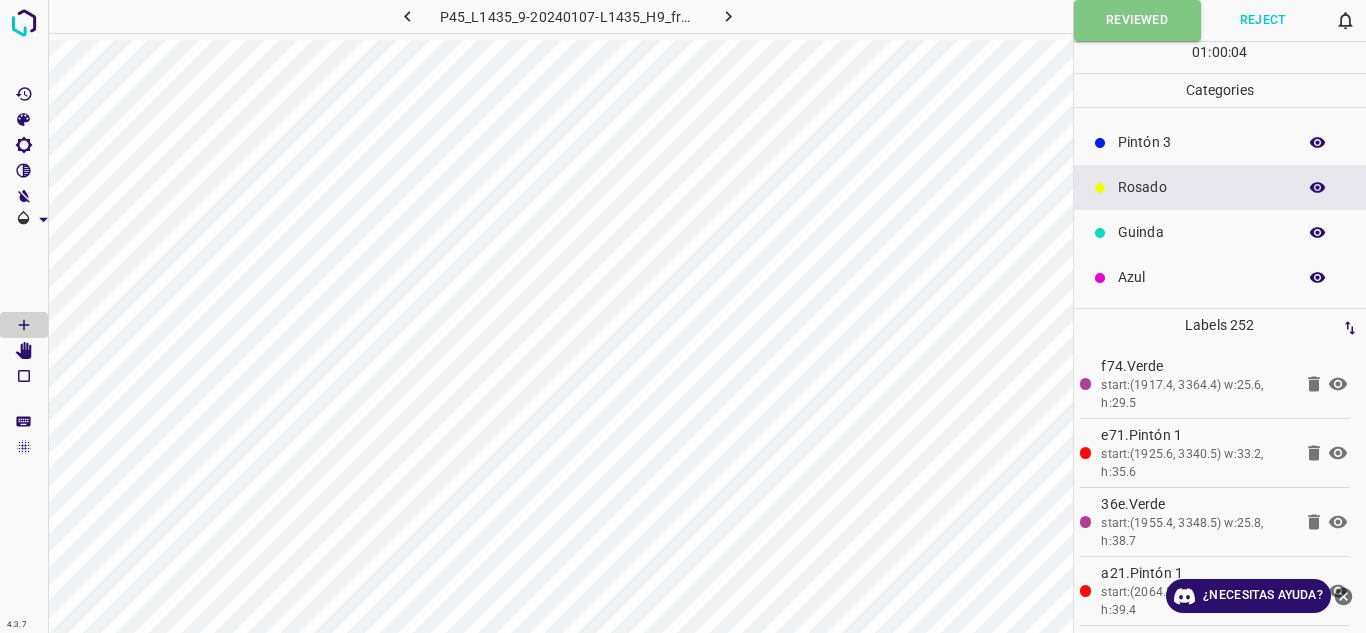 click at bounding box center [729, 16] 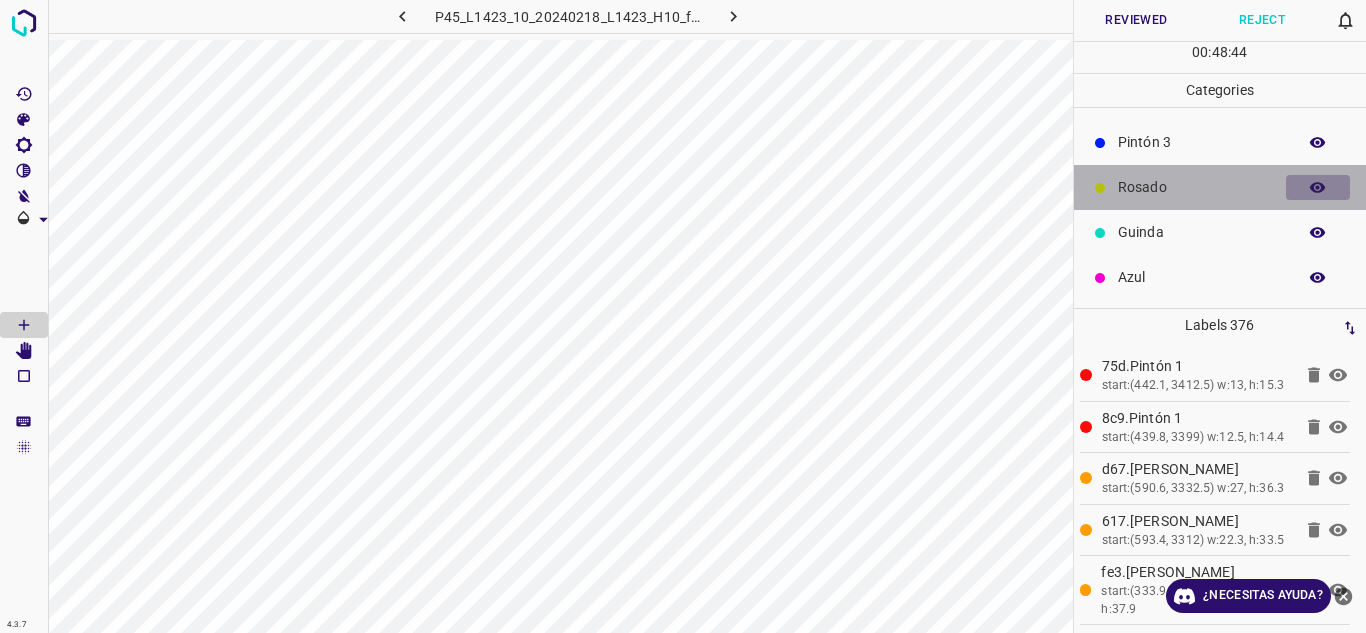 click 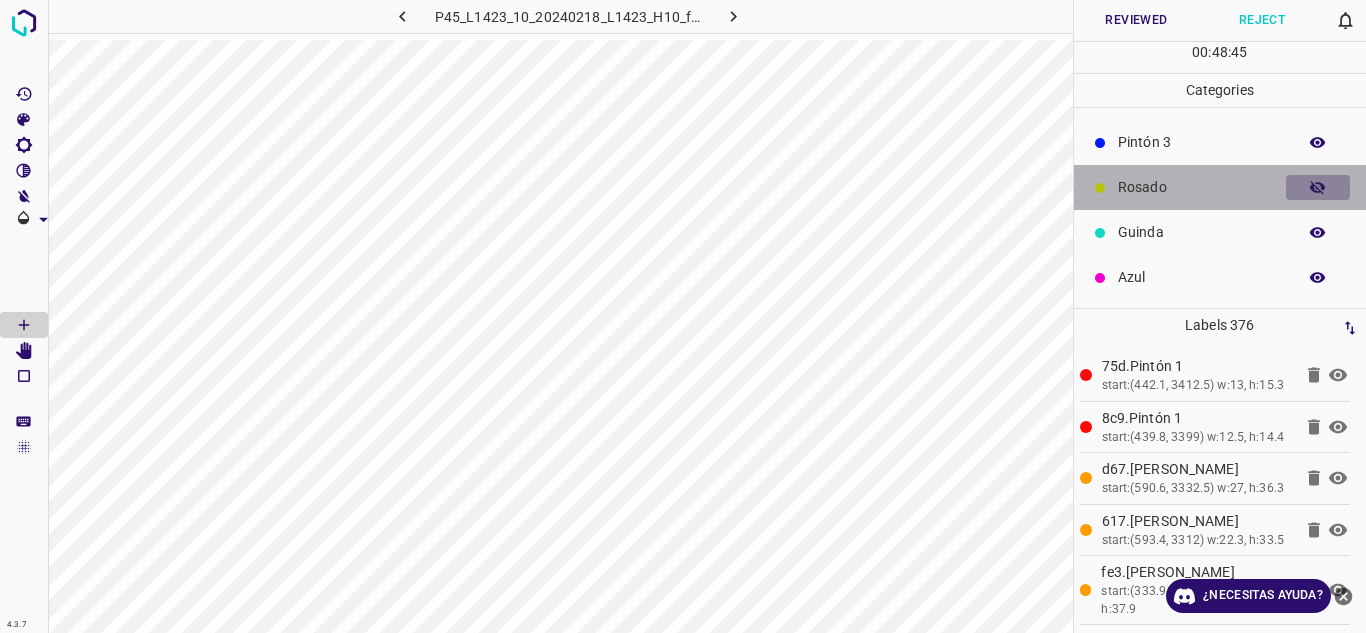 click 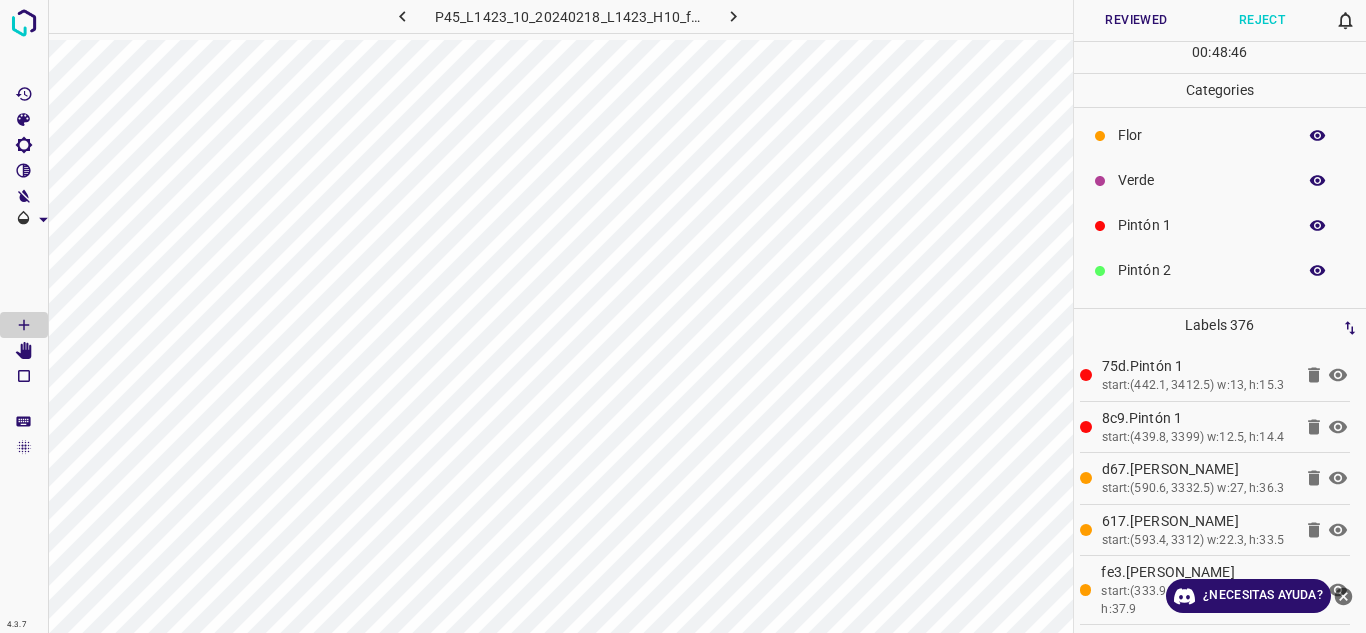 scroll, scrollTop: 0, scrollLeft: 0, axis: both 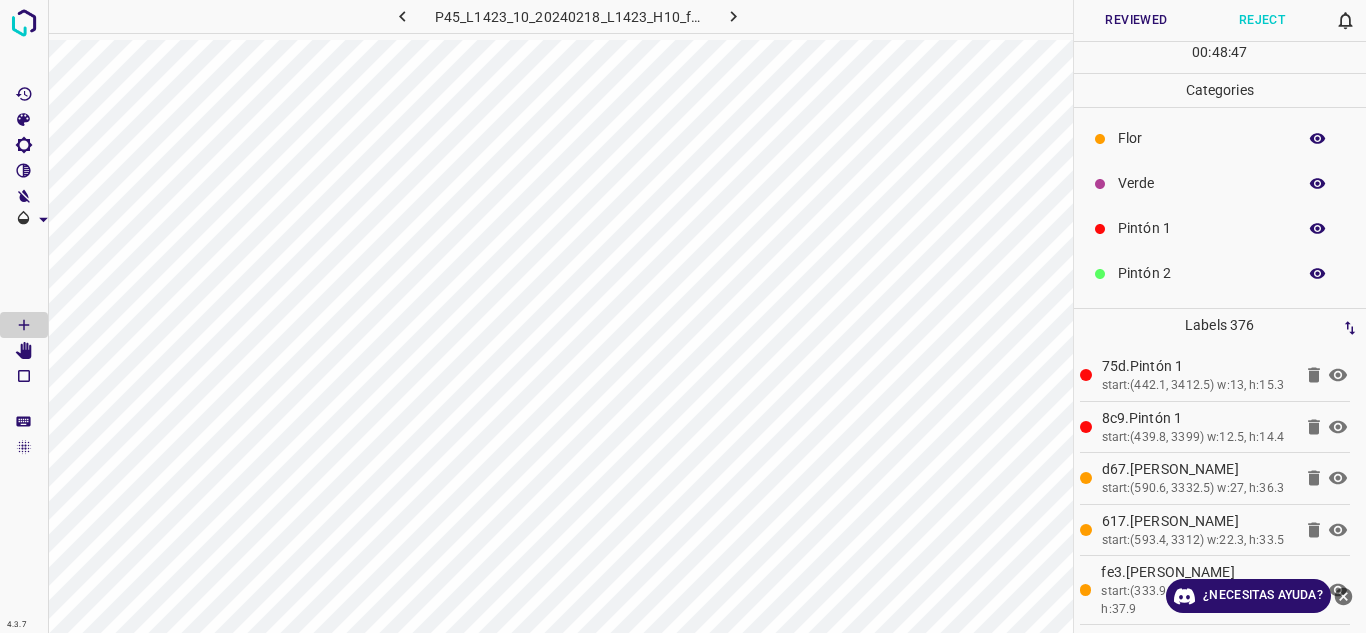 click at bounding box center (1318, 184) 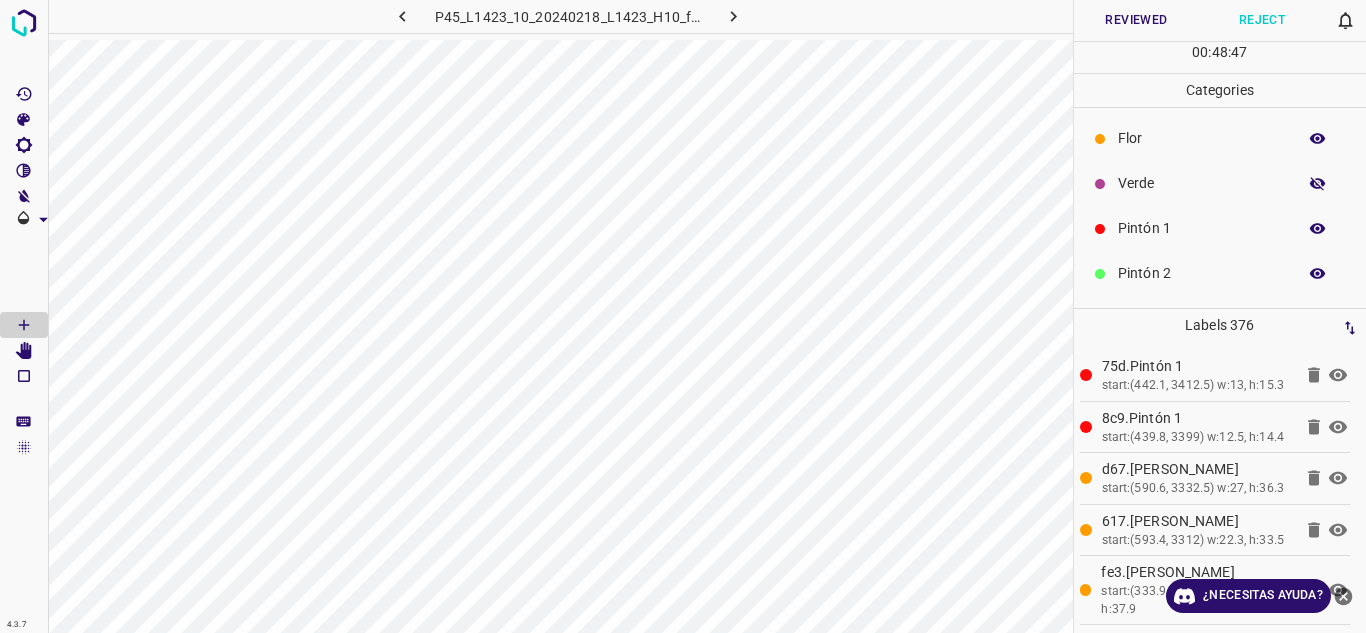 click at bounding box center (1318, 184) 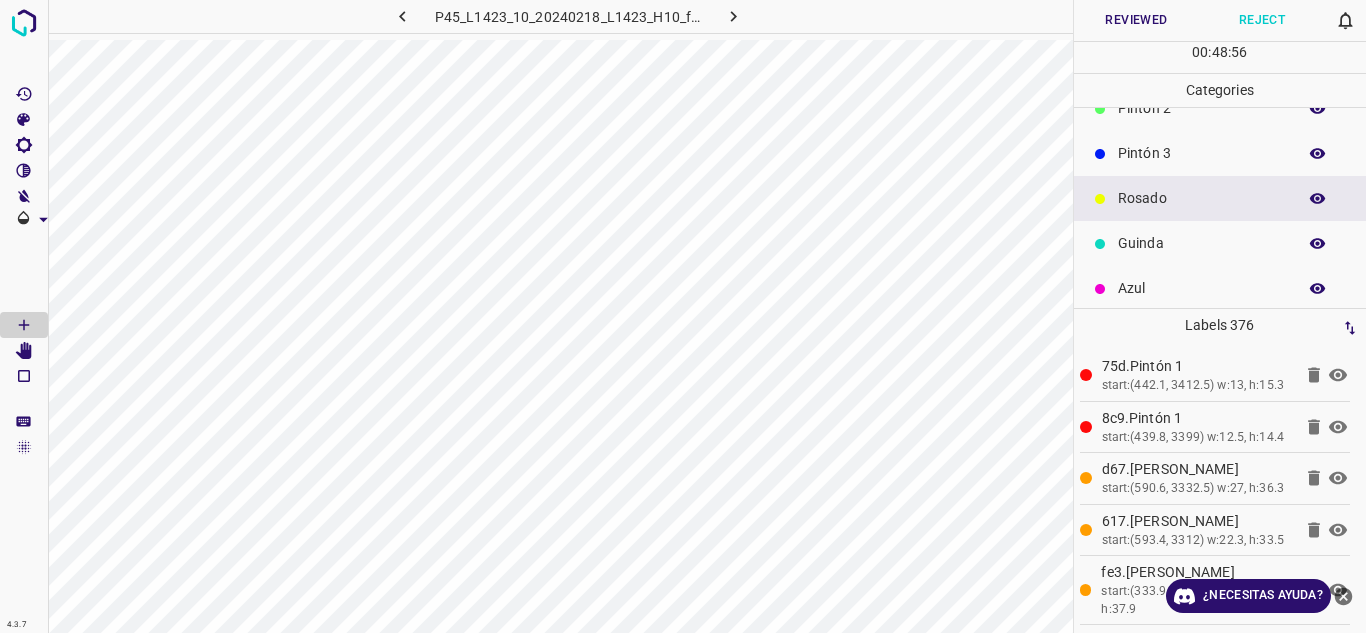 scroll, scrollTop: 176, scrollLeft: 0, axis: vertical 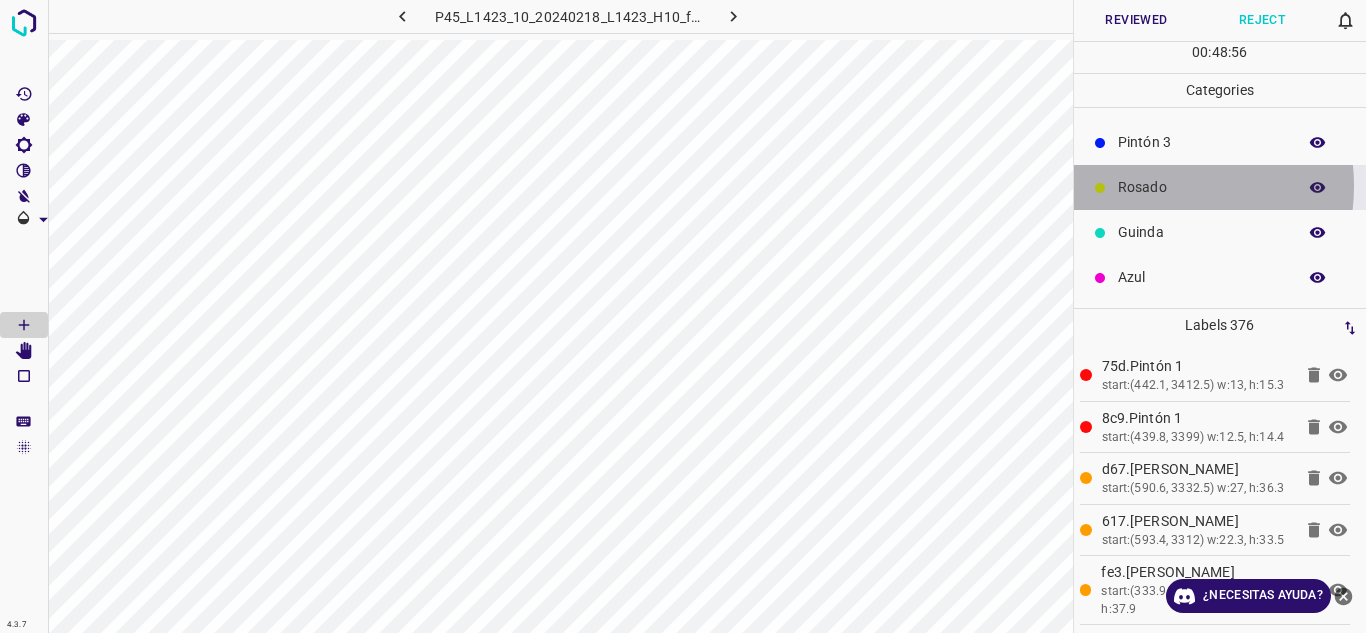 click on "Rosado" at bounding box center (1202, 187) 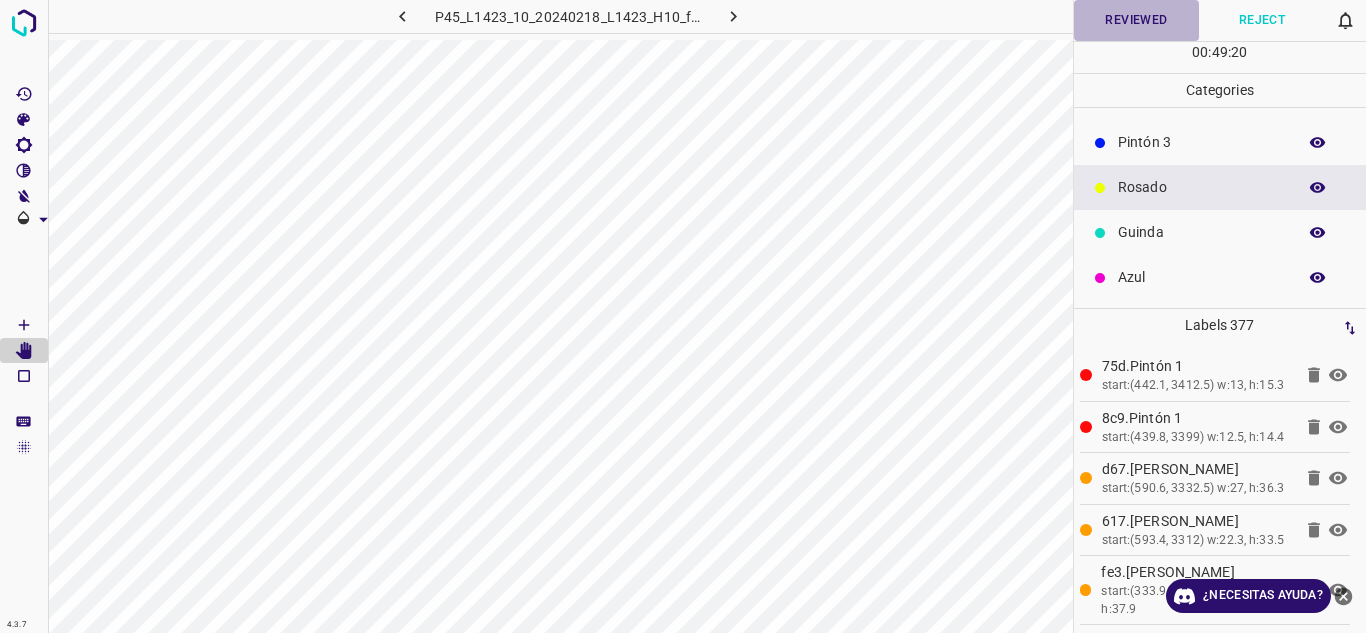 click on "Reviewed" at bounding box center (1137, 20) 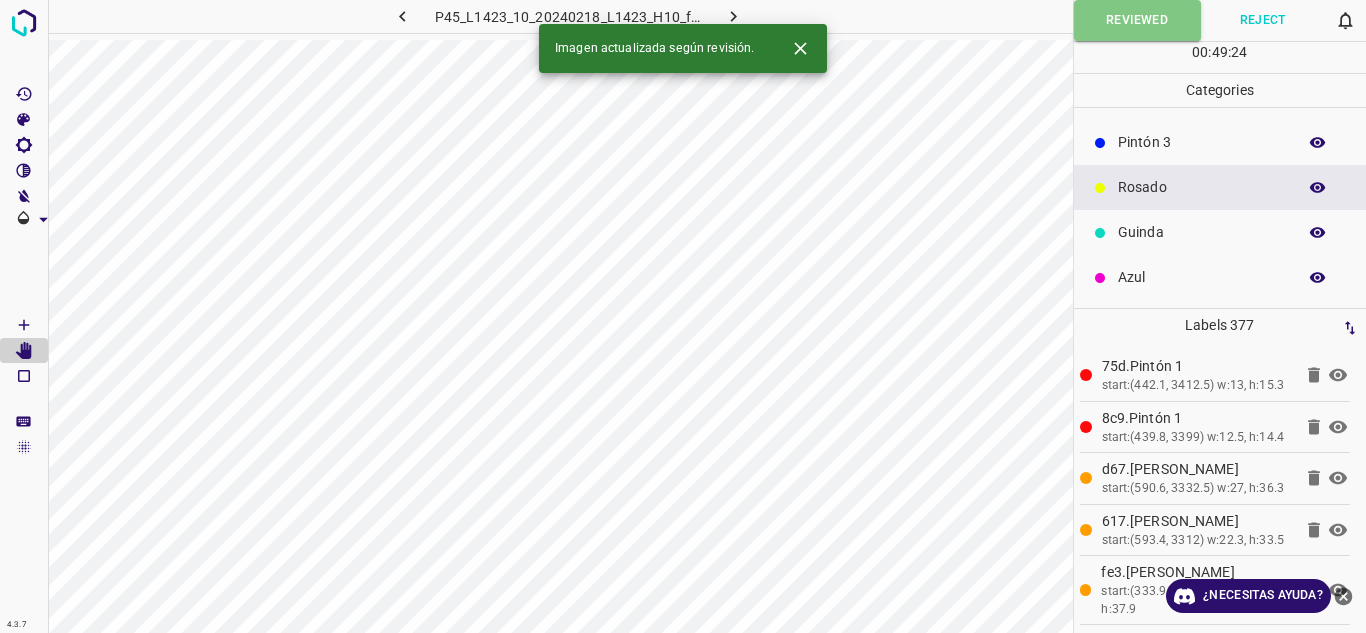 click 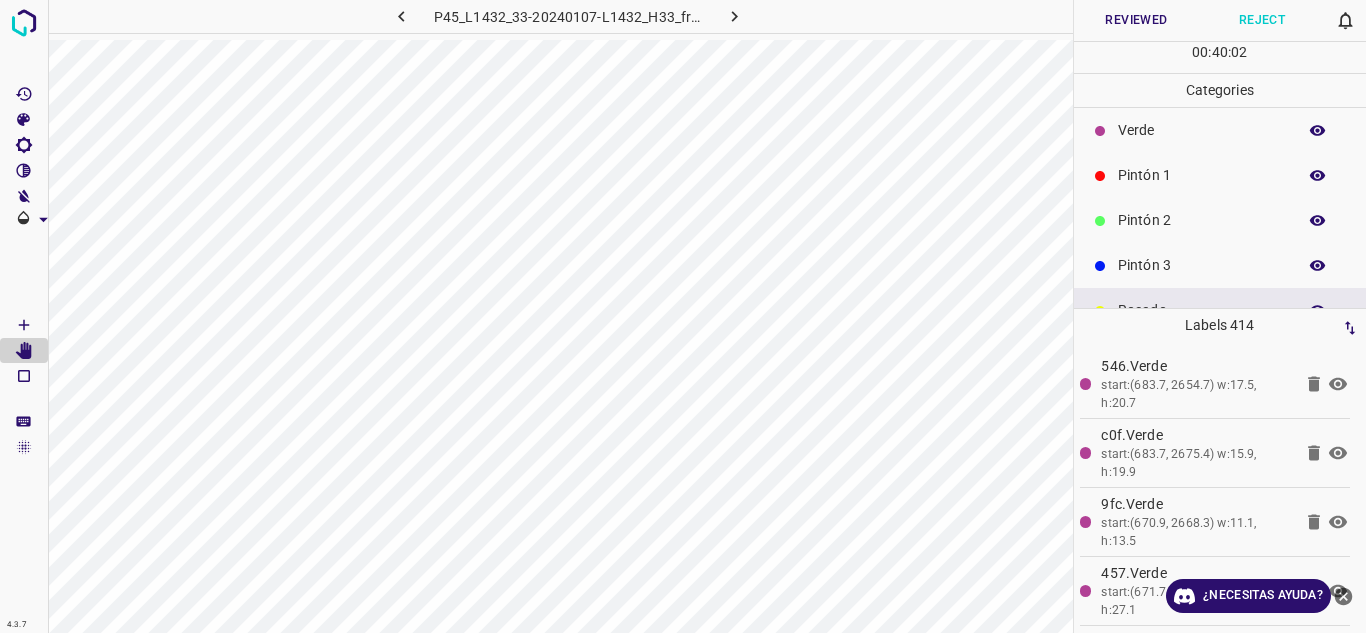 scroll, scrollTop: 100, scrollLeft: 0, axis: vertical 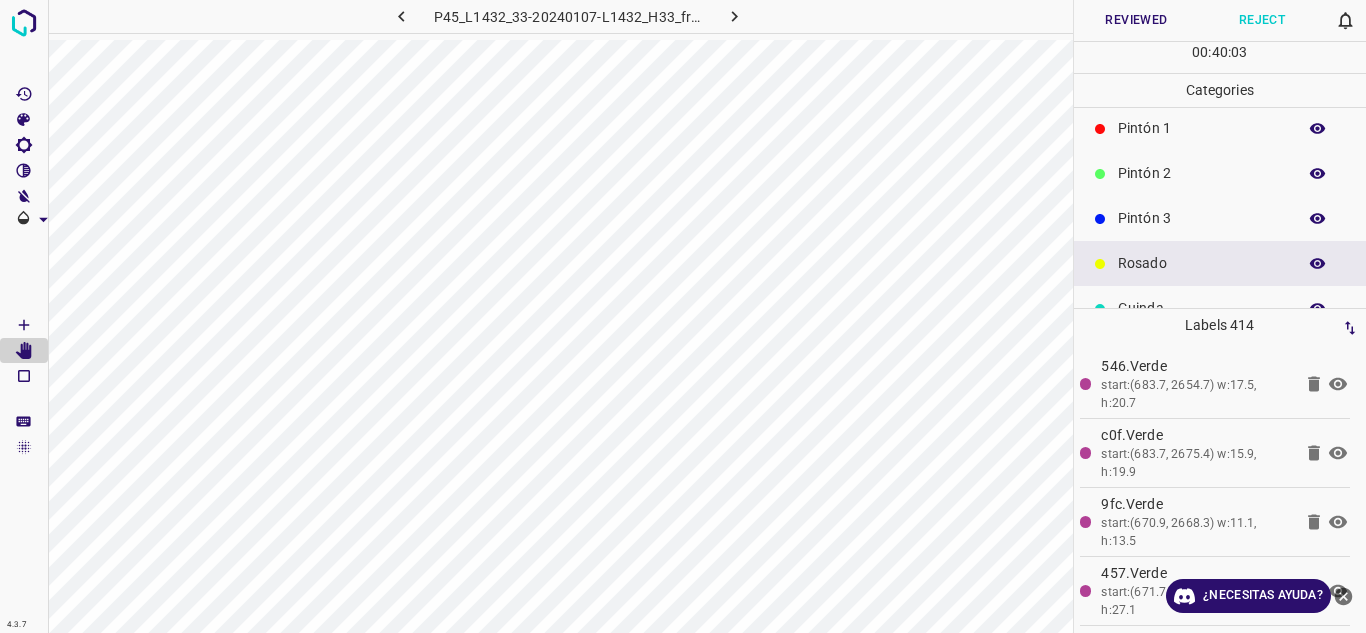 click on "Pintón 3" at bounding box center [1202, 218] 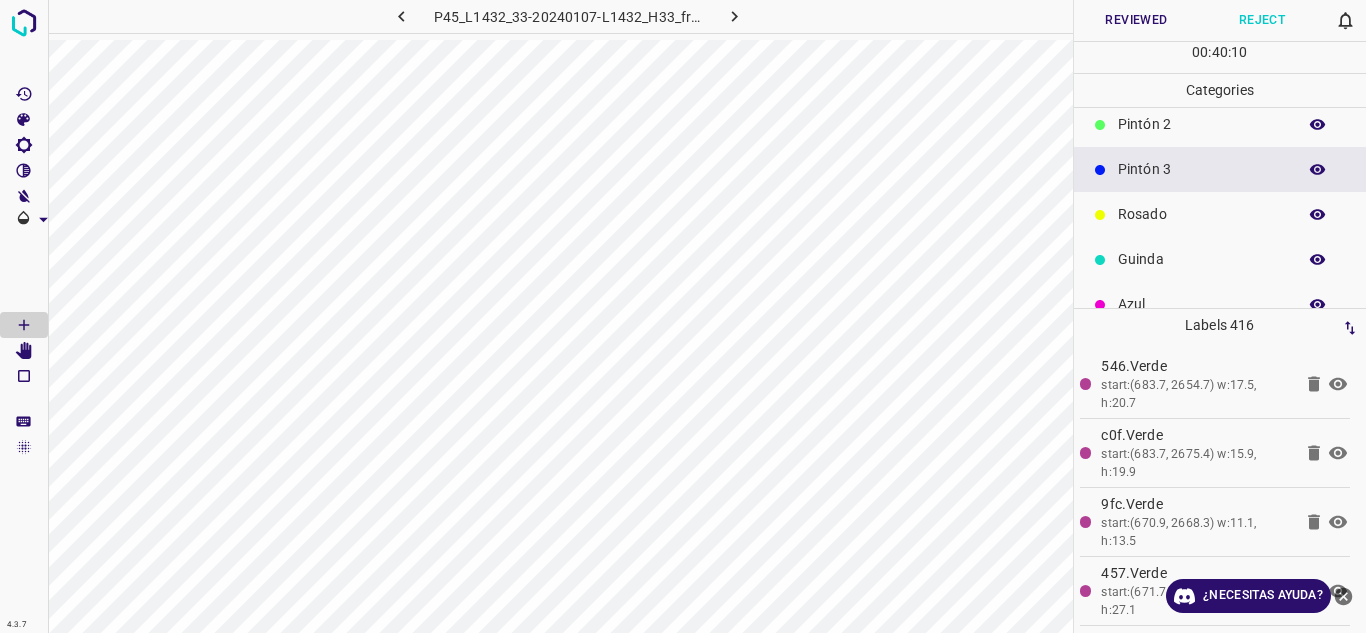 scroll, scrollTop: 176, scrollLeft: 0, axis: vertical 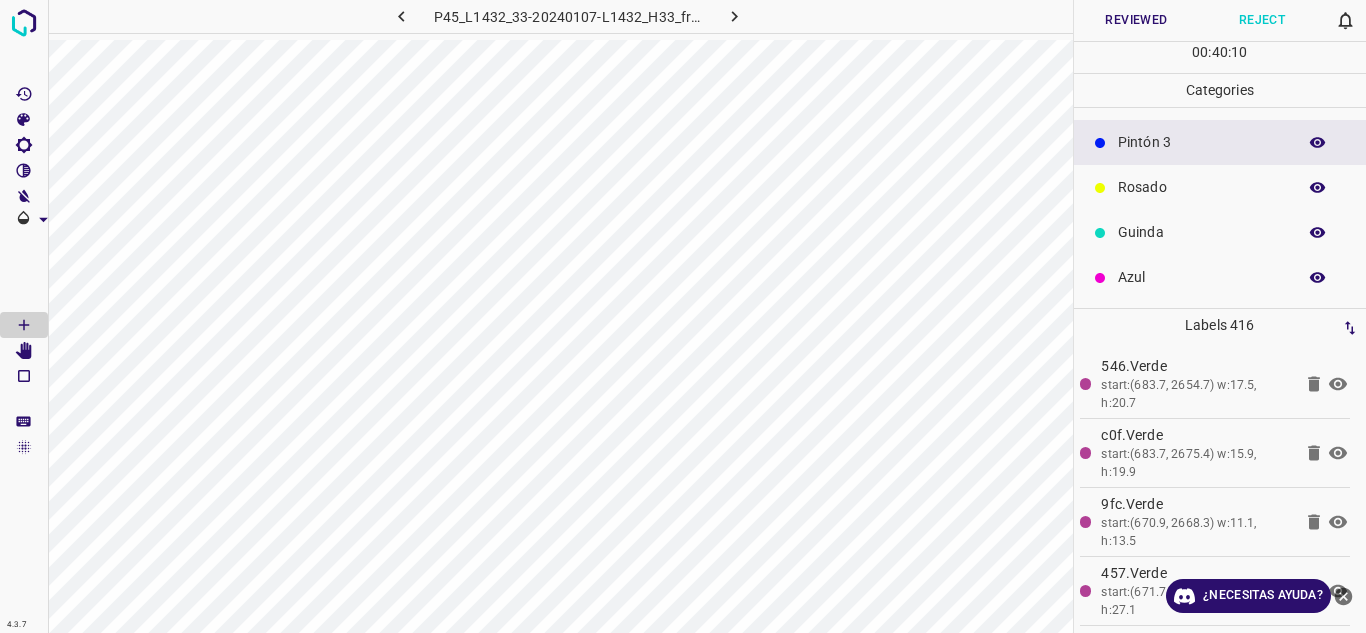 click on "Azul" at bounding box center [1220, 277] 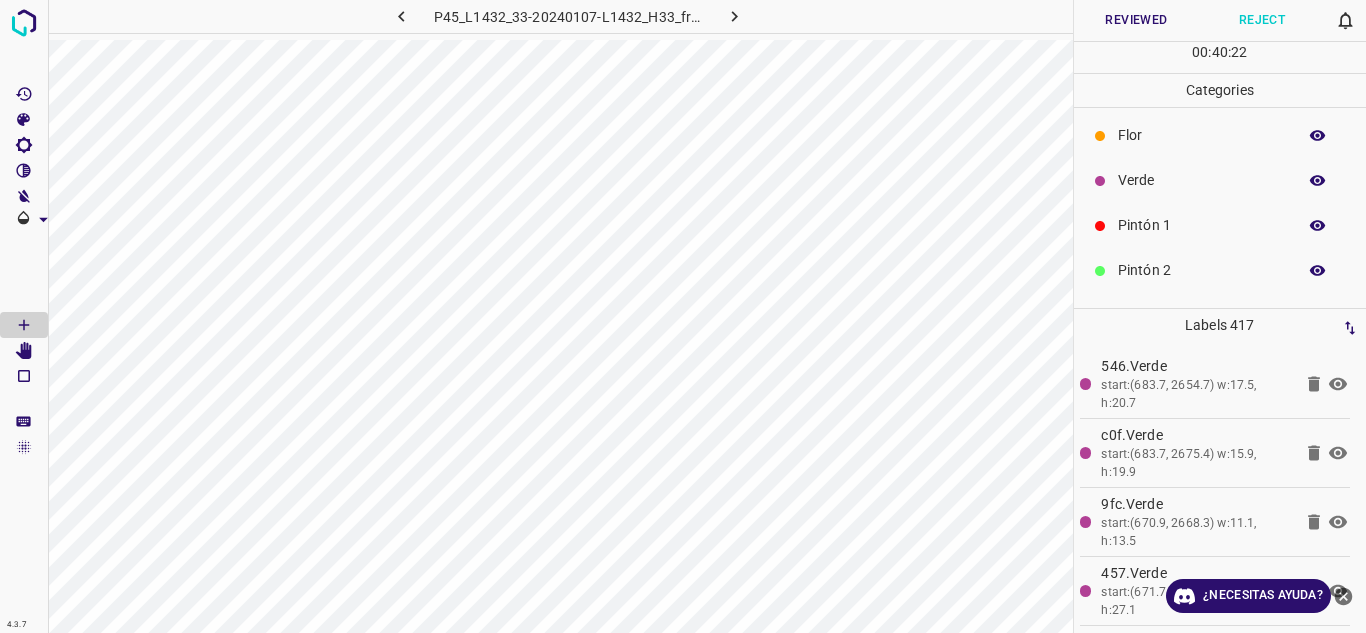 scroll, scrollTop: 0, scrollLeft: 0, axis: both 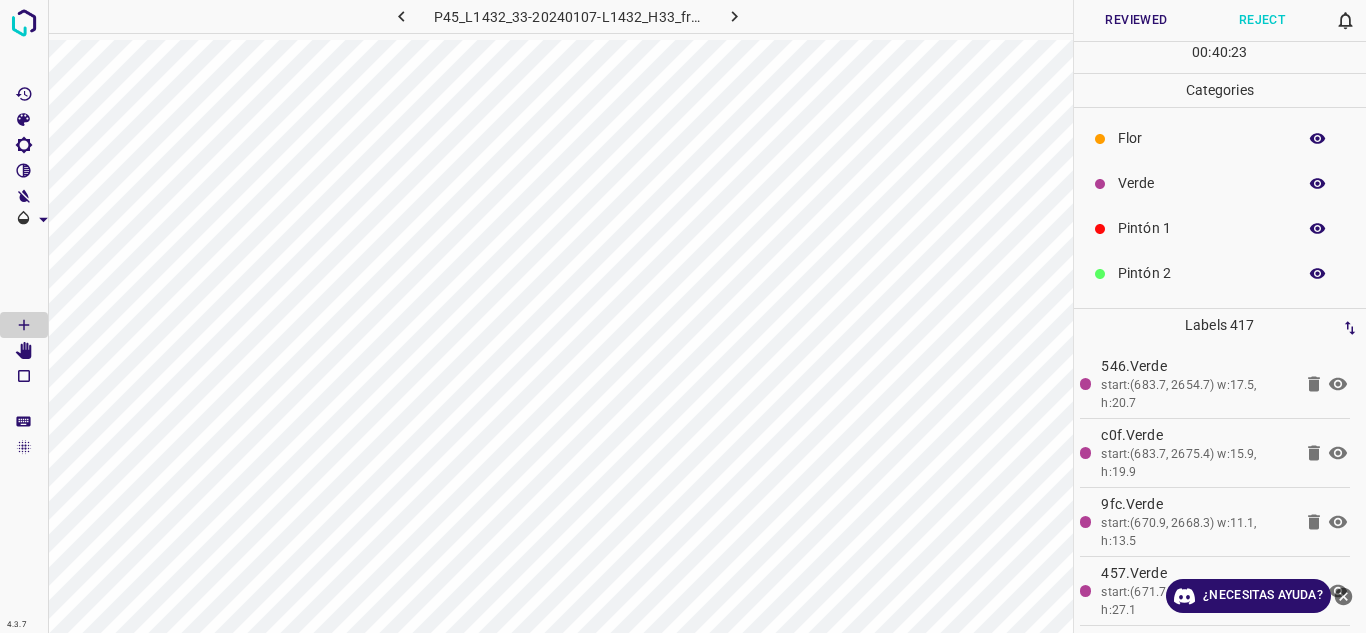 click on "Pintón 2" at bounding box center (1220, 273) 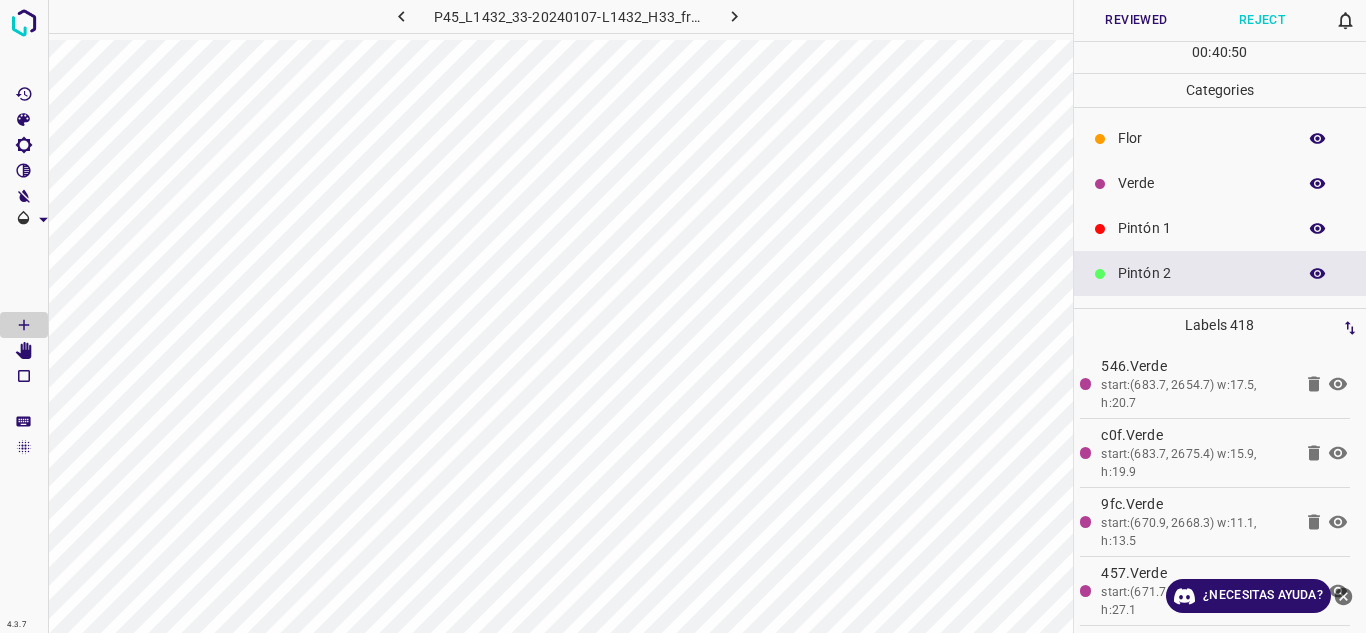 scroll, scrollTop: 176, scrollLeft: 0, axis: vertical 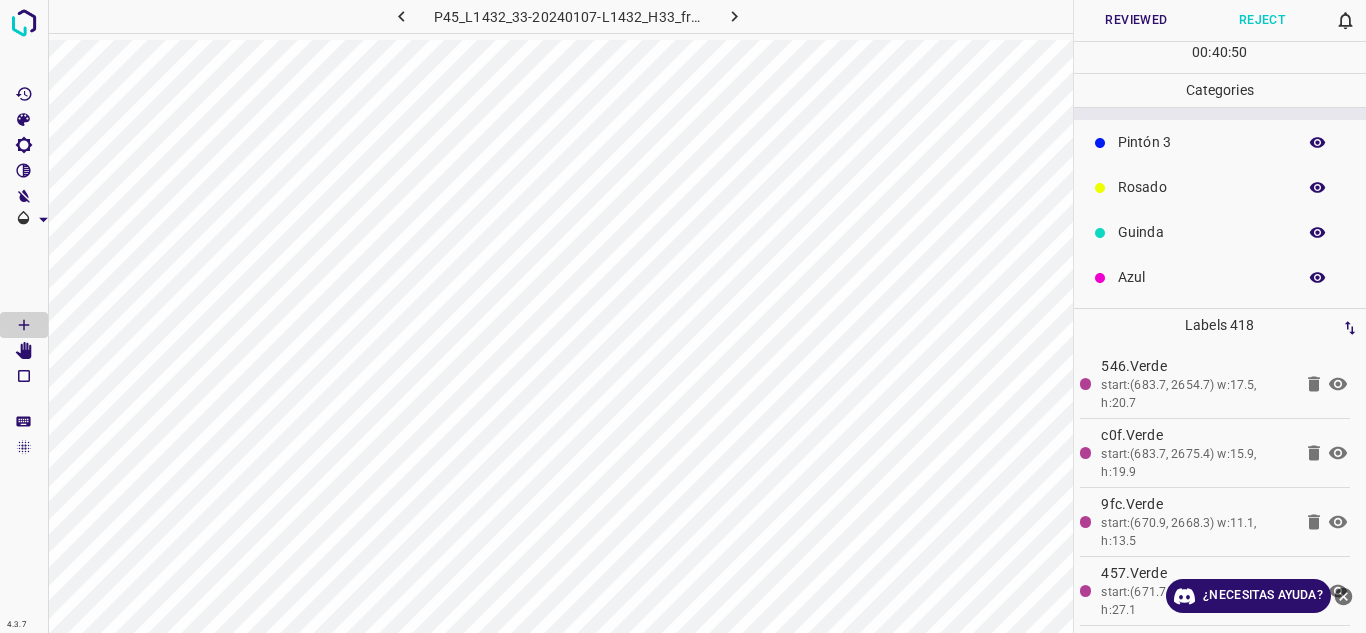 click on "Pintón 3" at bounding box center (1202, 142) 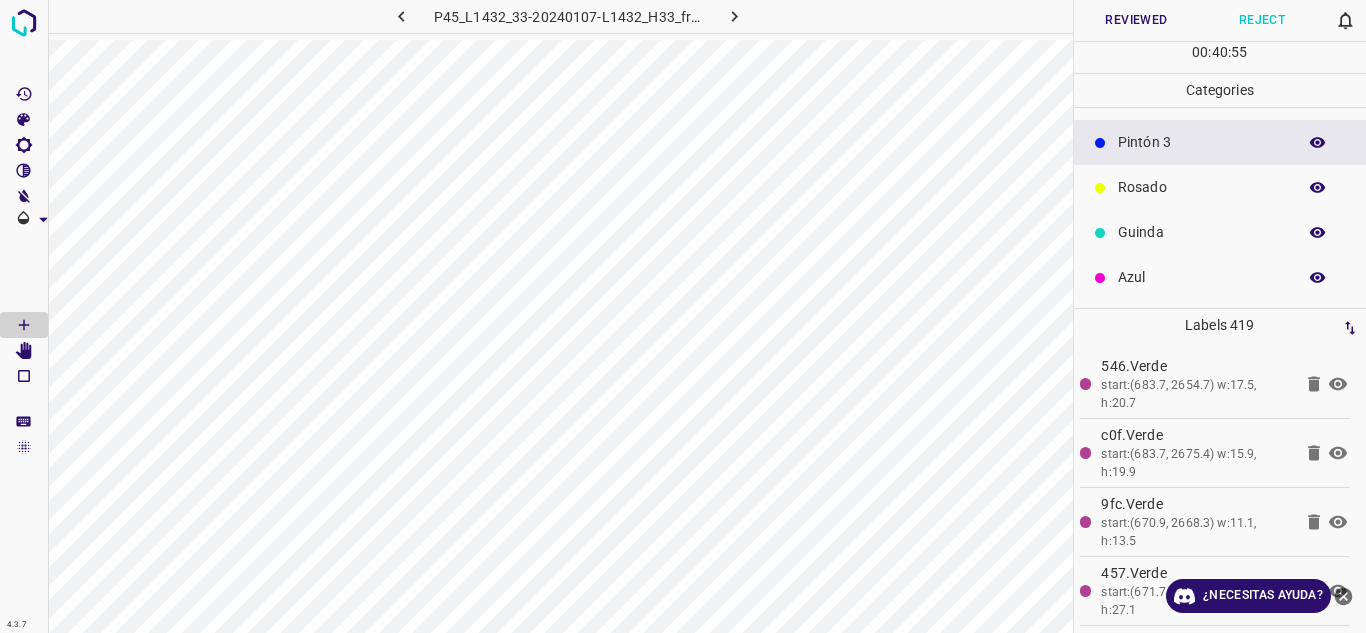 click on "Azul" at bounding box center (1220, 277) 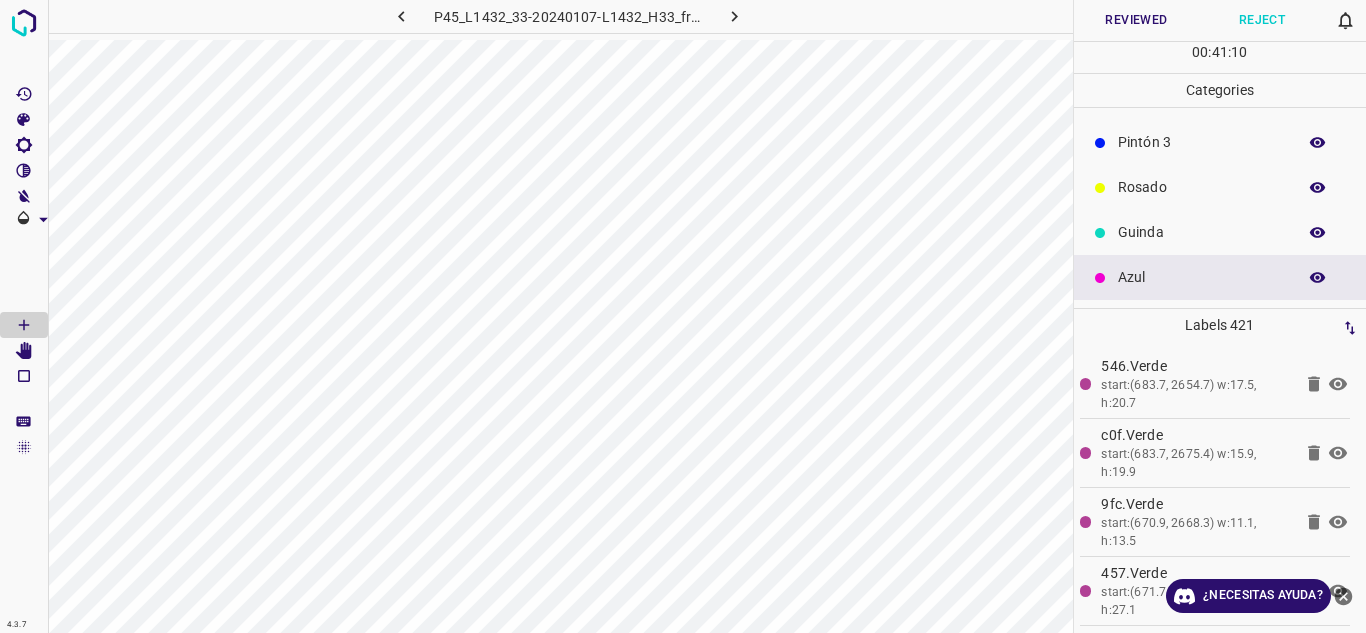 click on "Guinda" at bounding box center (1220, 232) 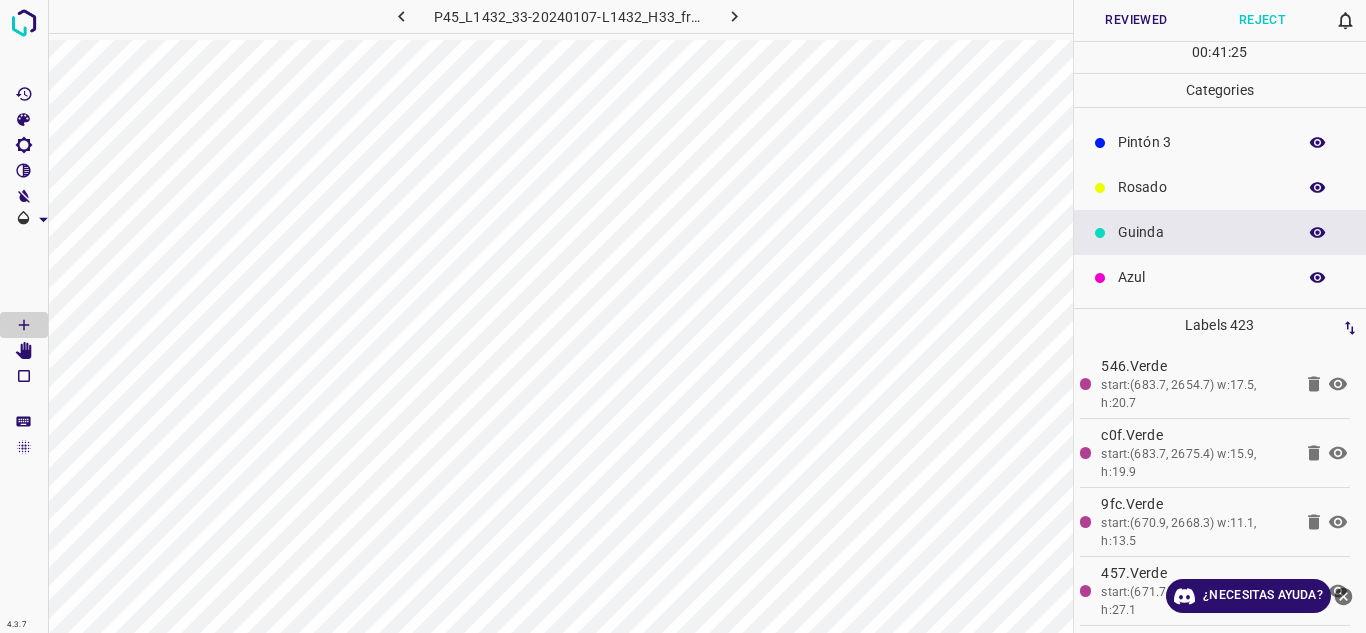 click on "Reviewed" at bounding box center (1137, 20) 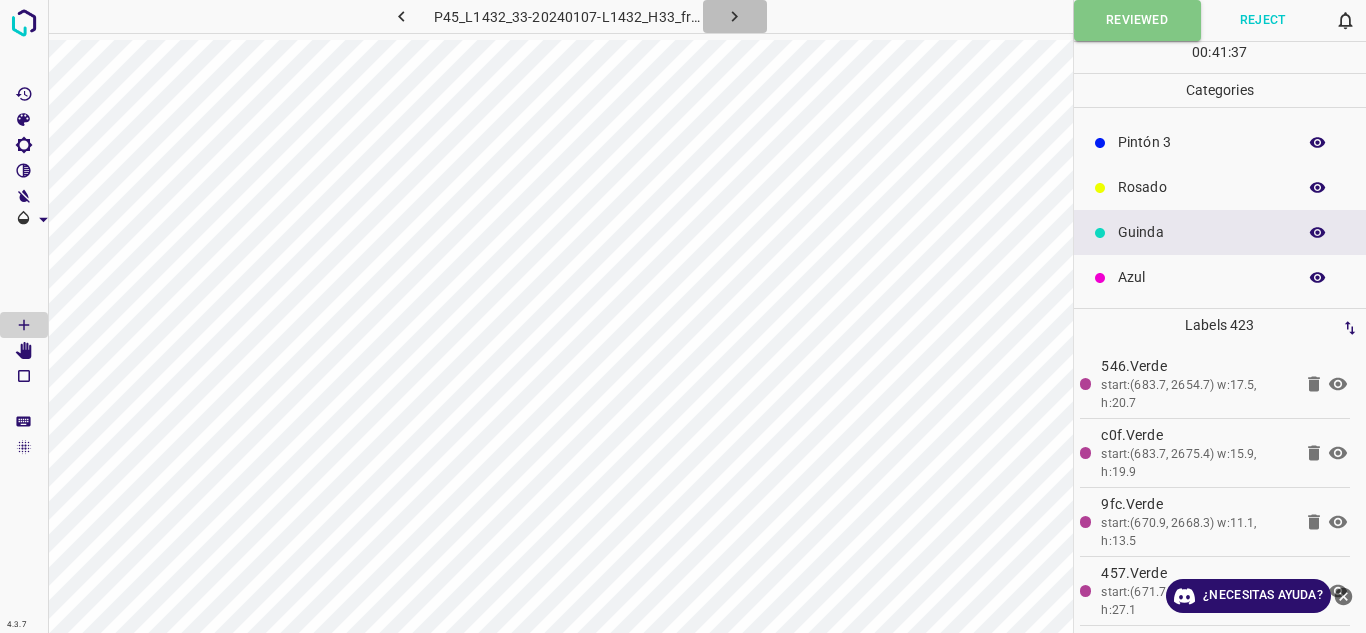 click 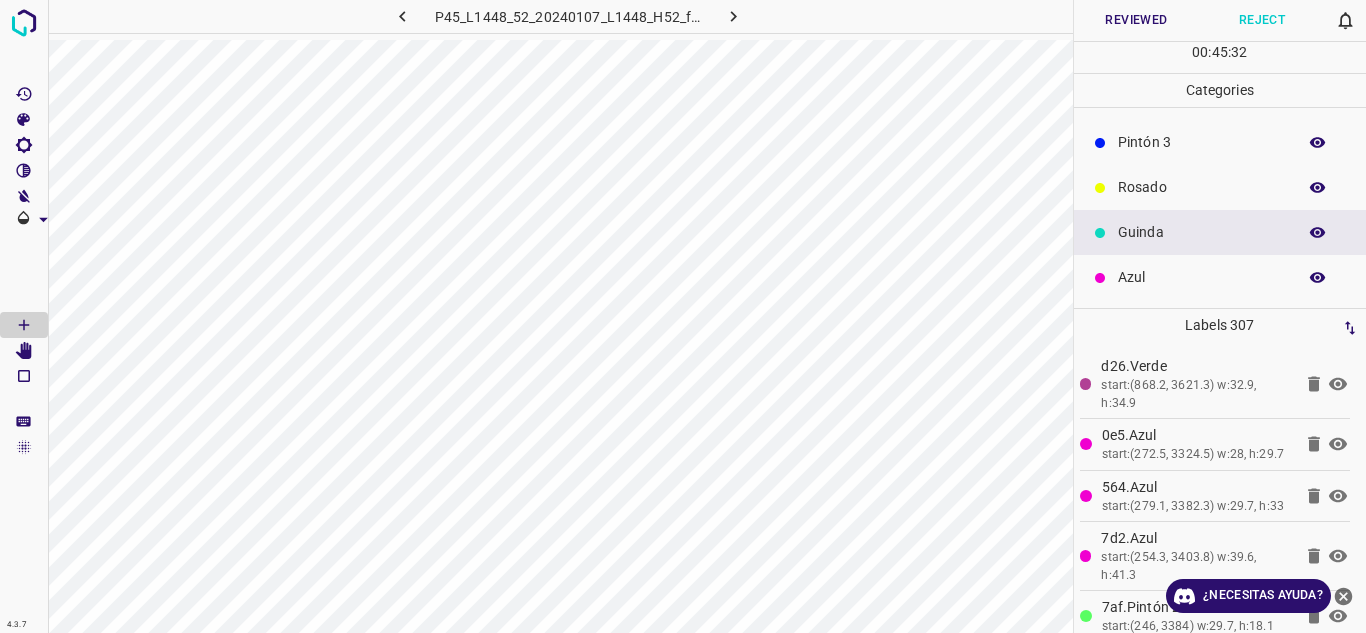 scroll, scrollTop: 0, scrollLeft: 0, axis: both 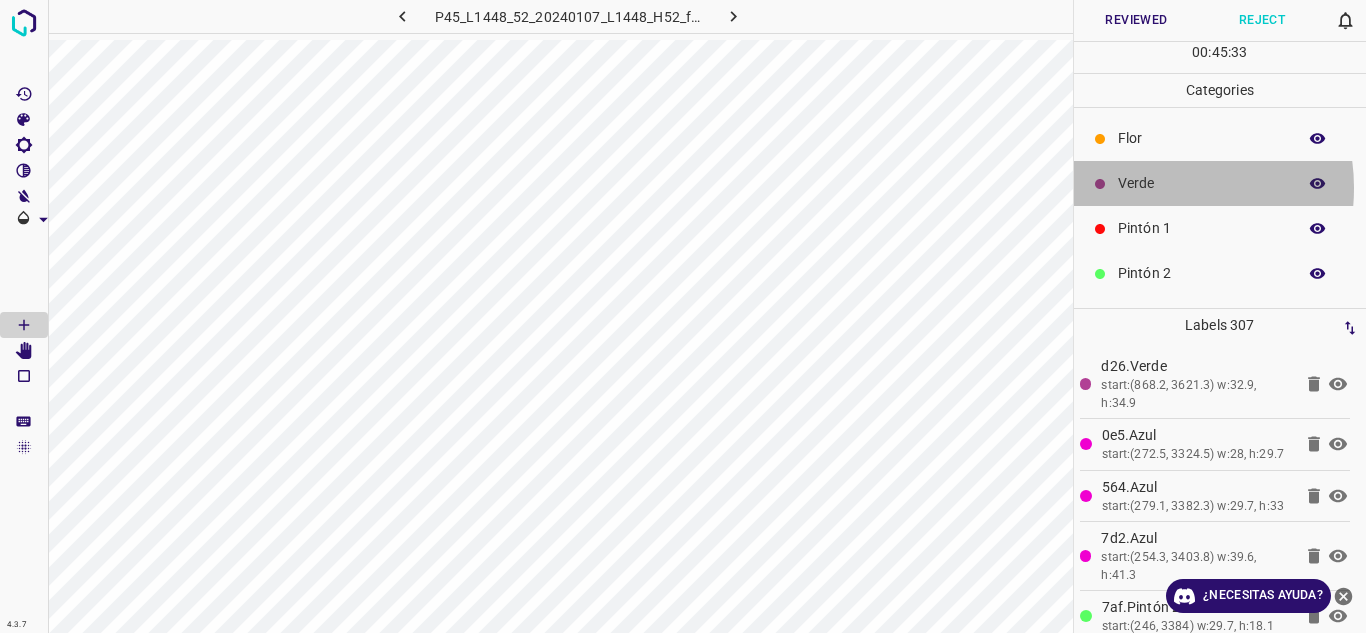 click on "Verde" at bounding box center [1202, 183] 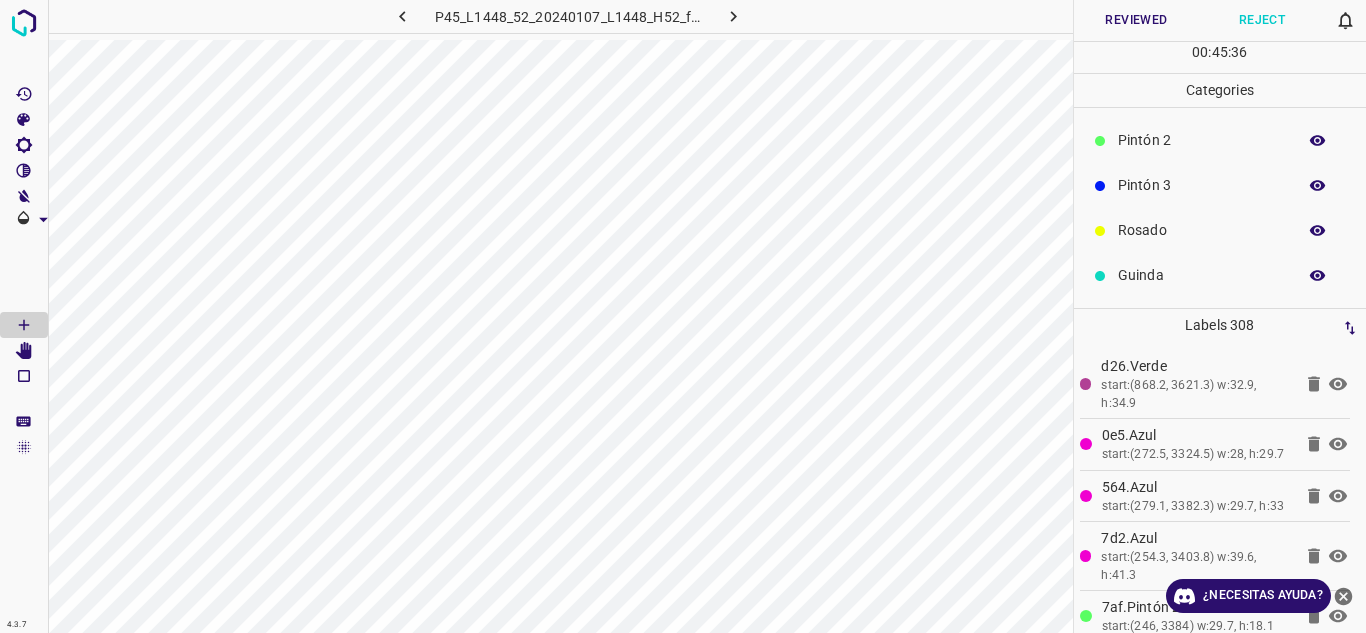 scroll, scrollTop: 176, scrollLeft: 0, axis: vertical 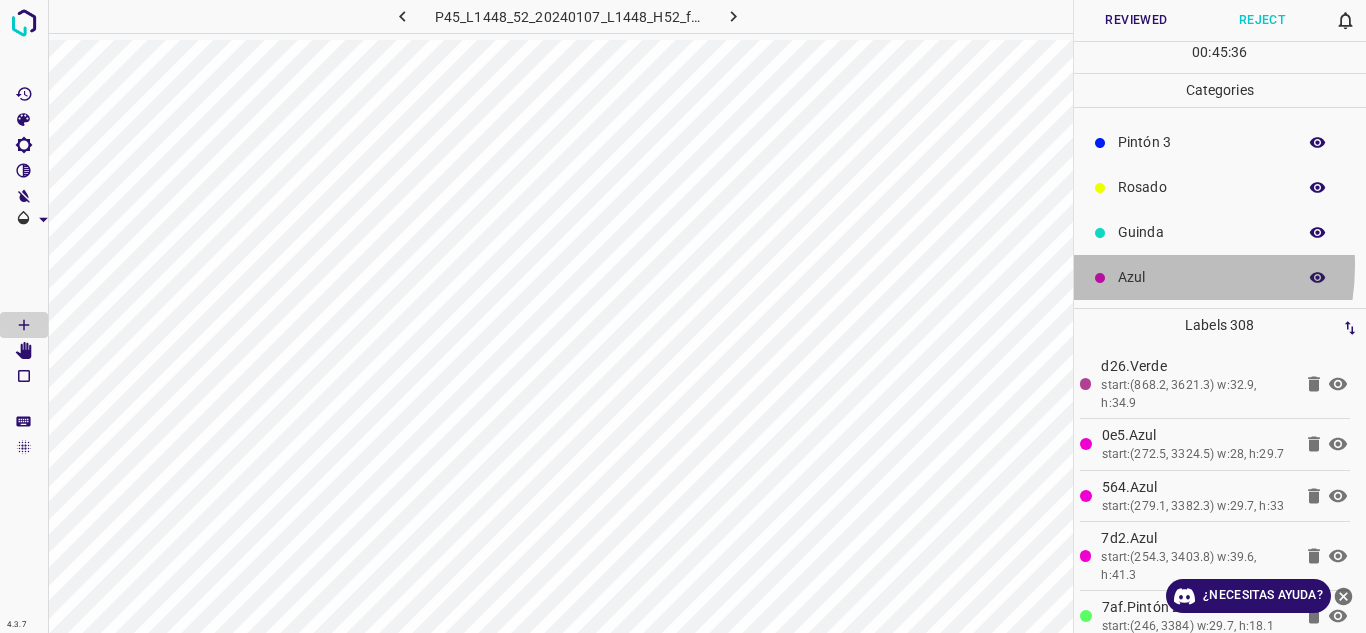 click on "Azul" at bounding box center [1220, 277] 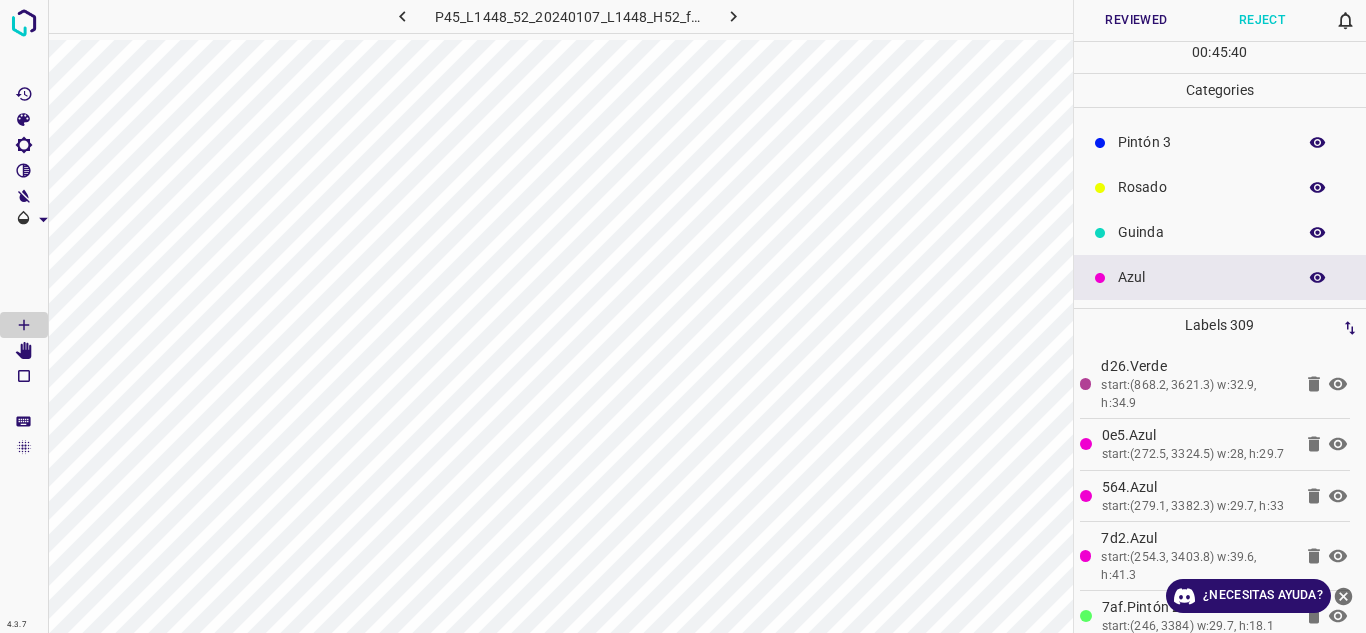 click on "Reviewed" at bounding box center [1137, 20] 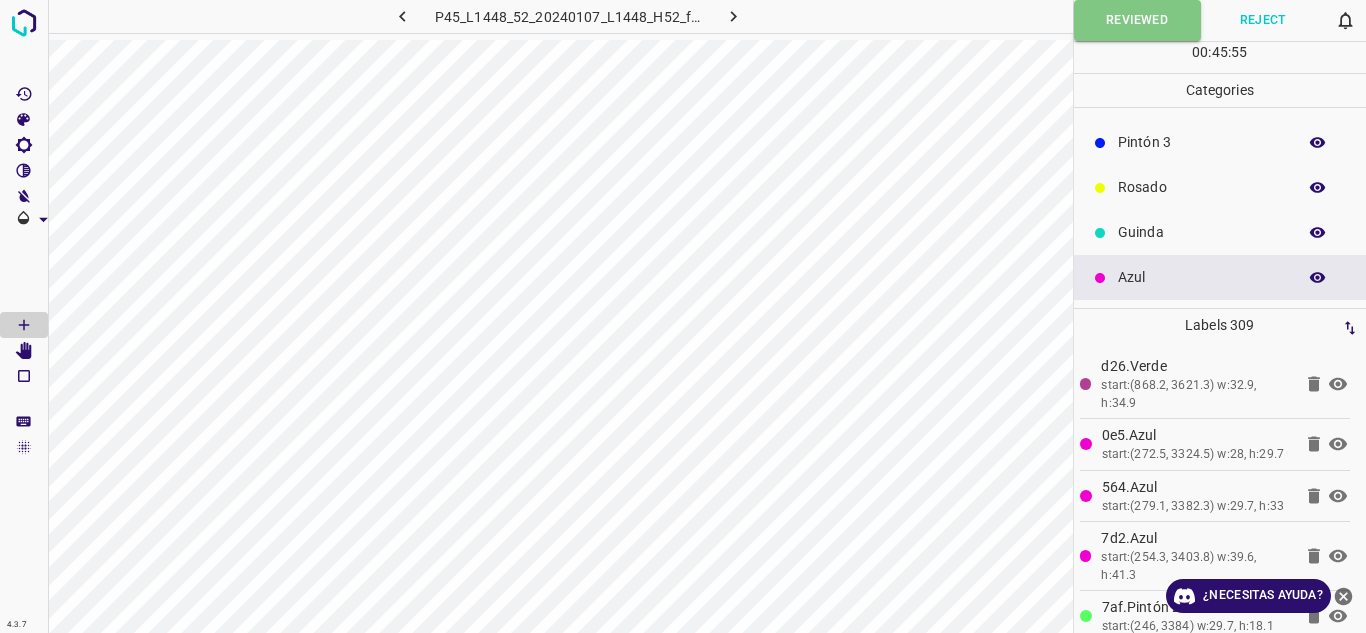 click 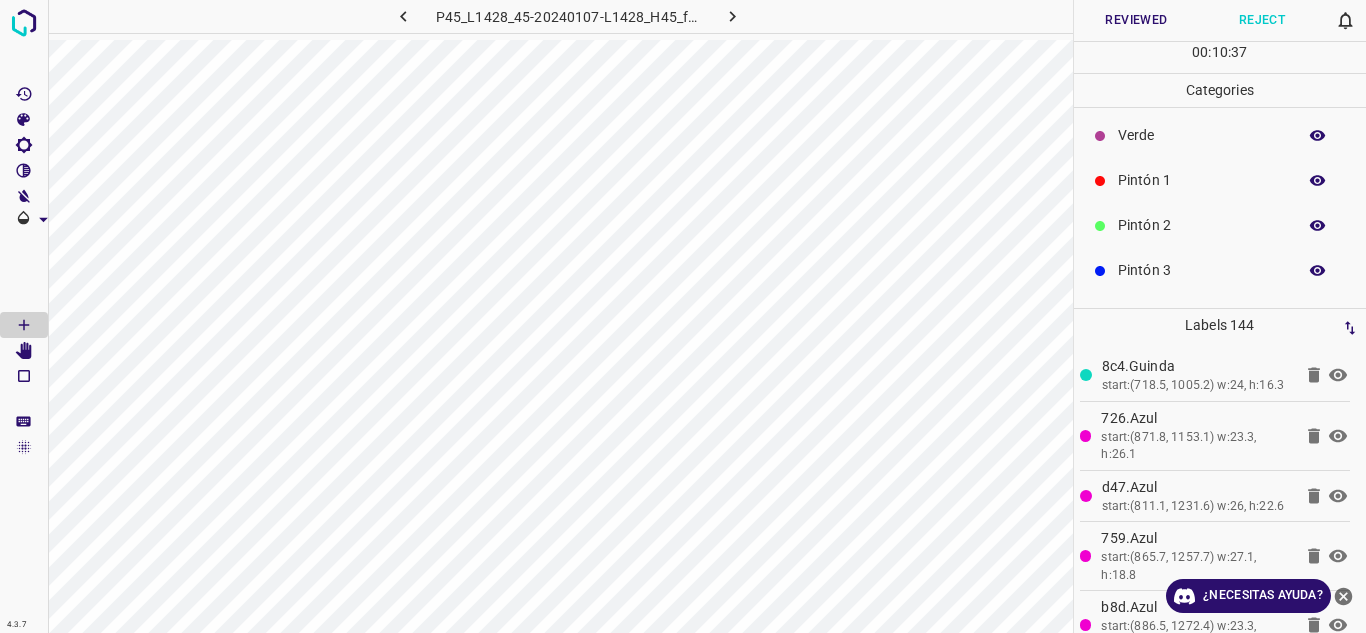 scroll, scrollTop: 0, scrollLeft: 0, axis: both 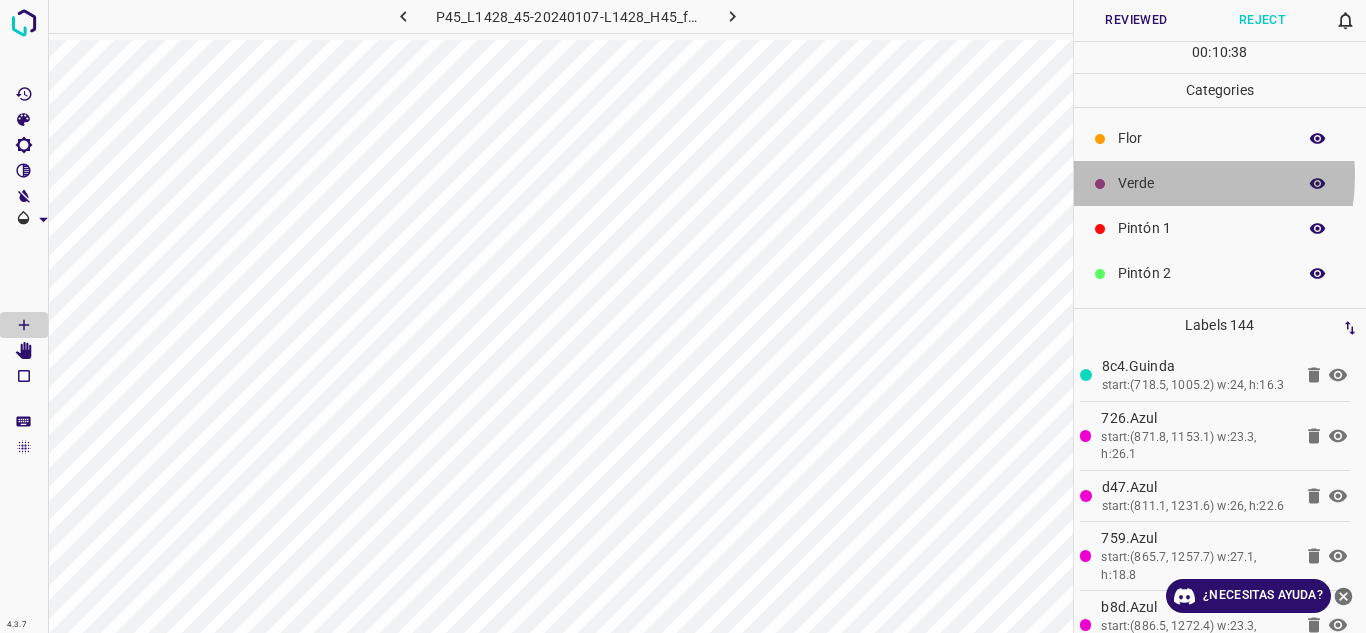 click on "Verde" at bounding box center (1202, 183) 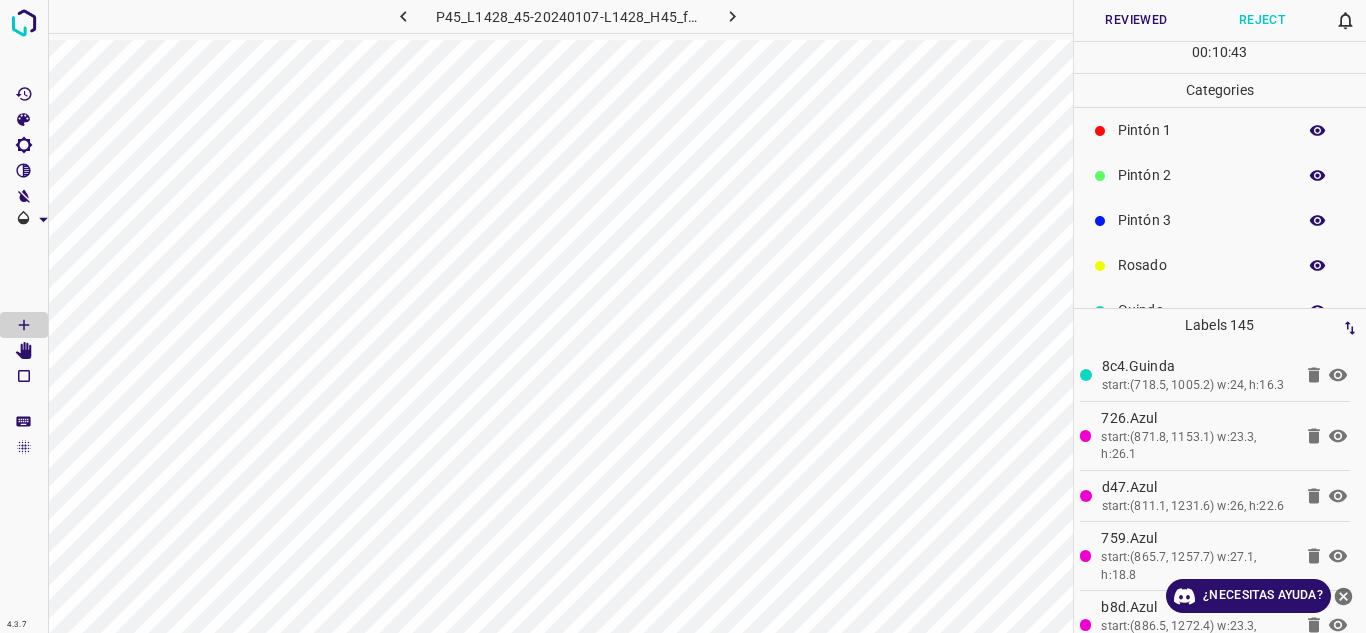 scroll, scrollTop: 176, scrollLeft: 0, axis: vertical 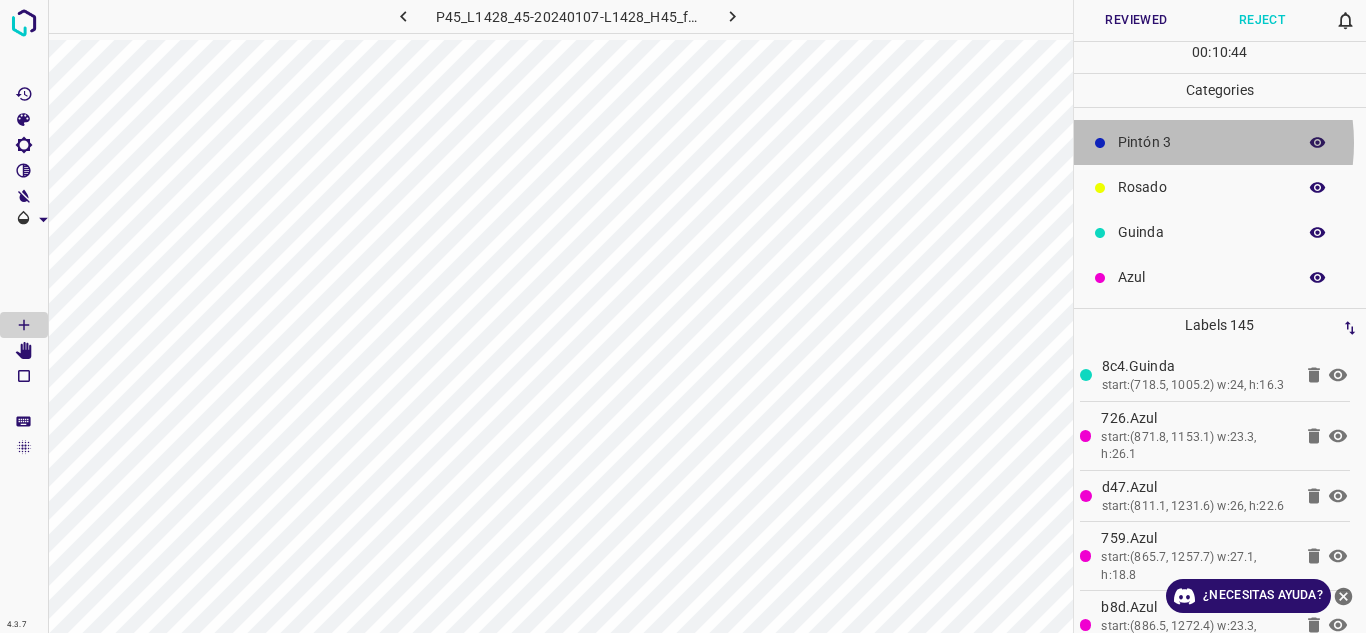 click on "Pintón 3" at bounding box center [1202, 142] 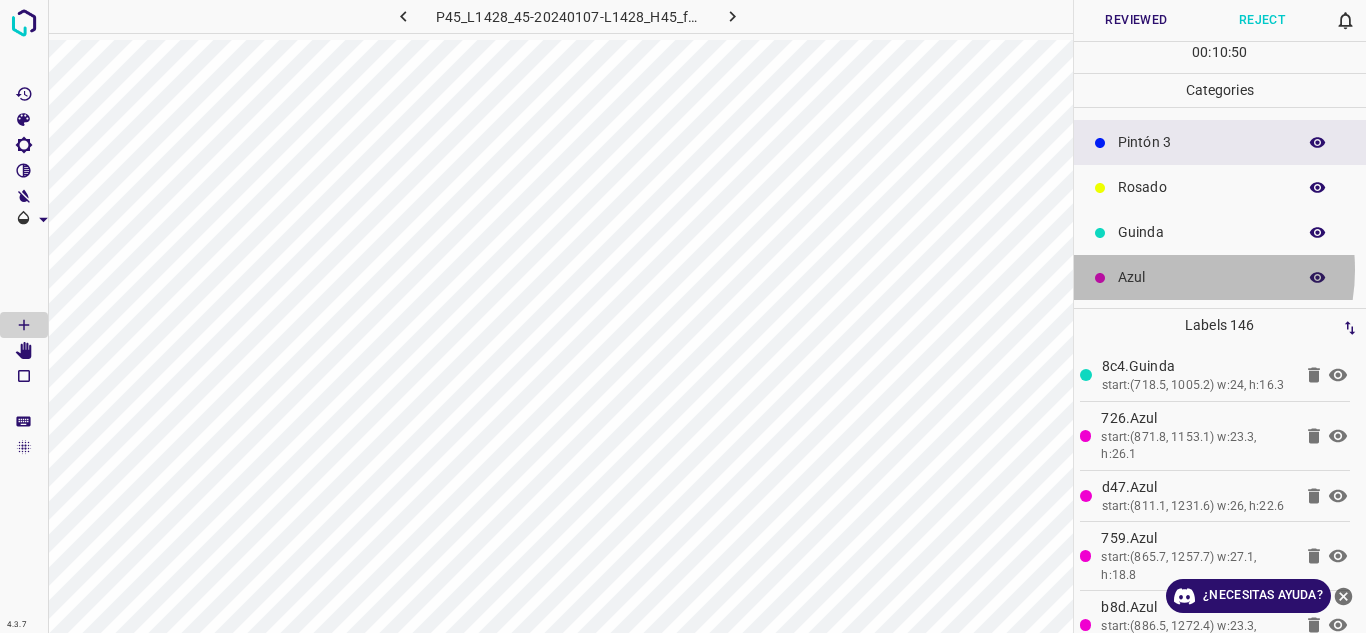 click on "Azul" at bounding box center (1202, 277) 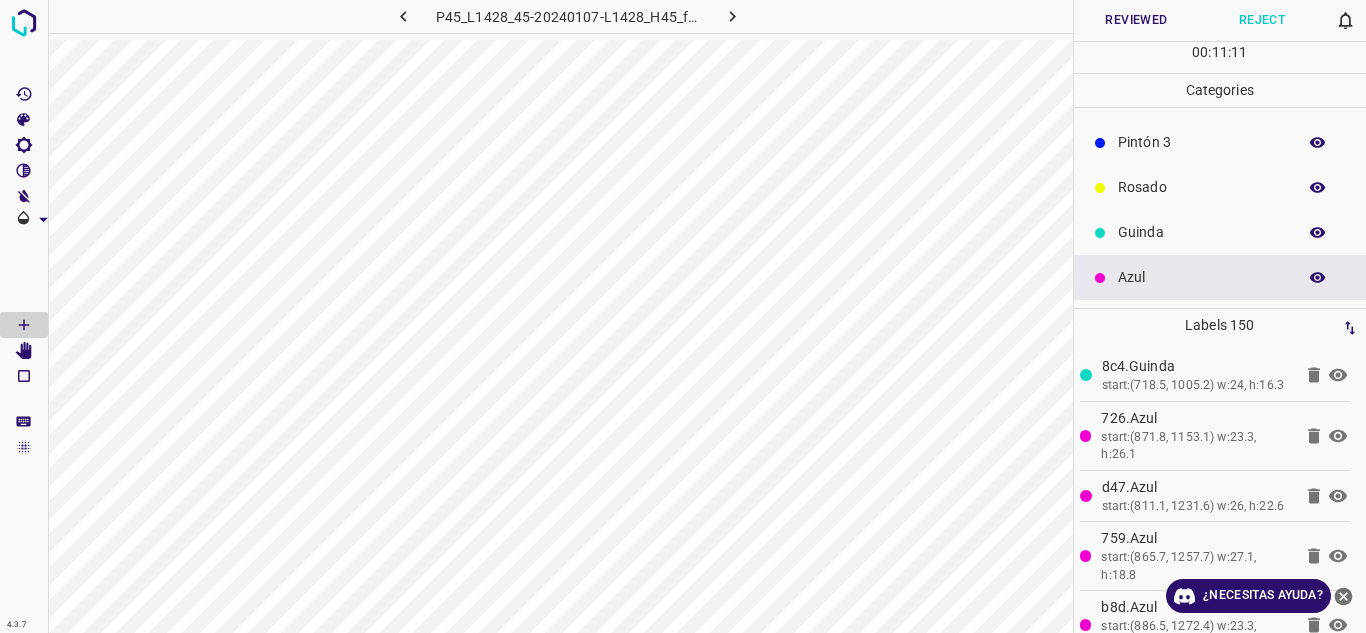 click on "Pintón 3" at bounding box center (1202, 142) 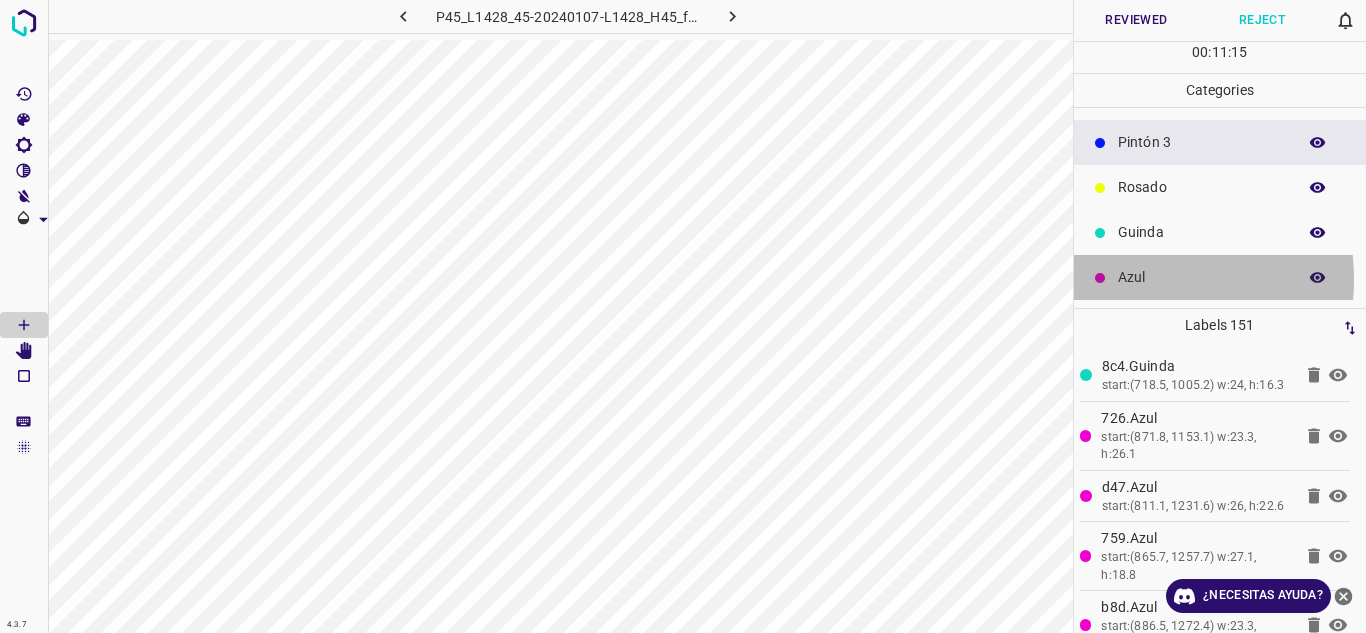 click on "Azul" at bounding box center (1202, 277) 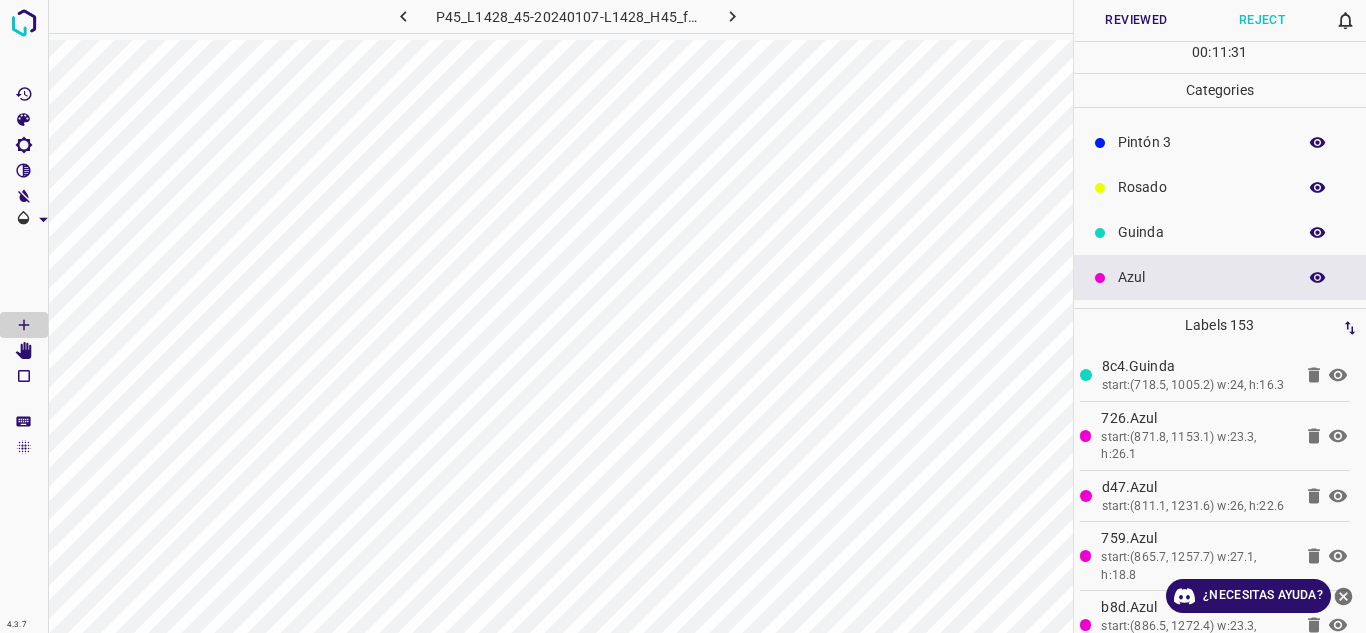 click on "Rosado" at bounding box center (1220, 187) 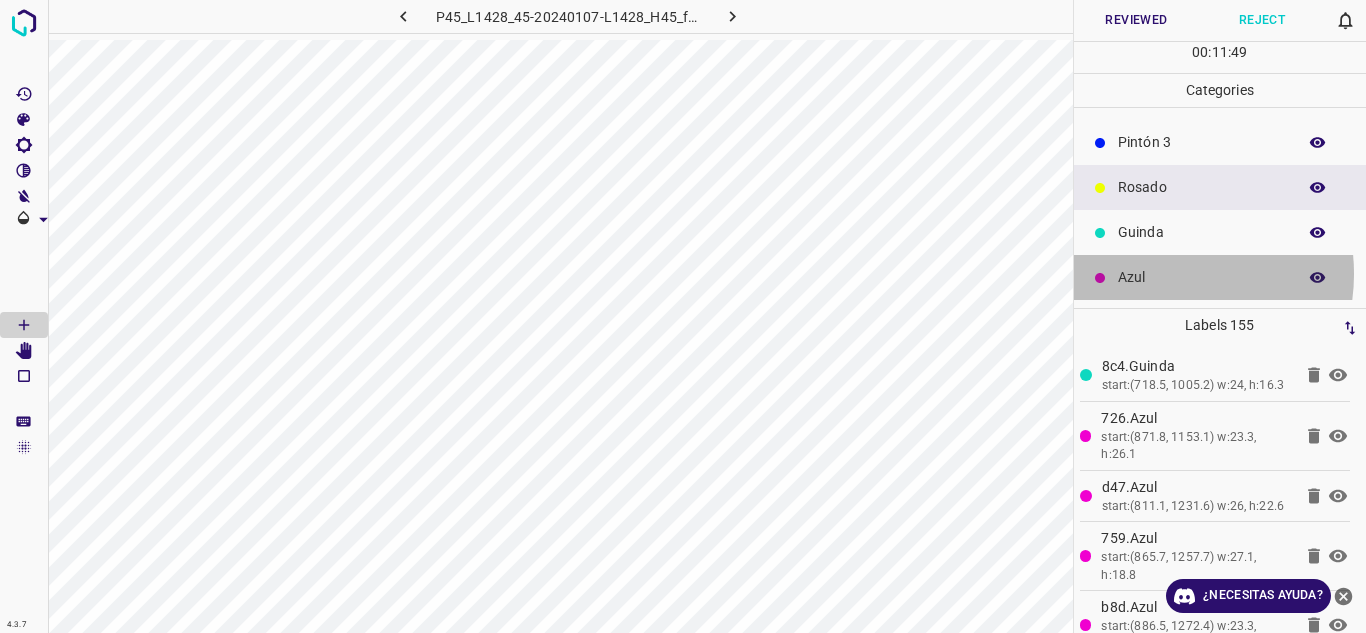 drag, startPoint x: 1163, startPoint y: 274, endPoint x: 1075, endPoint y: 278, distance: 88.09086 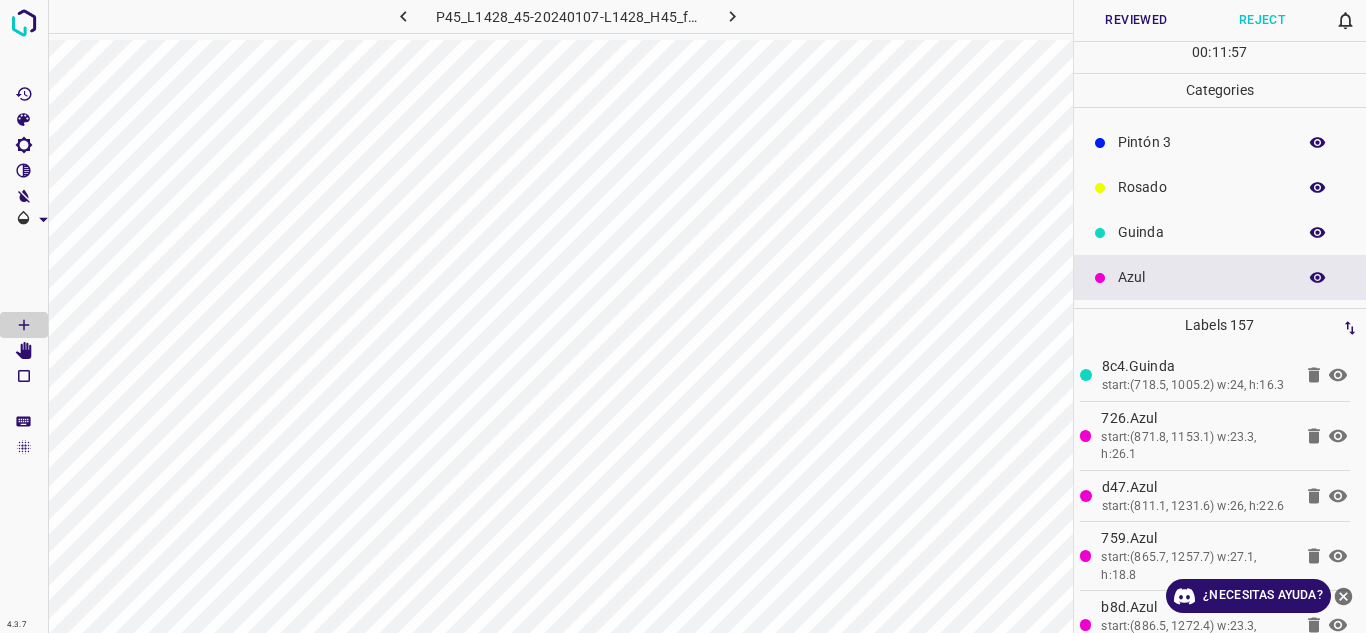 click on "Reviewed" at bounding box center [1137, 20] 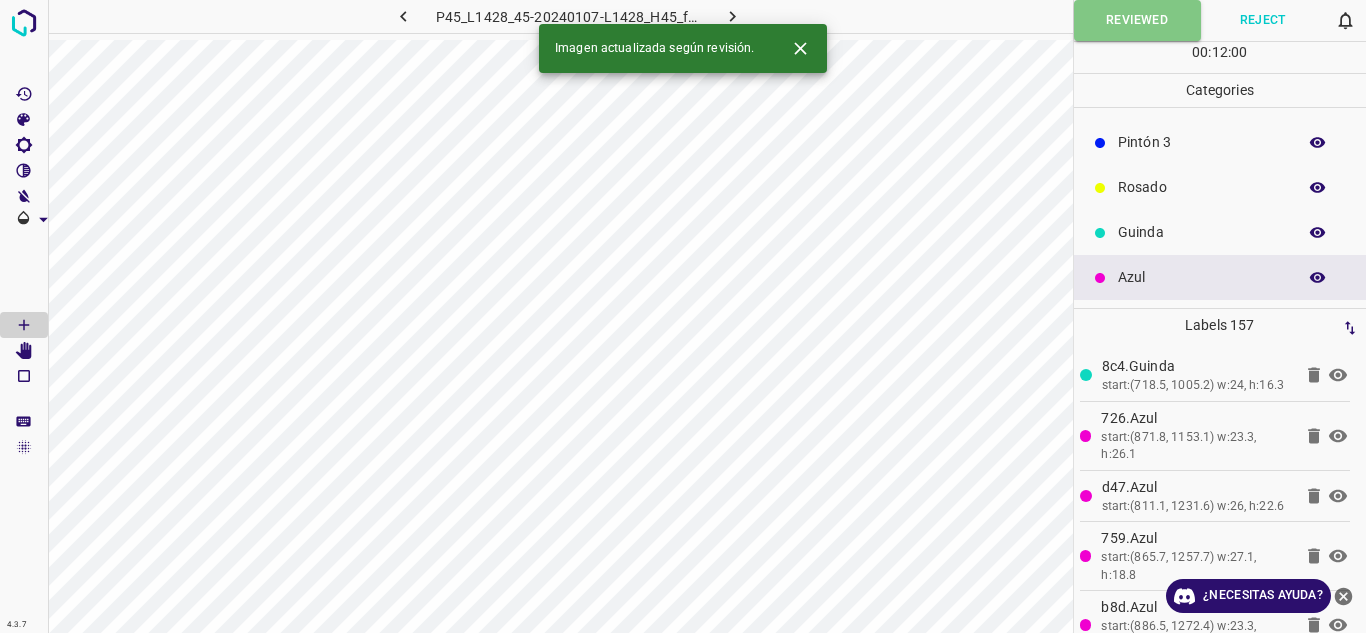 click 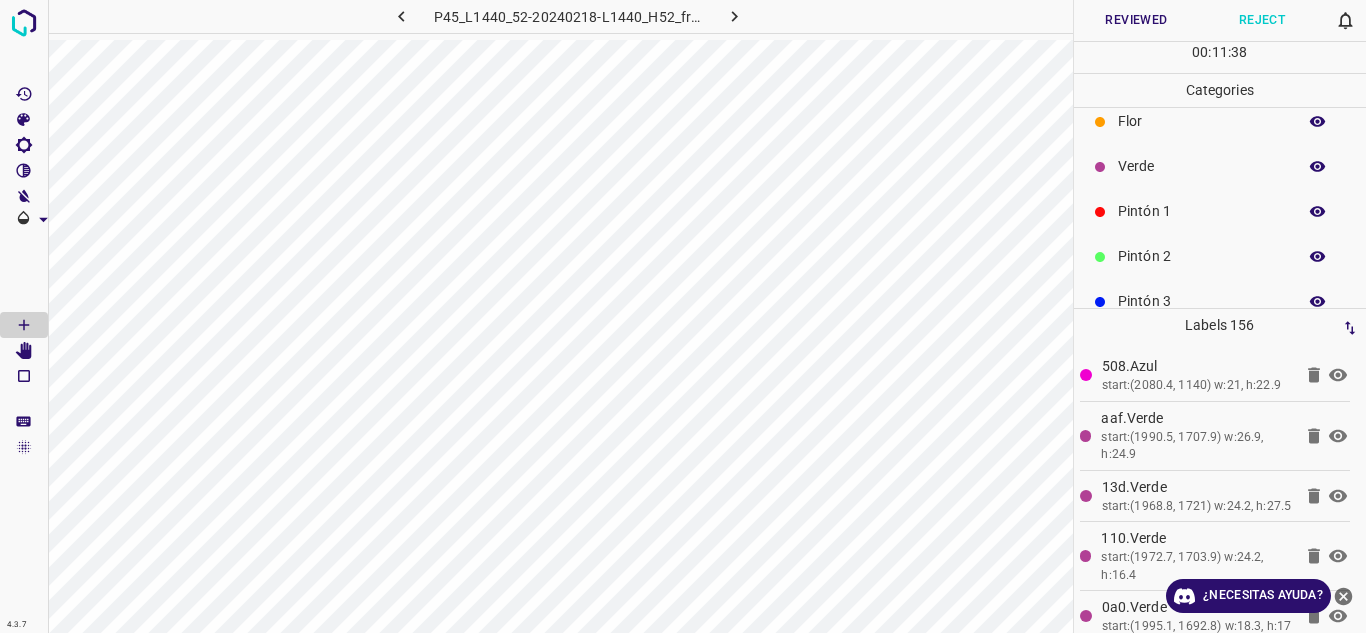 scroll, scrollTop: 0, scrollLeft: 0, axis: both 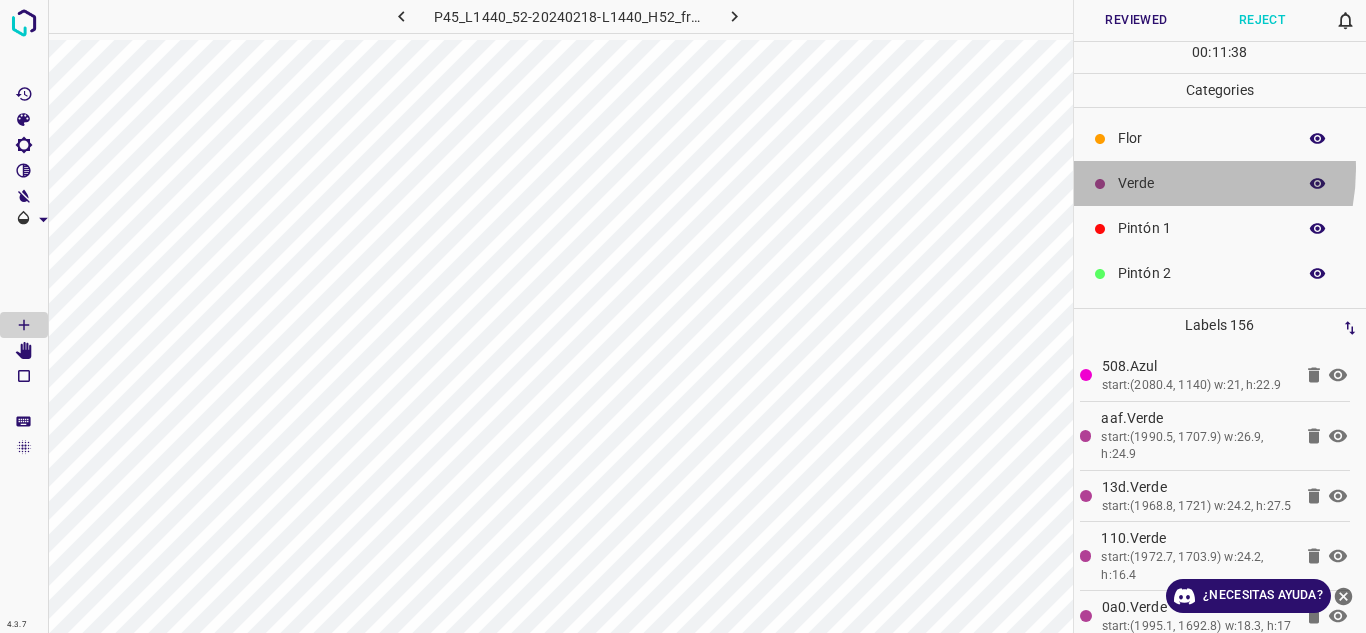 click on "Verde" at bounding box center [1220, 183] 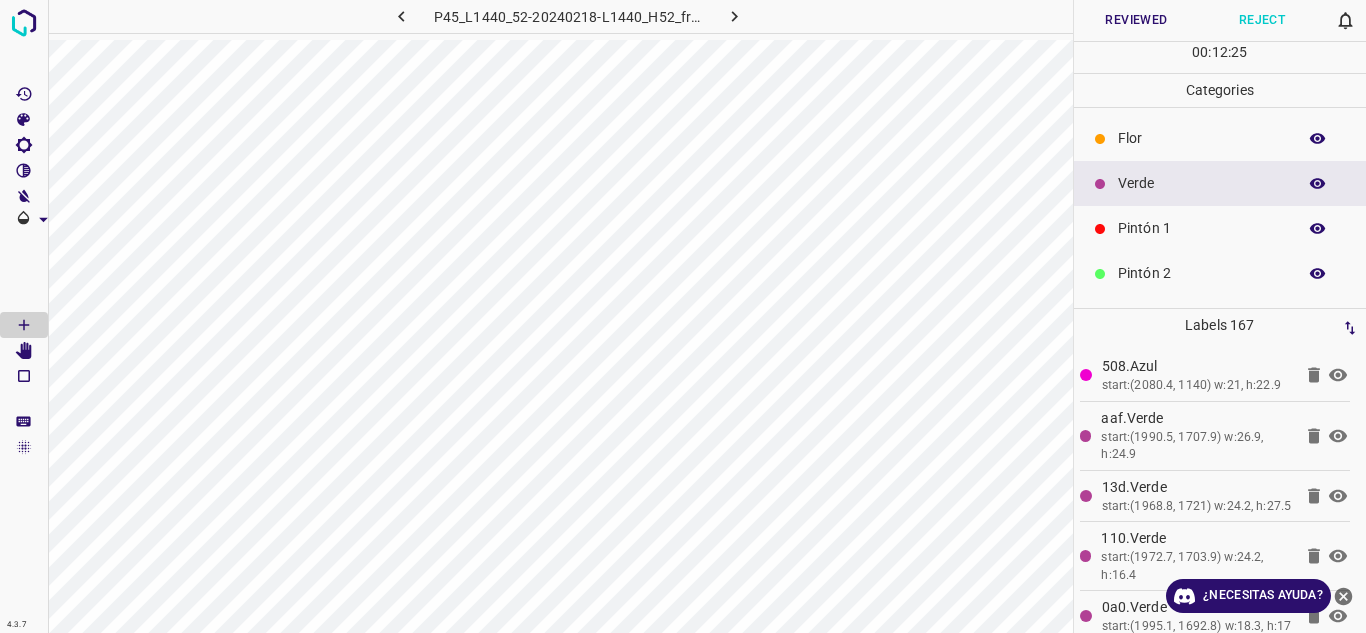 click on "Reviewed" at bounding box center (1137, 20) 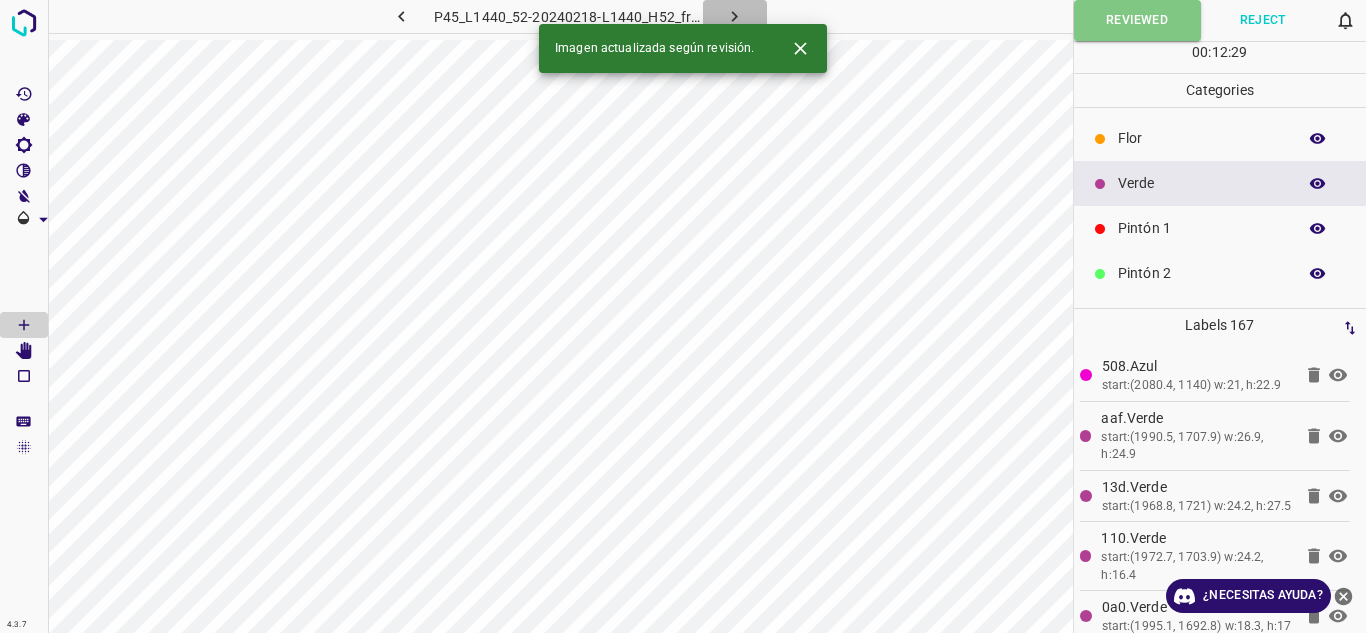 click at bounding box center [735, 16] 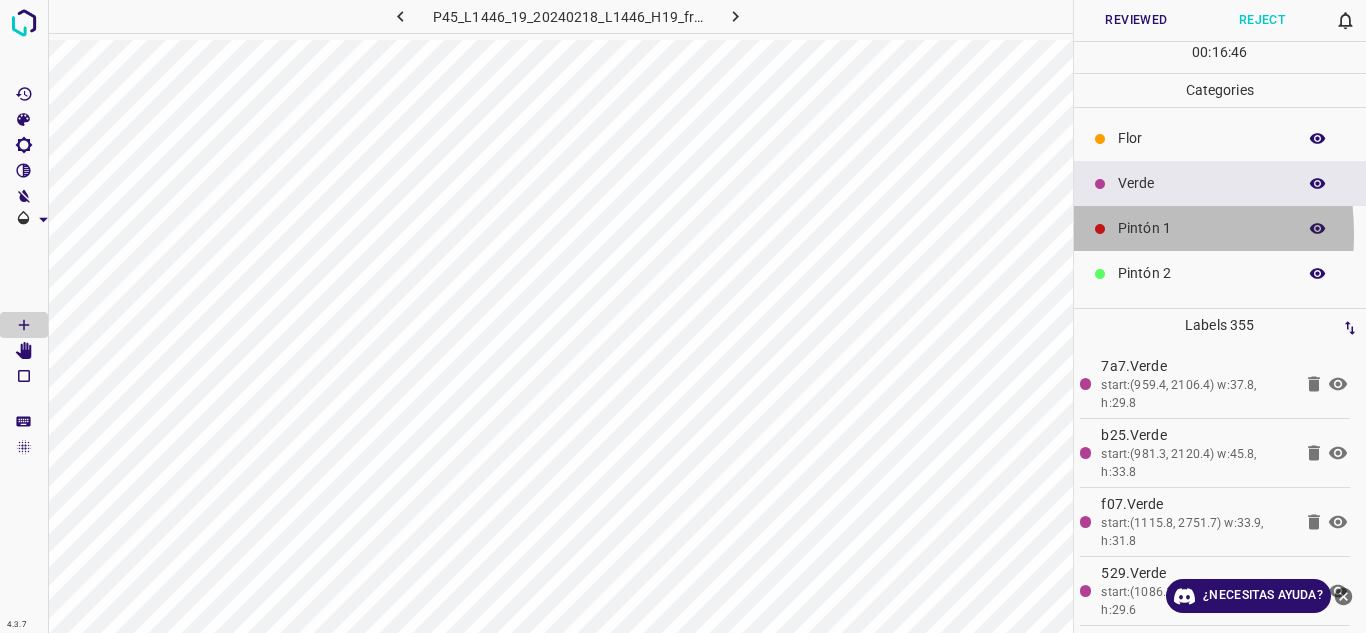 click 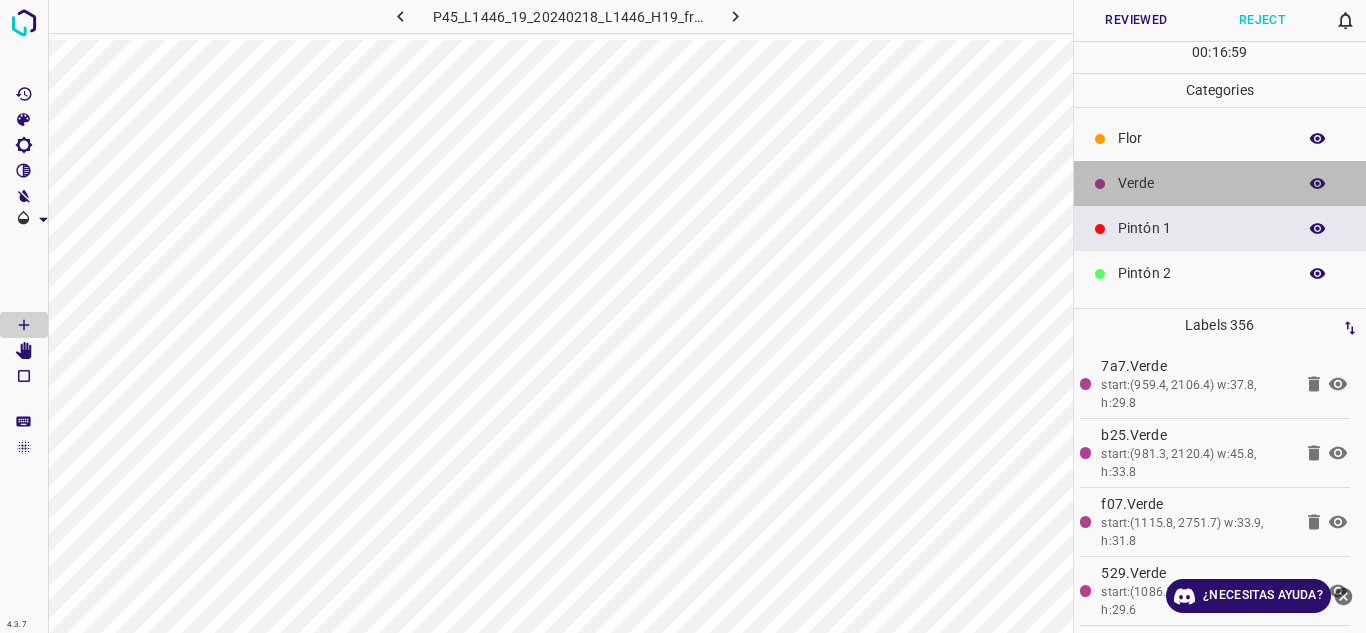 click on "Verde" at bounding box center (1202, 183) 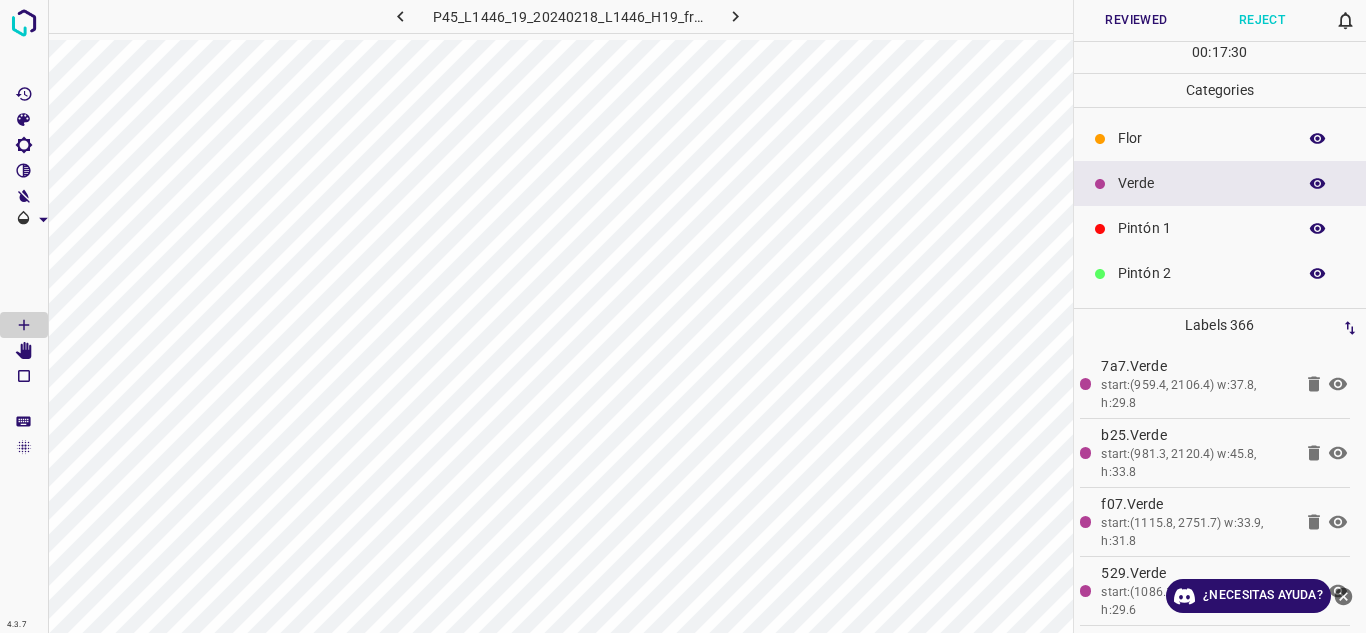 scroll, scrollTop: 176, scrollLeft: 0, axis: vertical 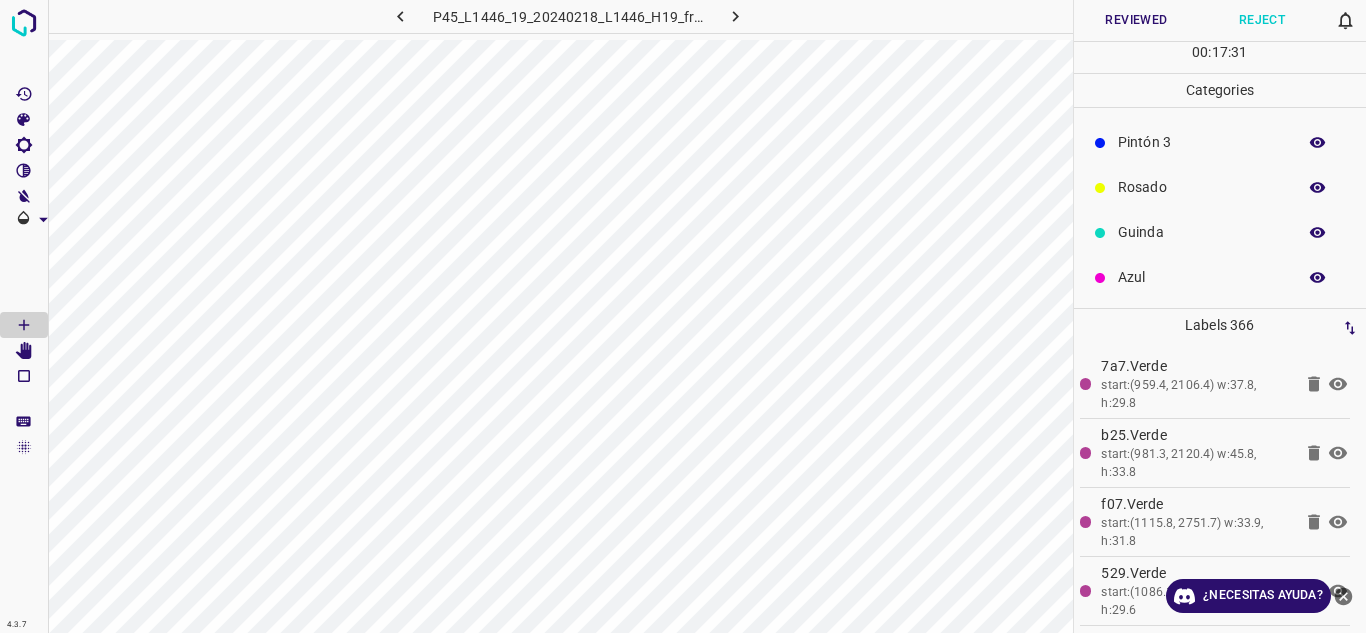 drag, startPoint x: 1201, startPoint y: 195, endPoint x: 1135, endPoint y: 220, distance: 70.5762 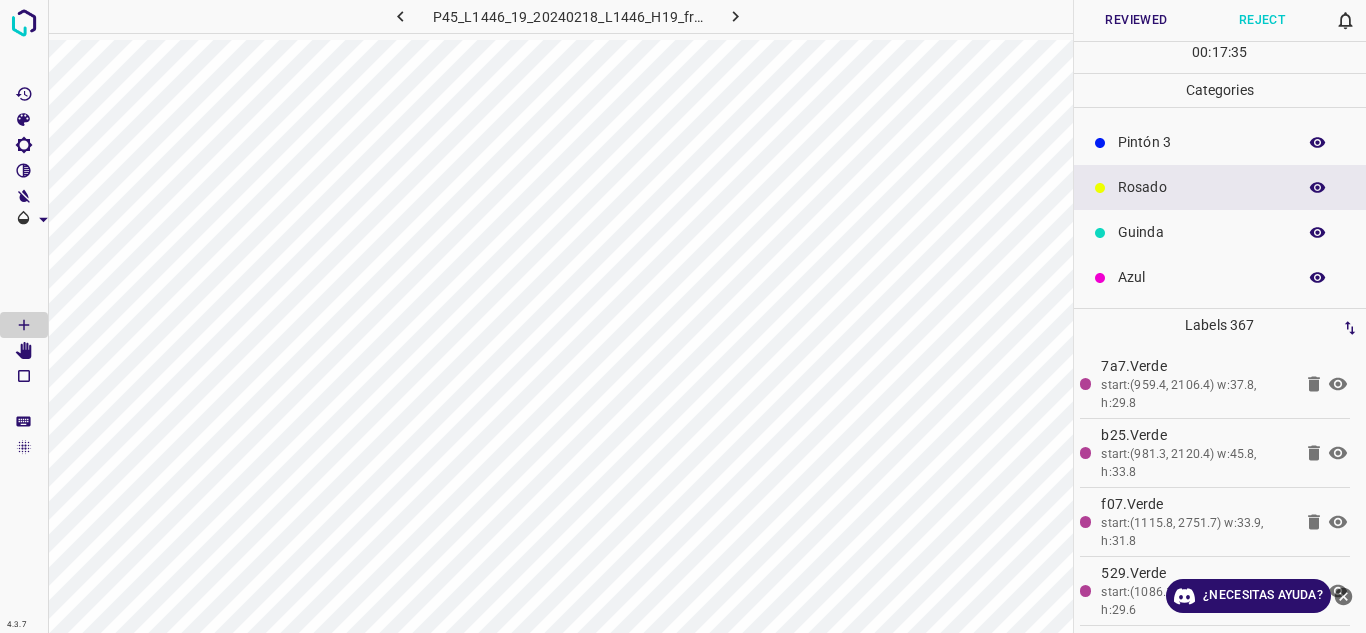 click on "Azul" at bounding box center [1202, 277] 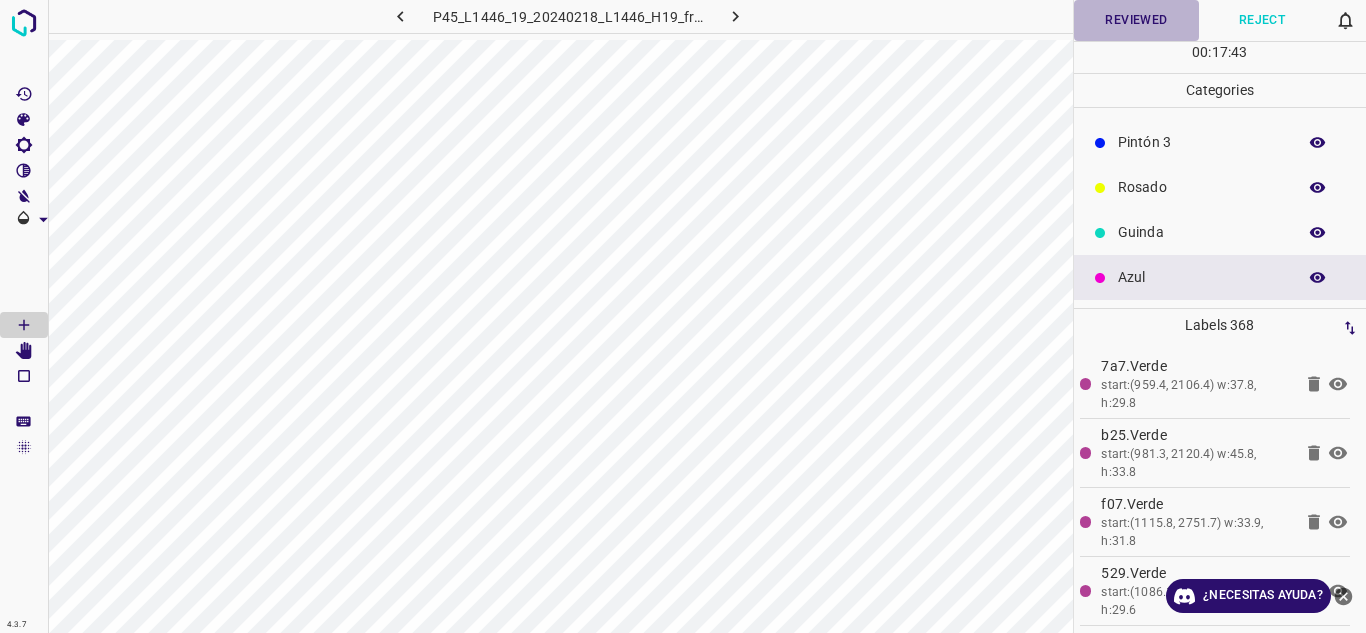 click on "Reviewed" at bounding box center [1137, 20] 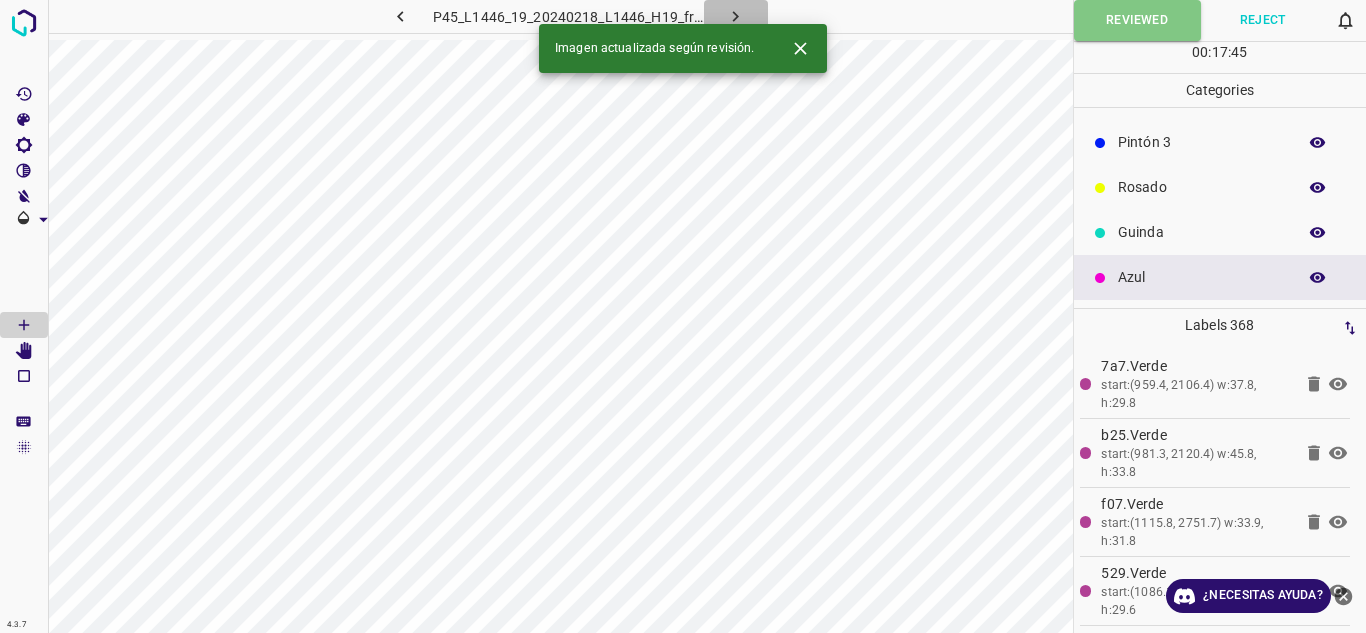 click at bounding box center (736, 16) 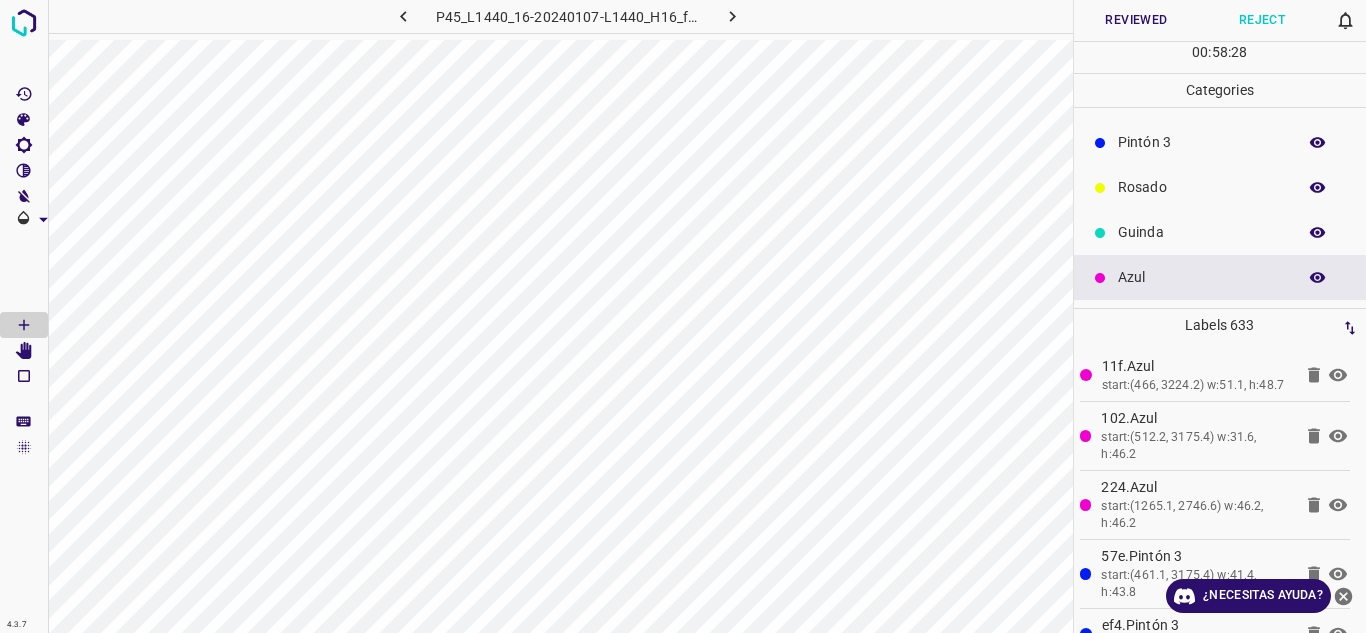click on "Reviewed" at bounding box center (1137, 20) 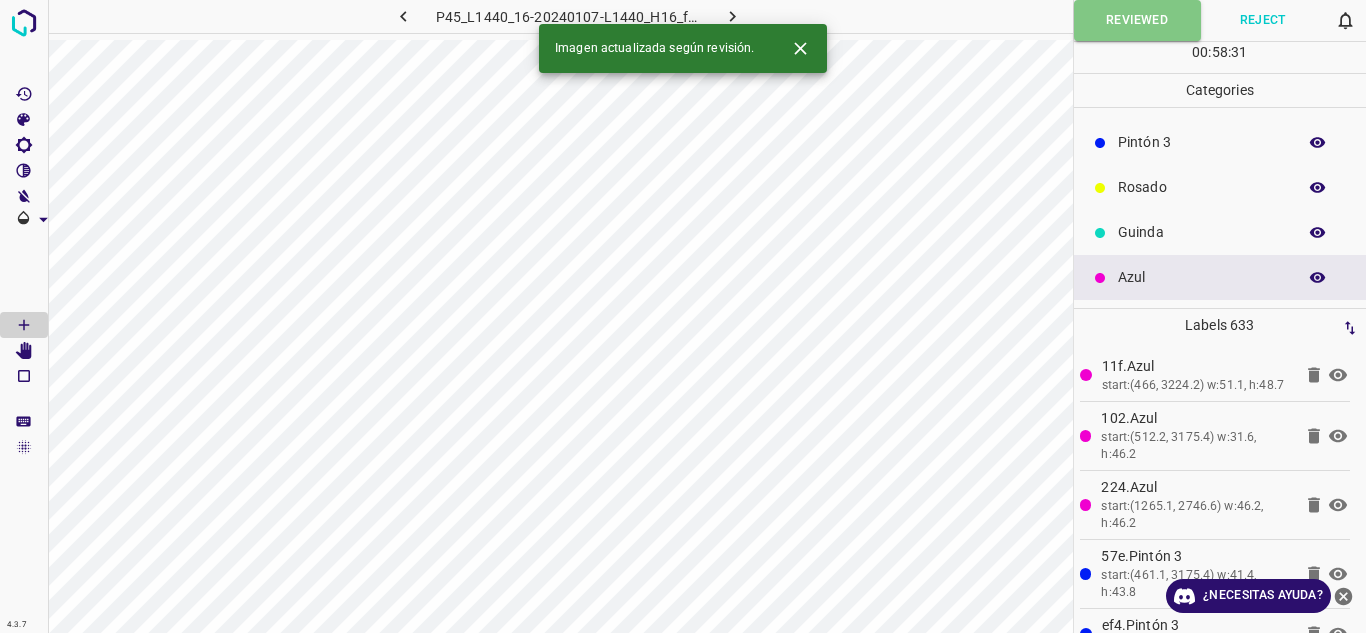click 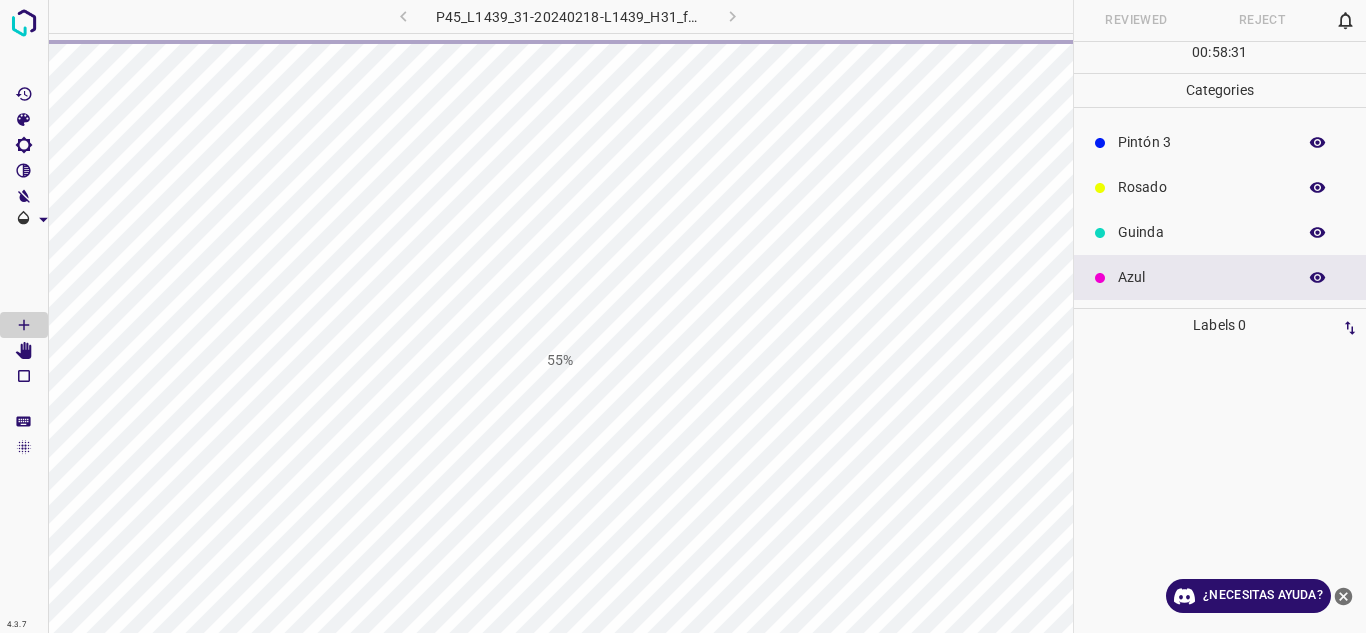 drag, startPoint x: 730, startPoint y: 13, endPoint x: 722, endPoint y: 26, distance: 15.264338 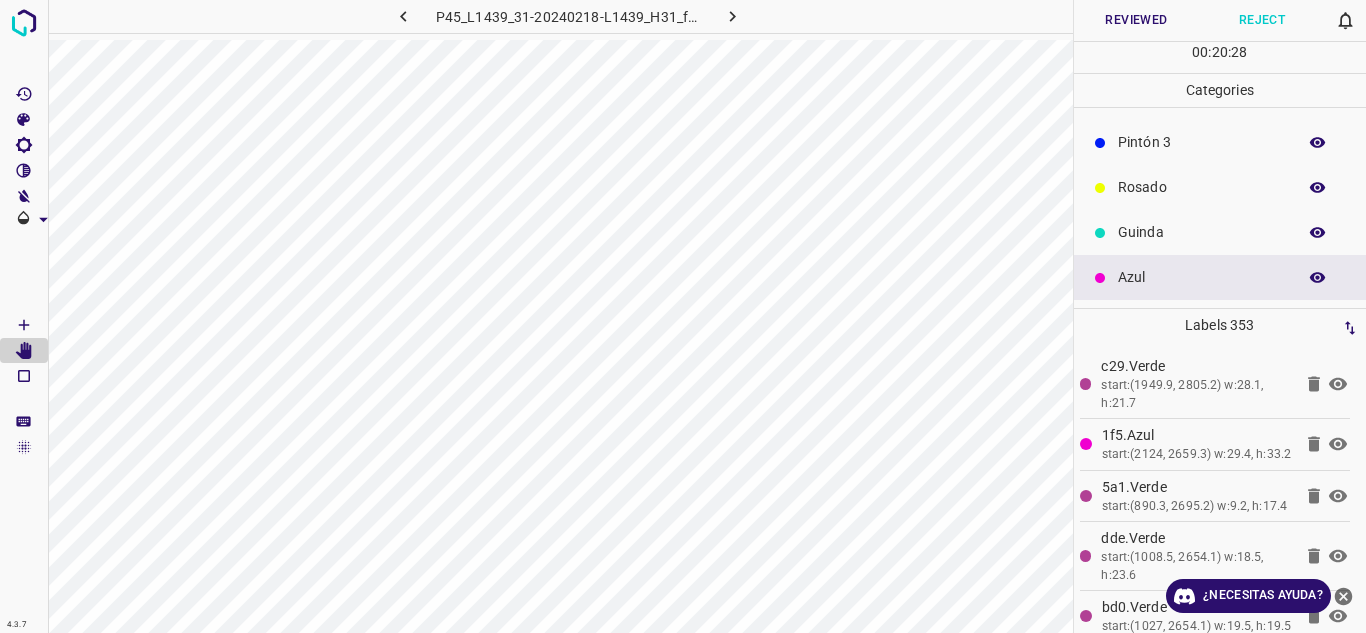 click on "Reviewed" at bounding box center (1137, 20) 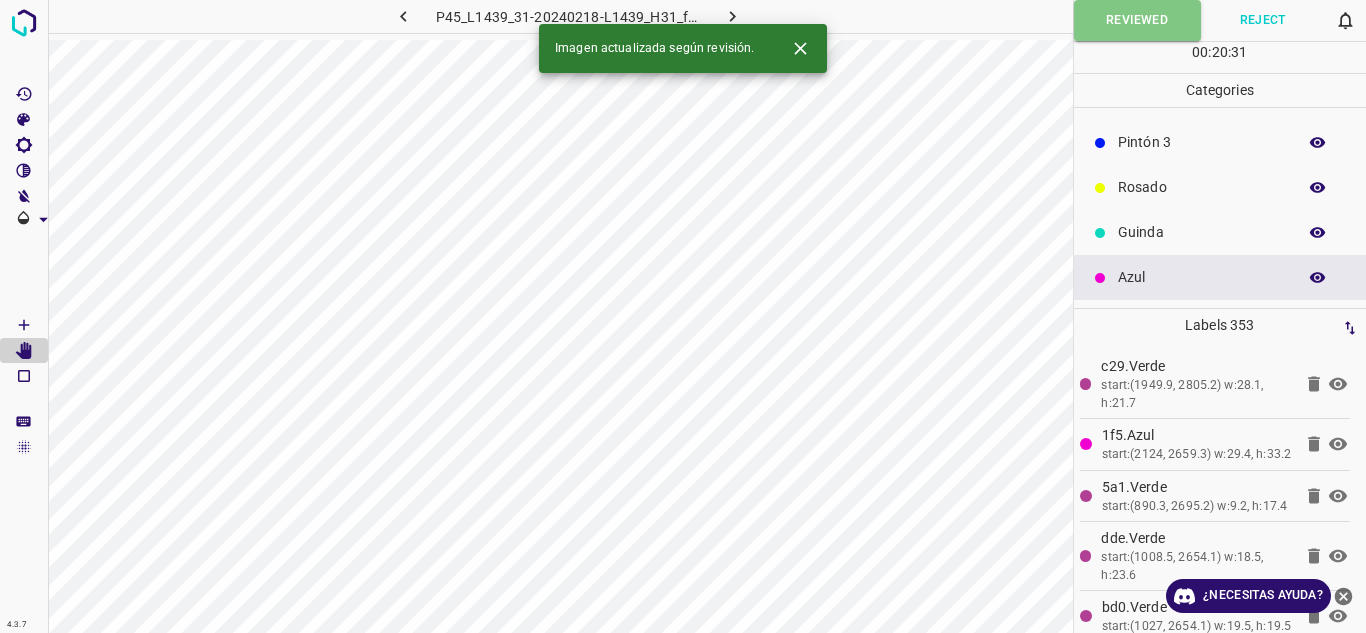 click at bounding box center [733, 16] 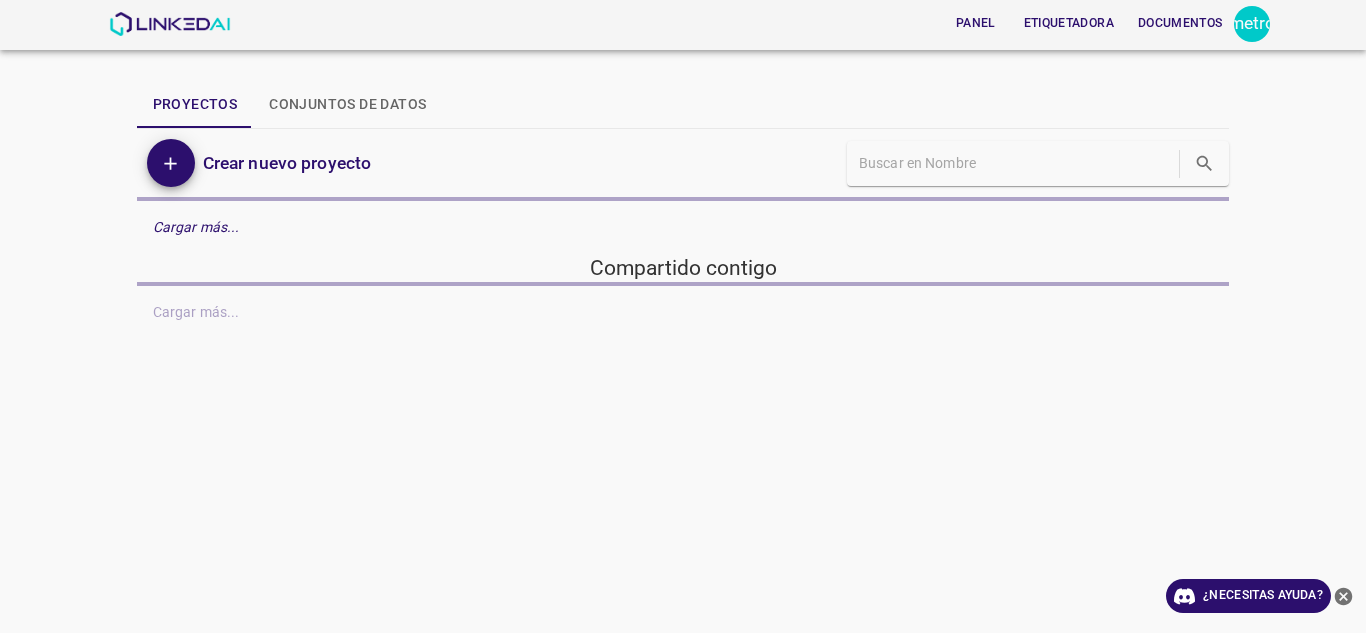 scroll, scrollTop: 0, scrollLeft: 0, axis: both 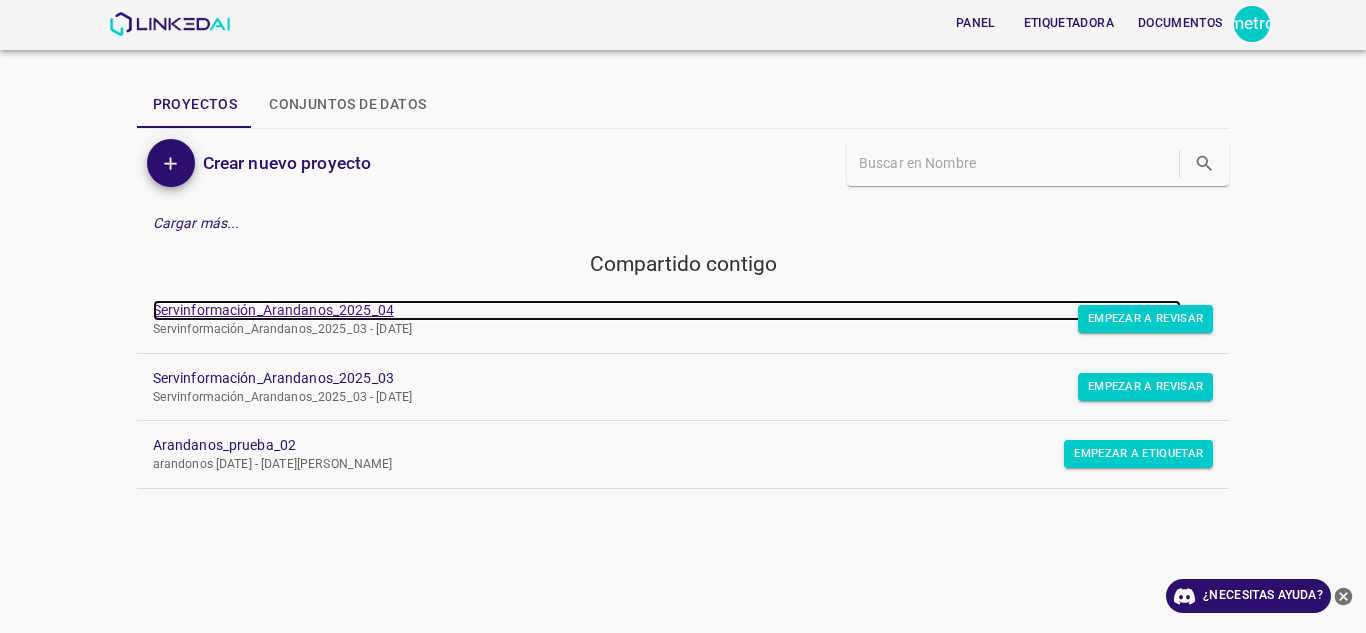 click on "Servinformación_Arandanos_2025_04" at bounding box center [273, 310] 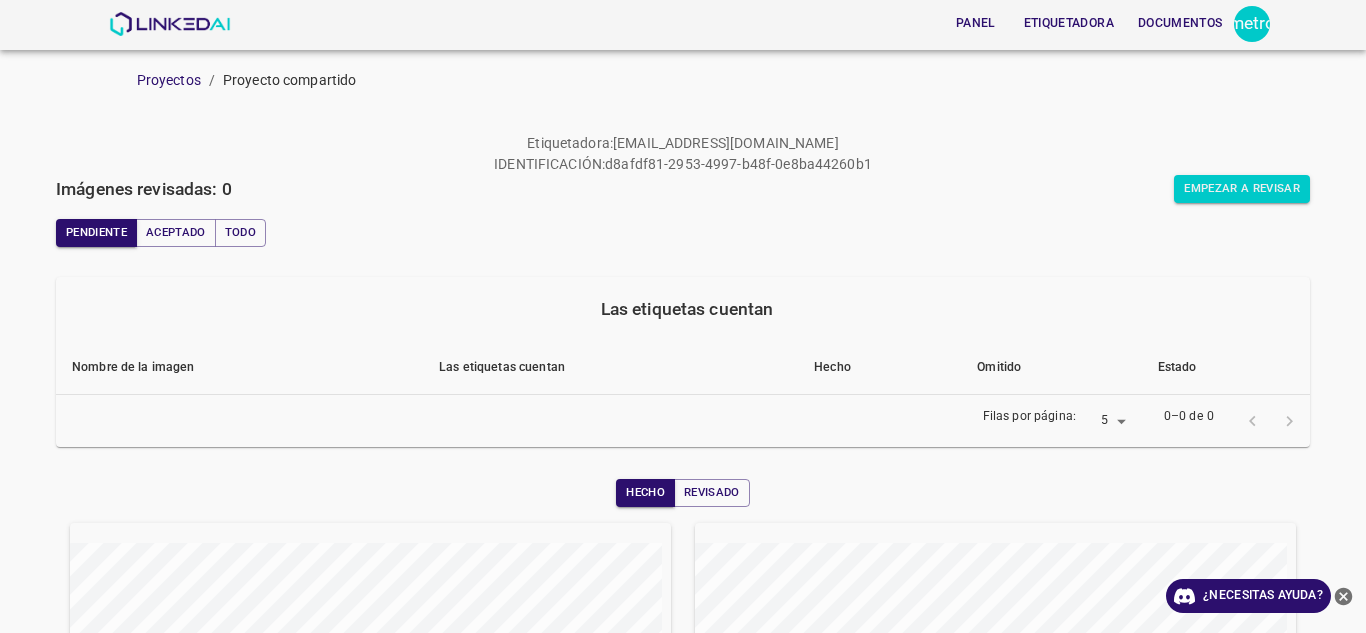 scroll, scrollTop: 0, scrollLeft: 0, axis: both 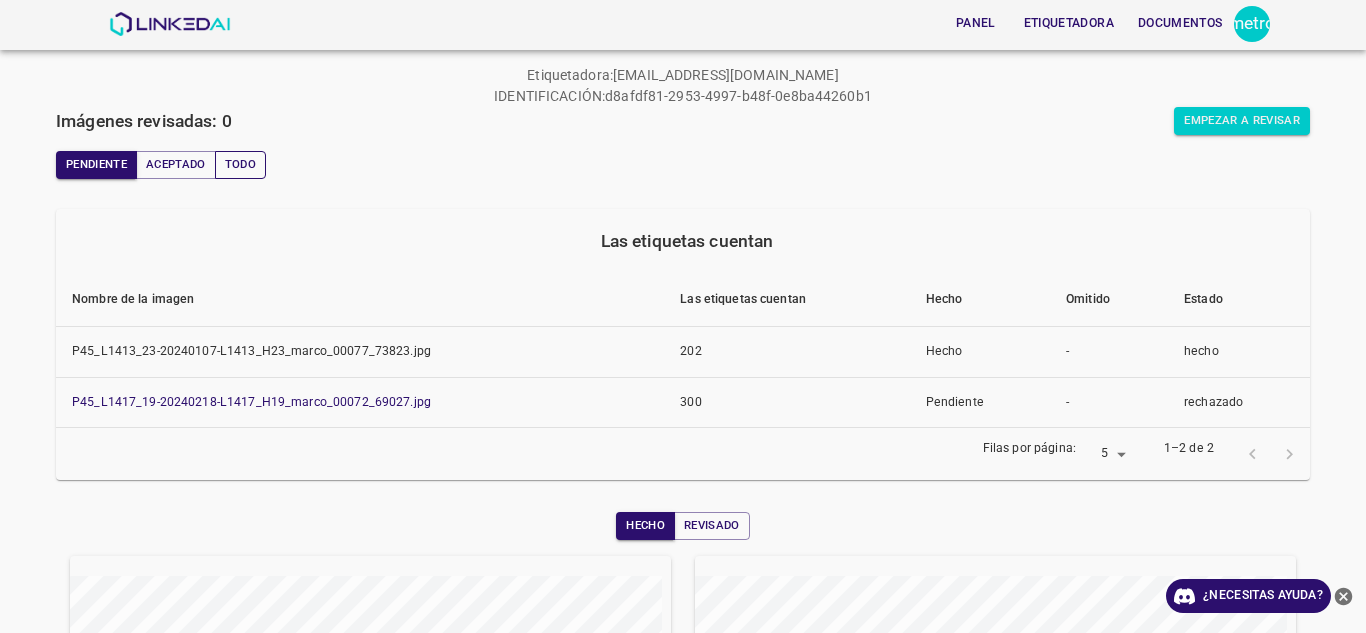 click on "Todo" at bounding box center [240, 165] 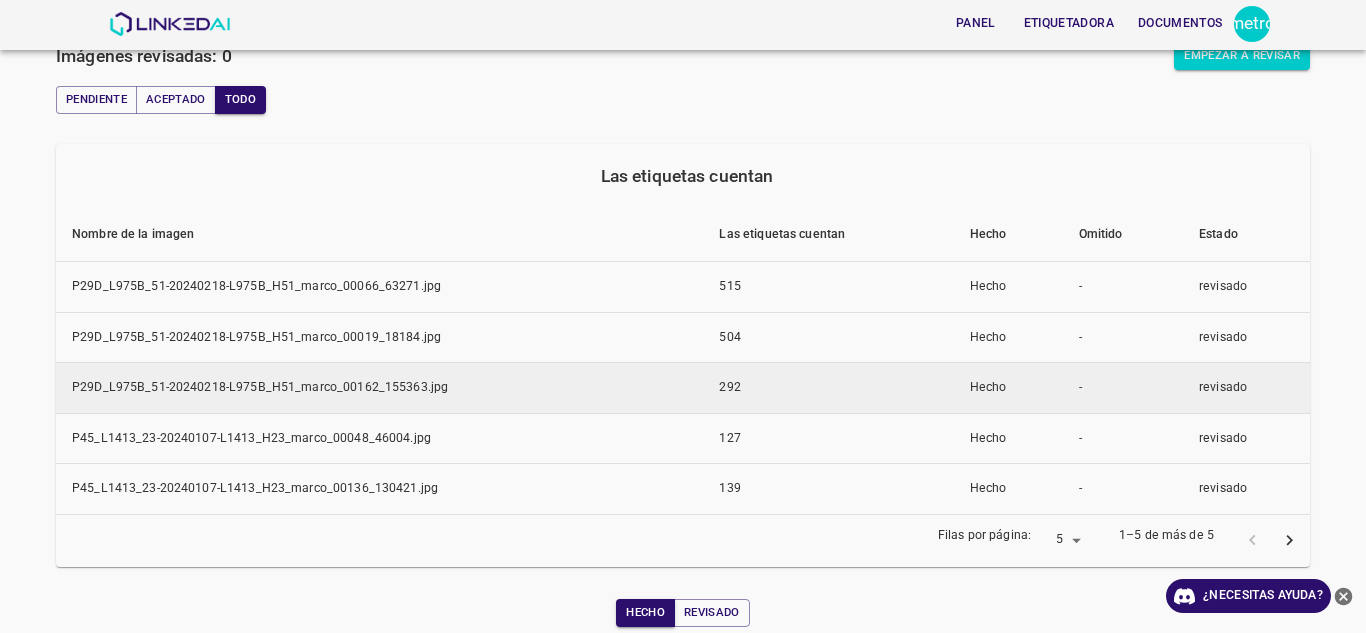 scroll, scrollTop: 205, scrollLeft: 0, axis: vertical 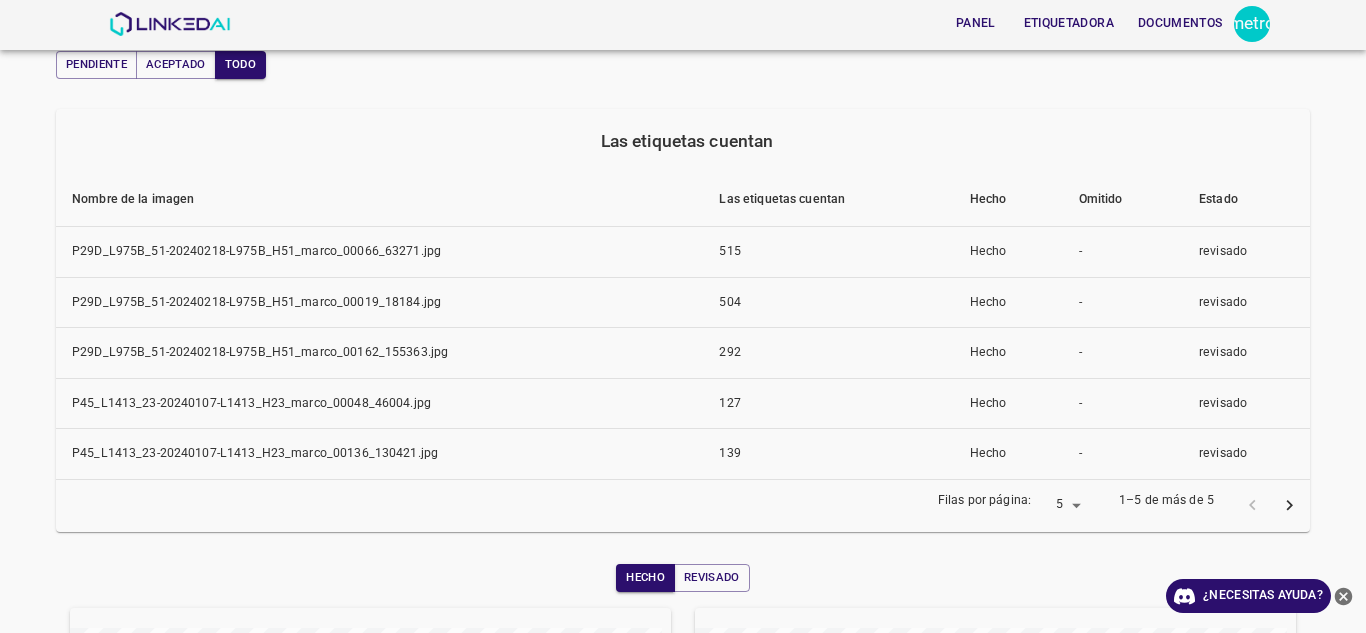 click 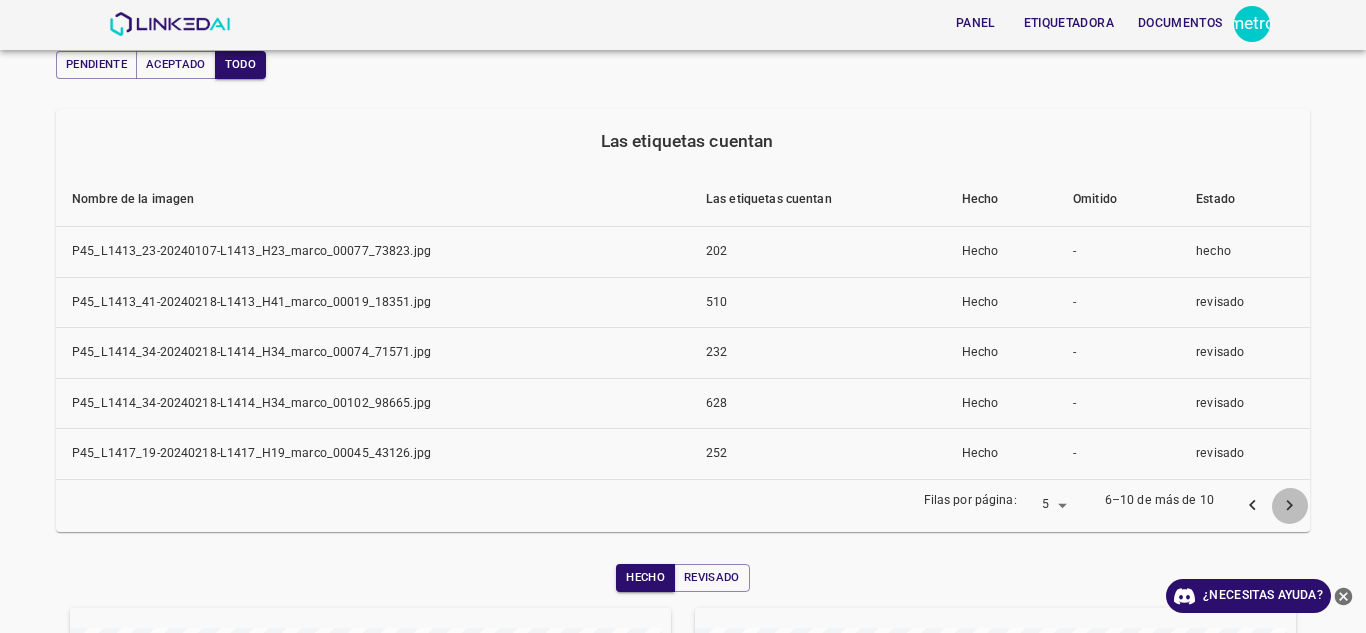click 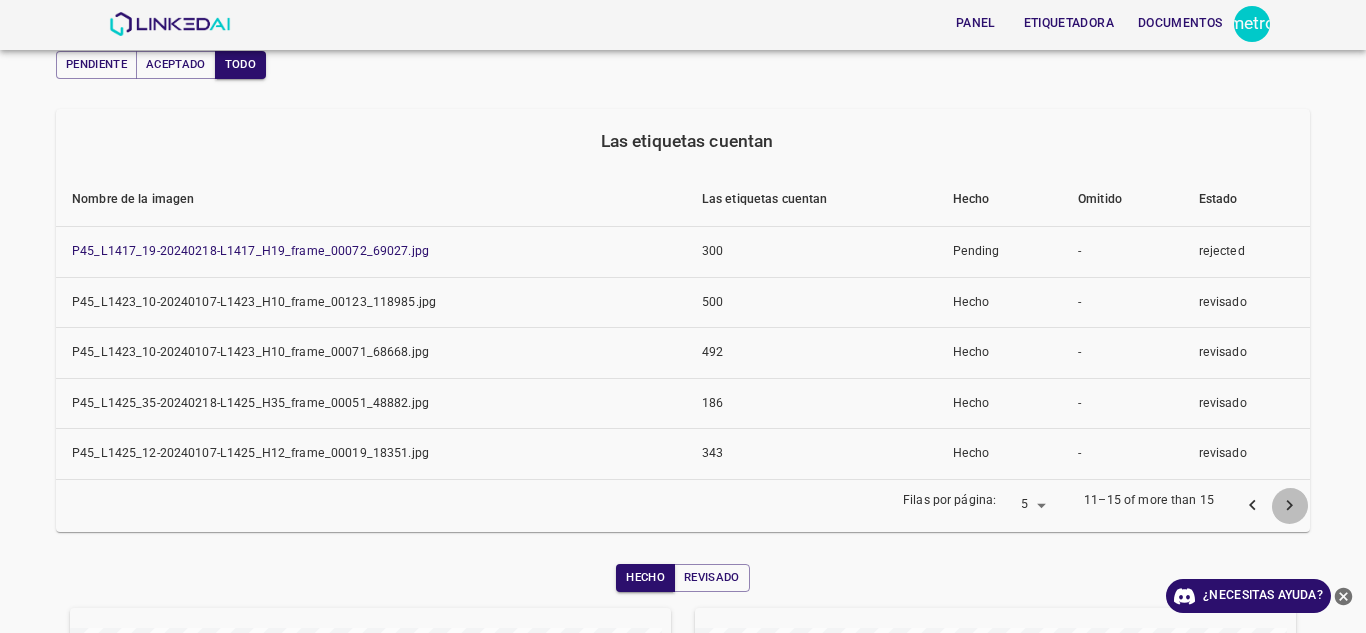 click 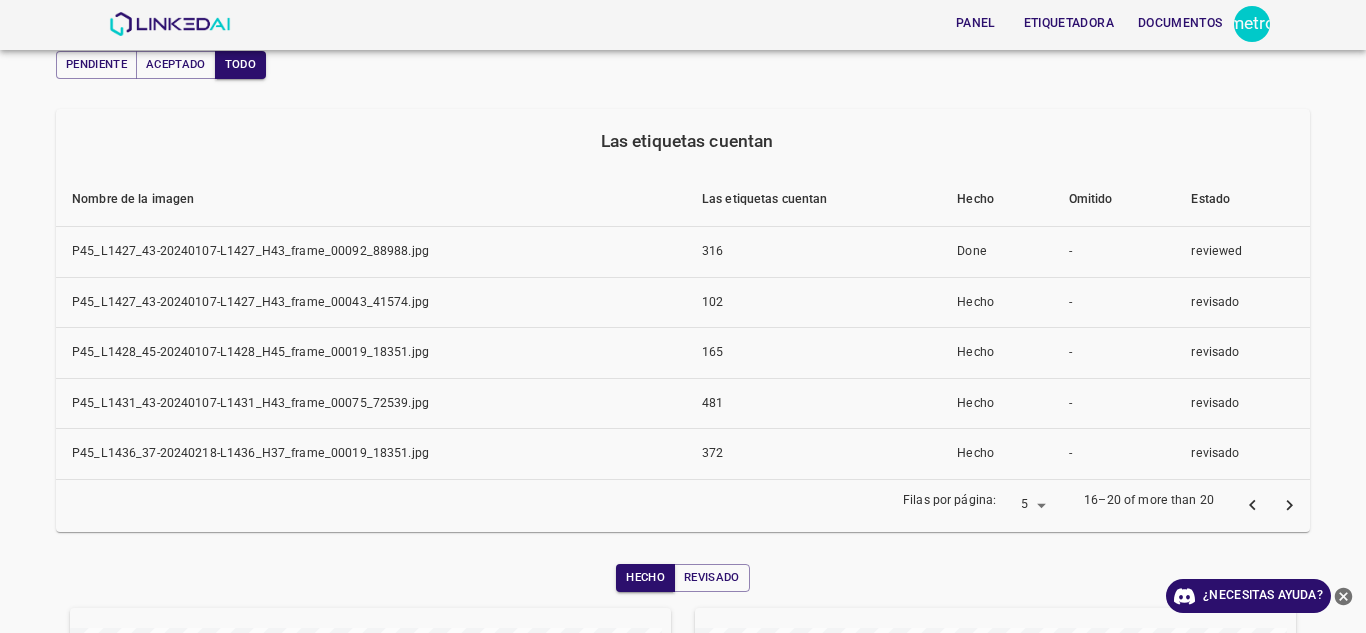 click 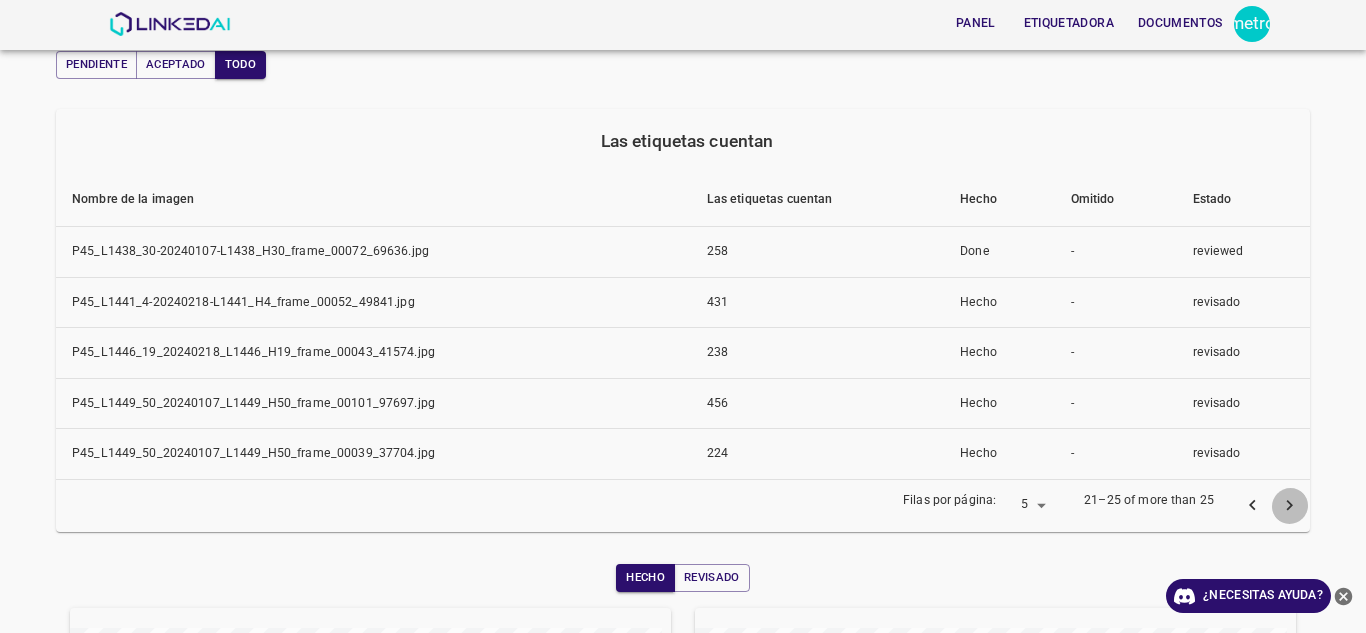 click 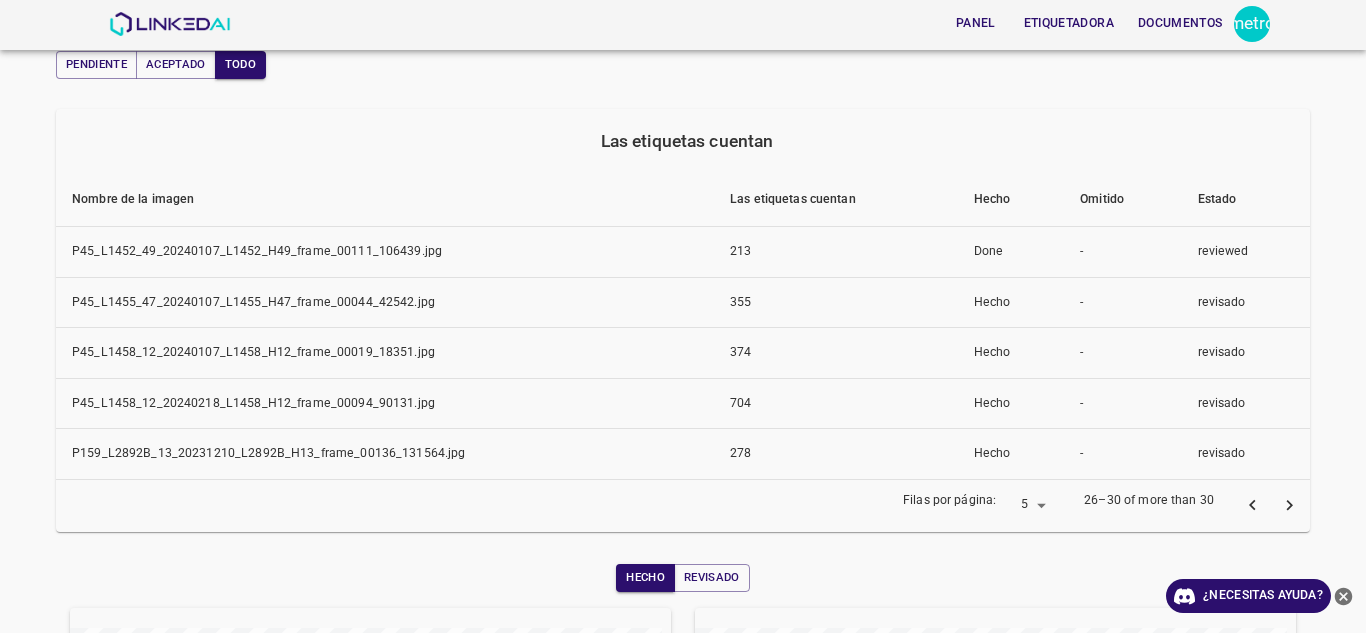 click 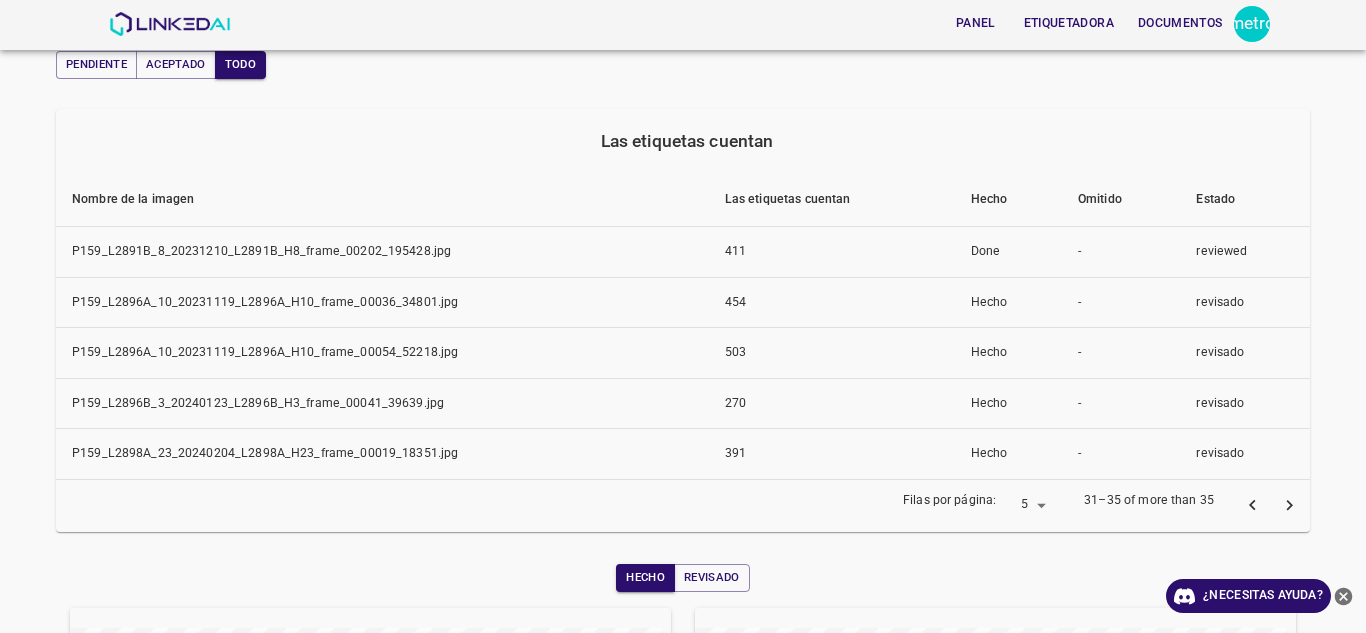 click 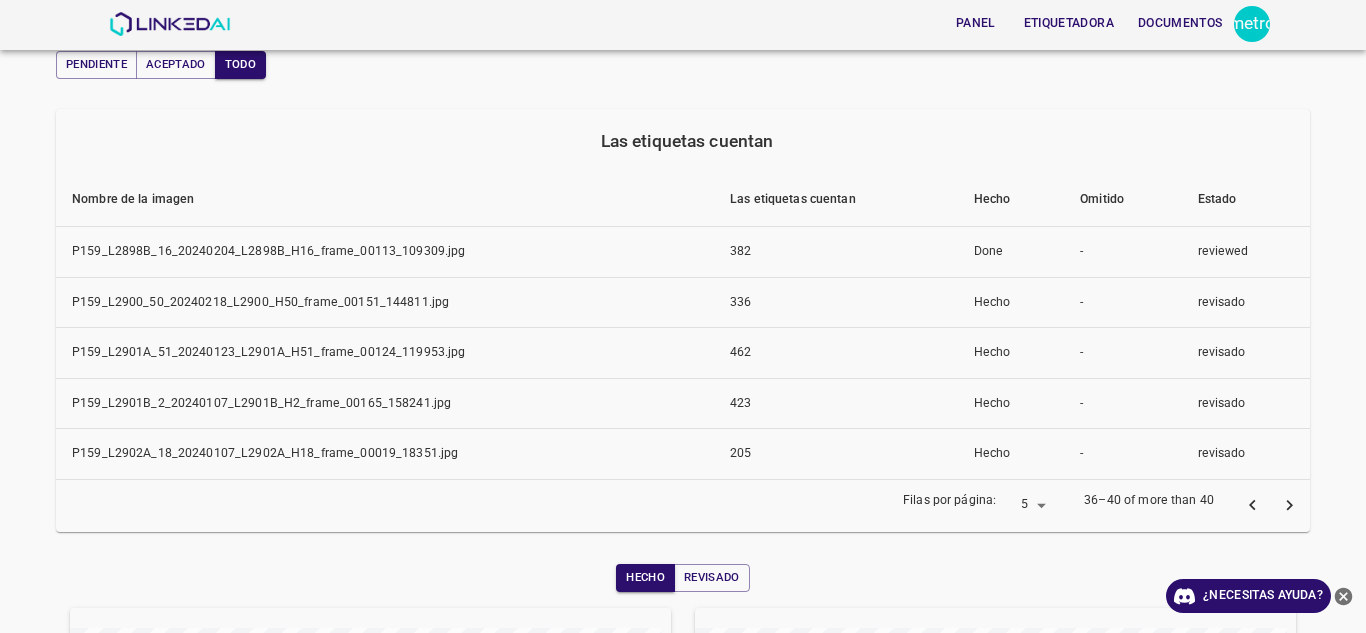 click 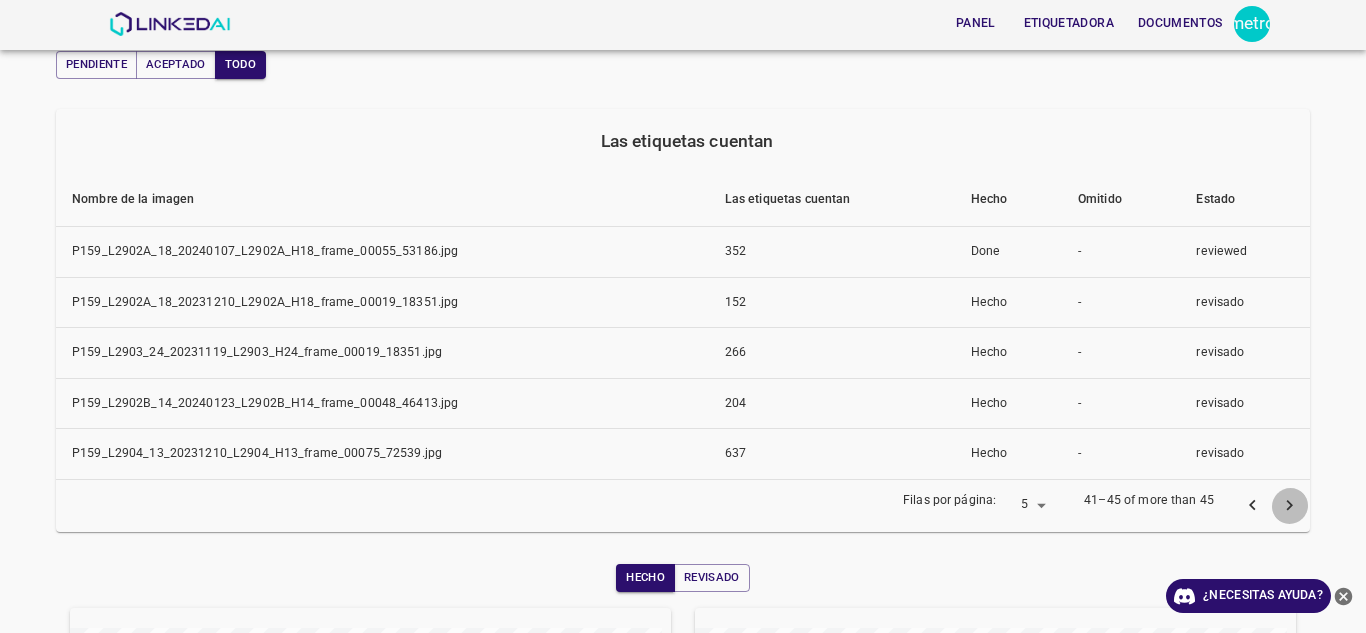 click 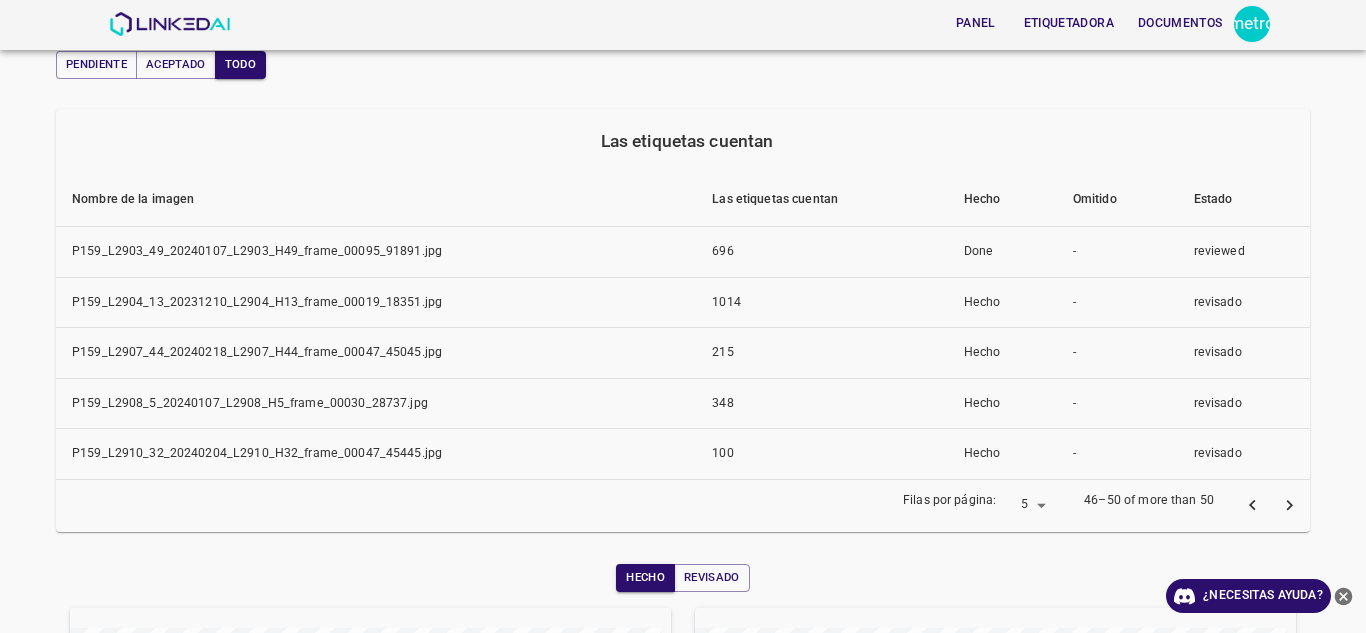 click 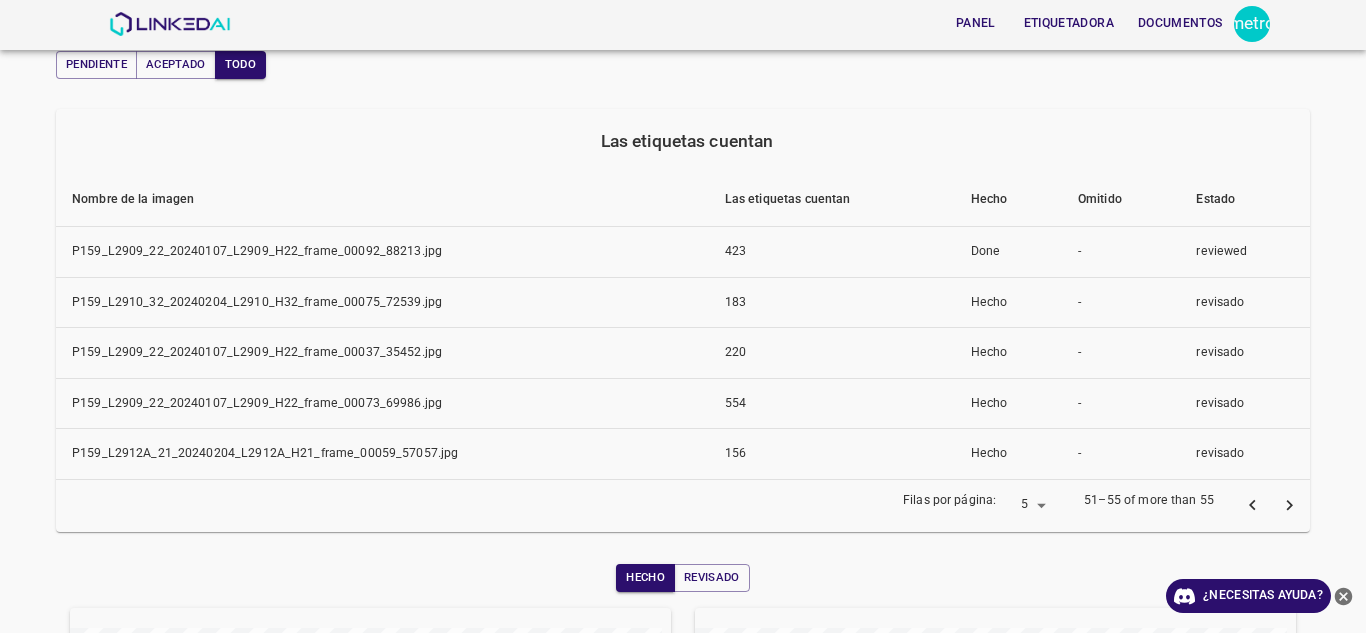 click 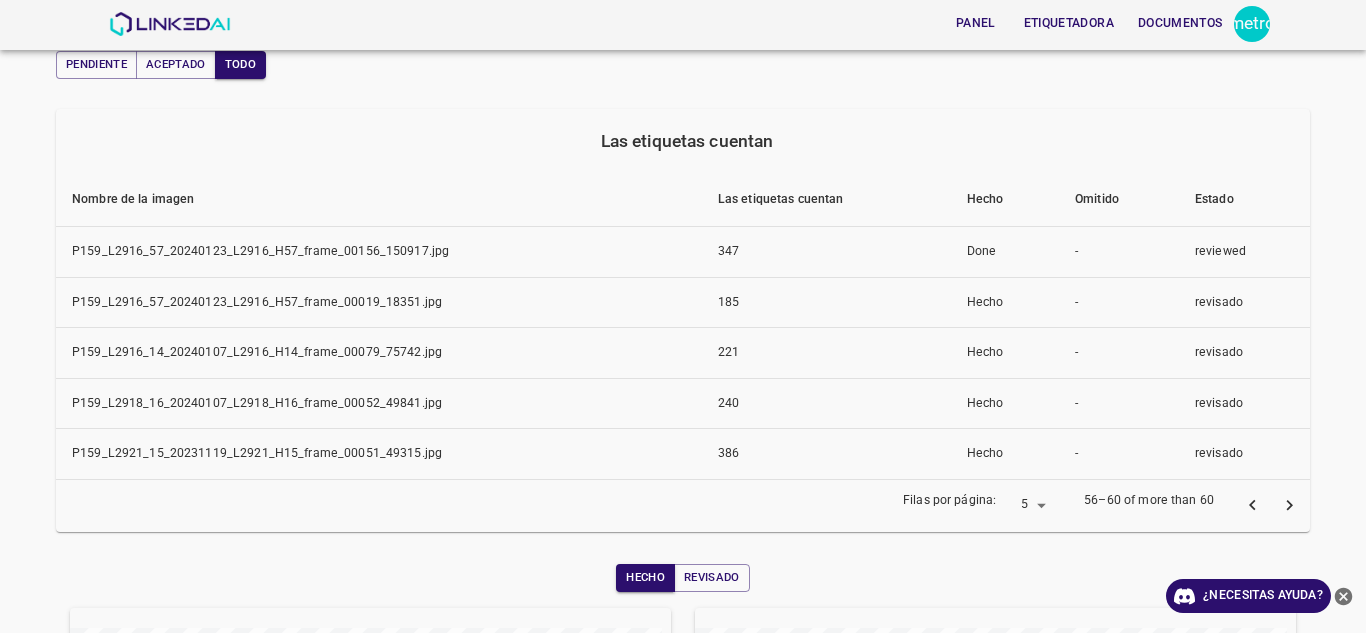 click 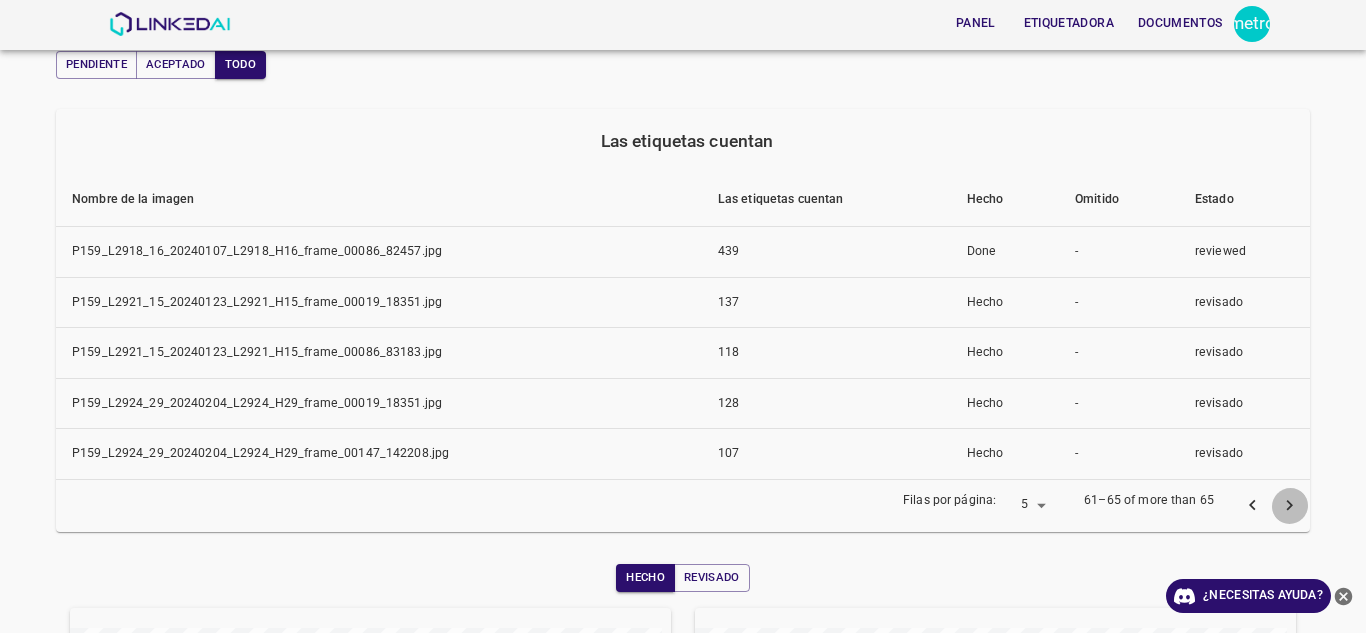 click 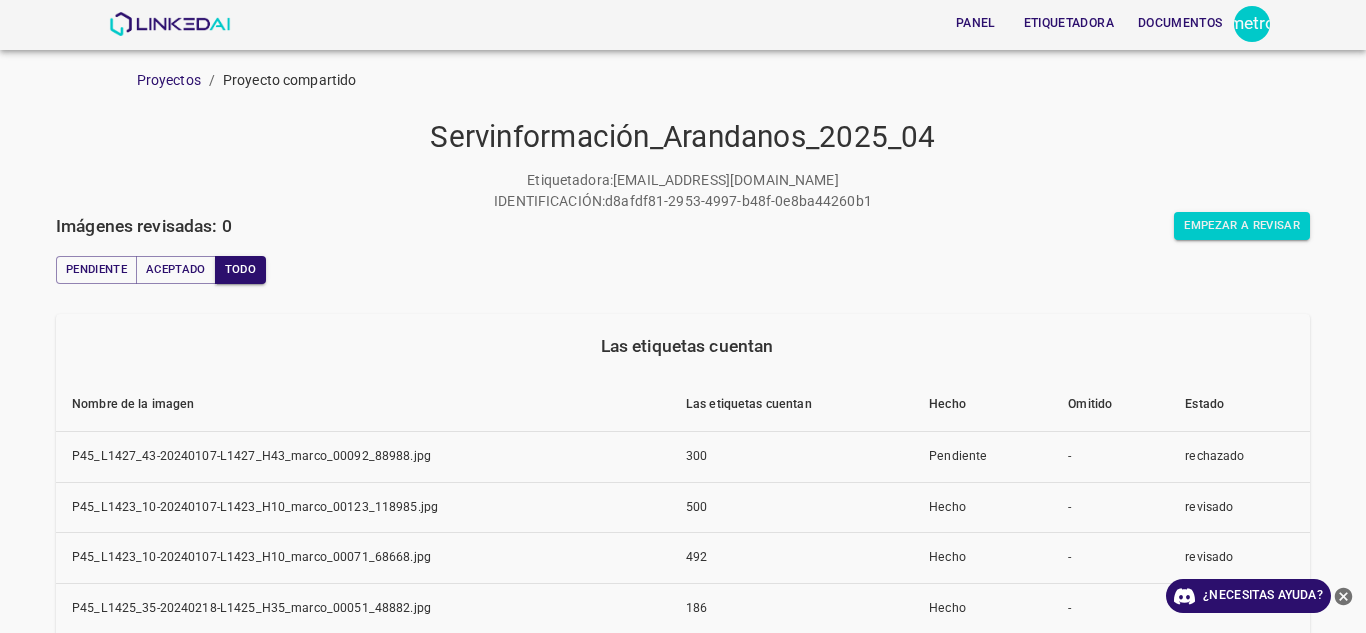 scroll, scrollTop: 0, scrollLeft: 0, axis: both 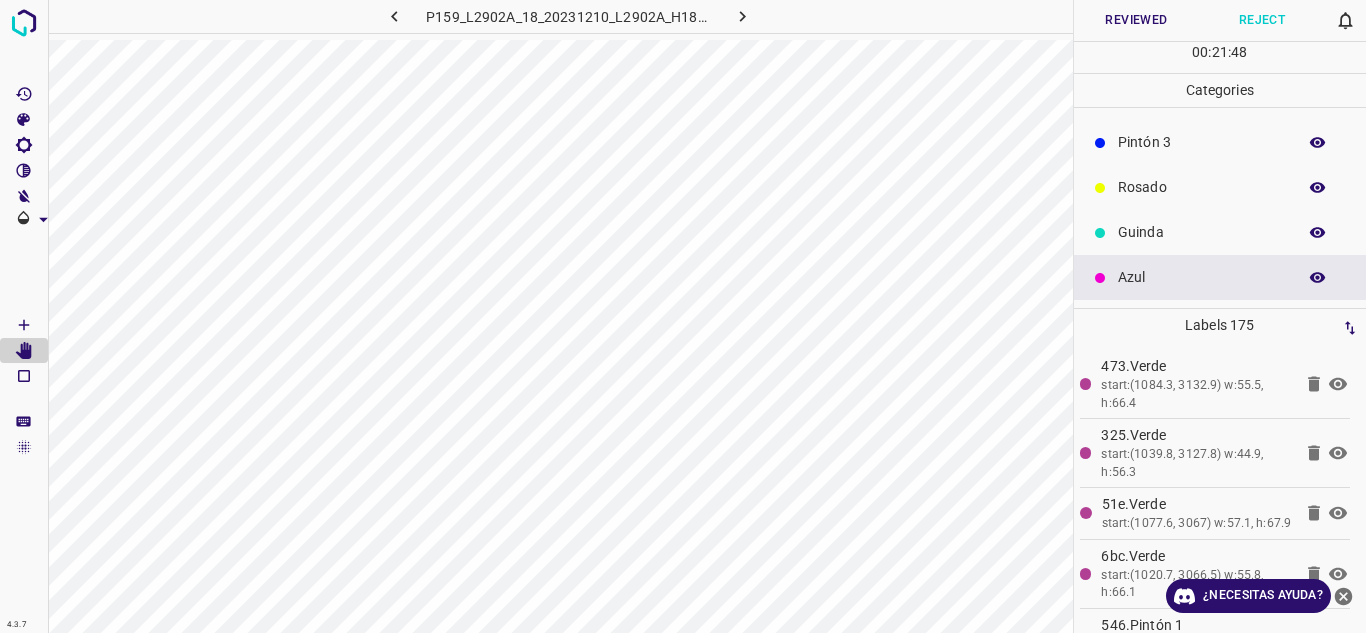 click on "Azul" at bounding box center (1202, 277) 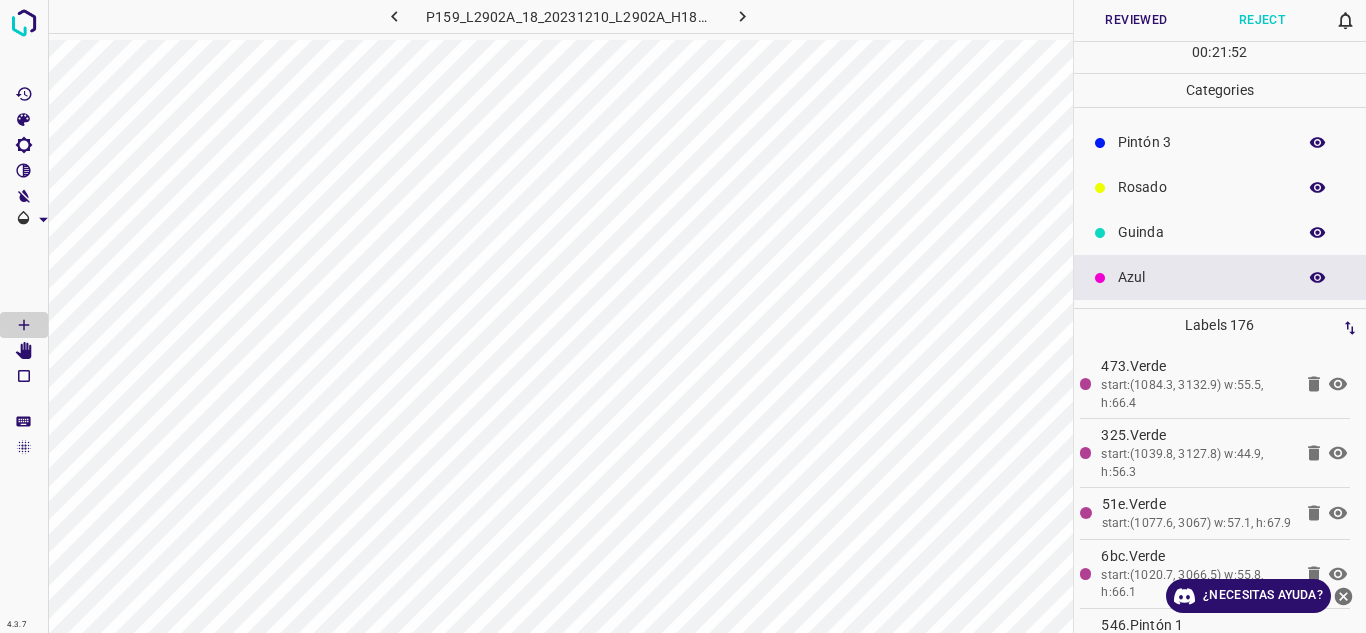click on "Guinda" at bounding box center [1202, 232] 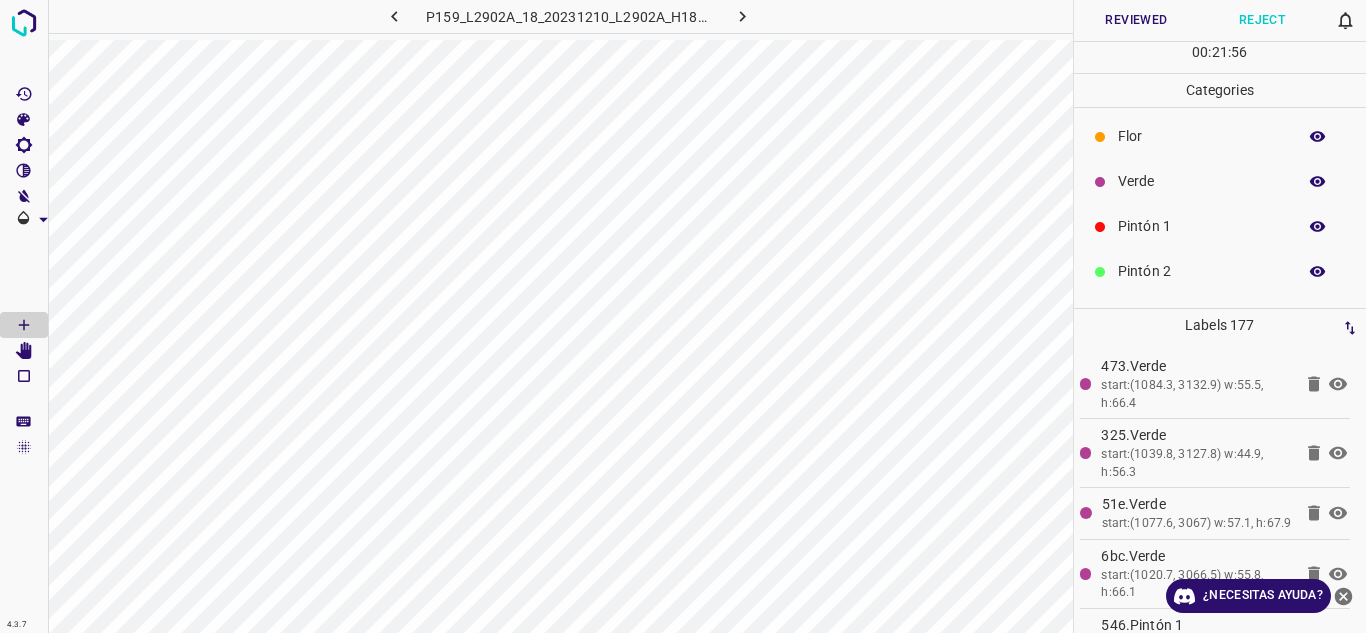 scroll, scrollTop: 0, scrollLeft: 0, axis: both 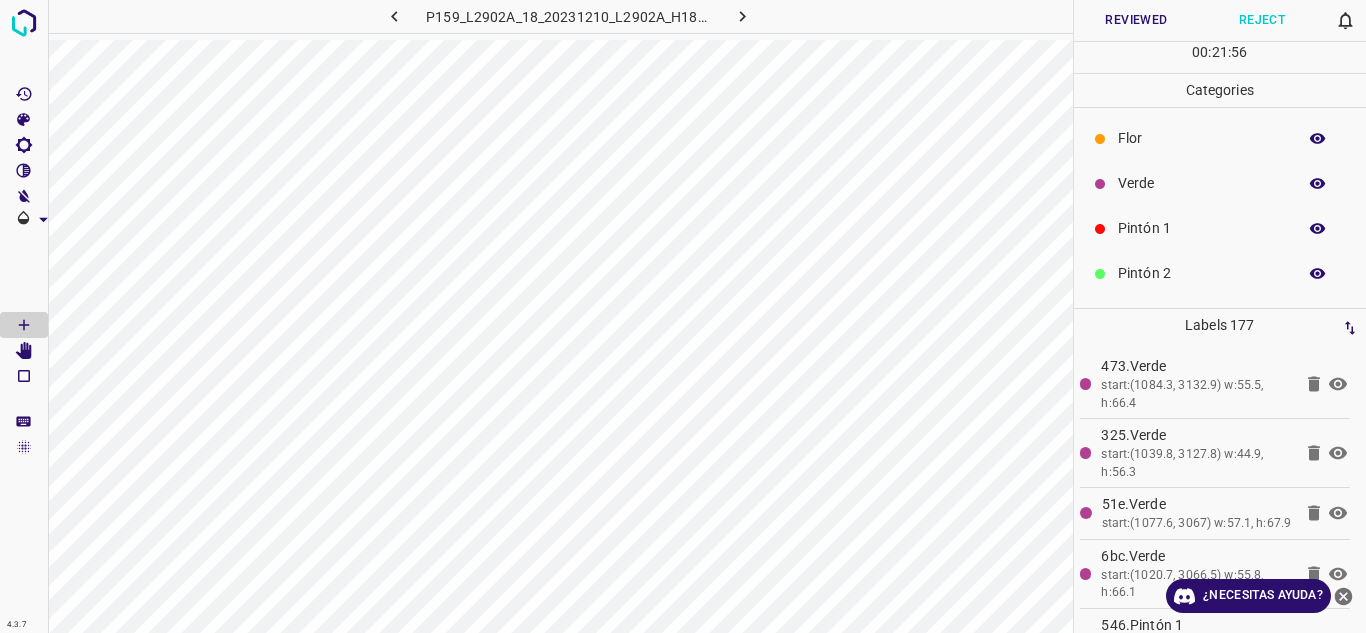 click on "Verde" at bounding box center [1202, 183] 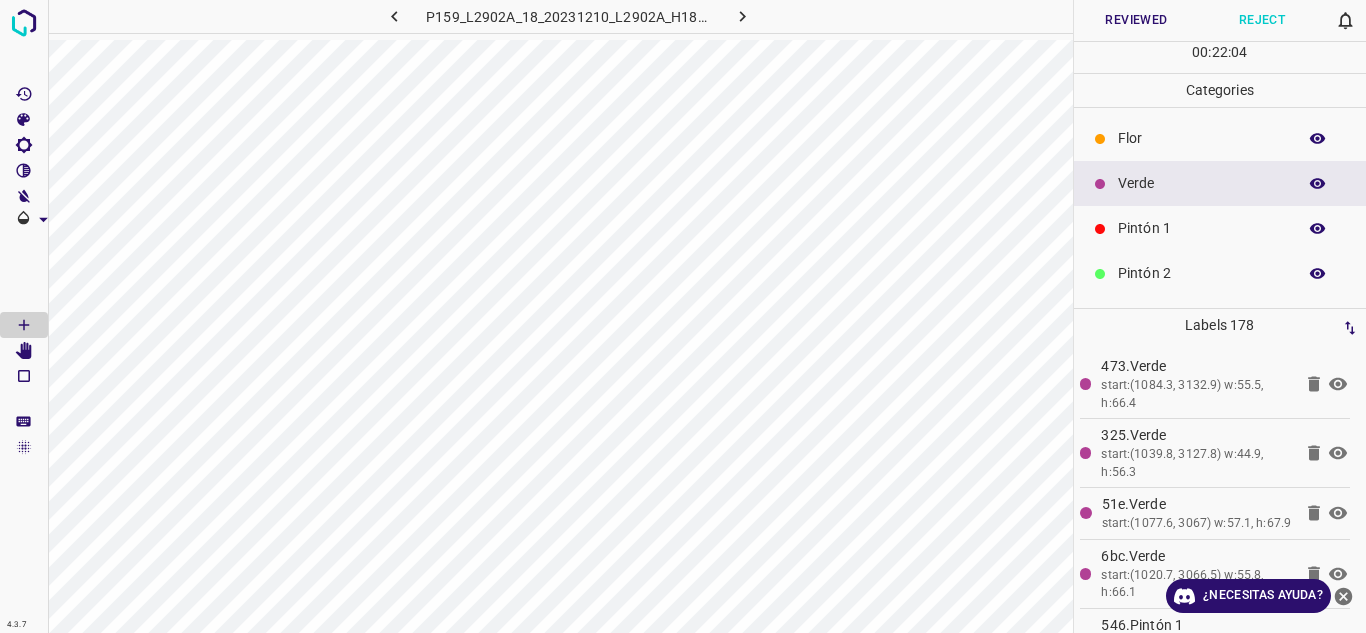 click on "Verde" at bounding box center [1202, 183] 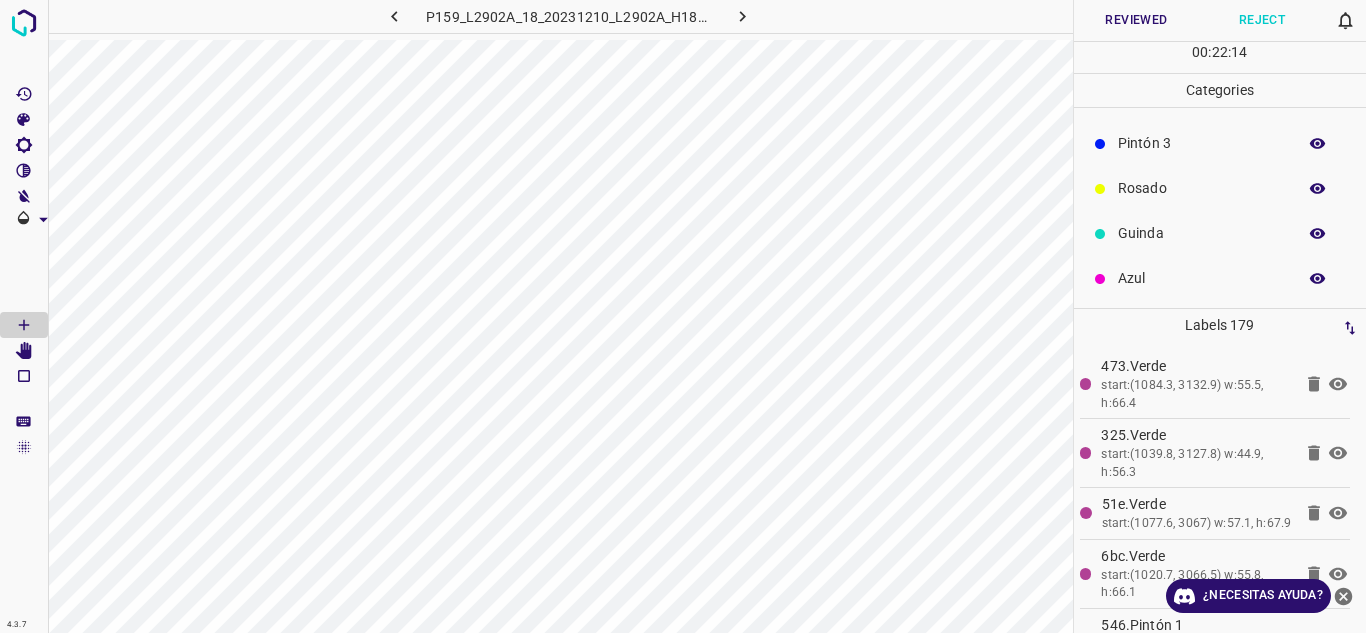 scroll, scrollTop: 176, scrollLeft: 0, axis: vertical 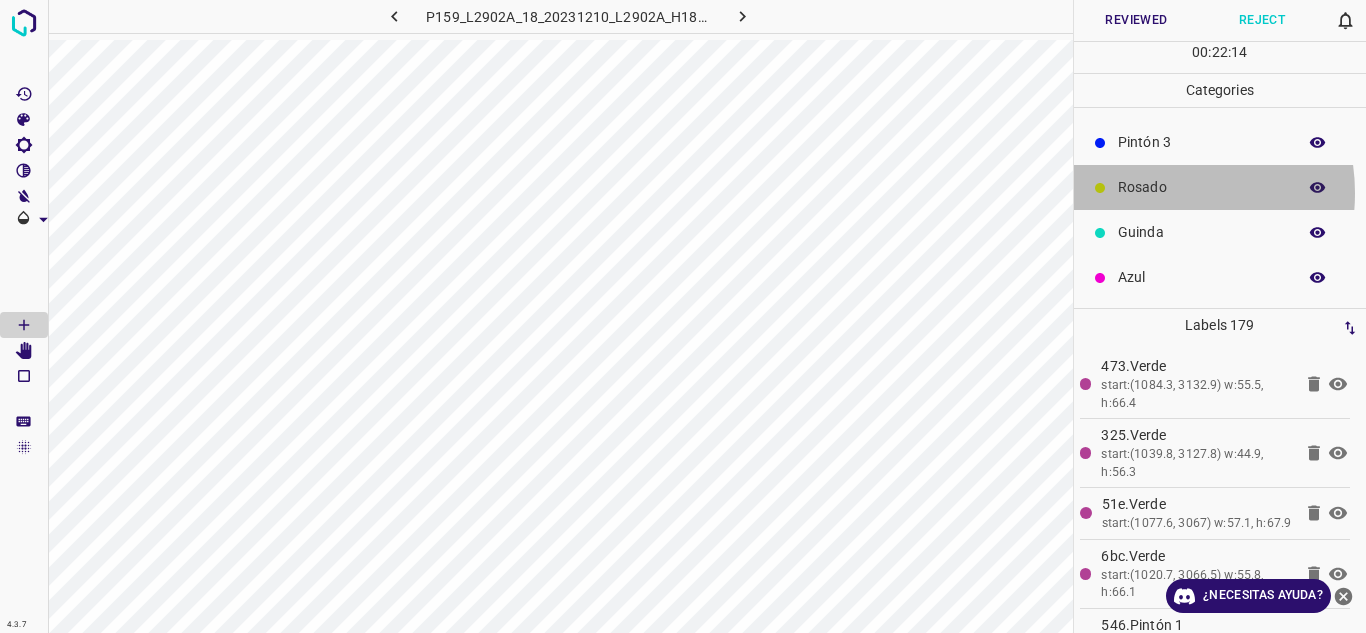 click on "Rosado" at bounding box center [1202, 187] 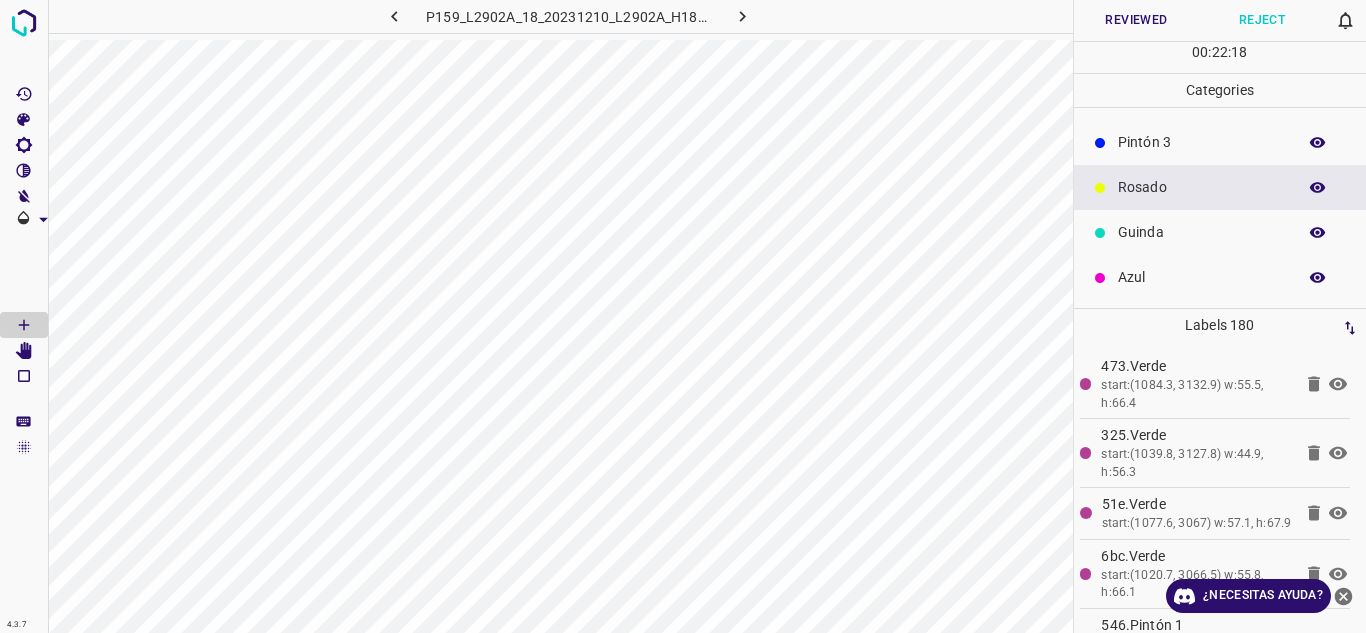scroll, scrollTop: 0, scrollLeft: 0, axis: both 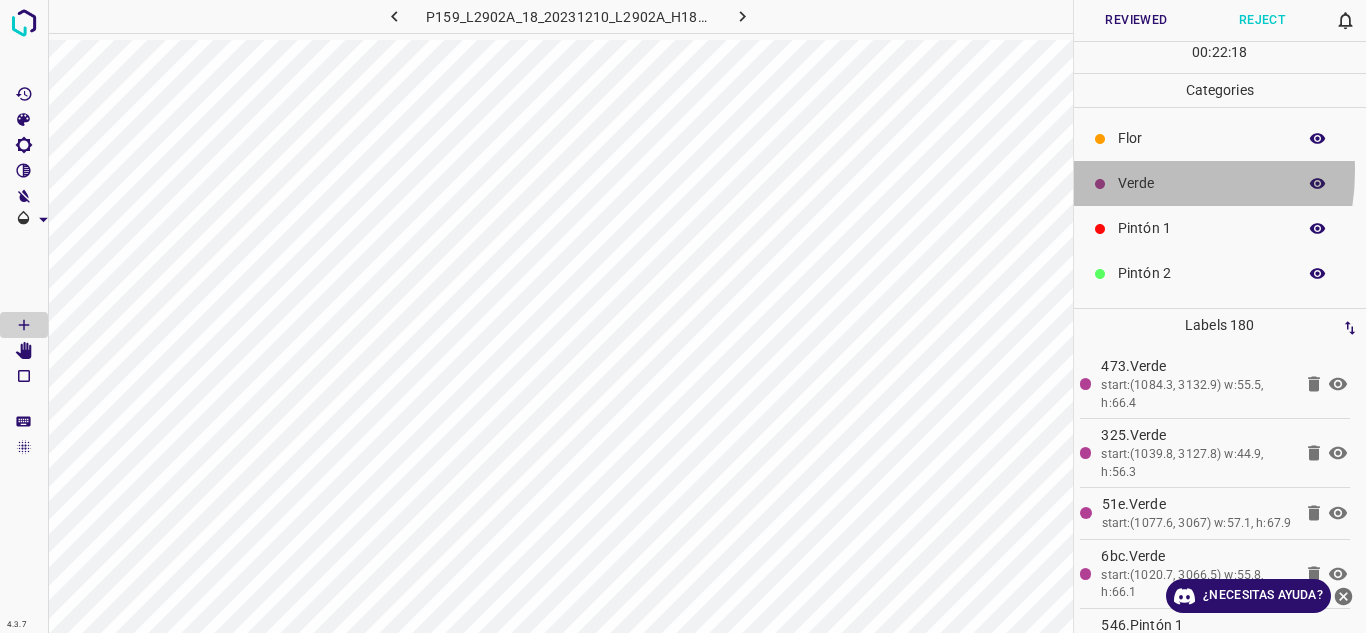 click on "Verde" at bounding box center (1220, 183) 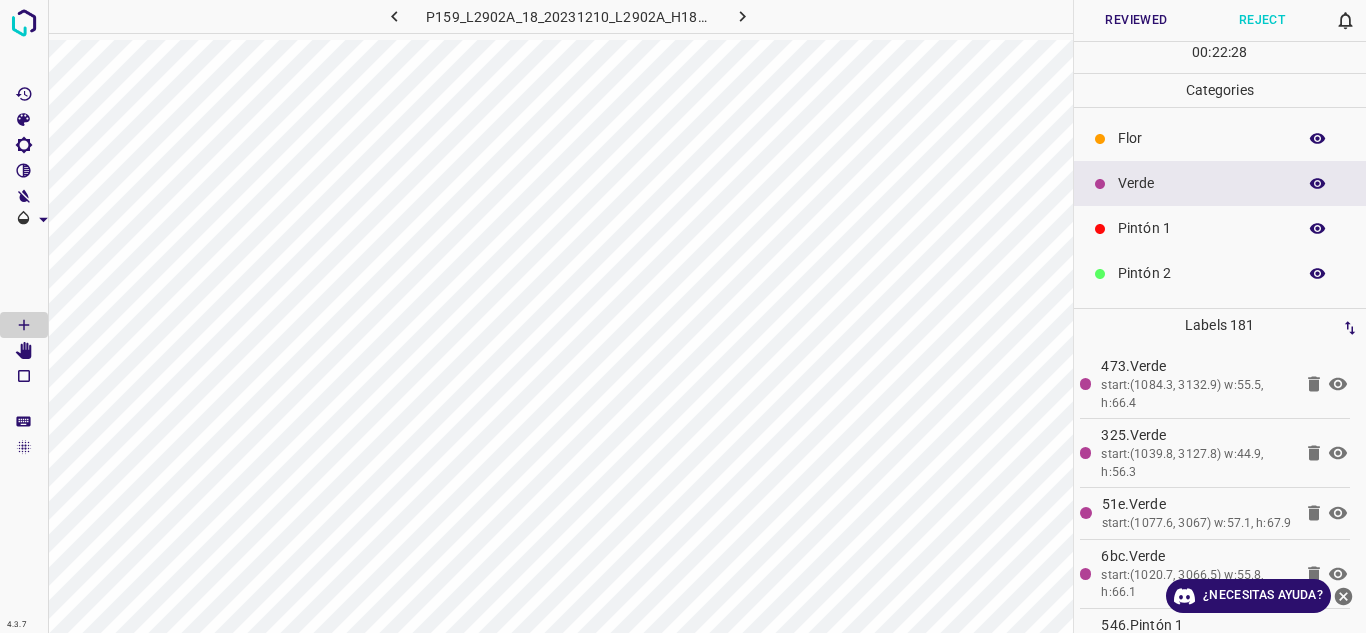 scroll, scrollTop: 176, scrollLeft: 0, axis: vertical 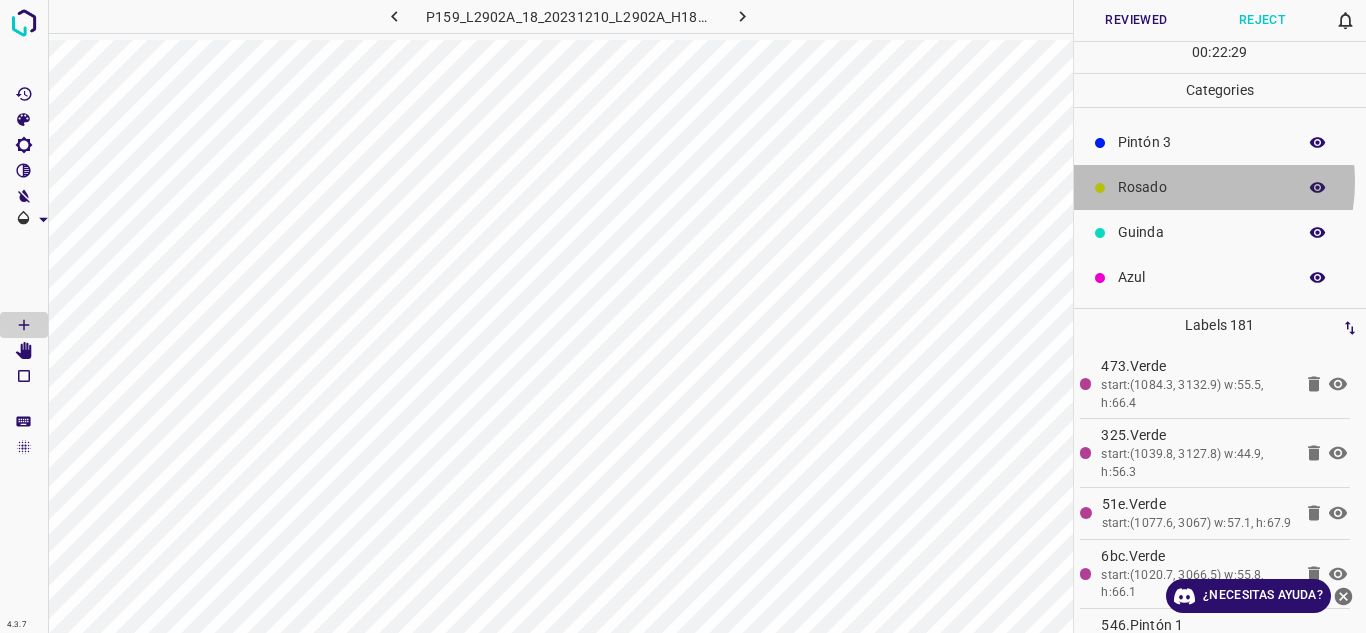 drag, startPoint x: 1171, startPoint y: 182, endPoint x: 1161, endPoint y: 192, distance: 14.142136 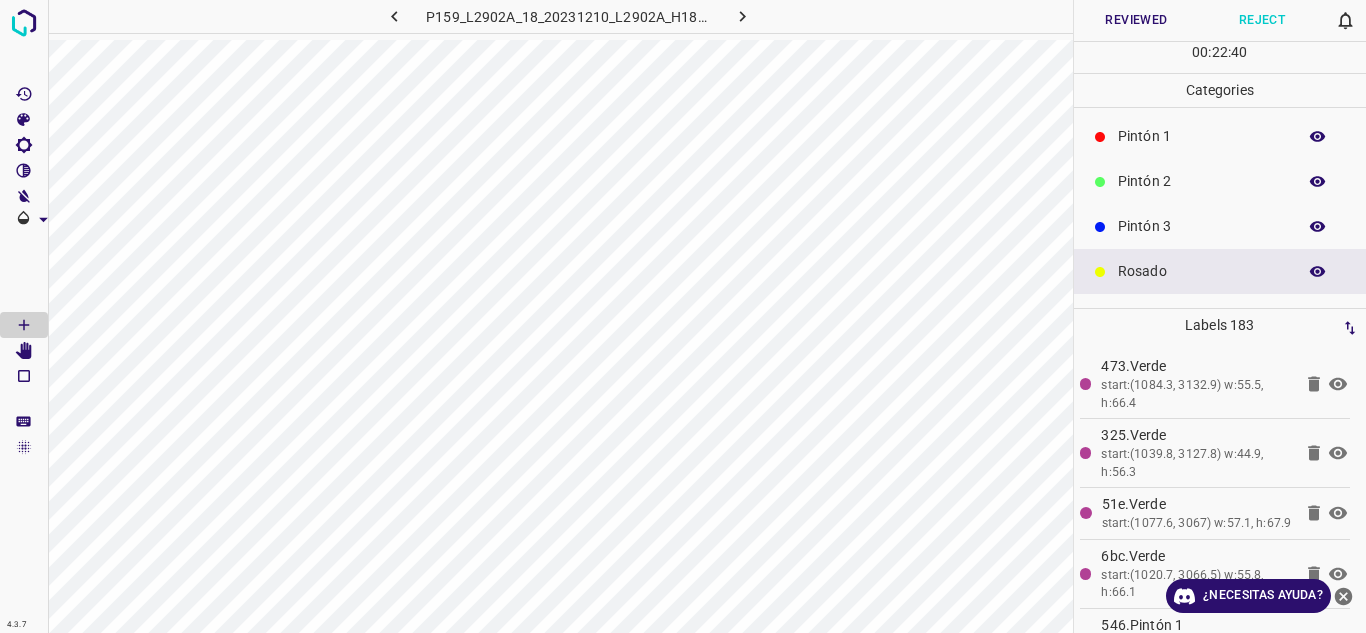 scroll, scrollTop: 0, scrollLeft: 0, axis: both 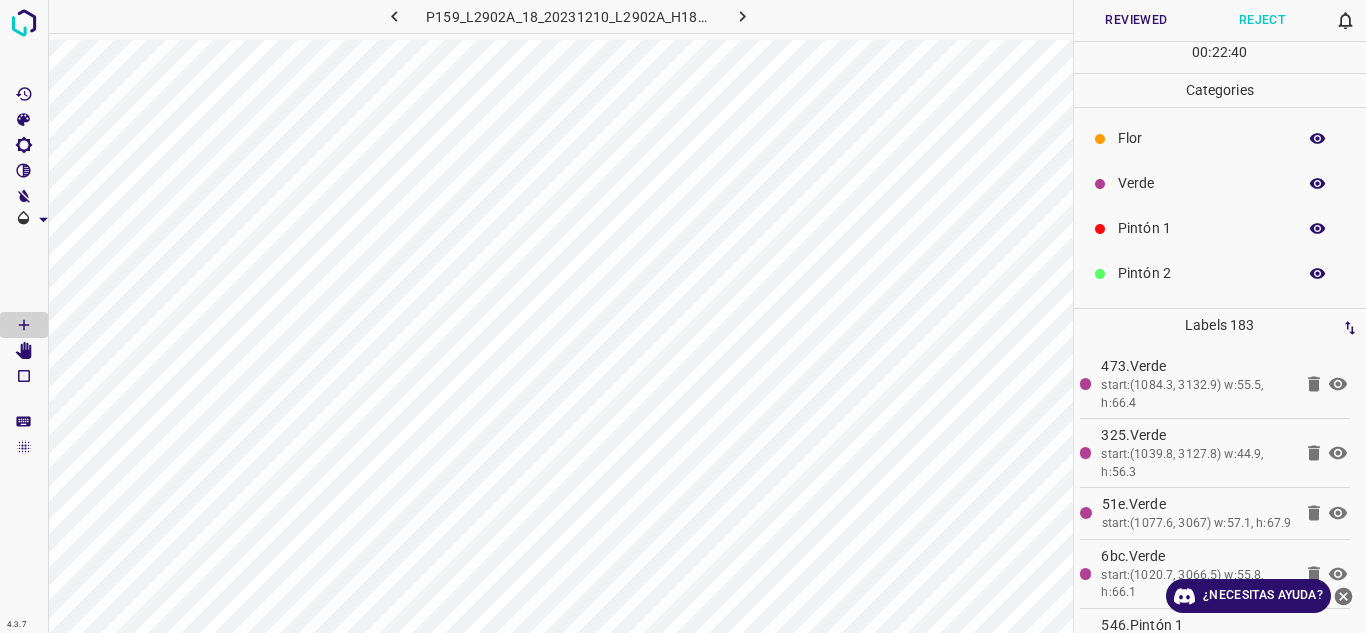click on "Verde" at bounding box center (1220, 183) 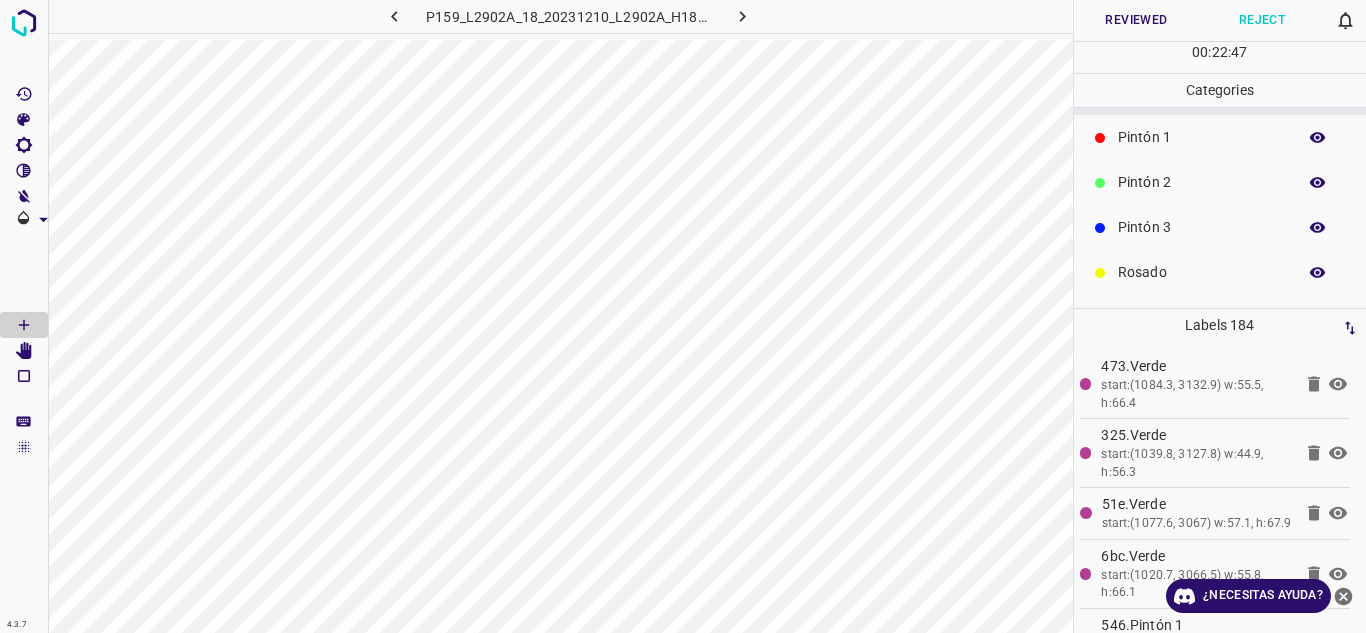 scroll, scrollTop: 176, scrollLeft: 0, axis: vertical 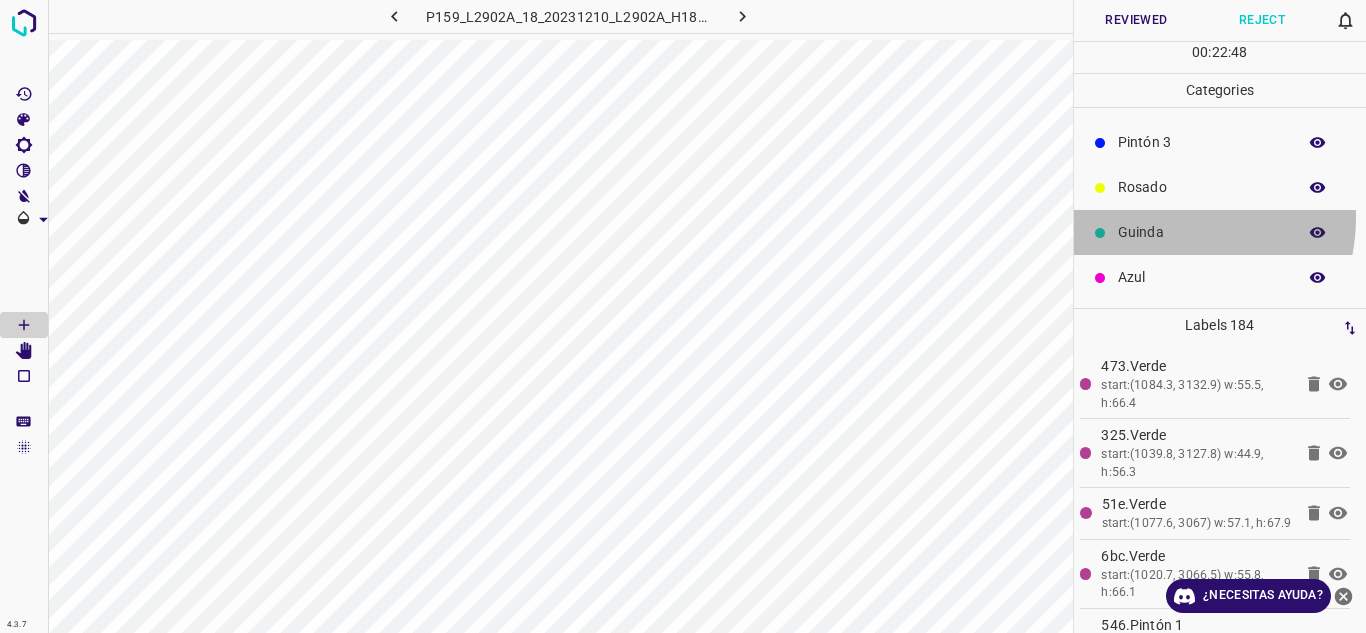 drag, startPoint x: 1161, startPoint y: 217, endPoint x: 1102, endPoint y: 211, distance: 59.3043 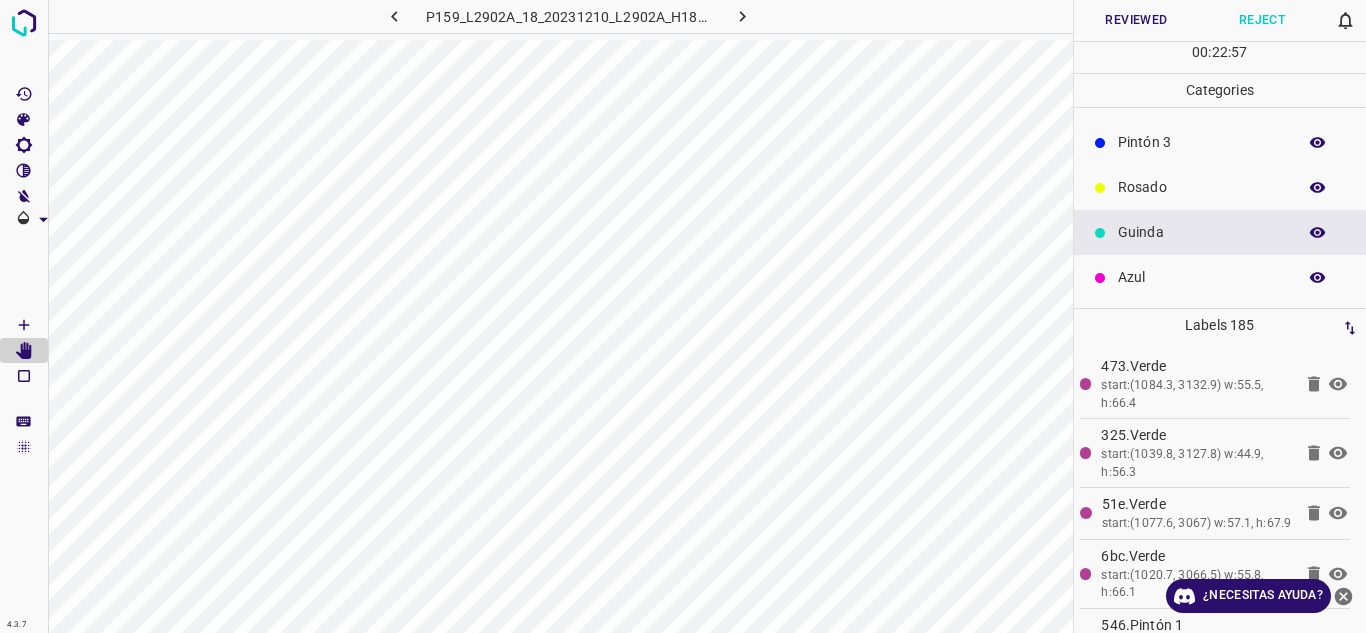click on "Reviewed" at bounding box center (1137, 20) 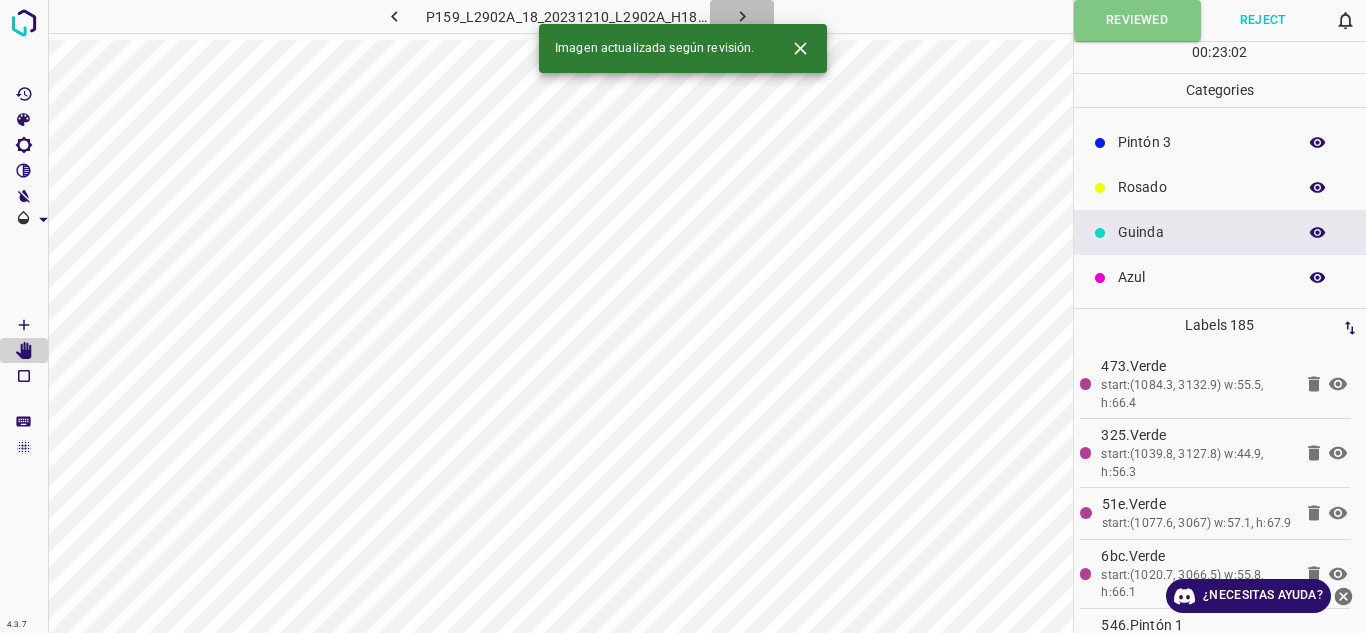 click 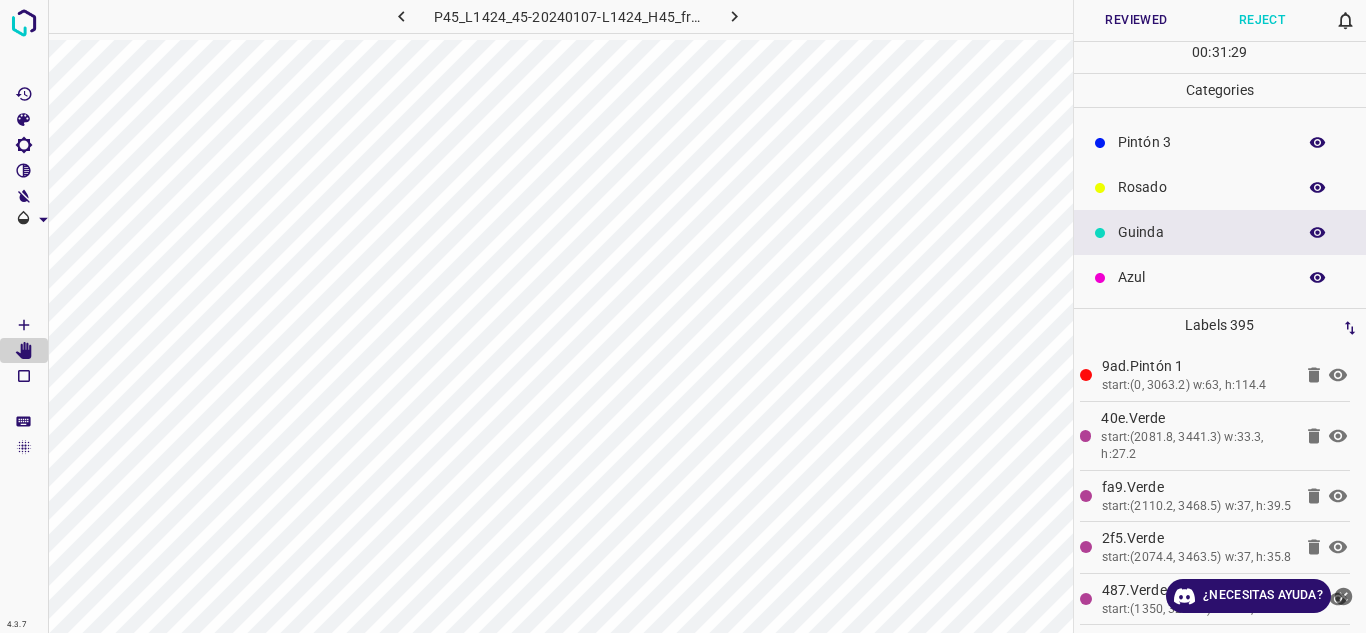 click on "Reviewed" at bounding box center [1137, 20] 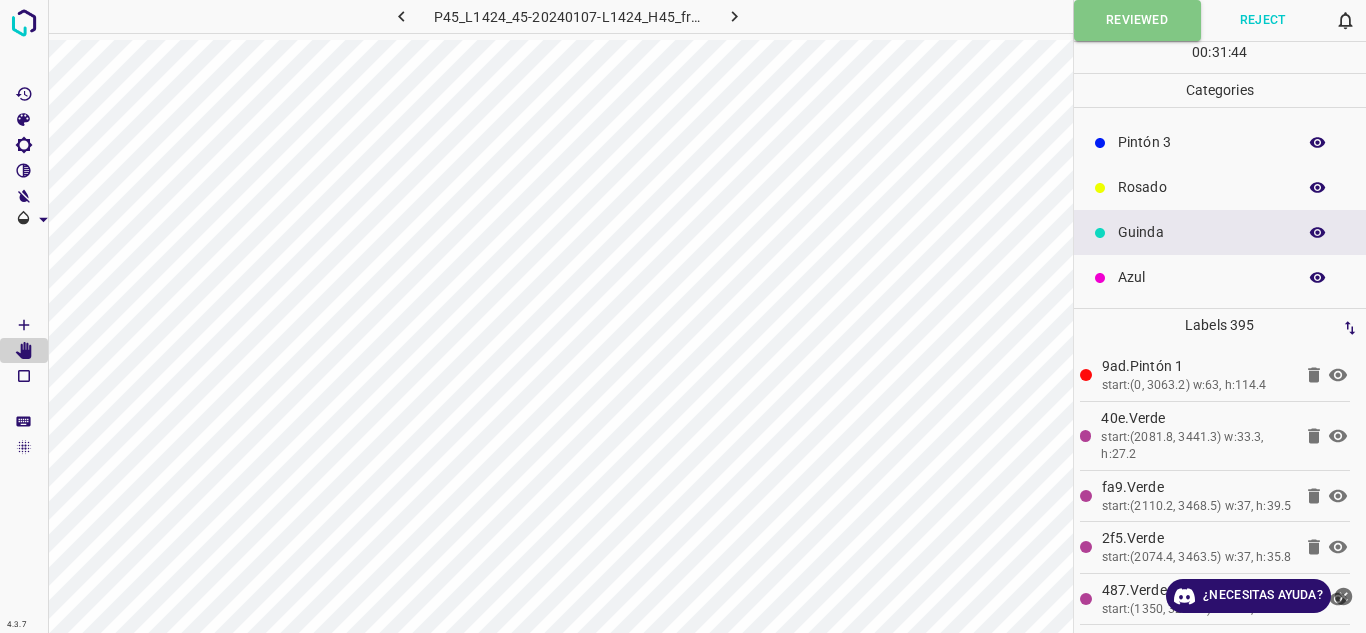 click at bounding box center (735, 16) 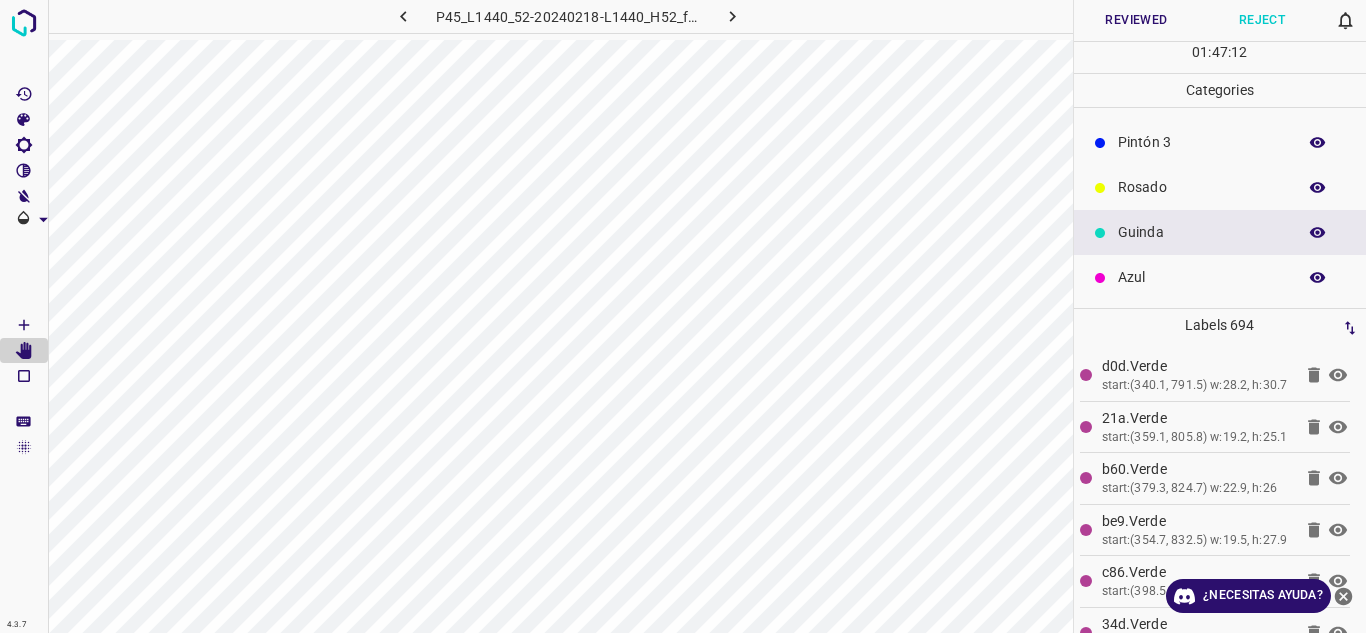 click at bounding box center [1318, 233] 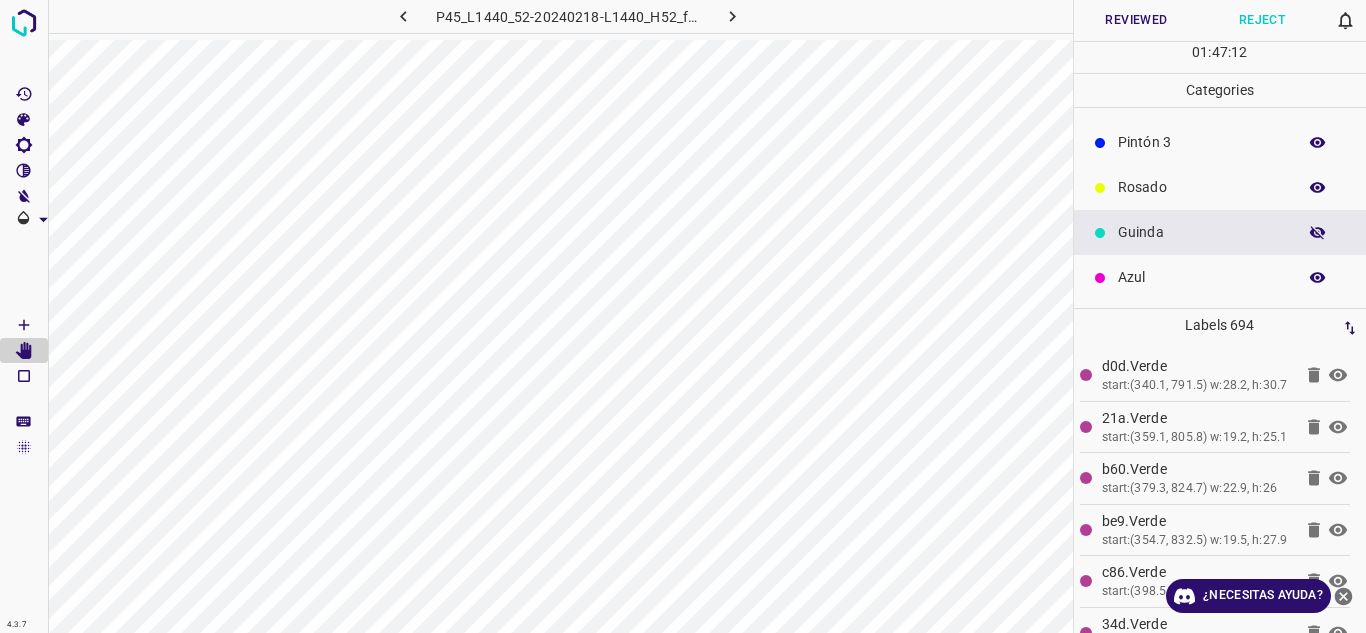 click at bounding box center (1318, 233) 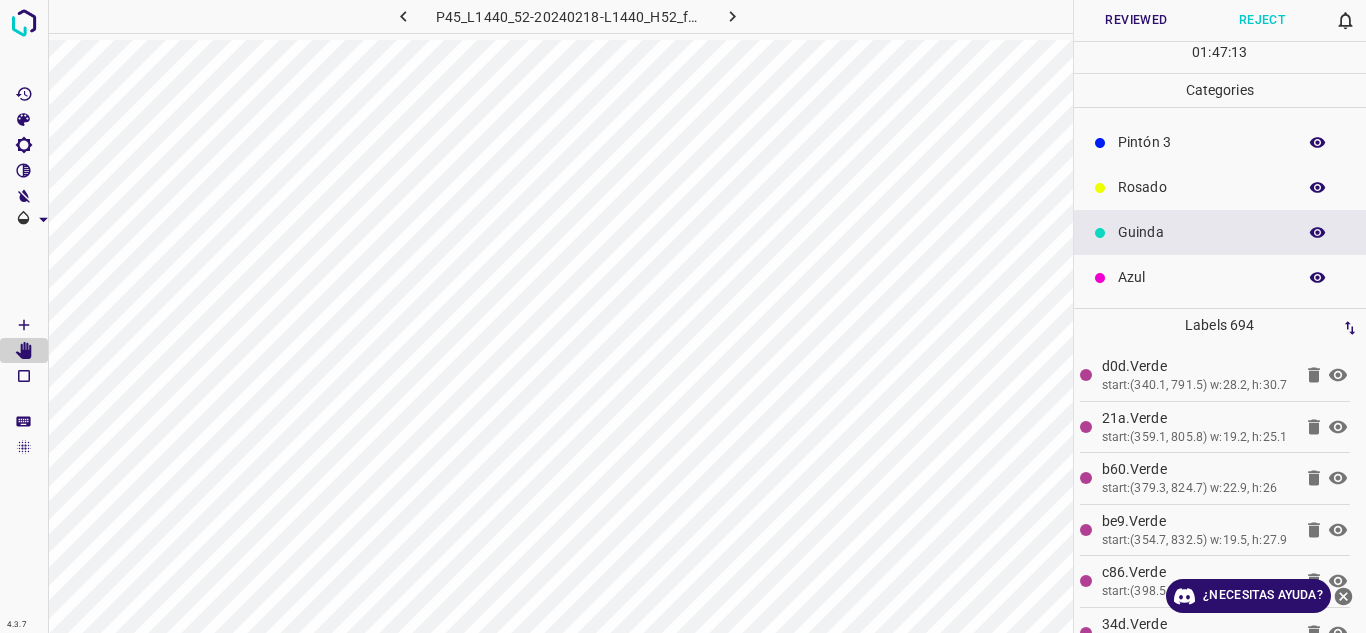 click at bounding box center [1318, 188] 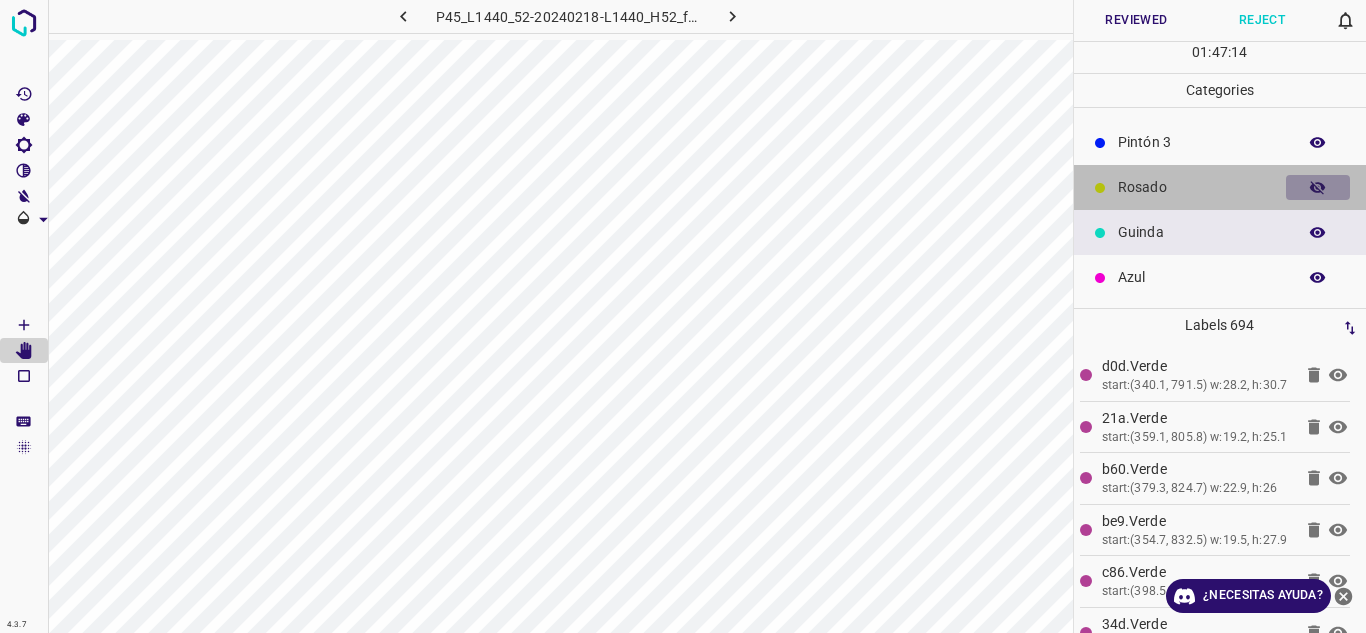 click at bounding box center (1318, 188) 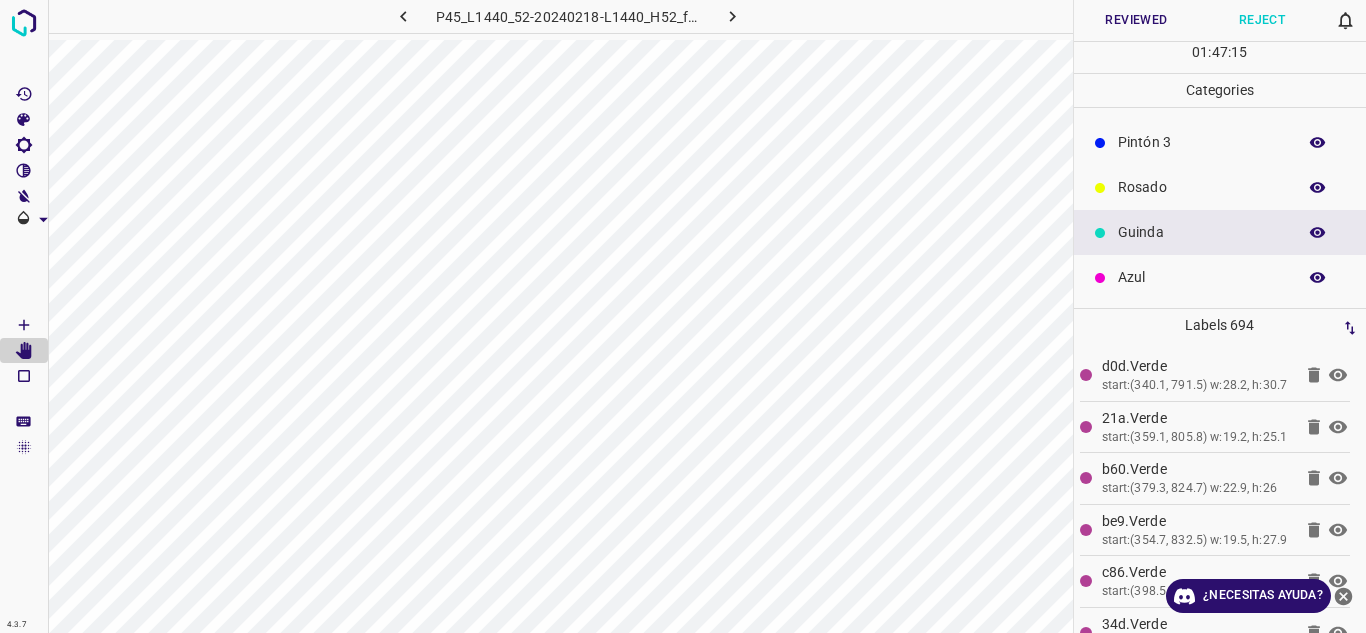 click 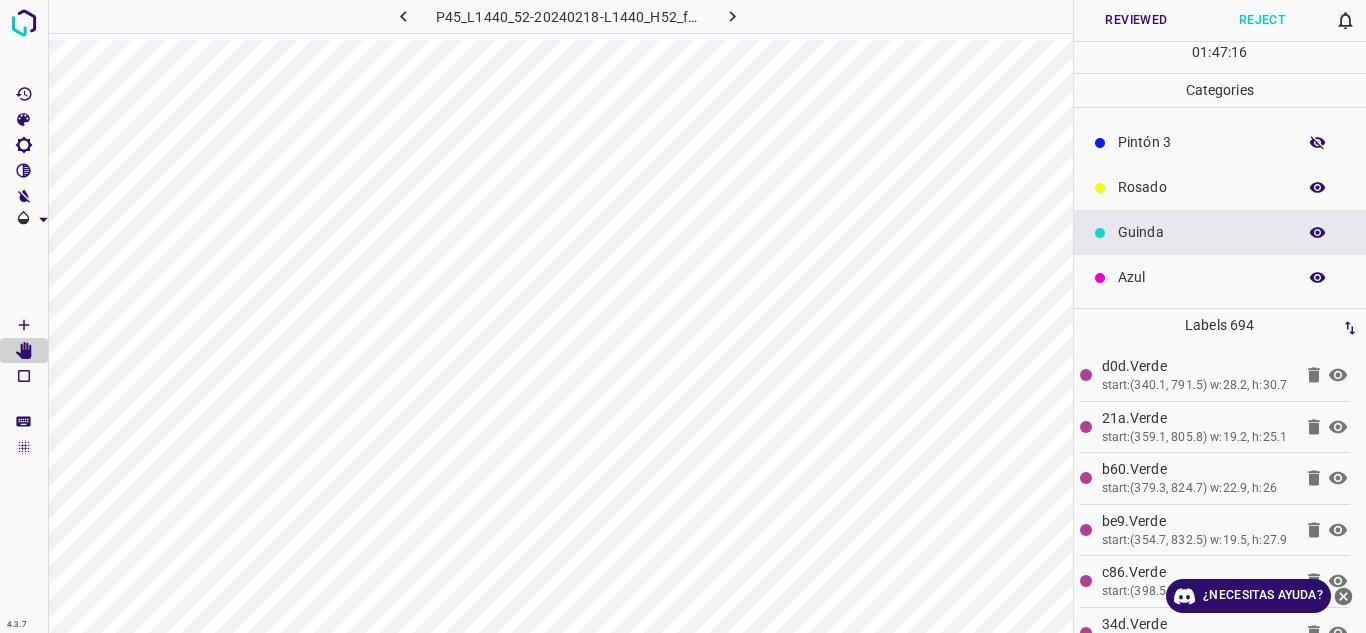 click 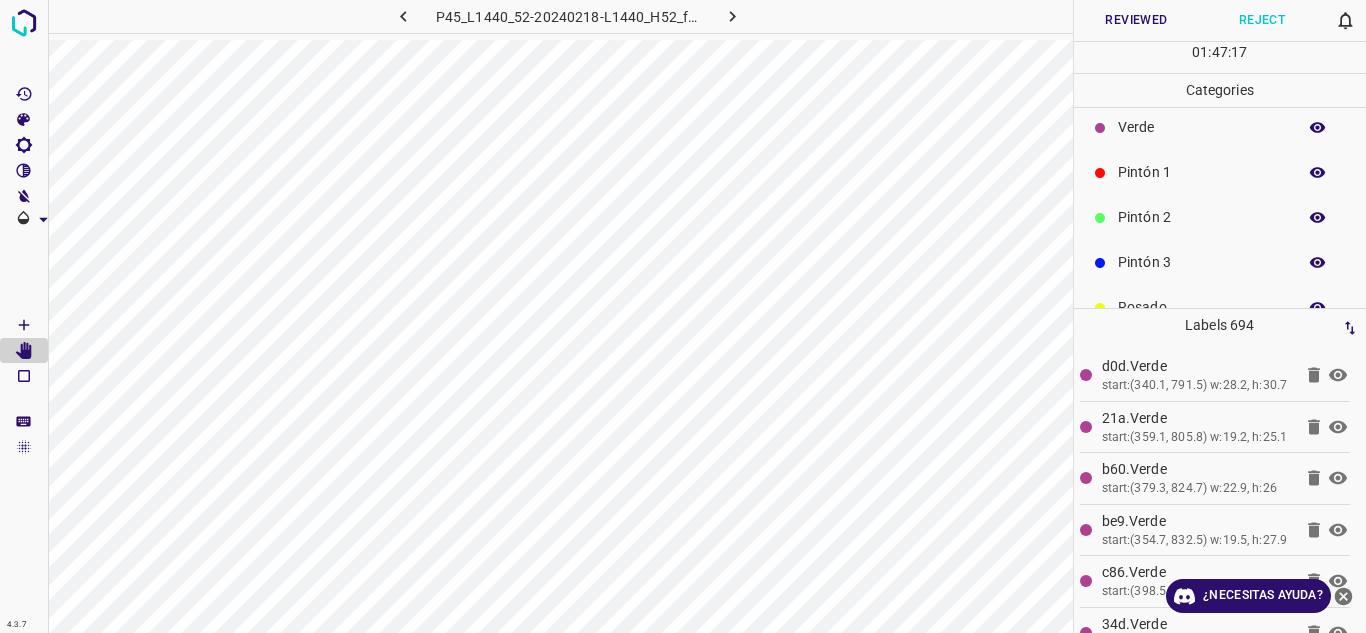 scroll, scrollTop: 0, scrollLeft: 0, axis: both 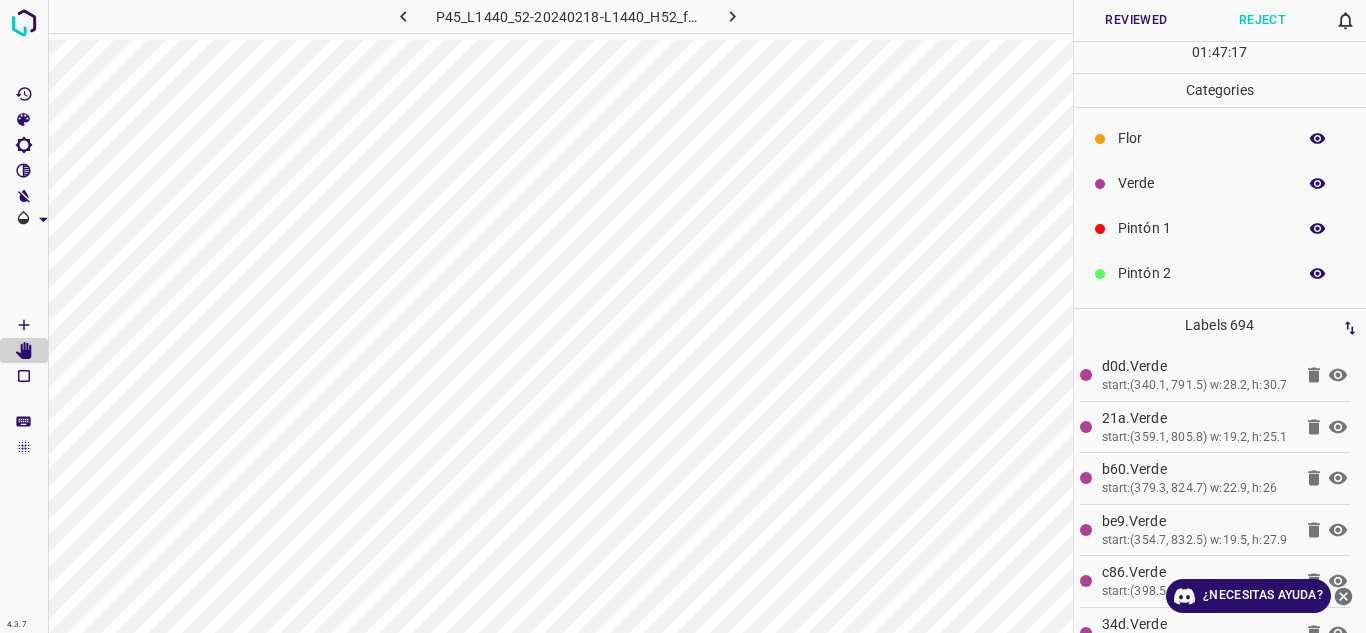 click at bounding box center (1318, 184) 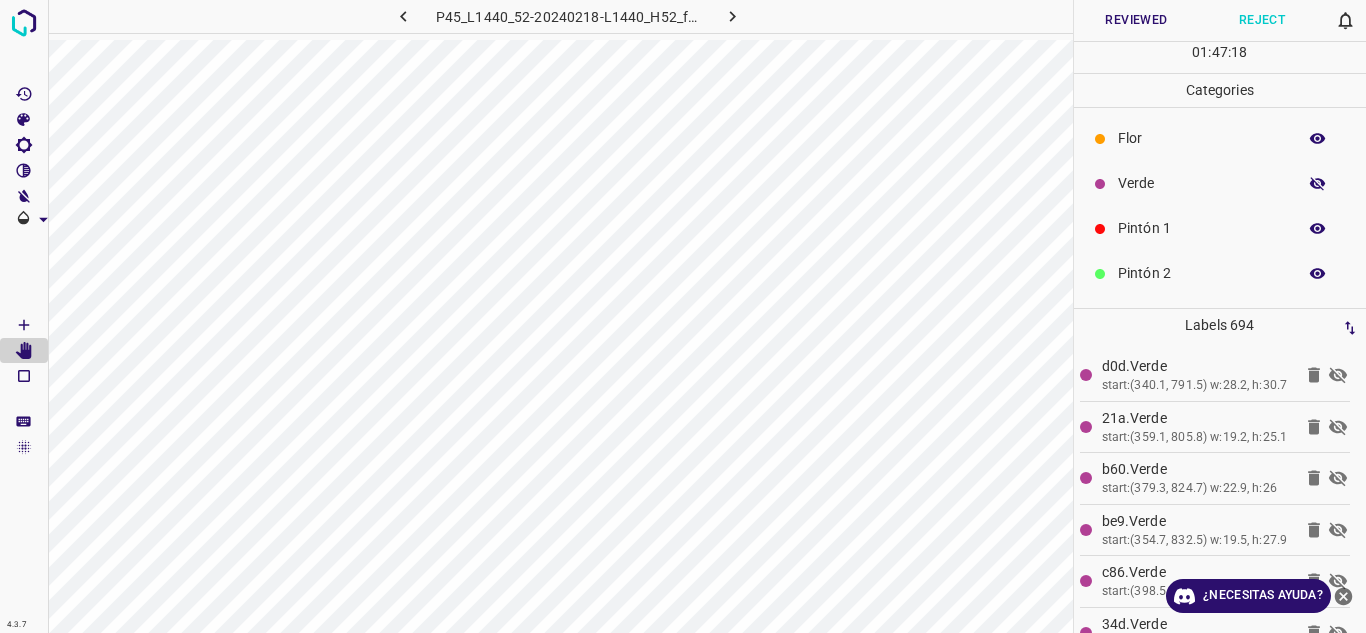 click at bounding box center (1318, 184) 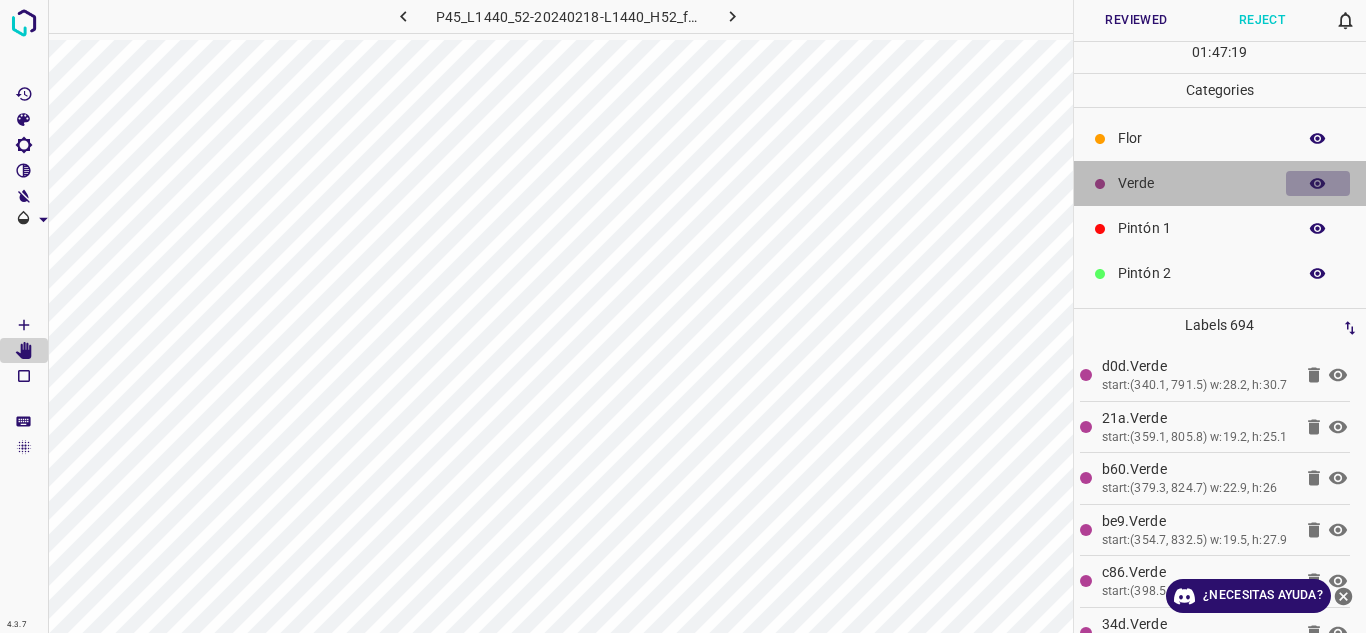 click at bounding box center [1318, 184] 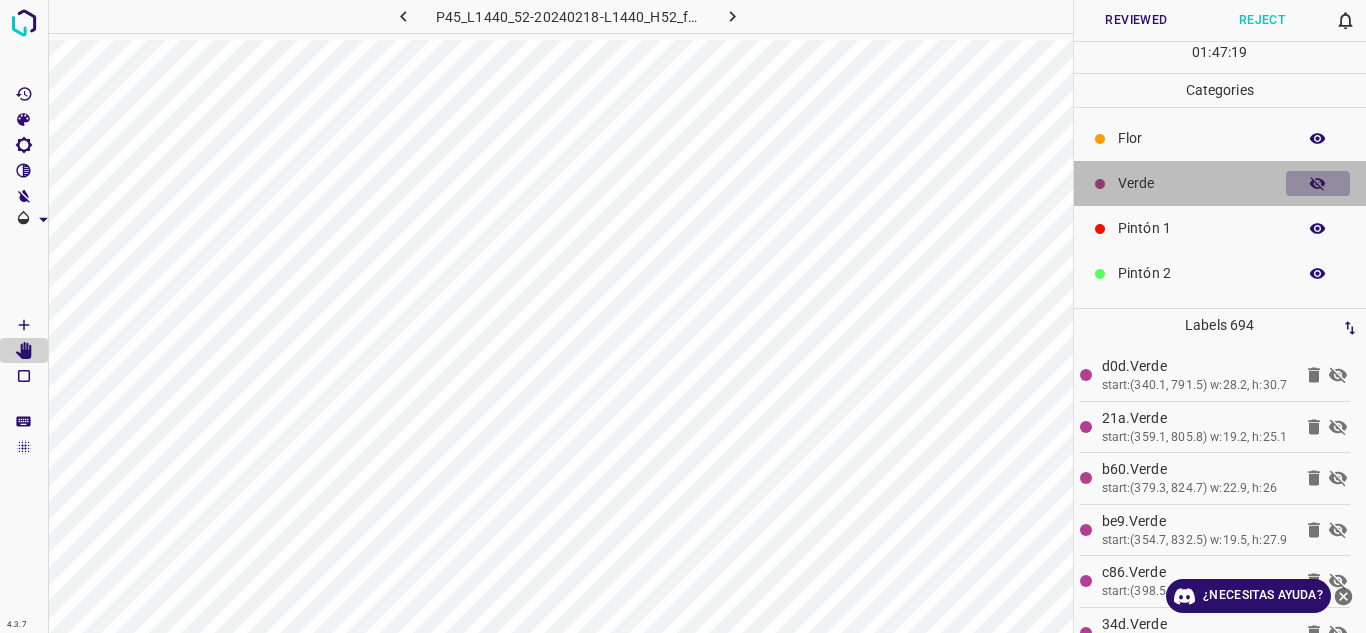 click at bounding box center [1318, 184] 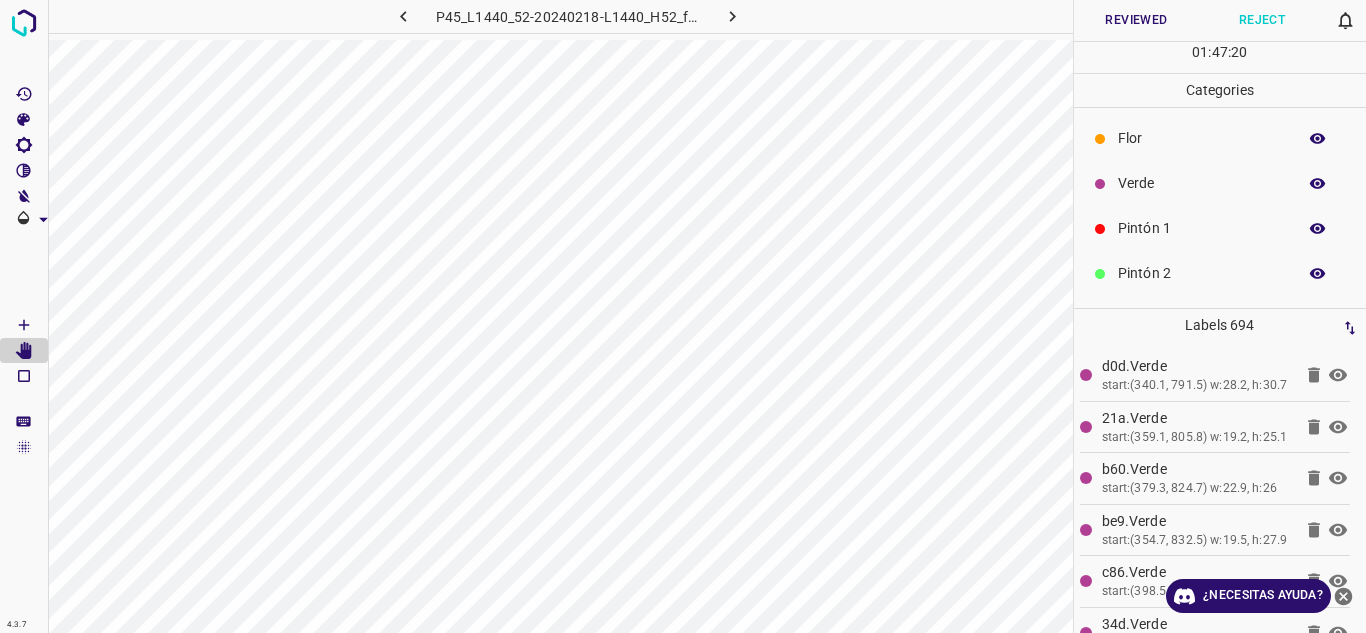 click at bounding box center (1318, 184) 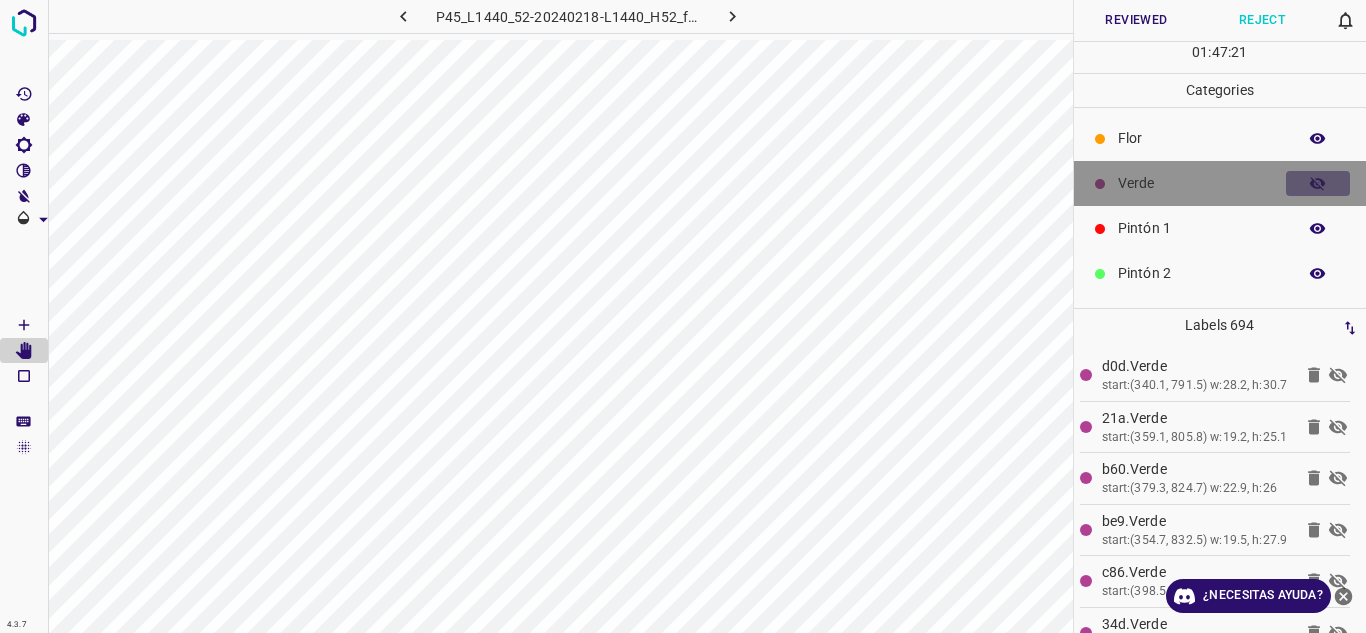 click at bounding box center (1318, 184) 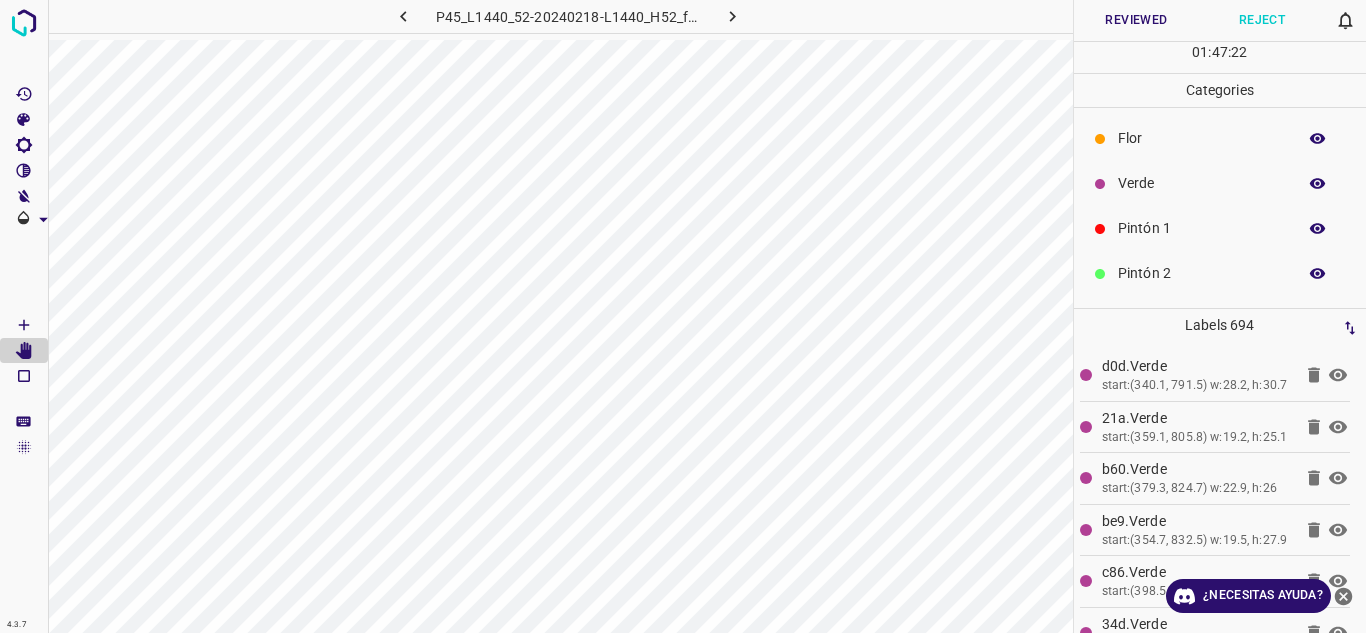 click at bounding box center (1318, 184) 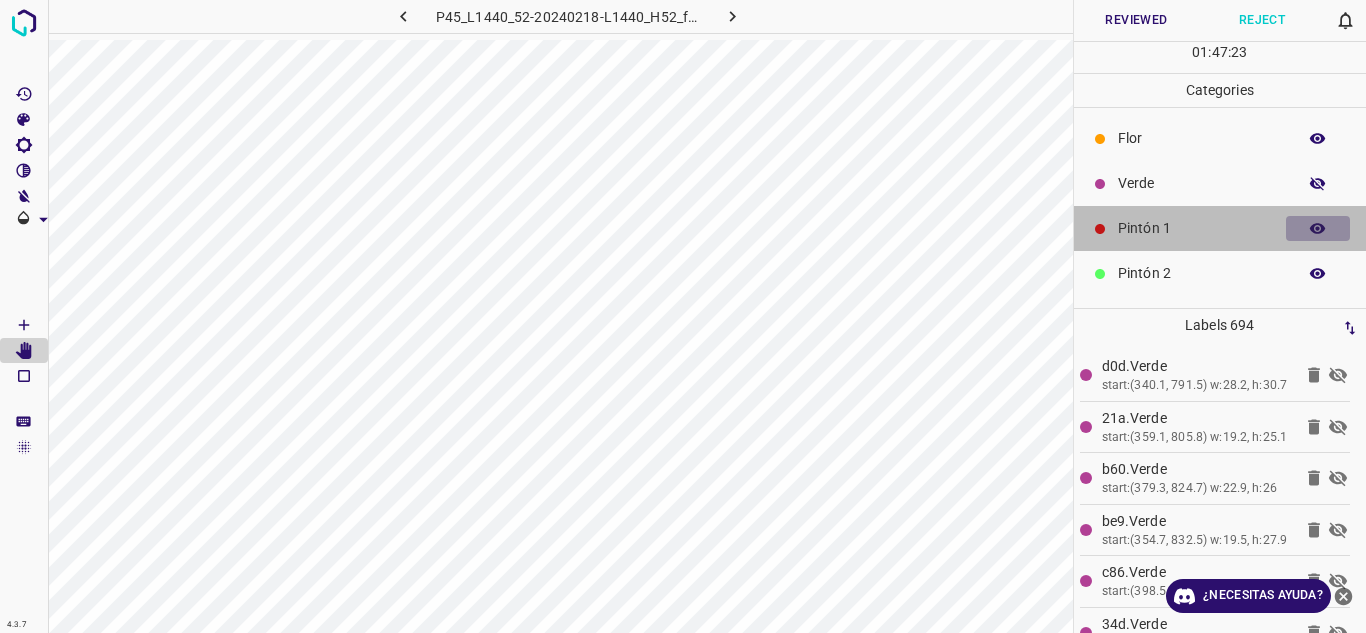 click at bounding box center [1318, 229] 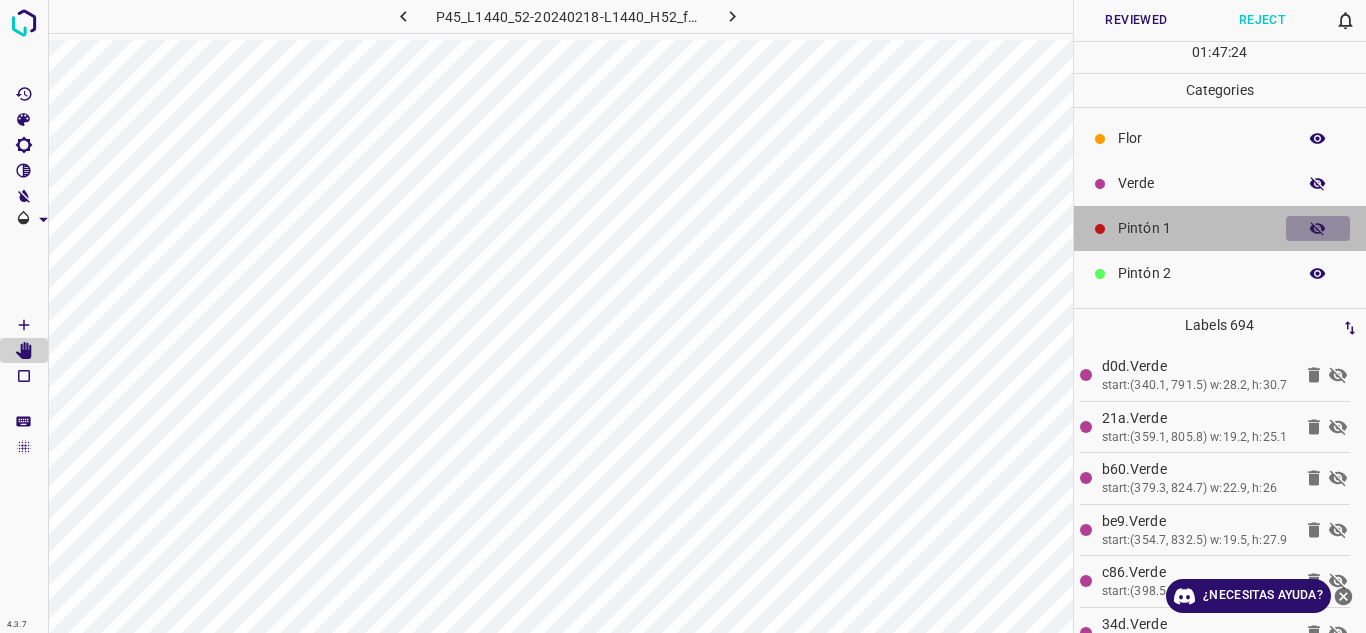 click at bounding box center [1318, 229] 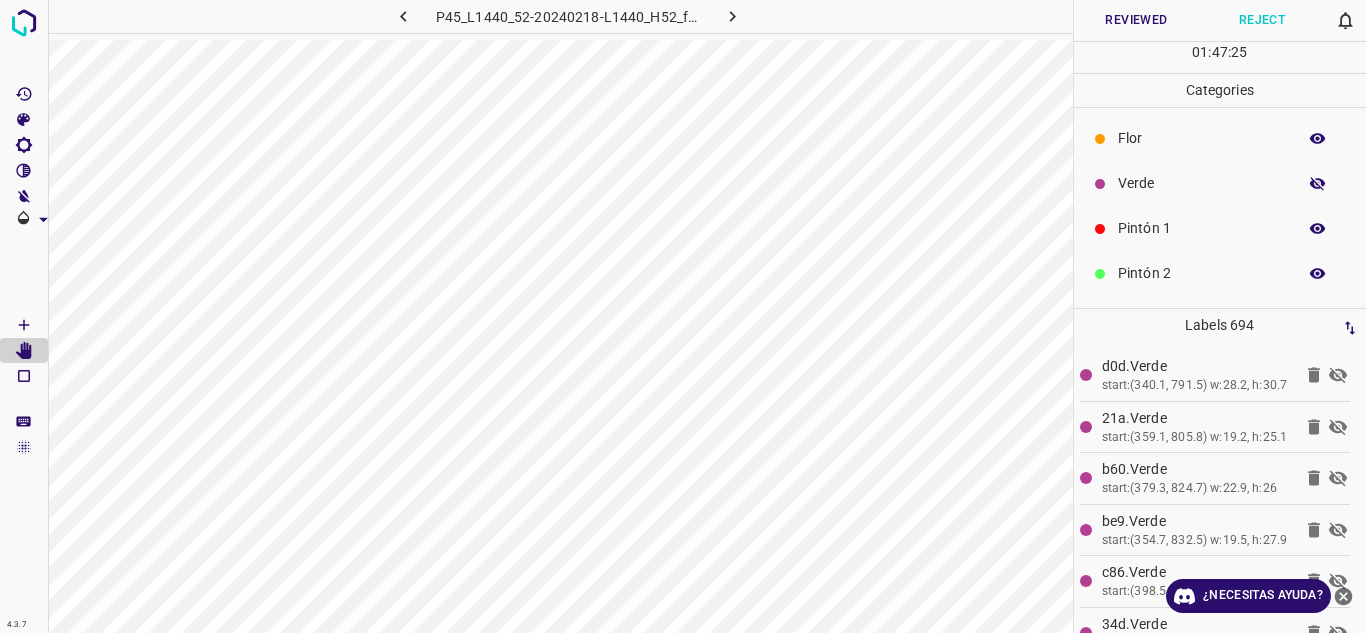 click on "Verde" at bounding box center [1220, 183] 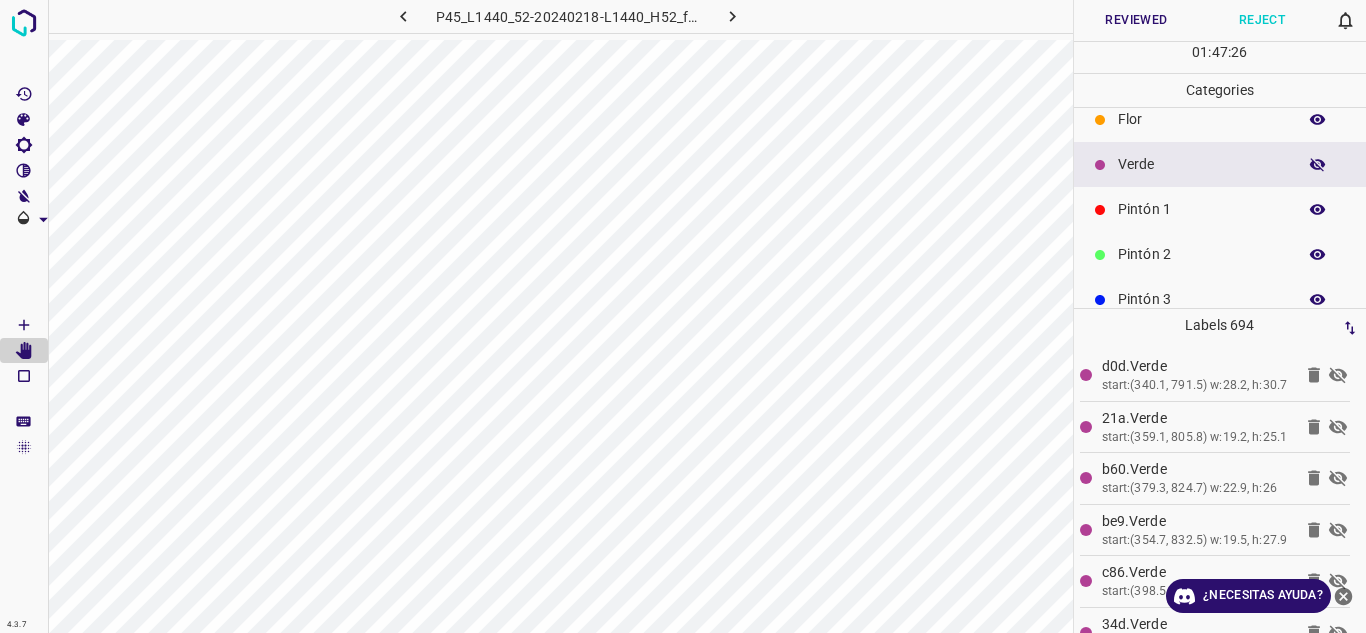 scroll, scrollTop: 0, scrollLeft: 0, axis: both 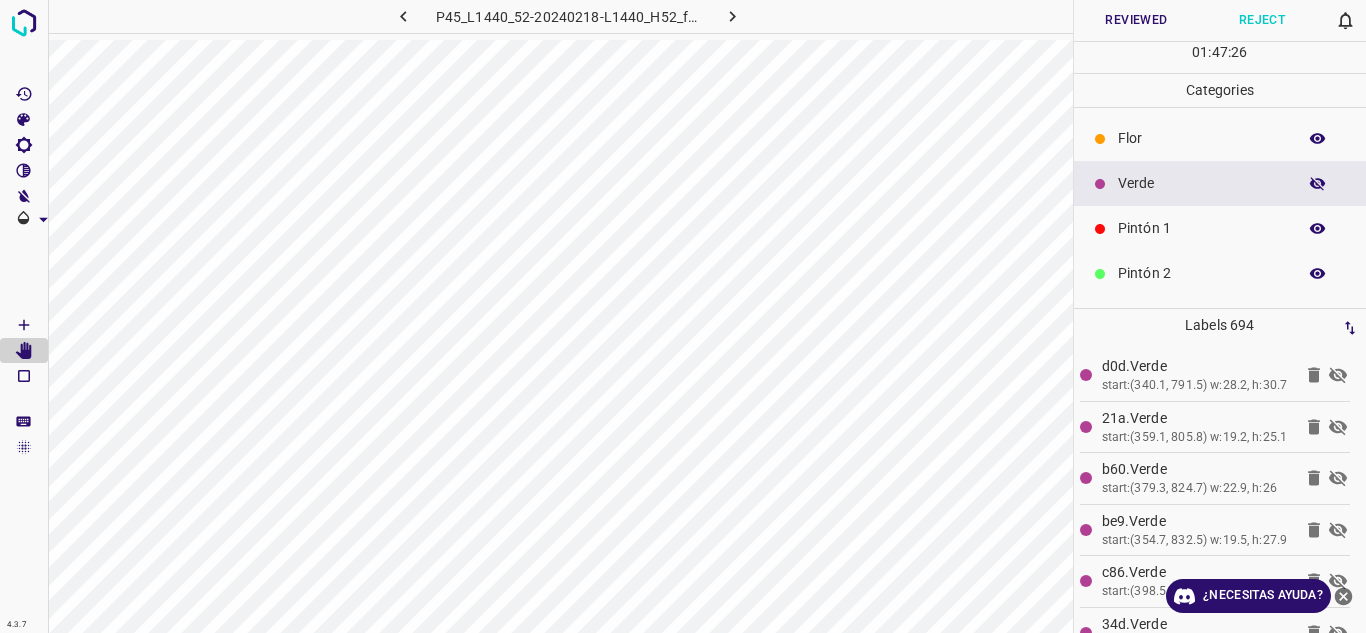 click at bounding box center (1318, 184) 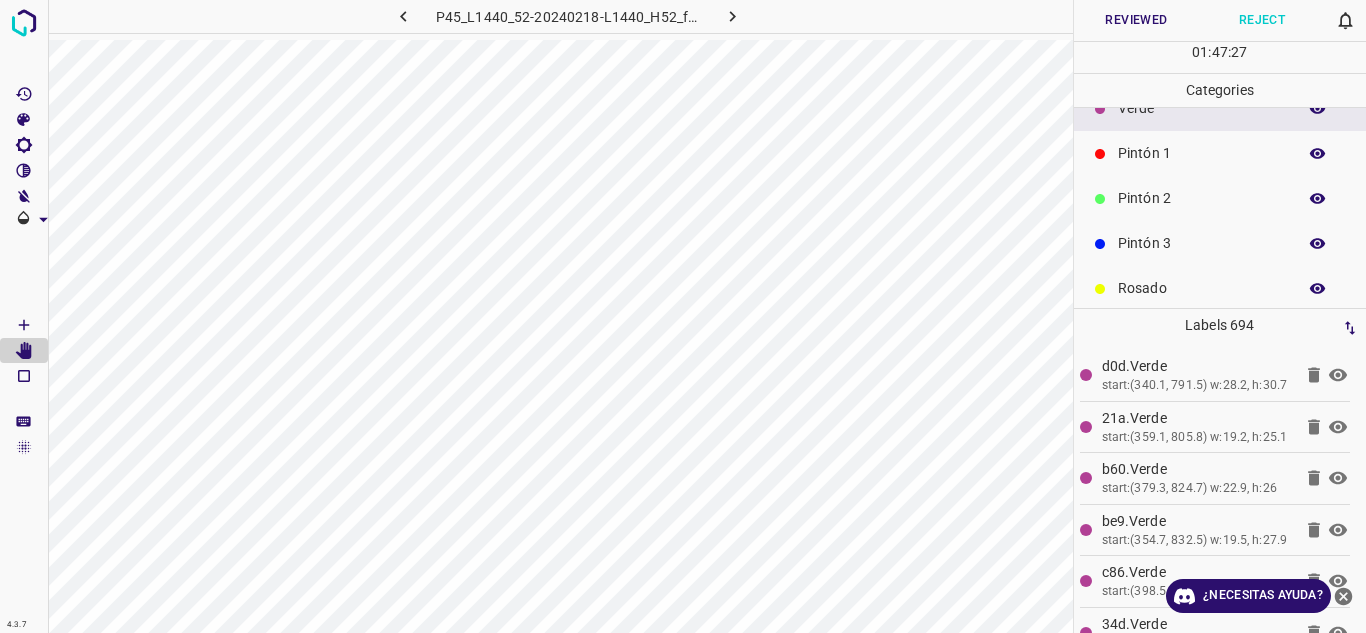 scroll, scrollTop: 176, scrollLeft: 0, axis: vertical 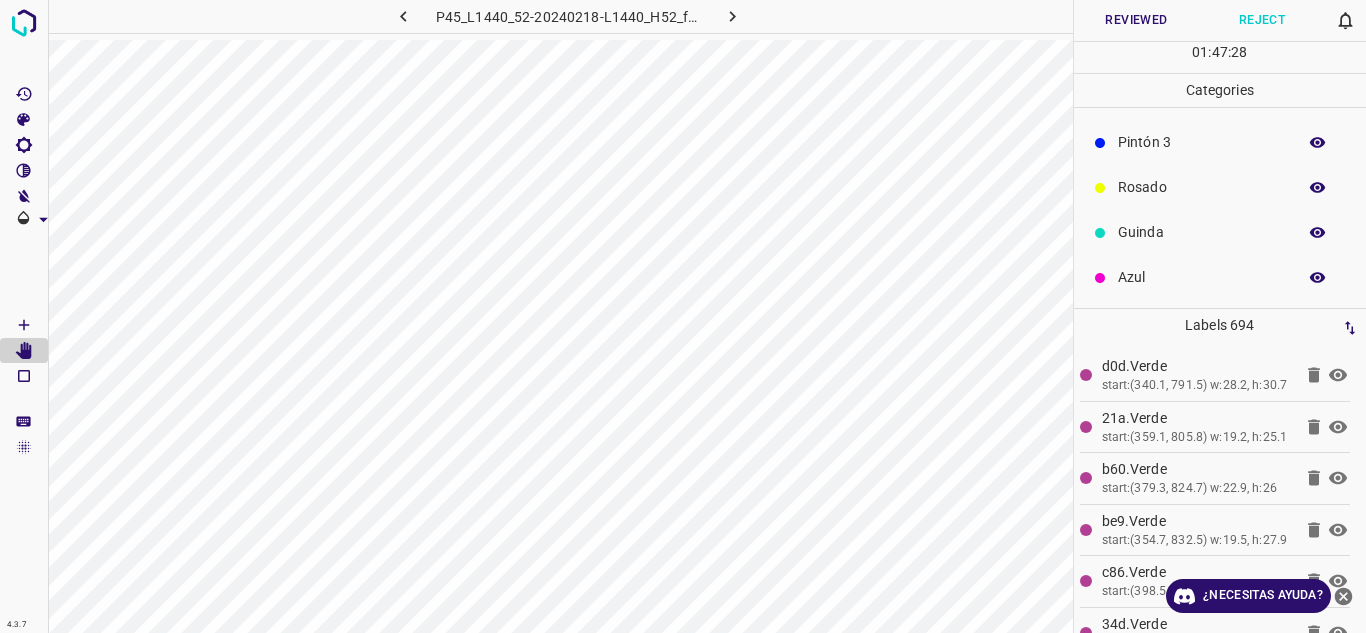 click 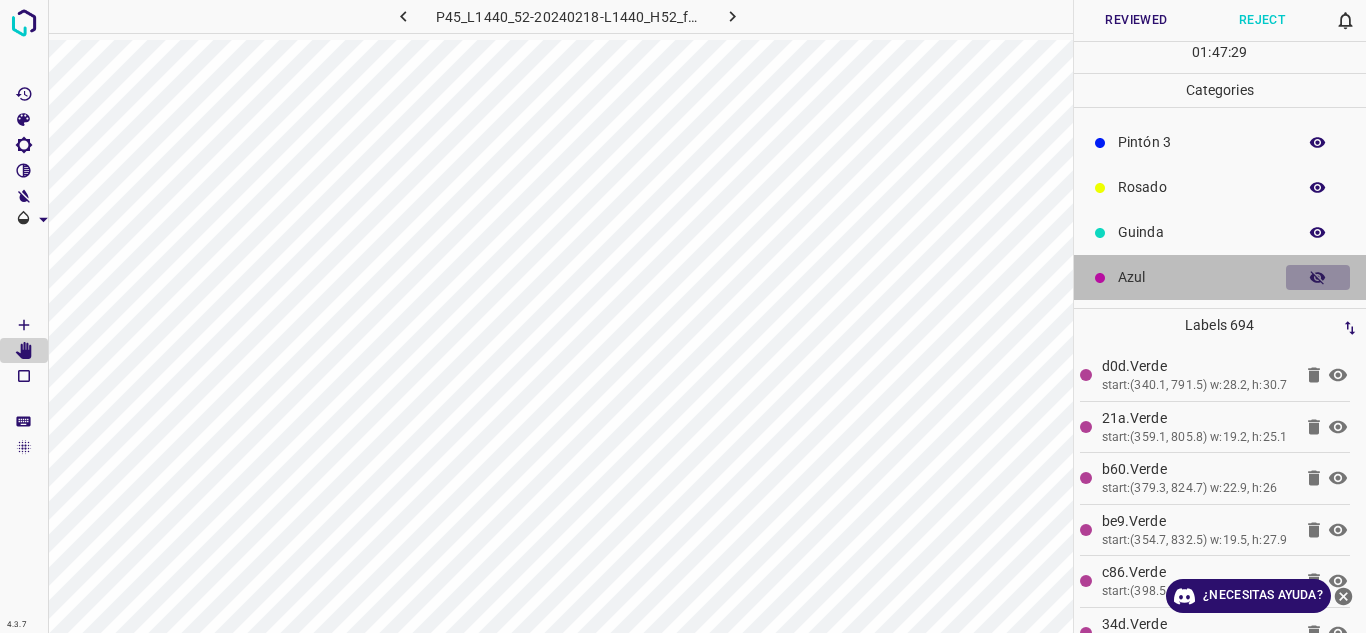 click 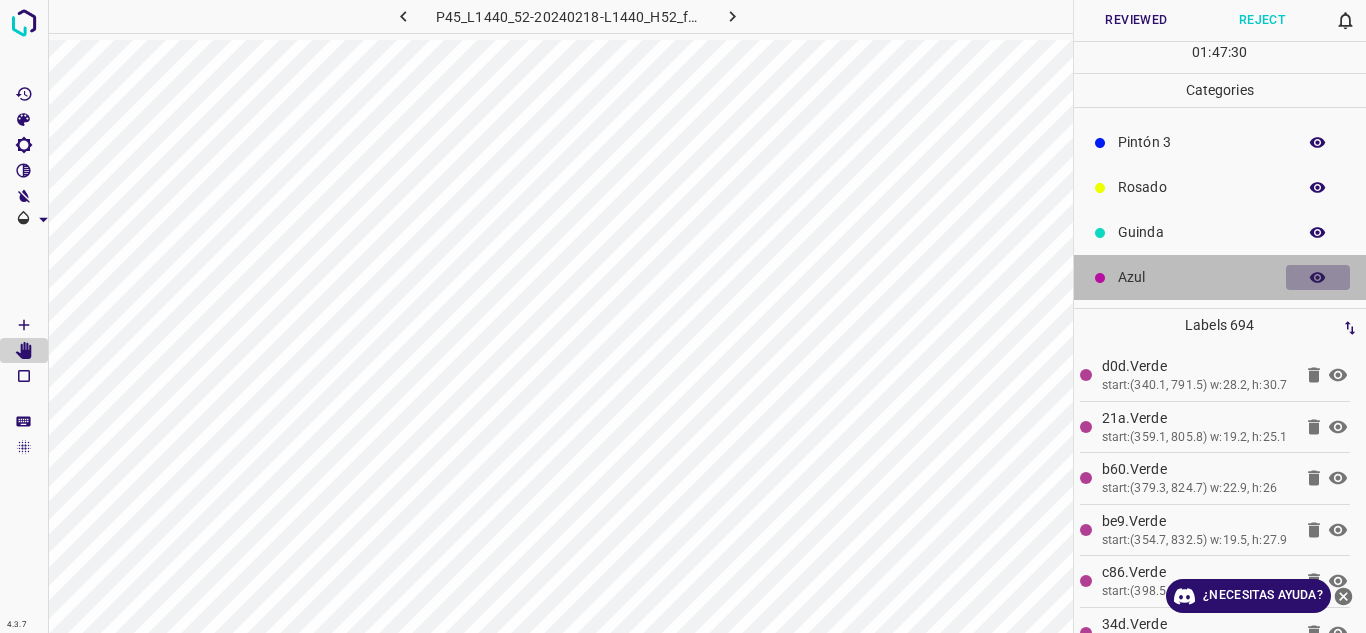 click 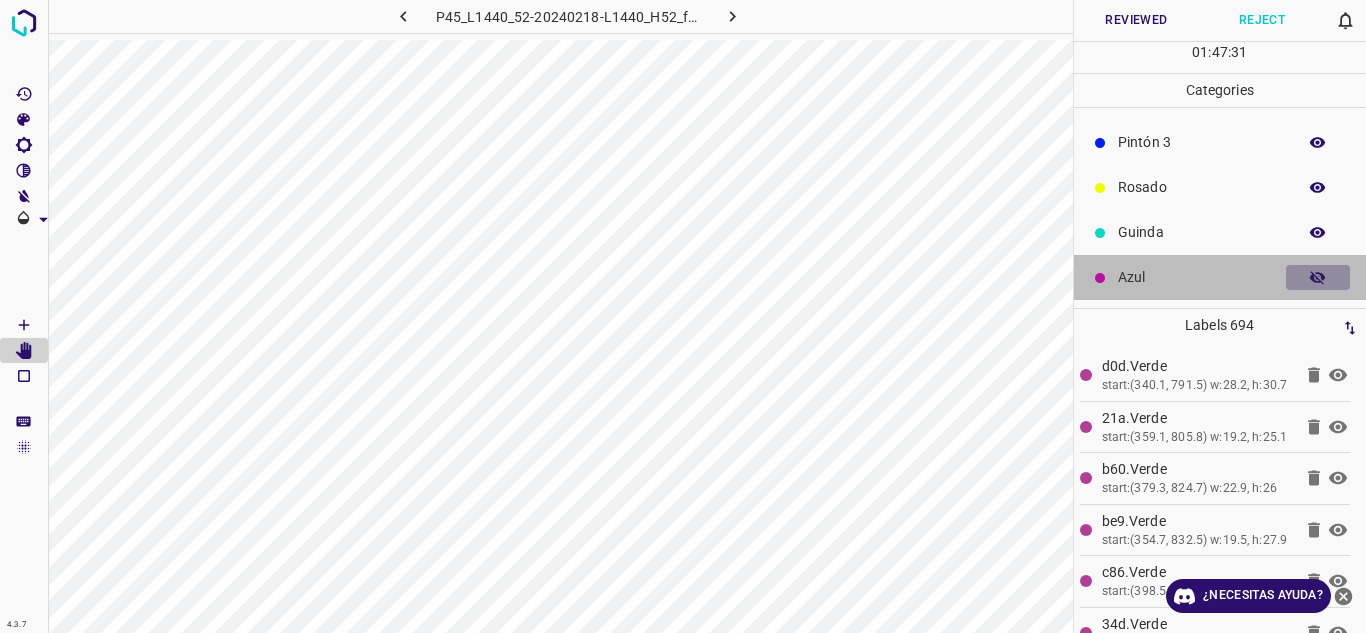 click 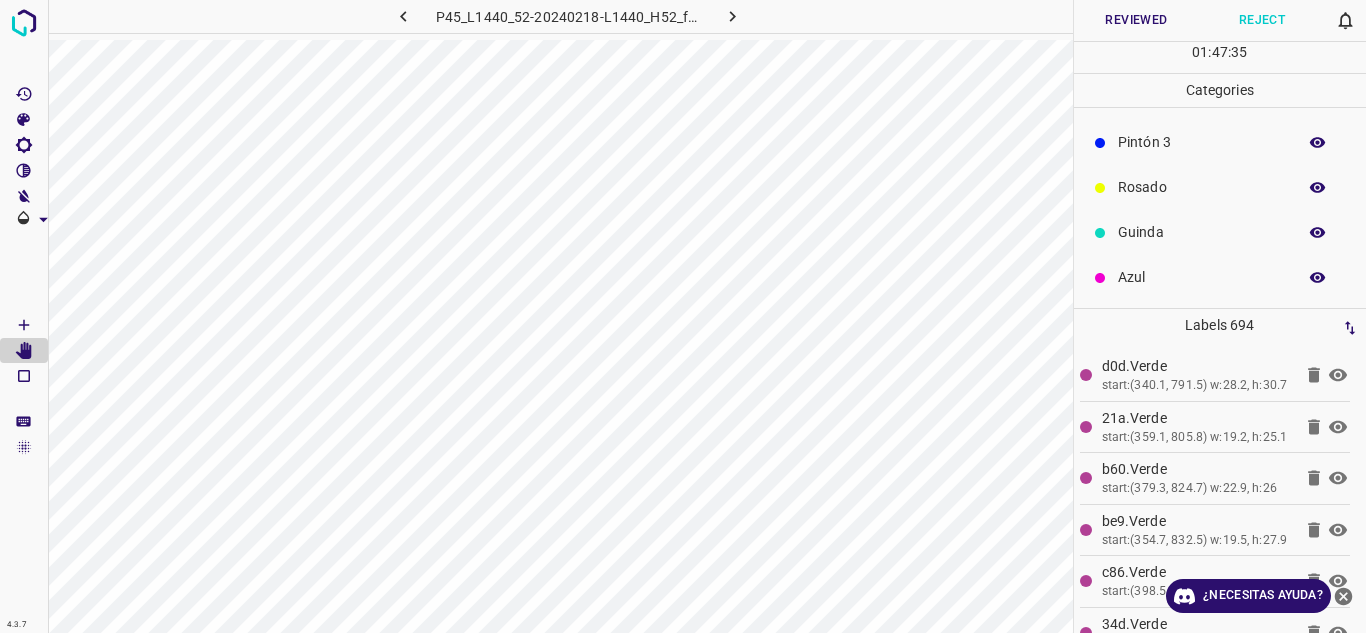 click 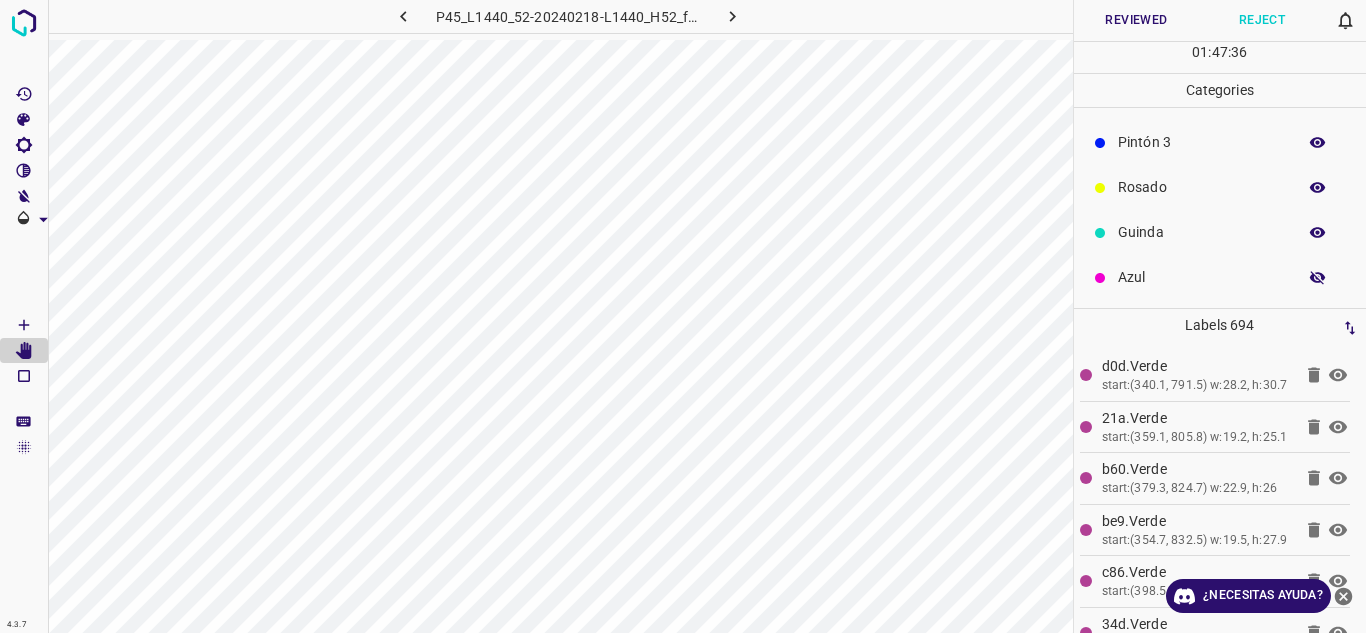 click 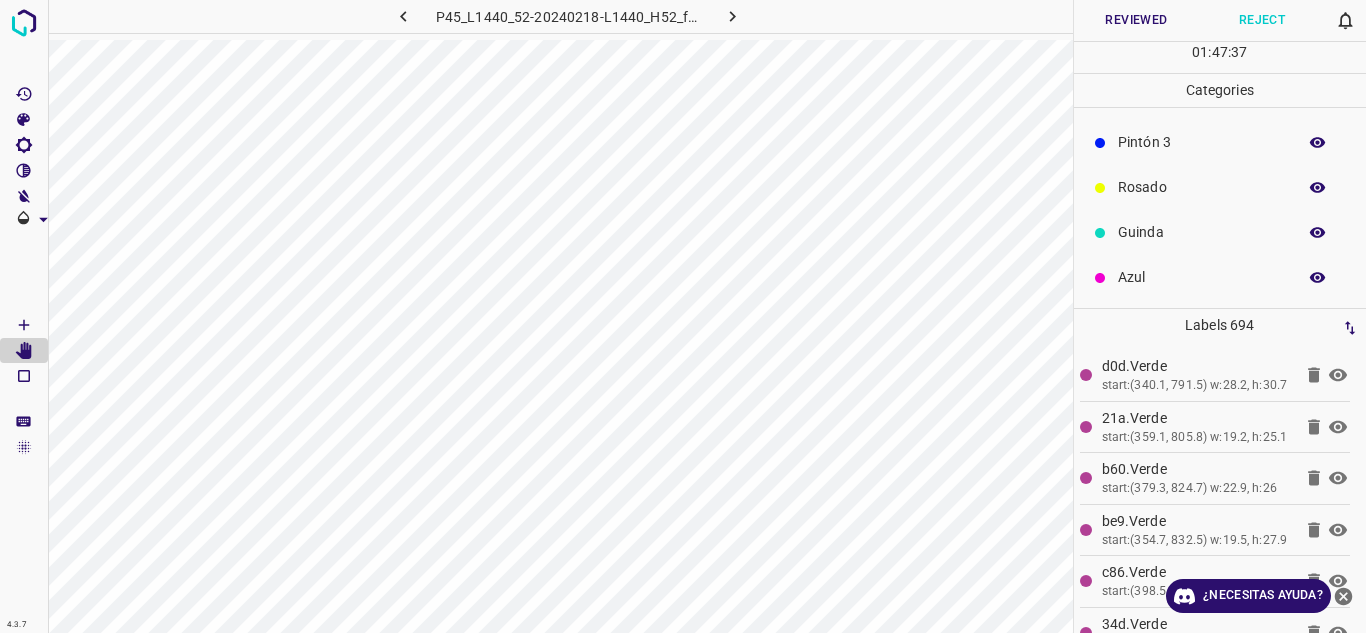 click 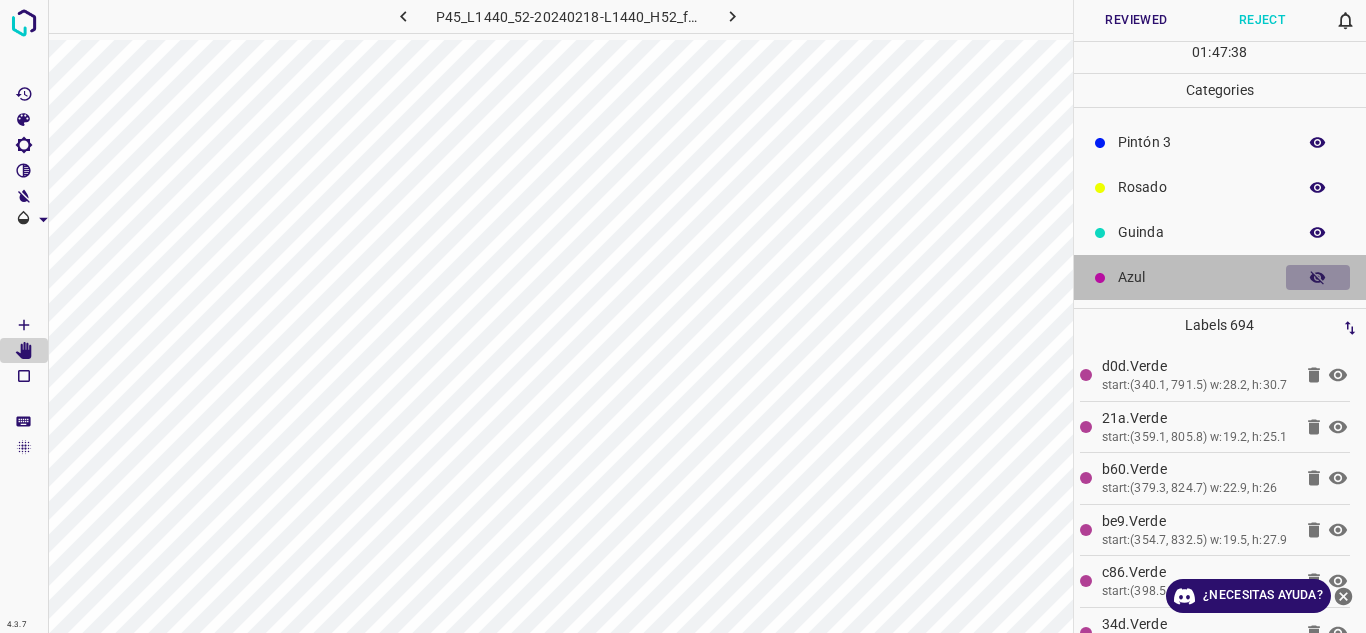 click 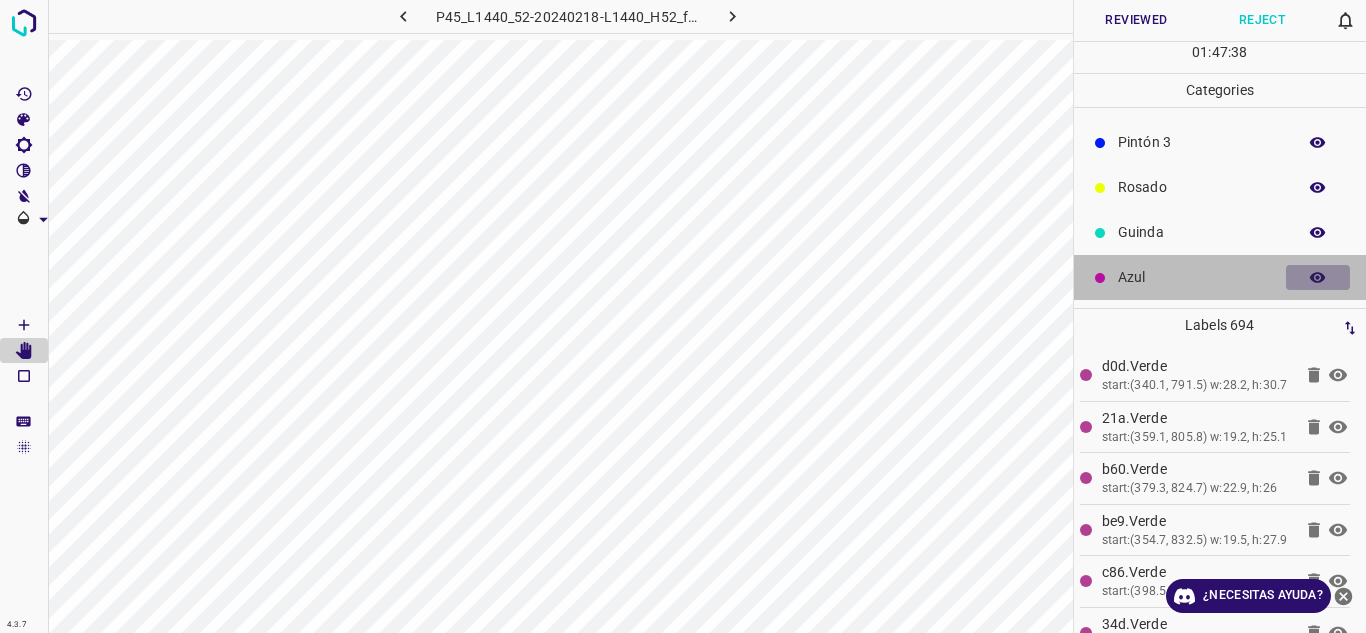 click 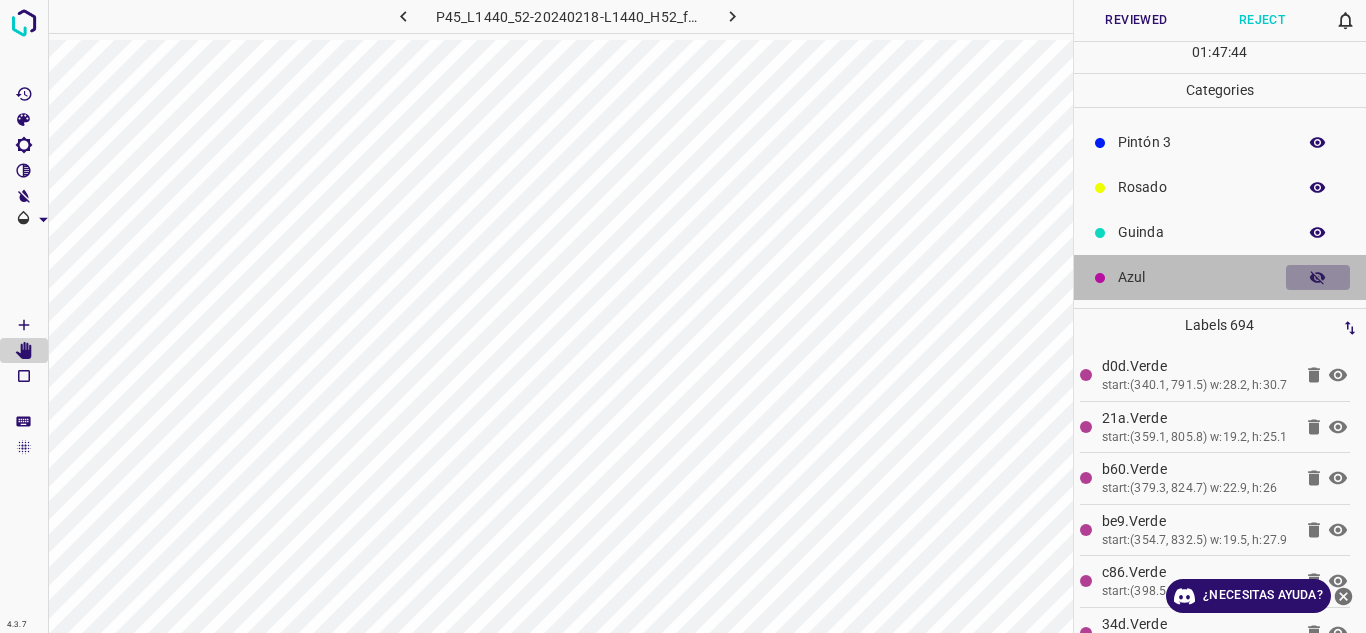 drag, startPoint x: 1283, startPoint y: 265, endPoint x: 1285, endPoint y: 282, distance: 17.117243 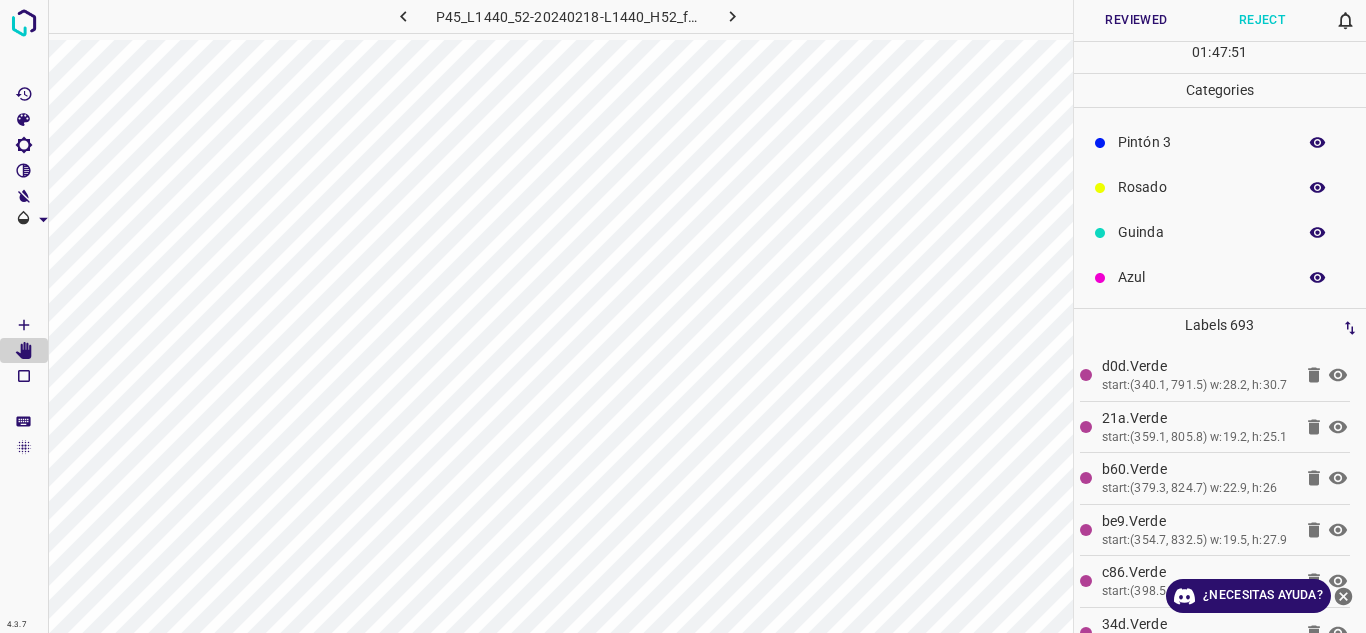 click 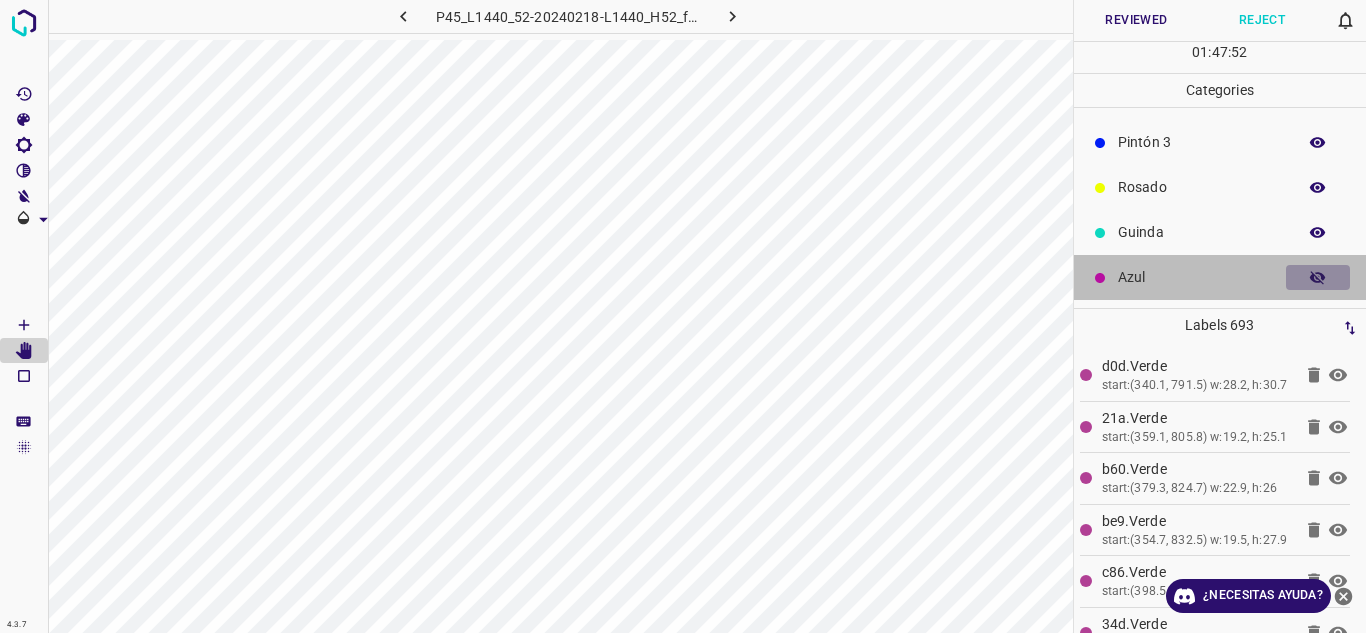 click 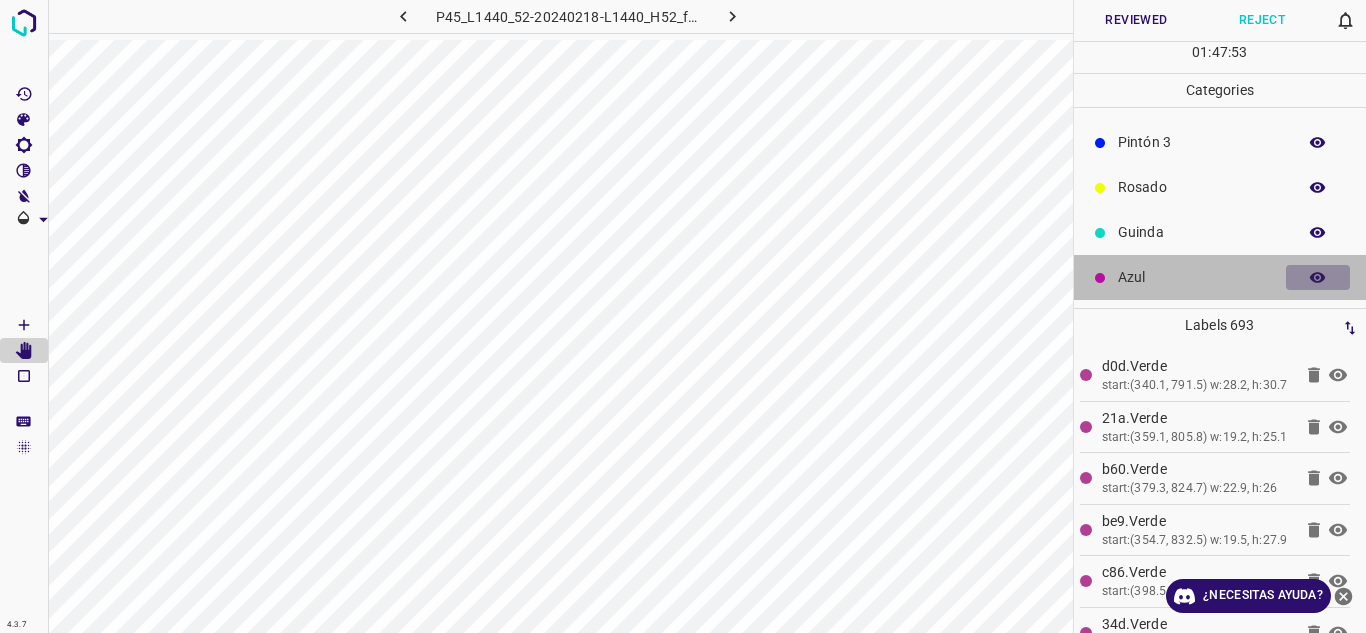 click 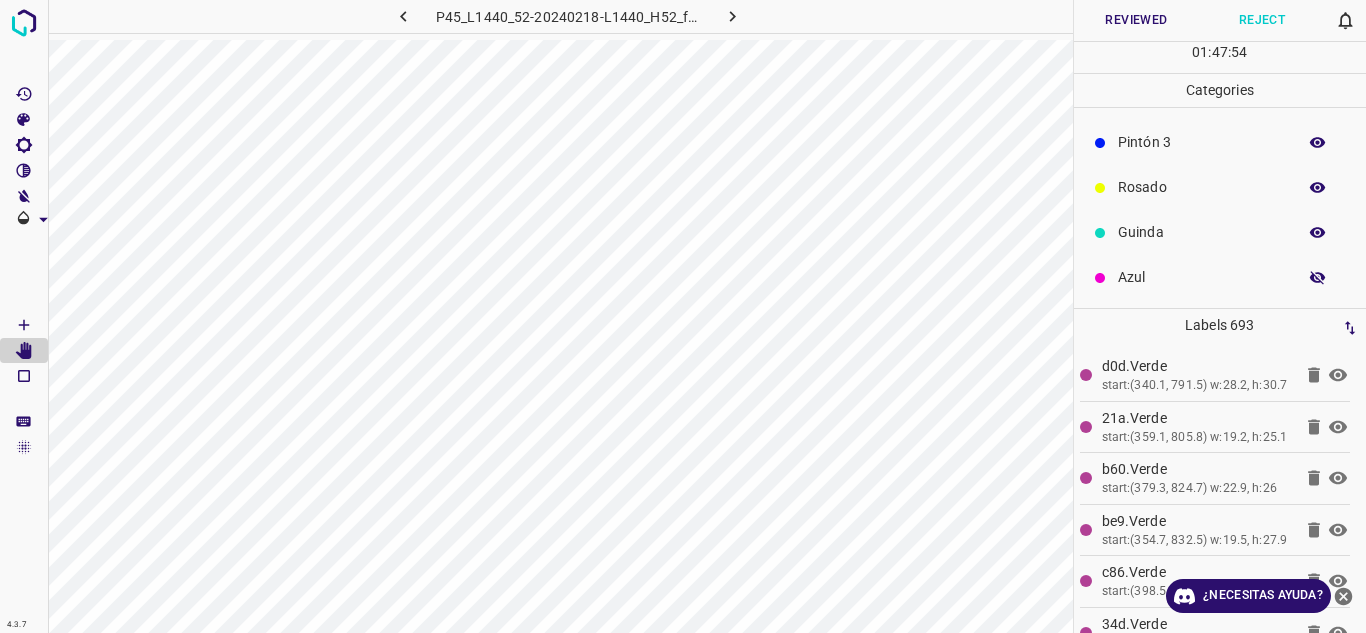 click 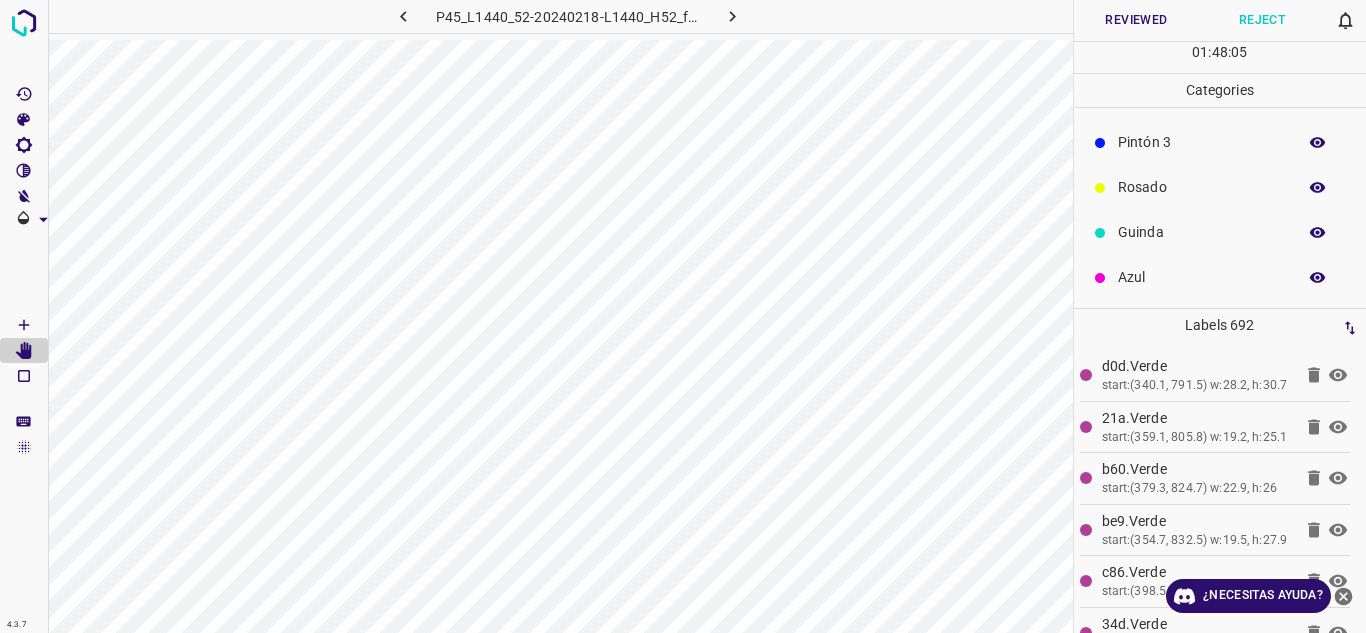 click 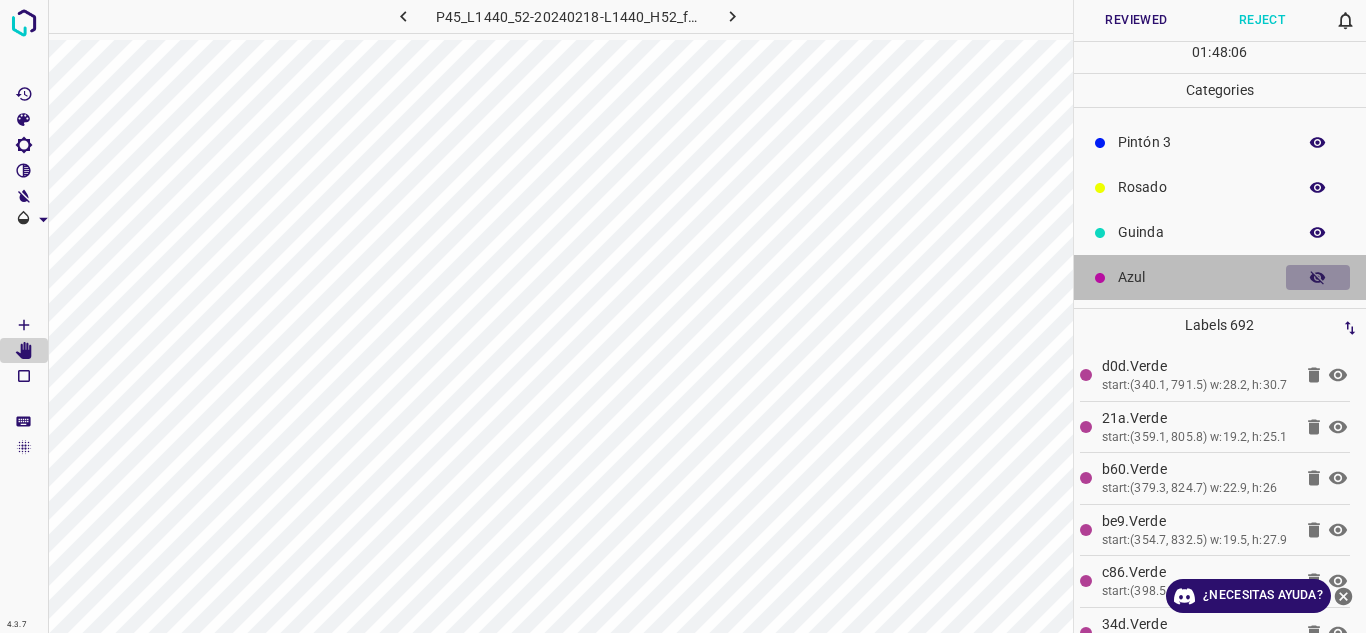 click 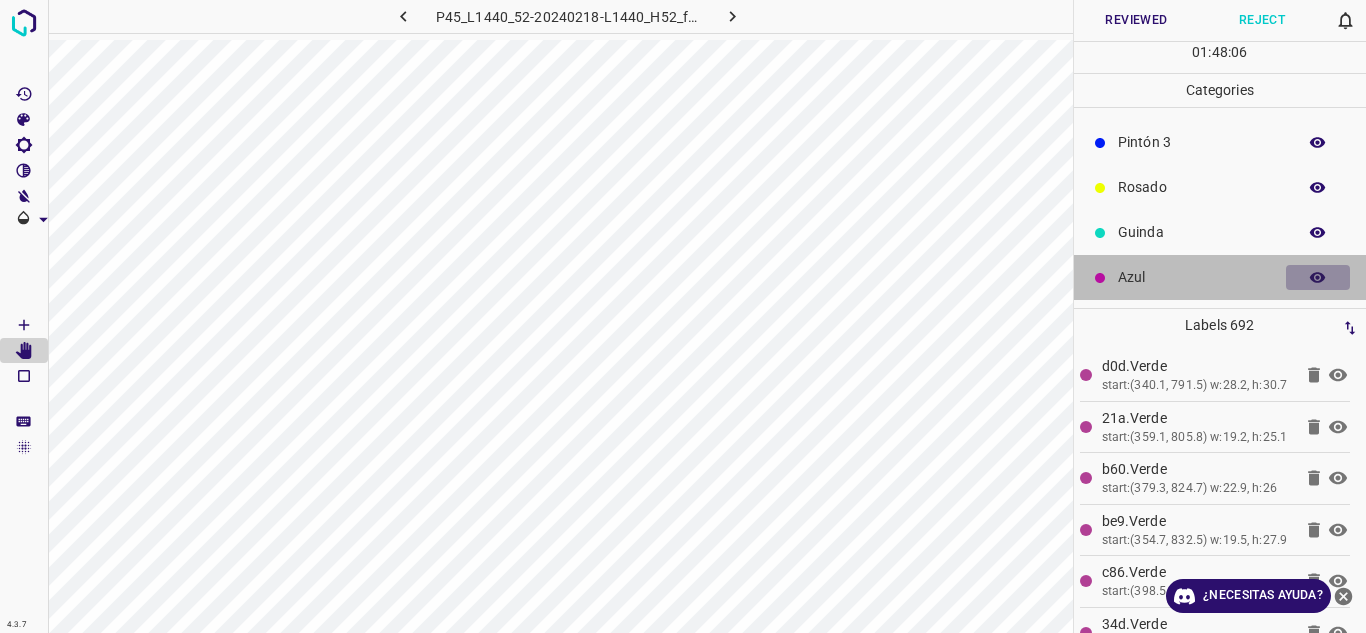 click 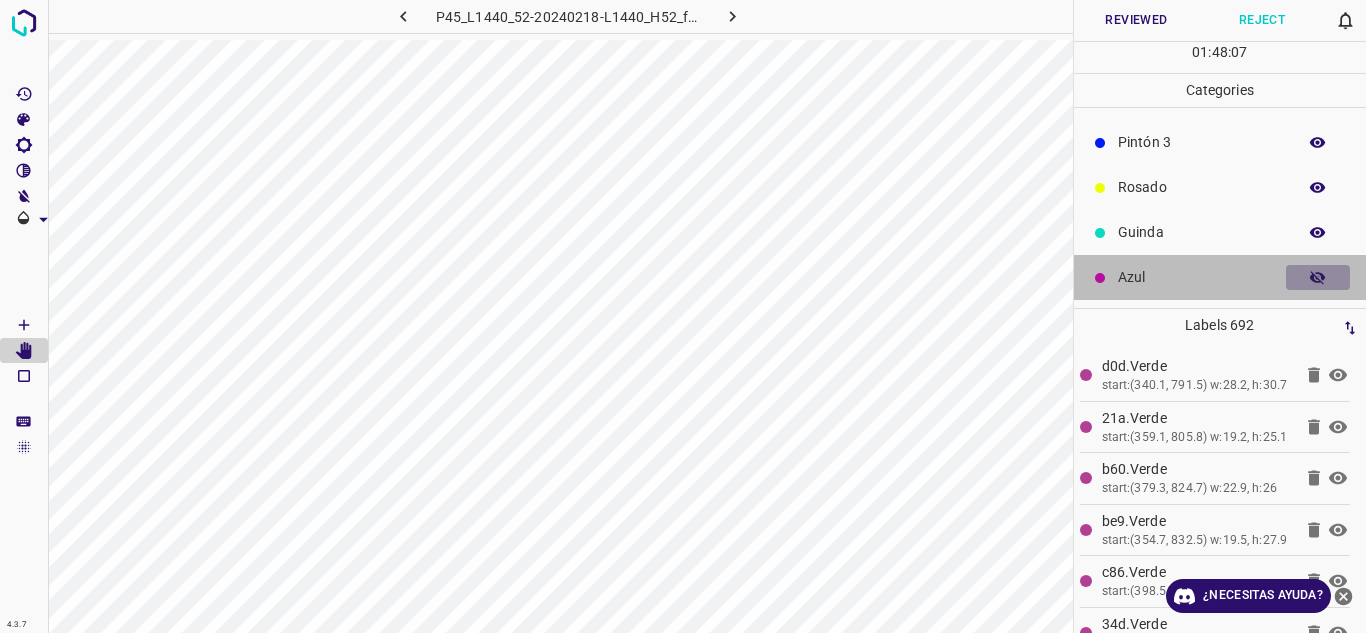 click 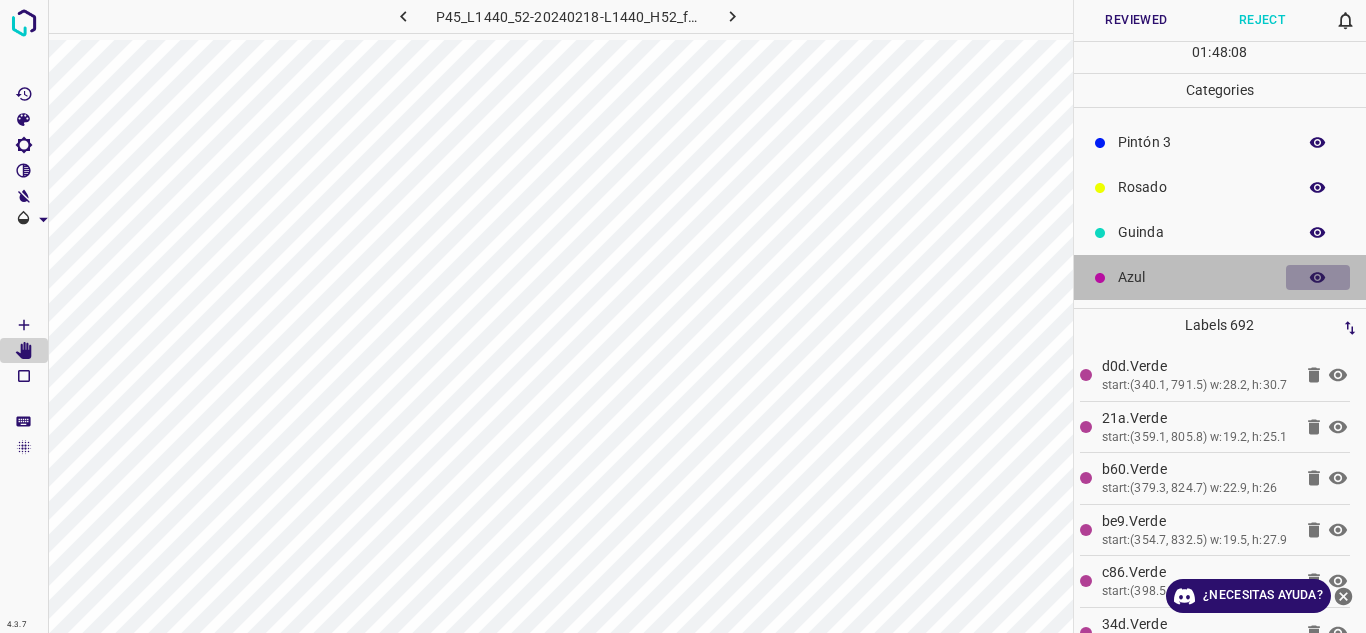 click 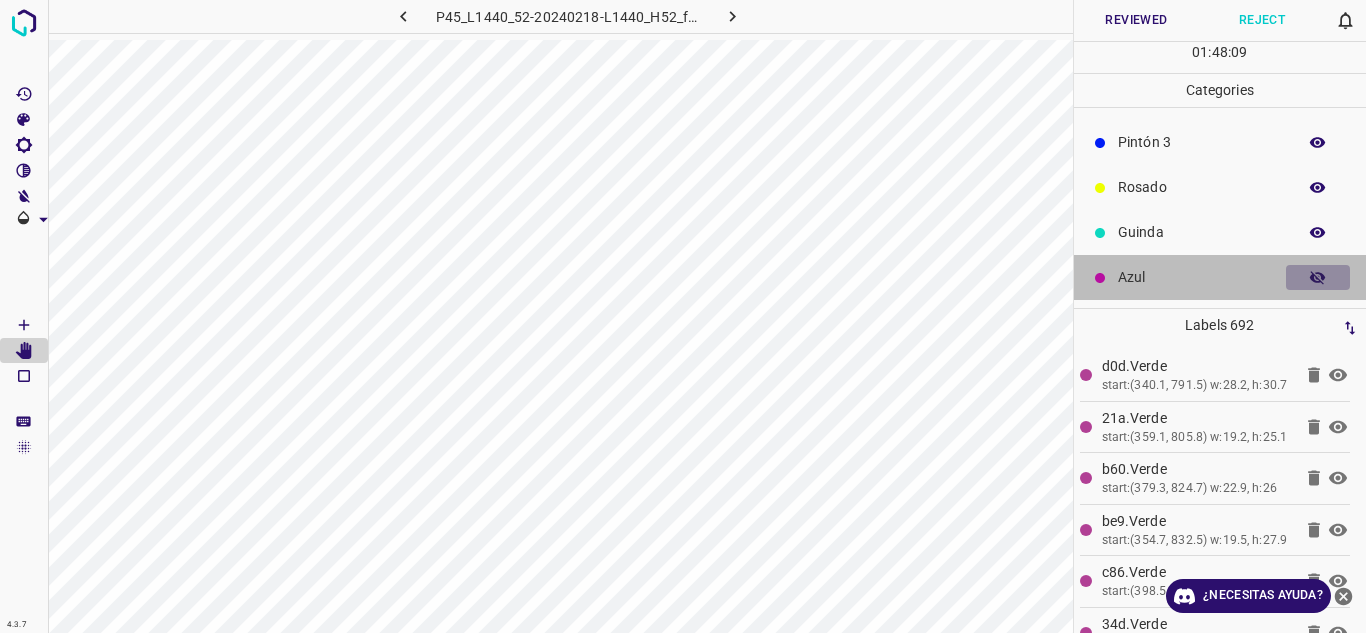 click at bounding box center (1318, 278) 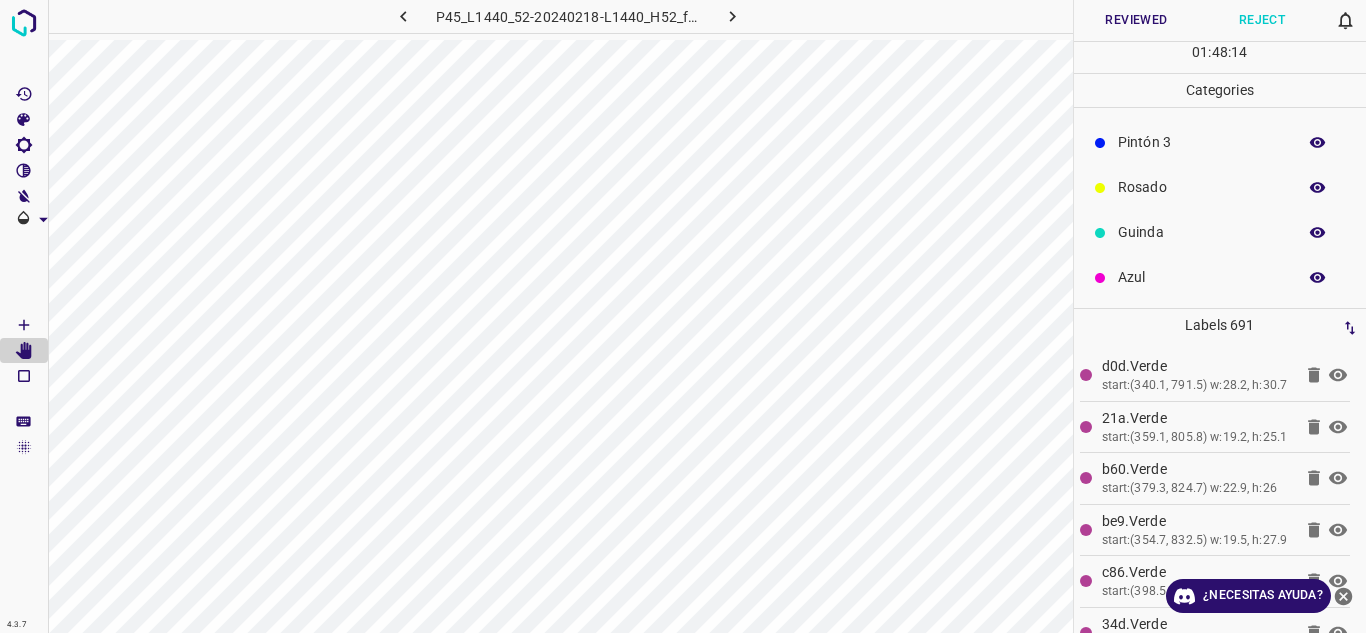click on "Reviewed" at bounding box center [1137, 20] 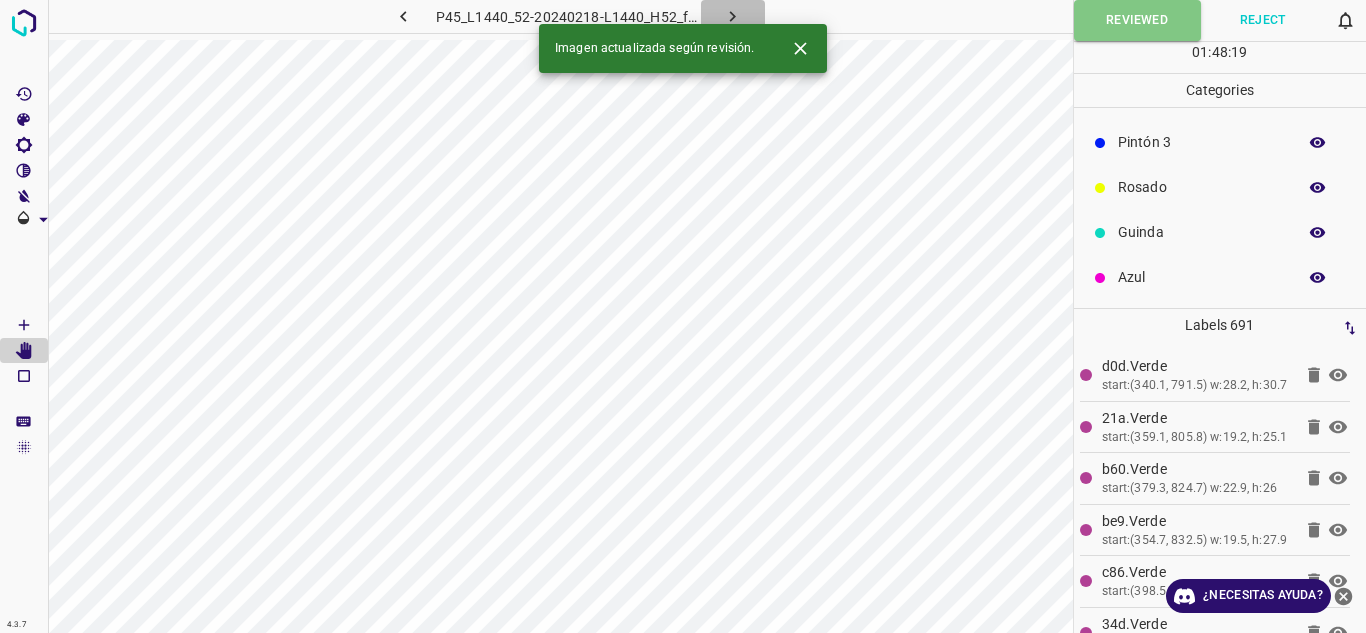click 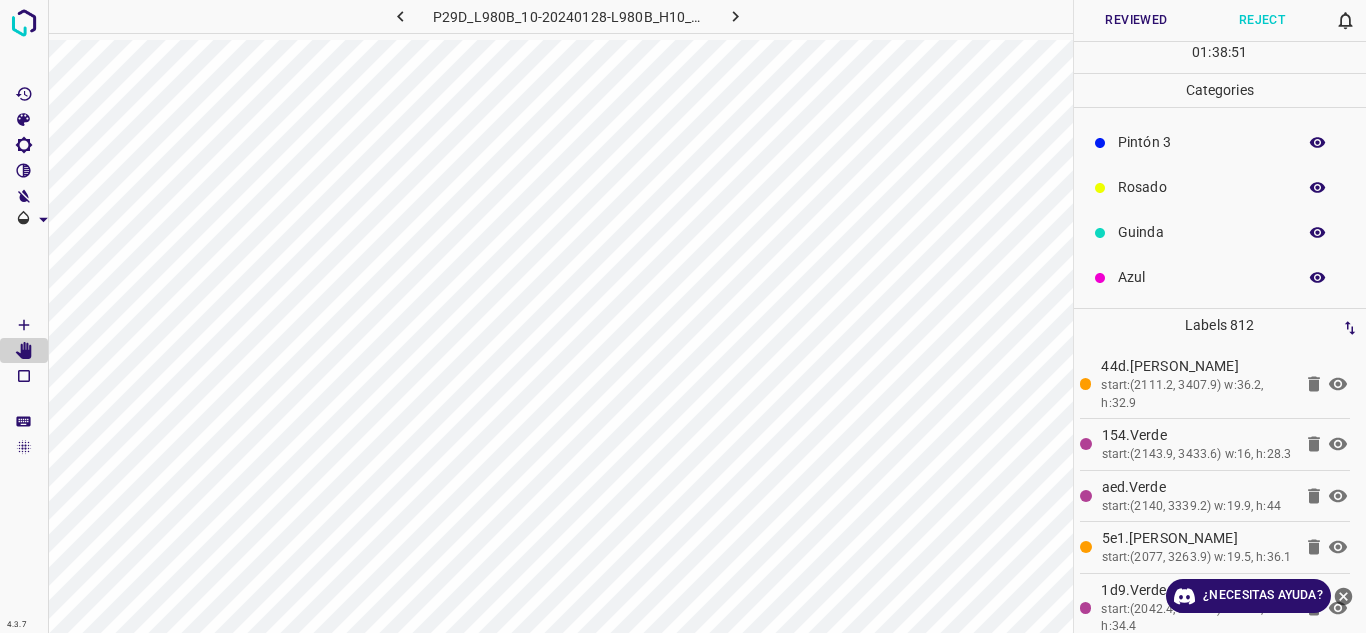 click on "Reviewed" at bounding box center (1137, 20) 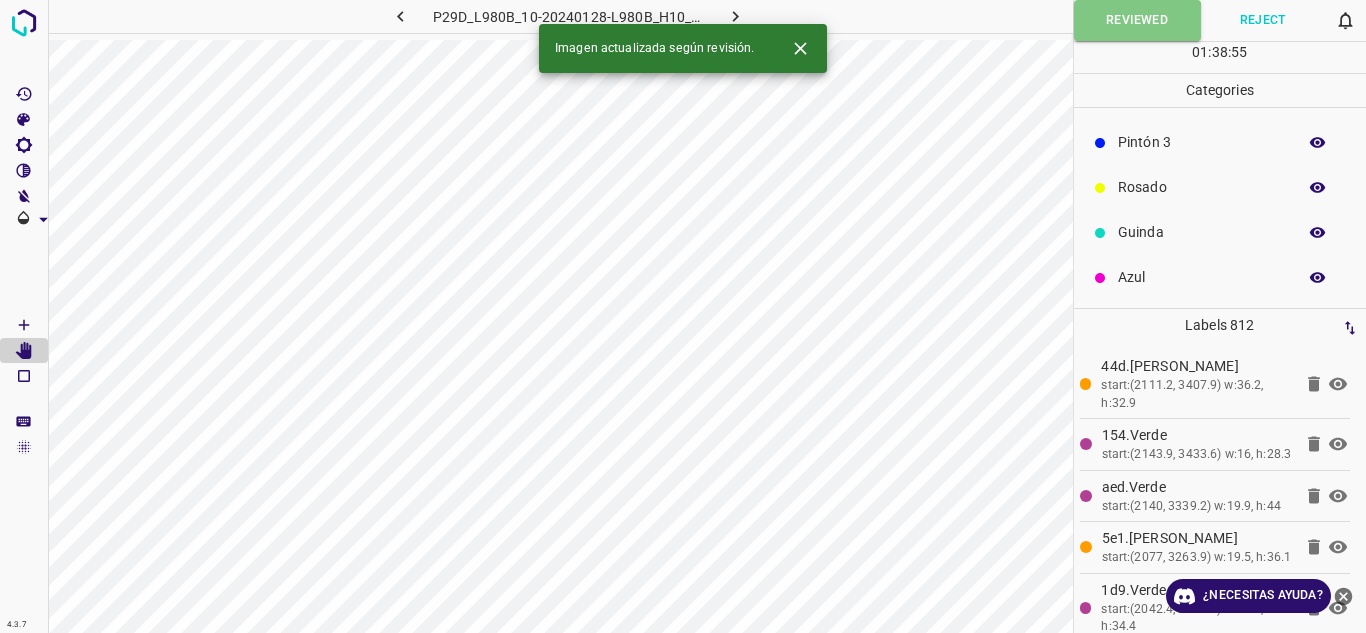 click 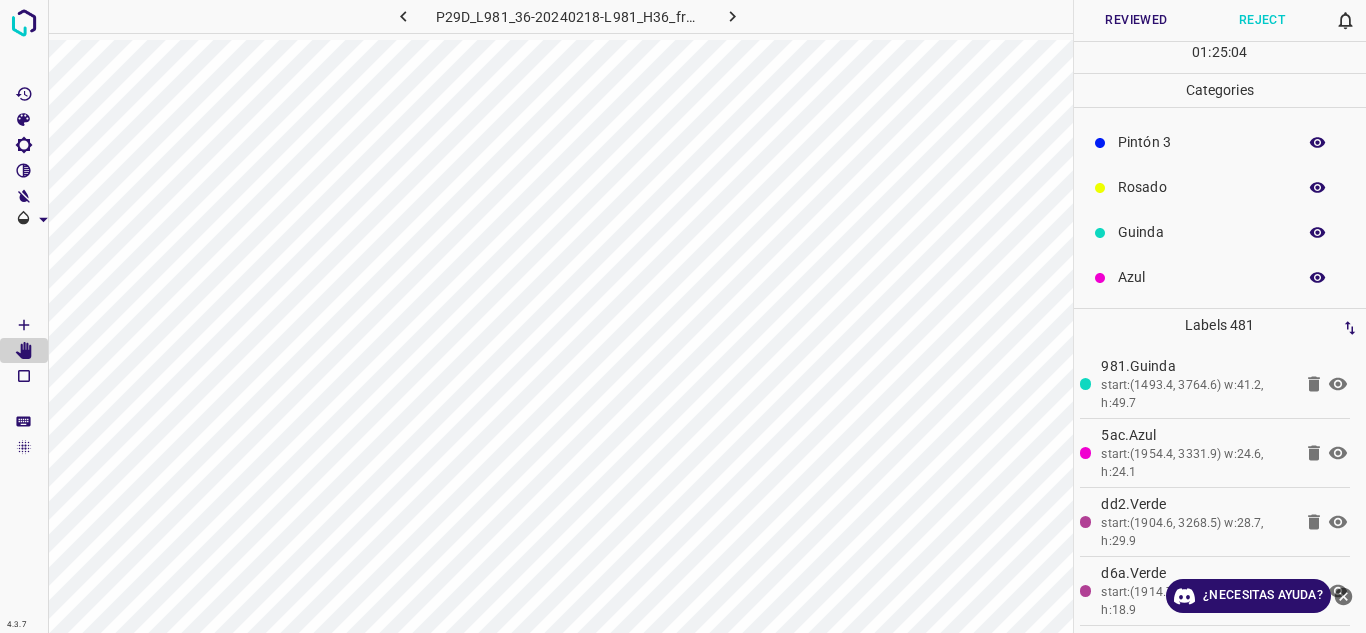 click on "Rosado" at bounding box center [1202, 187] 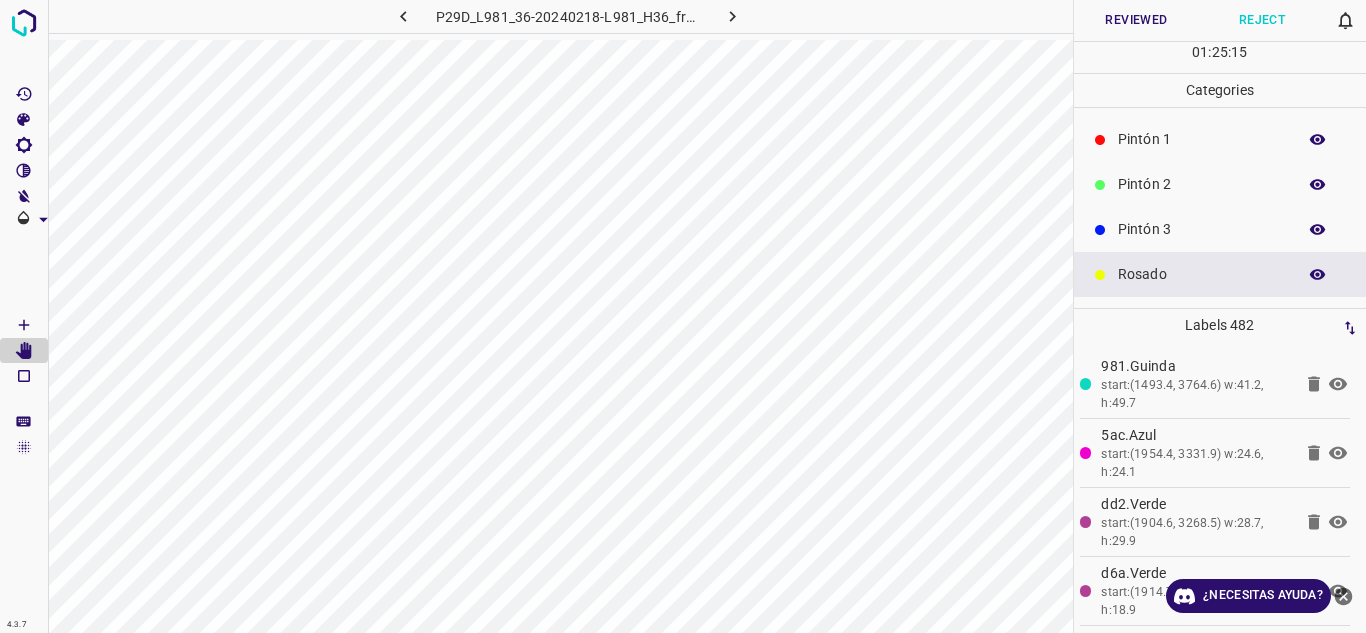 scroll, scrollTop: 0, scrollLeft: 0, axis: both 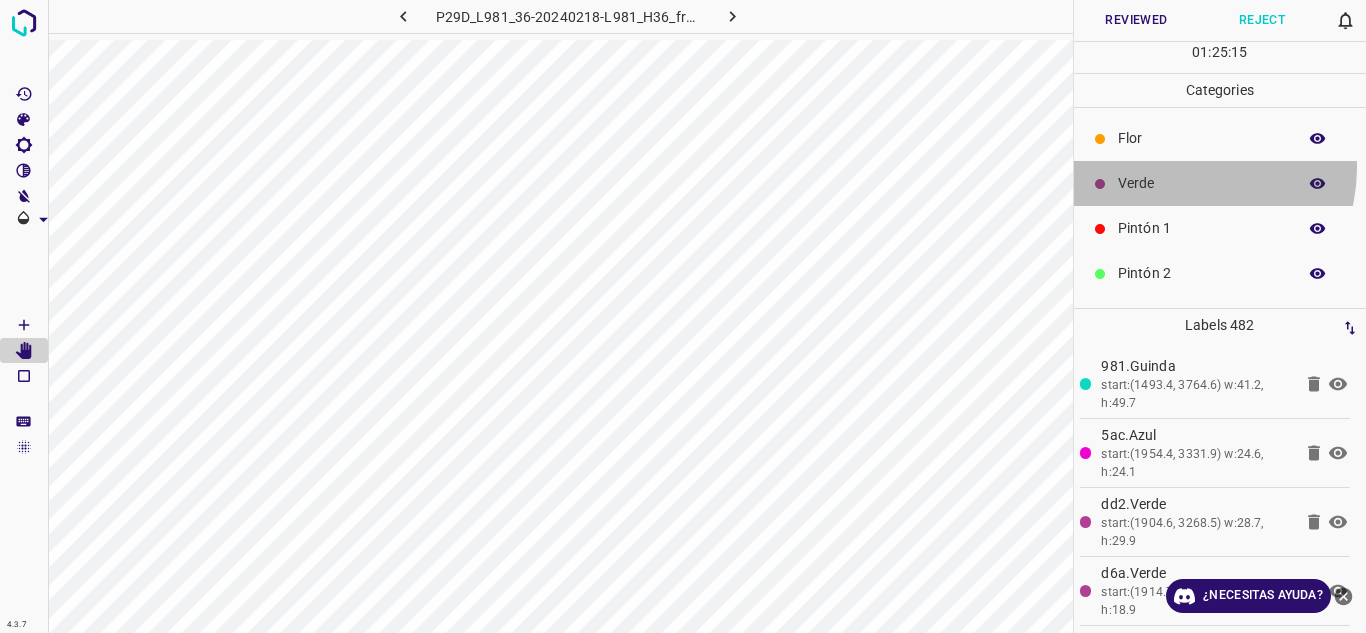 click on "Verde" at bounding box center [1220, 183] 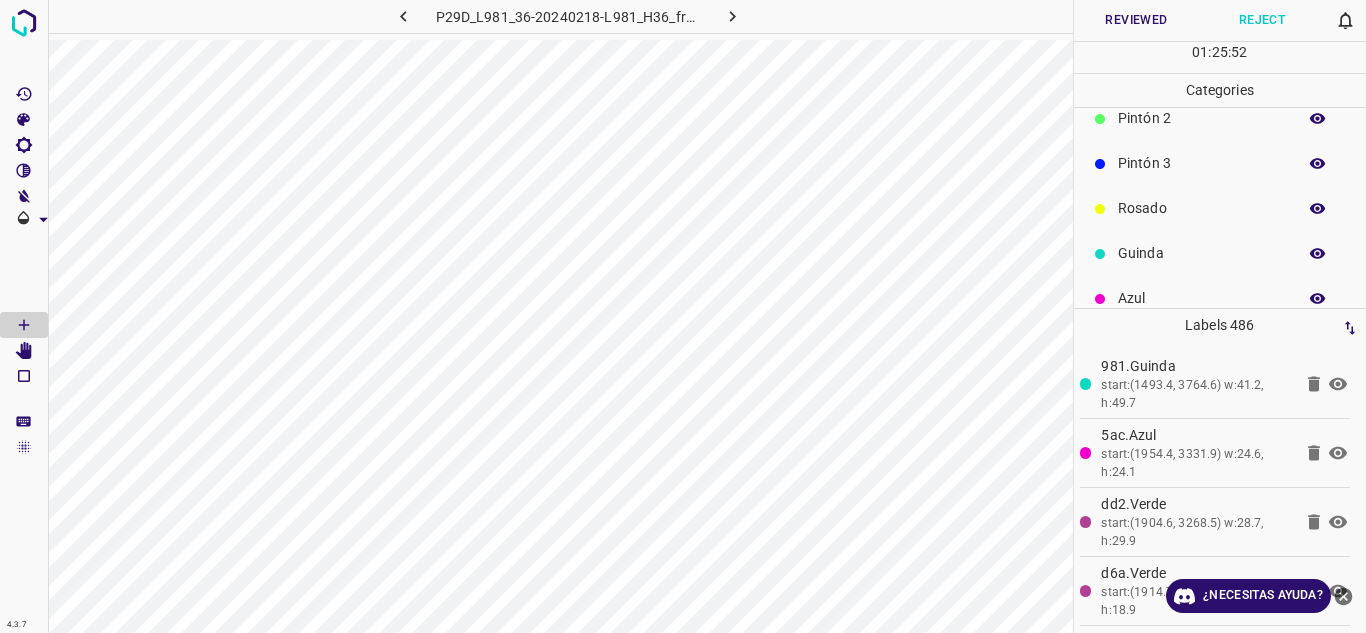 scroll, scrollTop: 176, scrollLeft: 0, axis: vertical 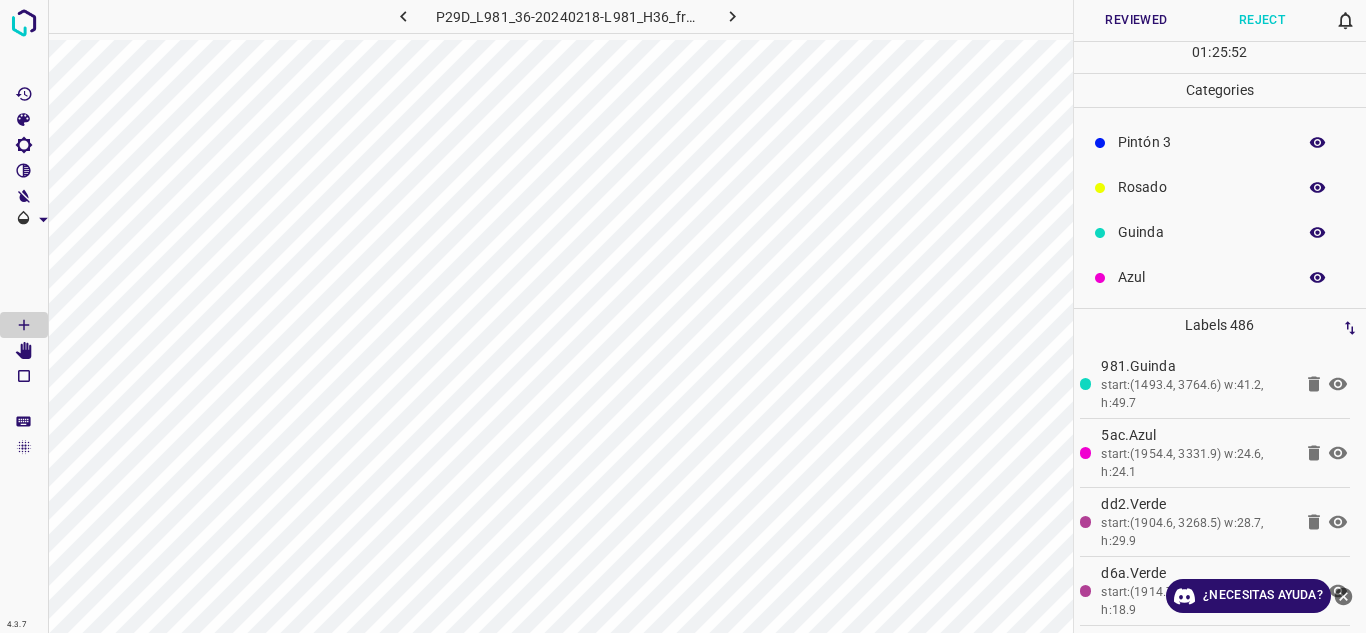 click on "Azul" at bounding box center [1202, 277] 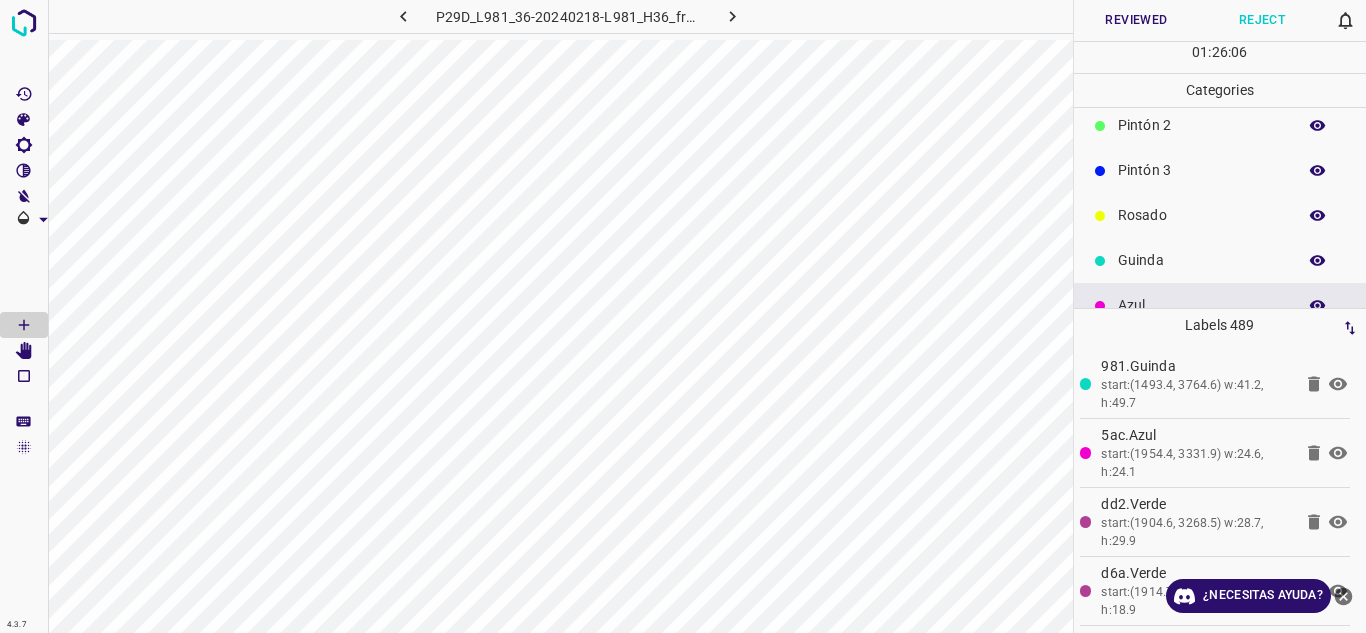 scroll, scrollTop: 0, scrollLeft: 0, axis: both 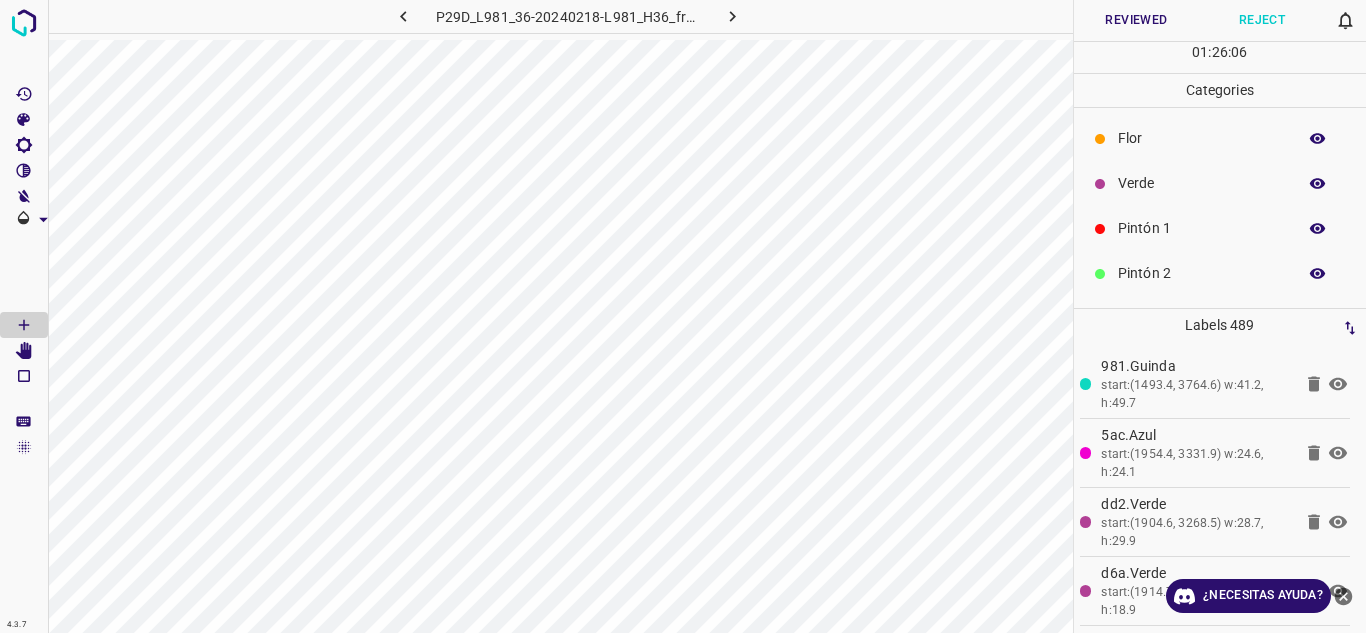 click on "Verde" at bounding box center (1220, 183) 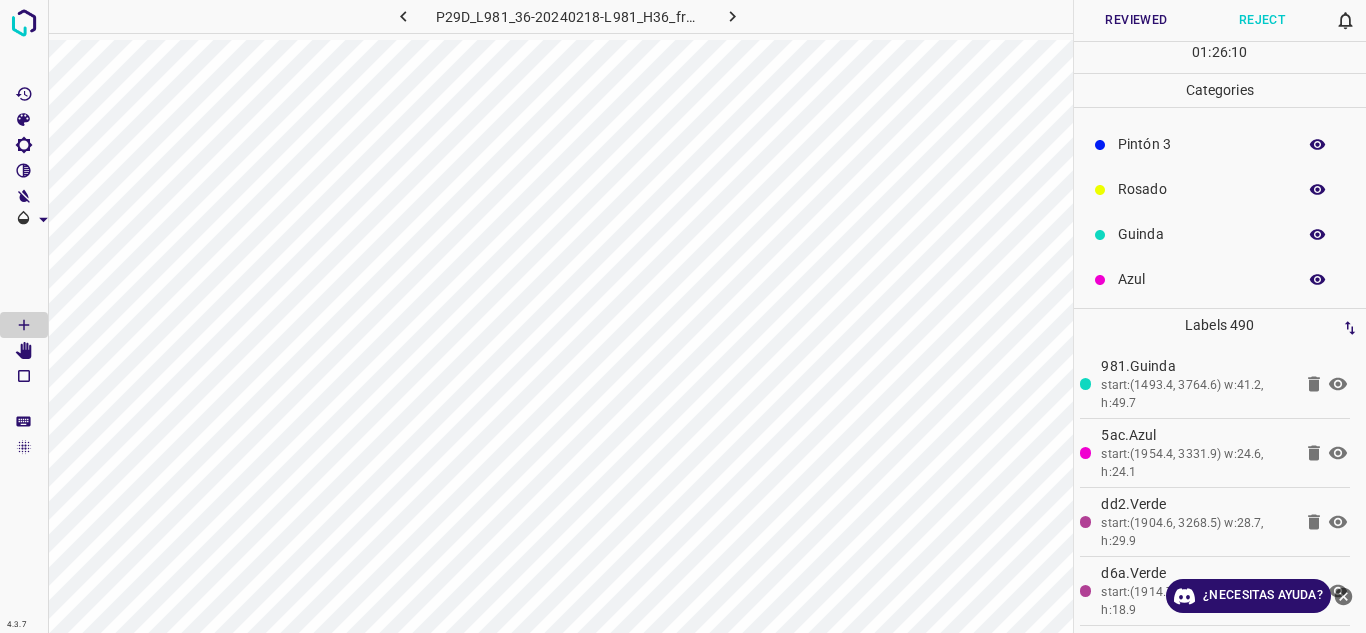 scroll, scrollTop: 176, scrollLeft: 0, axis: vertical 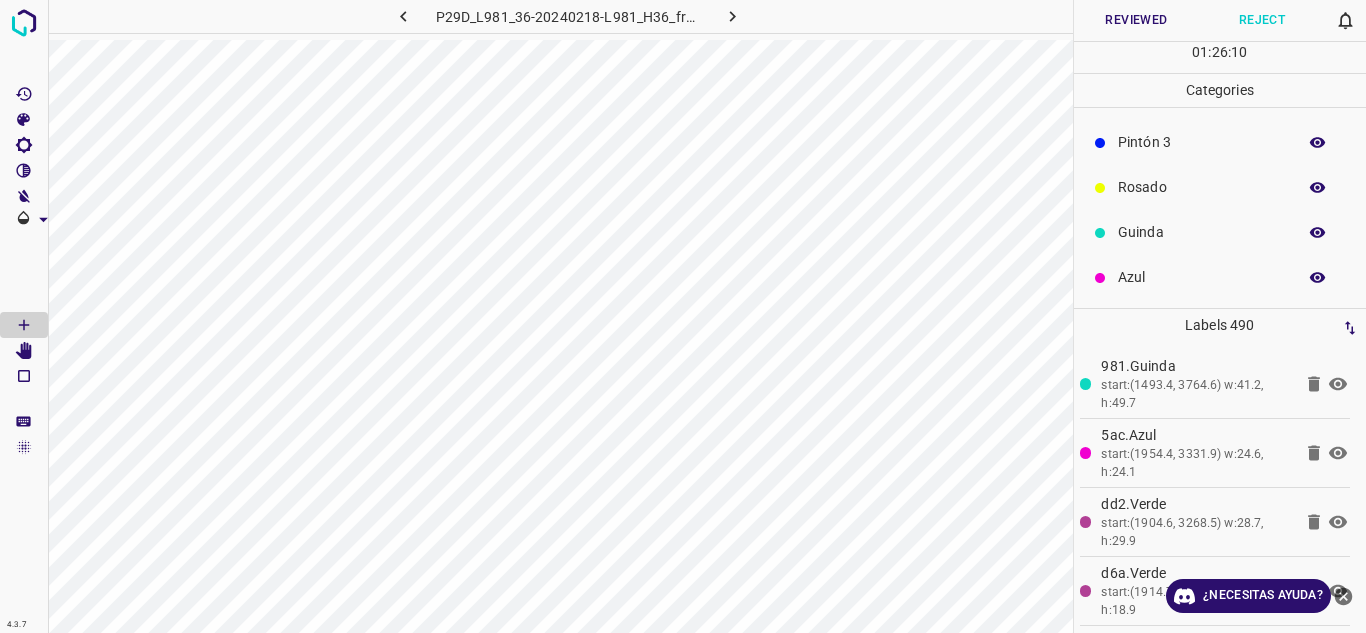 click on "Azul" at bounding box center (1202, 277) 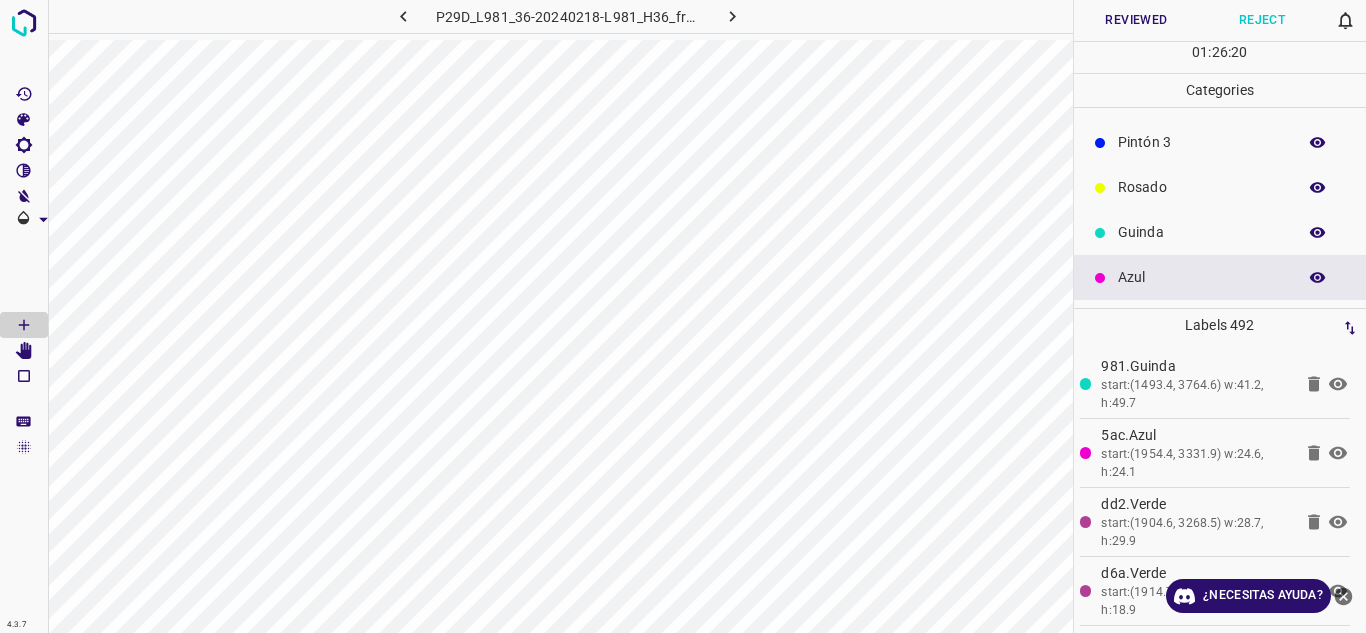 click on "Reviewed" at bounding box center [1137, 20] 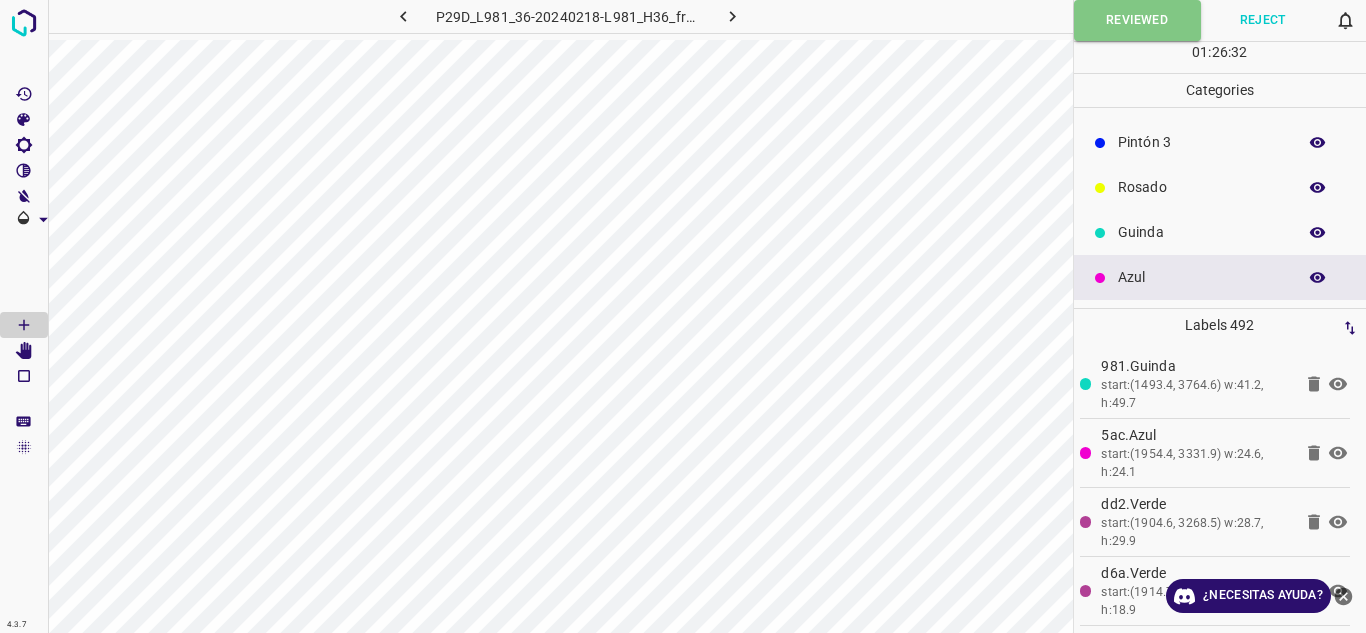 click 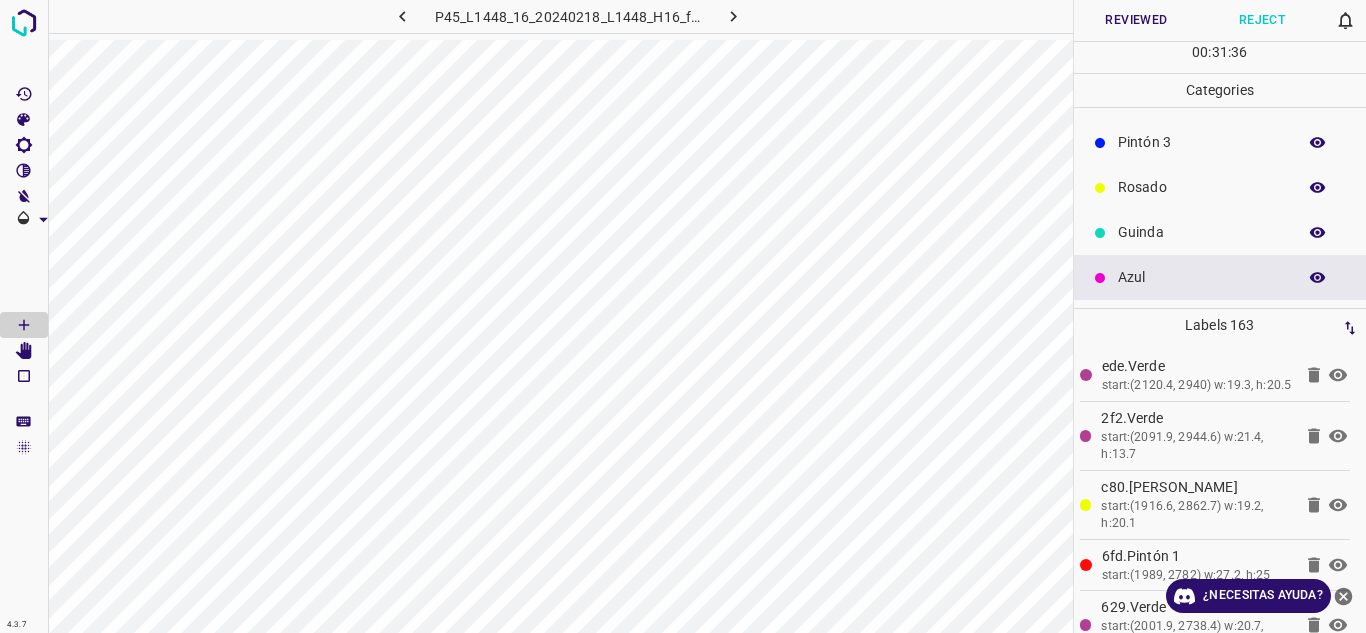 drag, startPoint x: 1165, startPoint y: 192, endPoint x: 1082, endPoint y: 193, distance: 83.00603 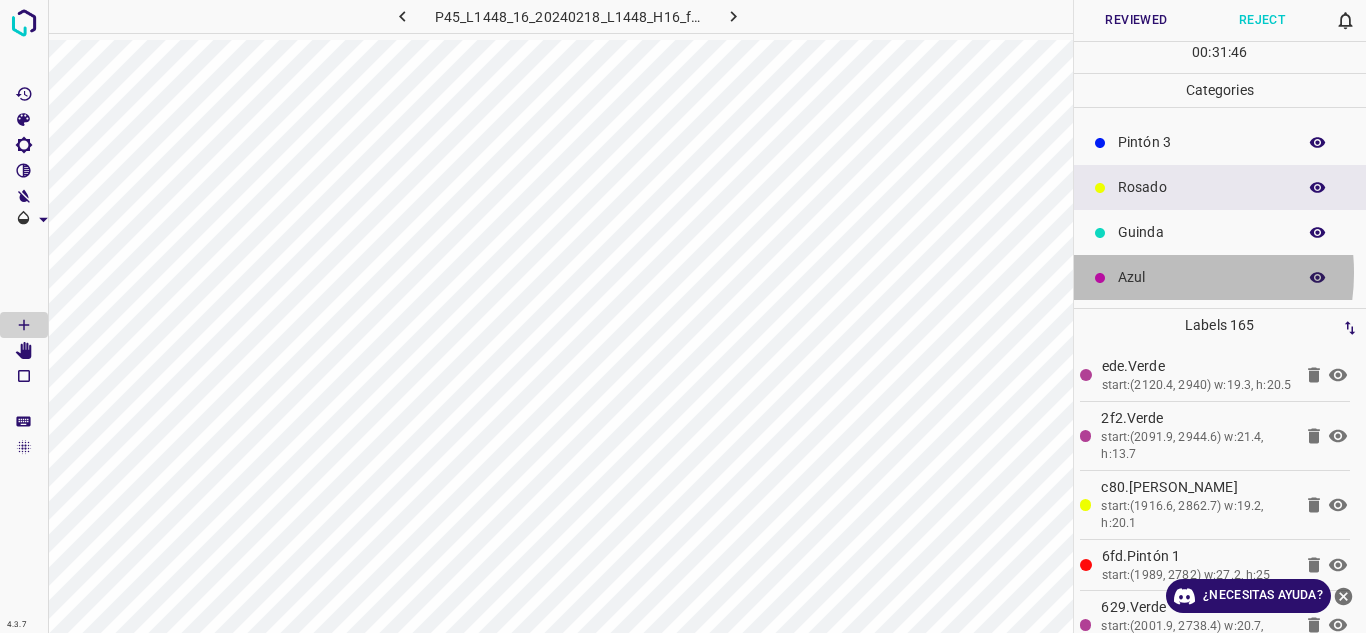 click on "Azul" at bounding box center [1202, 277] 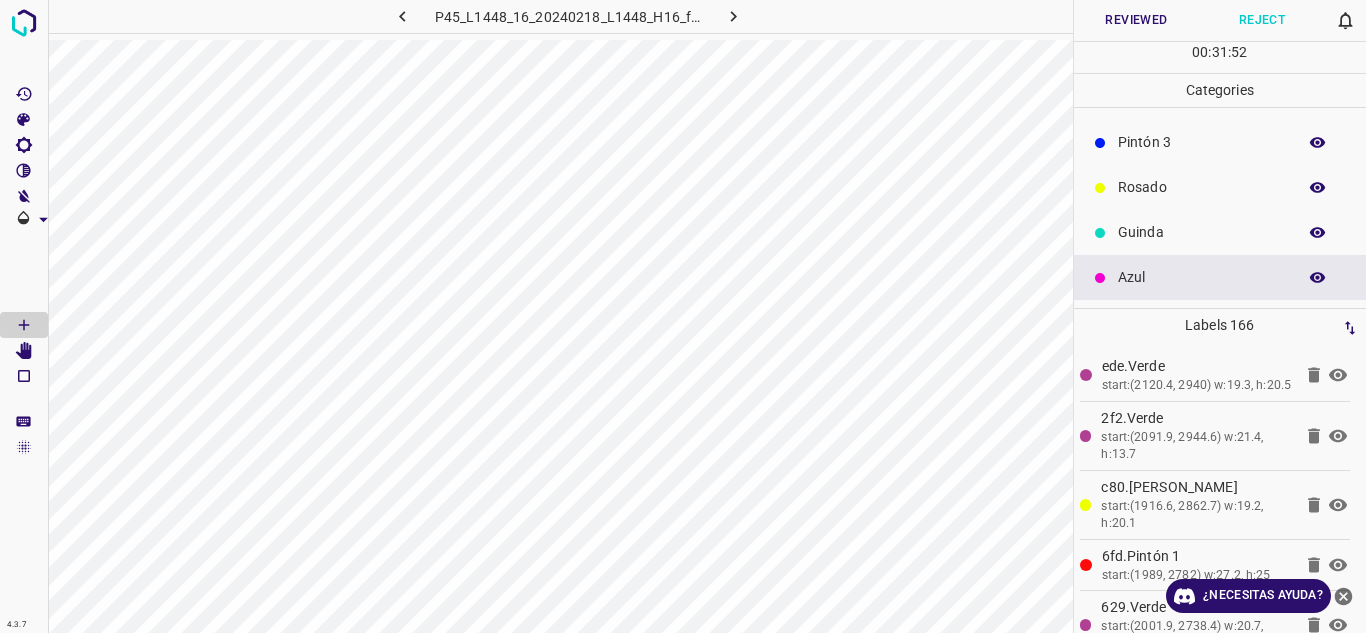 click on "Reviewed" at bounding box center [1137, 20] 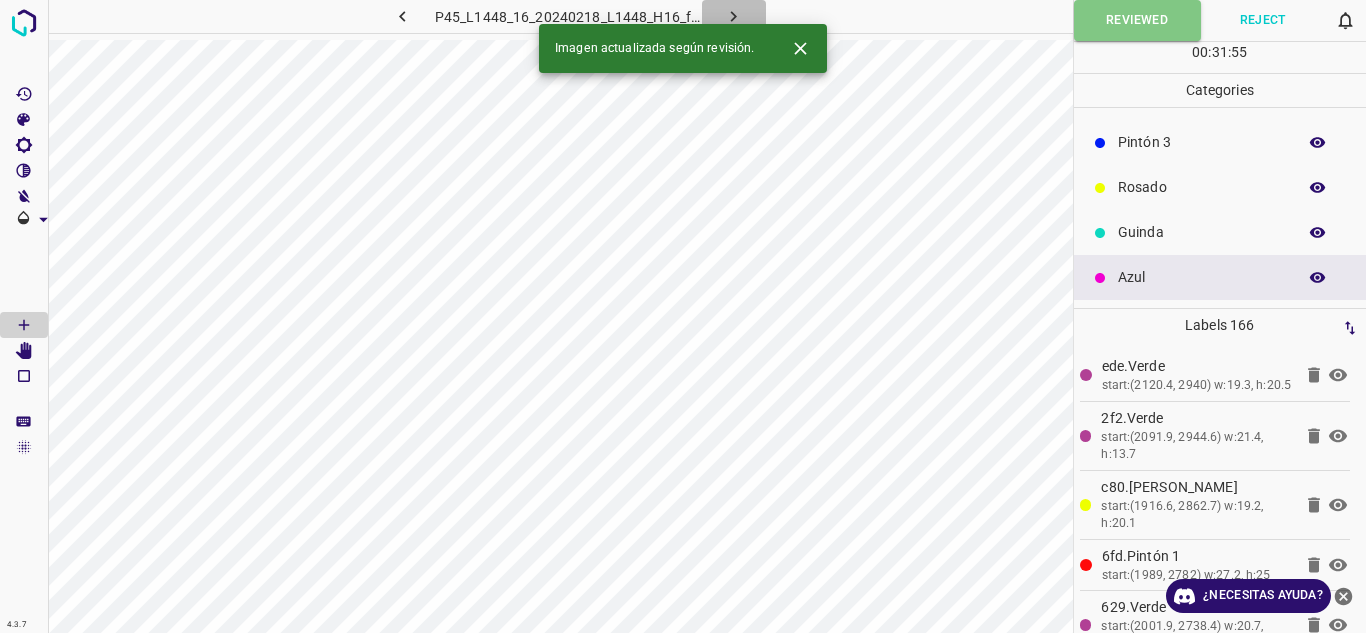 click 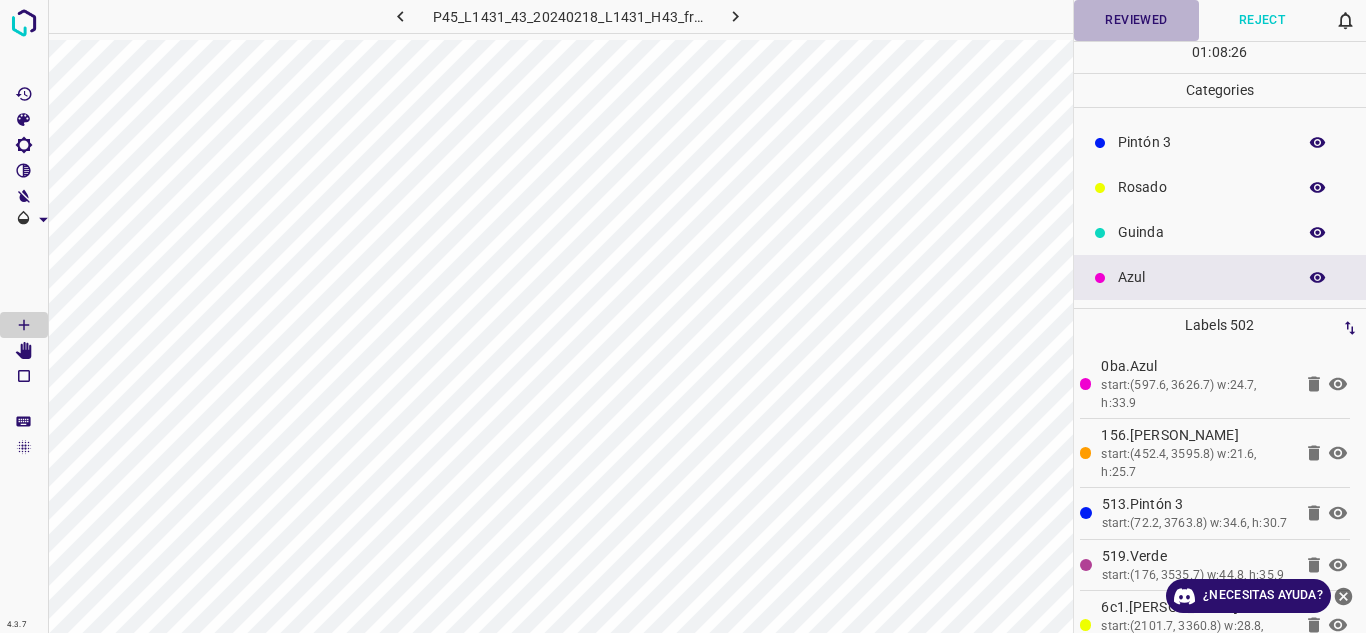 click on "Reviewed" at bounding box center [1137, 20] 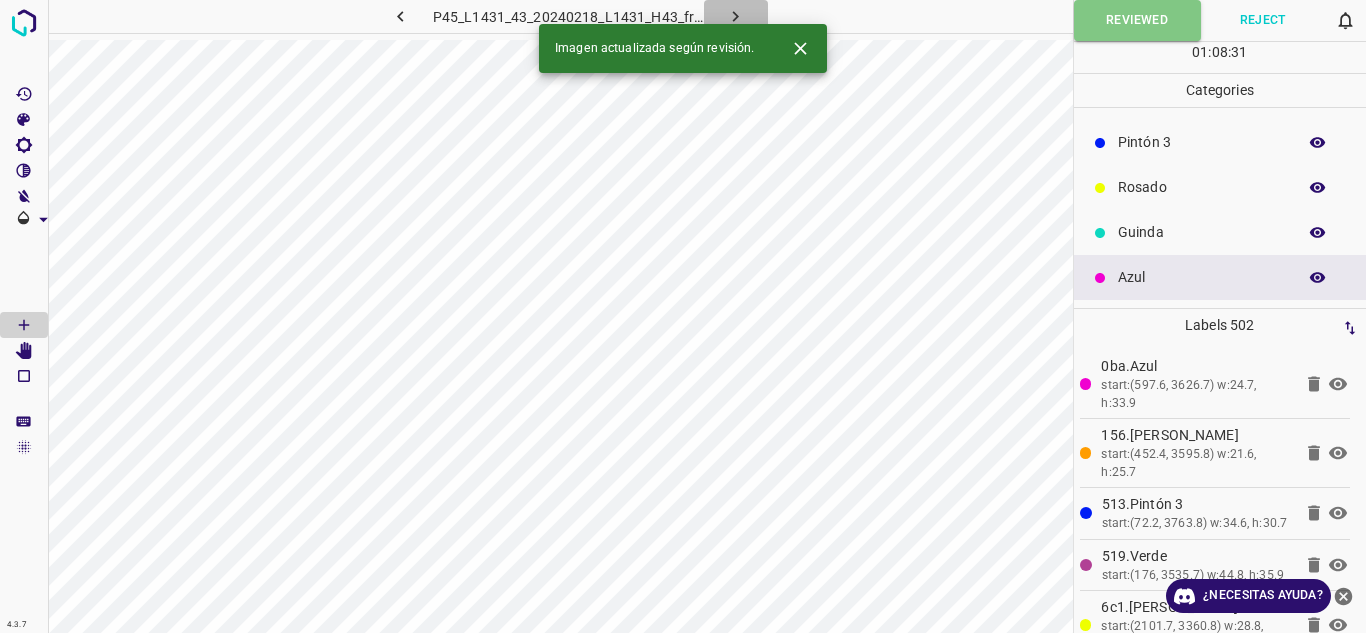 click at bounding box center [736, 16] 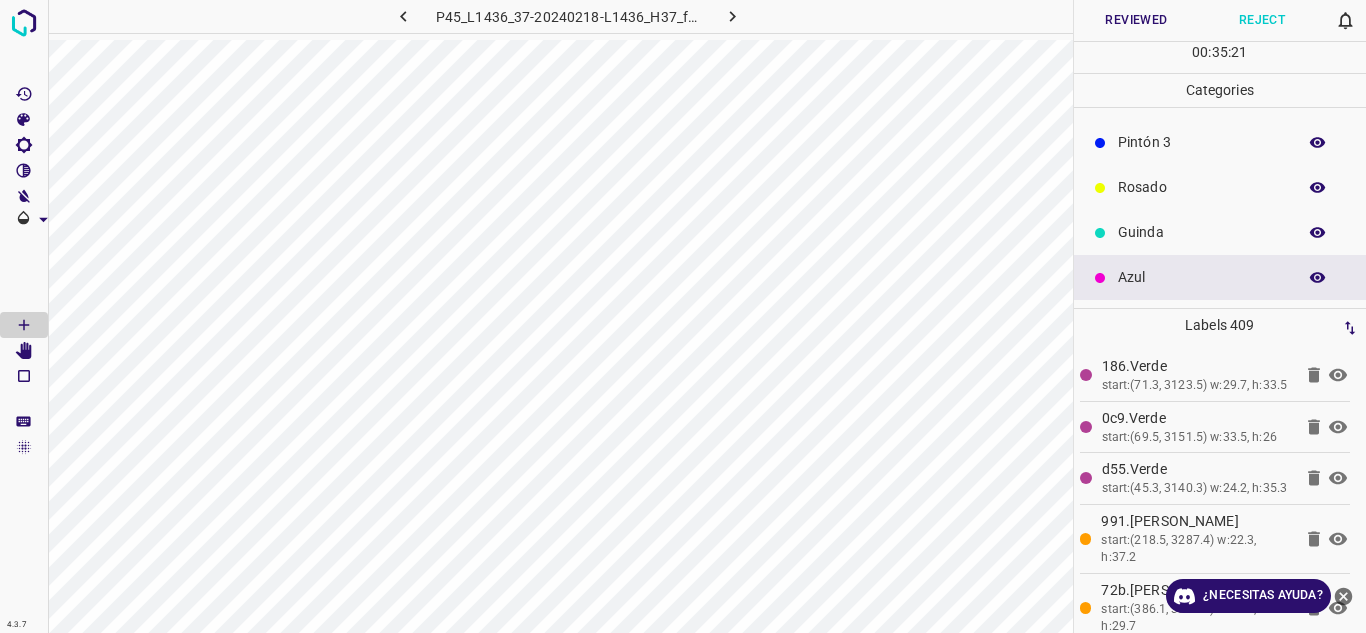 click on "Reviewed" at bounding box center (1137, 20) 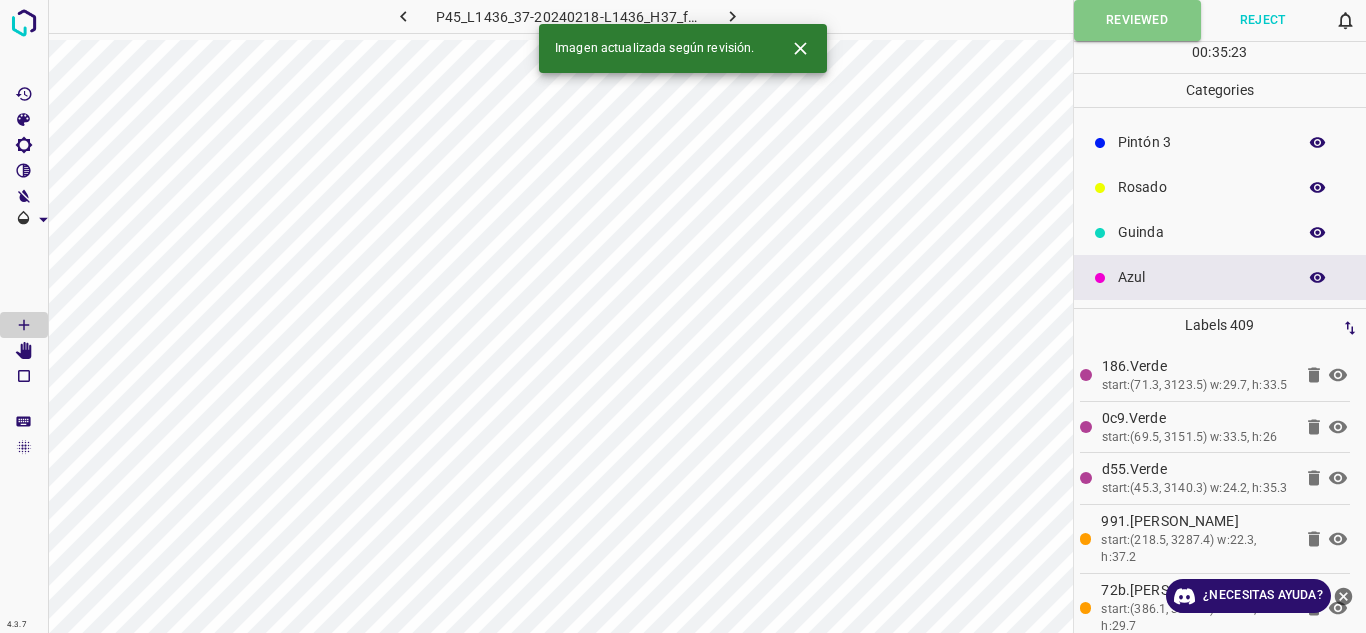 click 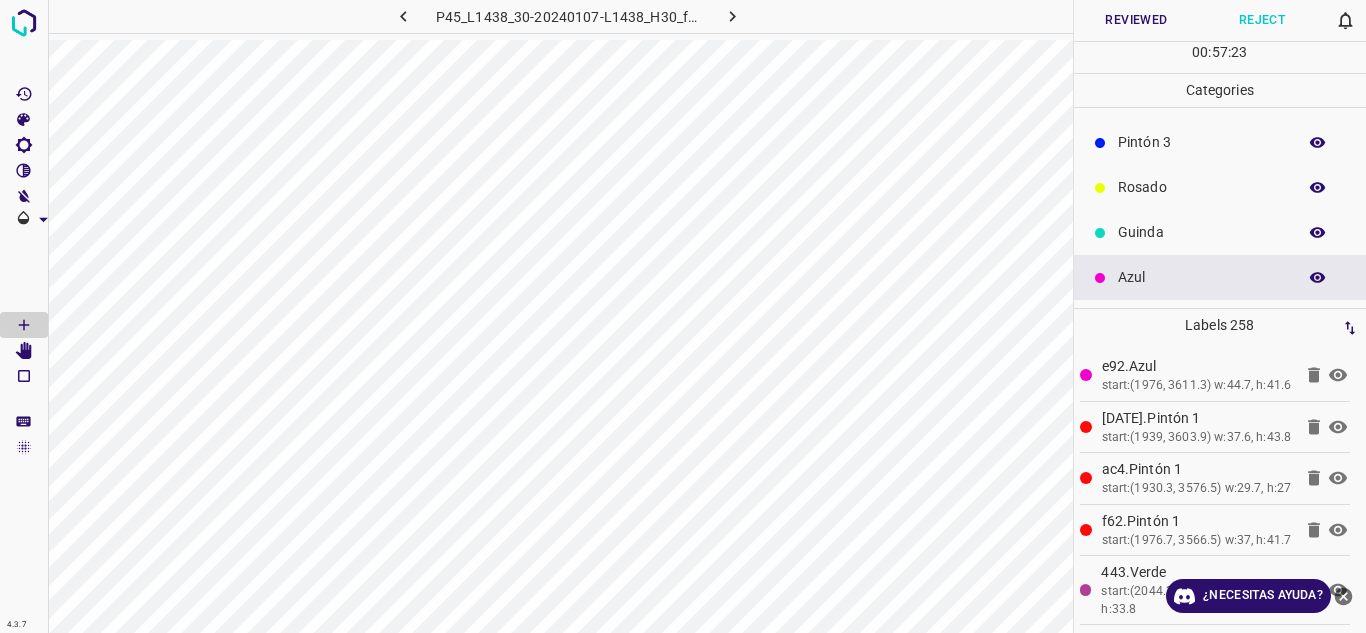 click at bounding box center [1318, 278] 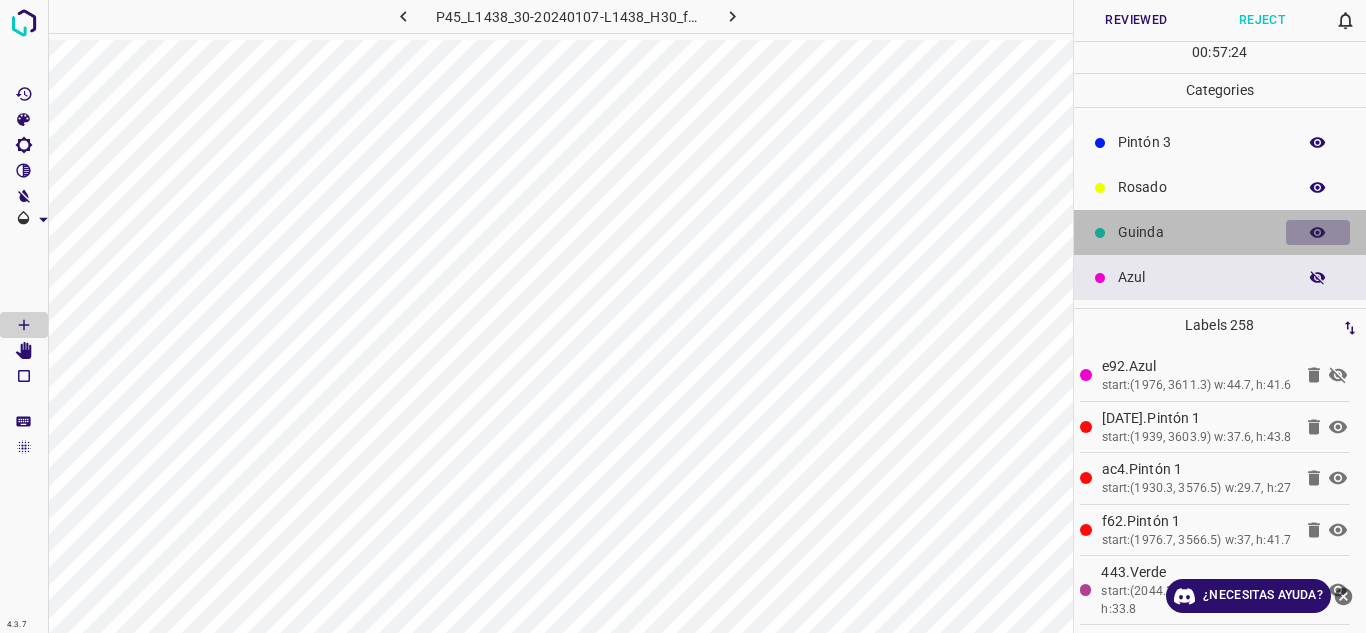 click 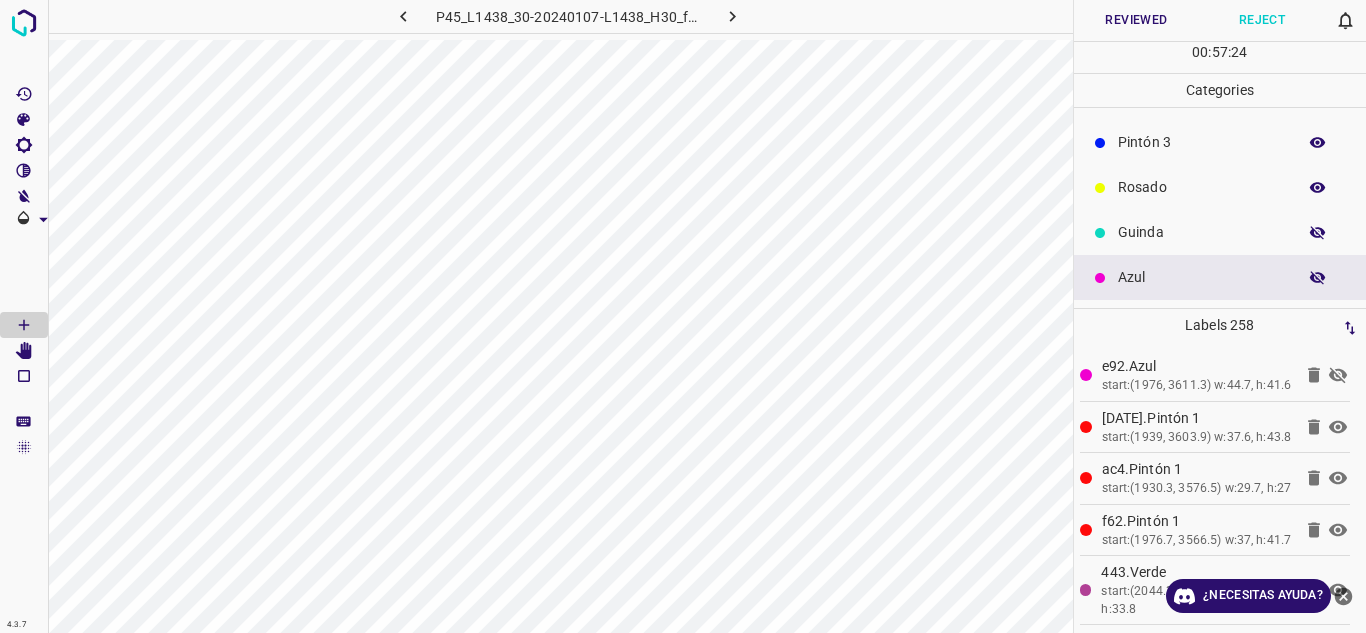 click on "Rosado" at bounding box center (1220, 187) 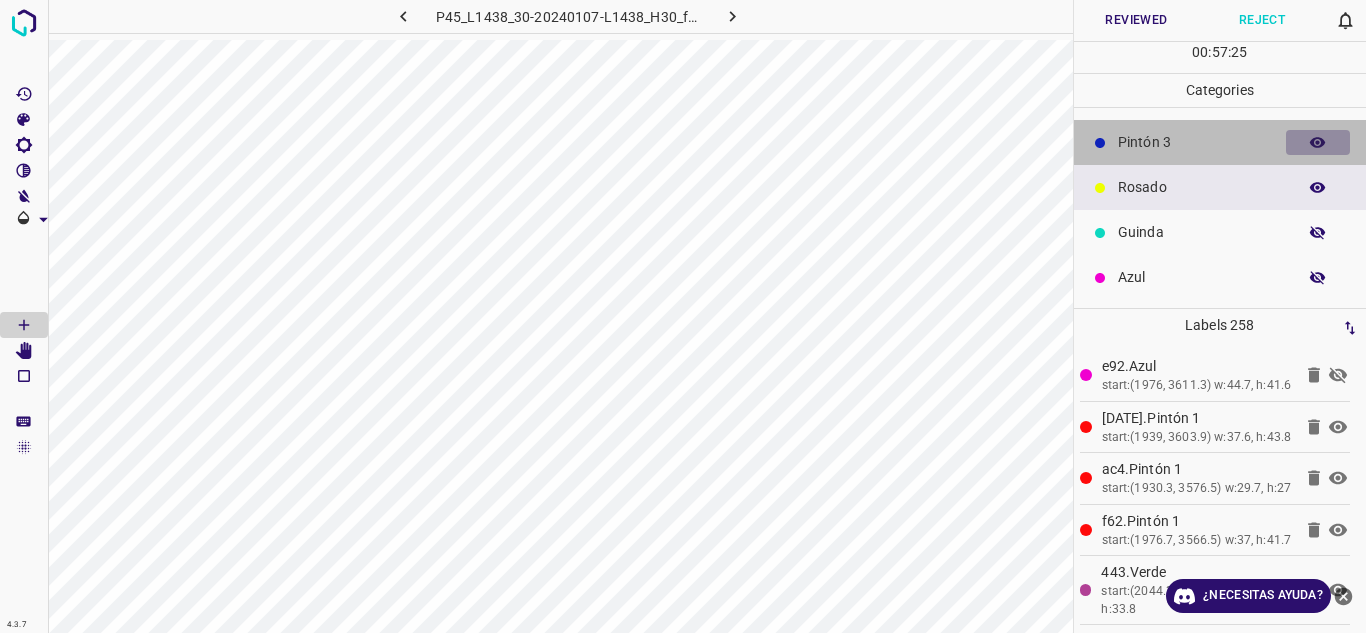 click 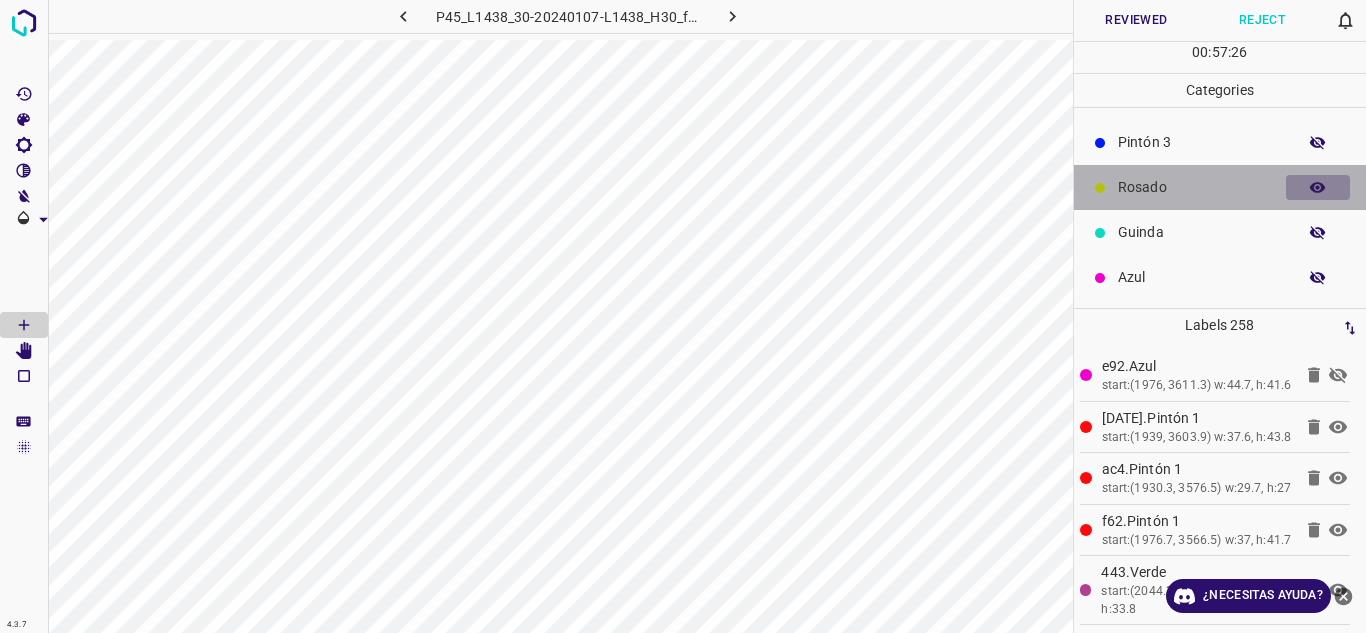click at bounding box center (1318, 188) 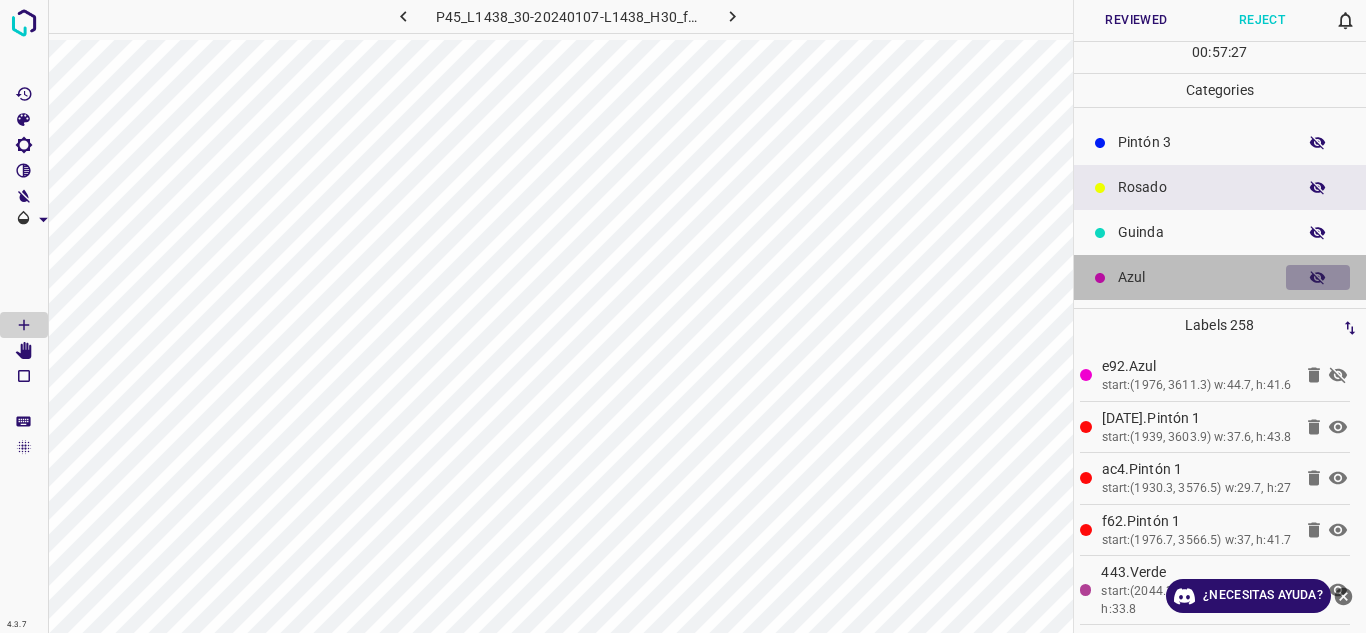 click 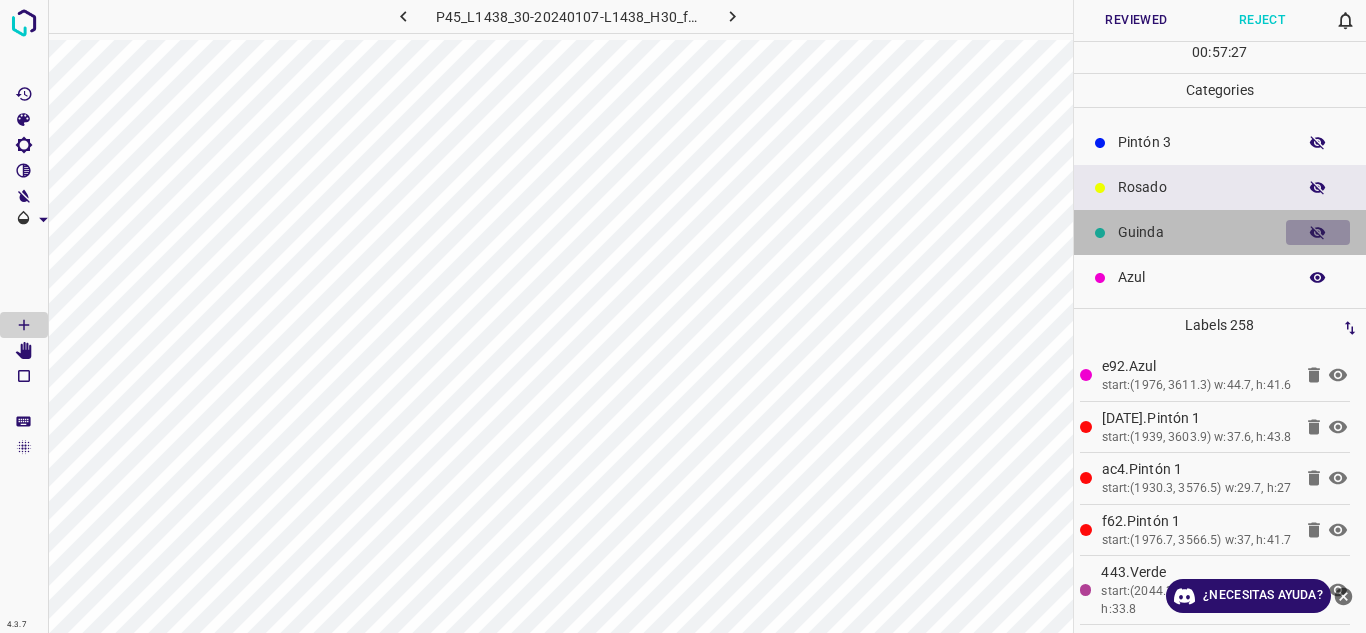 click 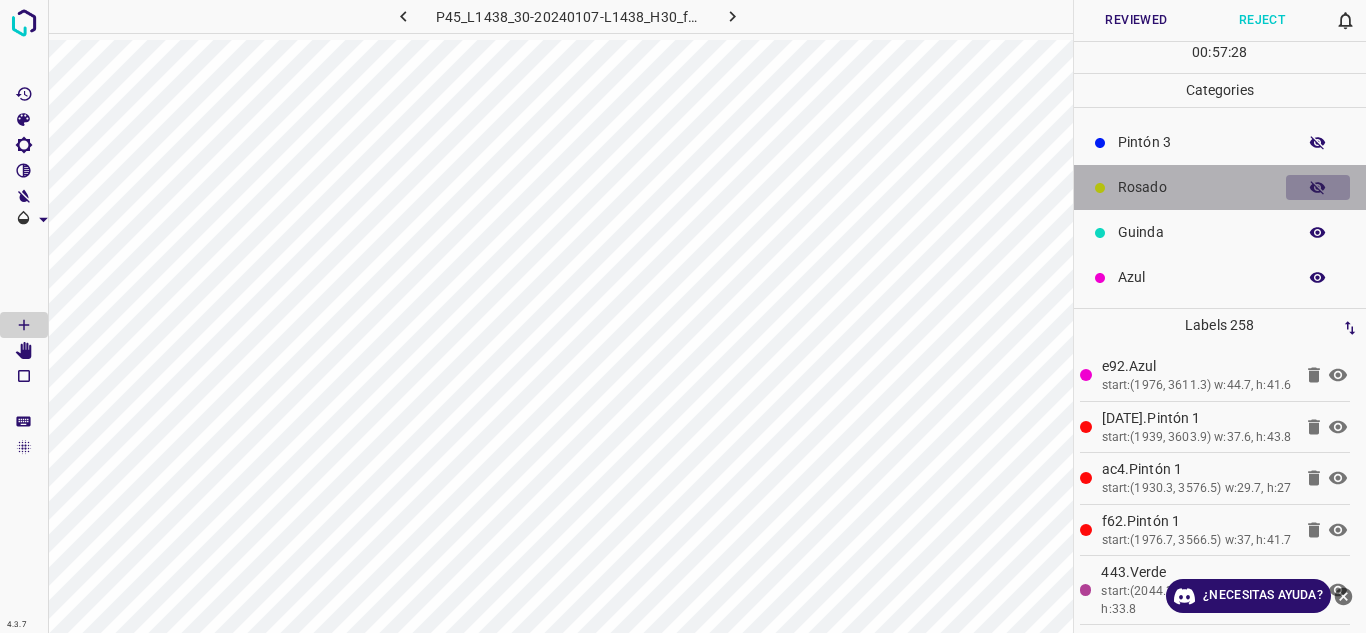 click at bounding box center (1318, 188) 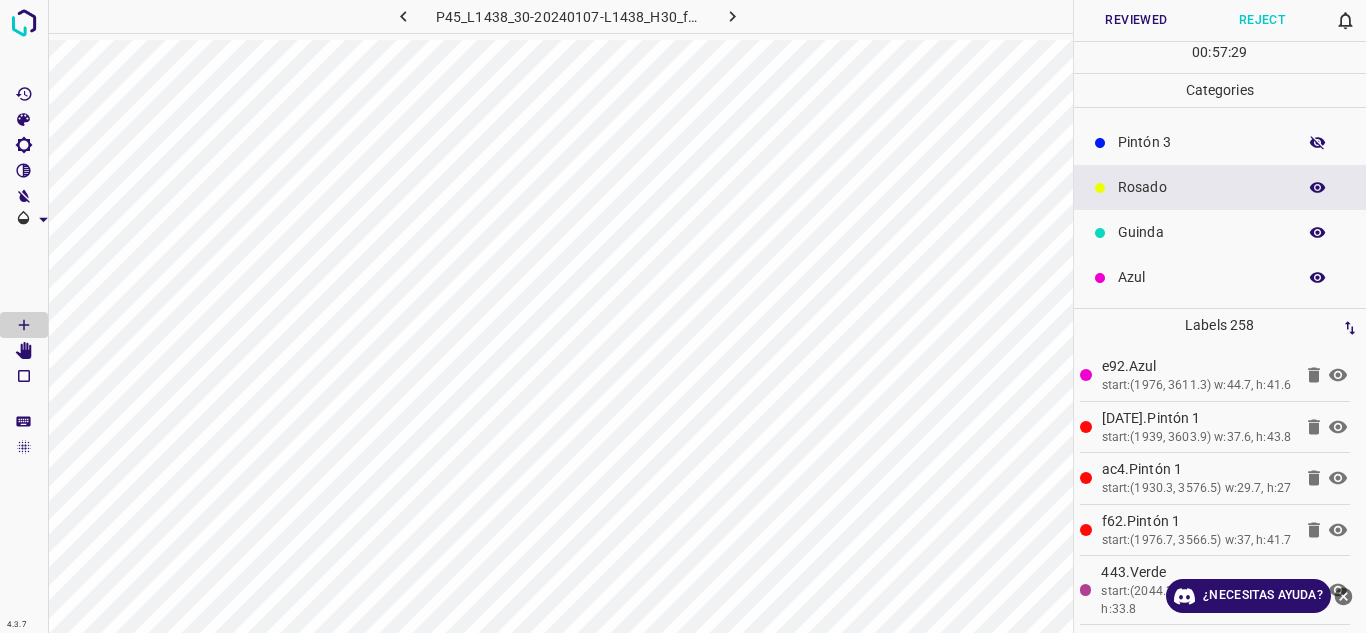 click 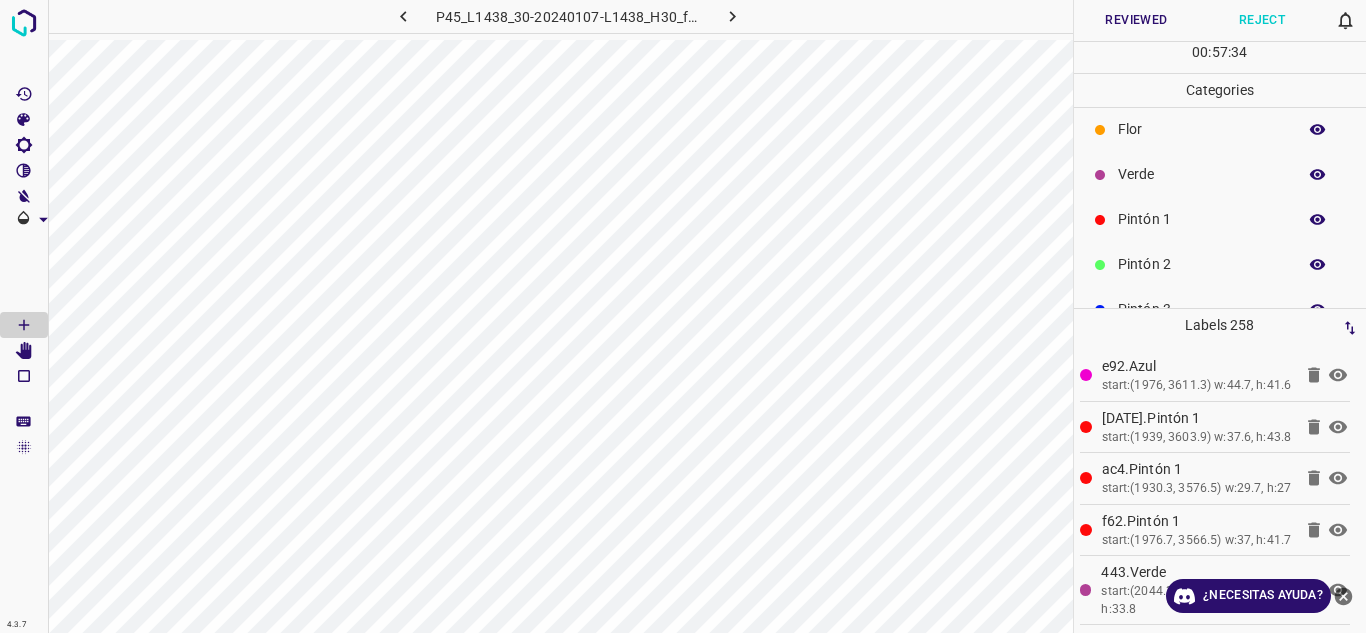 scroll, scrollTop: 0, scrollLeft: 0, axis: both 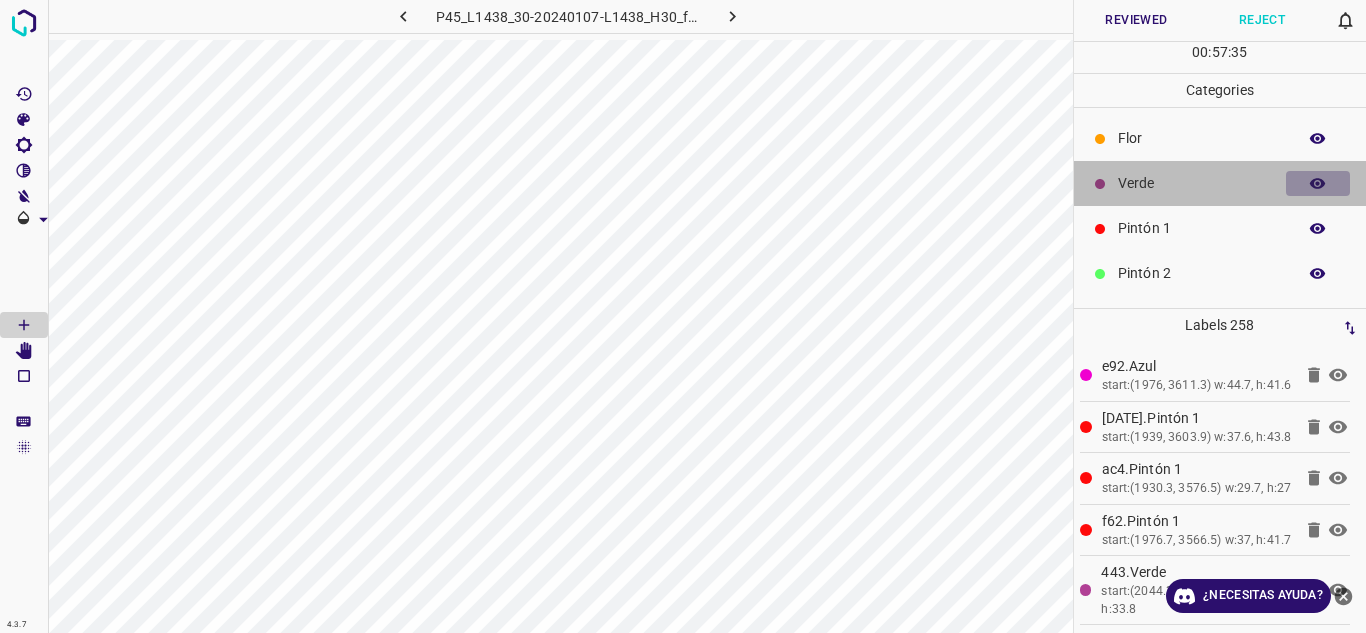 click 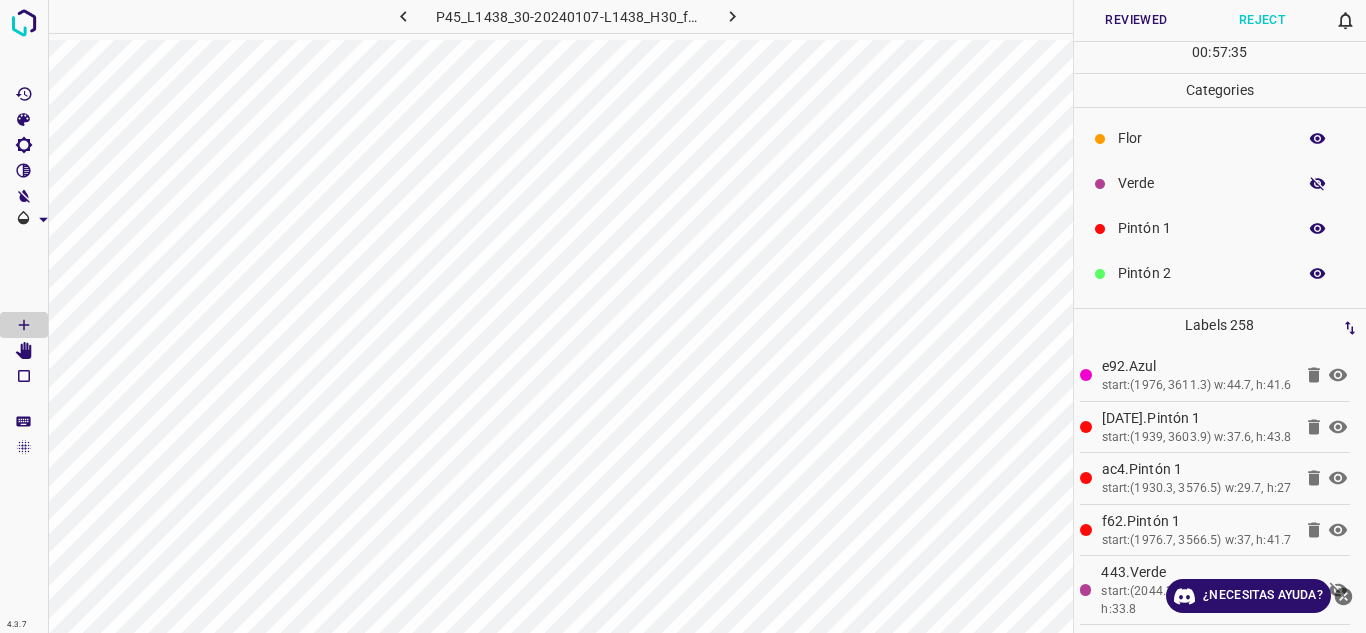 click 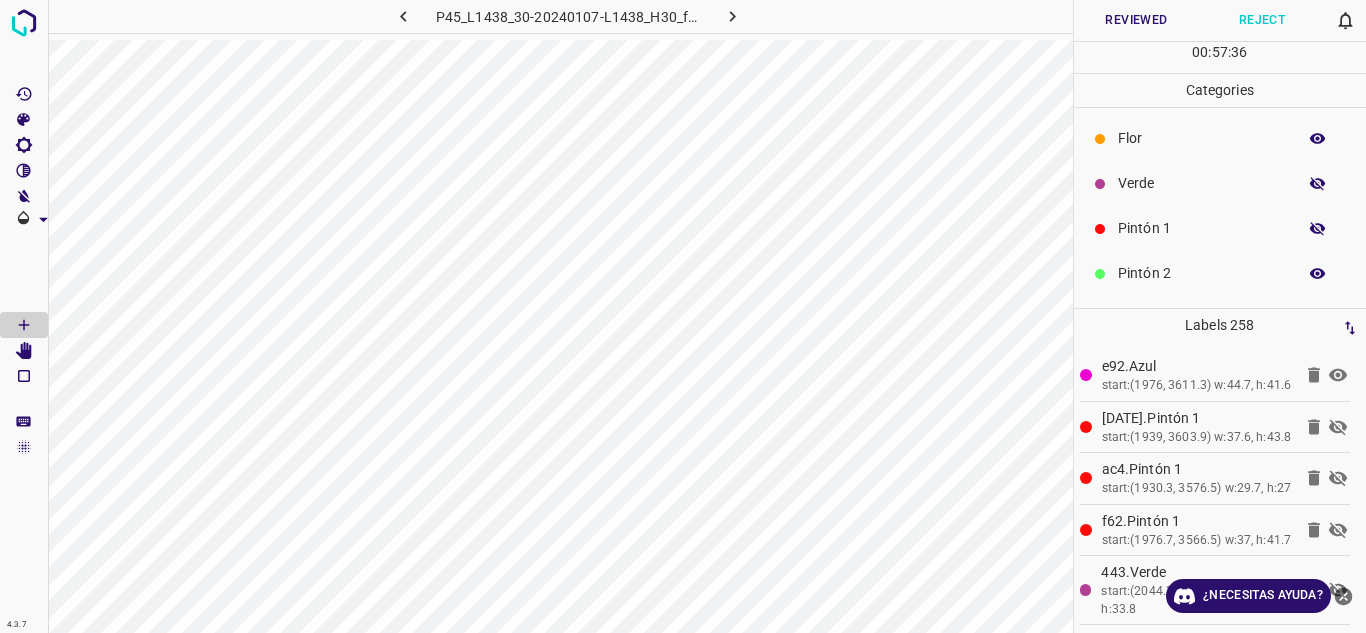click 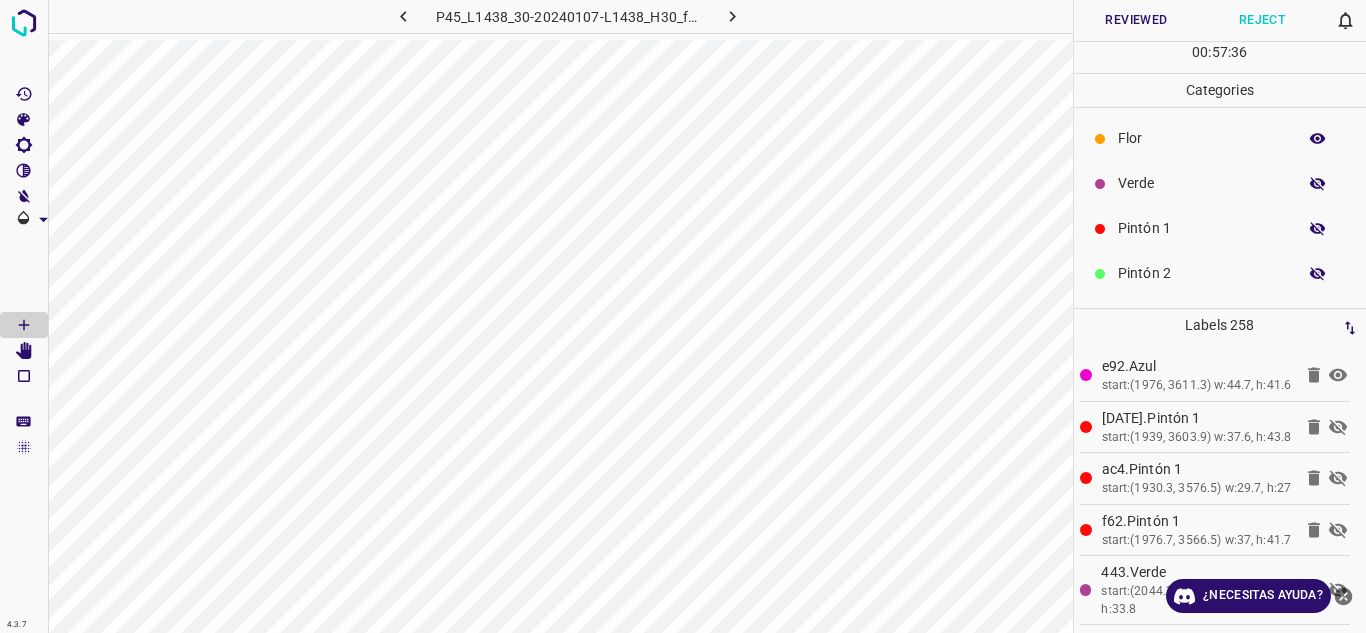 click 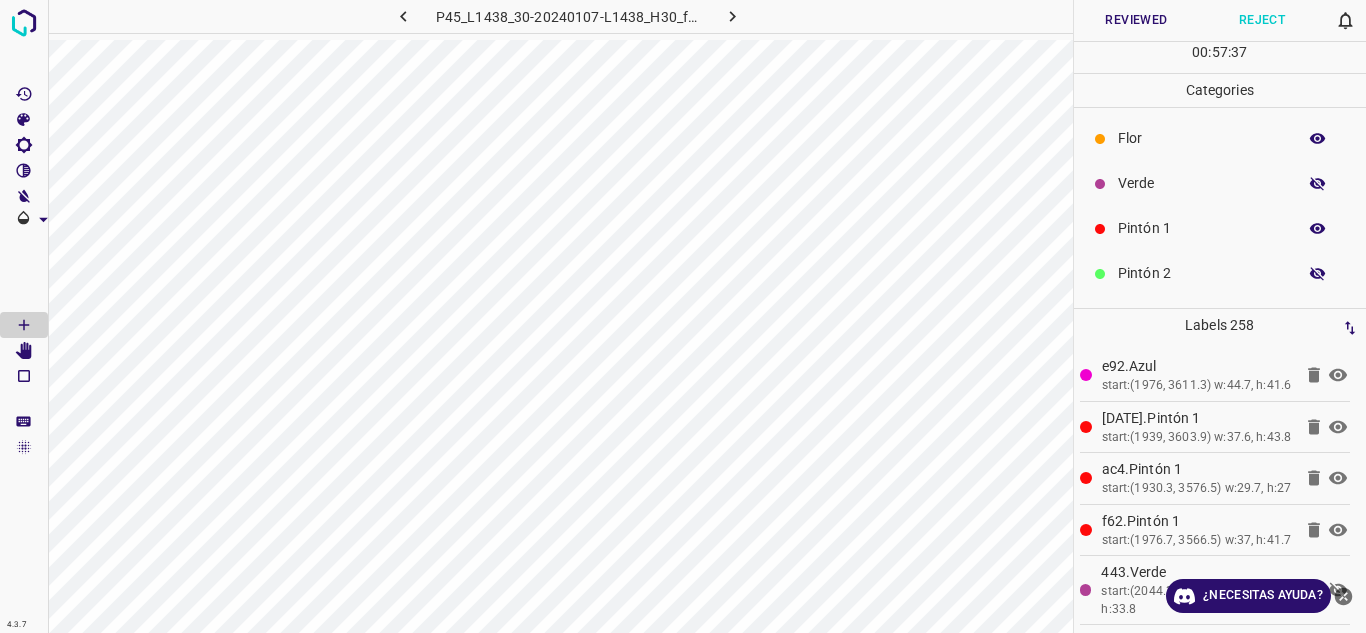 click 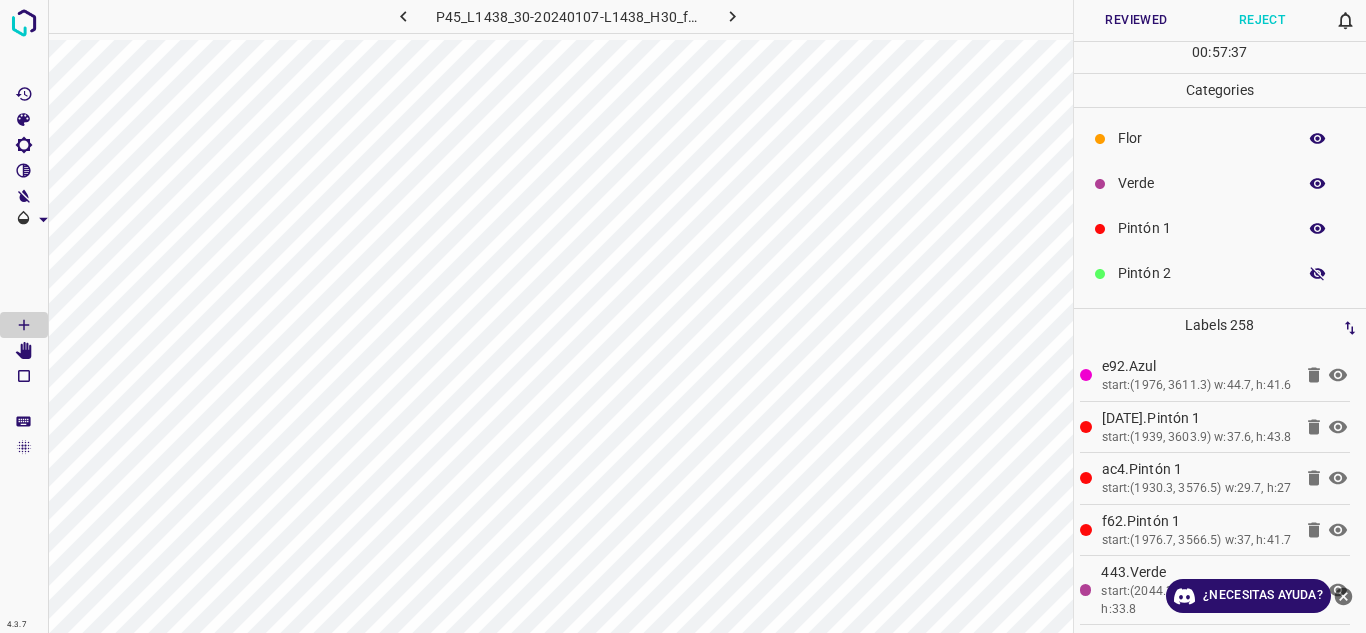 click 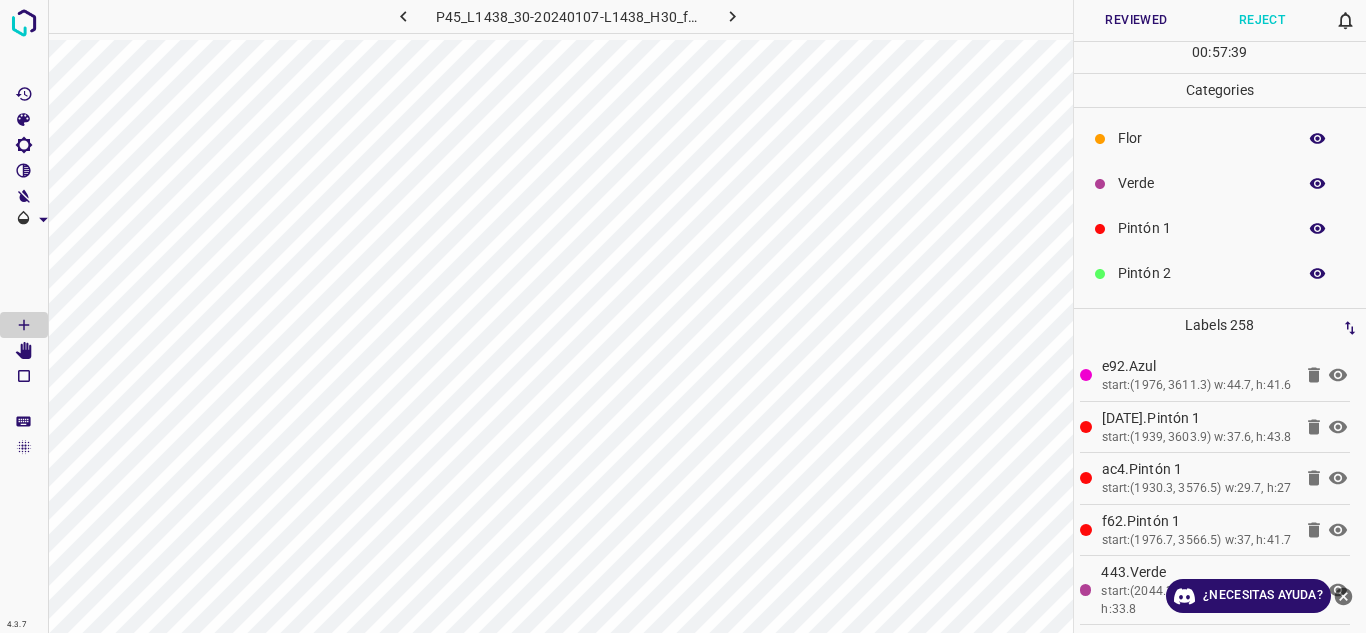 click on "Reviewed" at bounding box center (1137, 20) 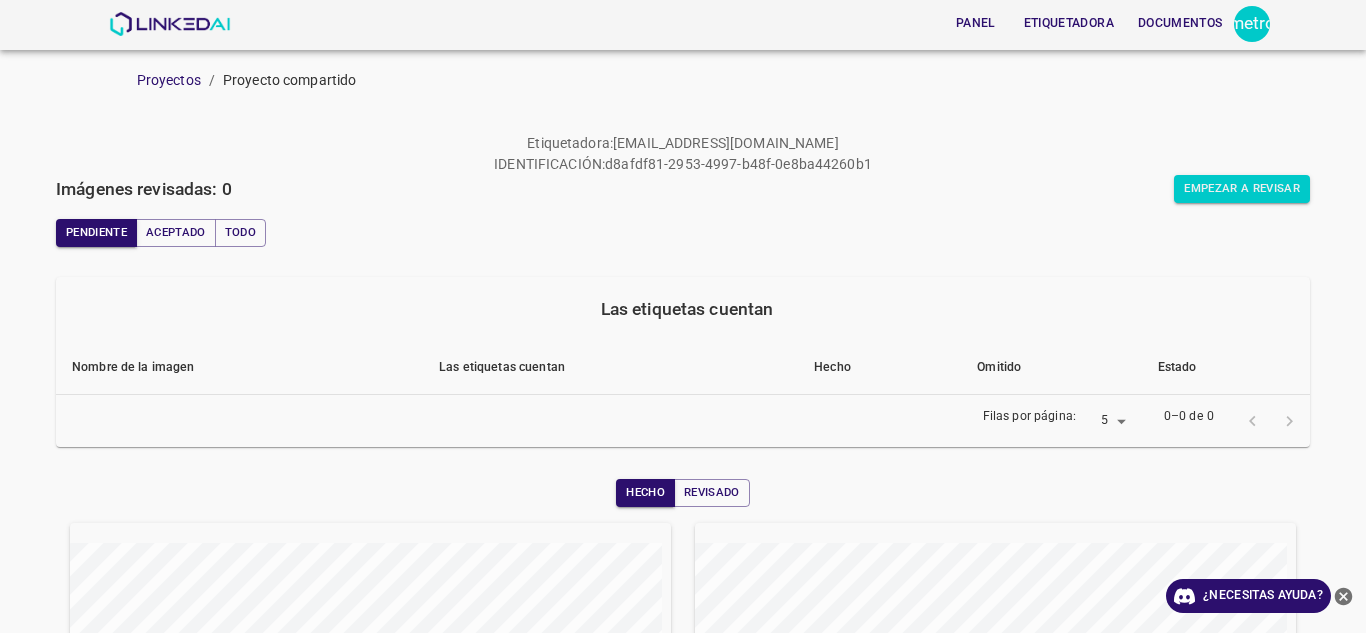 scroll, scrollTop: 0, scrollLeft: 0, axis: both 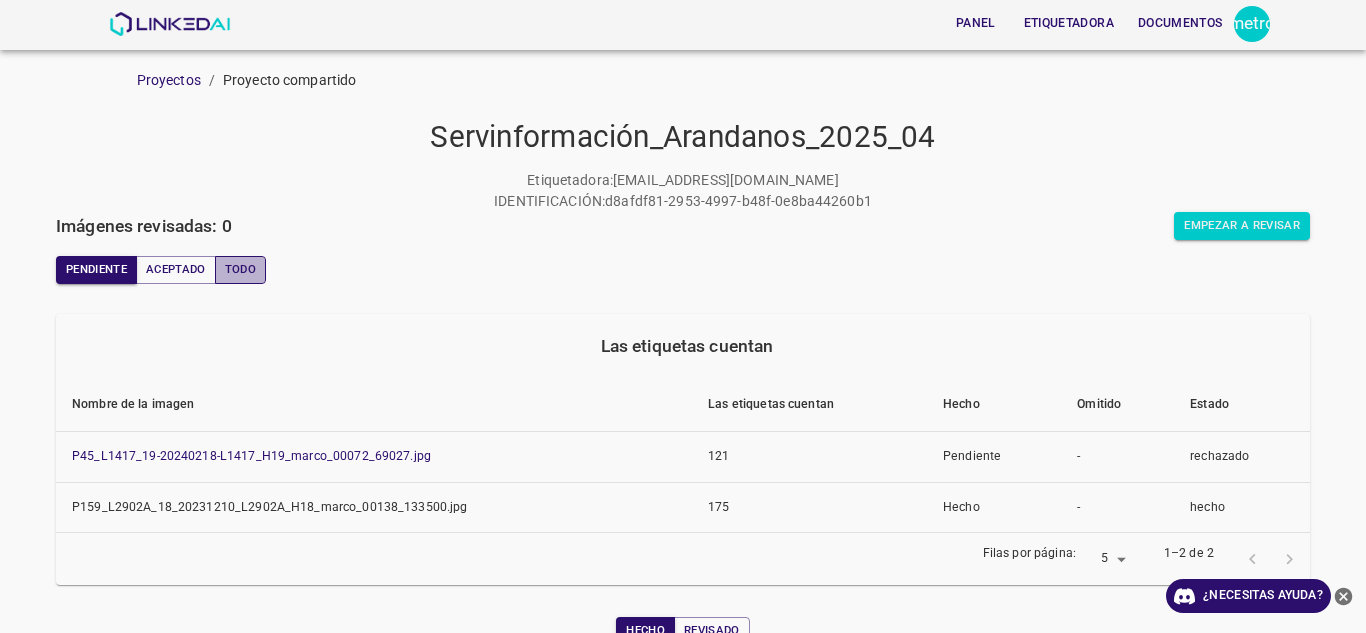 click on "Todo" at bounding box center (240, 269) 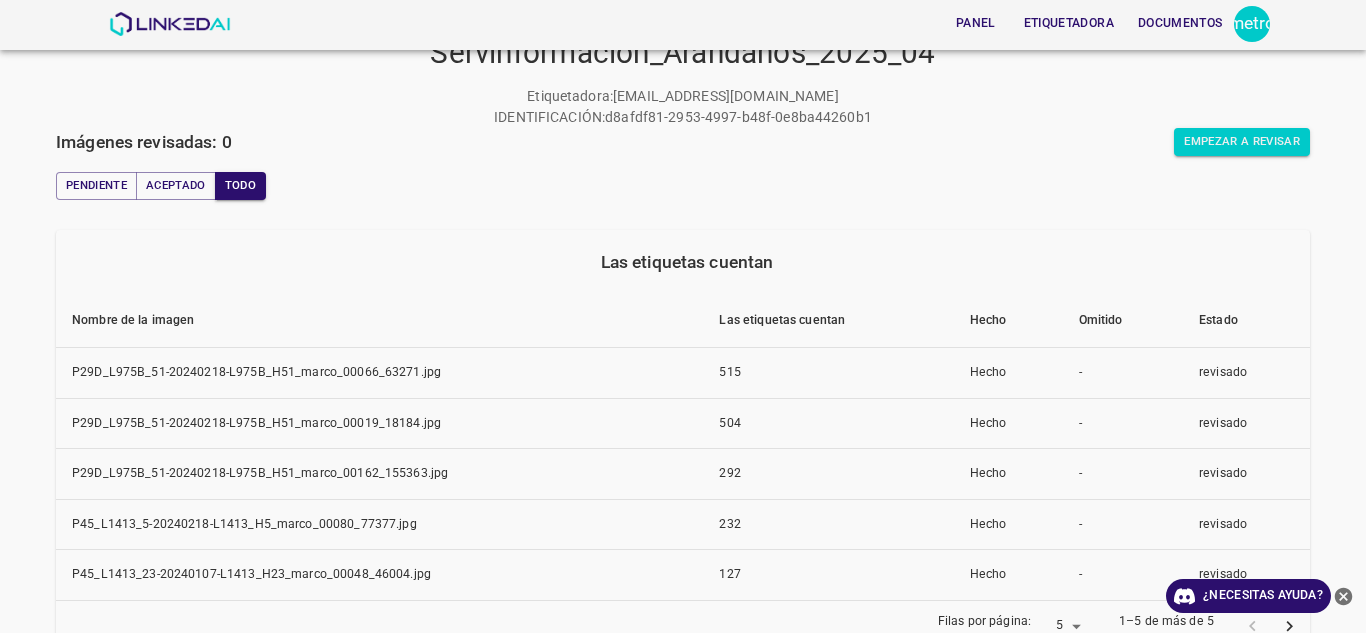 scroll, scrollTop: 300, scrollLeft: 0, axis: vertical 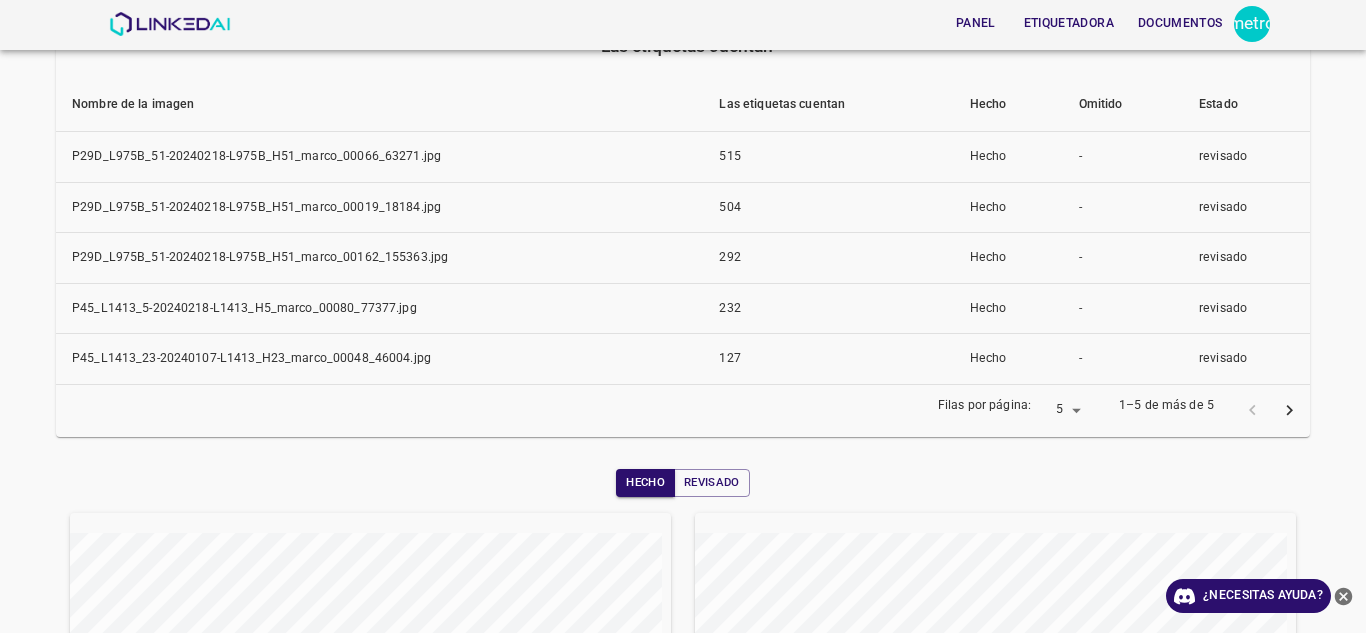 click at bounding box center [1289, 410] 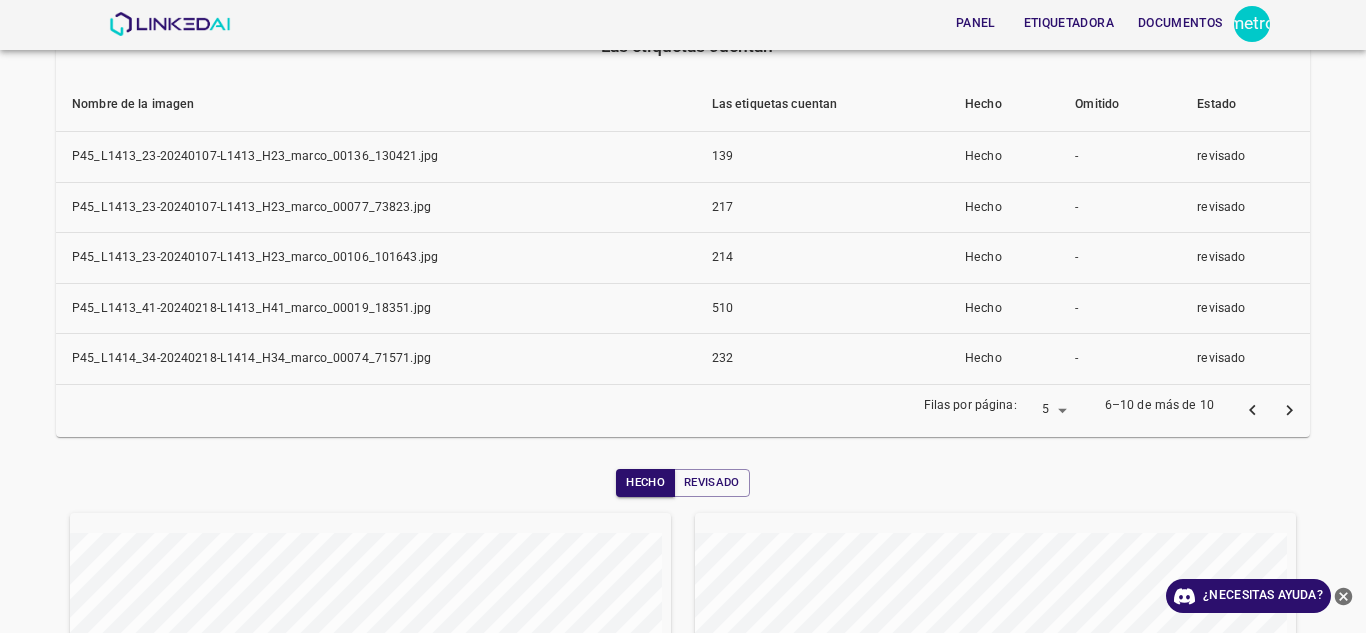 click 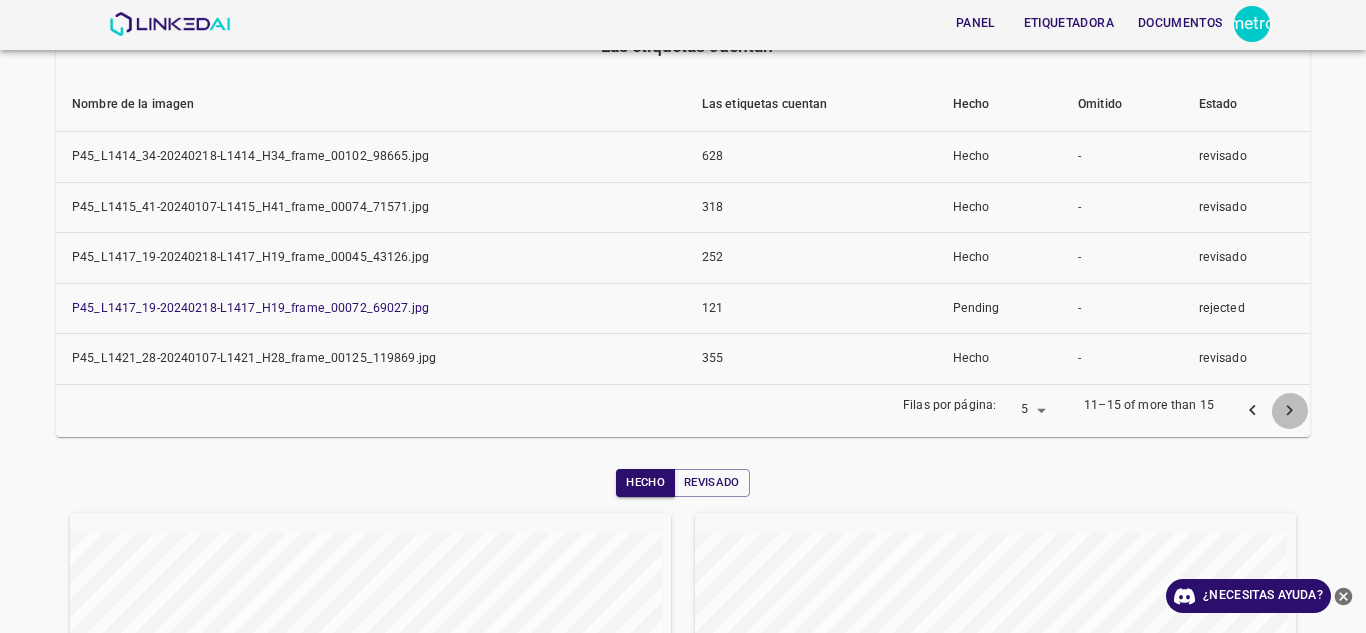 click 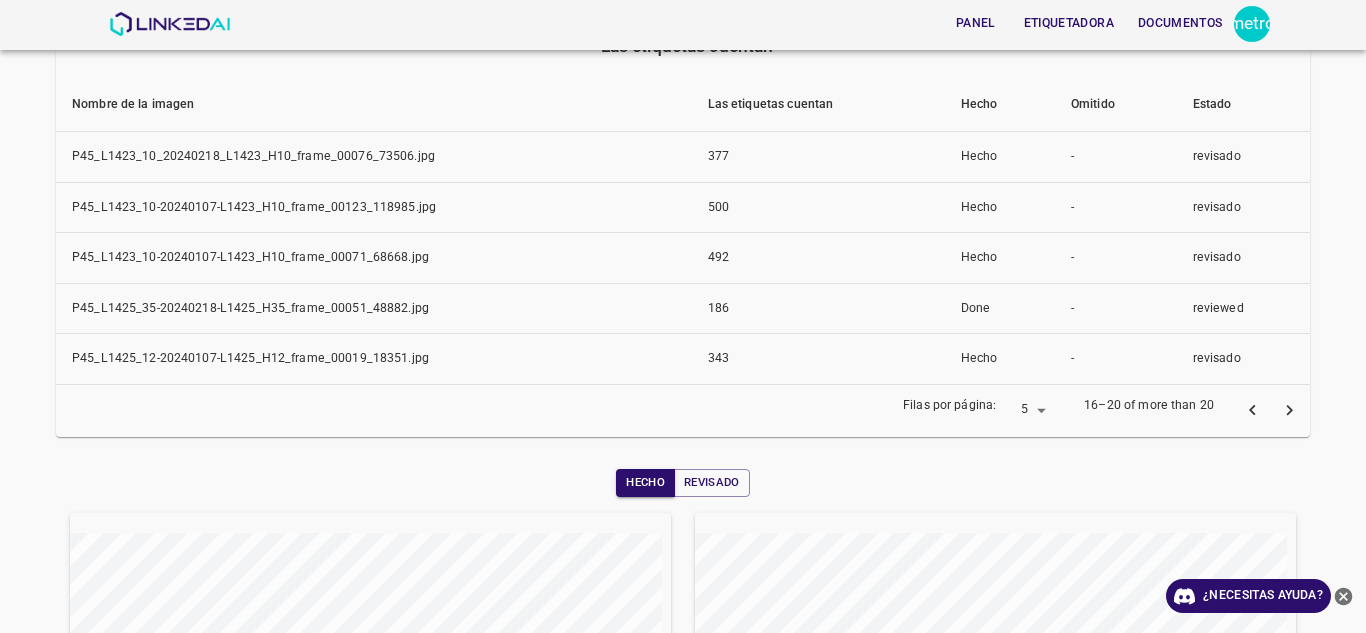 click 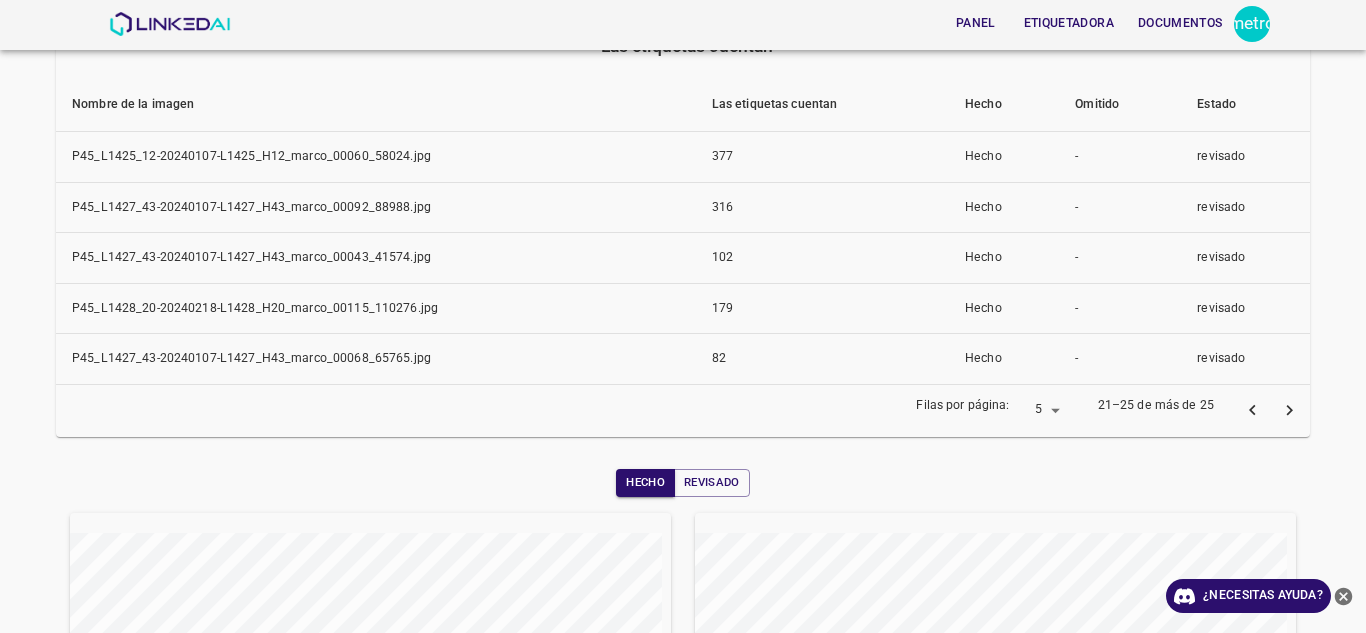 click 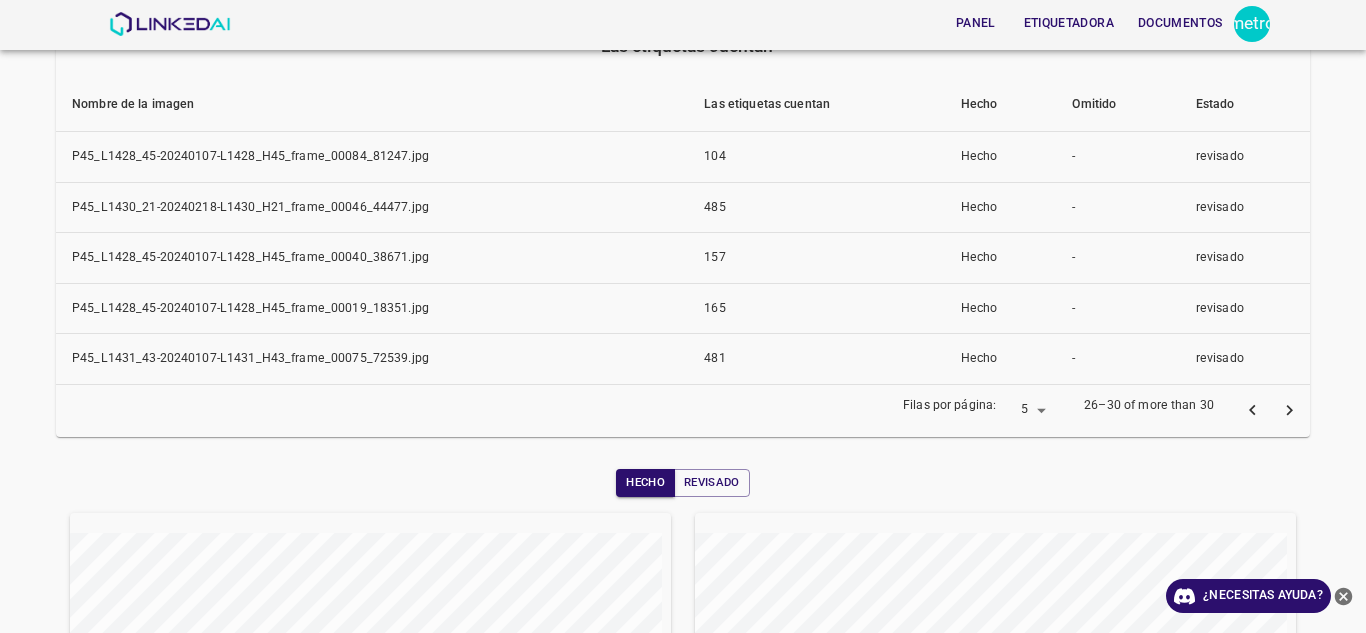 click 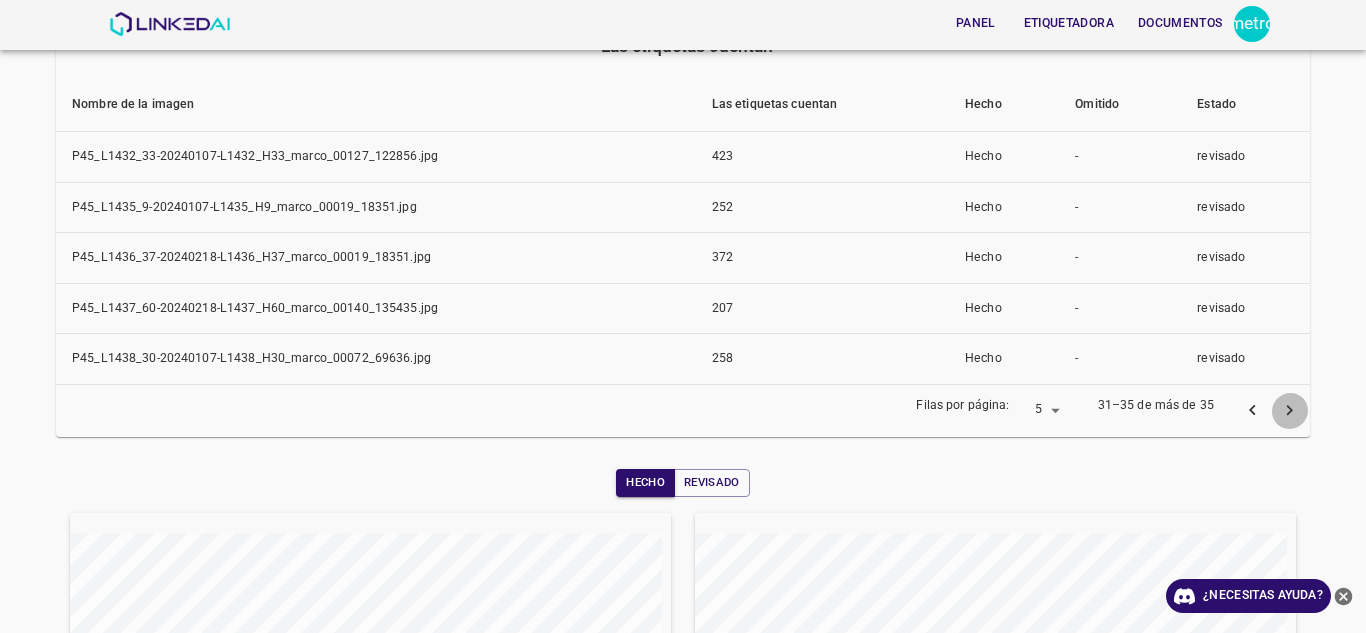 click 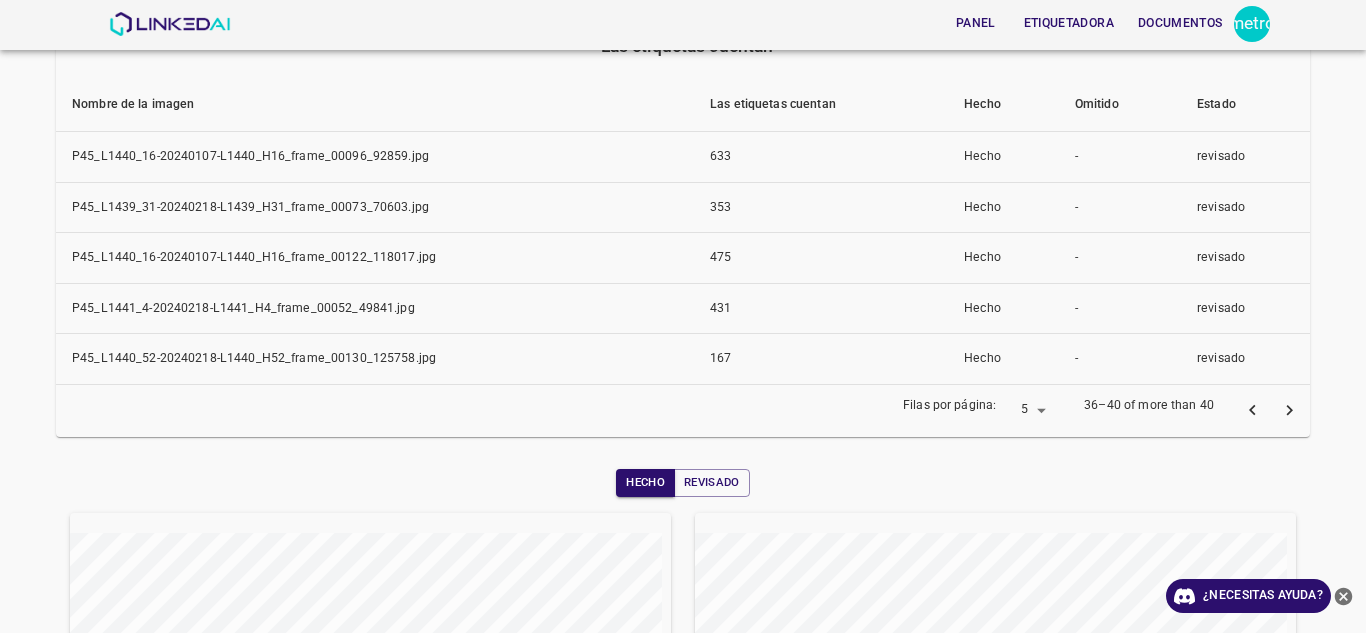 click 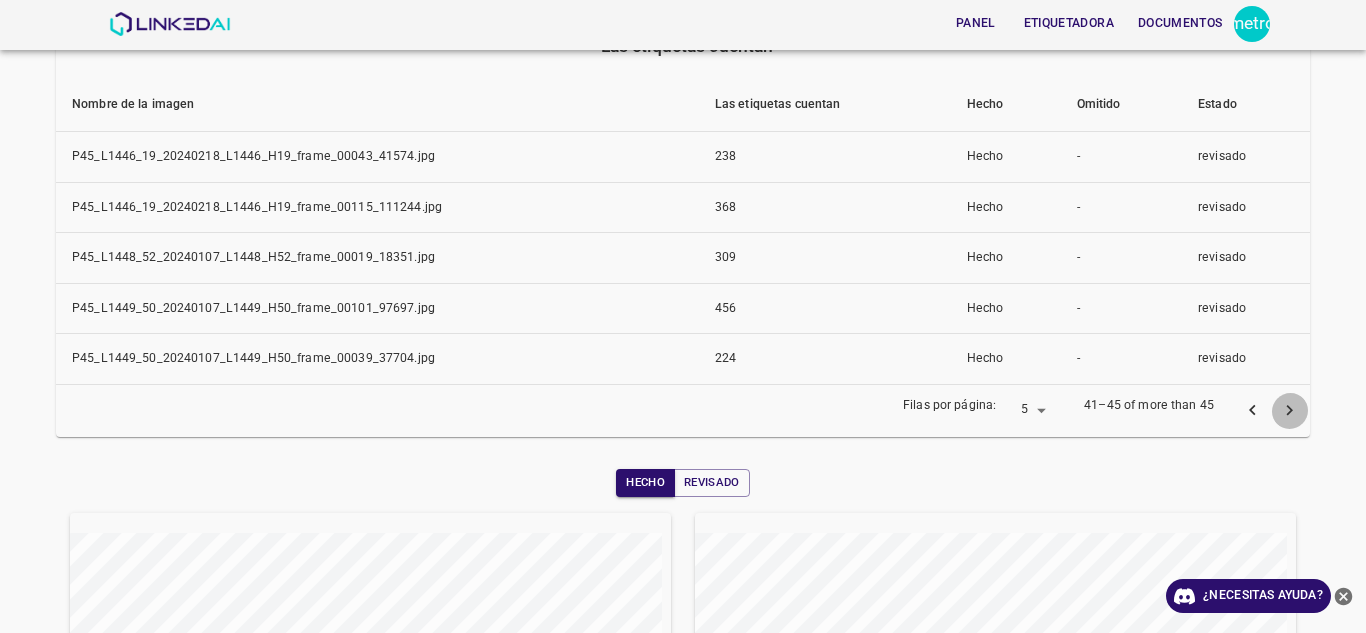 click 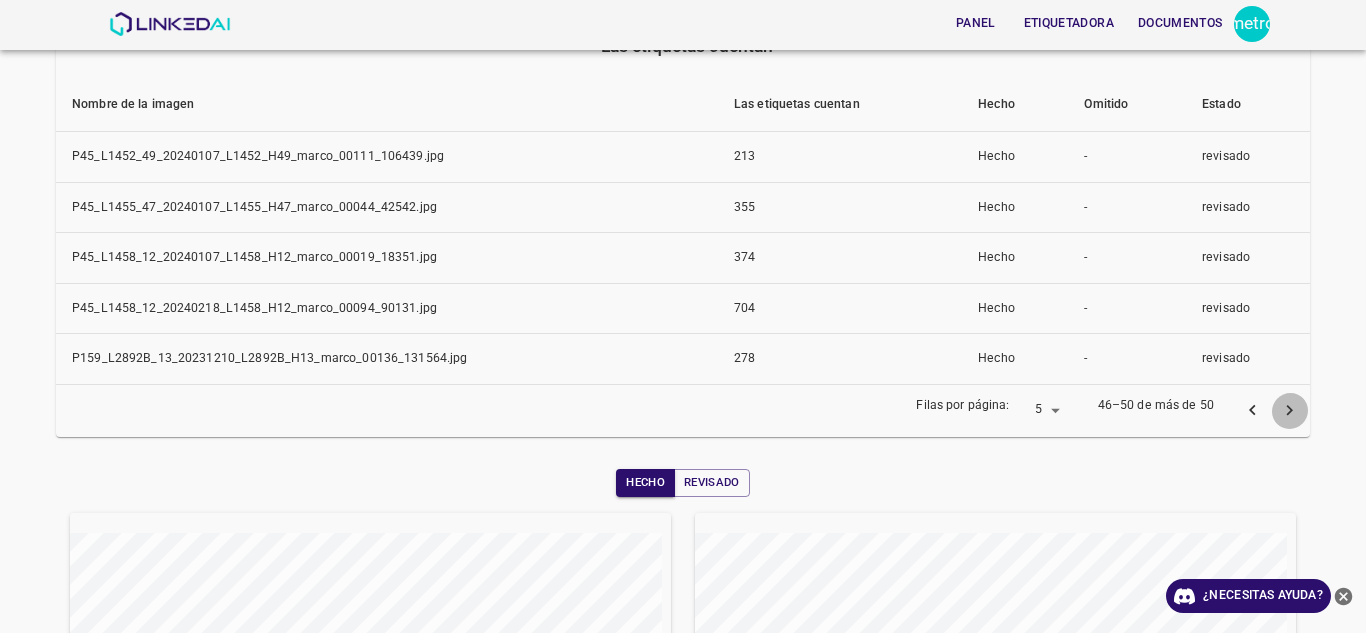 click 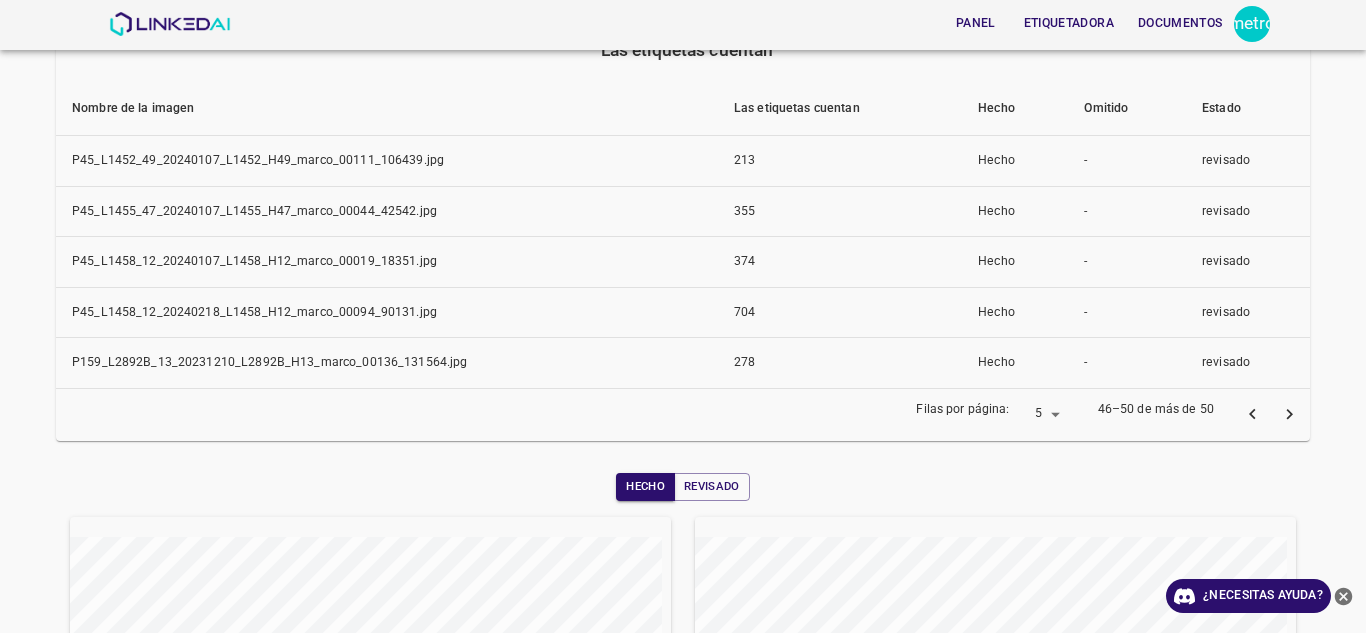 click 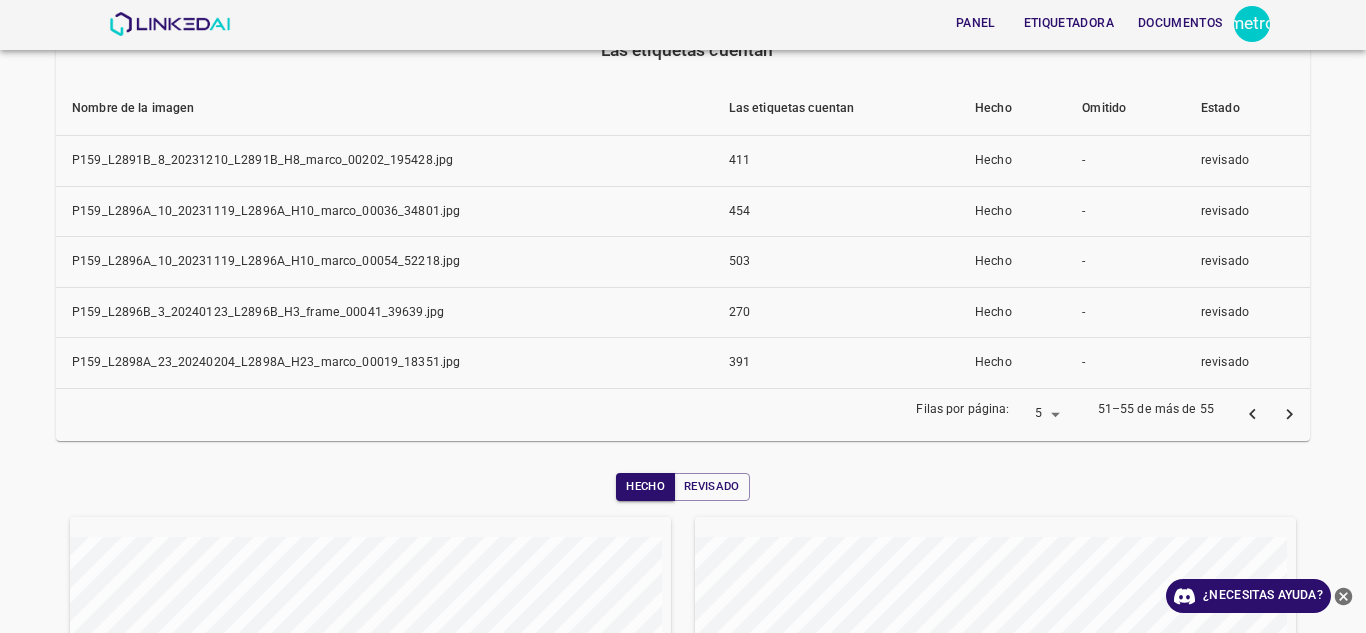 click 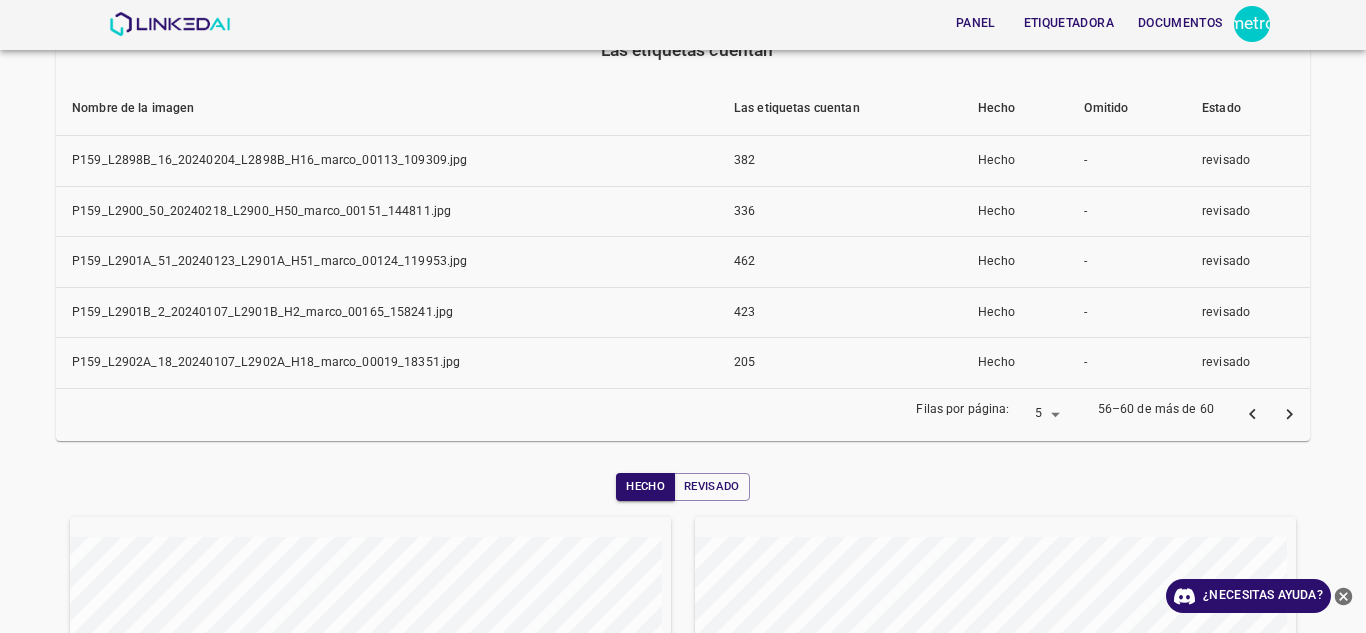 click 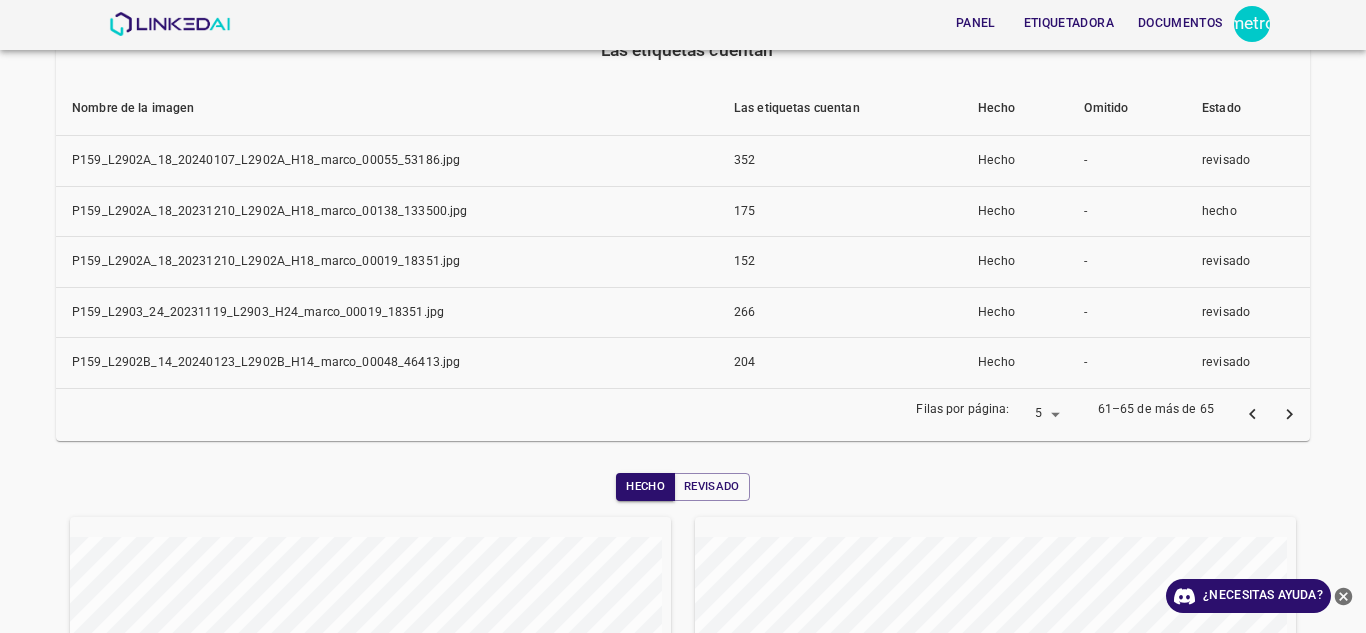 click 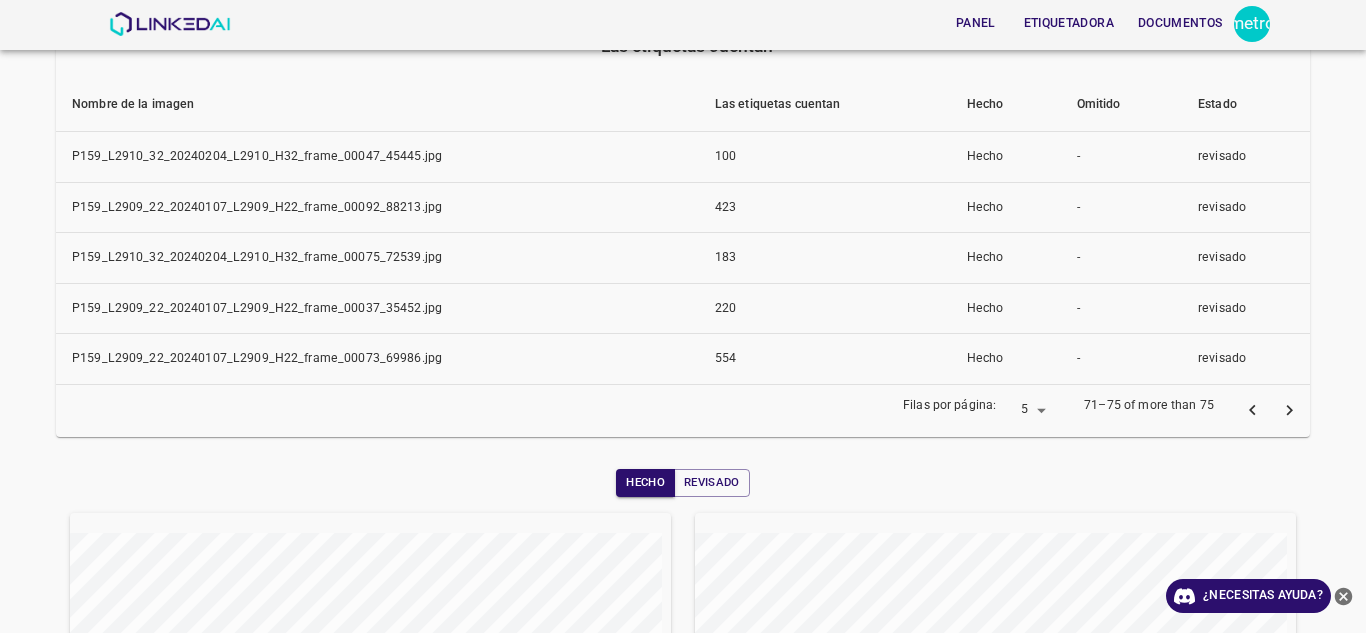 click 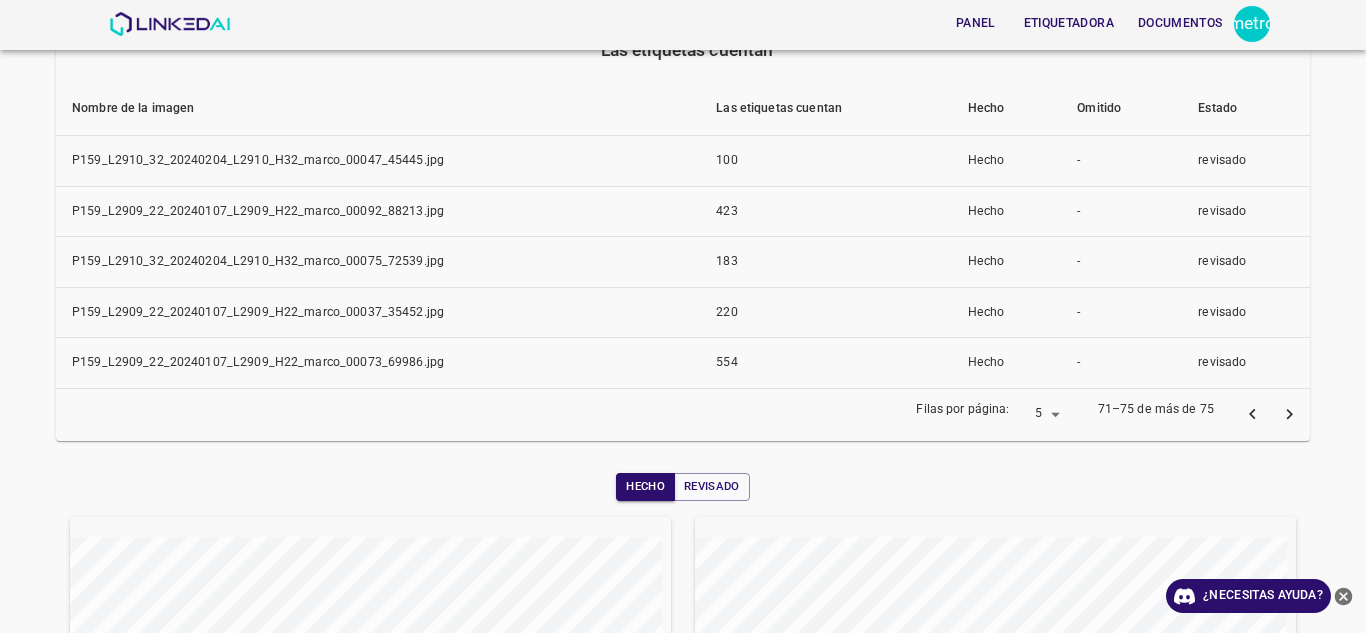 click 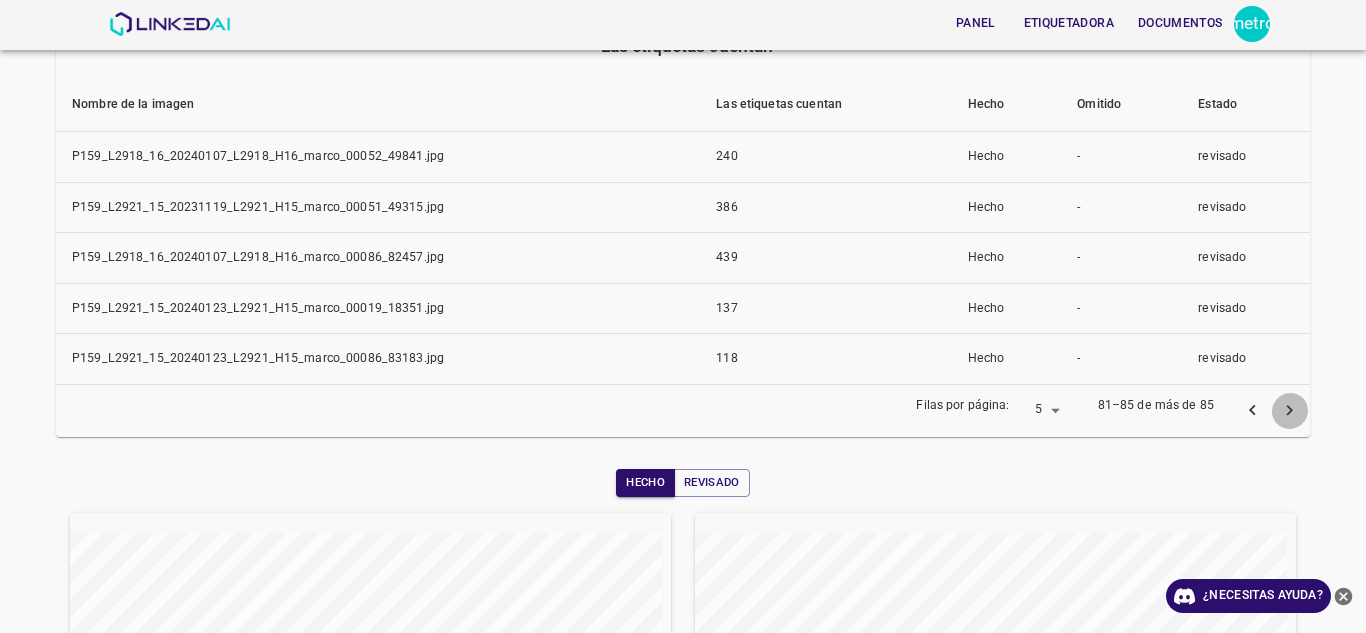 click 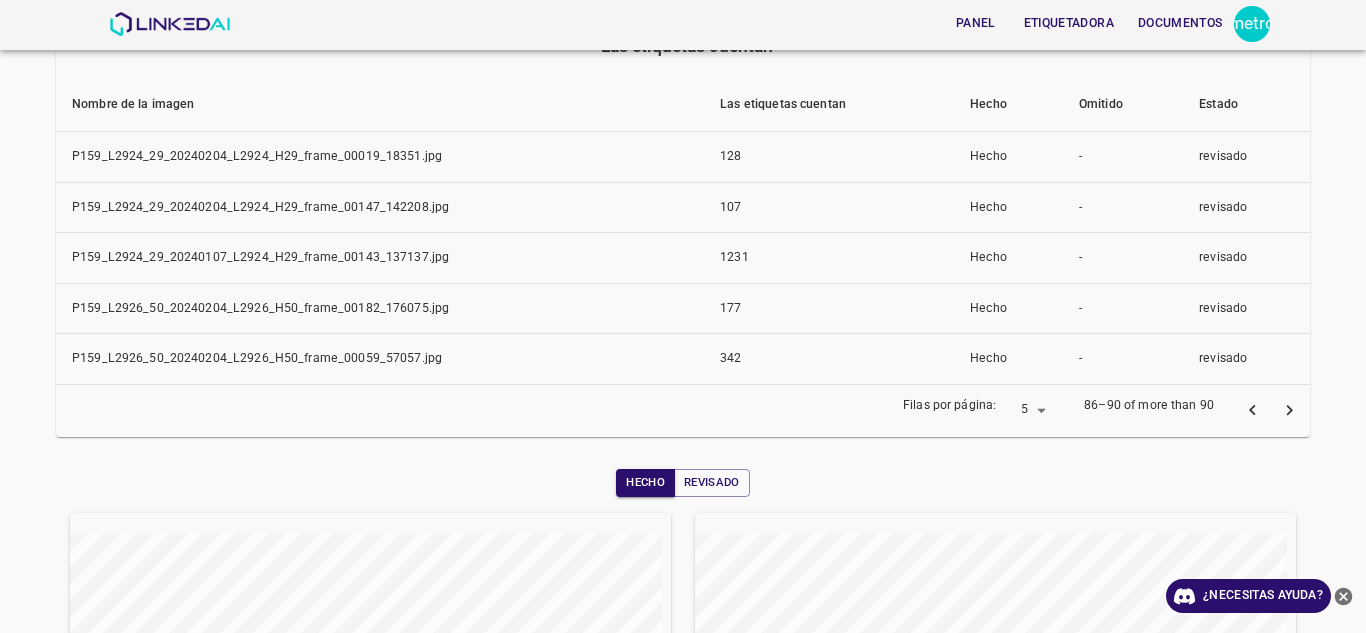 click 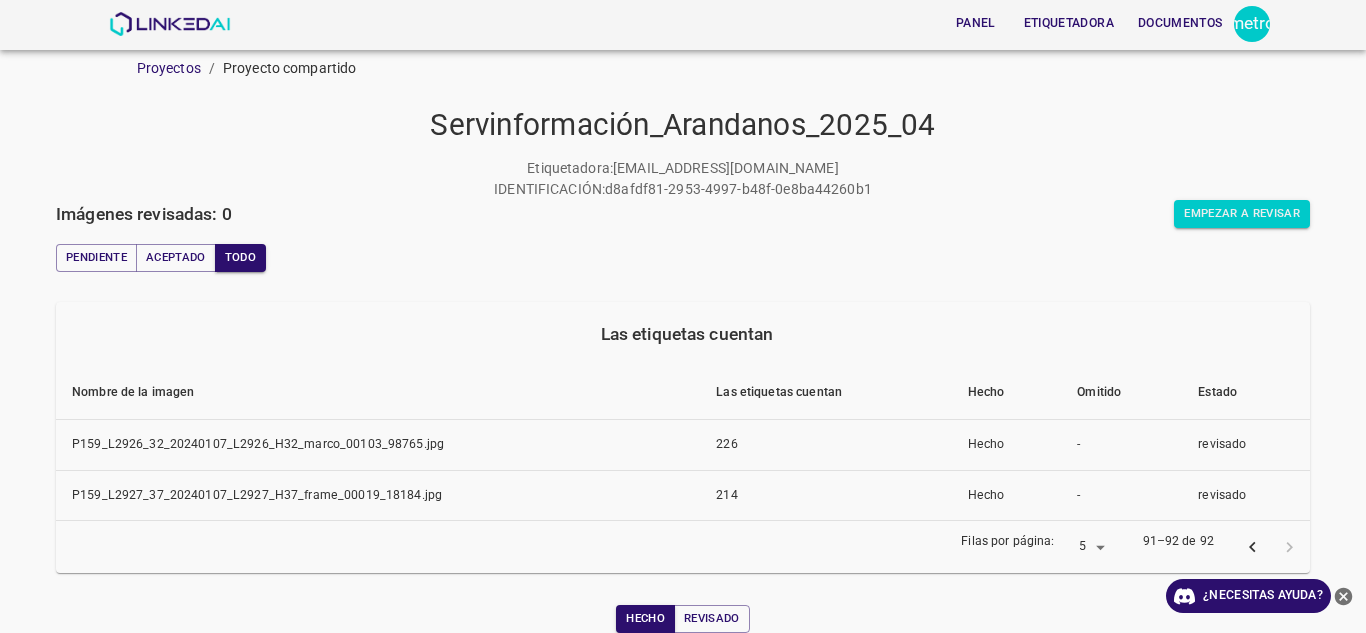 scroll, scrollTop: 0, scrollLeft: 0, axis: both 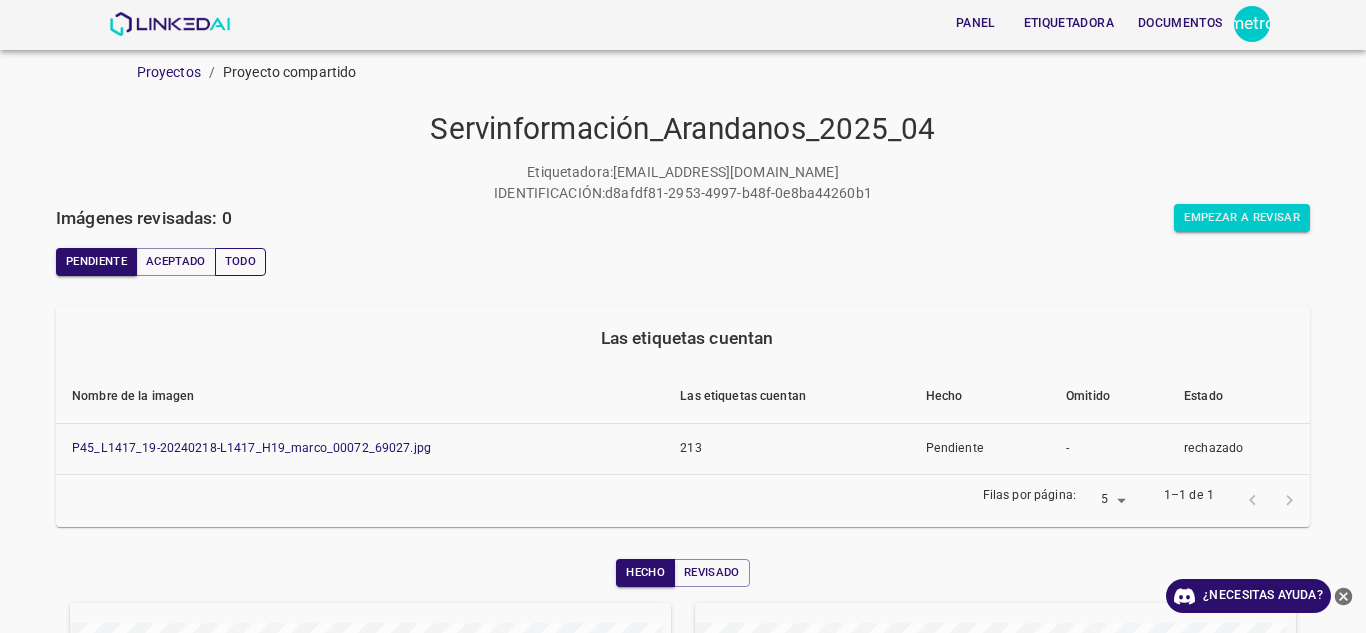click on "Todo" at bounding box center [240, 262] 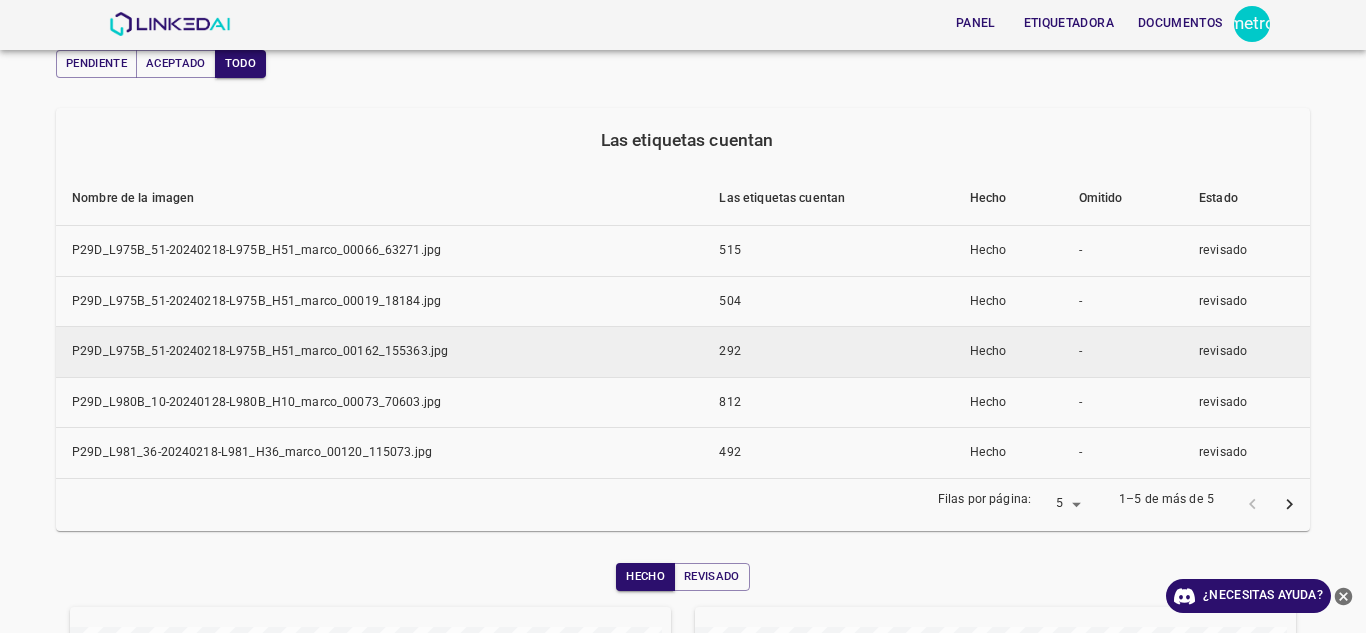 scroll, scrollTop: 208, scrollLeft: 0, axis: vertical 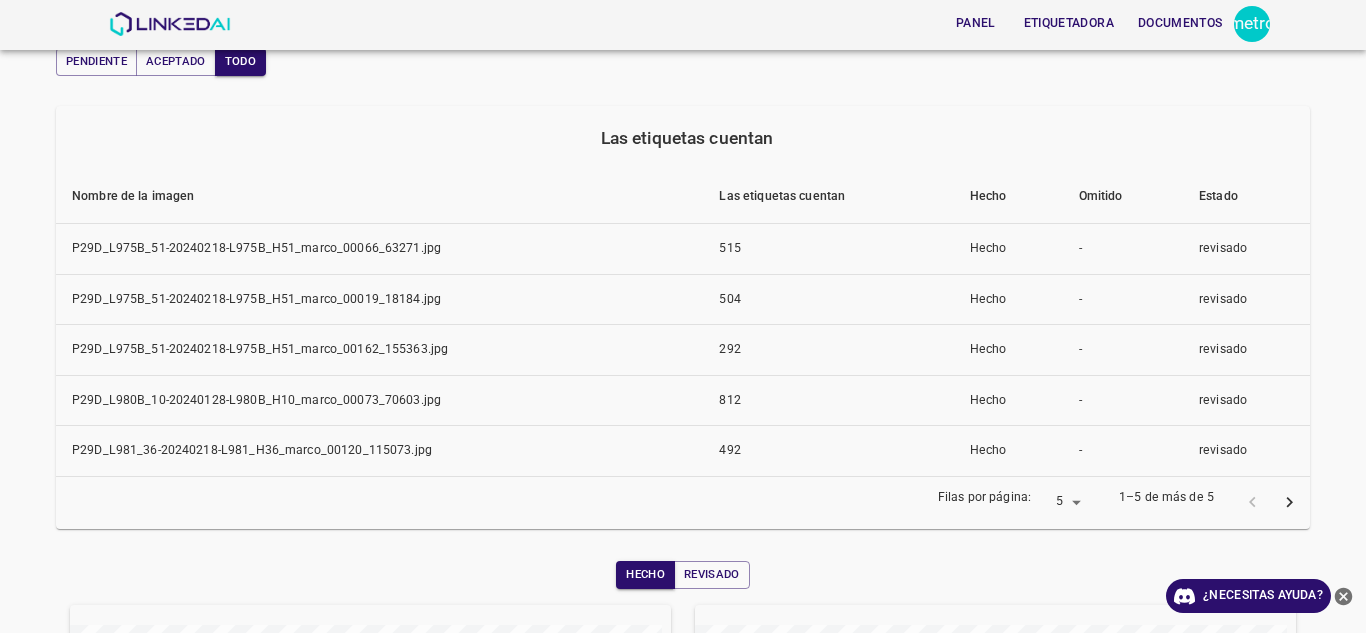 click 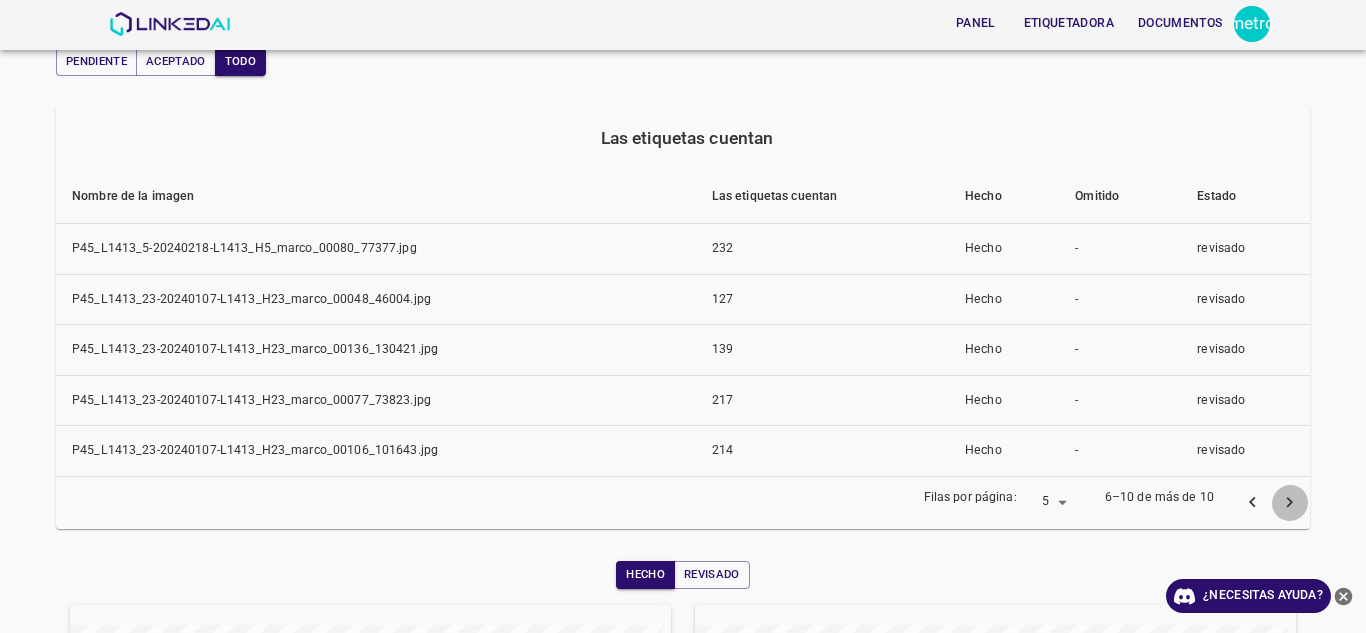click 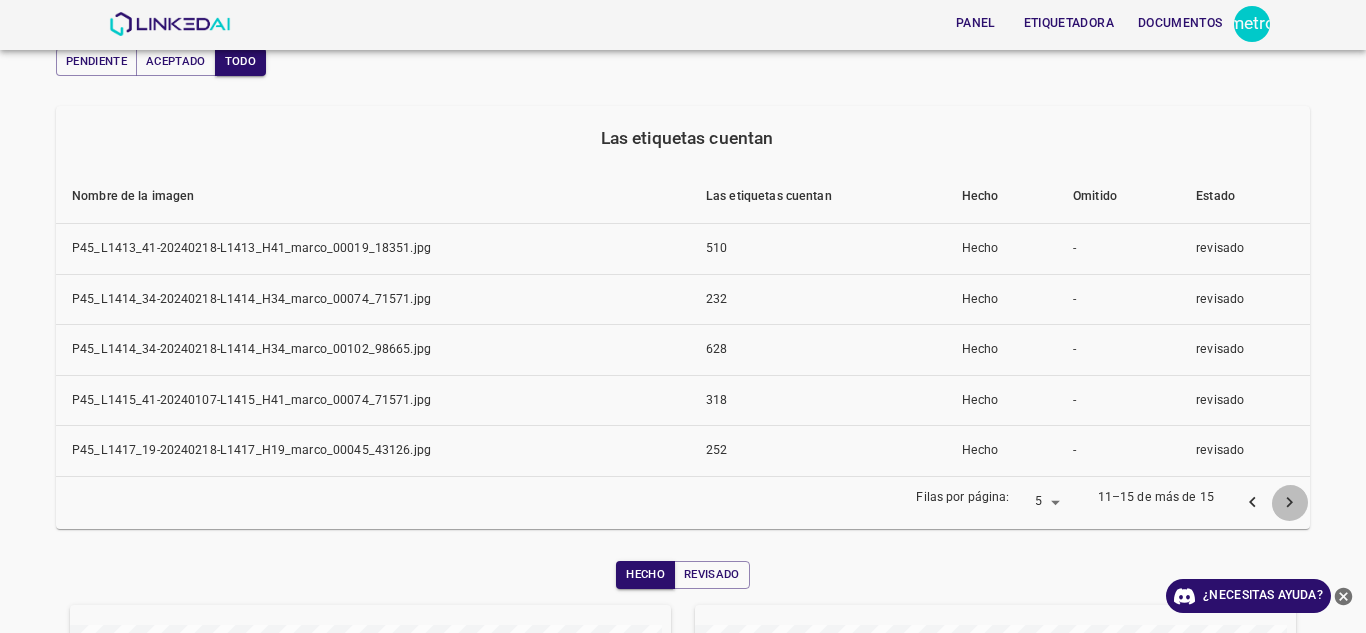 click 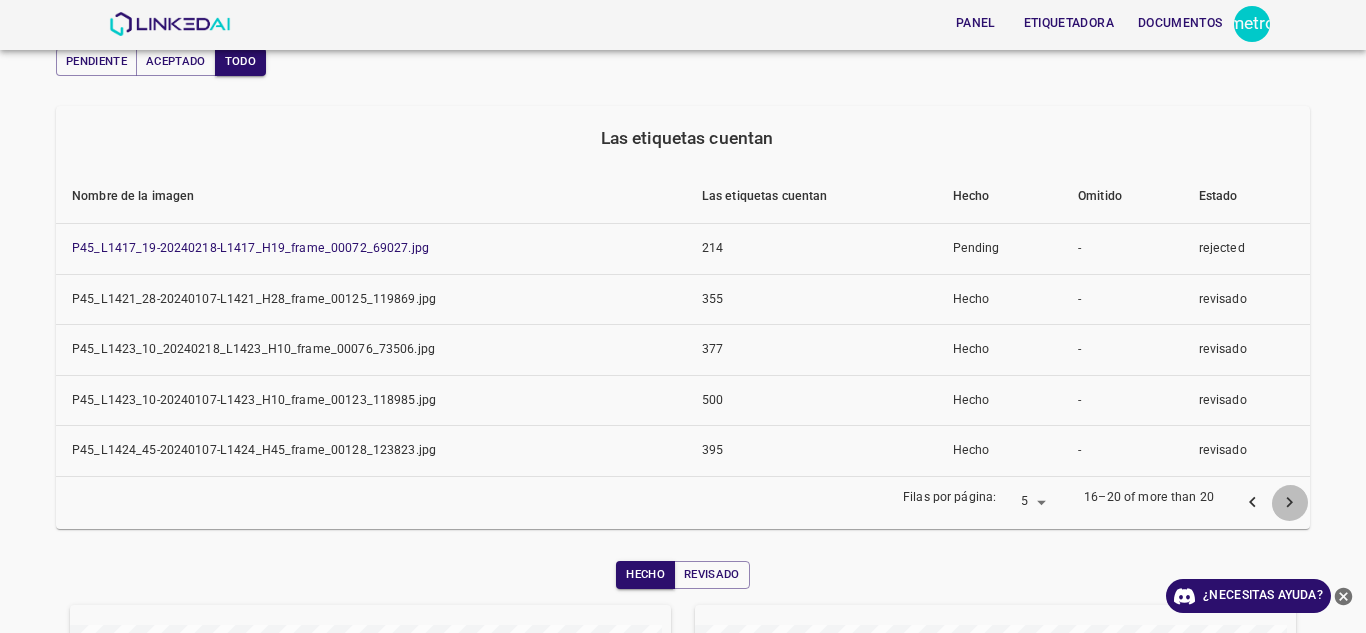 click 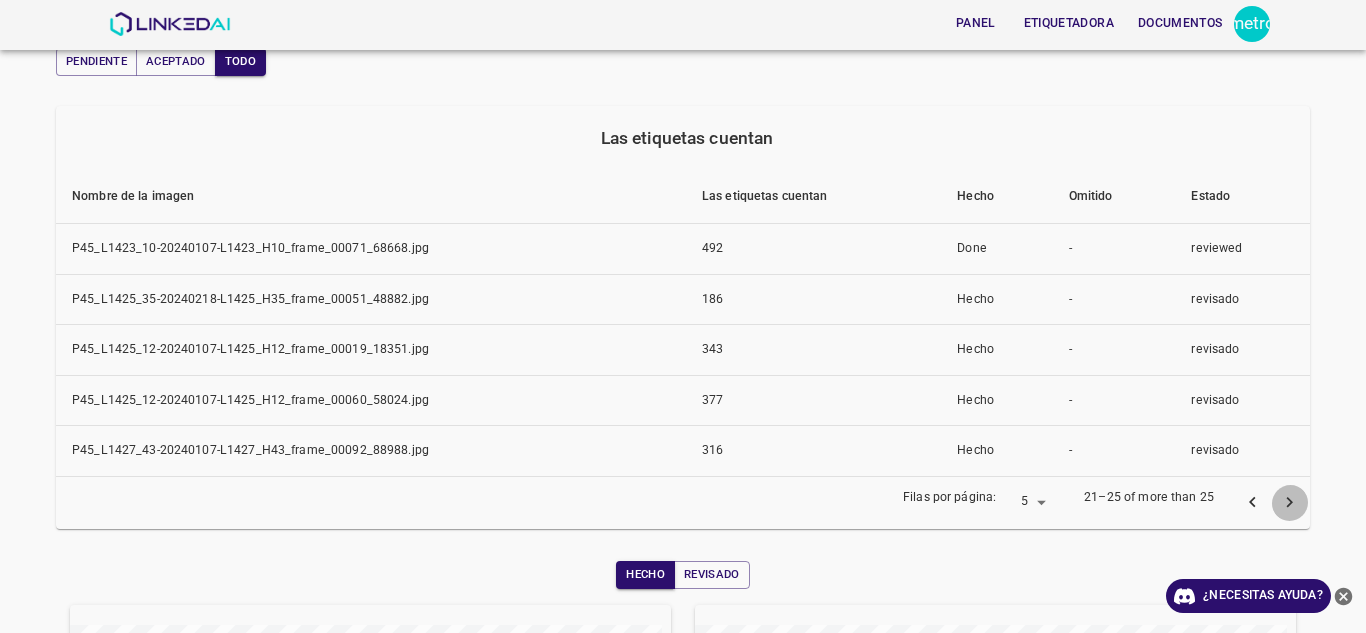 click 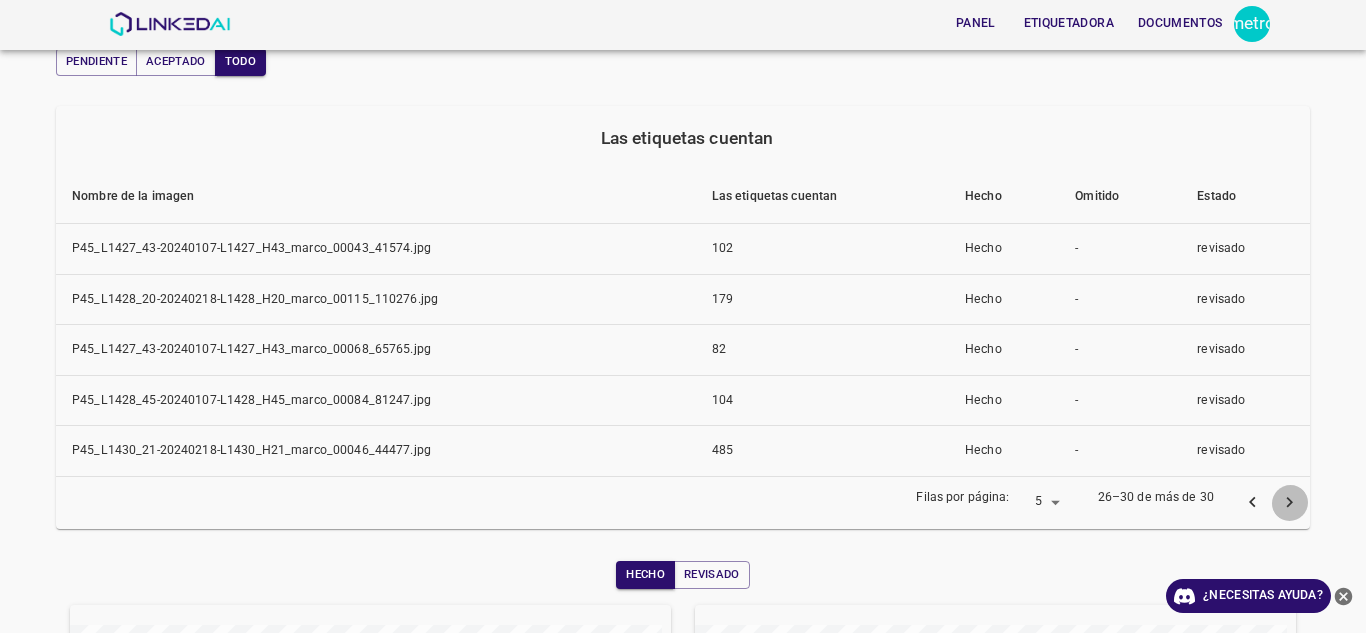 click 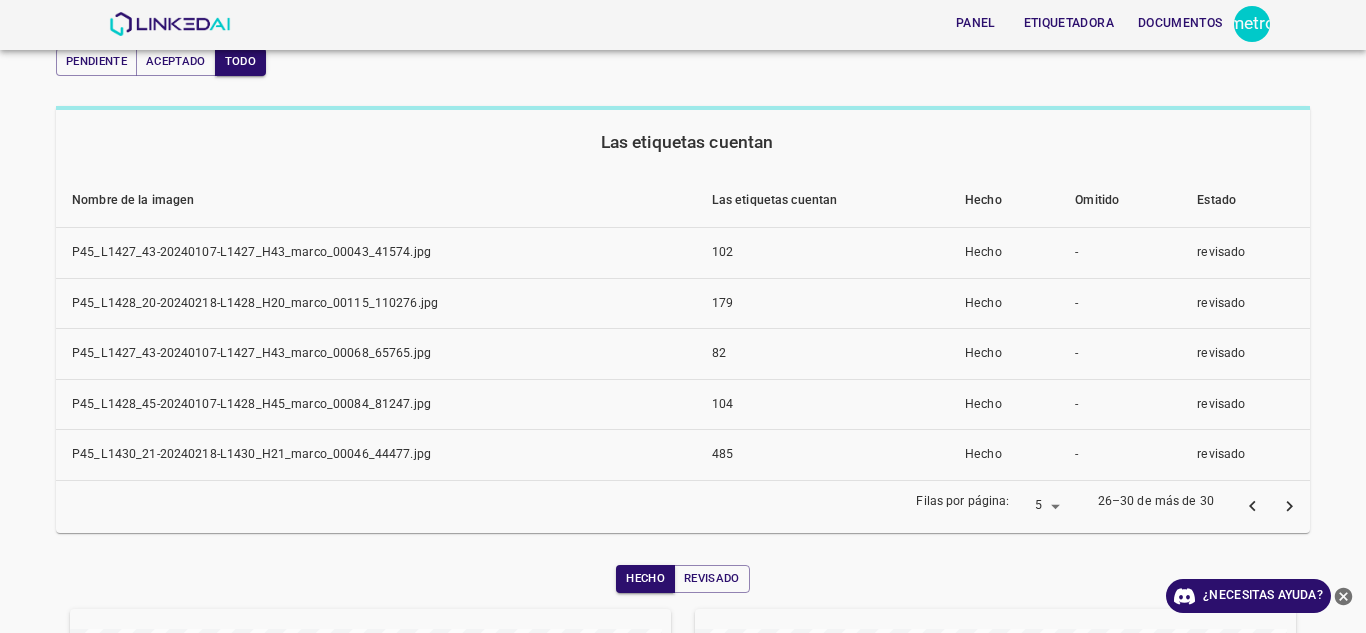 click 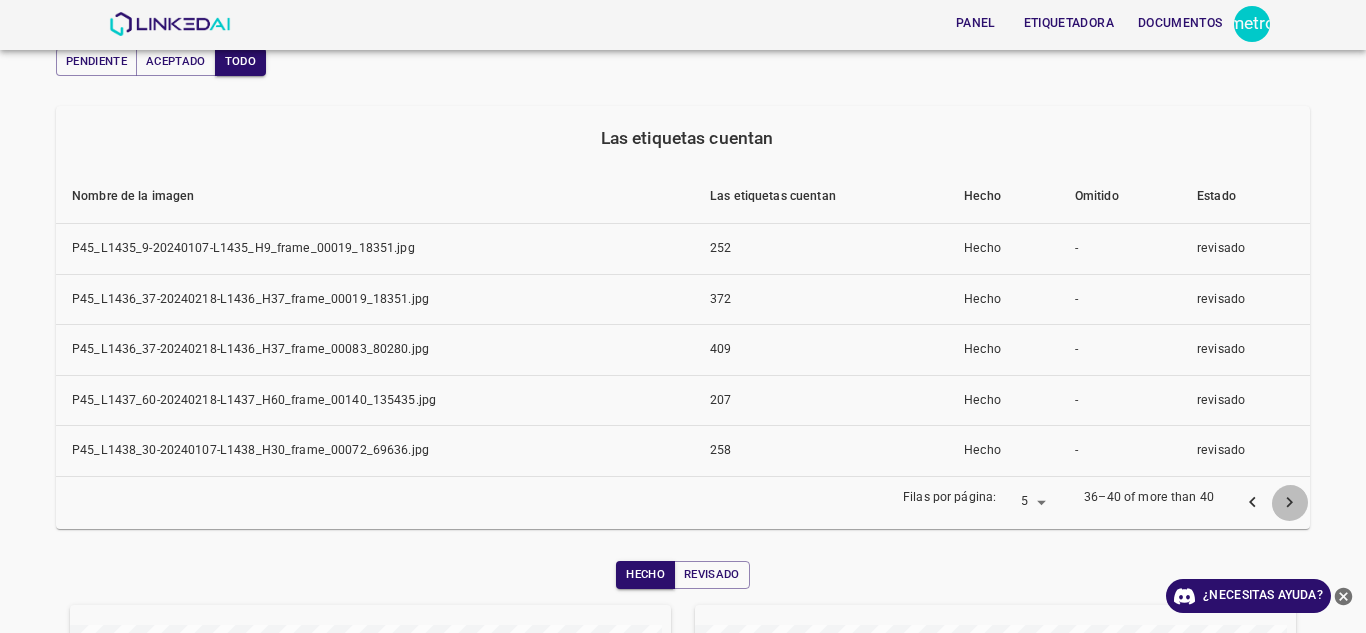 click 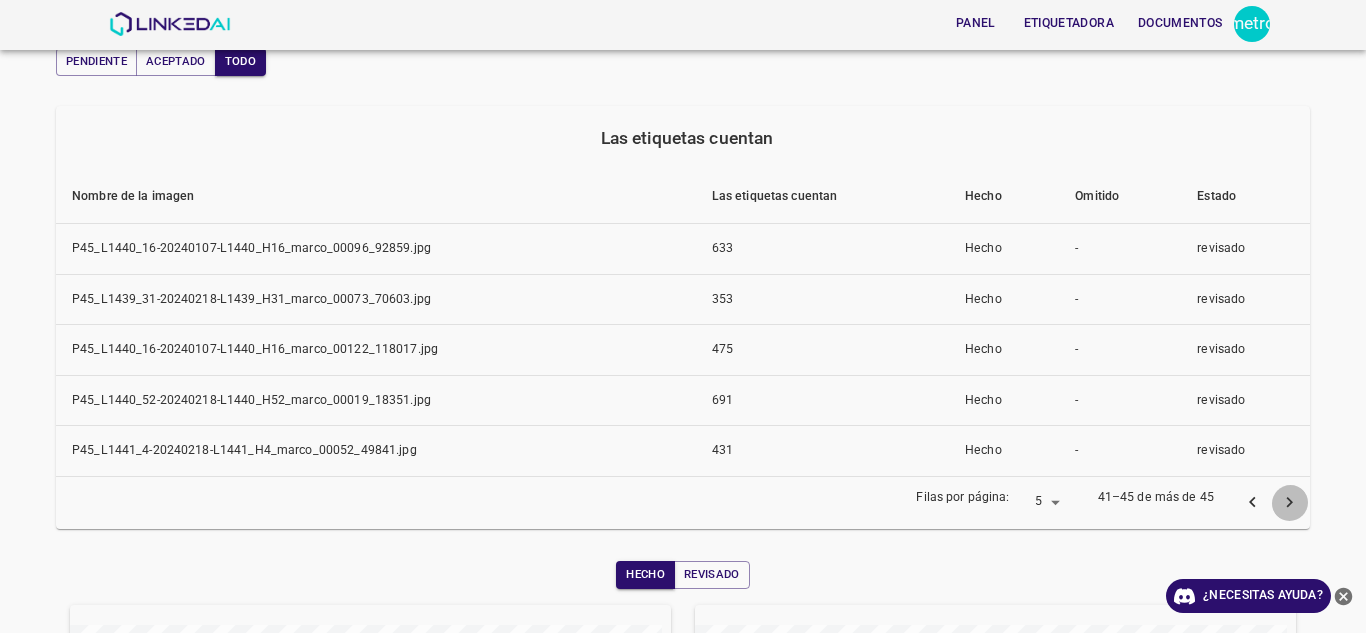 click 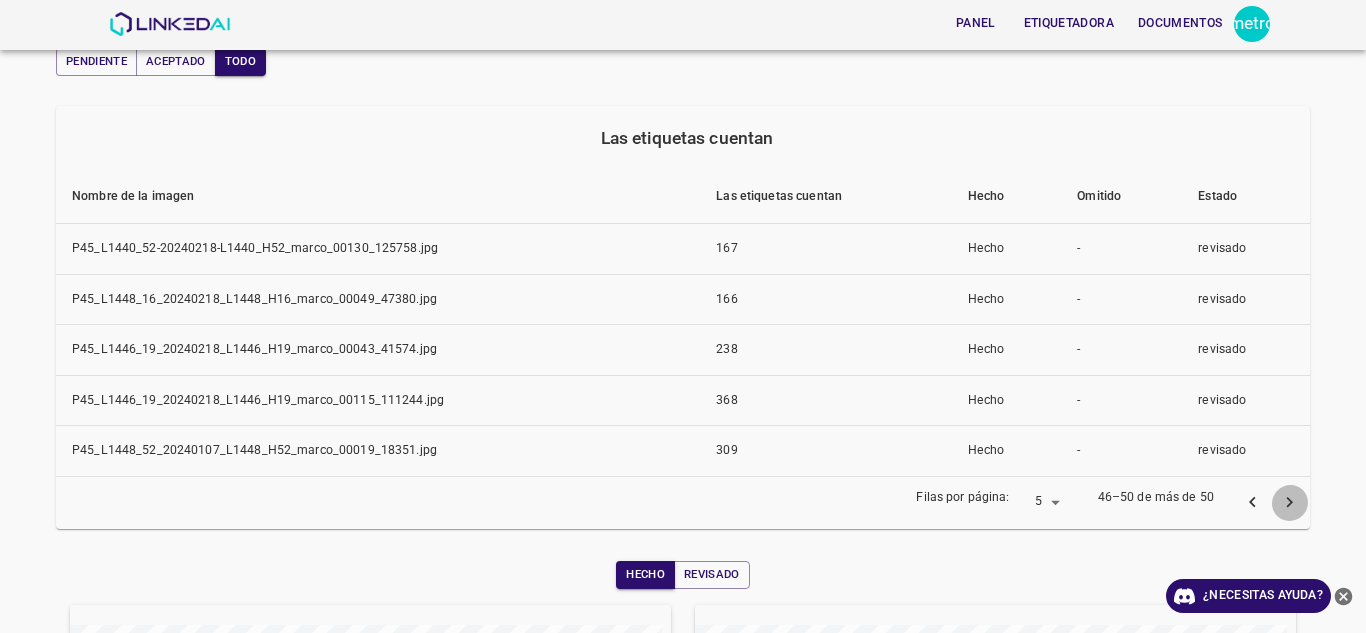 click 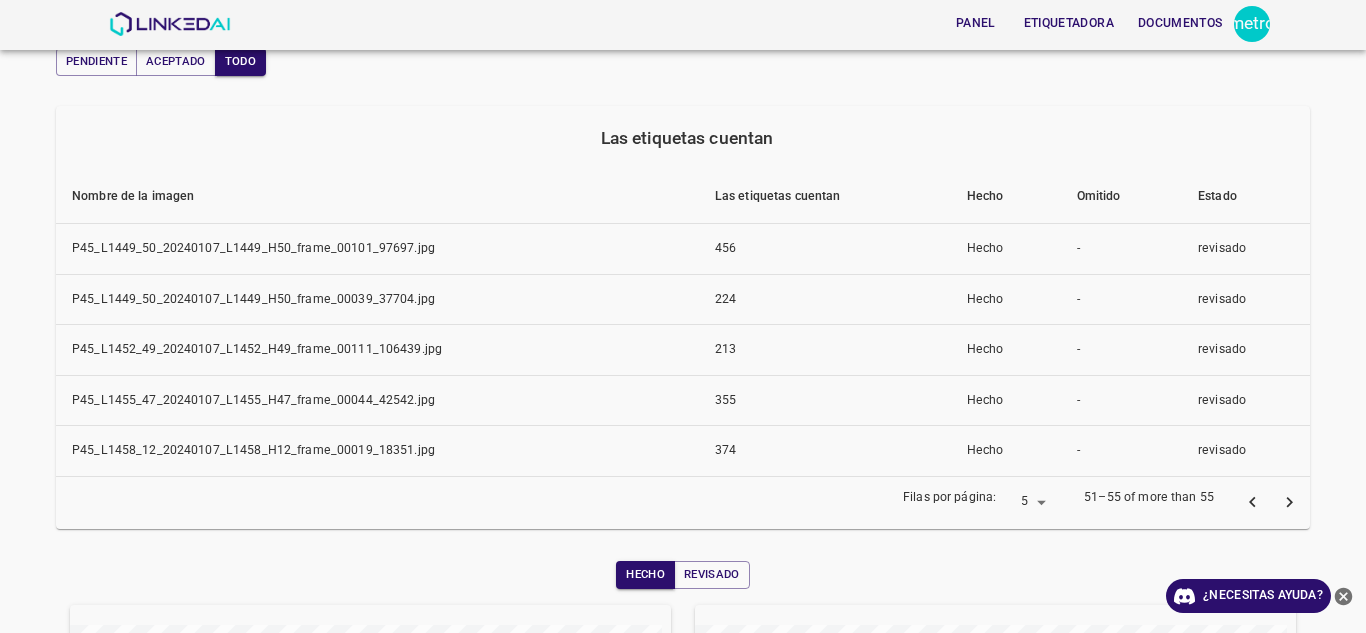click 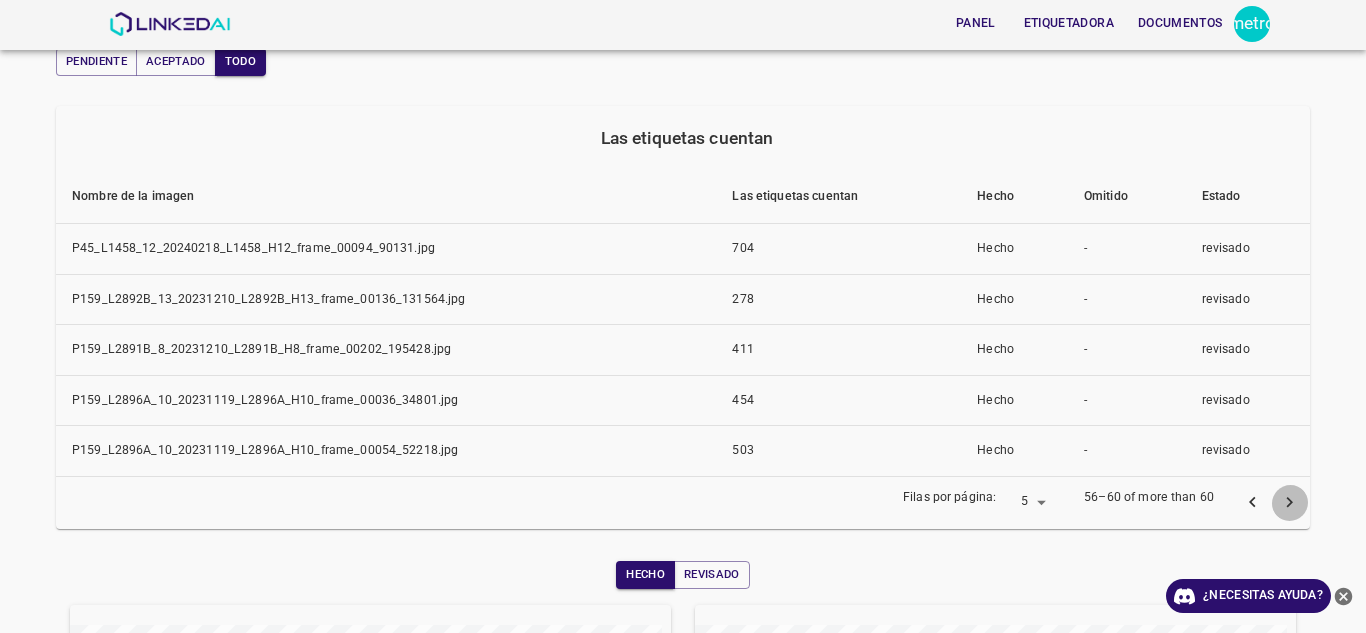 click 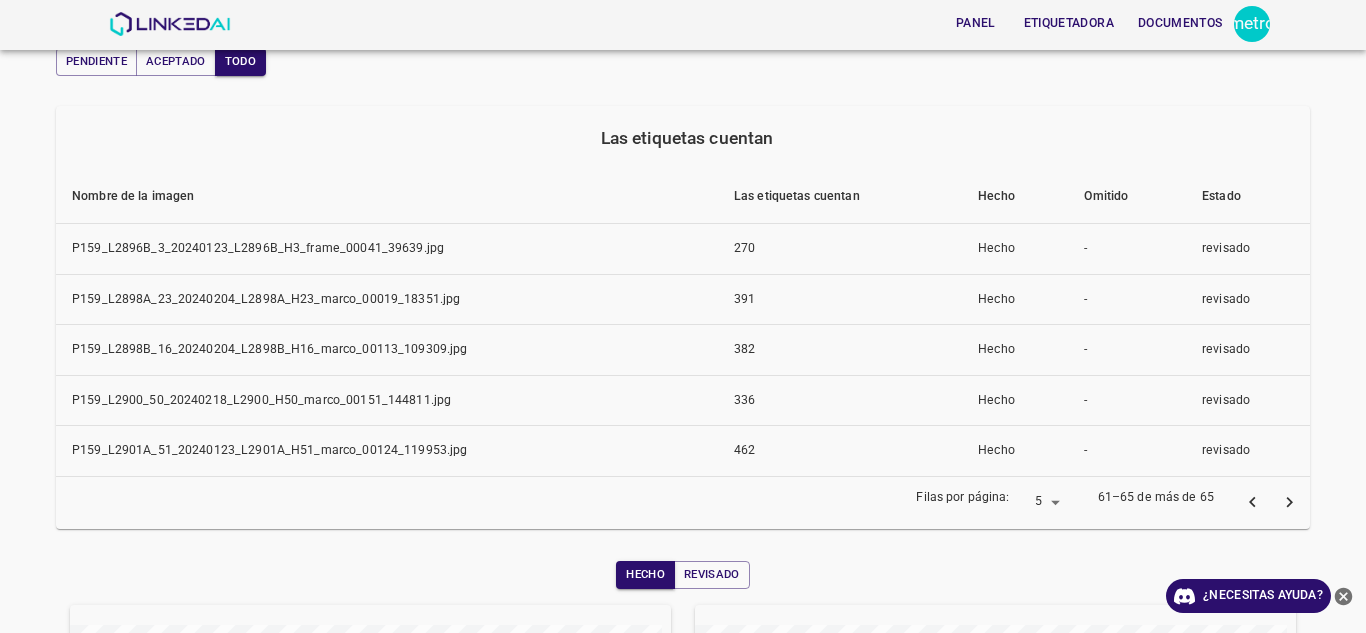click 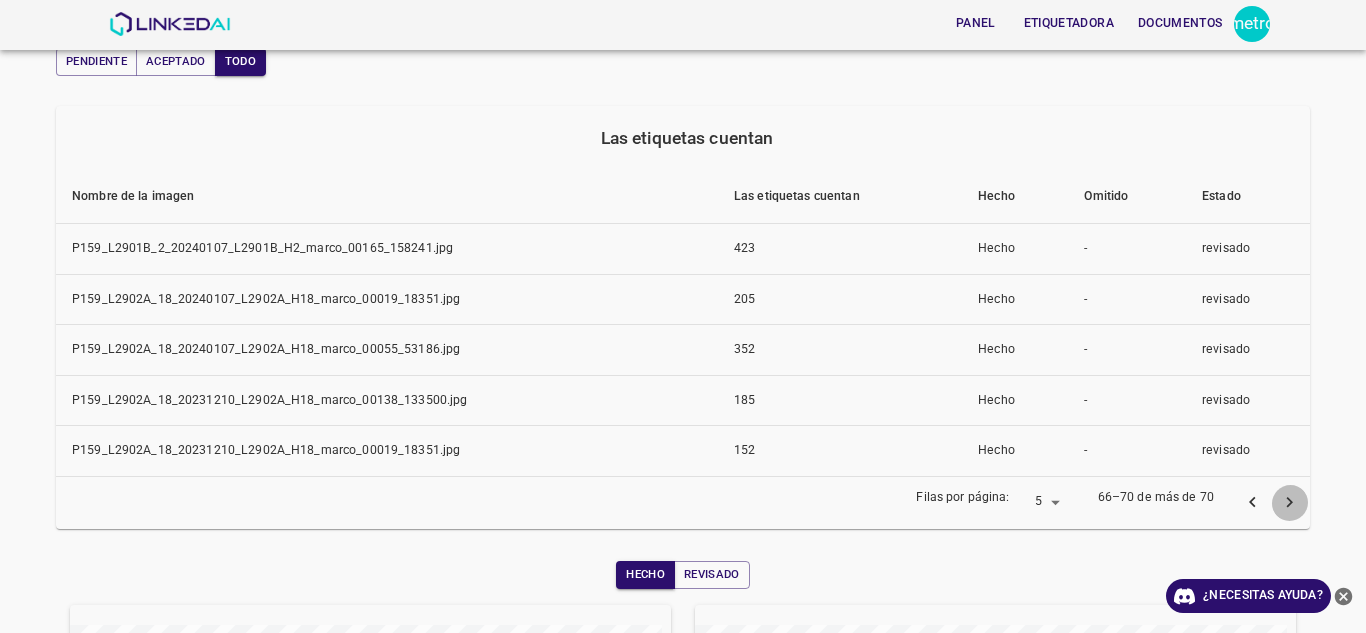 click 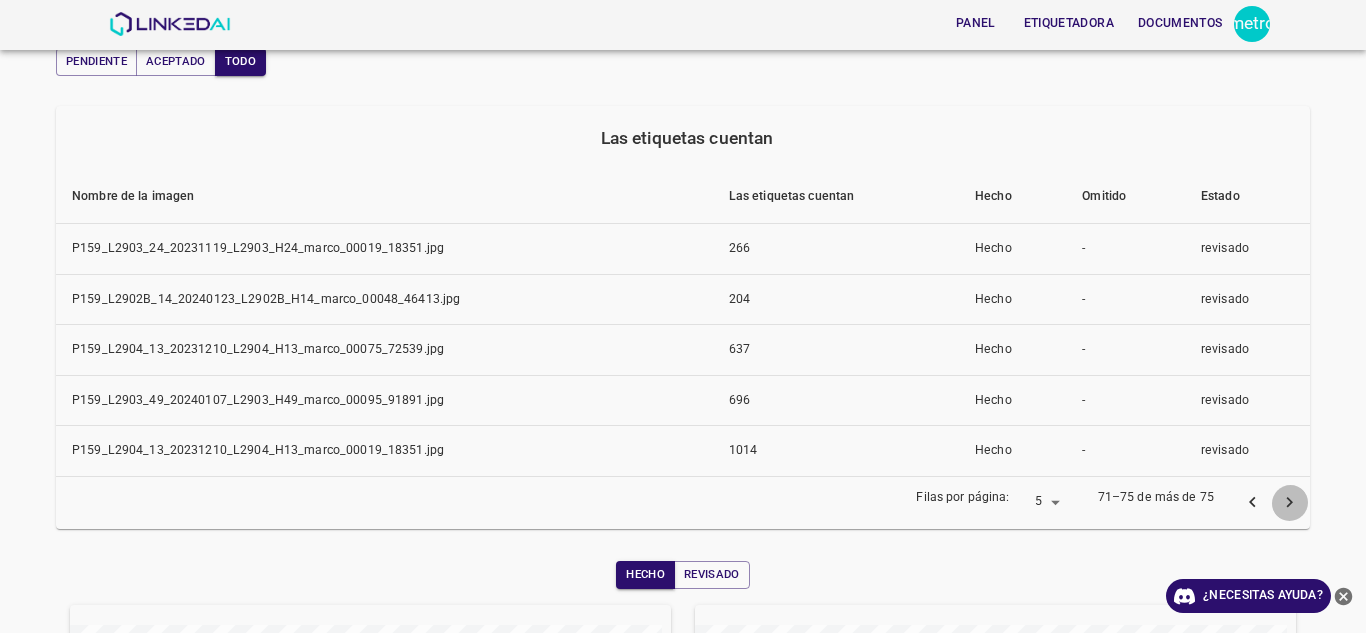 click 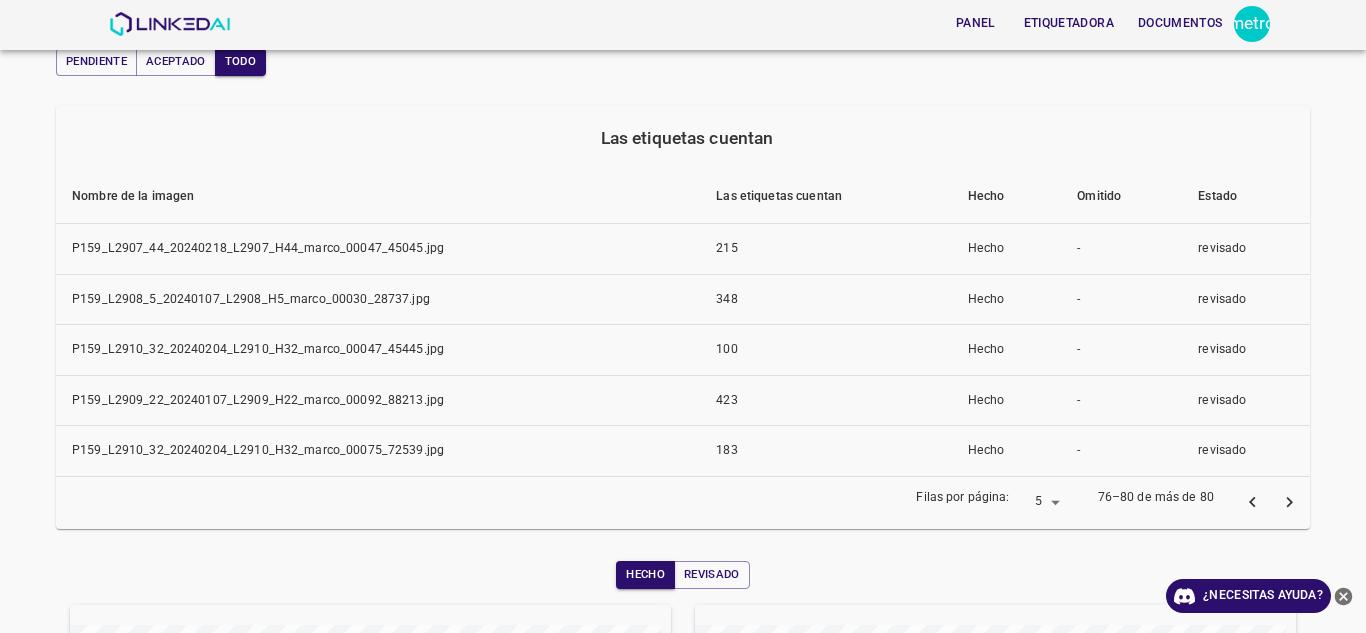 click 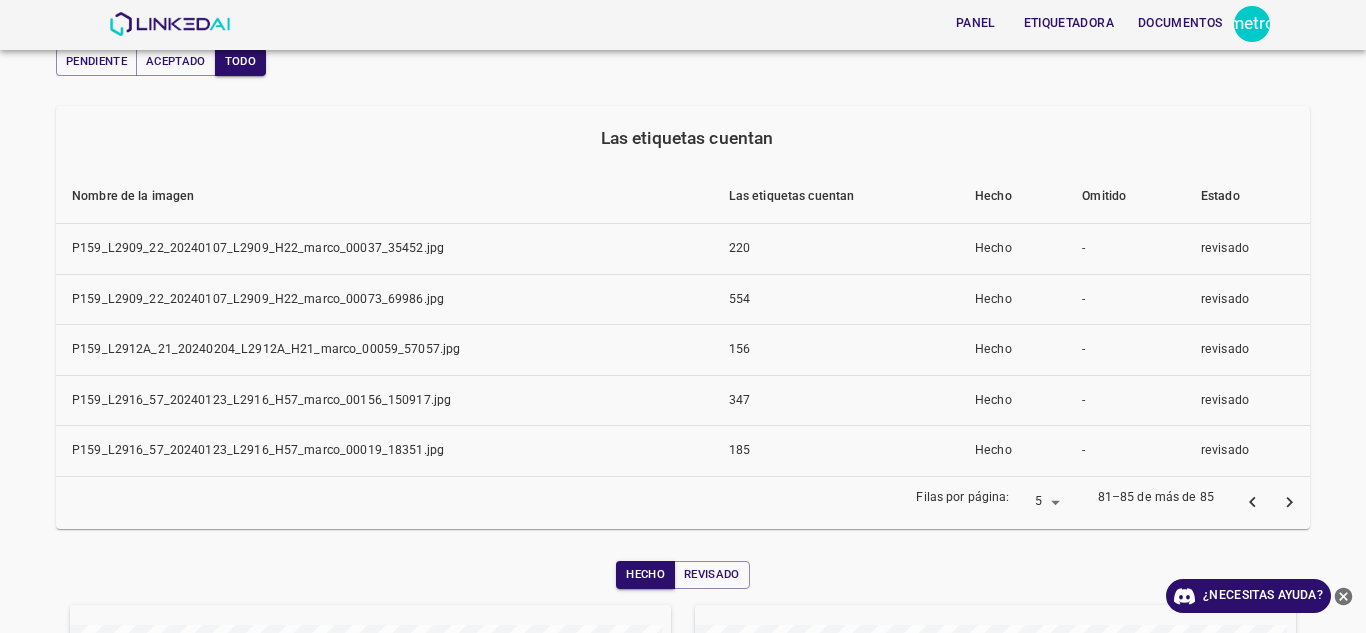 click 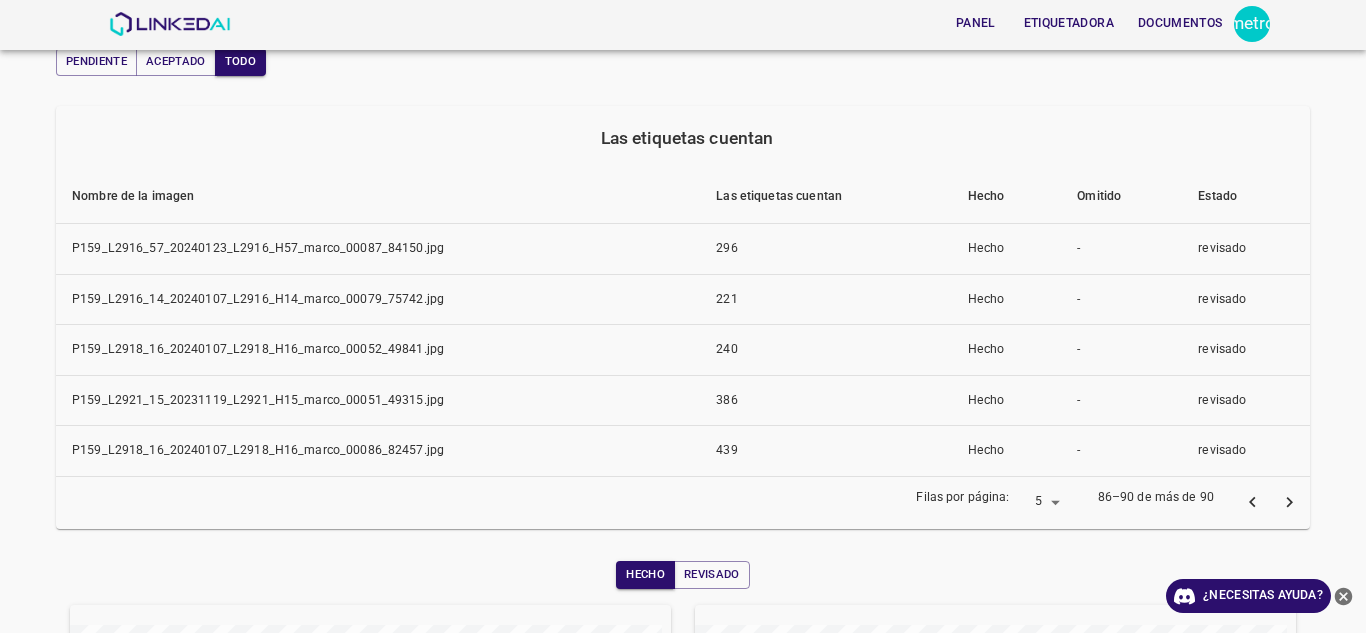click 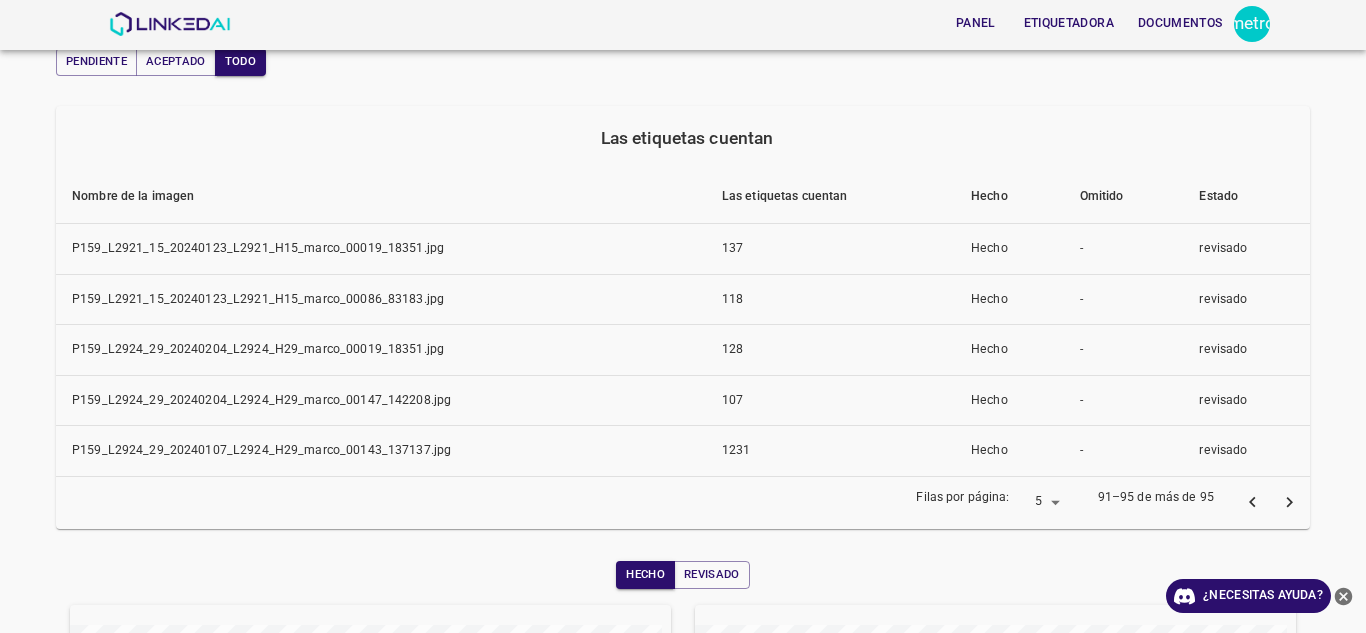 click 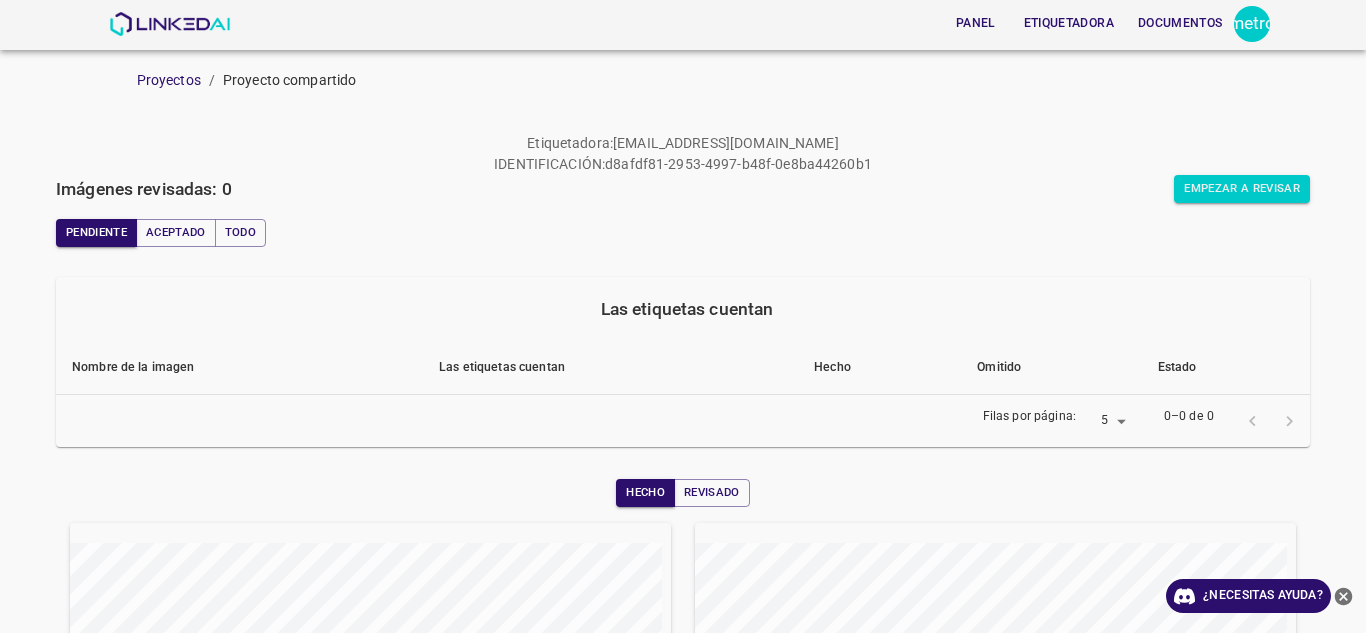 scroll, scrollTop: 0, scrollLeft: 0, axis: both 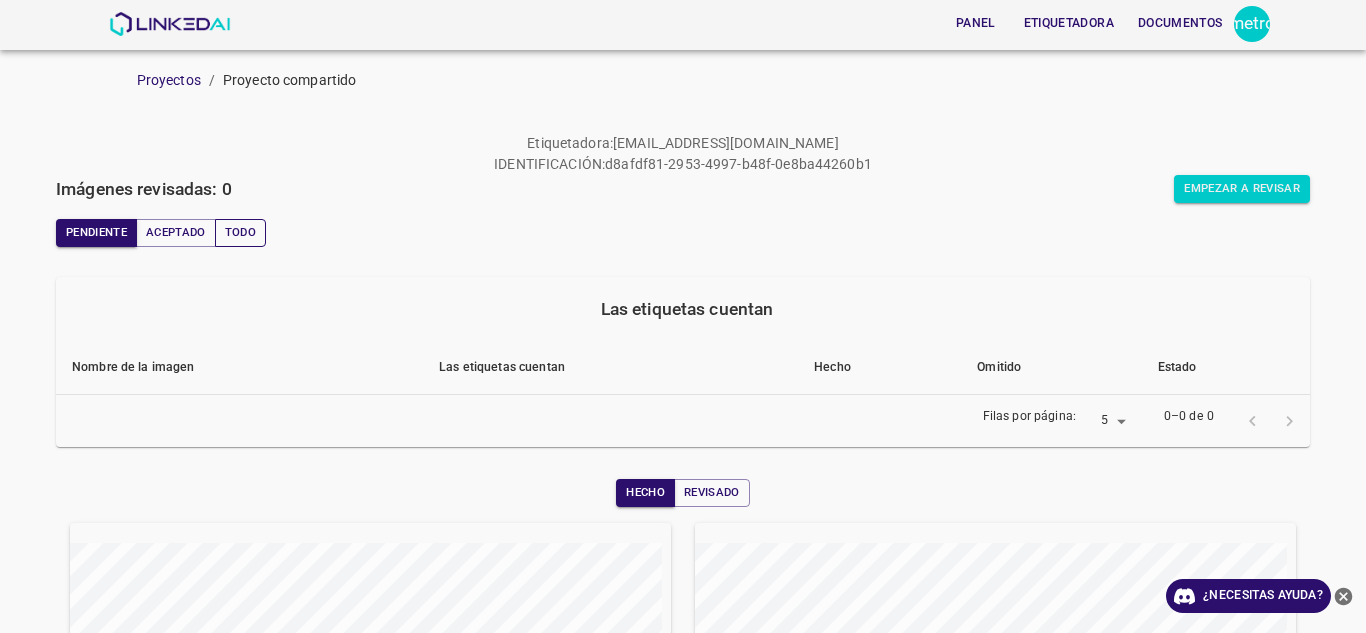 click on "Todo" at bounding box center [240, 232] 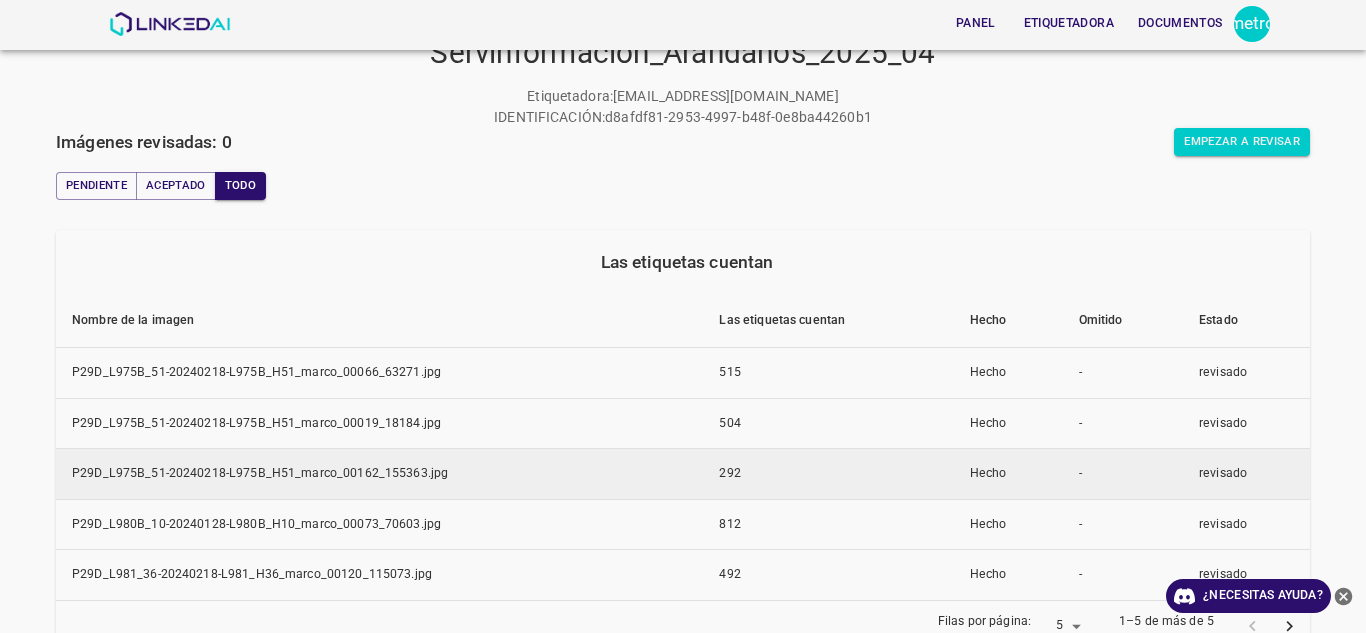 scroll, scrollTop: 200, scrollLeft: 0, axis: vertical 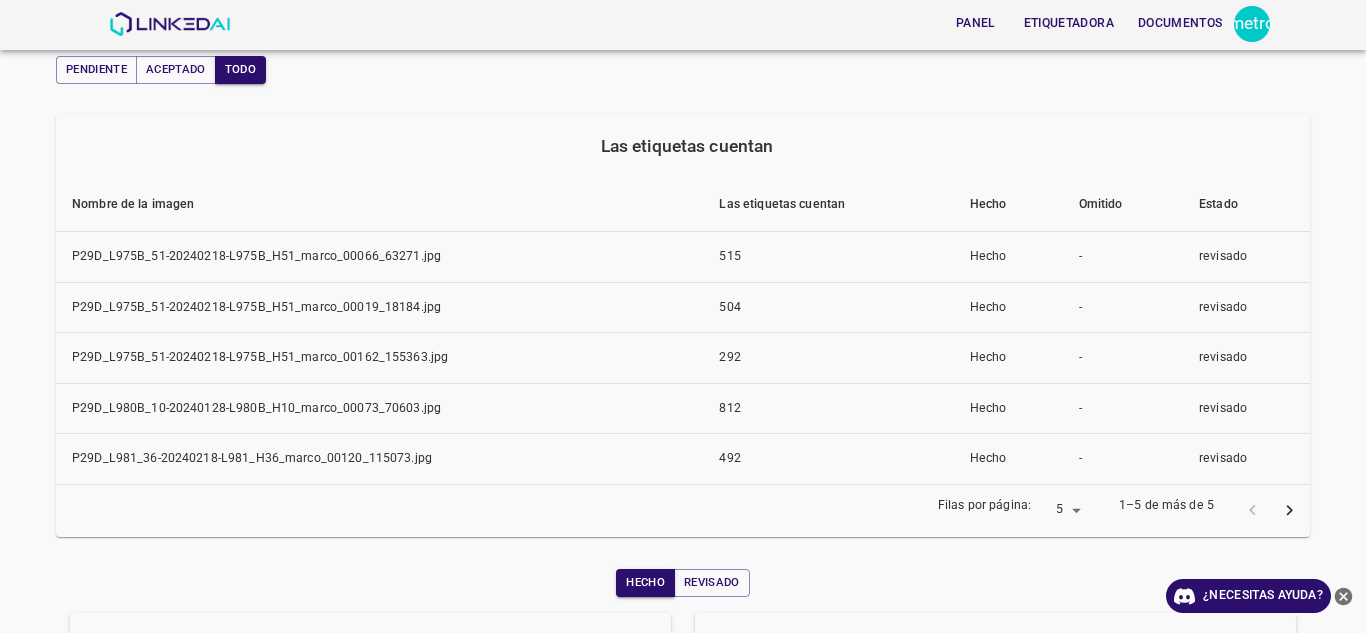 click at bounding box center (1289, 510) 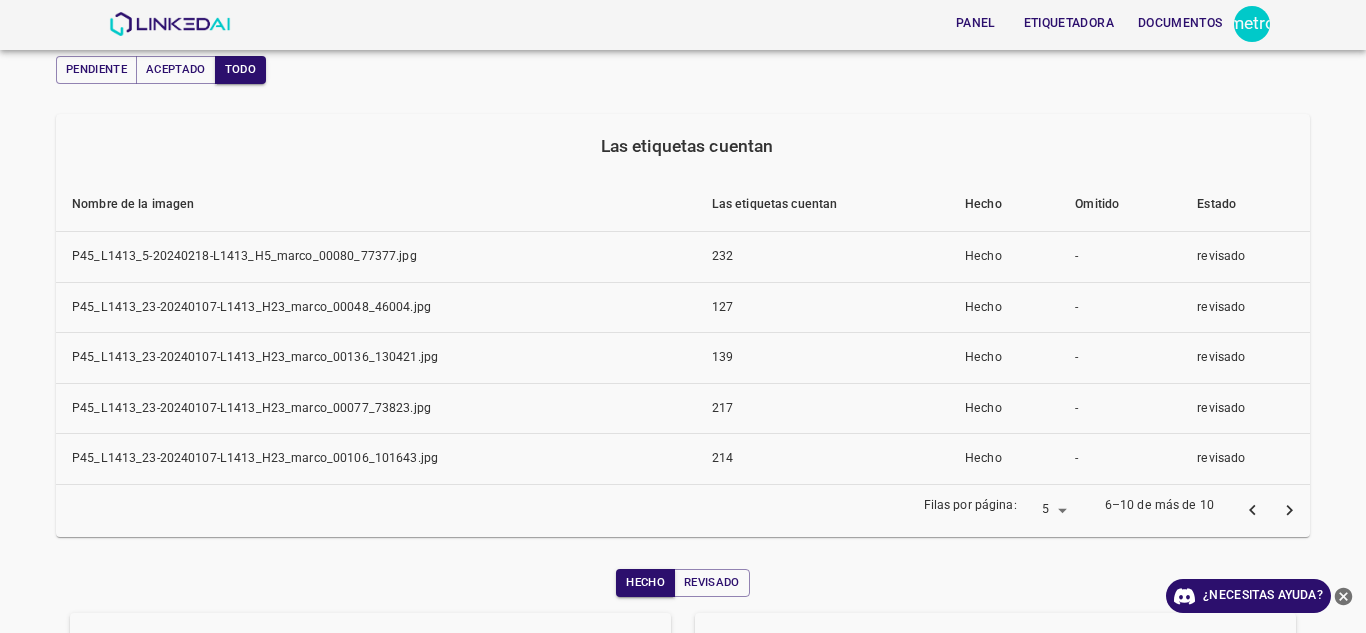 click 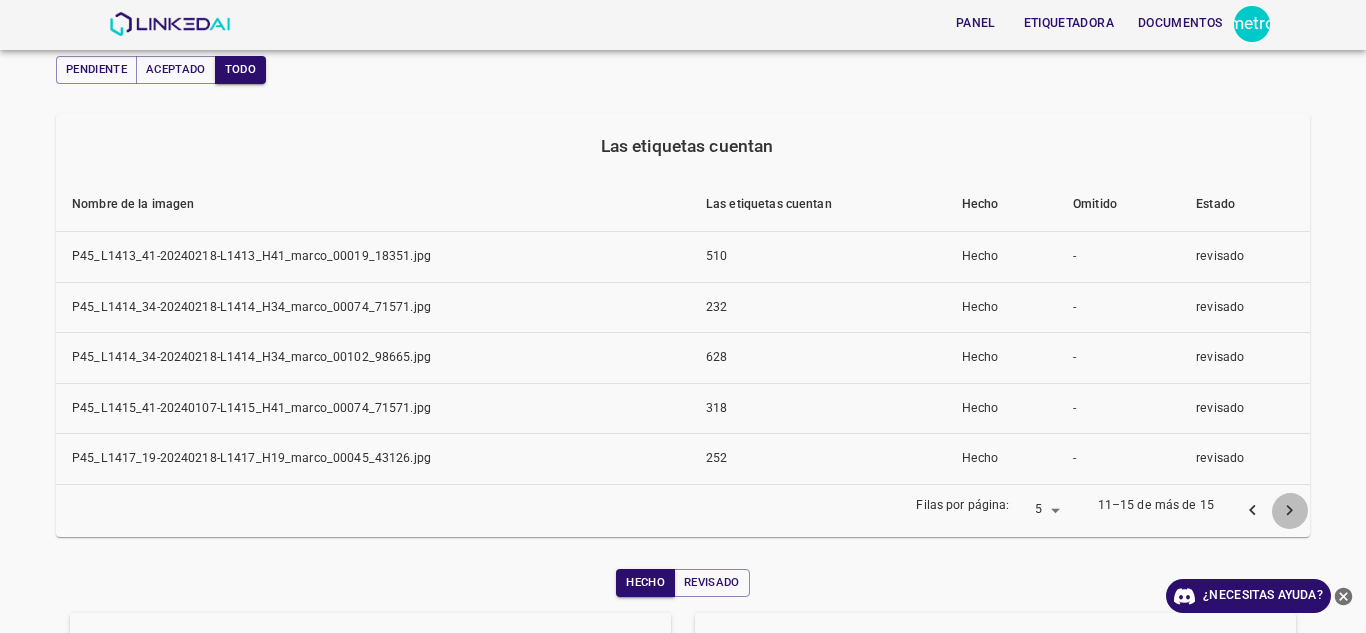 click 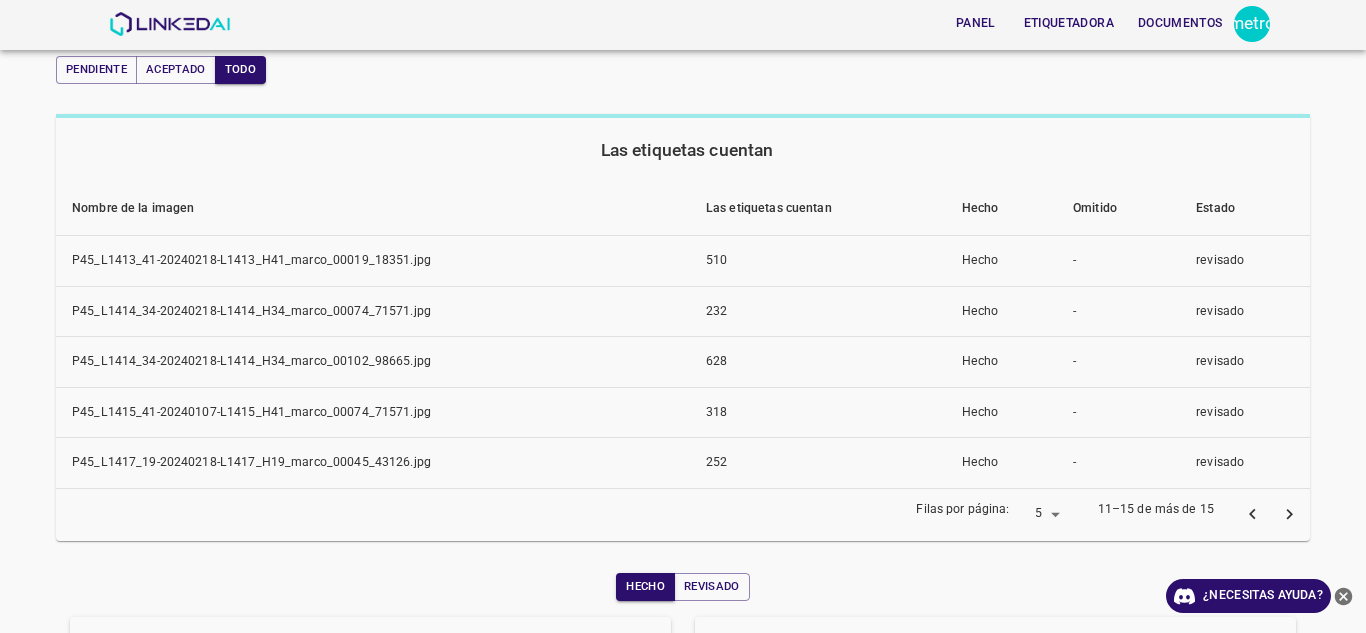 click 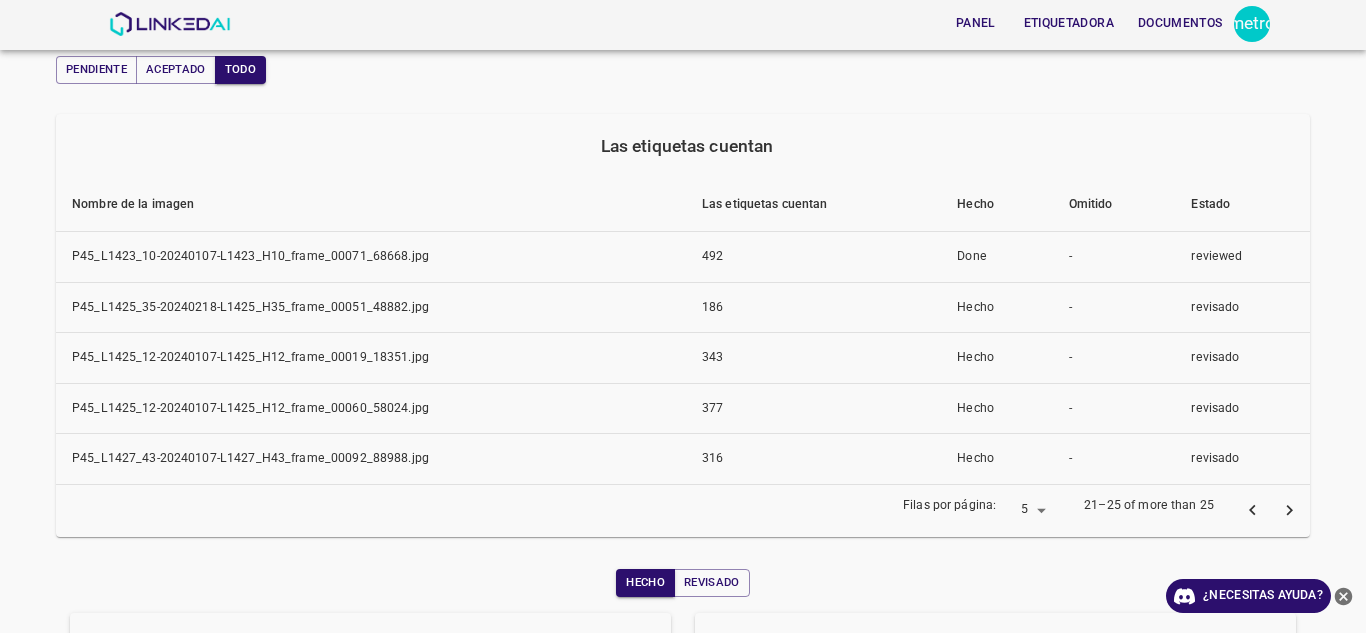 click 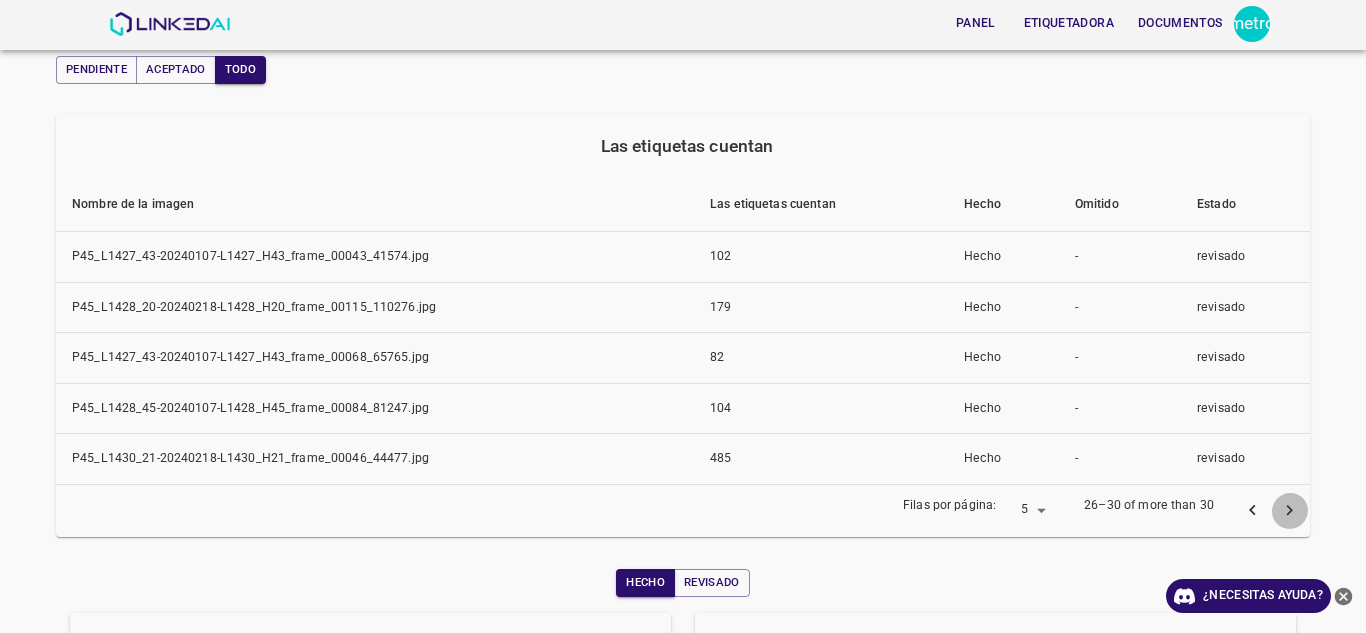 click 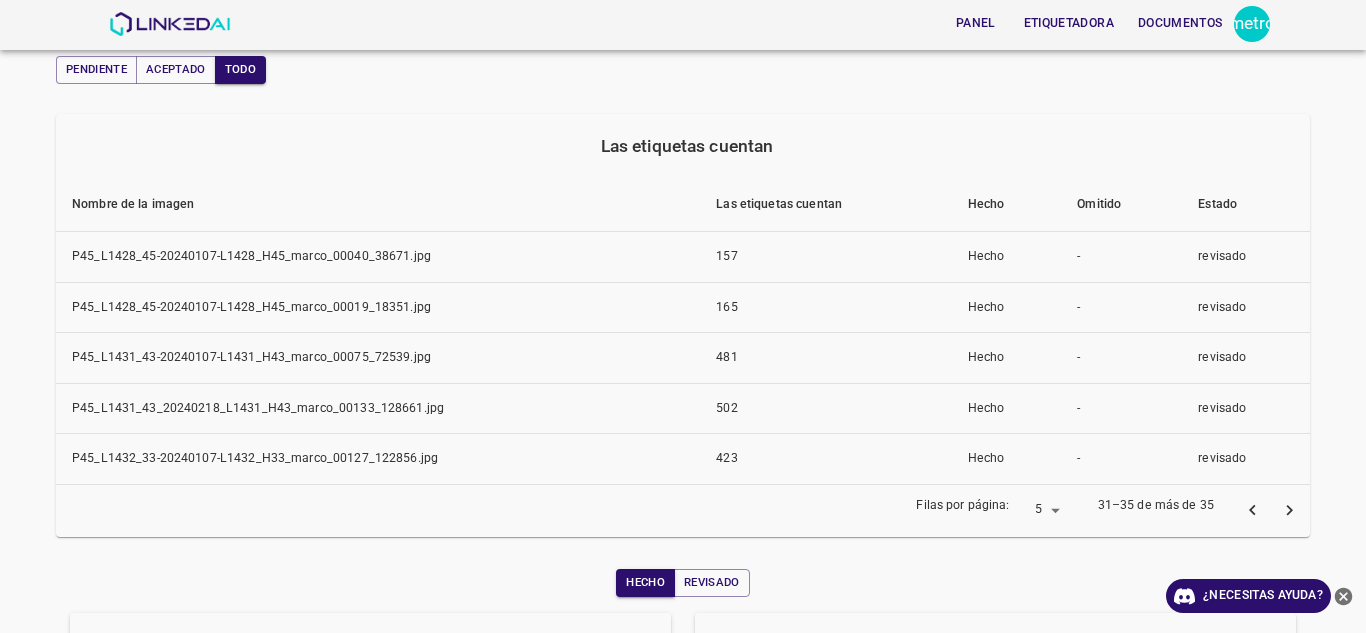 click 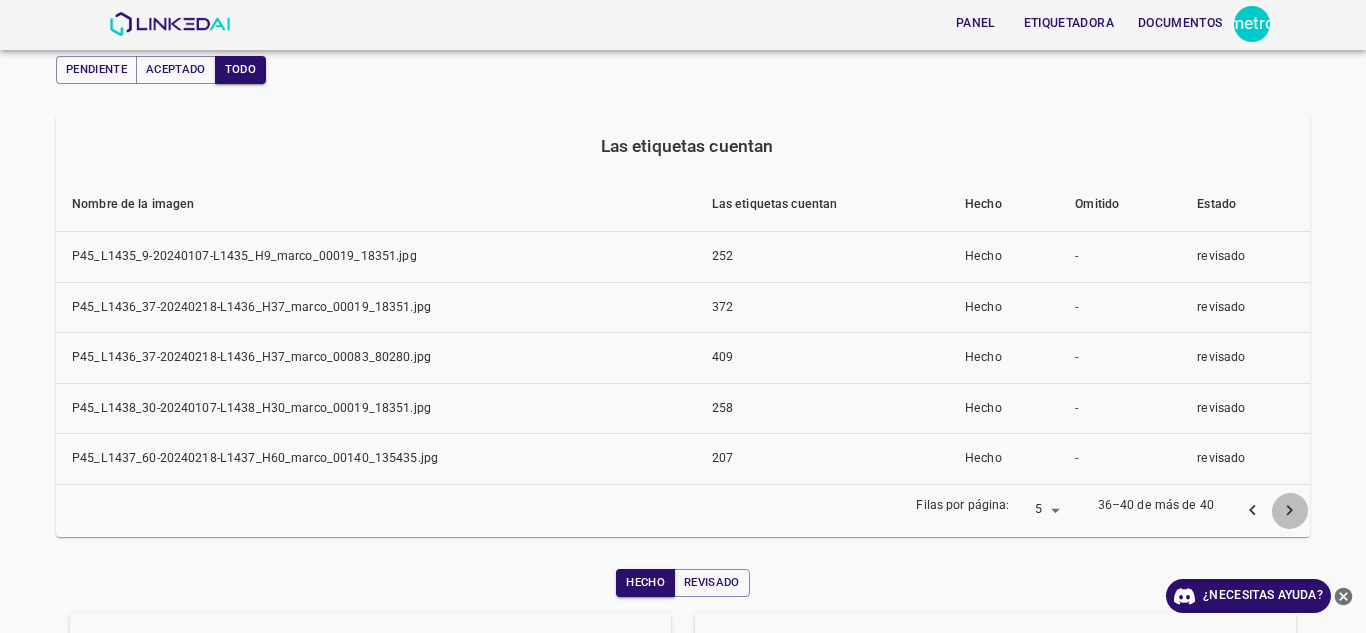click 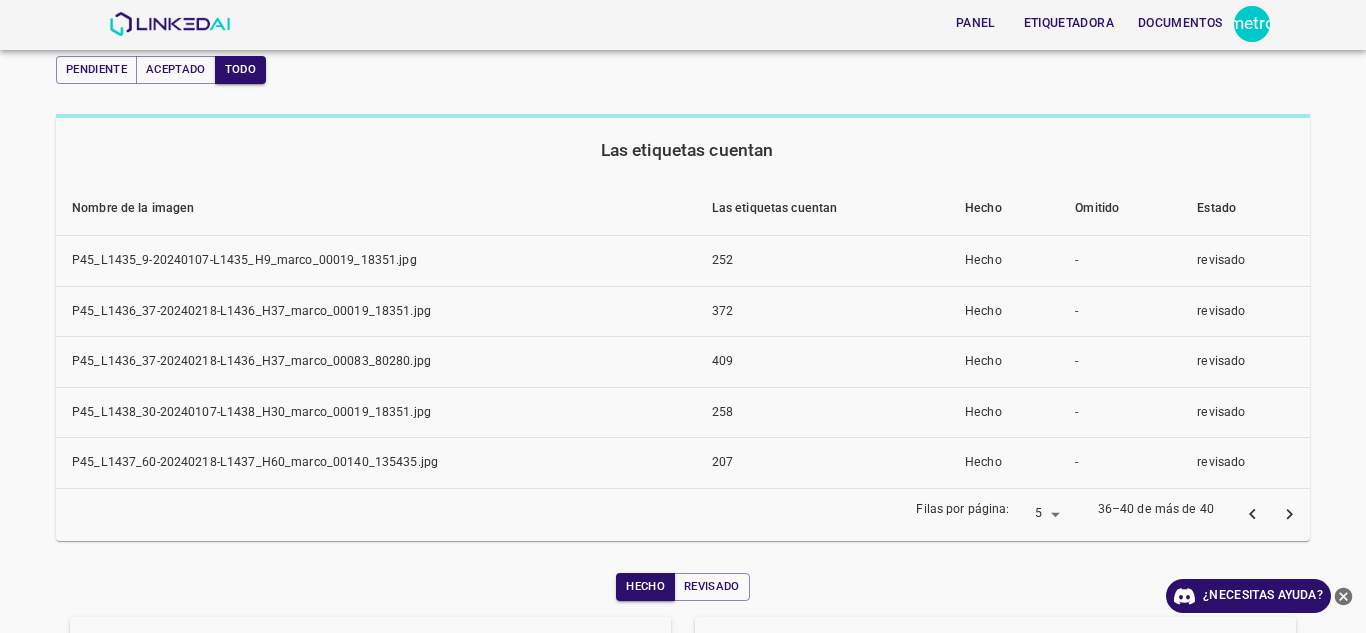 click 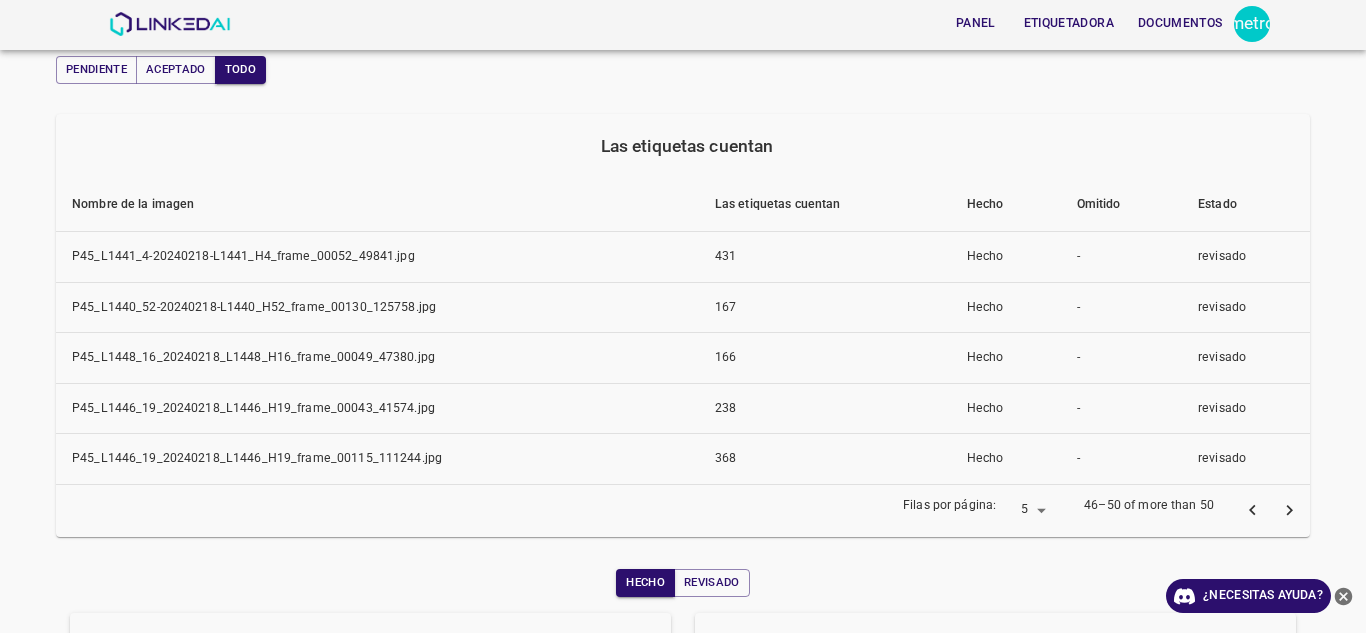 click 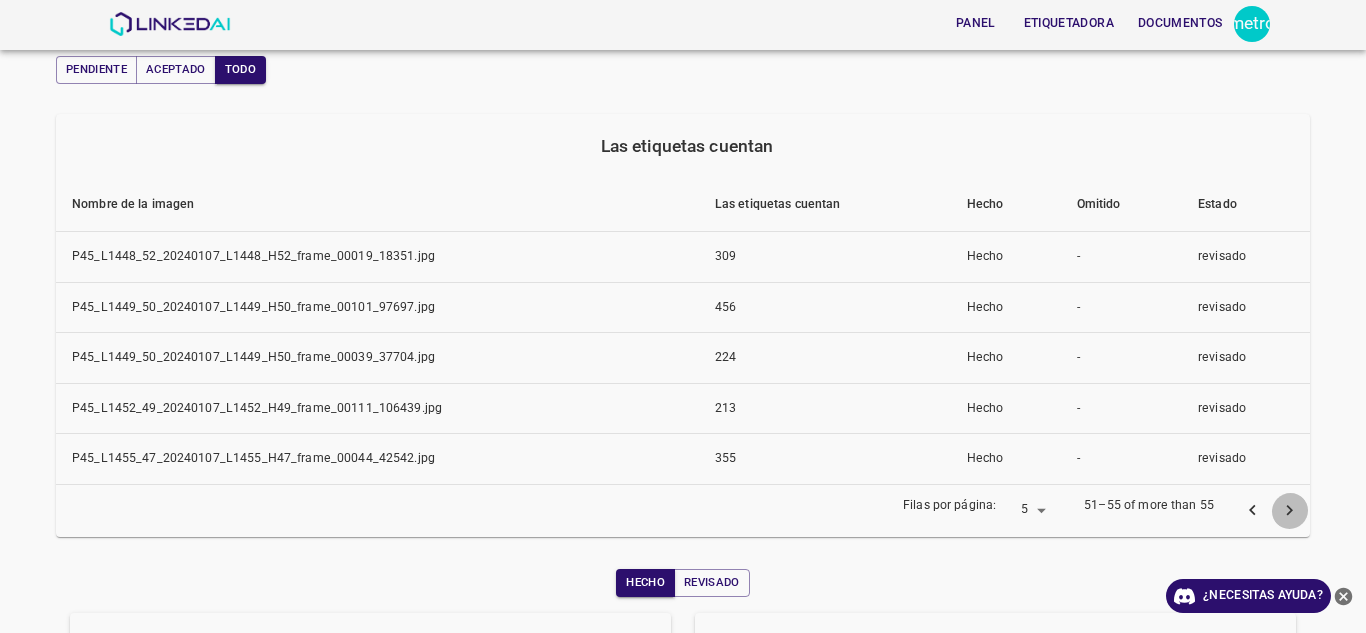 click 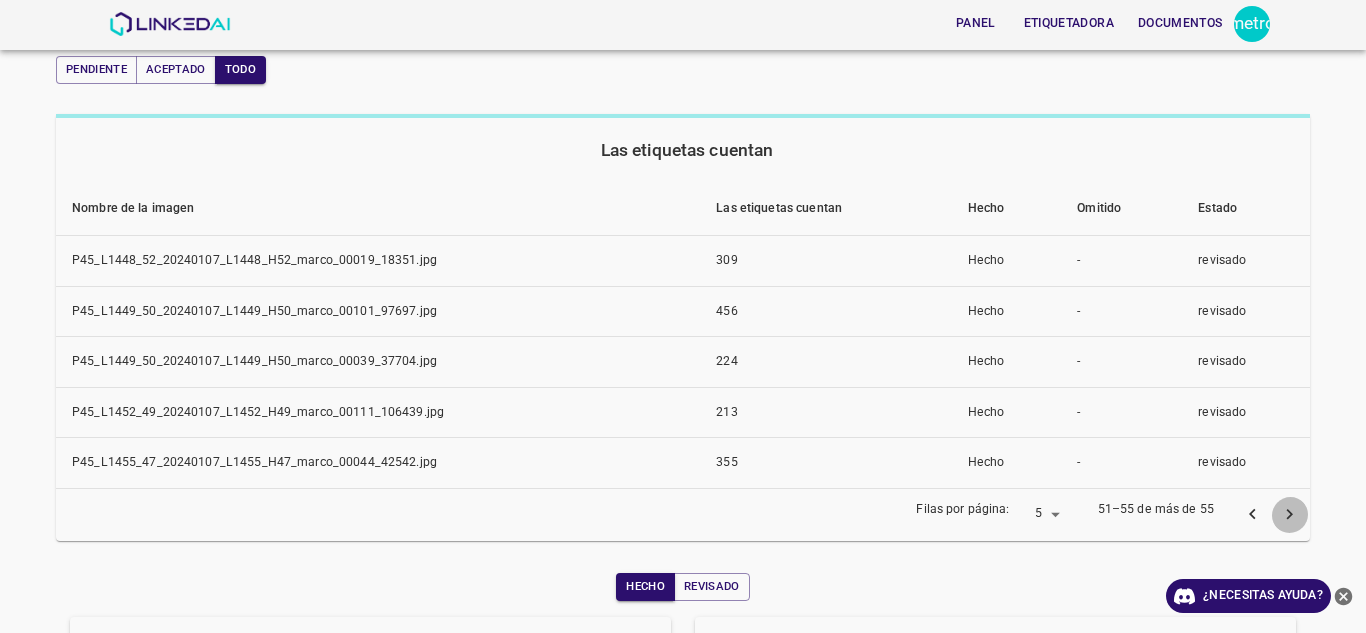 click 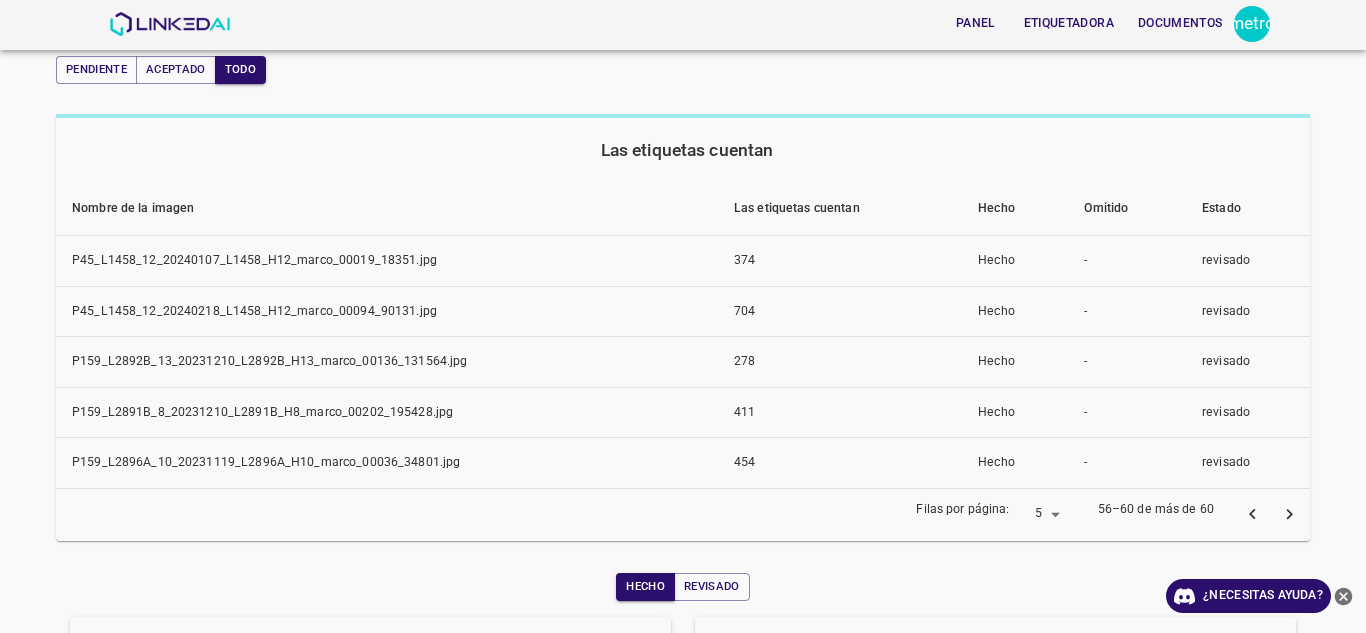 click 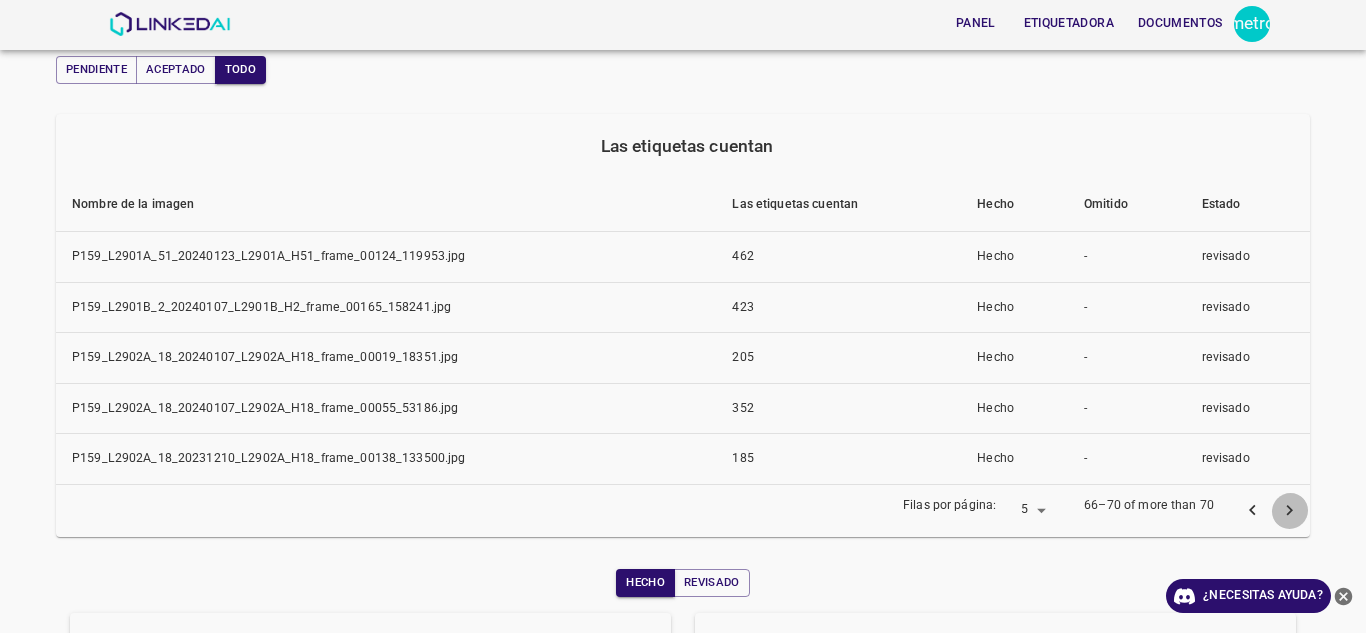 click 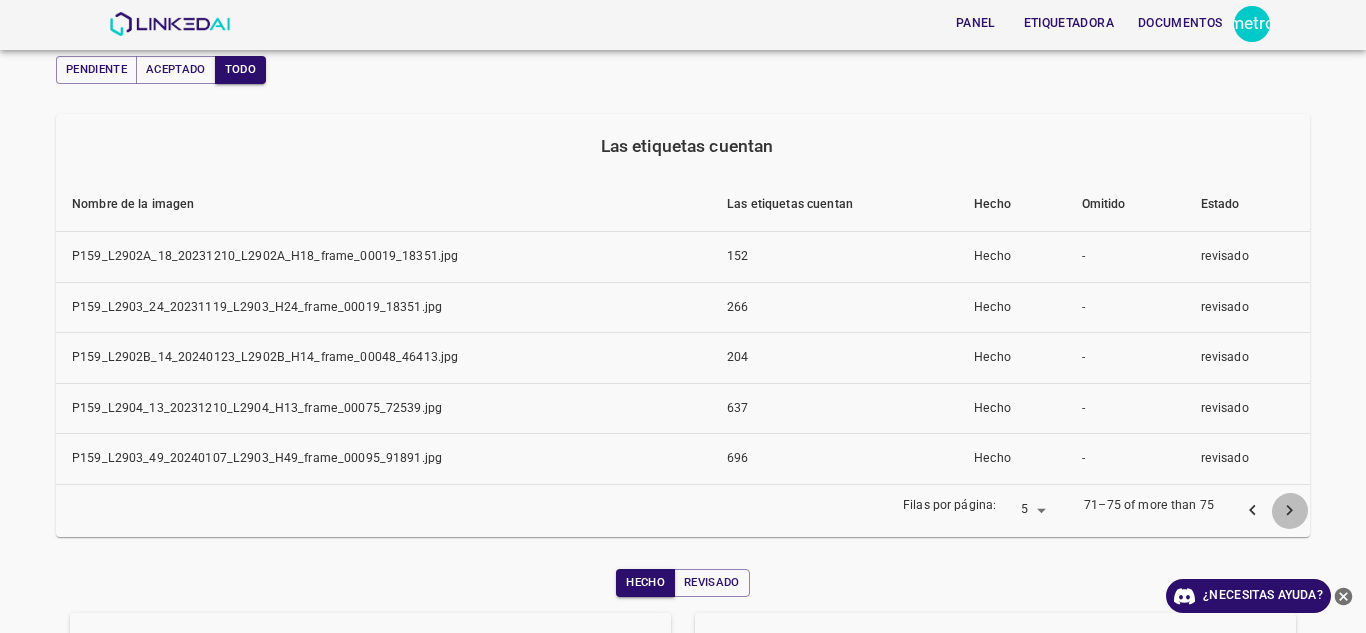 click 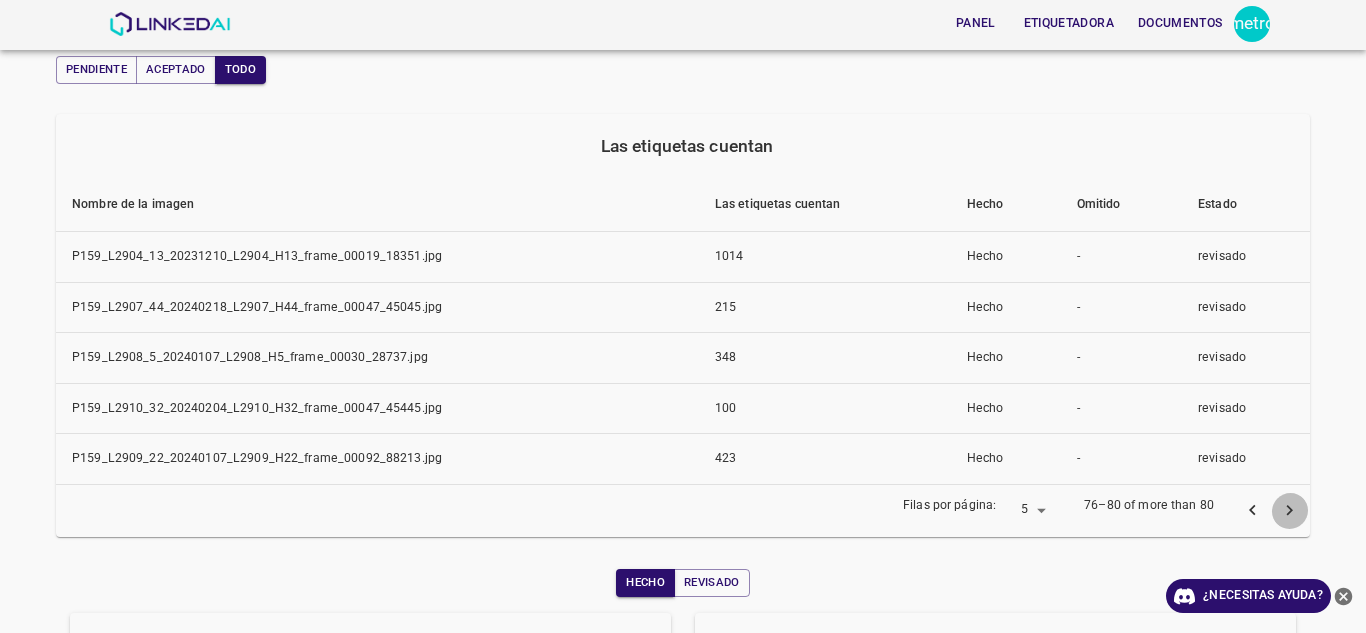 click 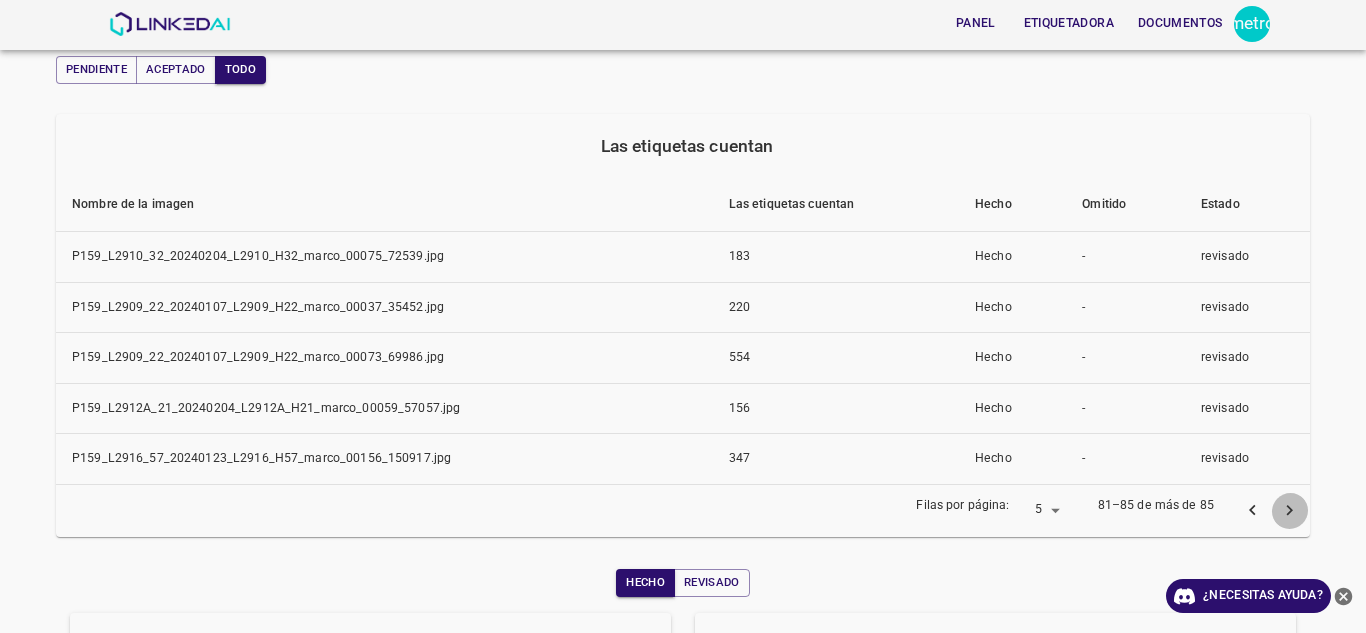 click 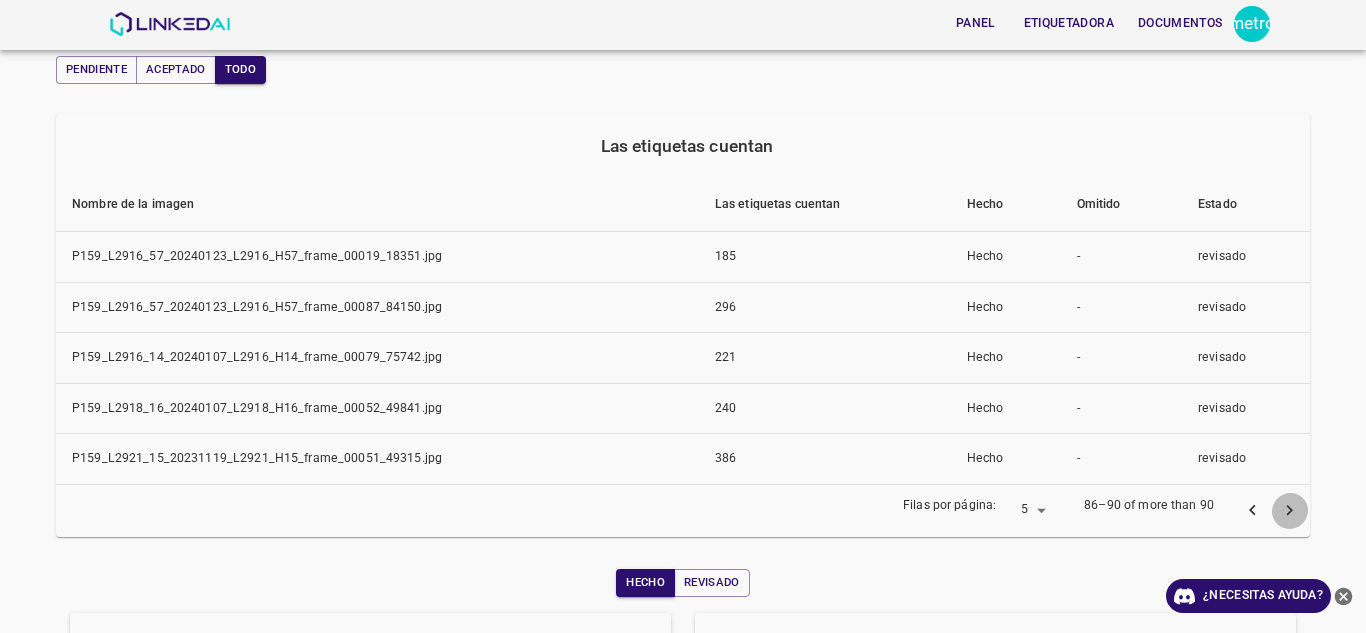 click 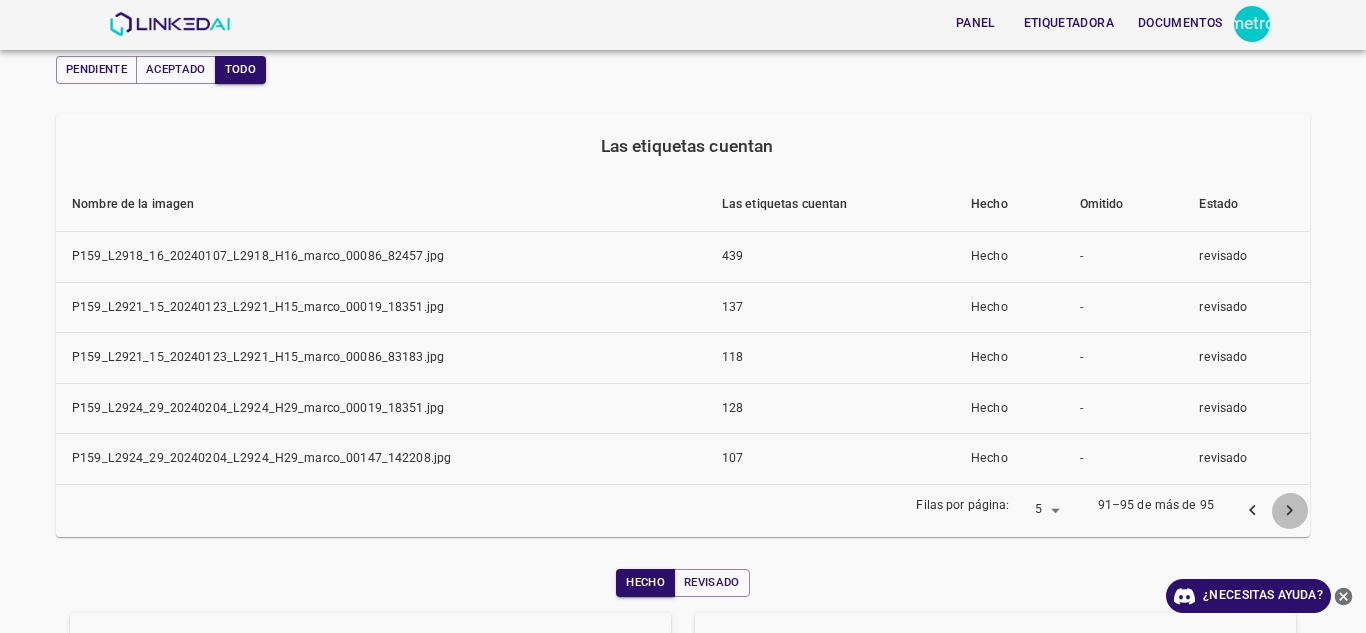 click 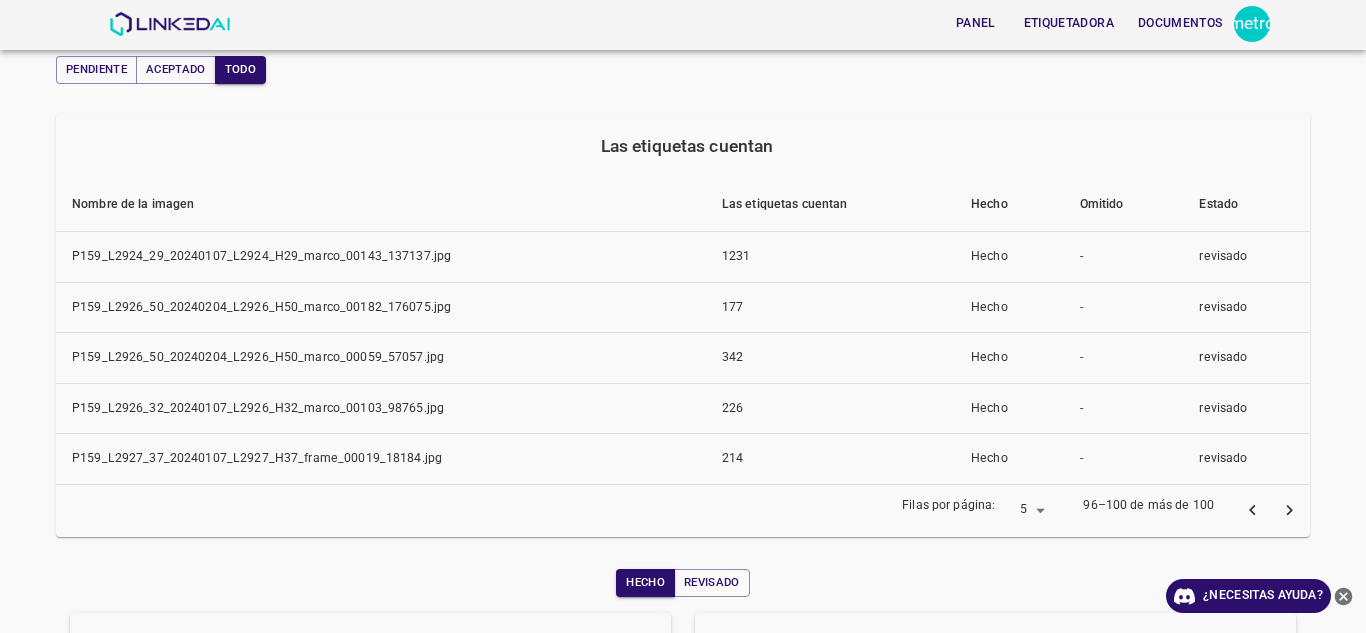 click 